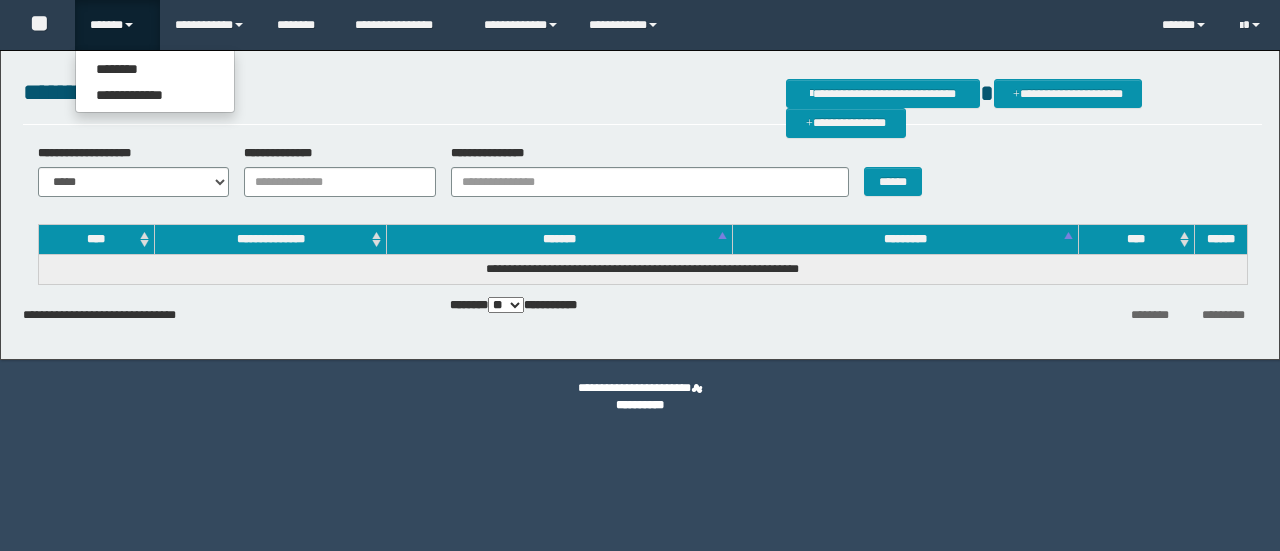 scroll, scrollTop: 0, scrollLeft: 0, axis: both 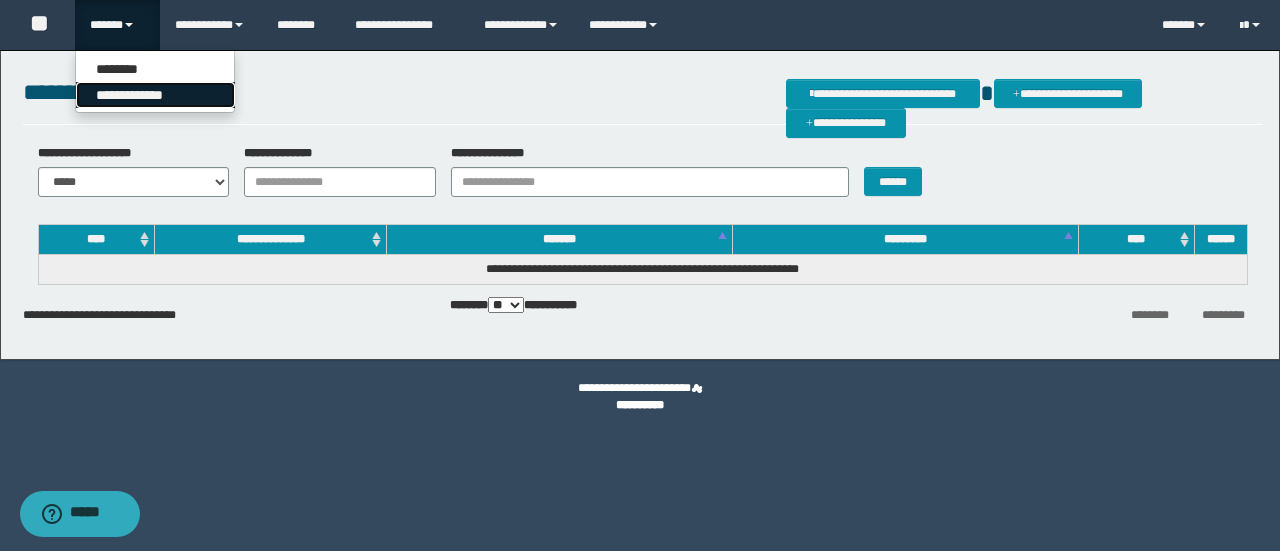 click on "**********" at bounding box center [155, 95] 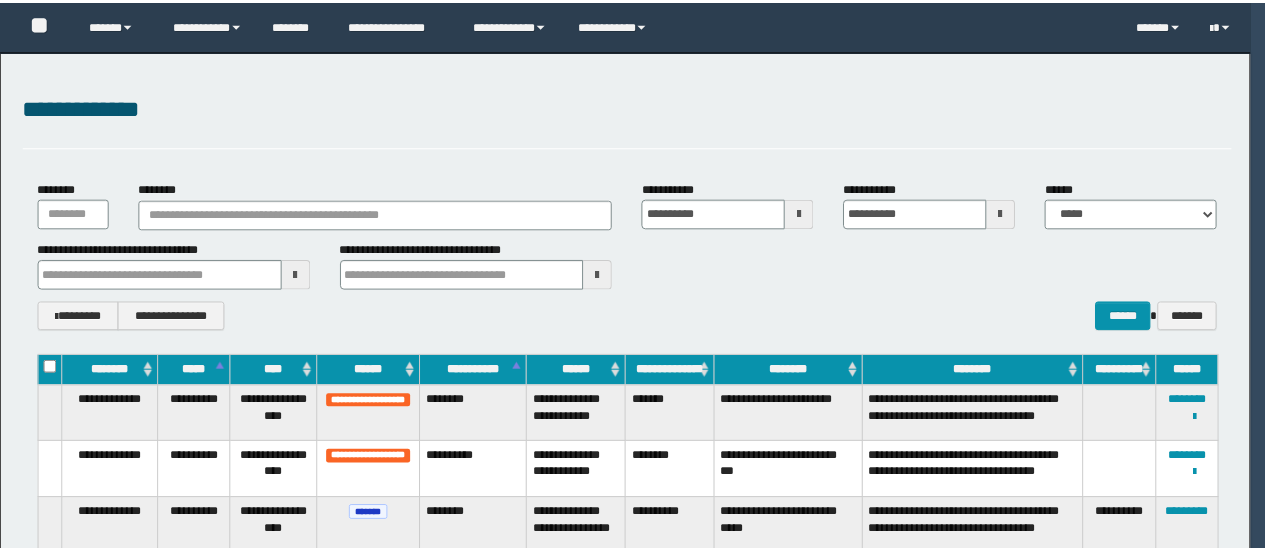 scroll, scrollTop: 0, scrollLeft: 0, axis: both 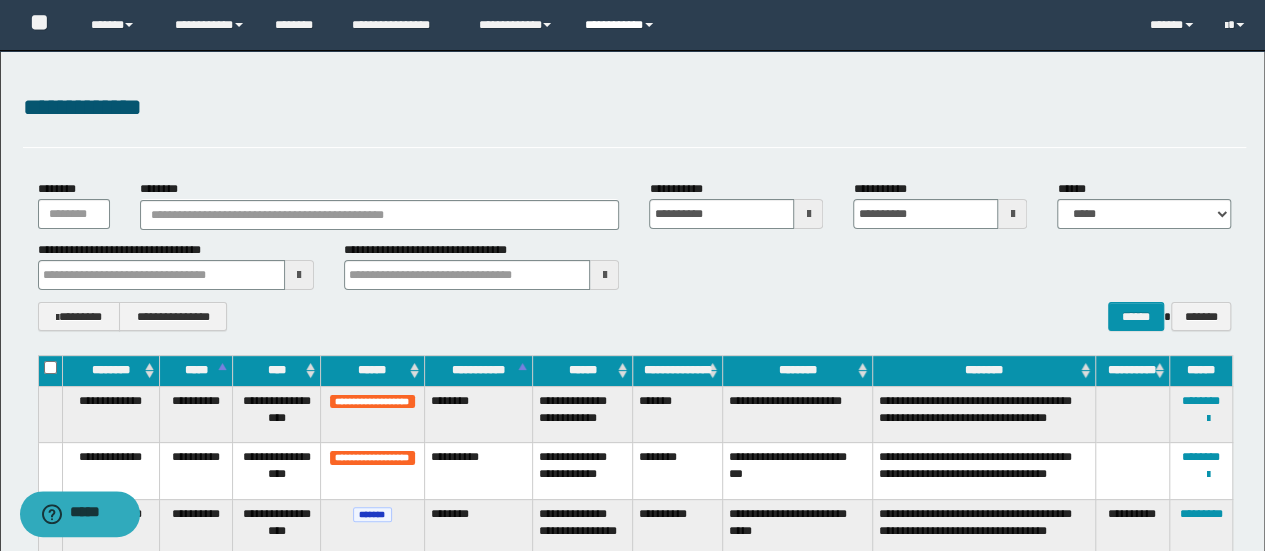click on "**********" at bounding box center (622, 25) 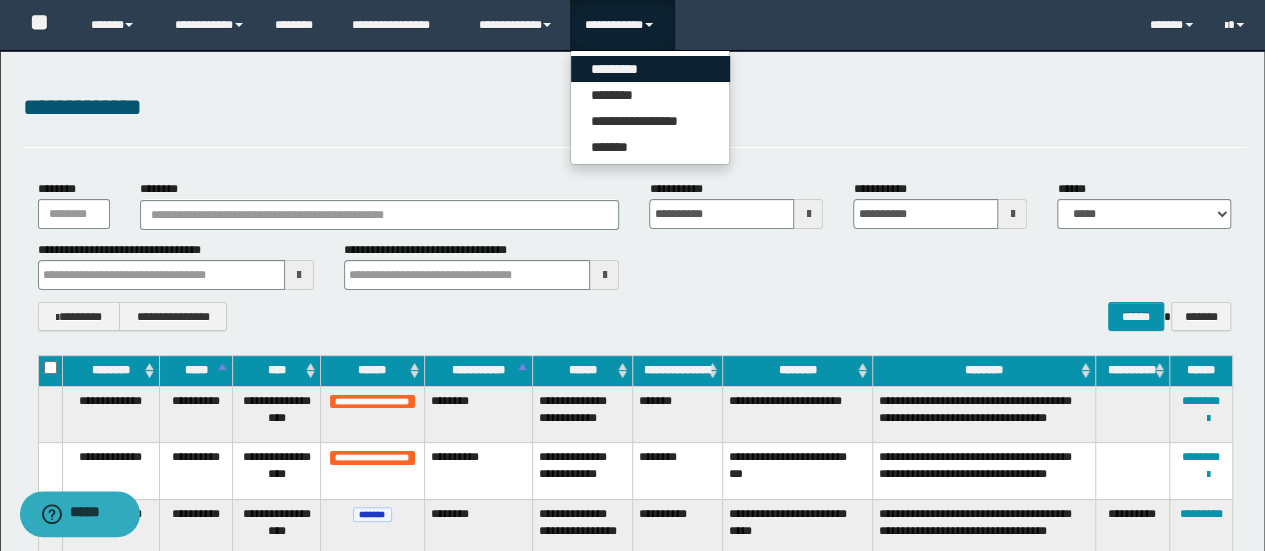 click on "*********" at bounding box center (650, 69) 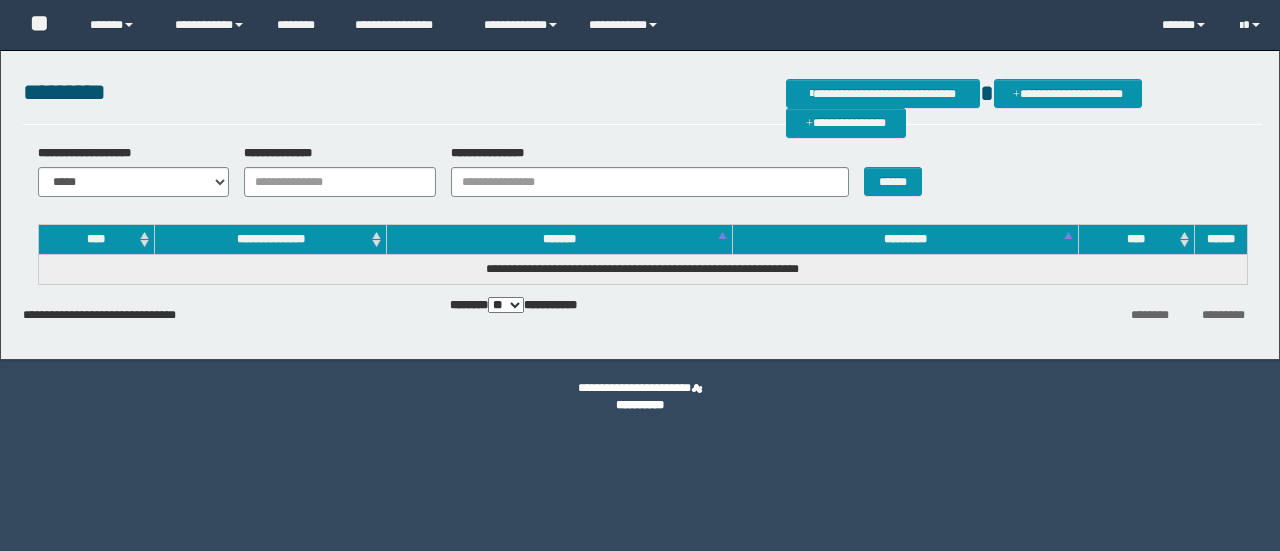 scroll, scrollTop: 0, scrollLeft: 0, axis: both 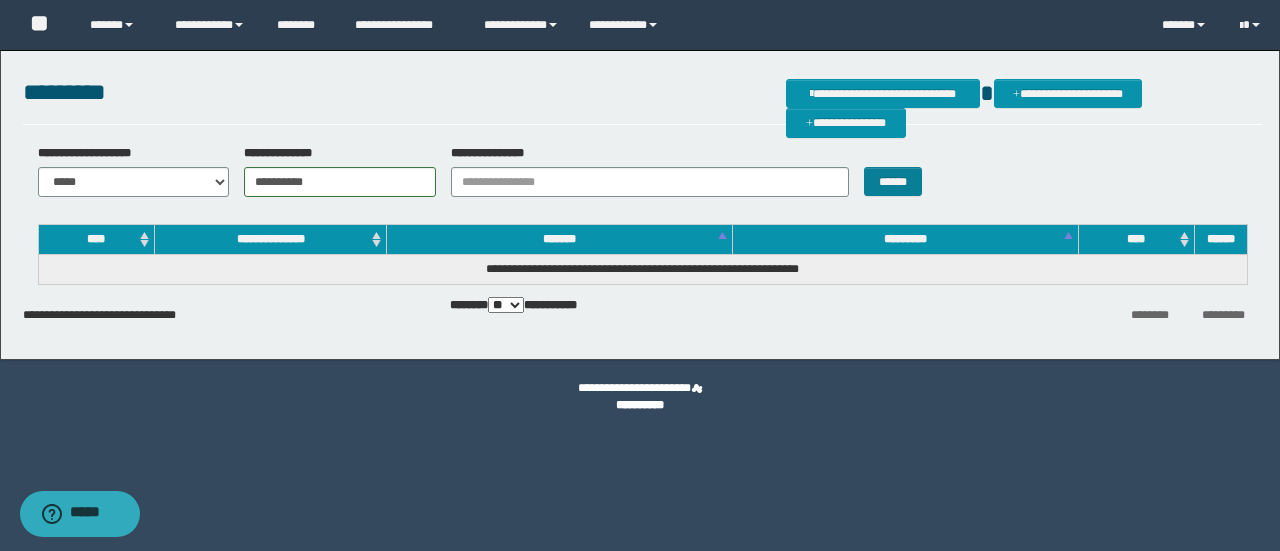 type on "**********" 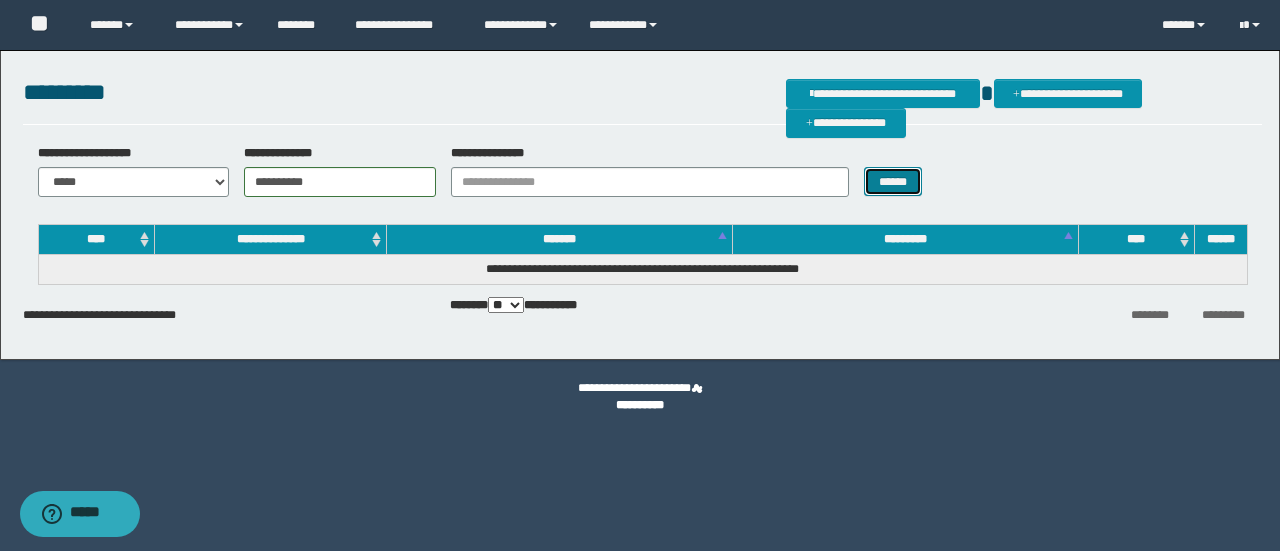 click on "******" at bounding box center [893, 181] 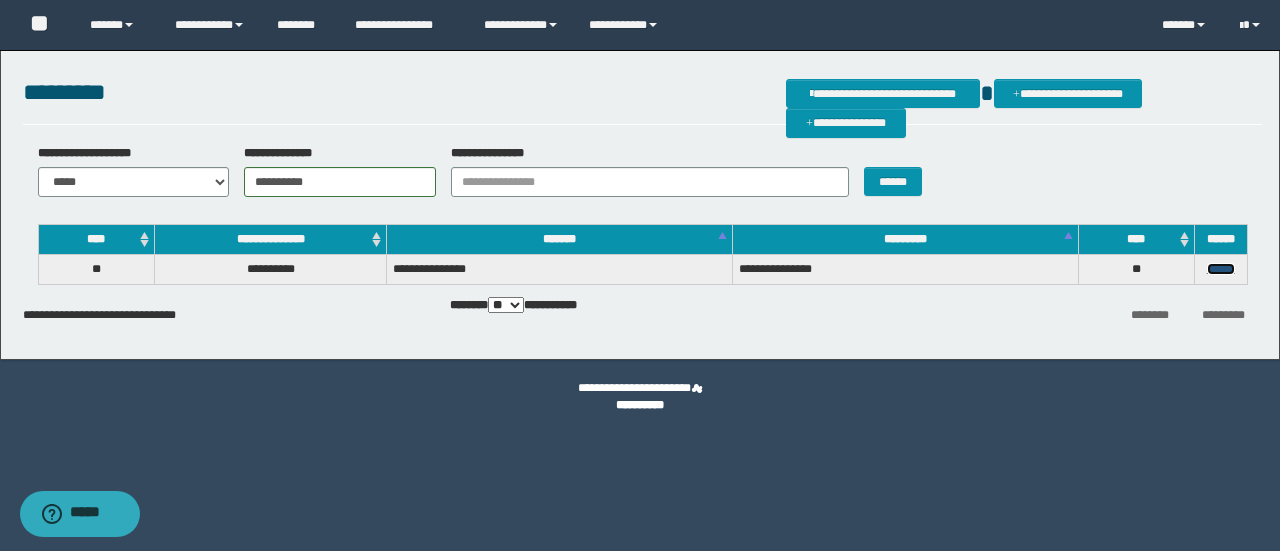click on "******" at bounding box center [1221, 269] 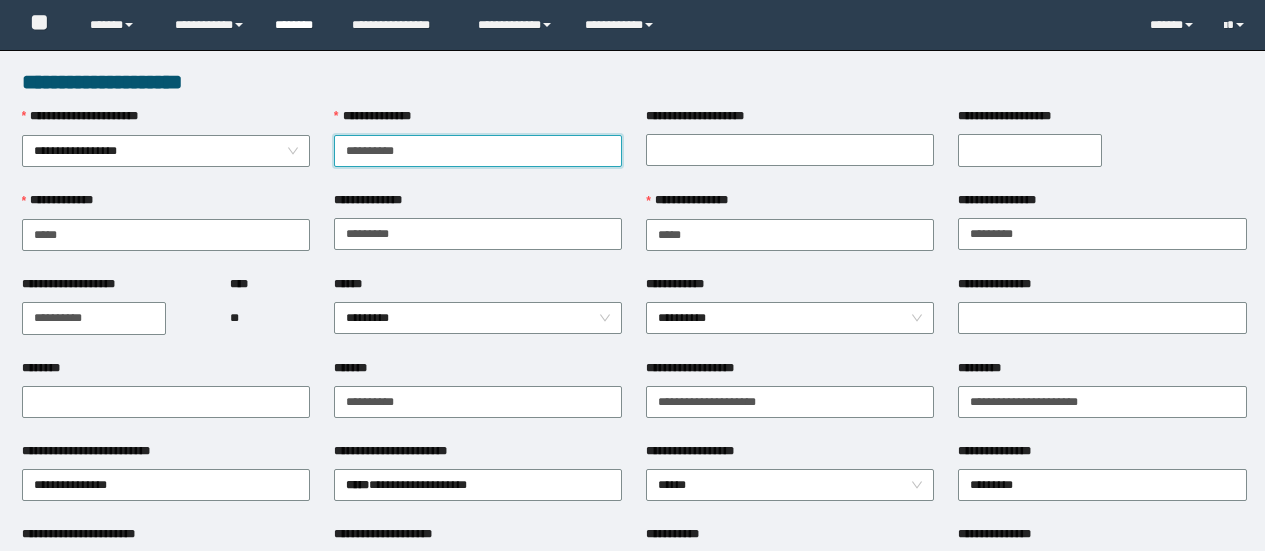 type on "**********" 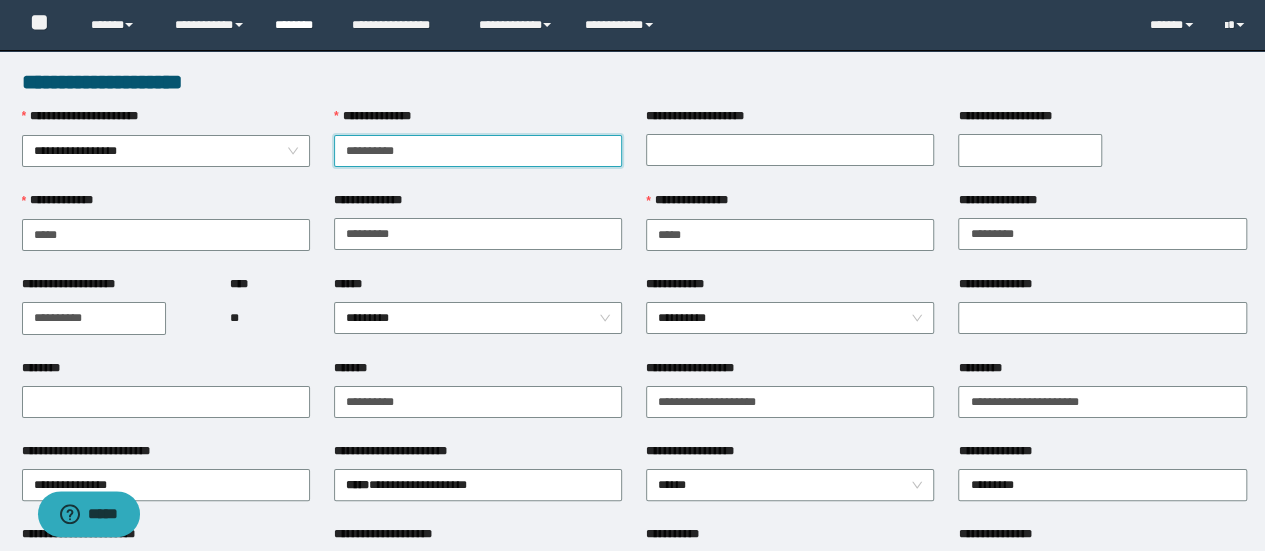 scroll, scrollTop: 0, scrollLeft: 0, axis: both 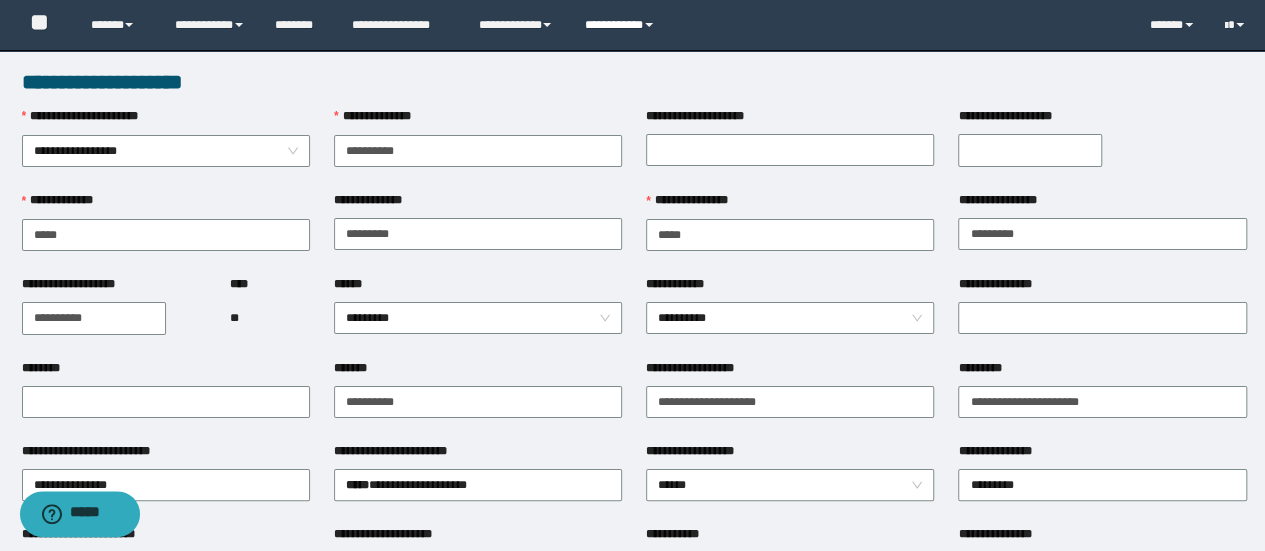 click on "**********" at bounding box center [622, 25] 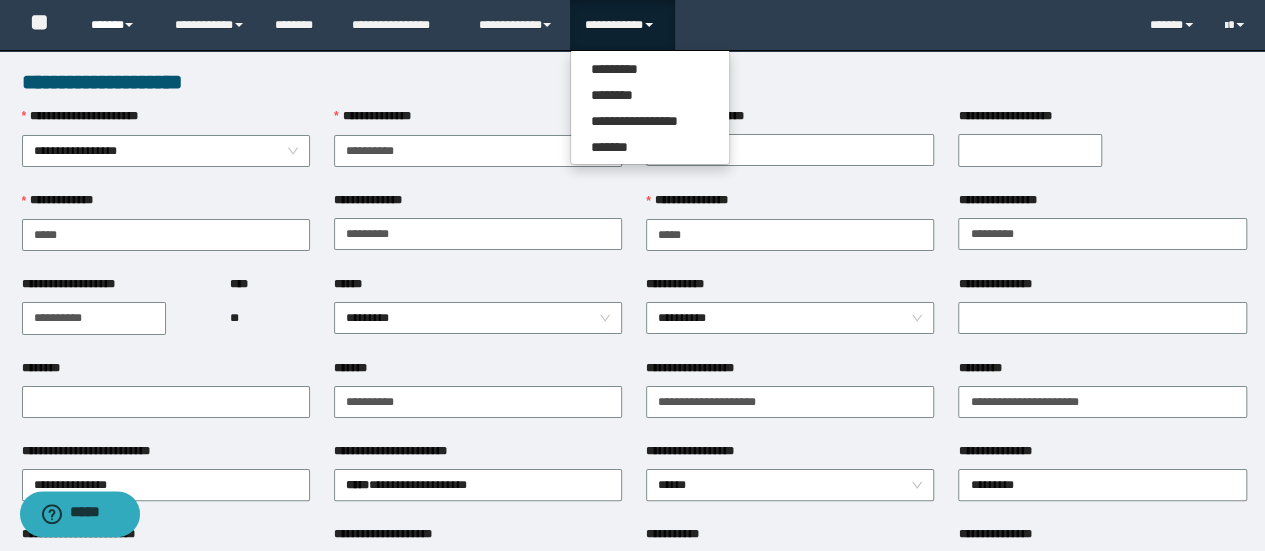 click on "******" at bounding box center (117, 25) 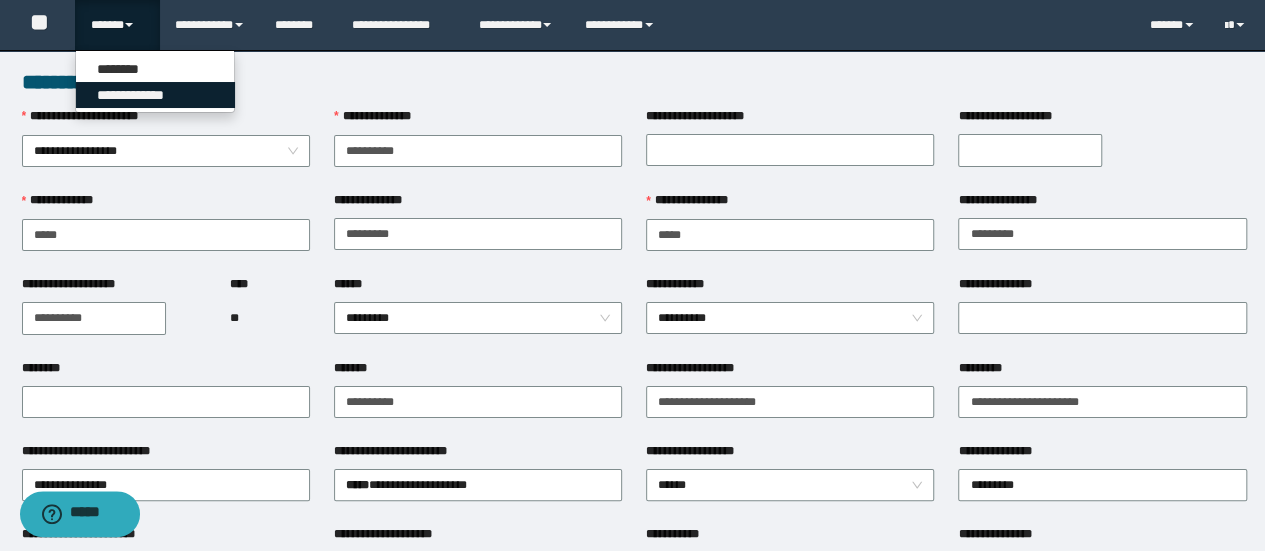 click on "**********" at bounding box center (155, 95) 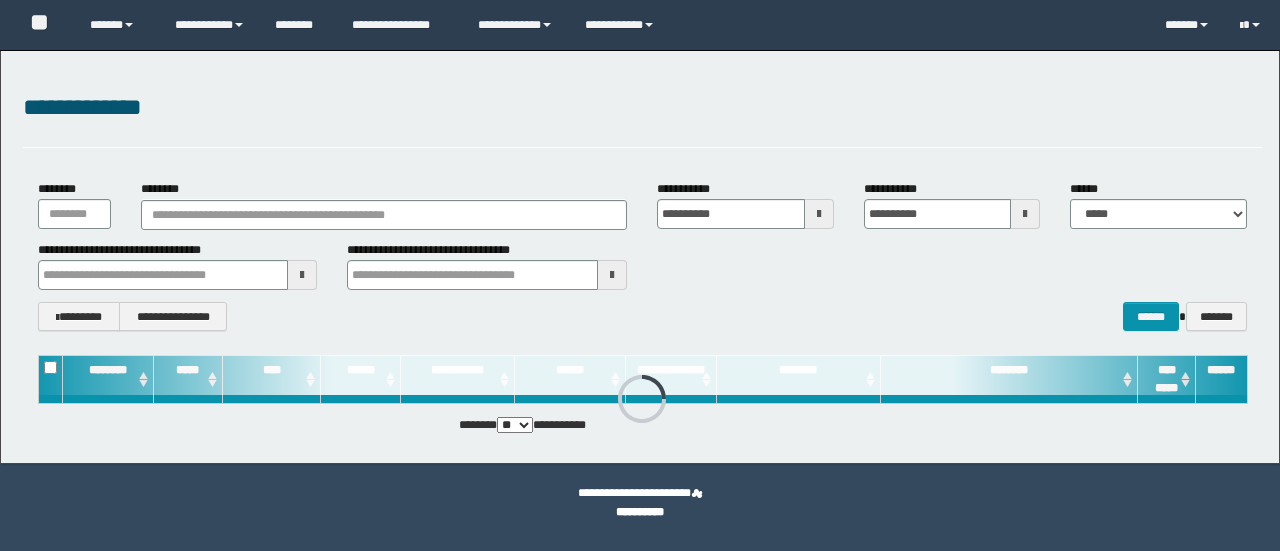 scroll, scrollTop: 0, scrollLeft: 0, axis: both 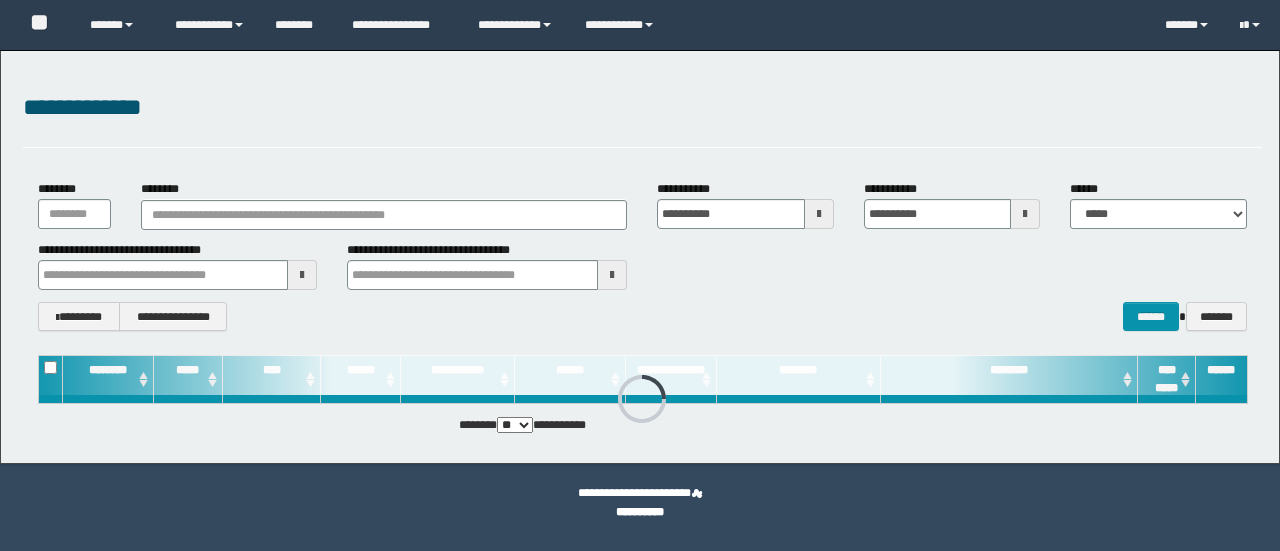 click on "**********" at bounding box center (642, 255) 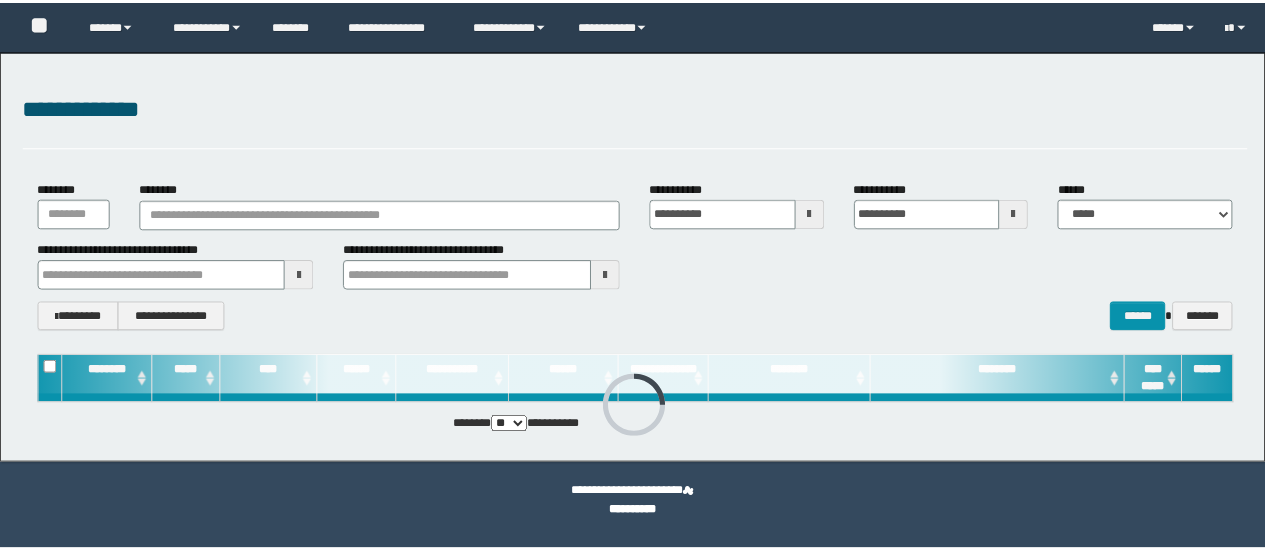 scroll, scrollTop: 0, scrollLeft: 0, axis: both 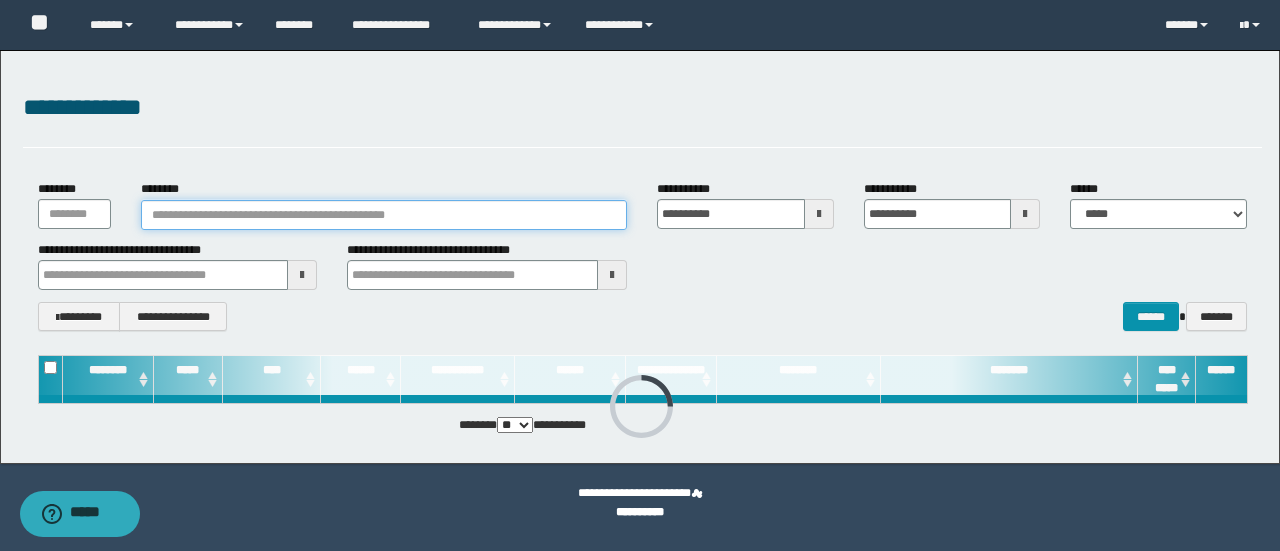 click on "********" at bounding box center (384, 215) 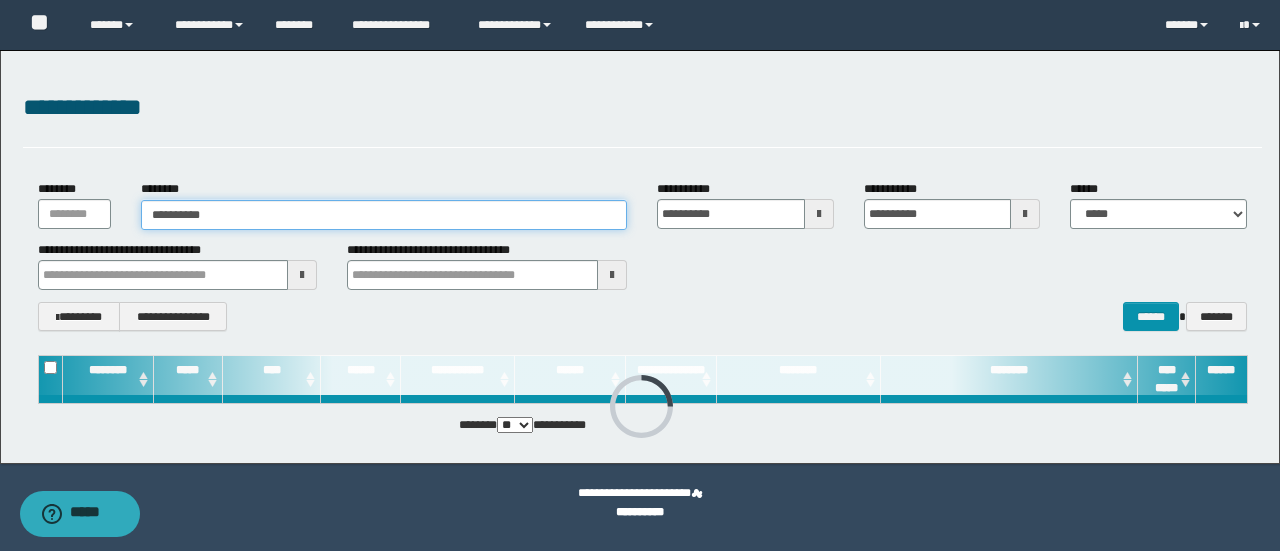 type on "**********" 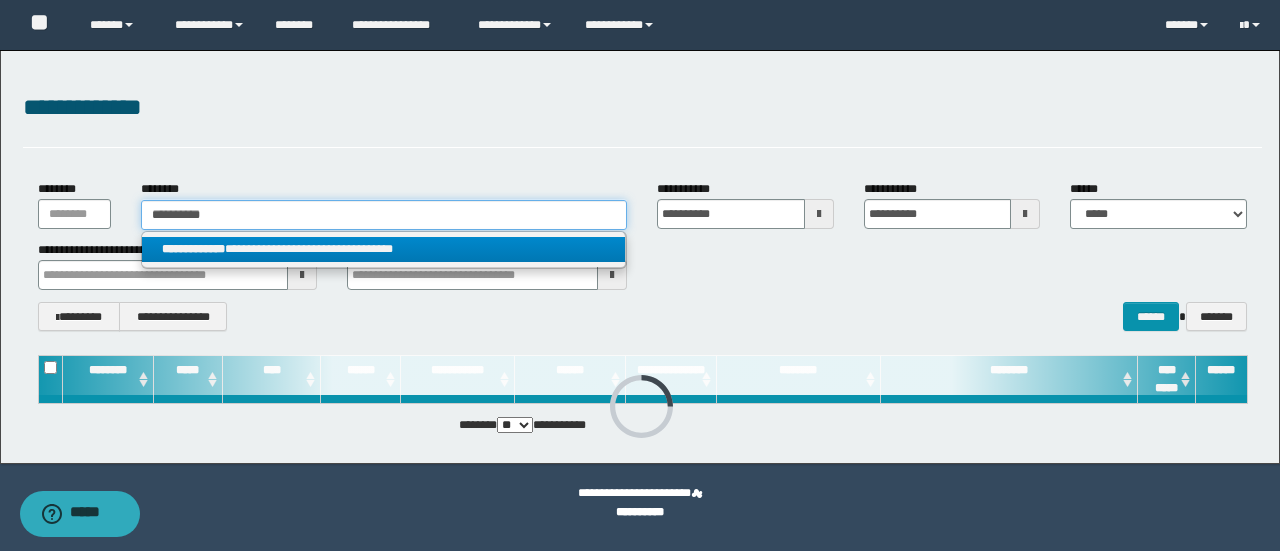type on "**********" 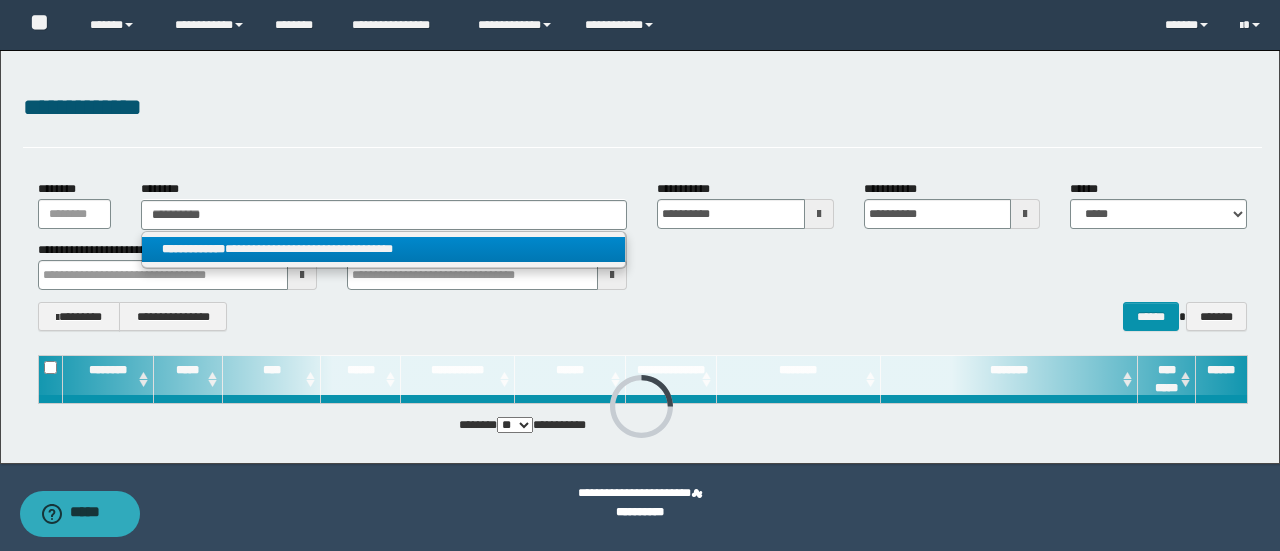 click on "**********" at bounding box center (193, 249) 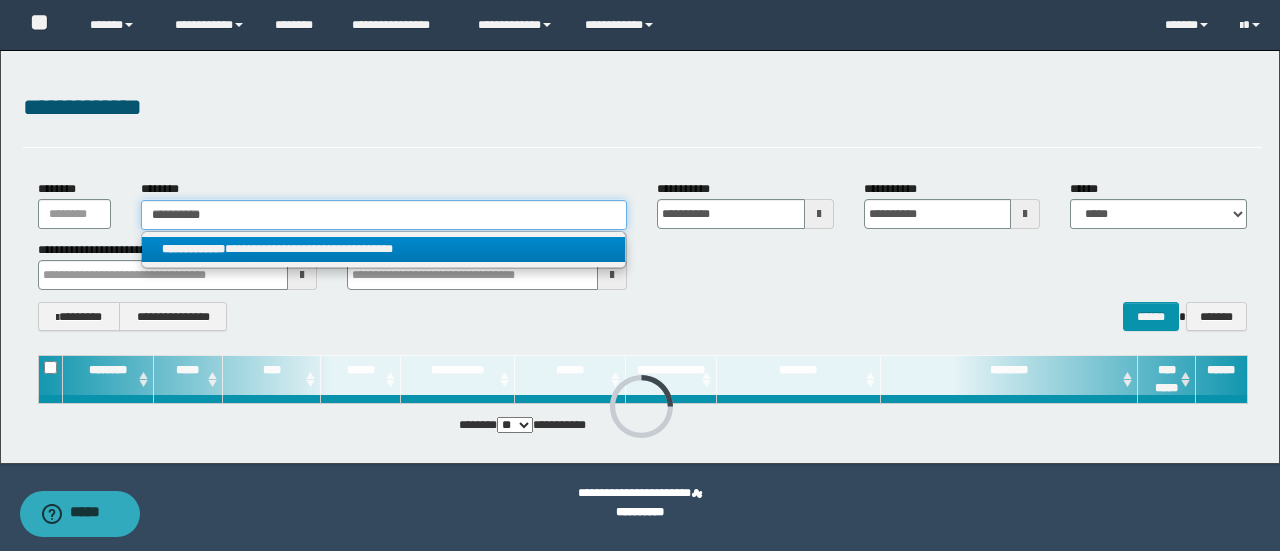 type 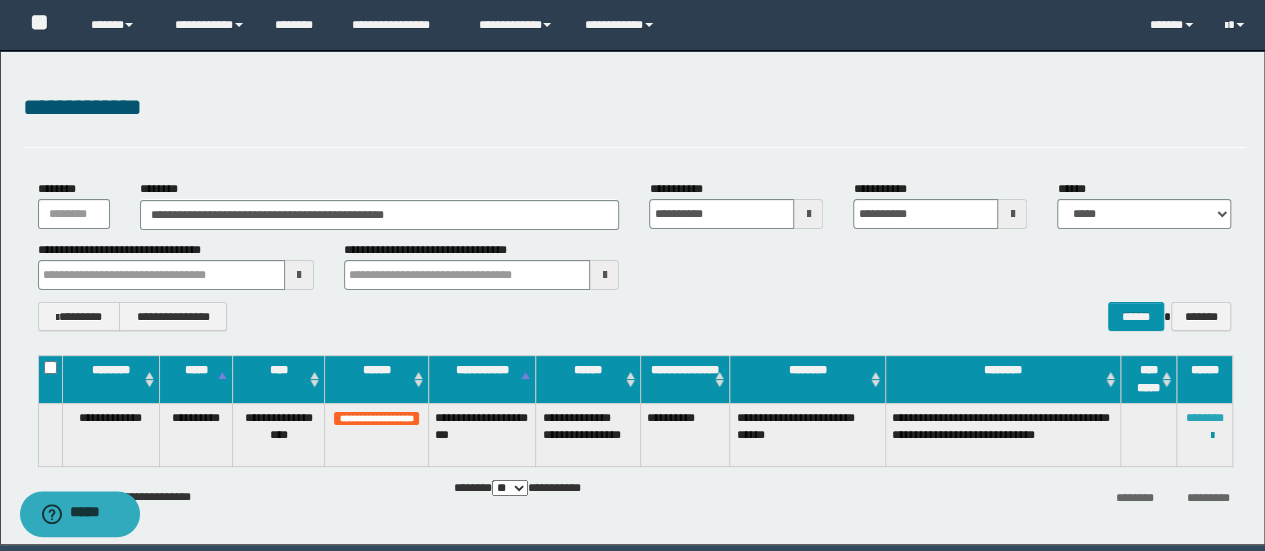 click on "********" at bounding box center [1205, 418] 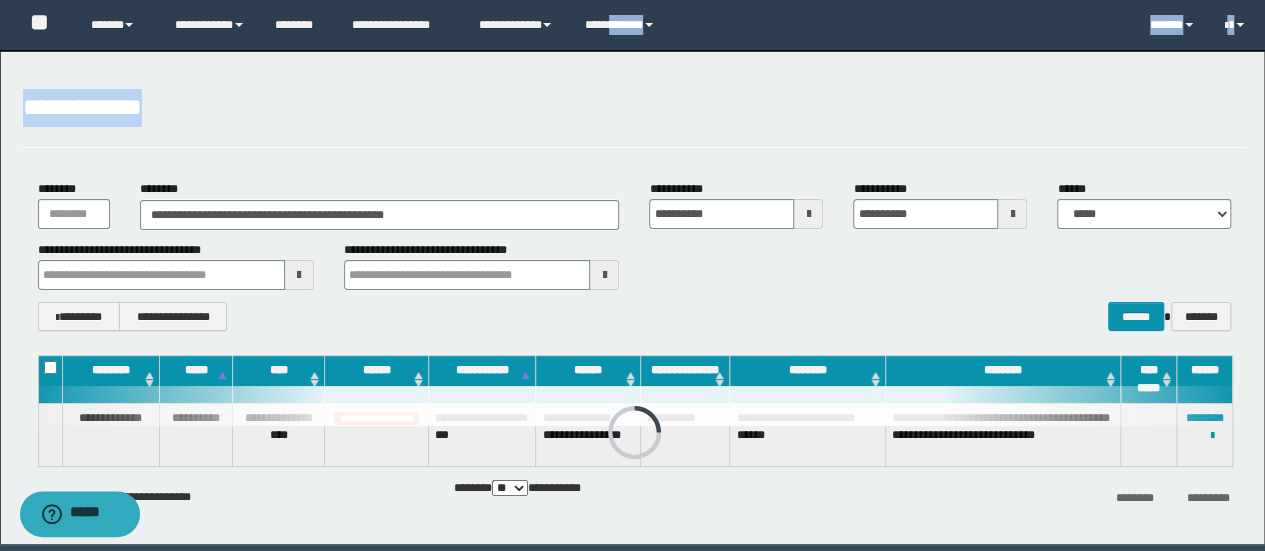 click on "**********" at bounding box center (632, 297) 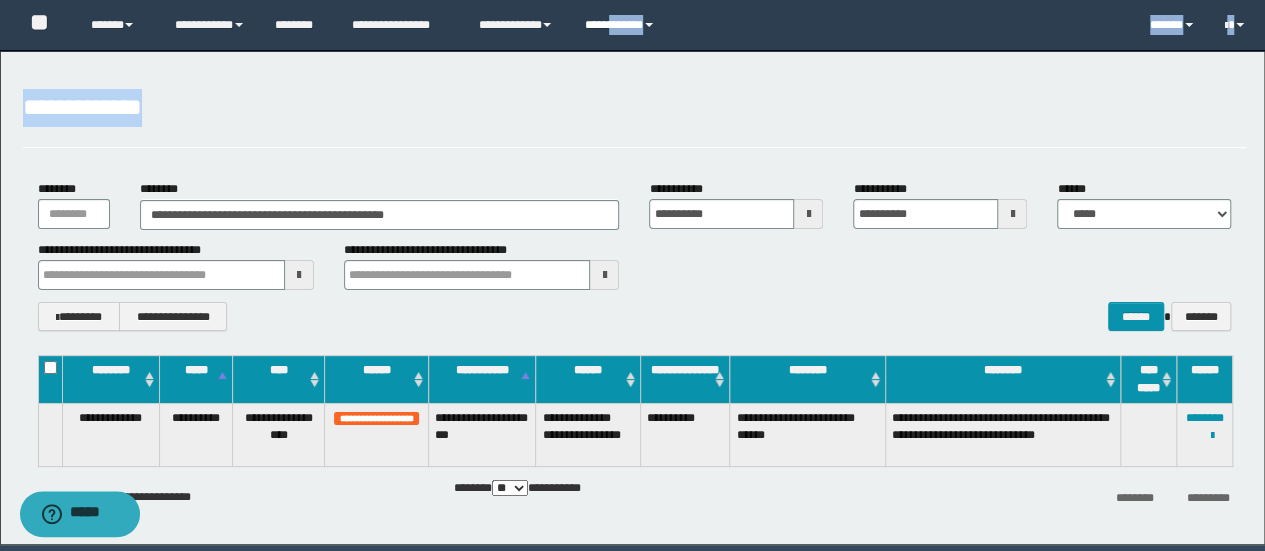 click on "**********" at bounding box center [622, 25] 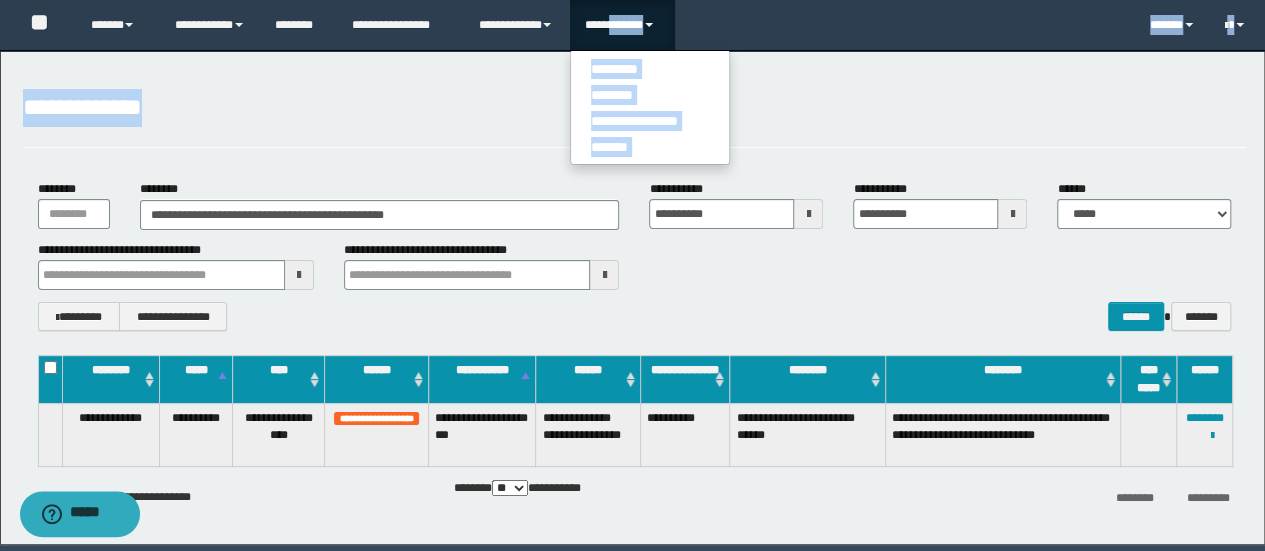 click on "**********" at bounding box center [650, 107] 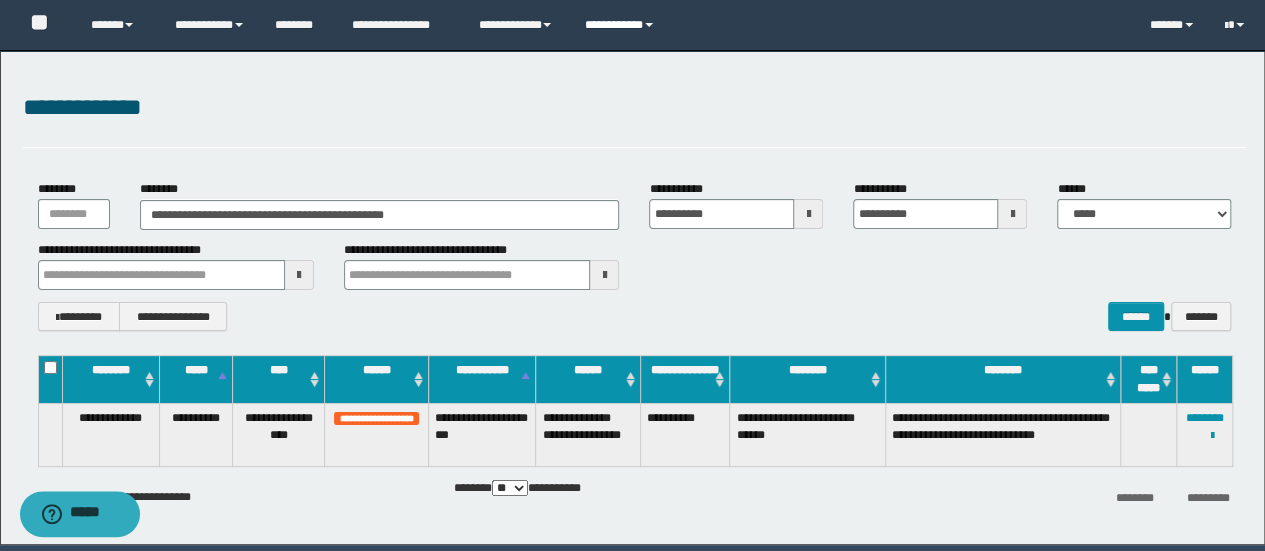 click on "**********" at bounding box center (622, 25) 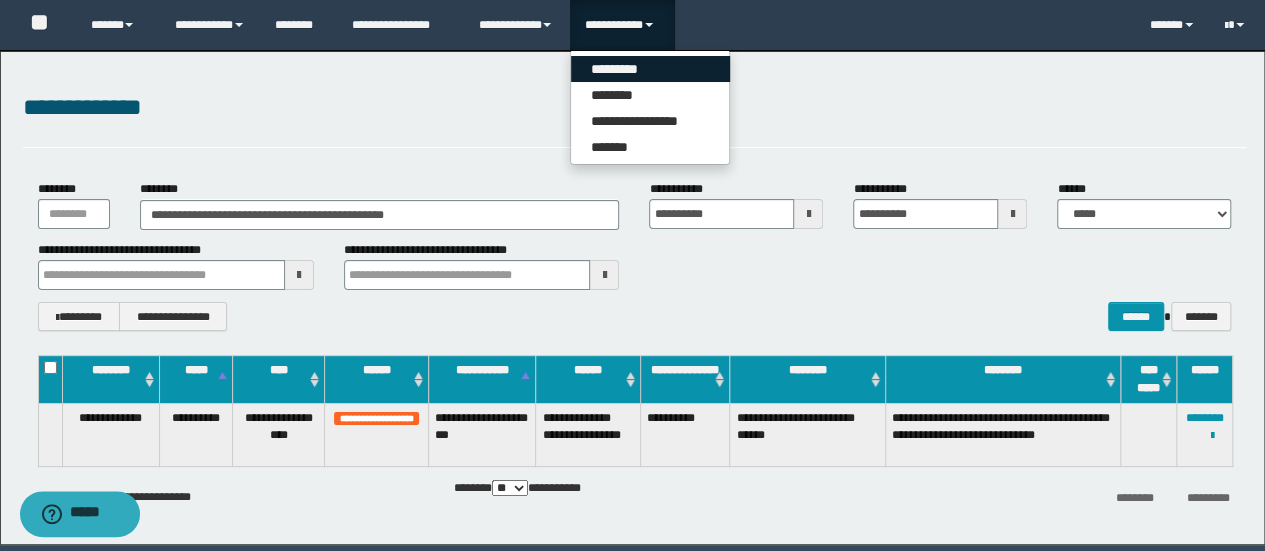 click on "*********" at bounding box center (650, 69) 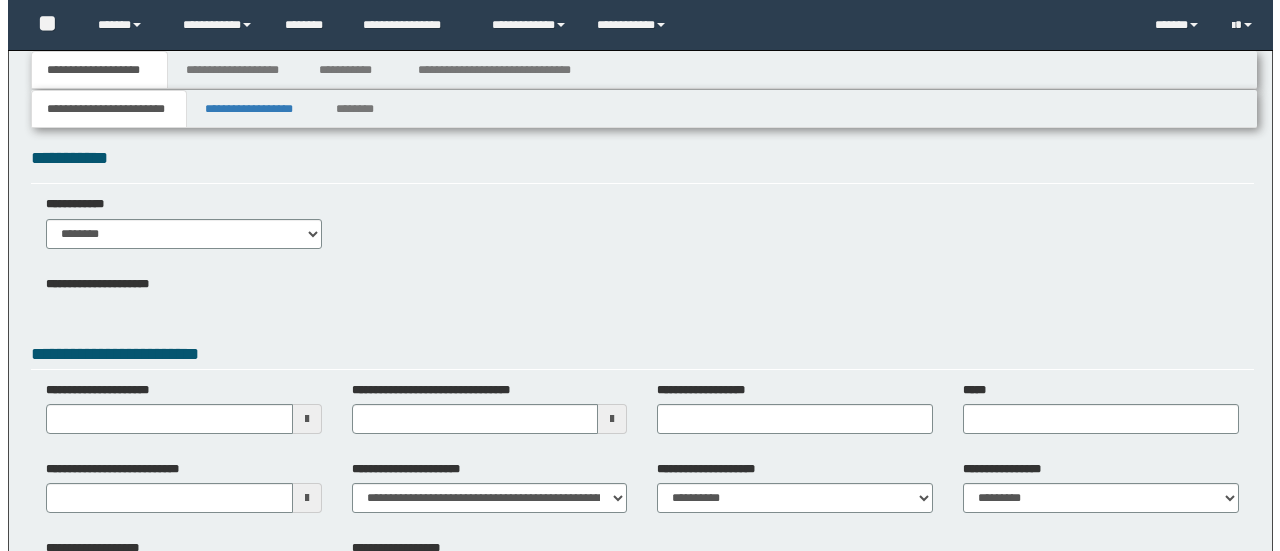 scroll, scrollTop: 0, scrollLeft: 0, axis: both 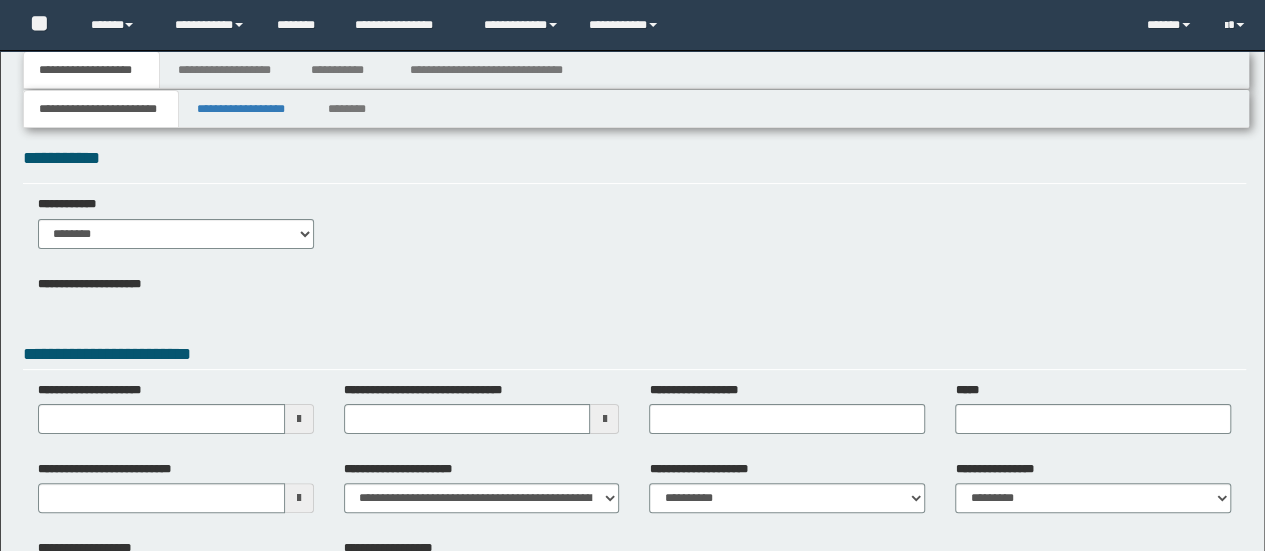 type 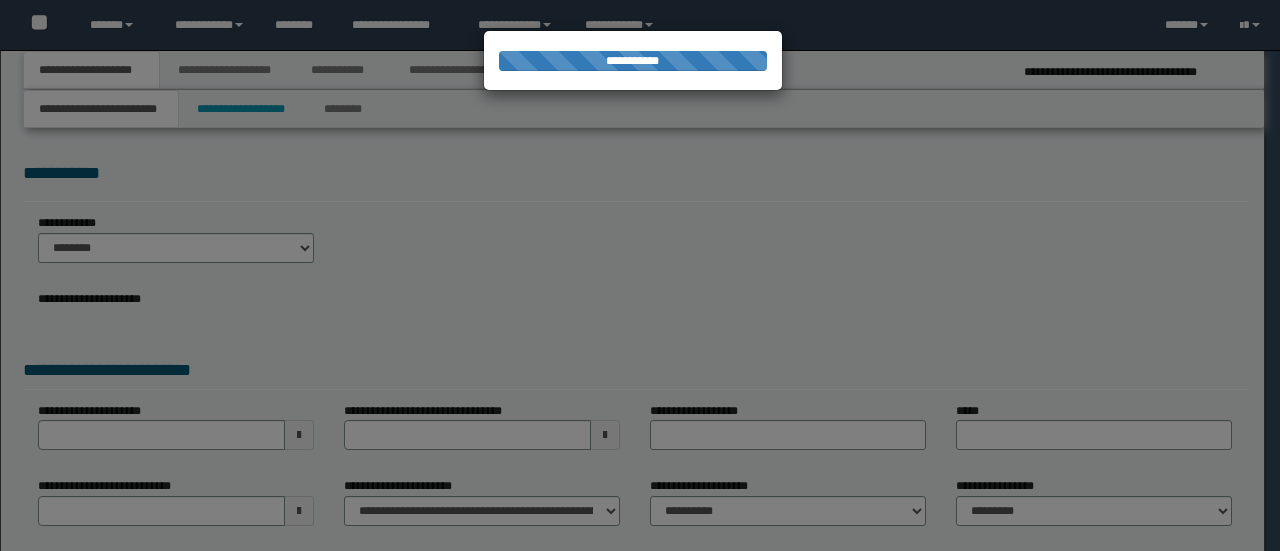 scroll, scrollTop: 0, scrollLeft: 0, axis: both 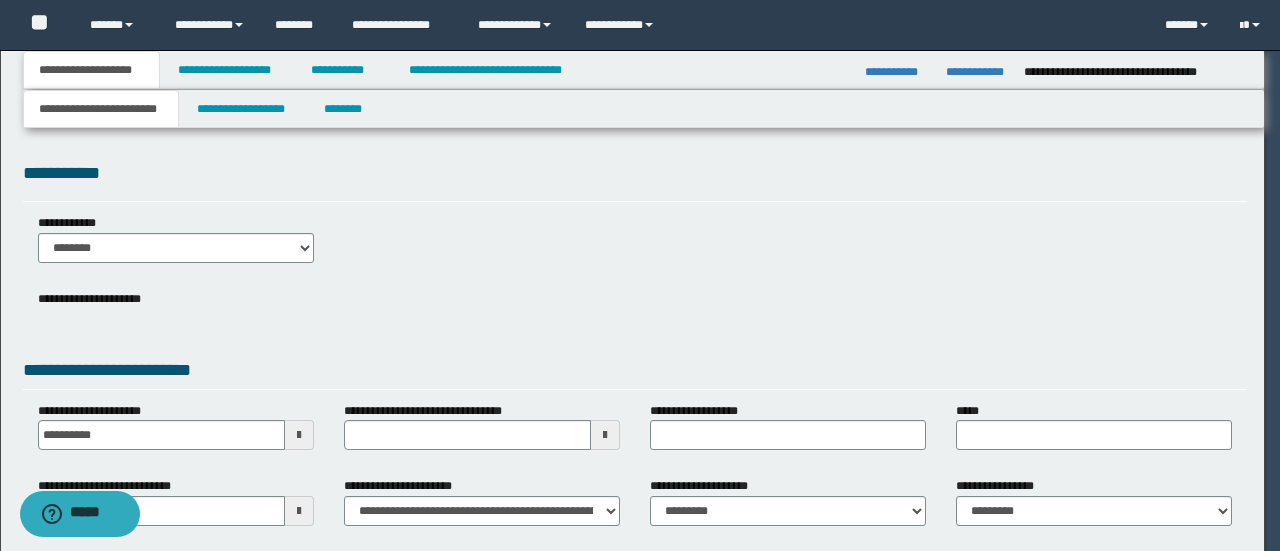 click at bounding box center [640, 275] 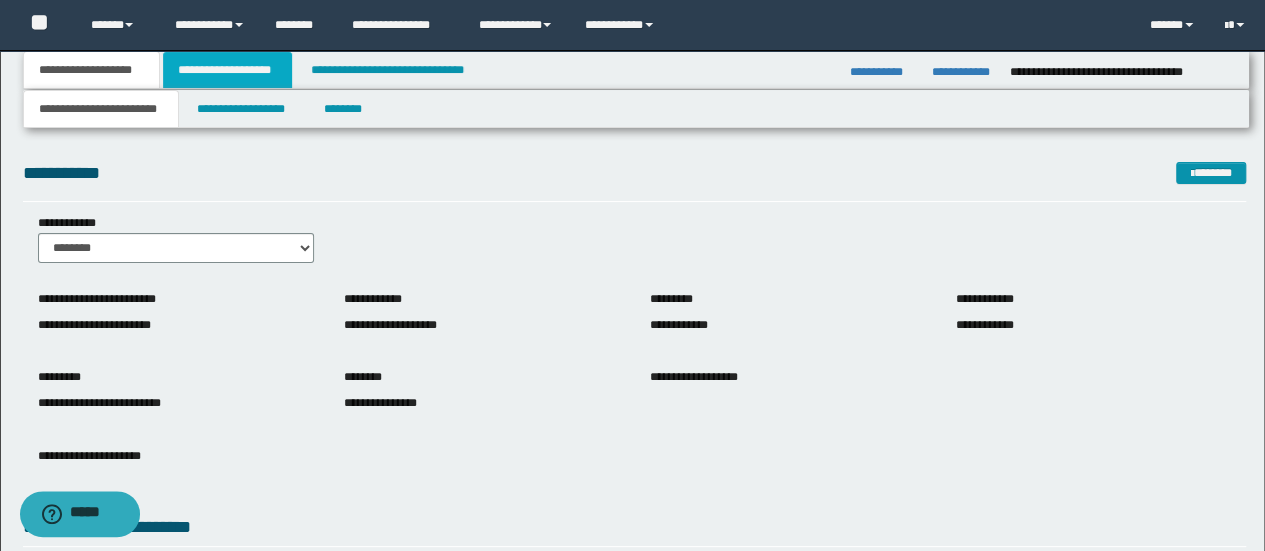 click on "**********" at bounding box center [227, 70] 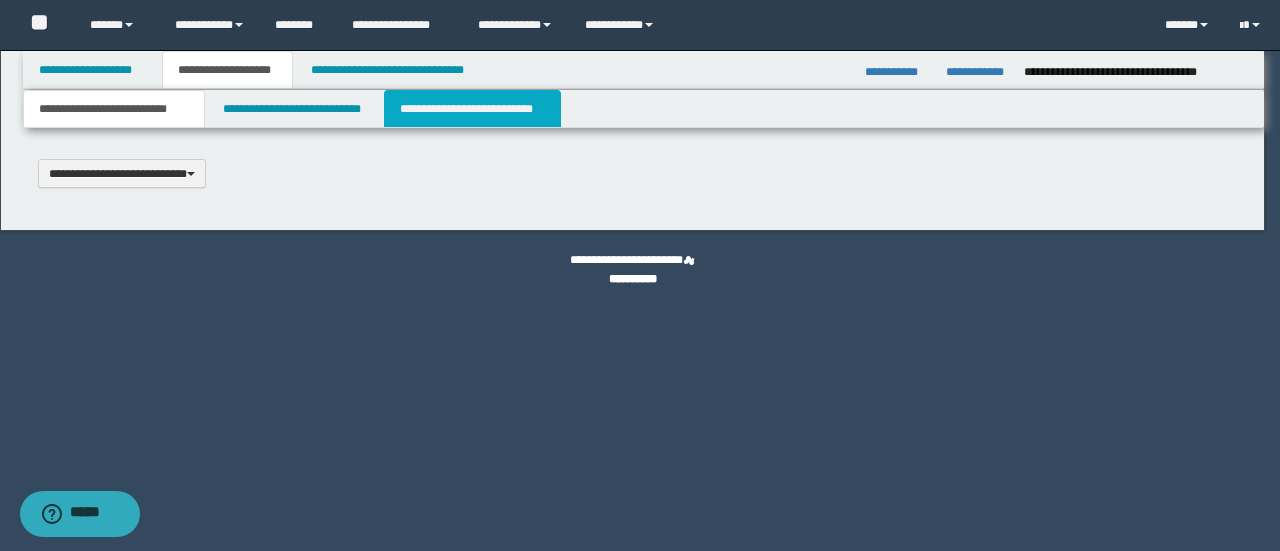 scroll, scrollTop: 0, scrollLeft: 0, axis: both 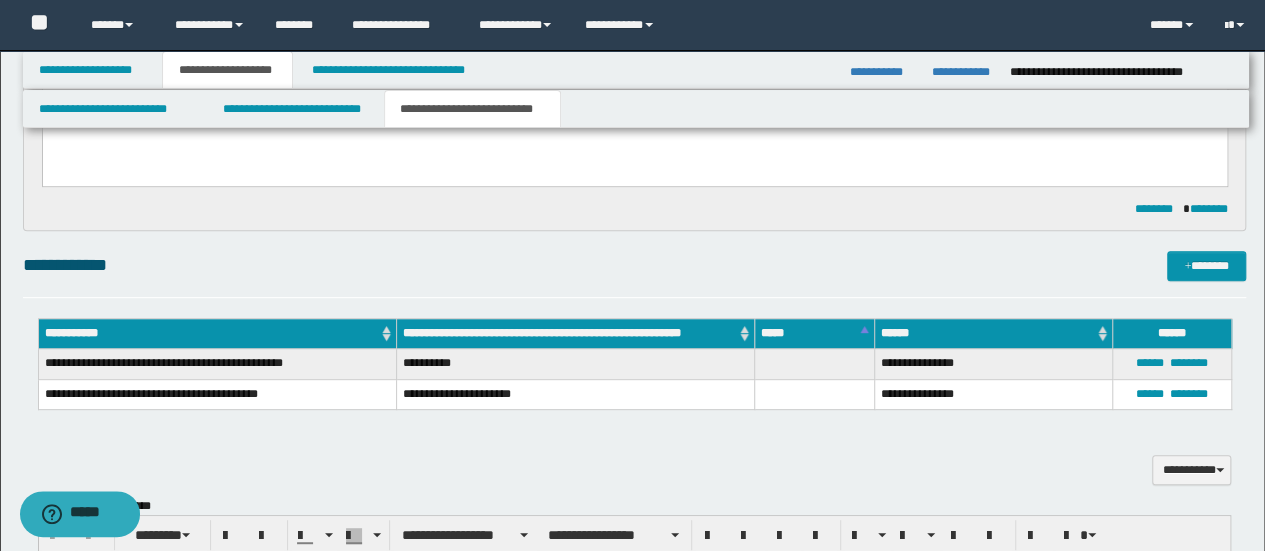 click on "**********" at bounding box center [635, 459] 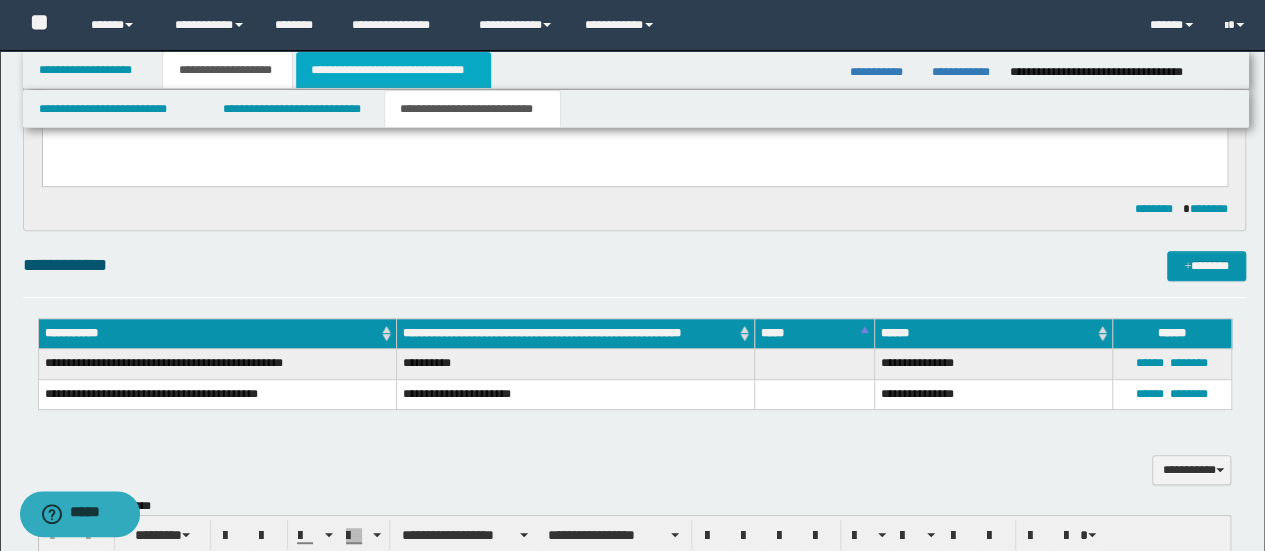 click on "**********" at bounding box center (393, 70) 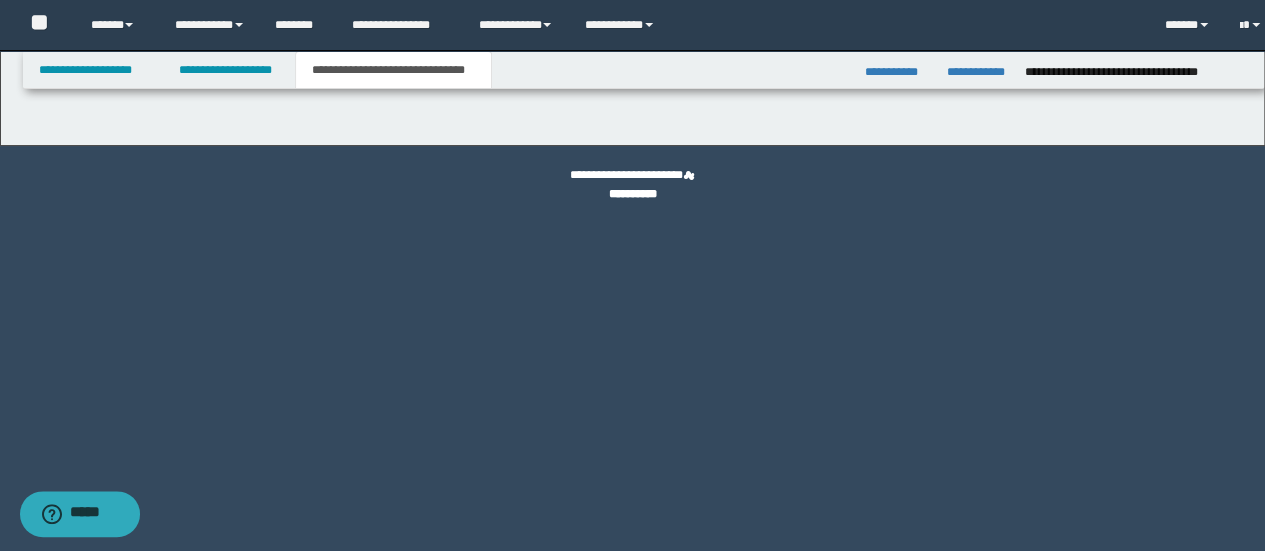 scroll, scrollTop: 0, scrollLeft: 0, axis: both 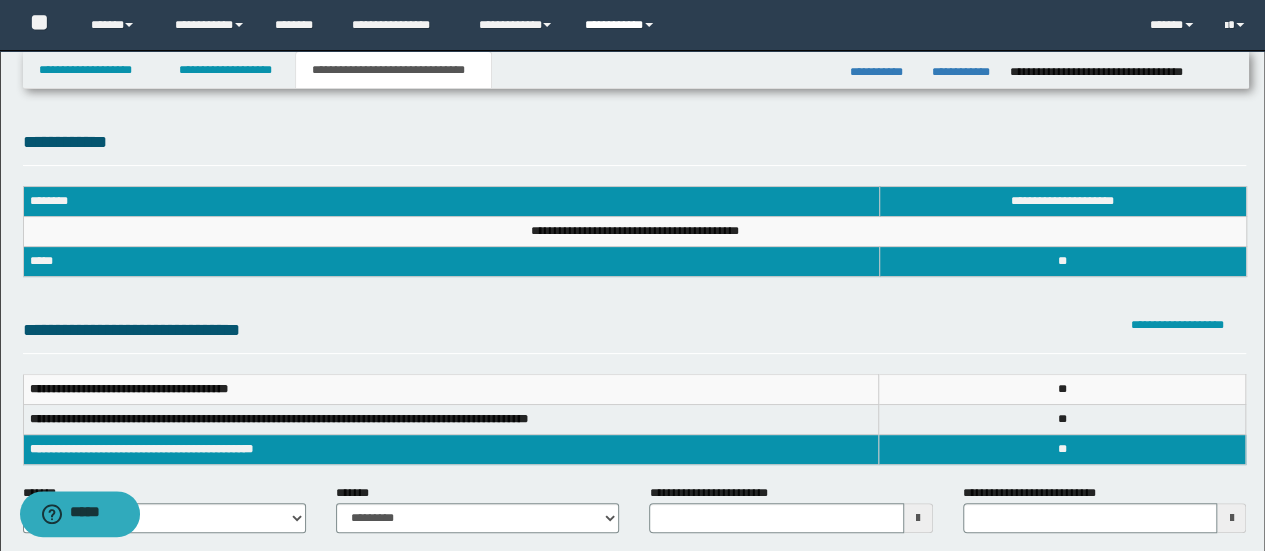 click on "**********" at bounding box center (622, 25) 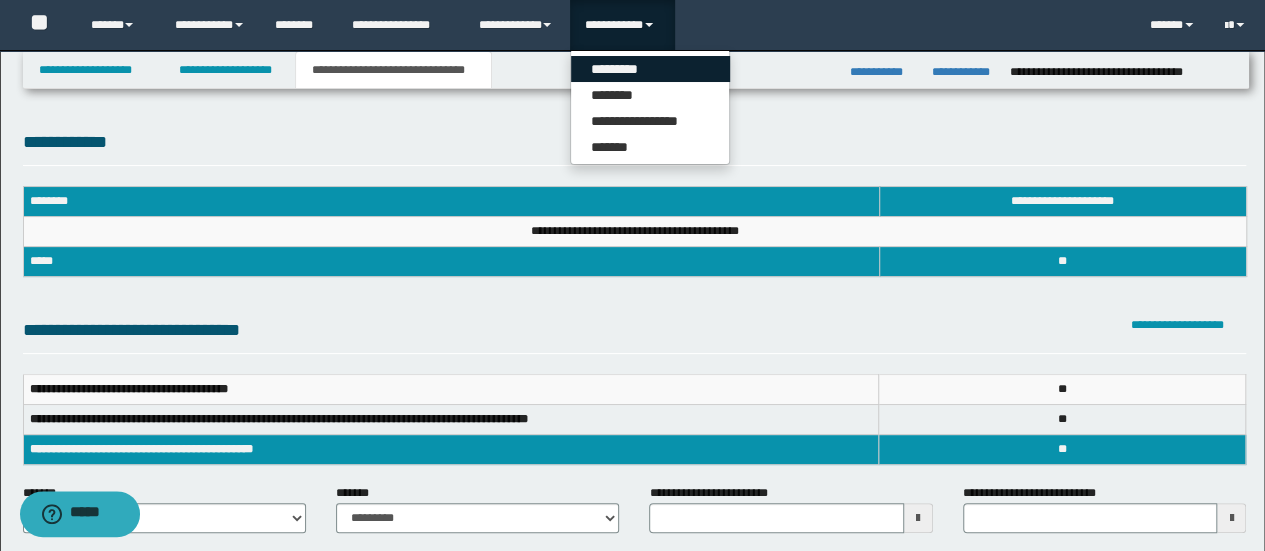 click on "*********" at bounding box center [650, 69] 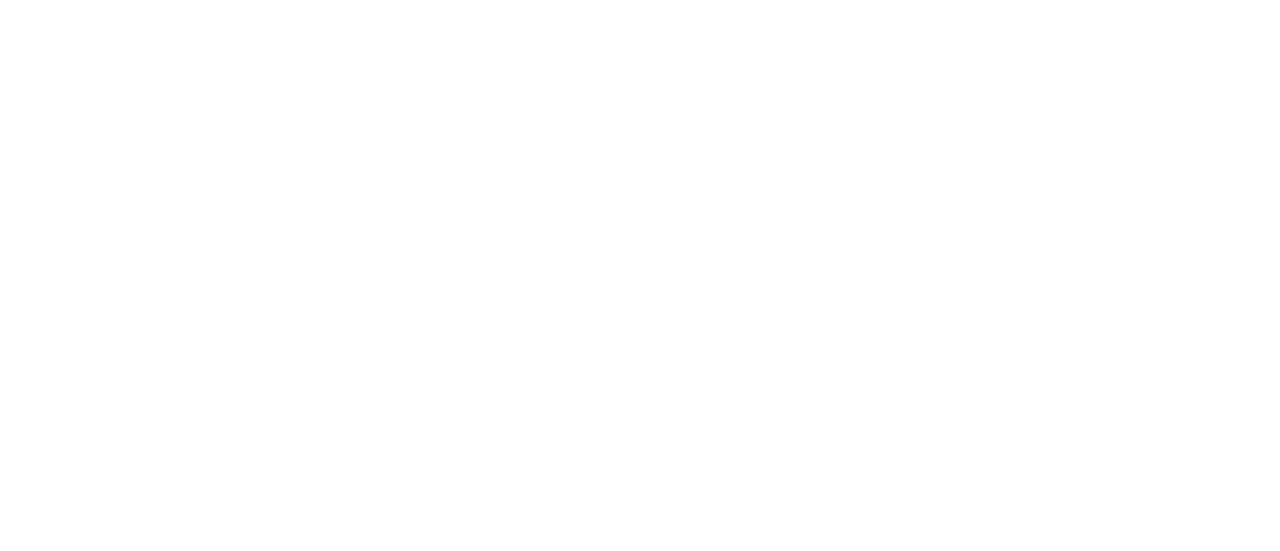 scroll, scrollTop: 0, scrollLeft: 0, axis: both 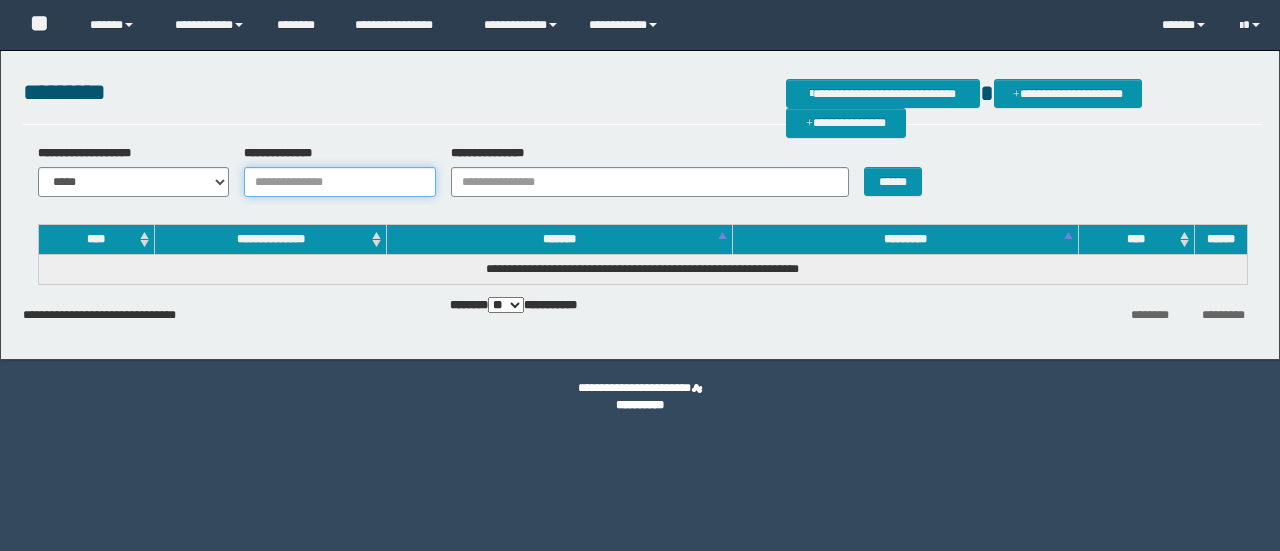 click on "**********" at bounding box center (340, 182) 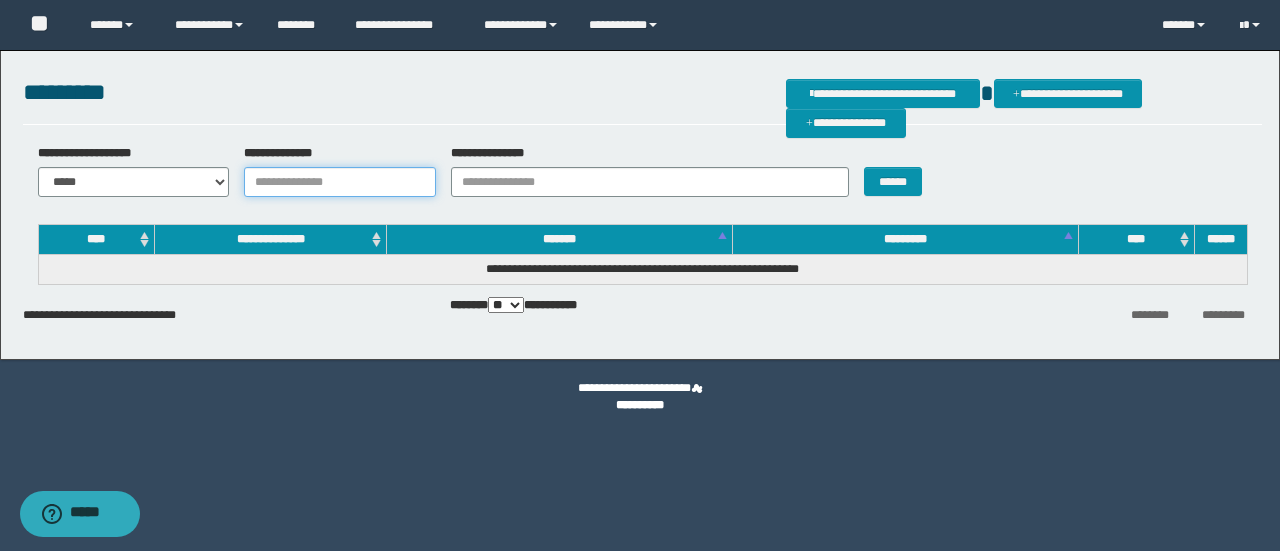 paste on "**********" 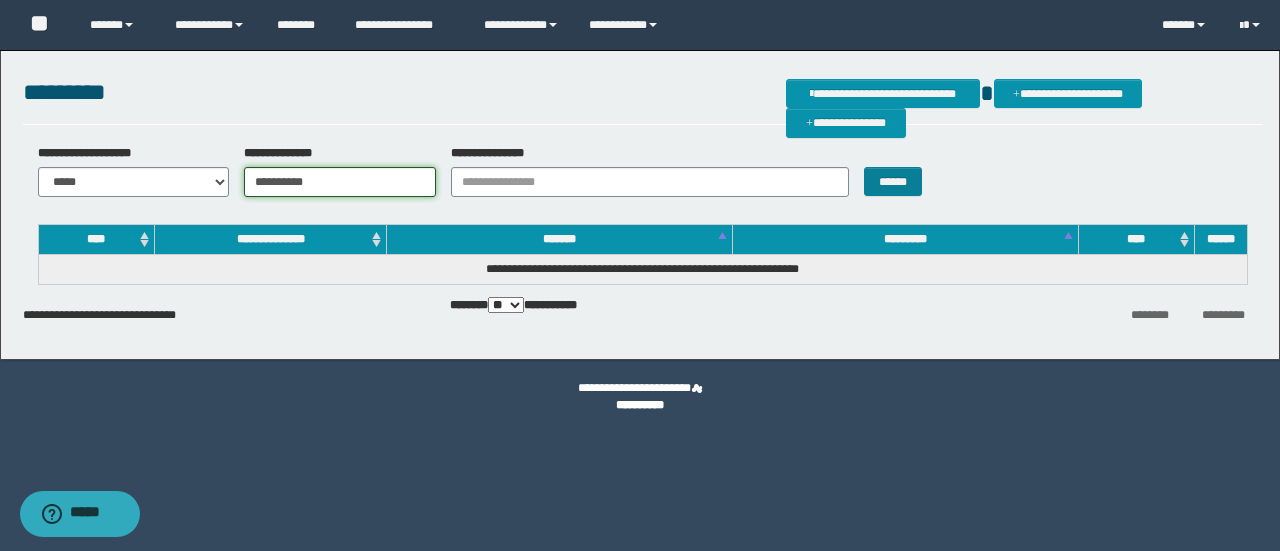 type on "**********" 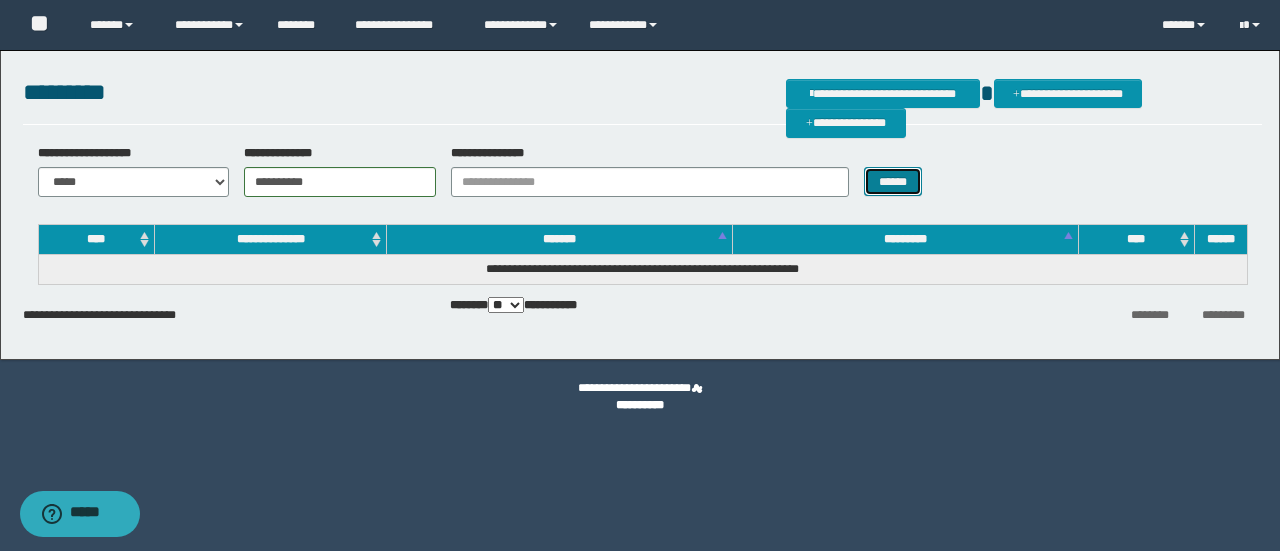 click on "******" at bounding box center [893, 181] 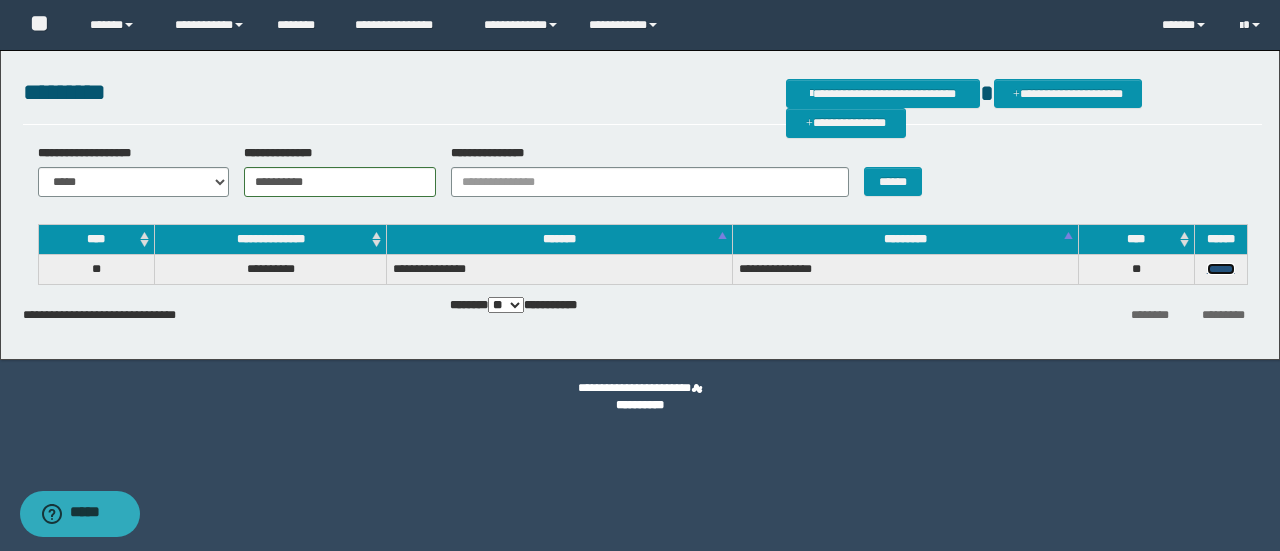 click on "******" at bounding box center [1221, 269] 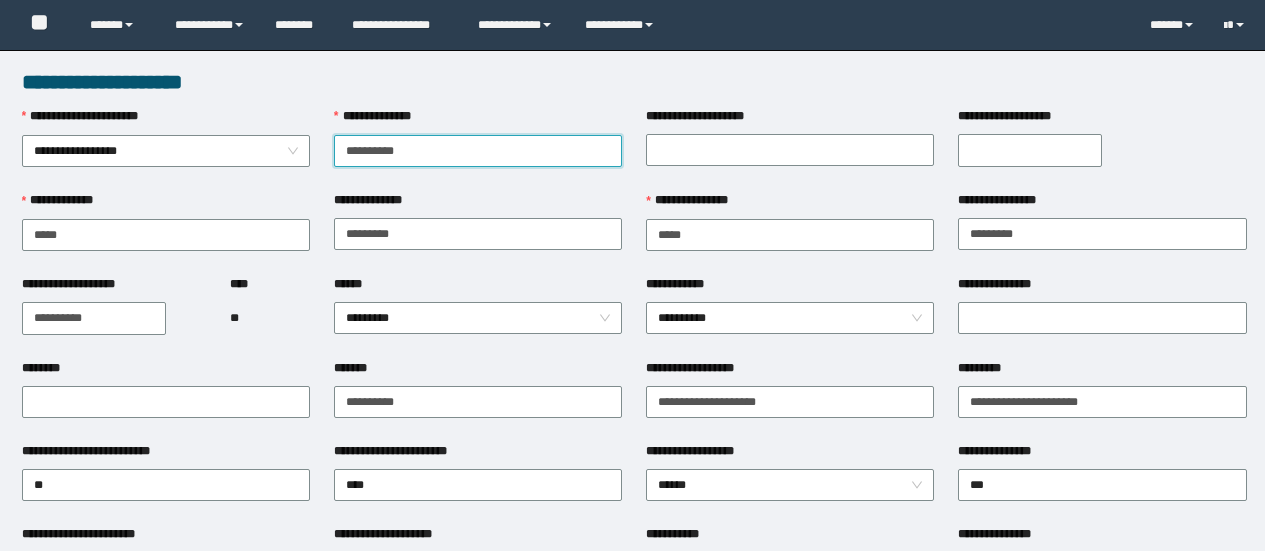 scroll, scrollTop: 0, scrollLeft: 0, axis: both 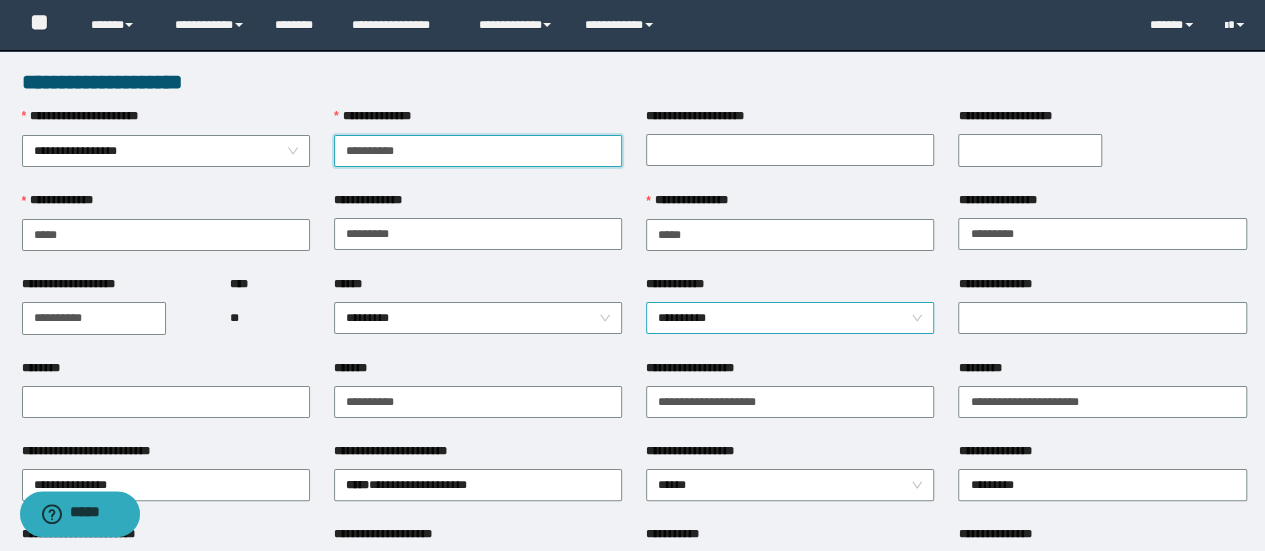 type on "**********" 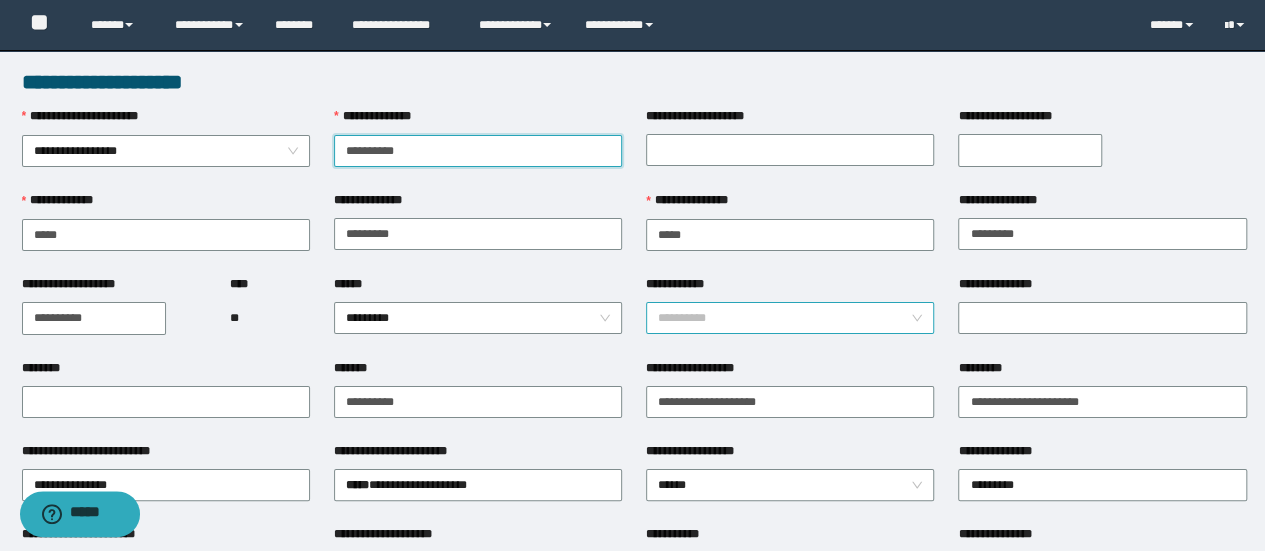 click on "**********" at bounding box center [790, 318] 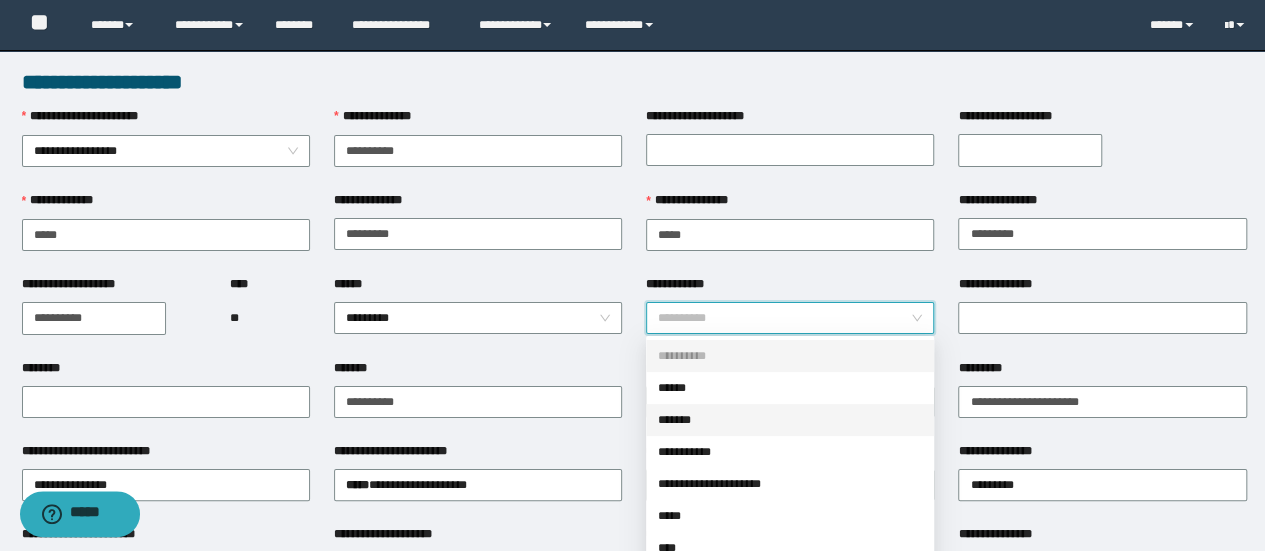 click on "*******" at bounding box center [790, 420] 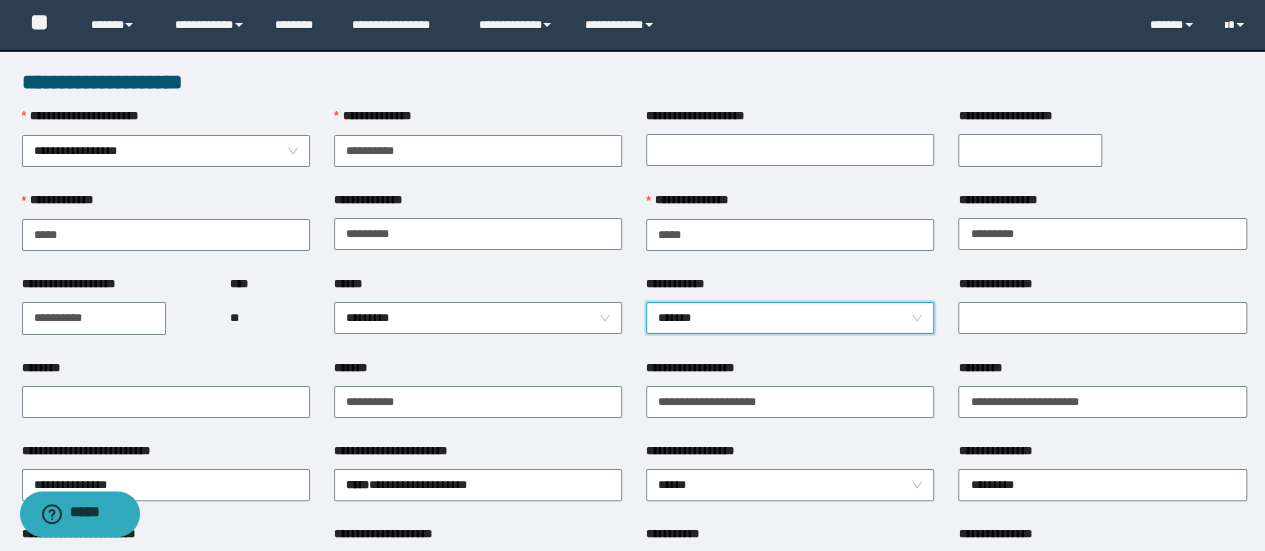 scroll, scrollTop: 100, scrollLeft: 0, axis: vertical 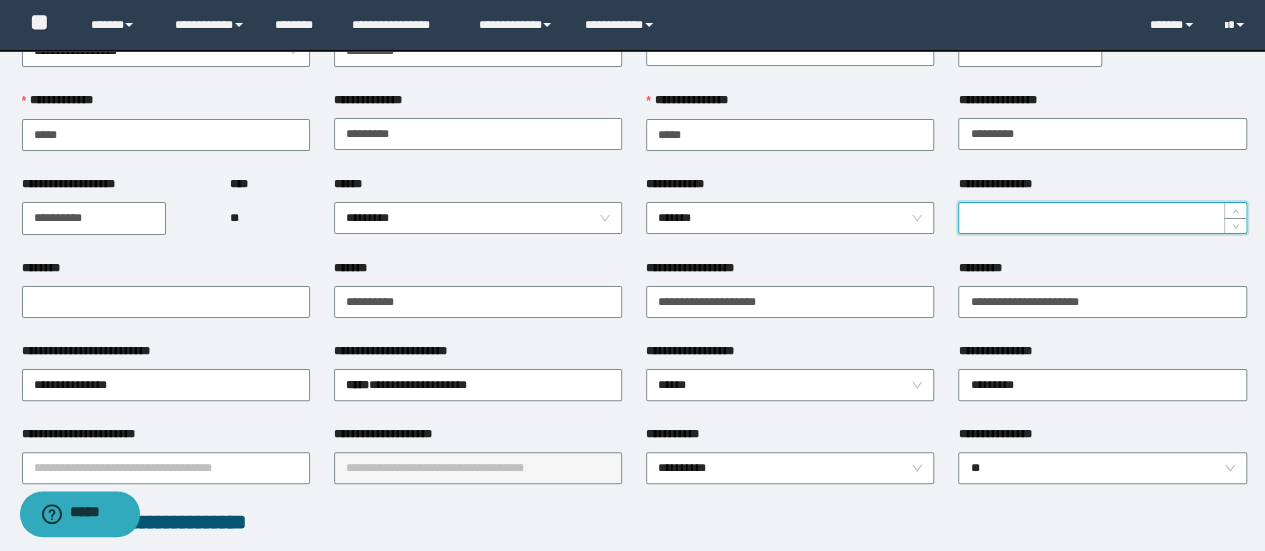 click on "**********" at bounding box center [1102, 218] 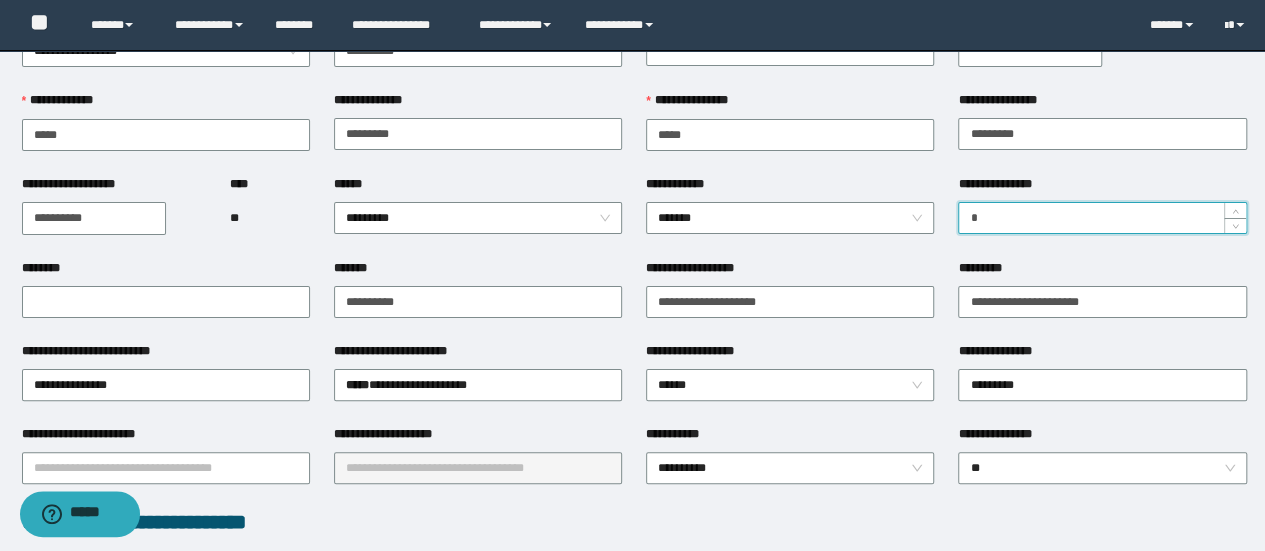 type on "*" 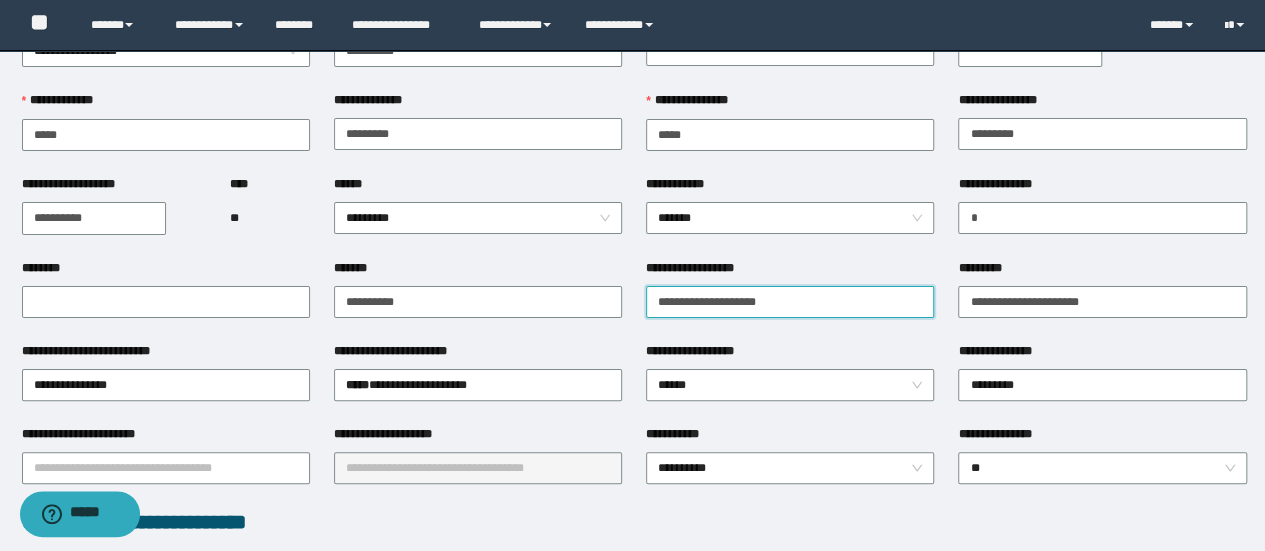 click on "**********" at bounding box center (790, 302) 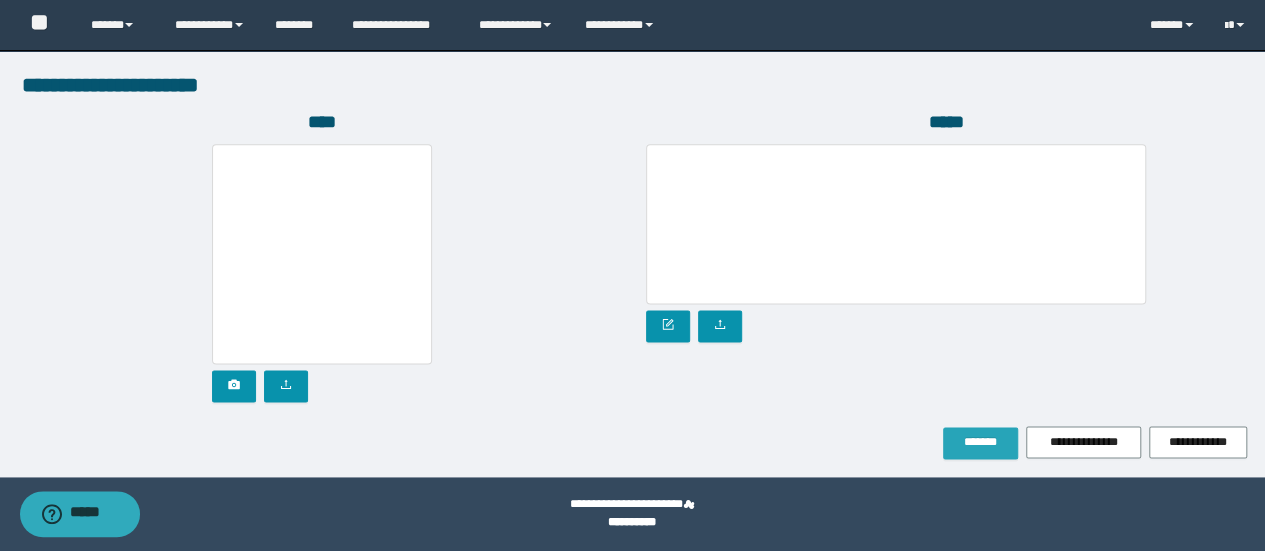 type on "**********" 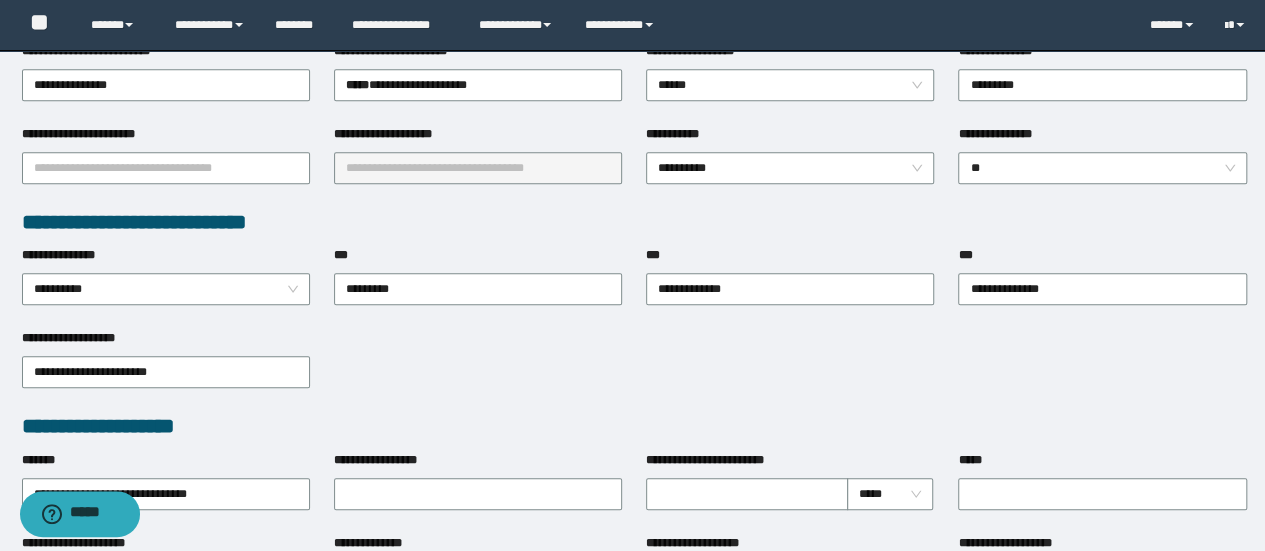 scroll, scrollTop: 3, scrollLeft: 0, axis: vertical 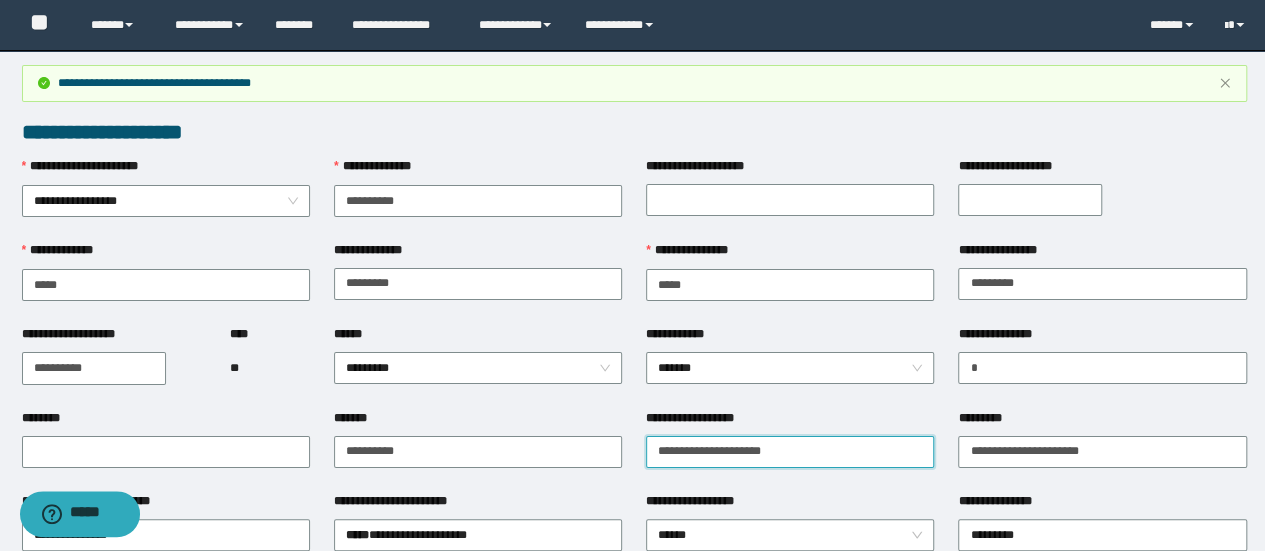 drag, startPoint x: 717, startPoint y: 465, endPoint x: 464, endPoint y: 543, distance: 264.75082 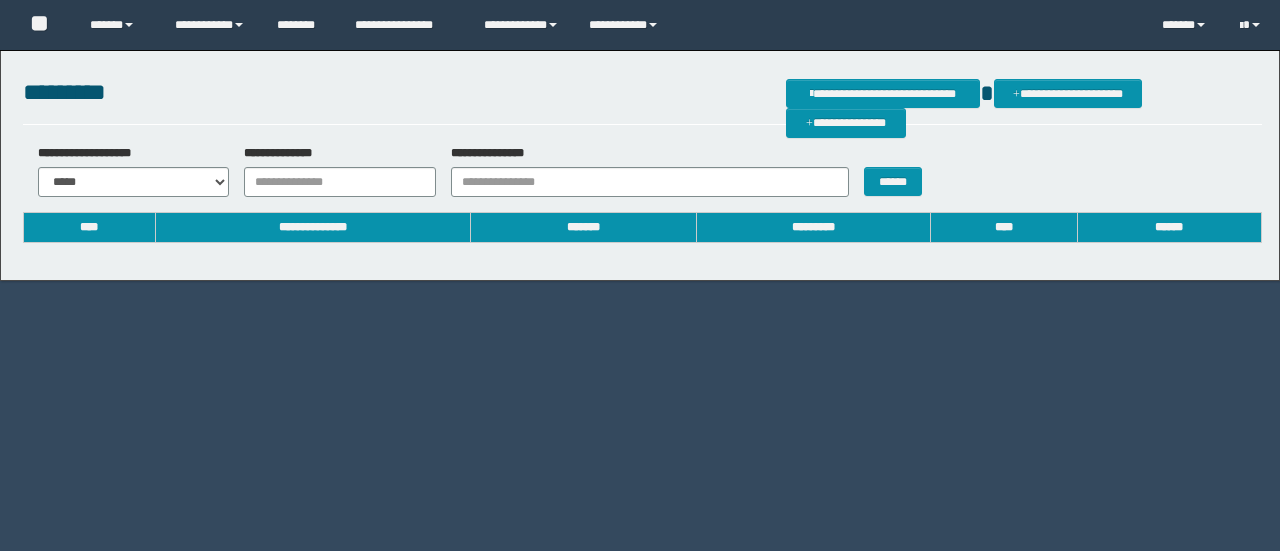 scroll, scrollTop: 0, scrollLeft: 0, axis: both 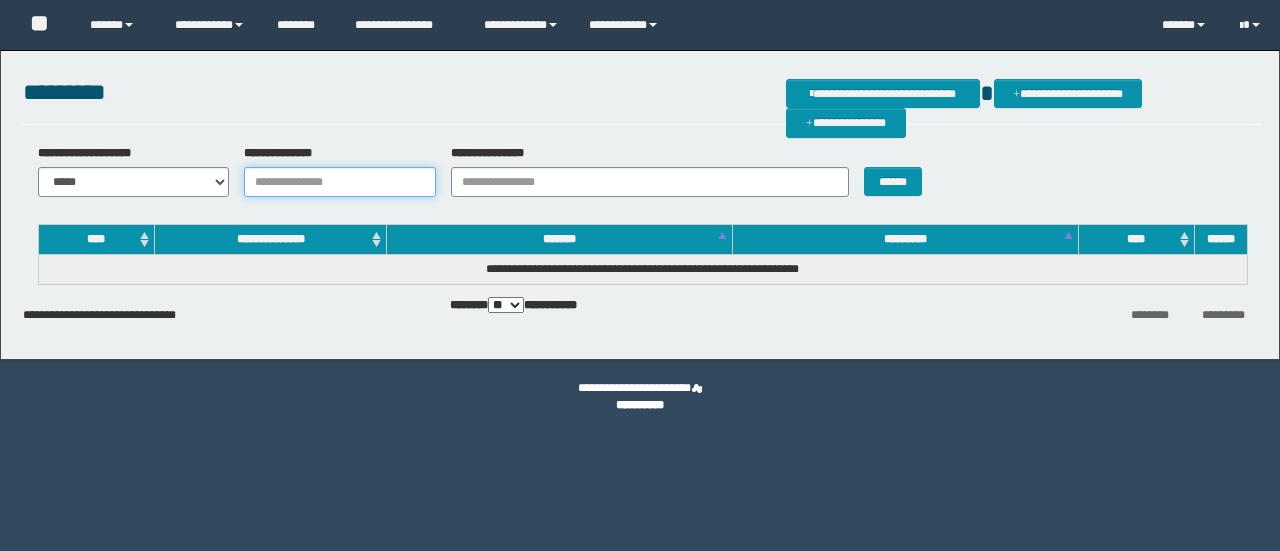 click on "**********" at bounding box center (340, 182) 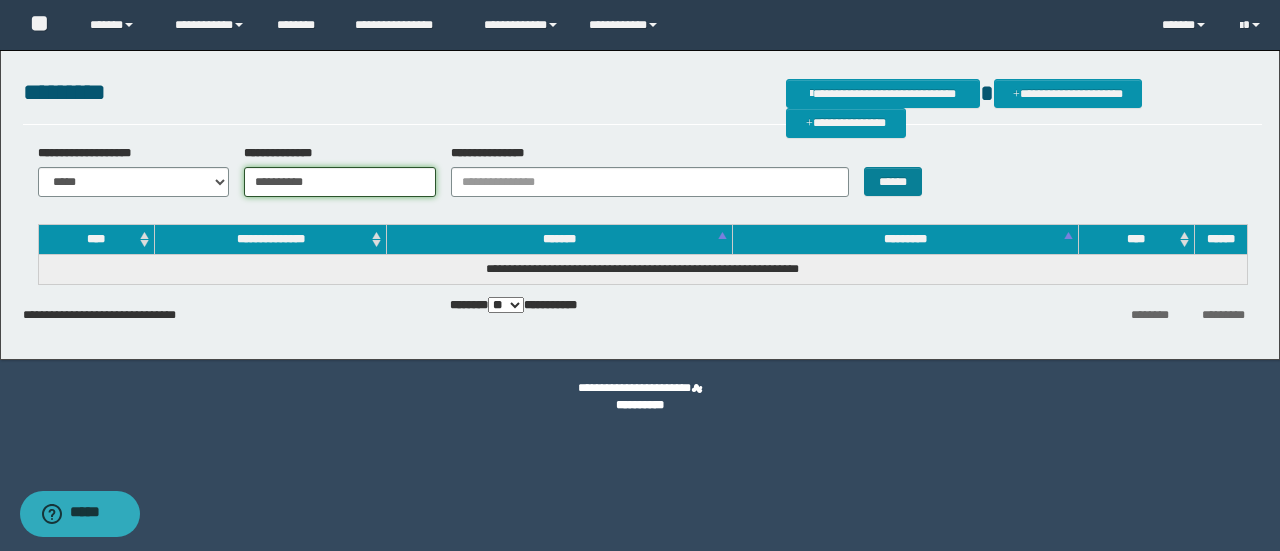type on "**********" 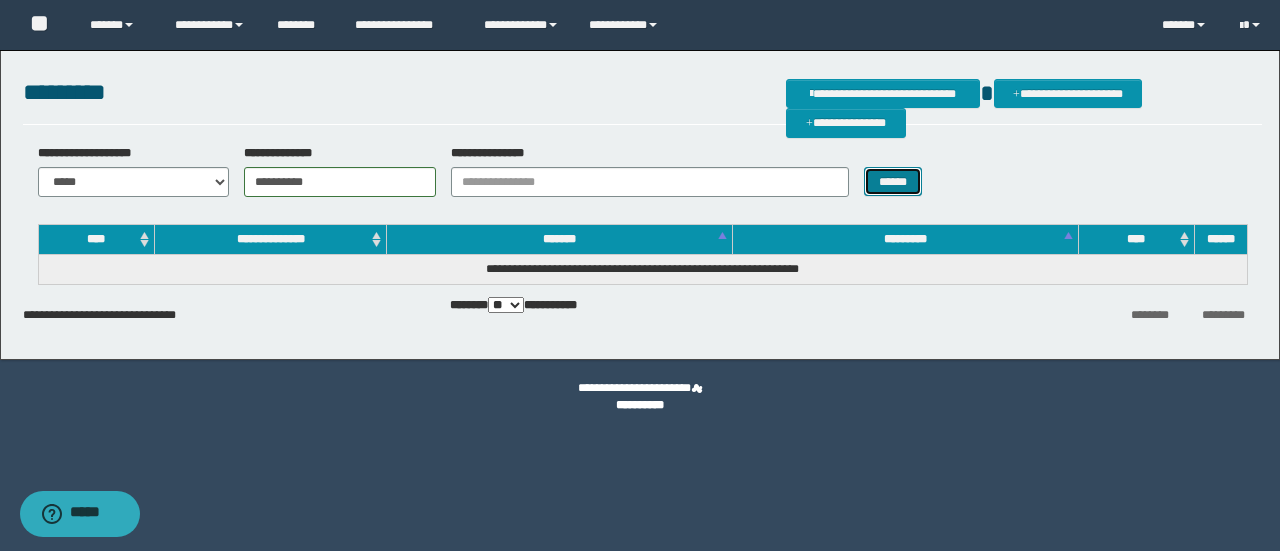 click on "******" at bounding box center [893, 181] 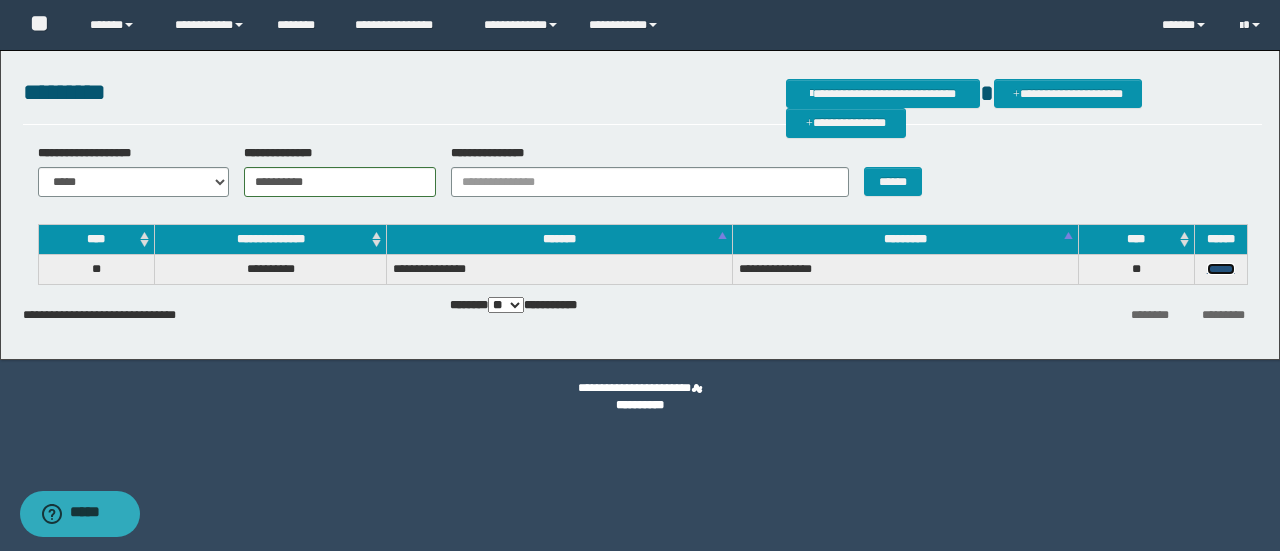 click on "******" at bounding box center (1221, 269) 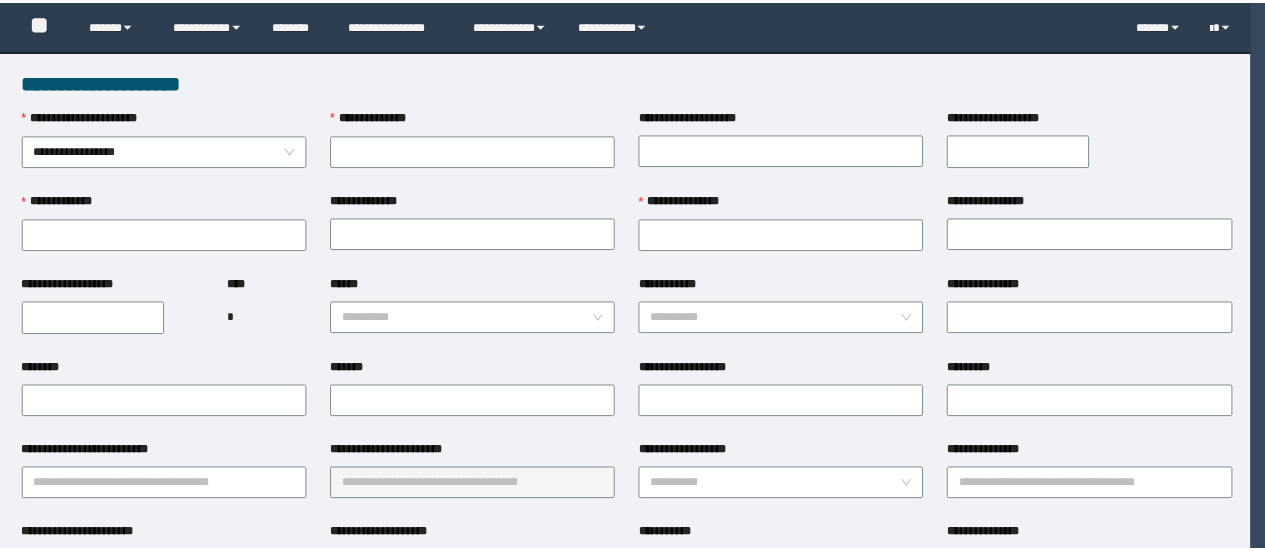scroll, scrollTop: 0, scrollLeft: 0, axis: both 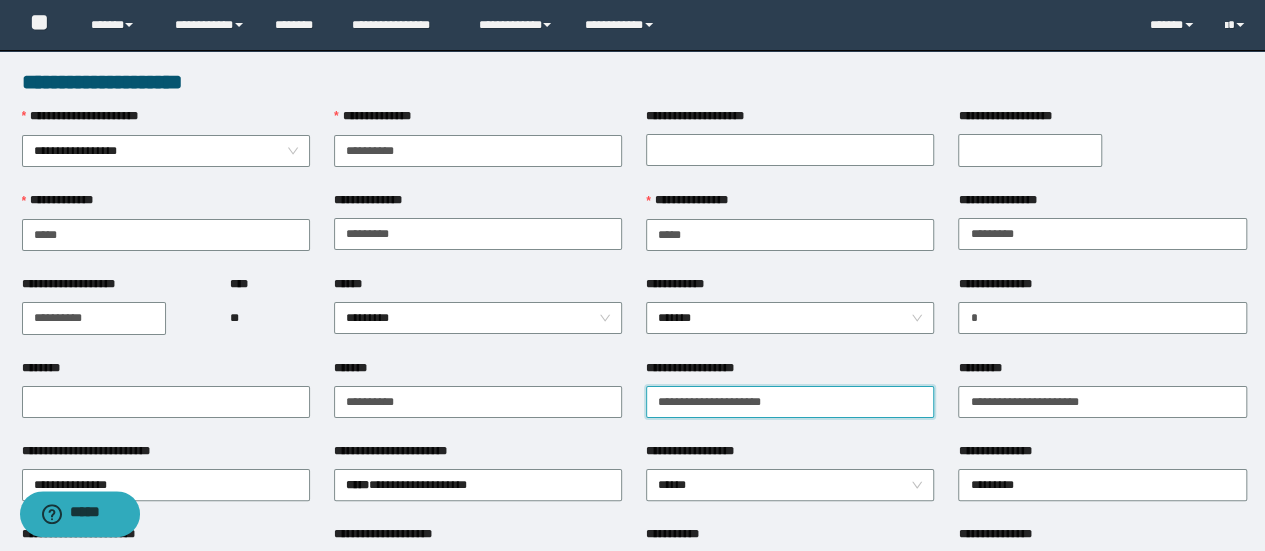 click on "**********" at bounding box center (790, 402) 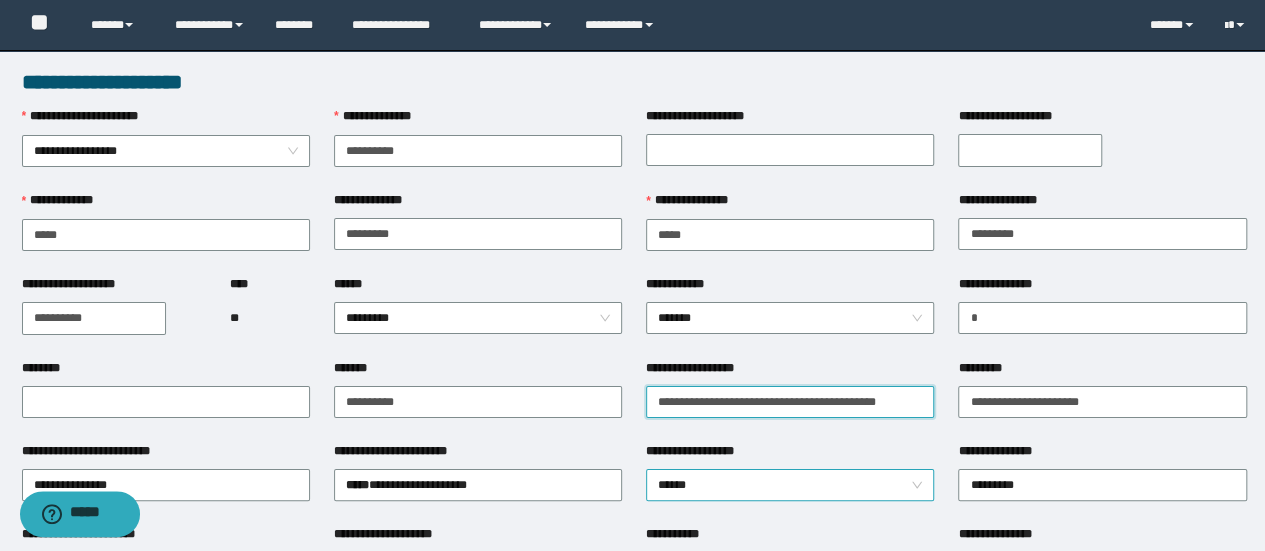 scroll, scrollTop: 0, scrollLeft: 0, axis: both 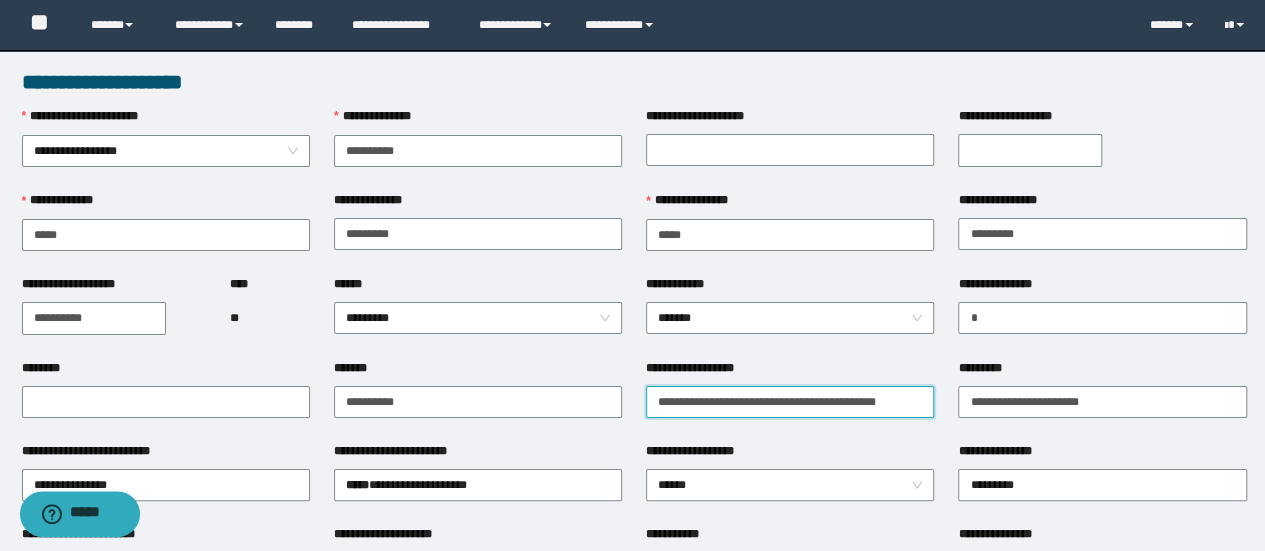 type on "**********" 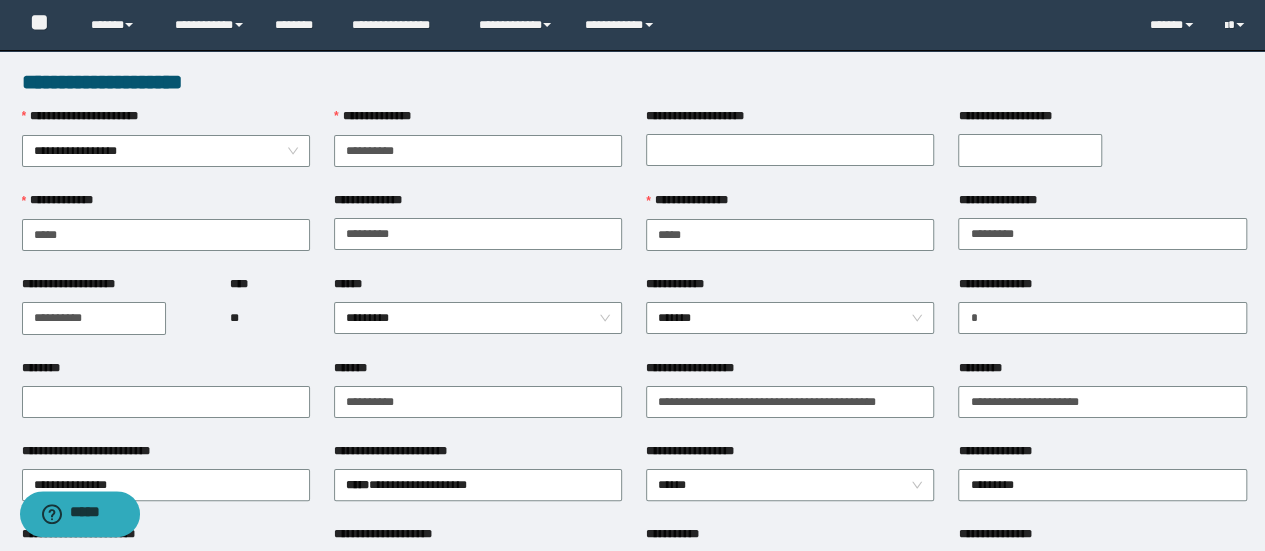 scroll, scrollTop: 0, scrollLeft: 0, axis: both 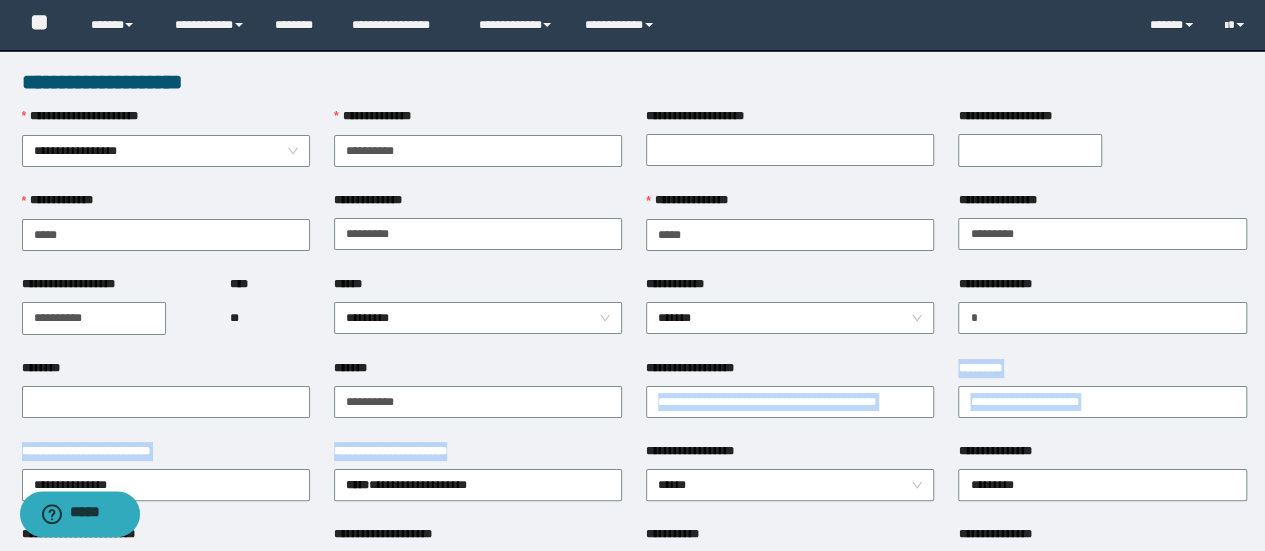 drag, startPoint x: 940, startPoint y: 395, endPoint x: 516, endPoint y: 465, distance: 429.73944 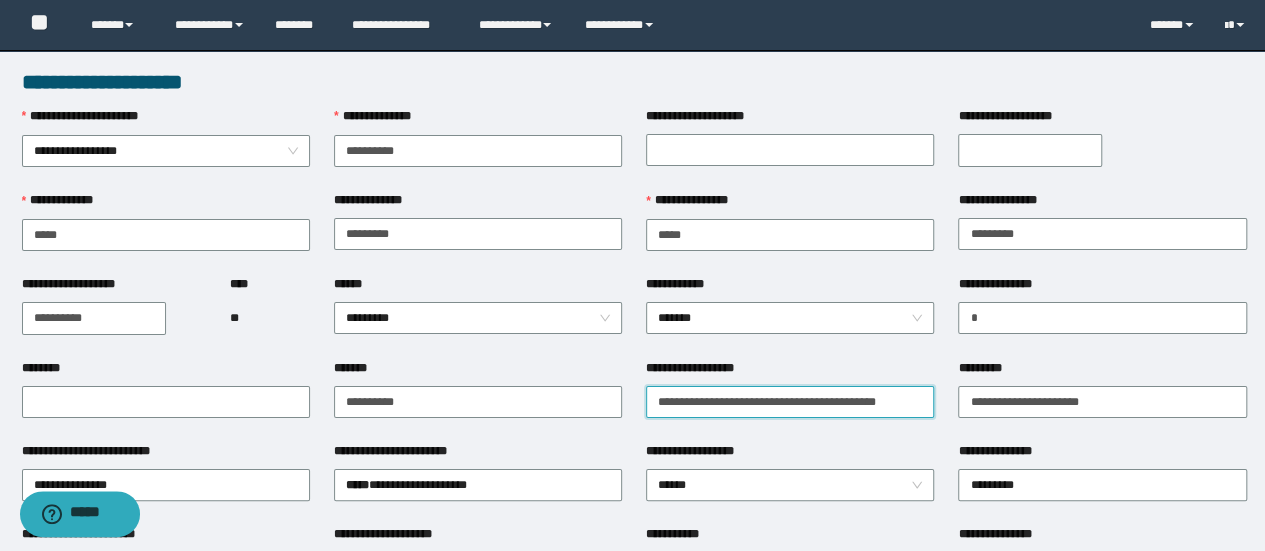 drag, startPoint x: 650, startPoint y: 403, endPoint x: 996, endPoint y: 422, distance: 346.52127 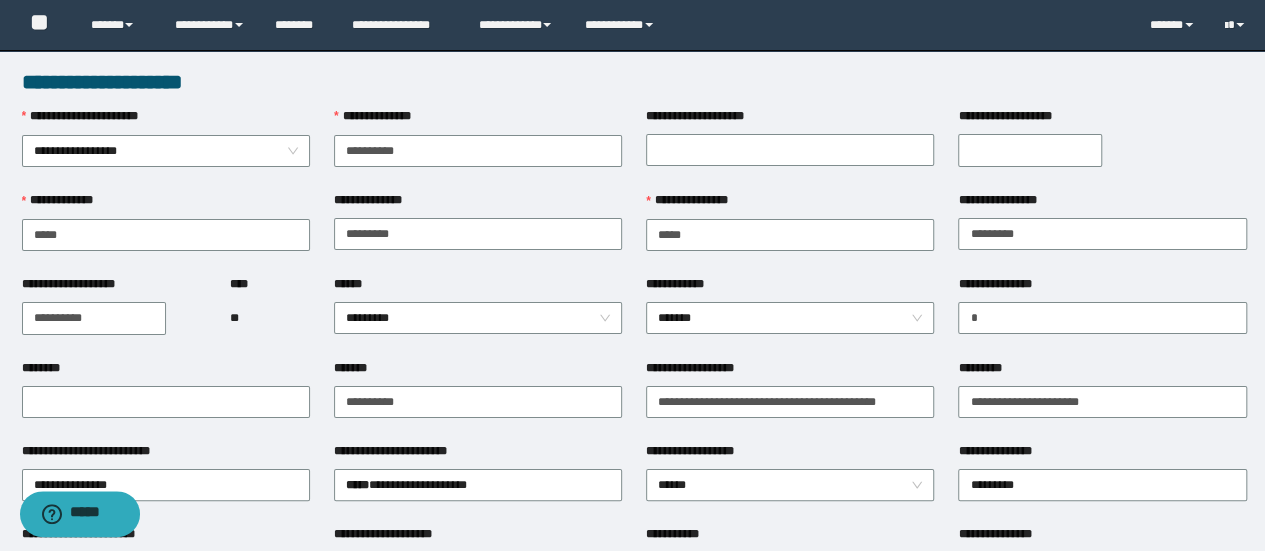 scroll, scrollTop: 0, scrollLeft: 0, axis: both 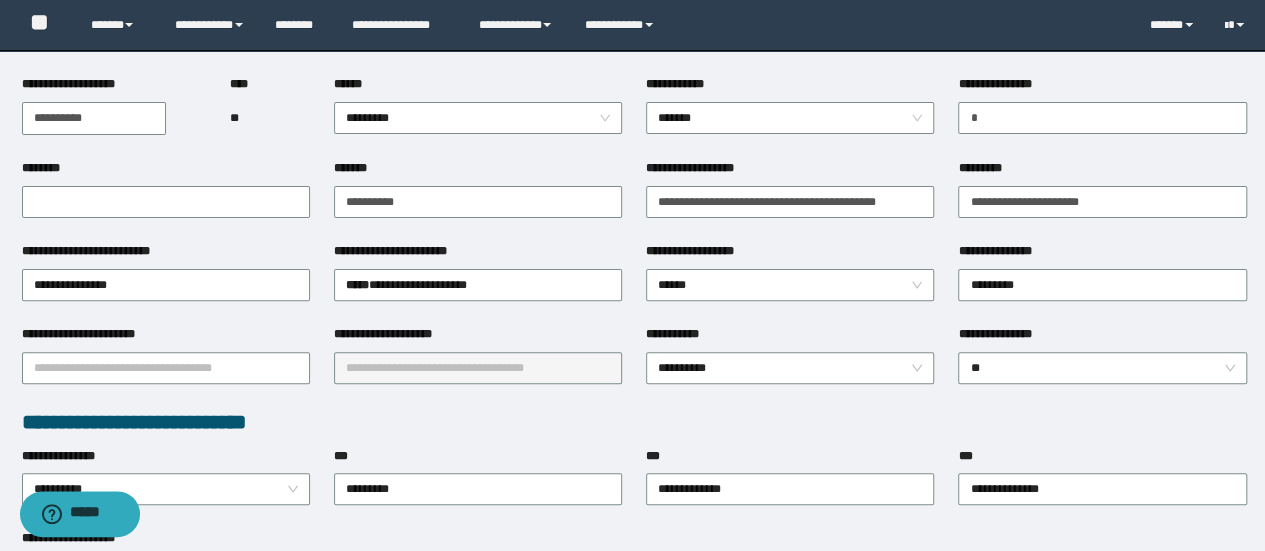 click on "**********" at bounding box center [1102, 366] 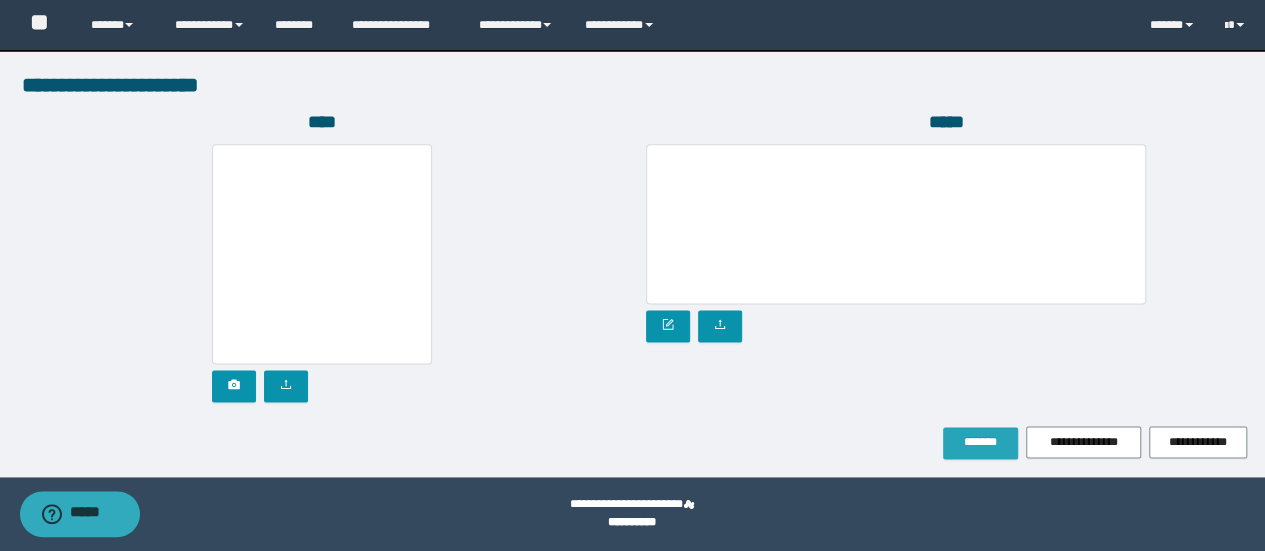 click on "*******" at bounding box center [980, 442] 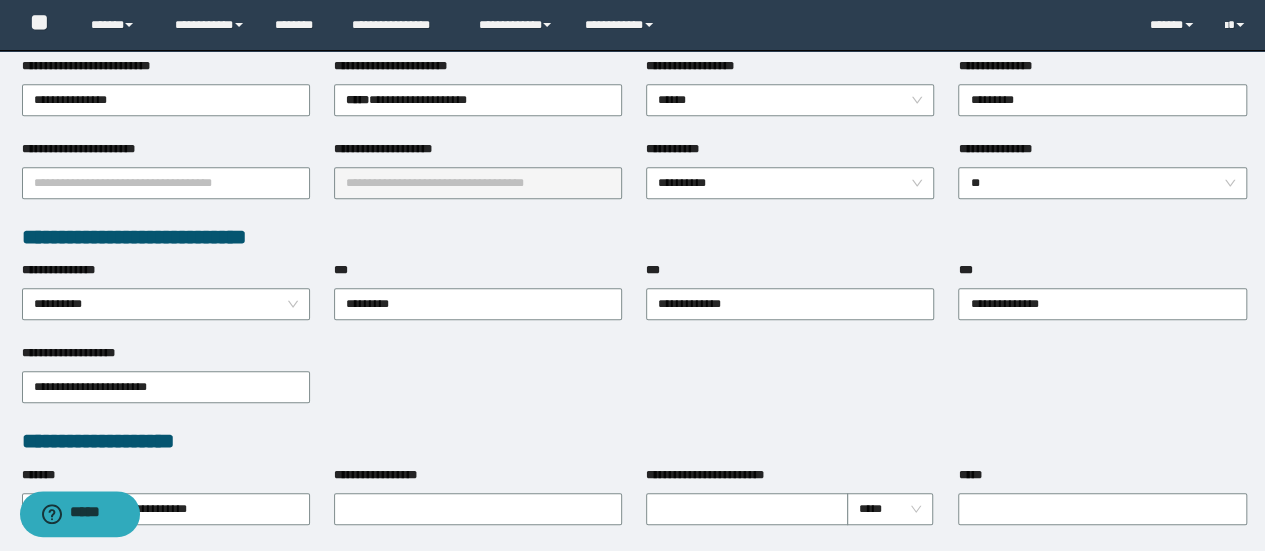 scroll, scrollTop: 302, scrollLeft: 0, axis: vertical 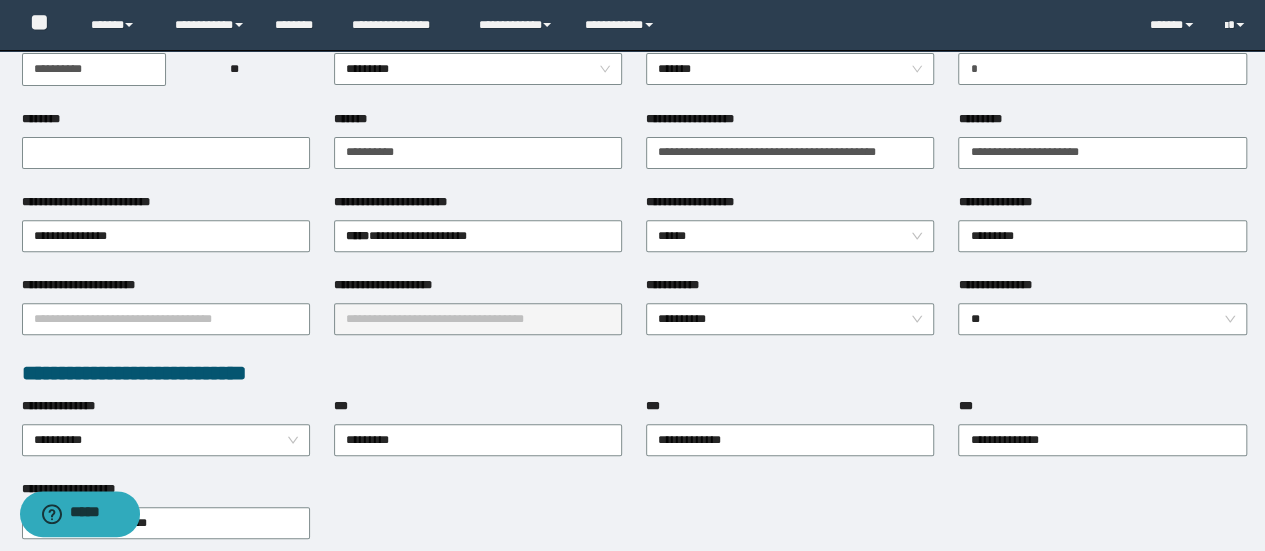 click on "**********" at bounding box center [634, 373] 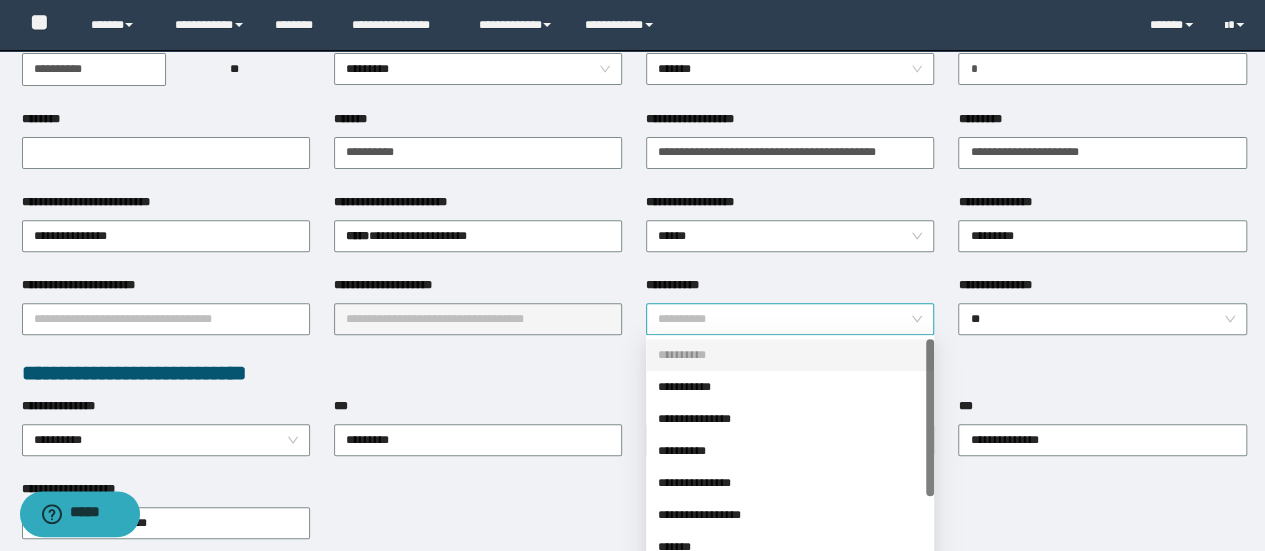 click on "**********" at bounding box center [790, 319] 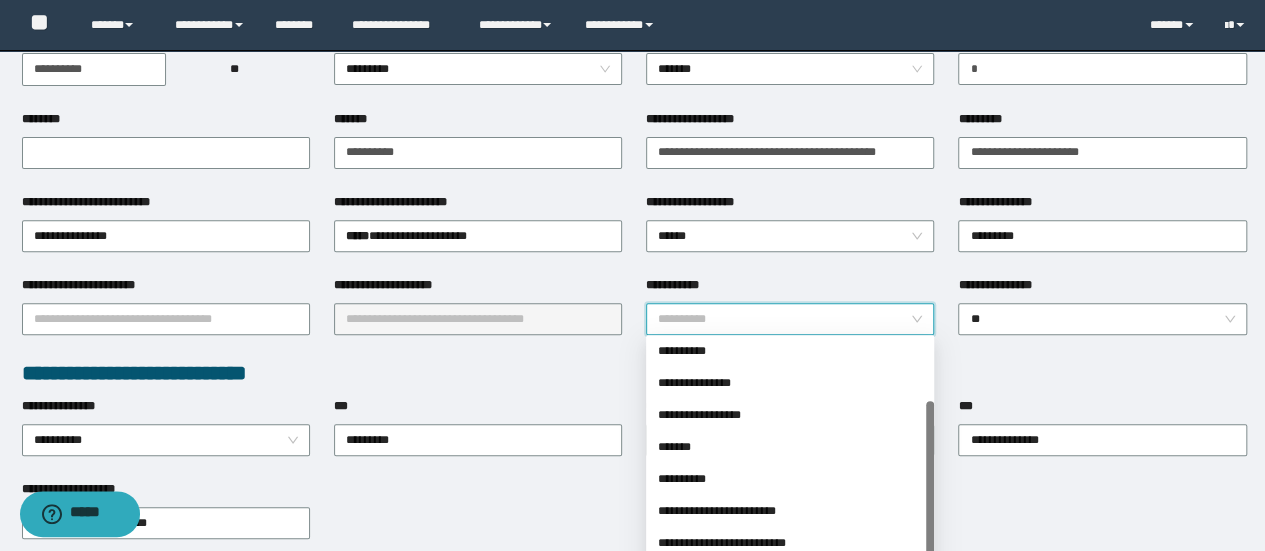 scroll, scrollTop: 160, scrollLeft: 0, axis: vertical 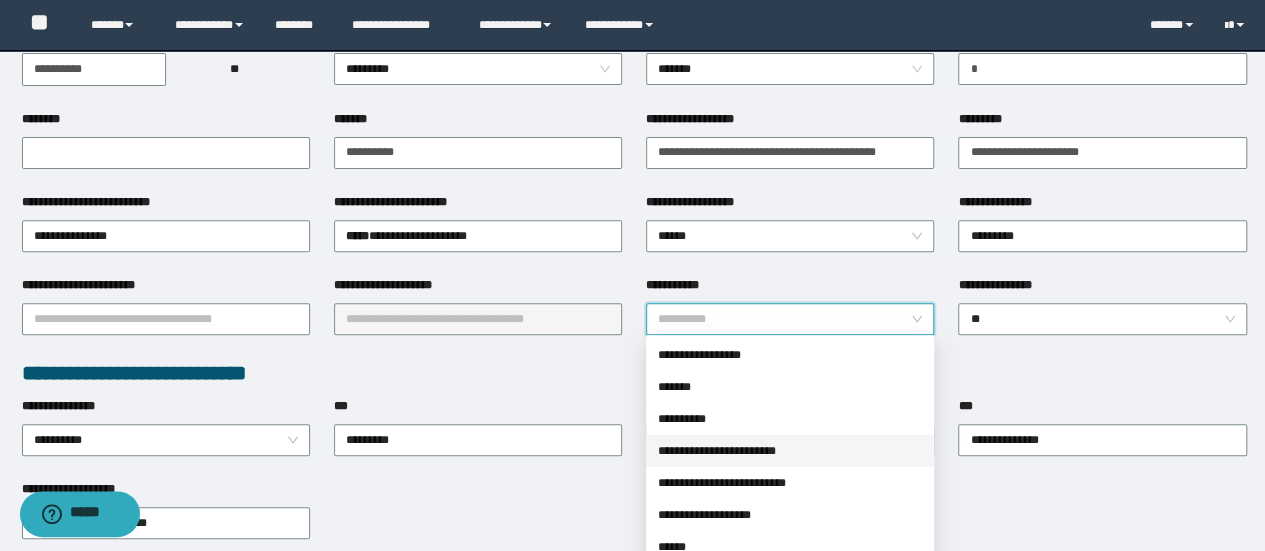 click on "**********" at bounding box center [790, 451] 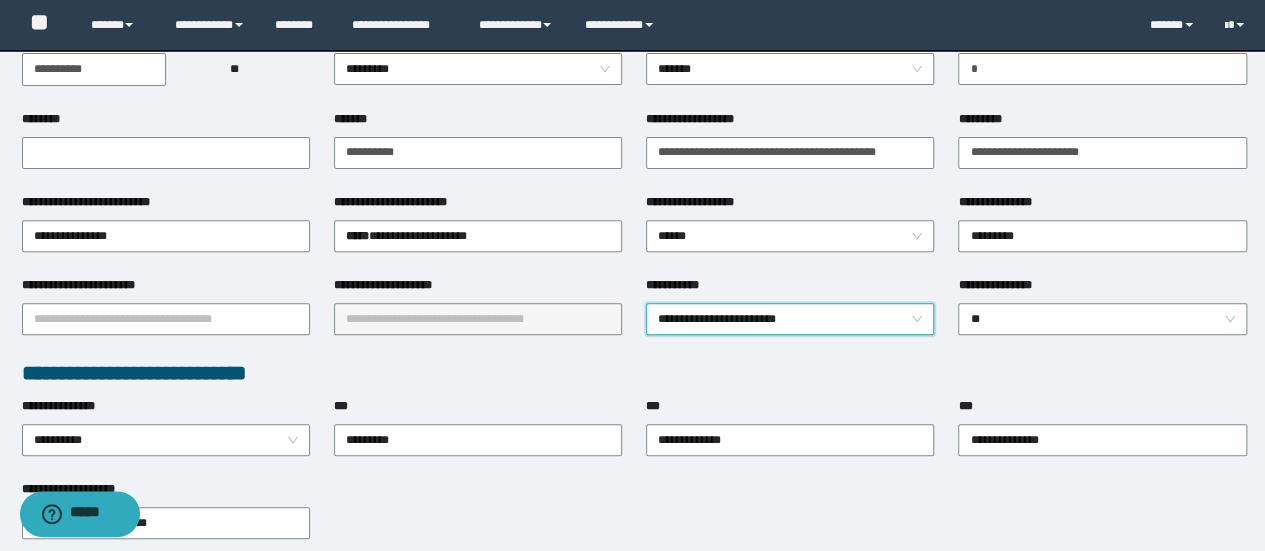 click on "***" at bounding box center (790, 410) 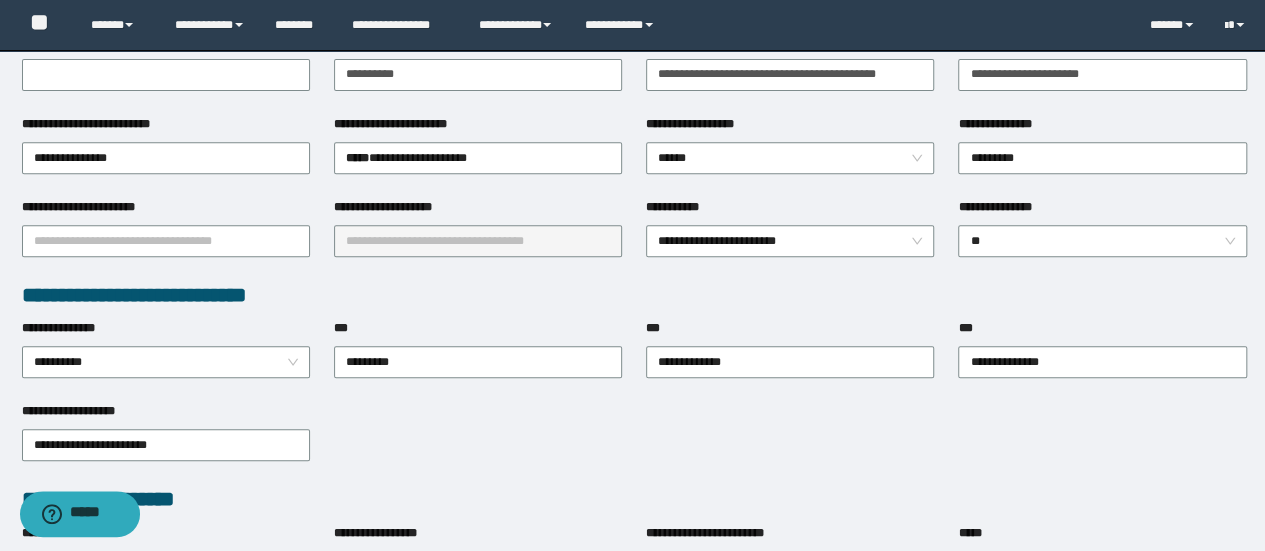 scroll, scrollTop: 502, scrollLeft: 0, axis: vertical 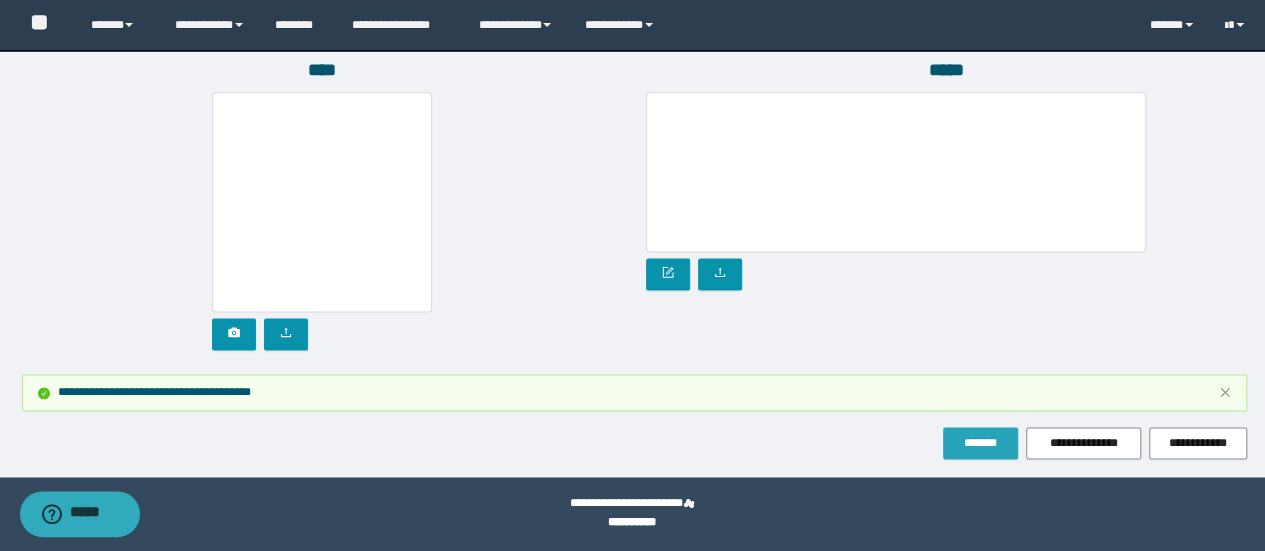 click on "*******" at bounding box center [980, 443] 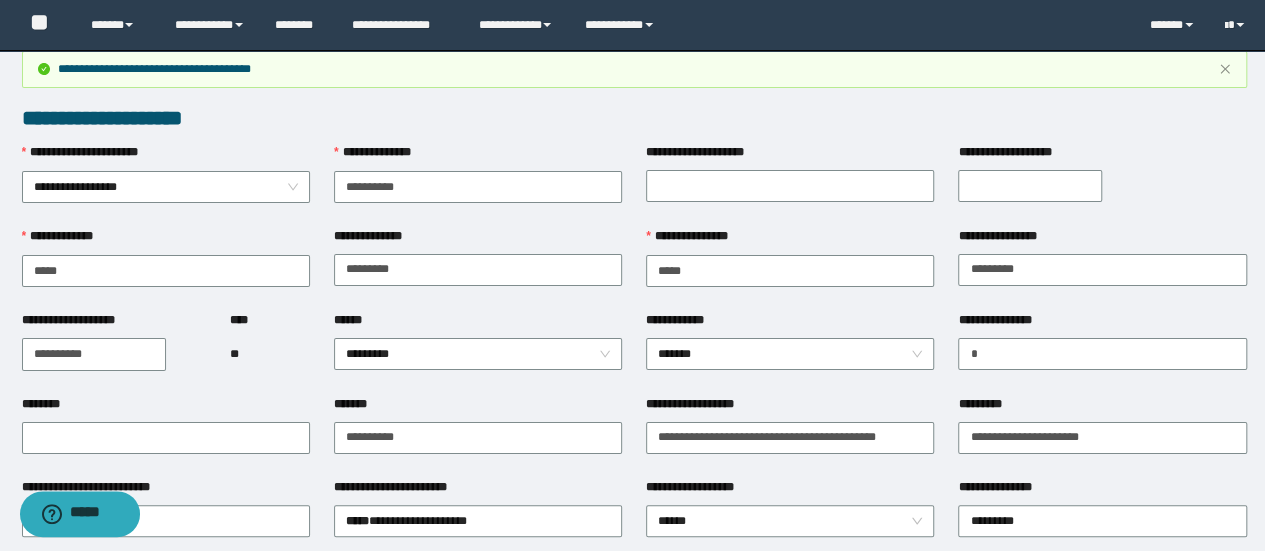 scroll, scrollTop: 0, scrollLeft: 0, axis: both 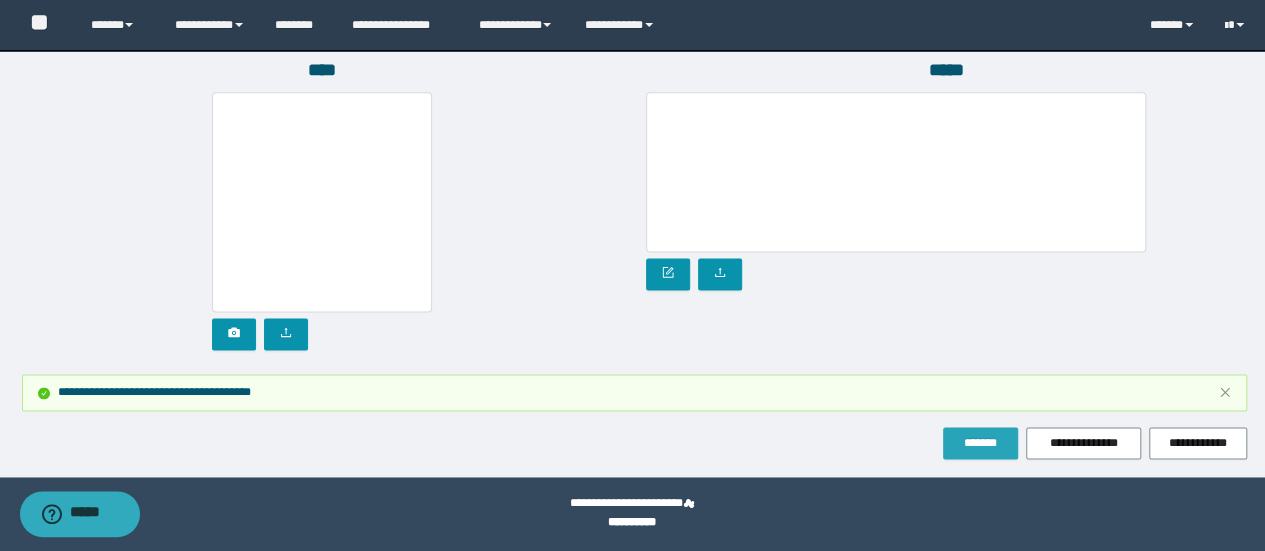 click on "*******" at bounding box center (980, 443) 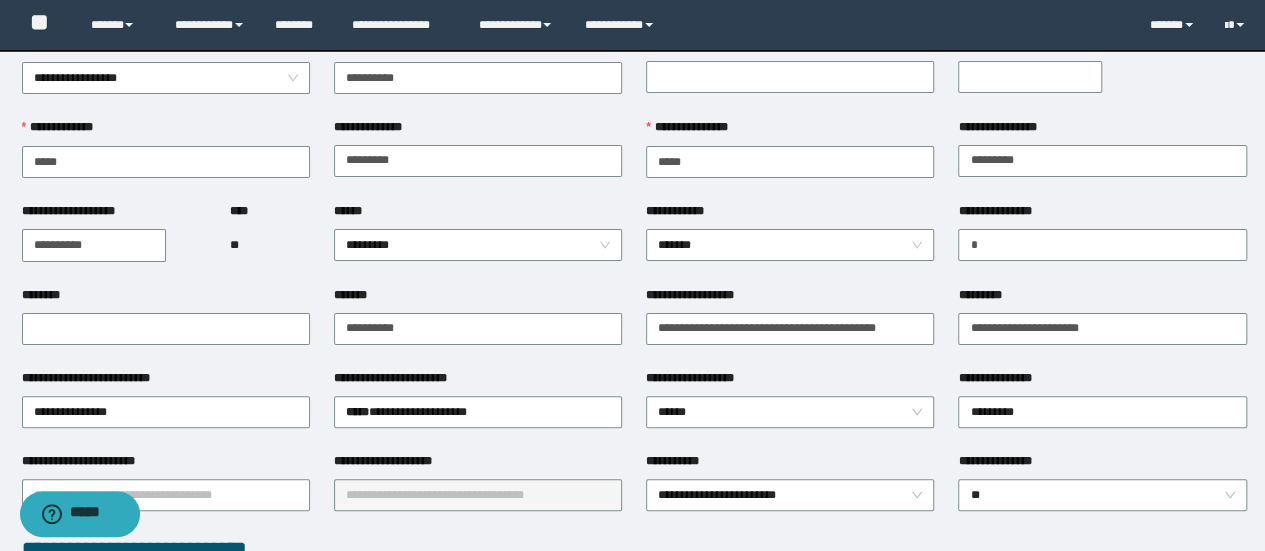 scroll, scrollTop: 0, scrollLeft: 0, axis: both 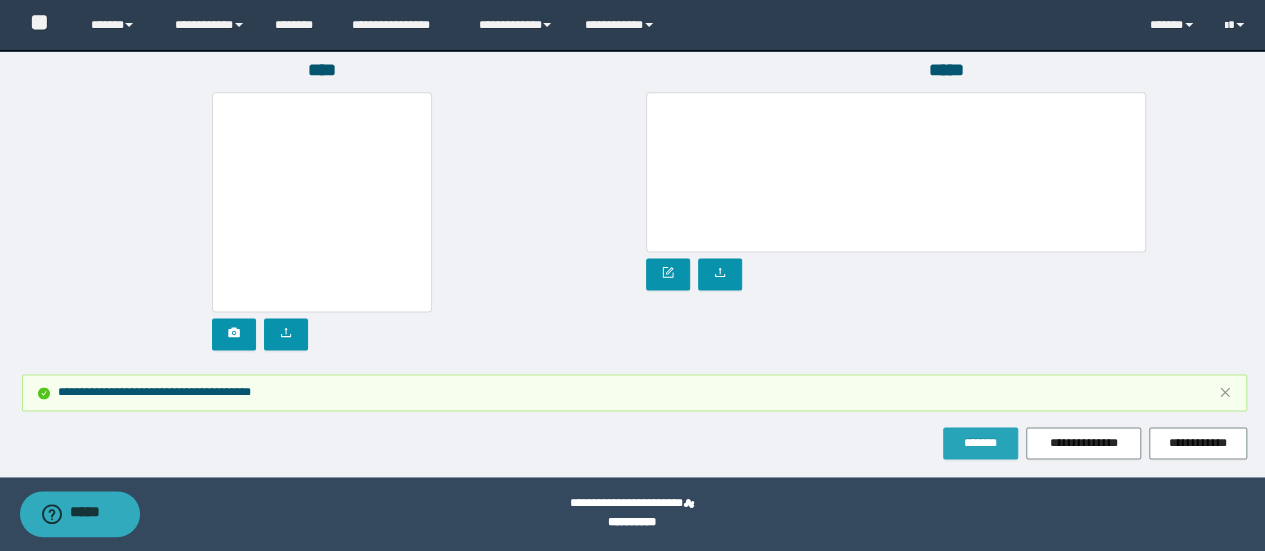 click on "*******" at bounding box center (980, 443) 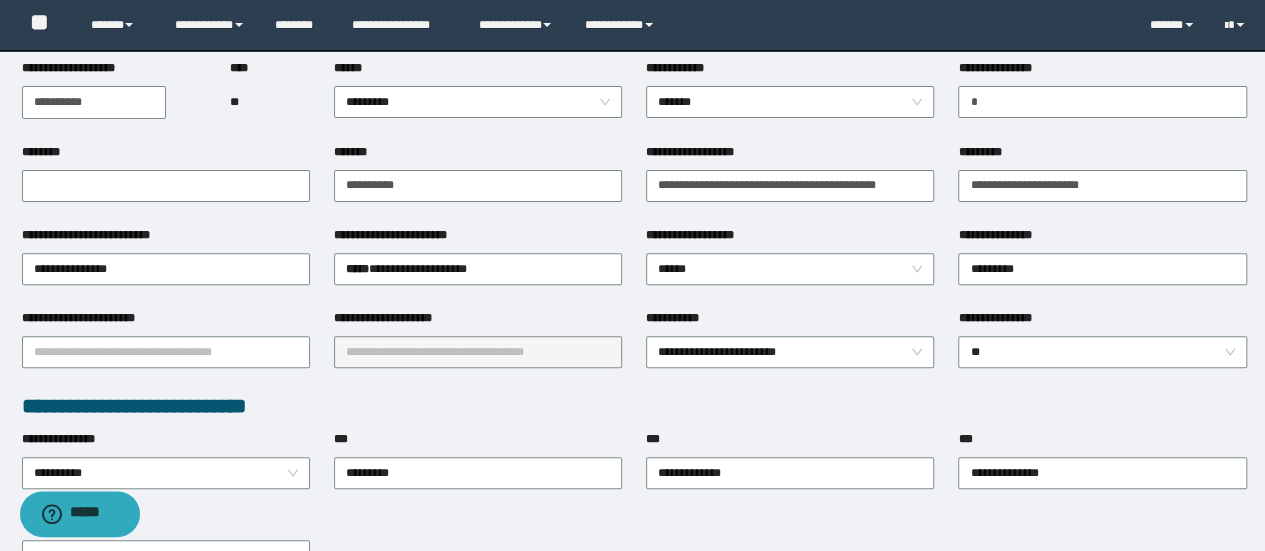 scroll, scrollTop: 0, scrollLeft: 0, axis: both 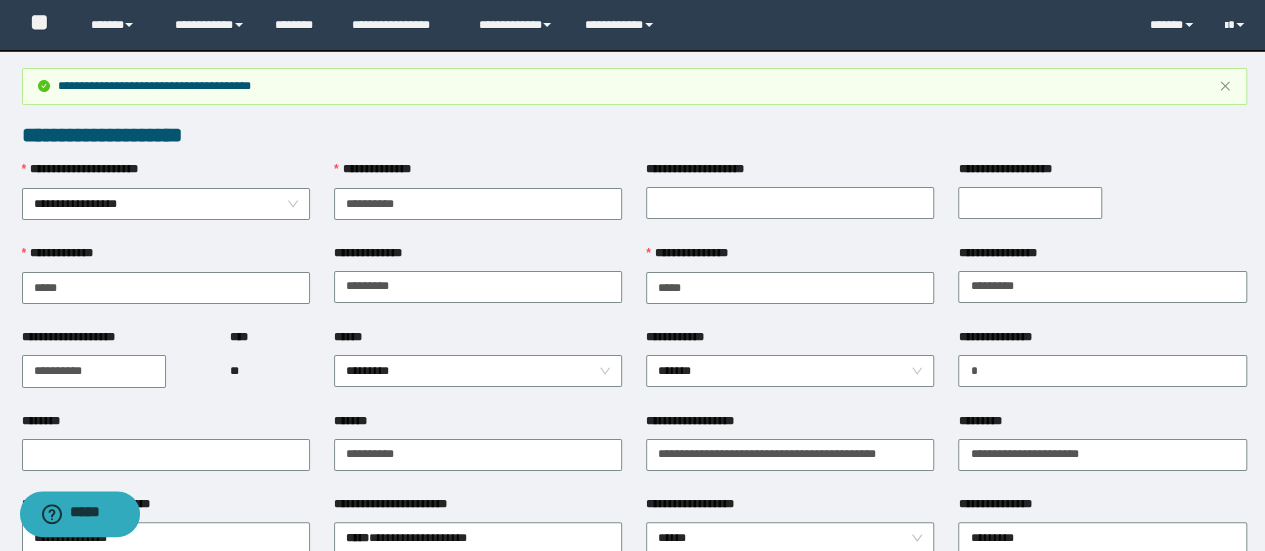 click on "**********" at bounding box center [1030, 203] 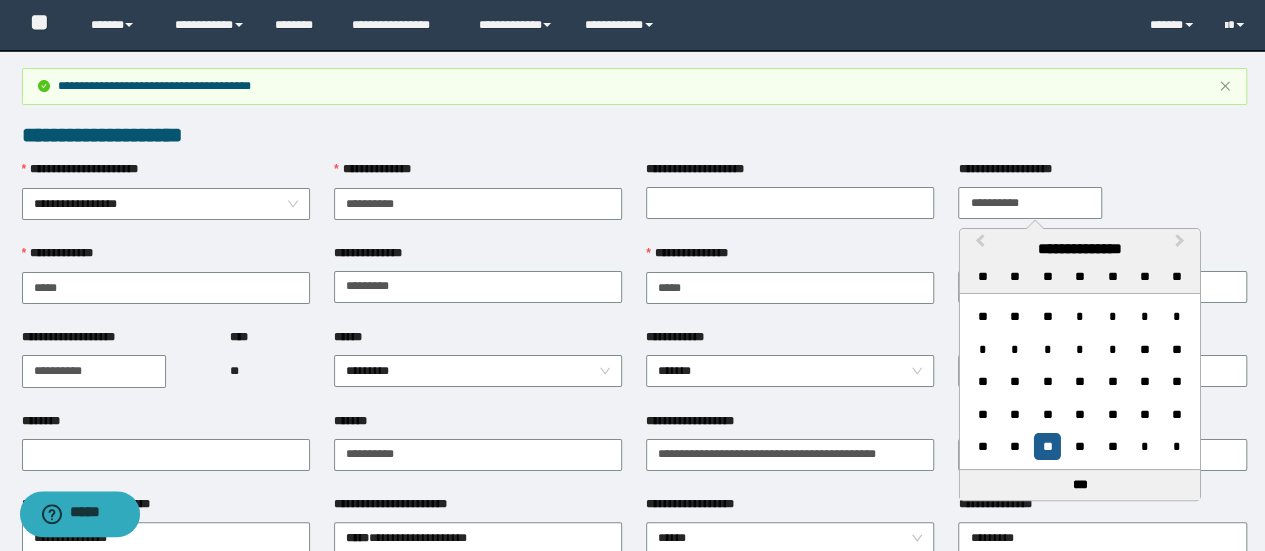 type on "**********" 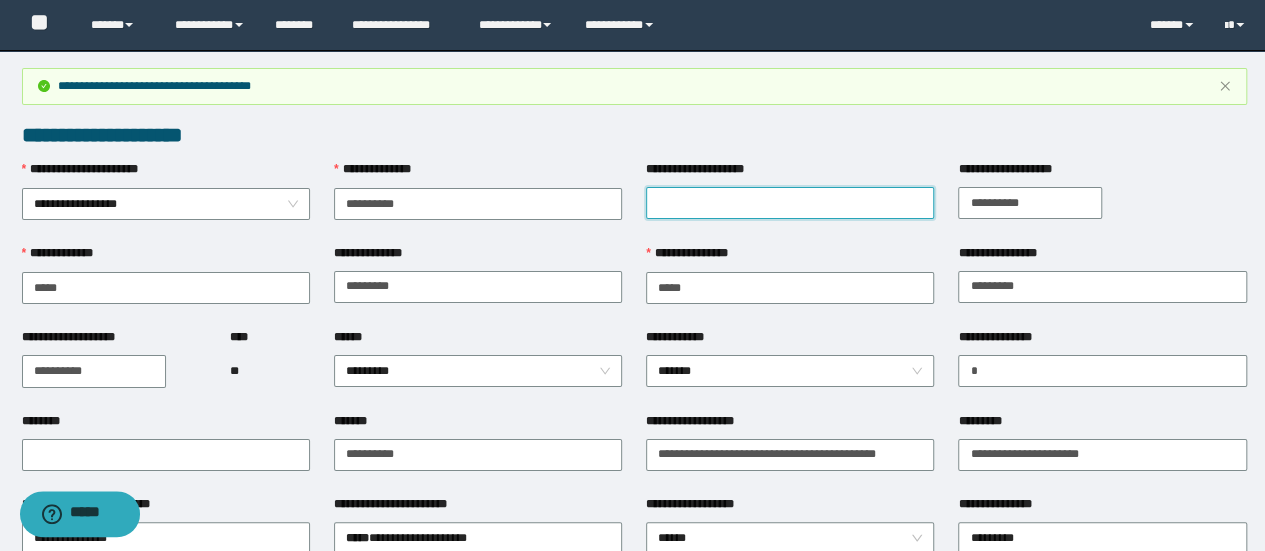 click on "**********" at bounding box center [790, 203] 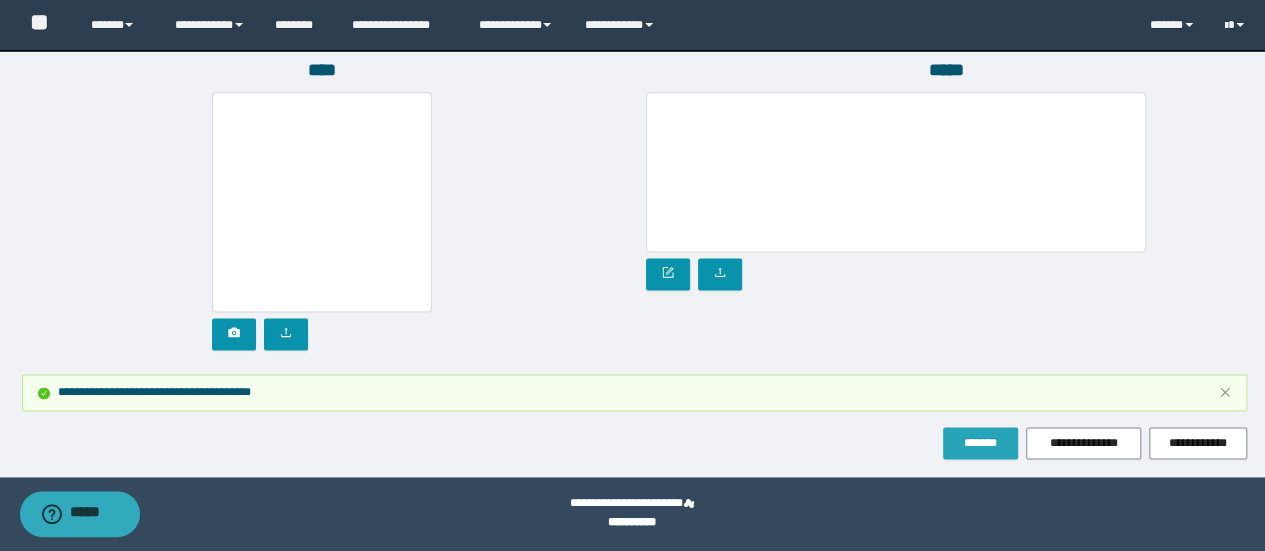 click on "*******" at bounding box center (980, 443) 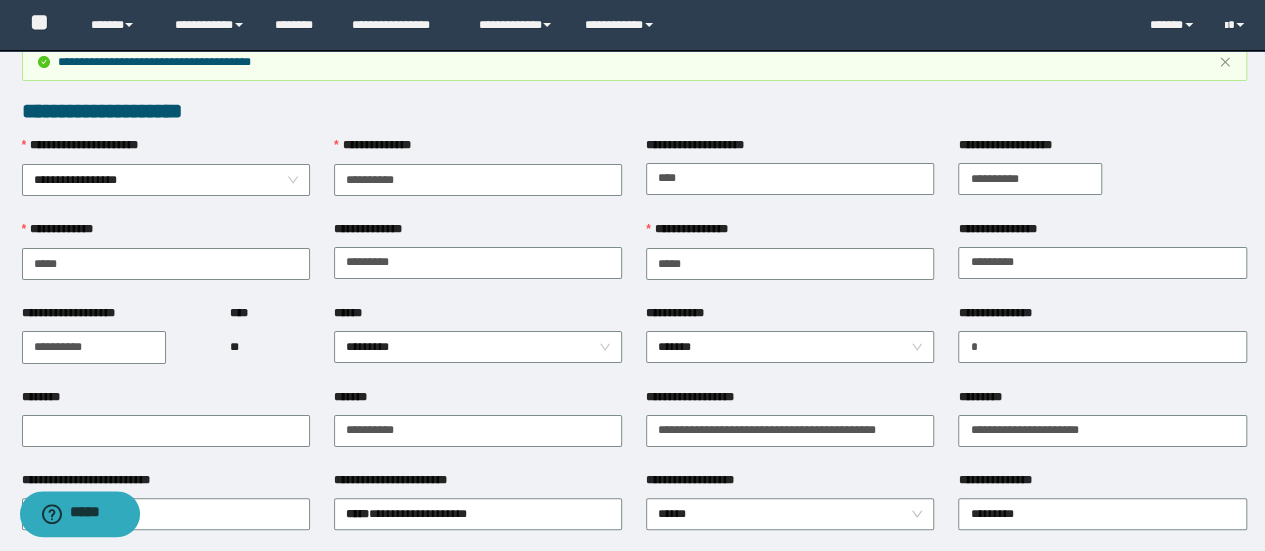 scroll, scrollTop: 0, scrollLeft: 0, axis: both 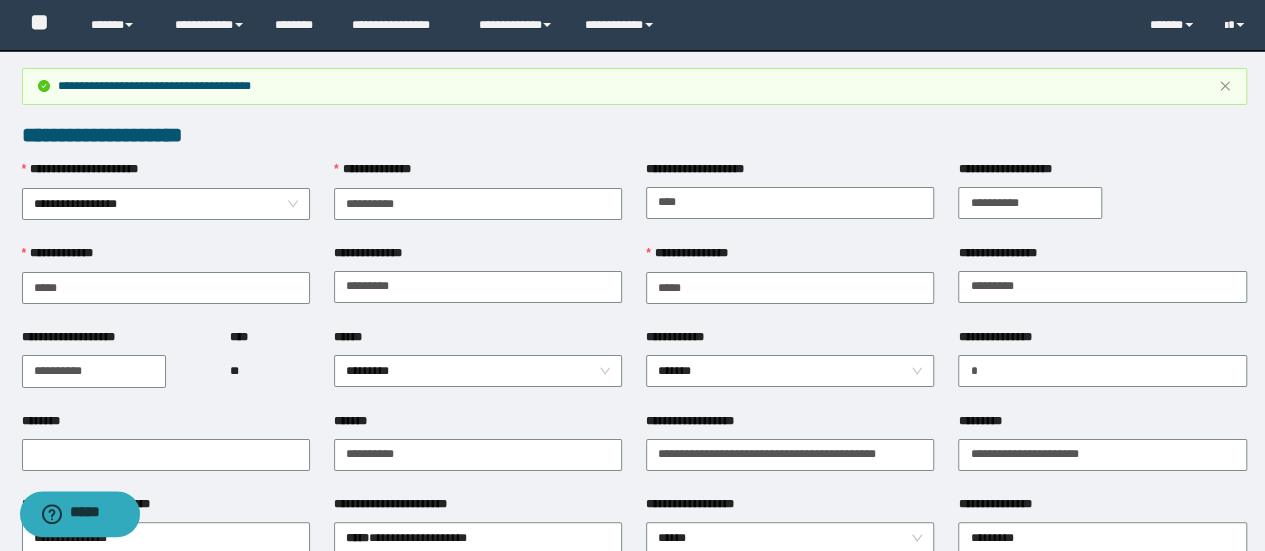 click on "**********" at bounding box center (632, 25) 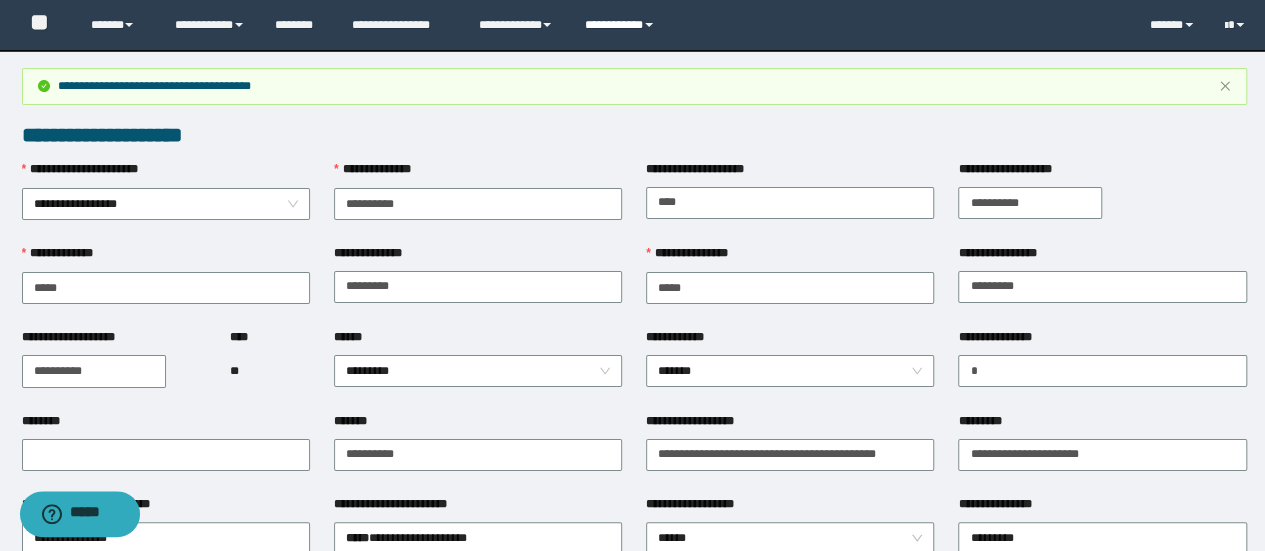click on "**********" at bounding box center (622, 25) 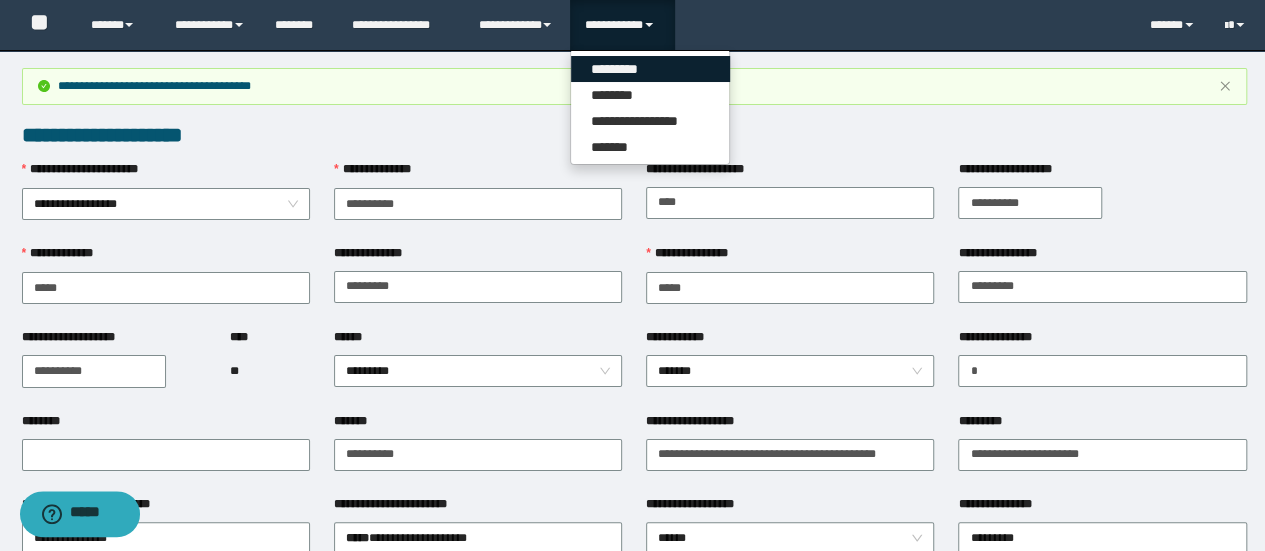 click on "*********" at bounding box center [650, 69] 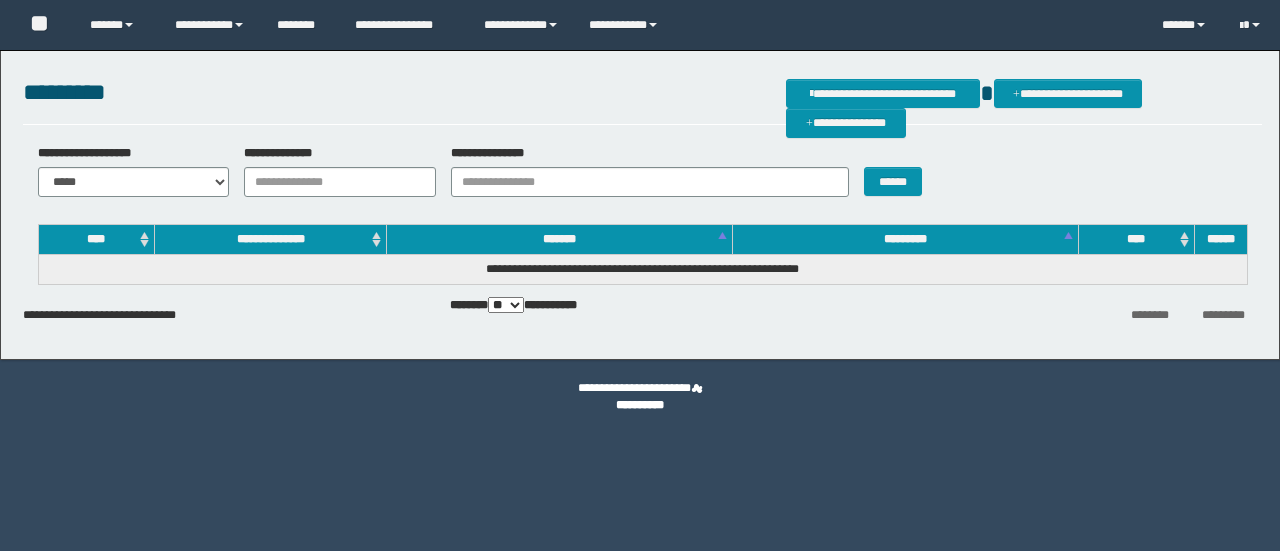 scroll, scrollTop: 0, scrollLeft: 0, axis: both 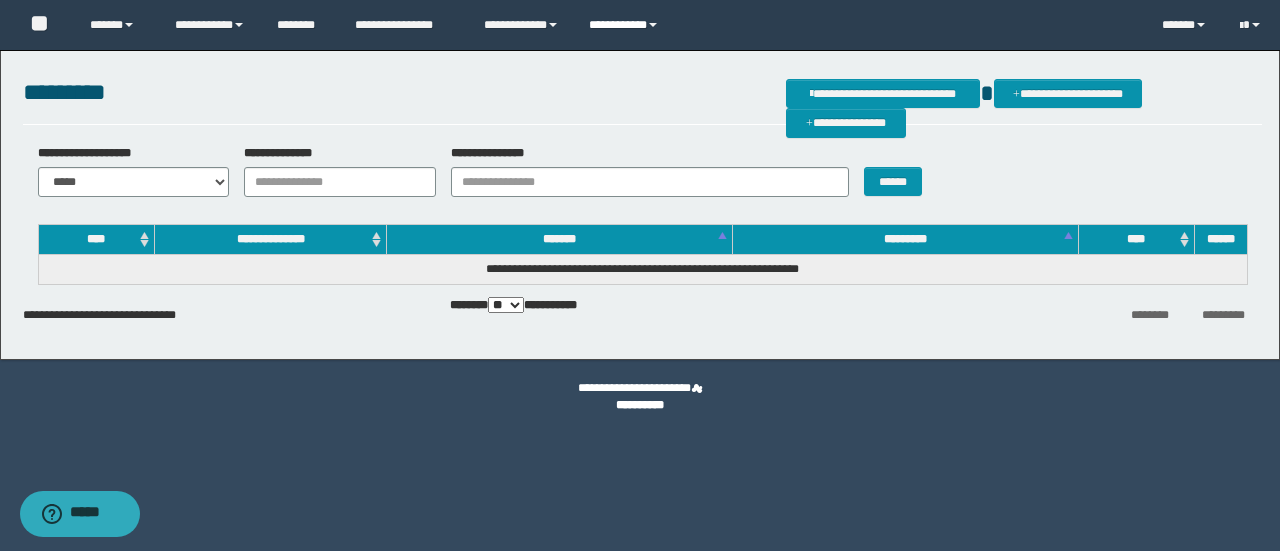click on "**********" at bounding box center (626, 25) 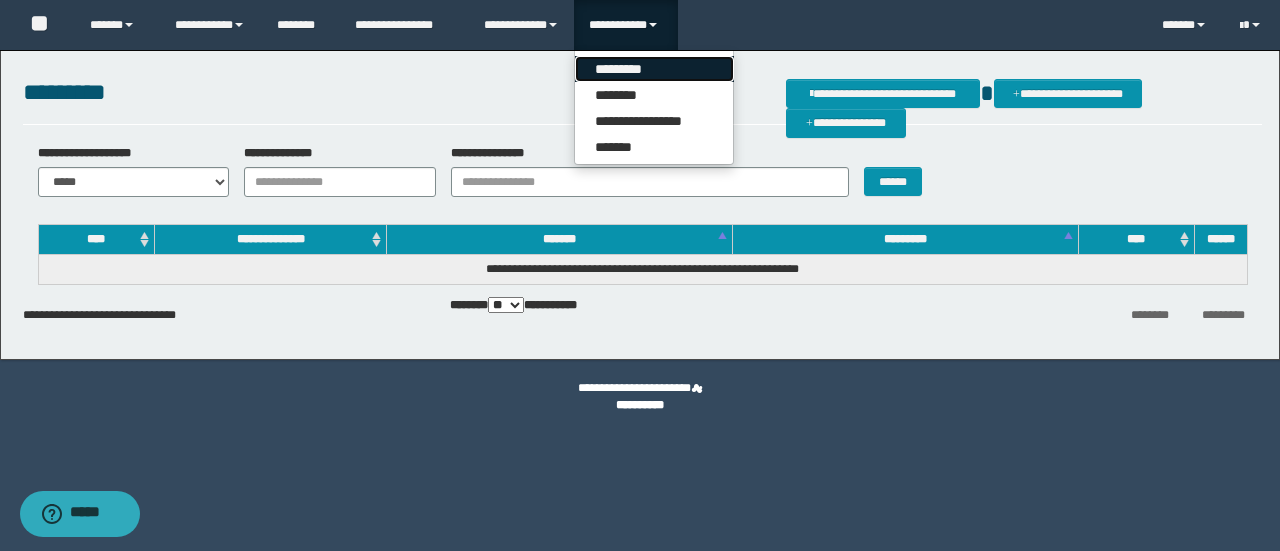 click on "*********" at bounding box center (654, 69) 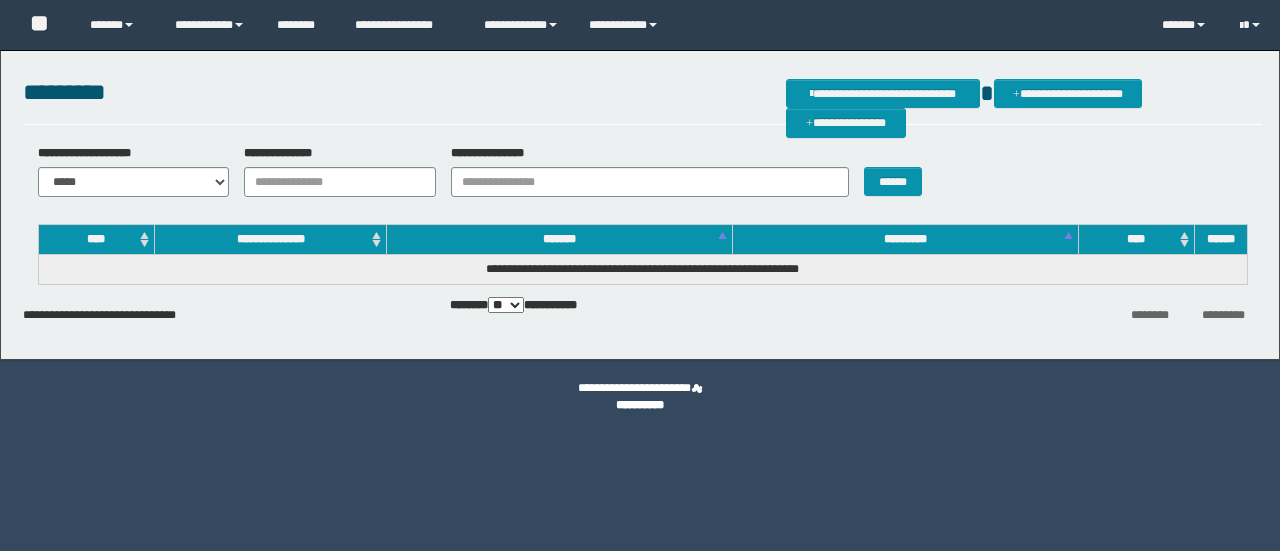 scroll, scrollTop: 0, scrollLeft: 0, axis: both 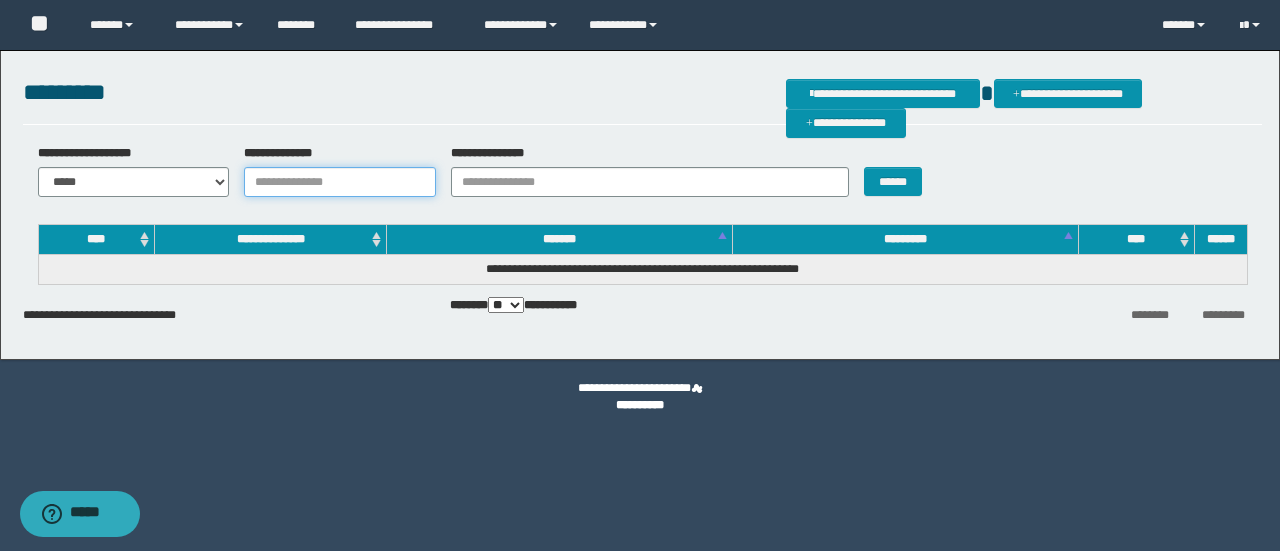click on "**********" at bounding box center (340, 182) 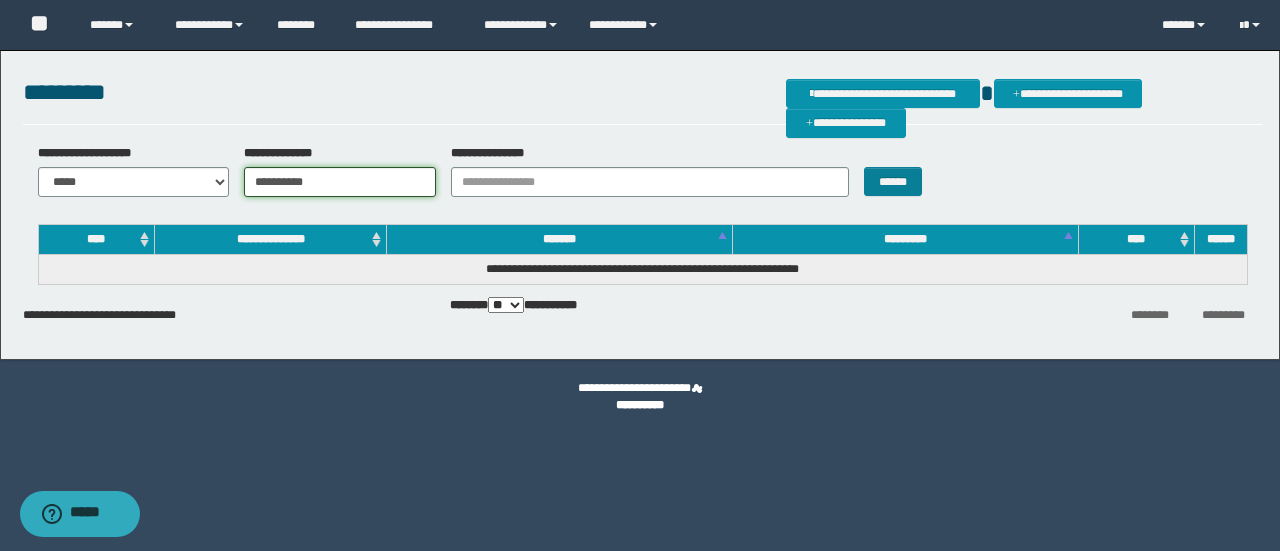 type on "**********" 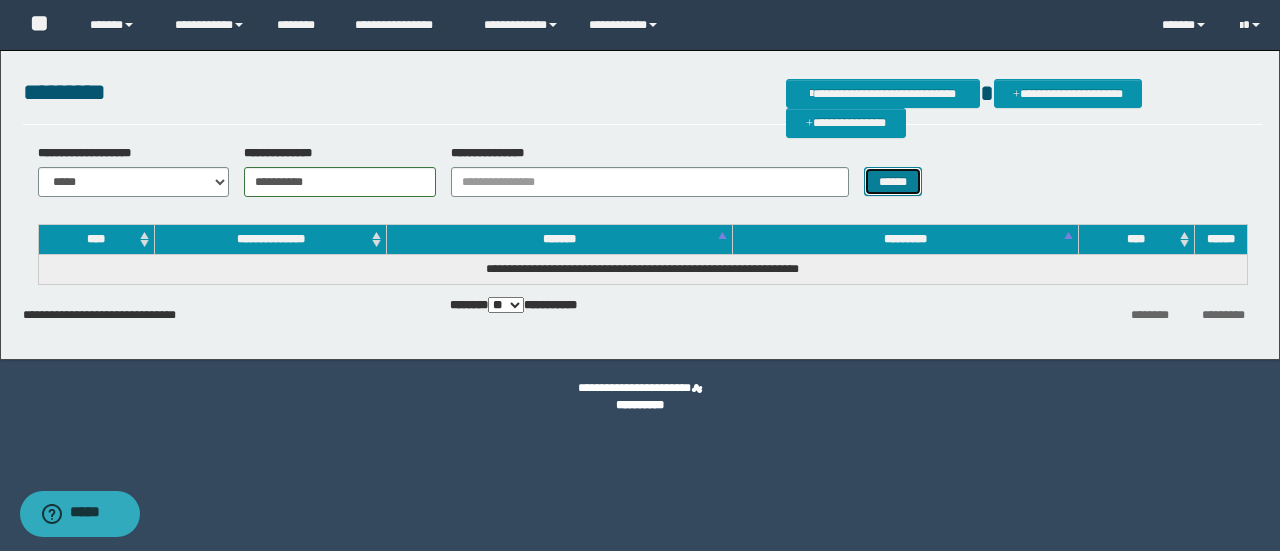 click on "******" at bounding box center (893, 181) 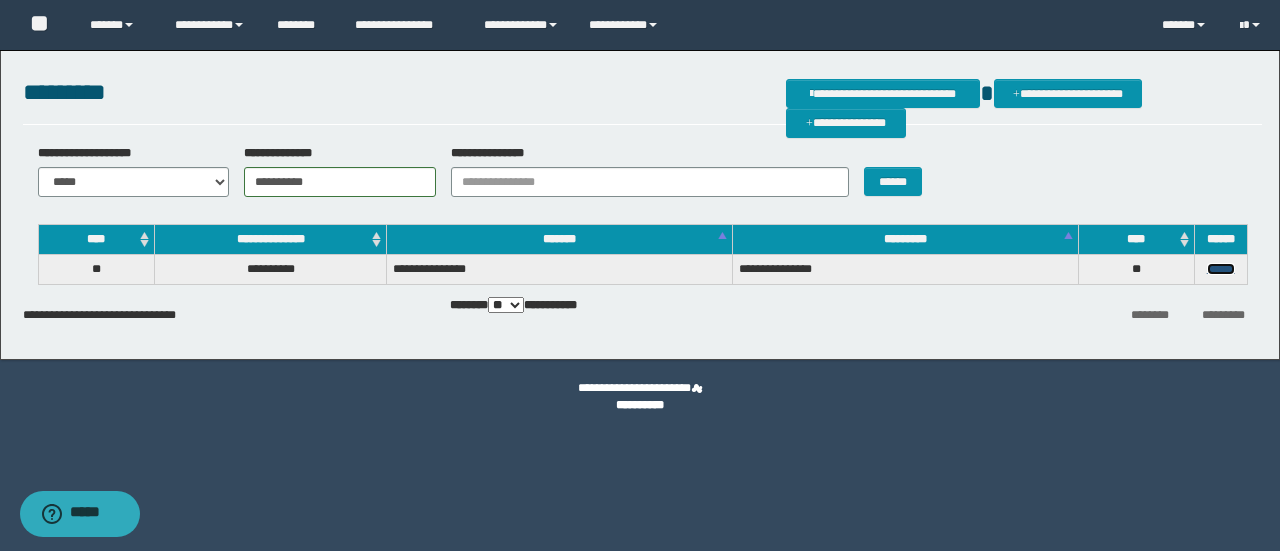 click on "******" at bounding box center [1221, 269] 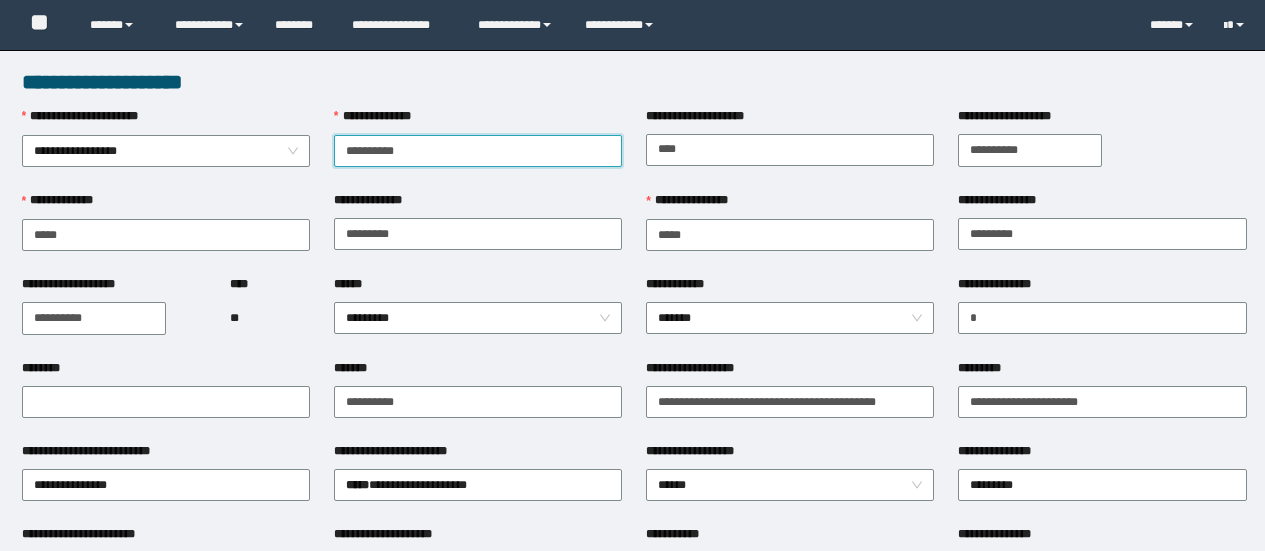 type on "**********" 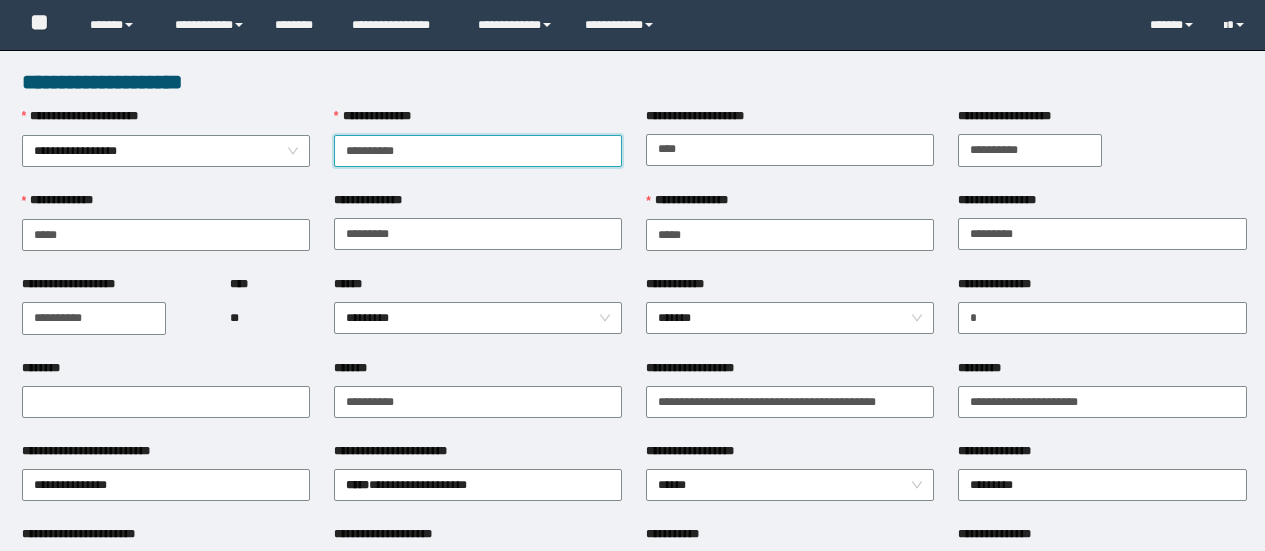 scroll, scrollTop: 0, scrollLeft: 0, axis: both 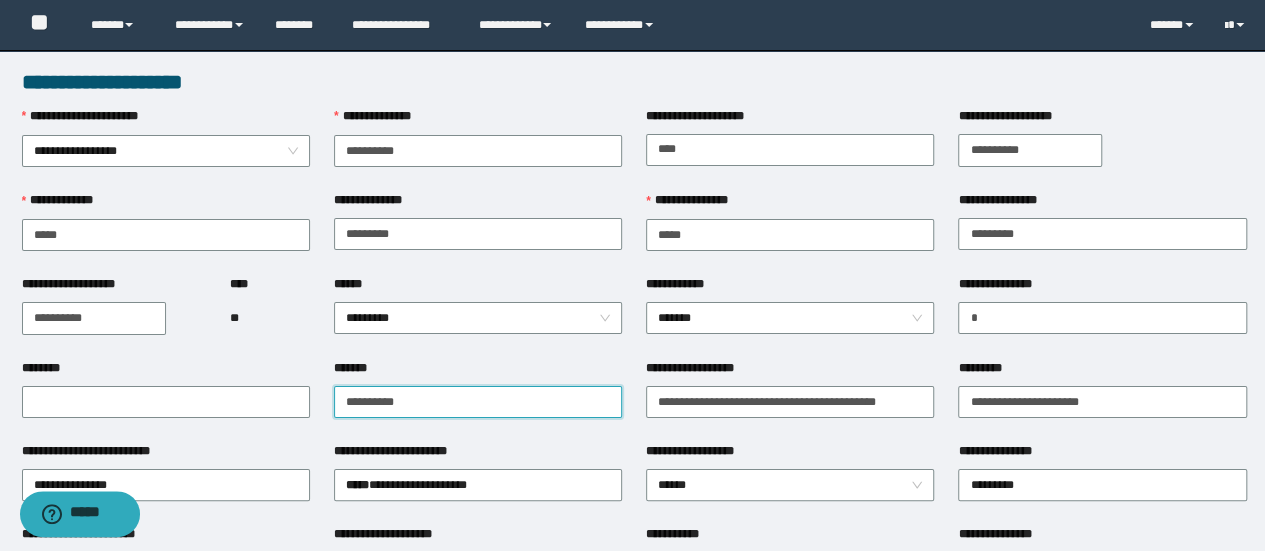 click on "*******" at bounding box center [478, 402] 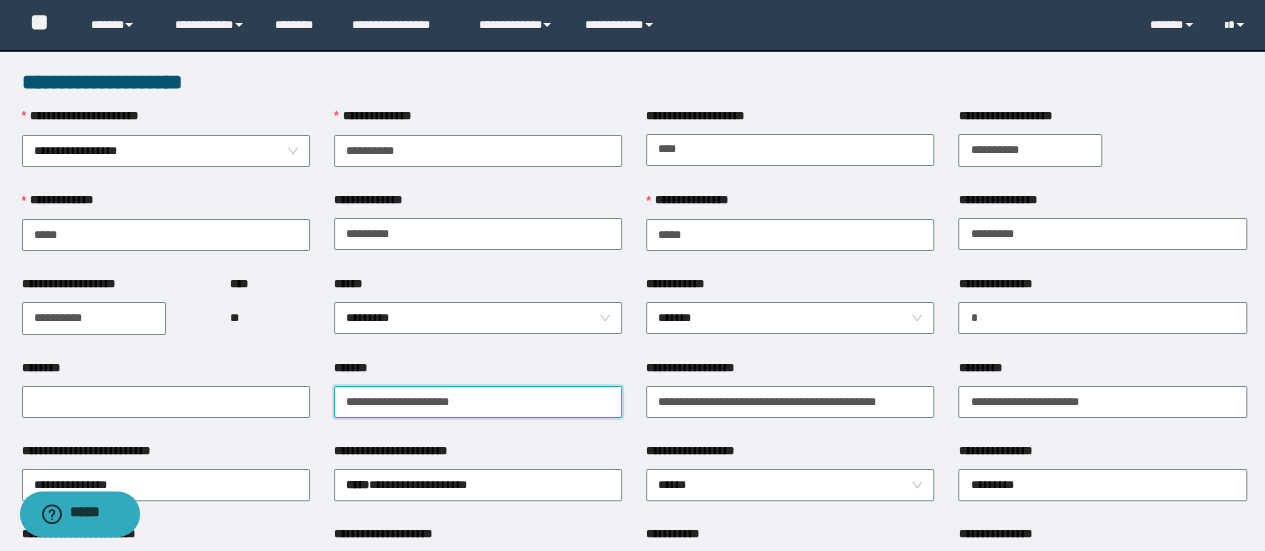 paste on "**********" 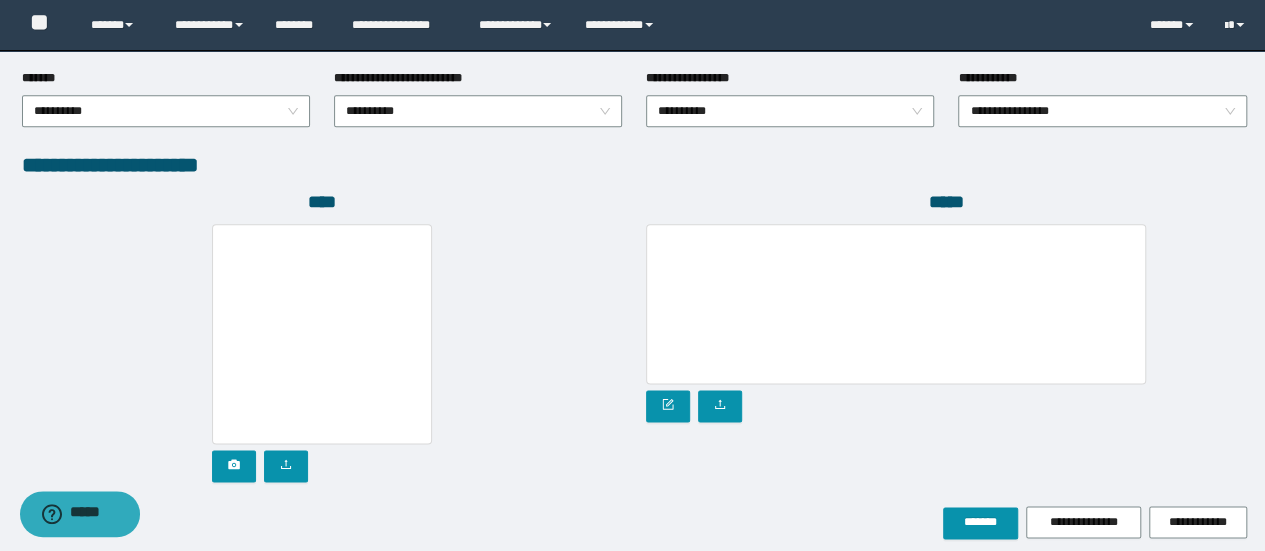 scroll, scrollTop: 1150, scrollLeft: 0, axis: vertical 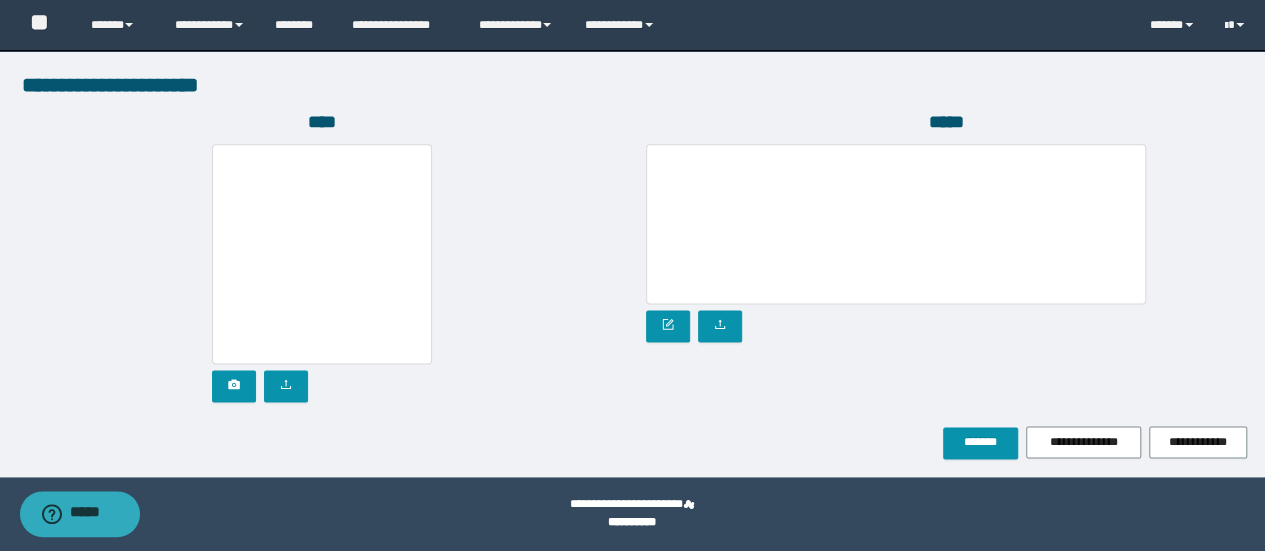 type on "**********" 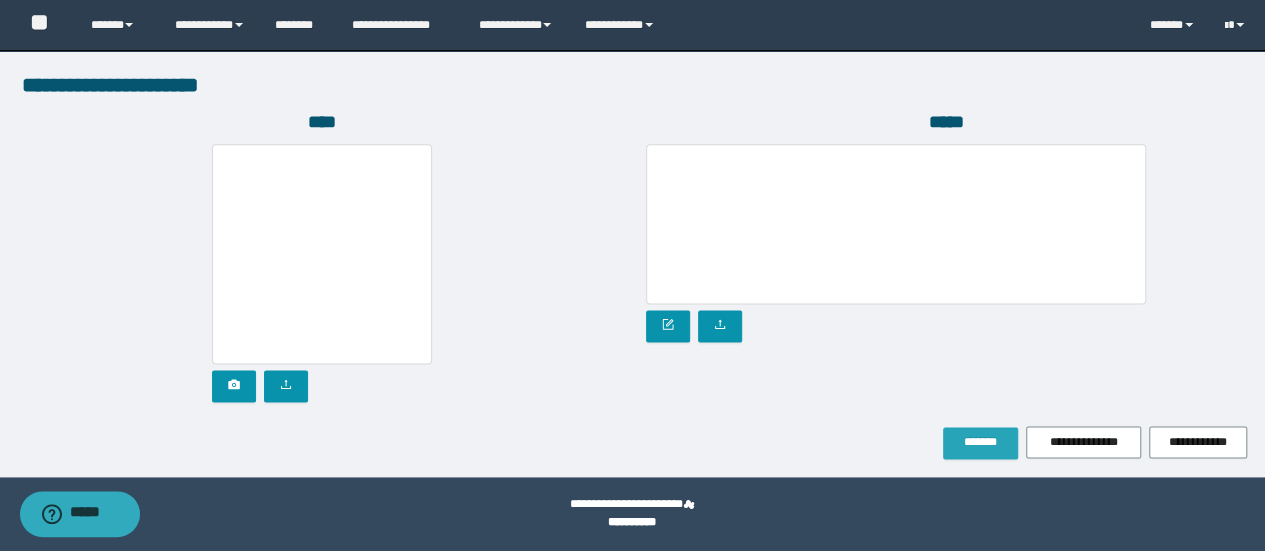 click on "*******" at bounding box center (980, 443) 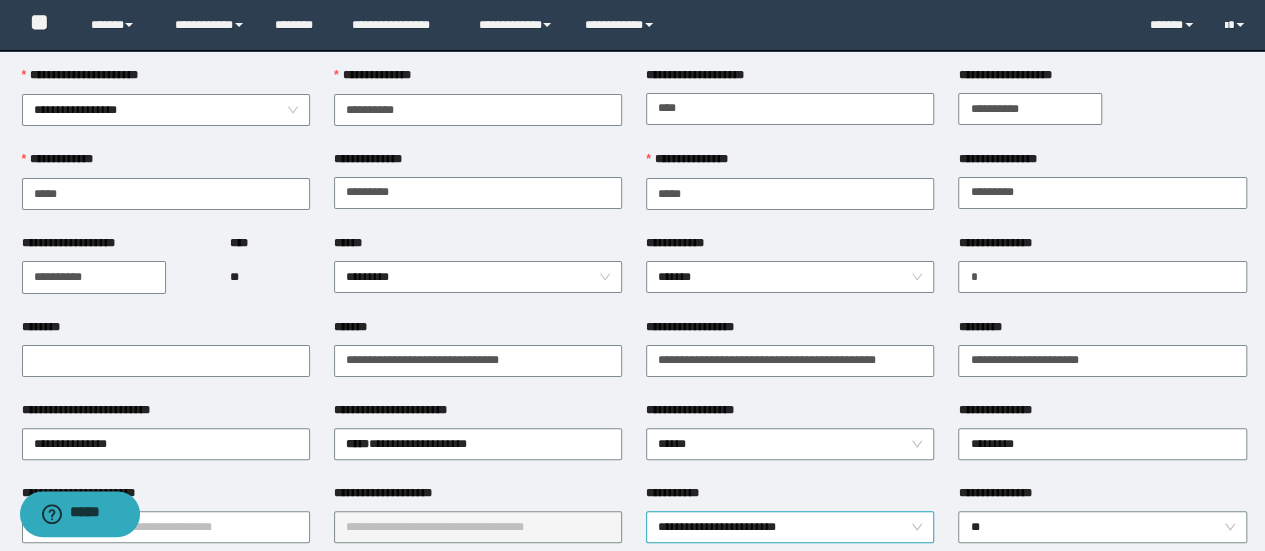 scroll, scrollTop: 0, scrollLeft: 0, axis: both 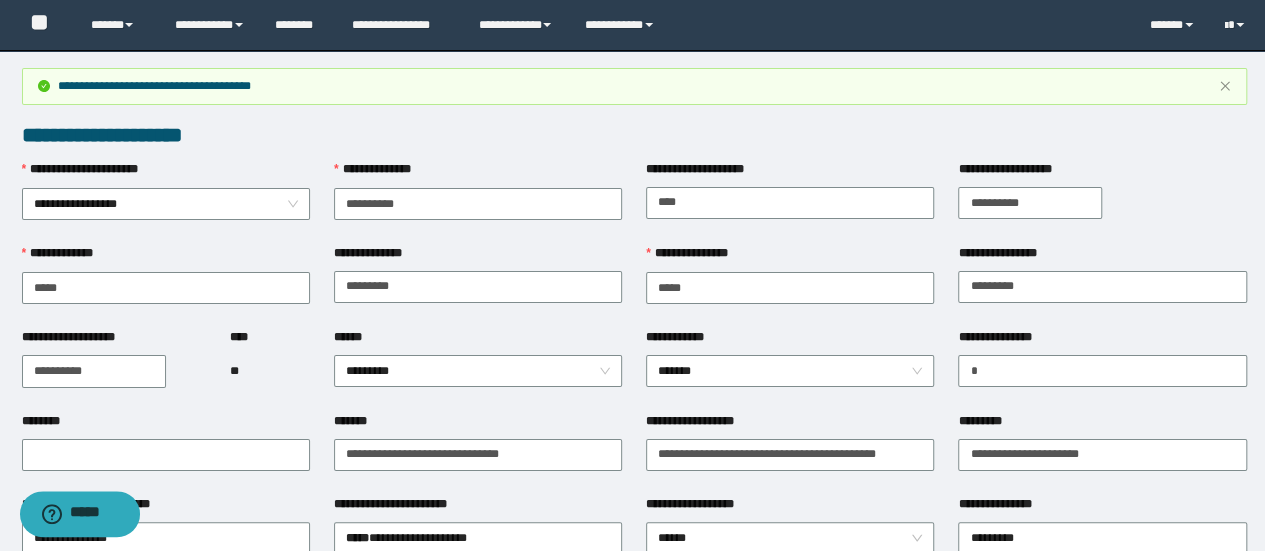 type 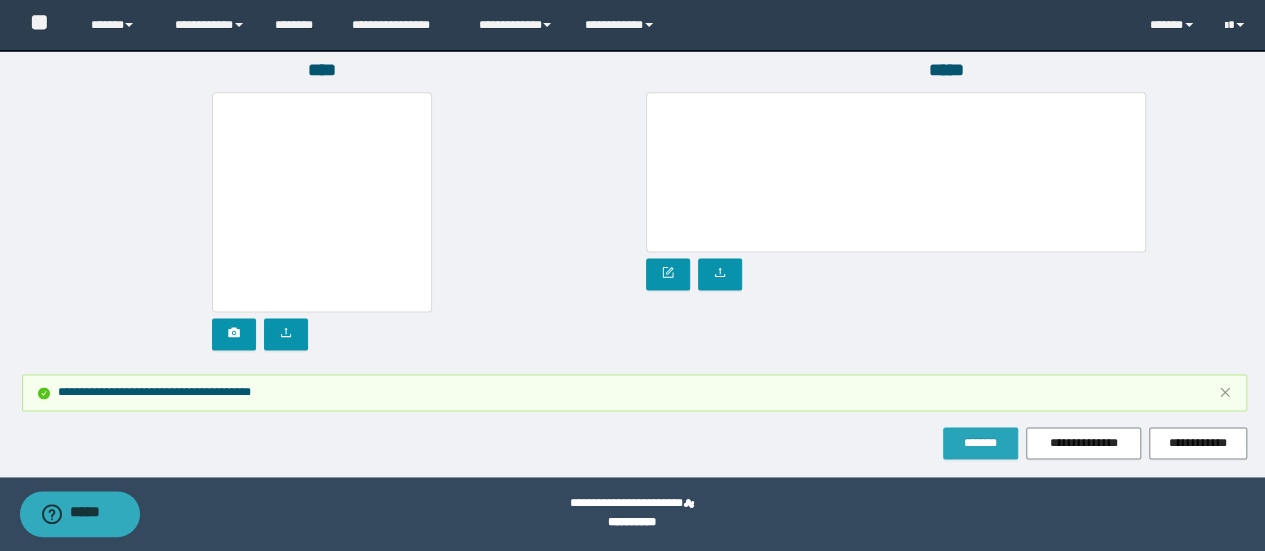 click on "*******" at bounding box center [980, 443] 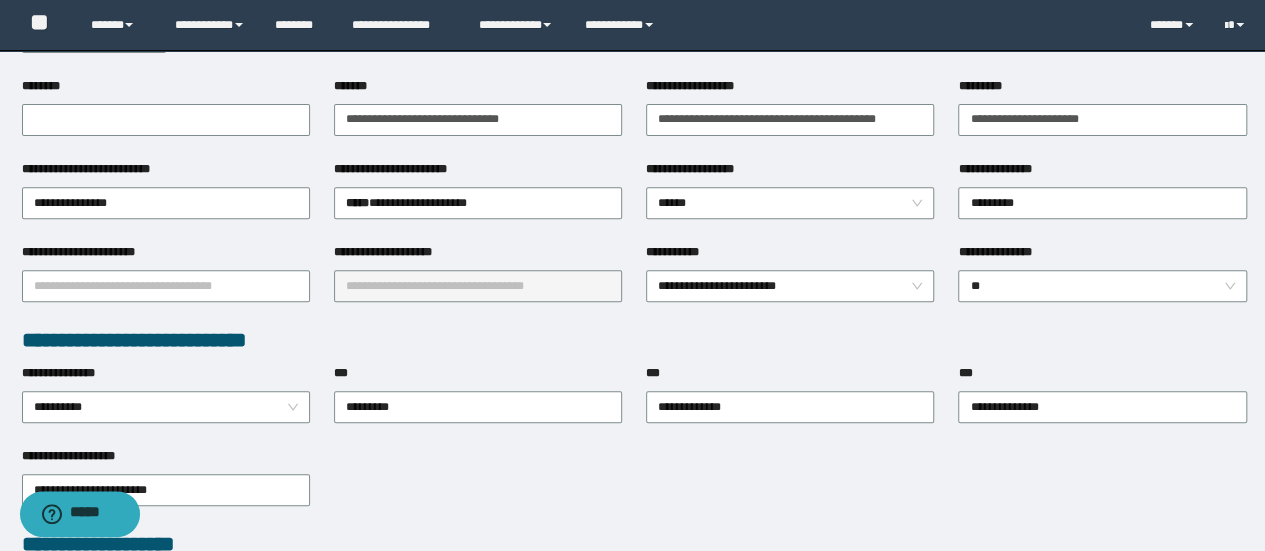 scroll, scrollTop: 310, scrollLeft: 0, axis: vertical 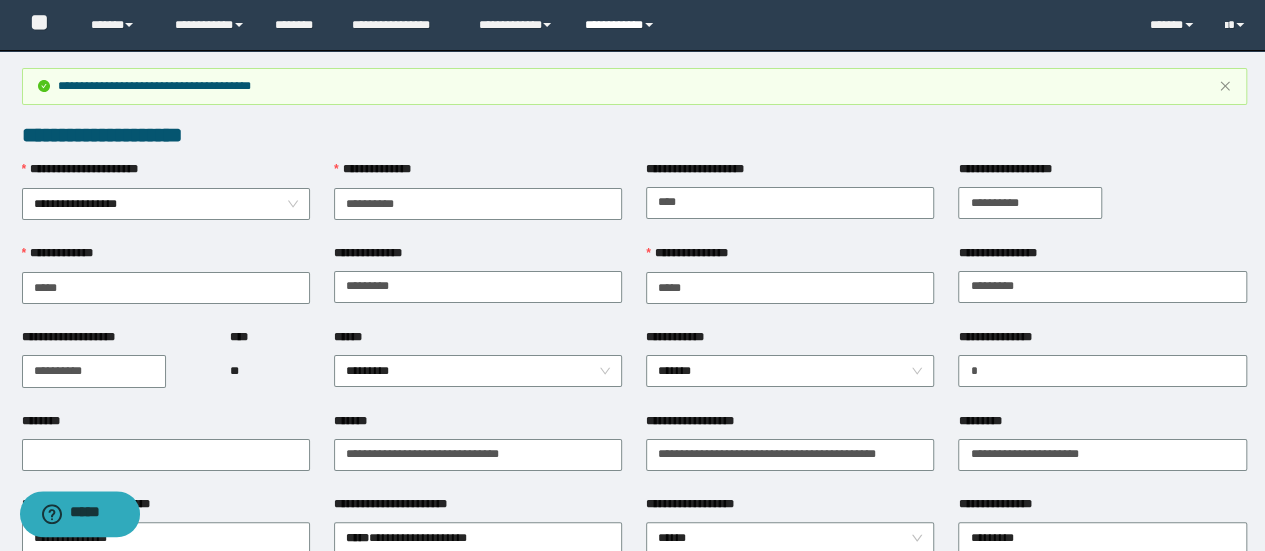 click on "**********" at bounding box center [622, 25] 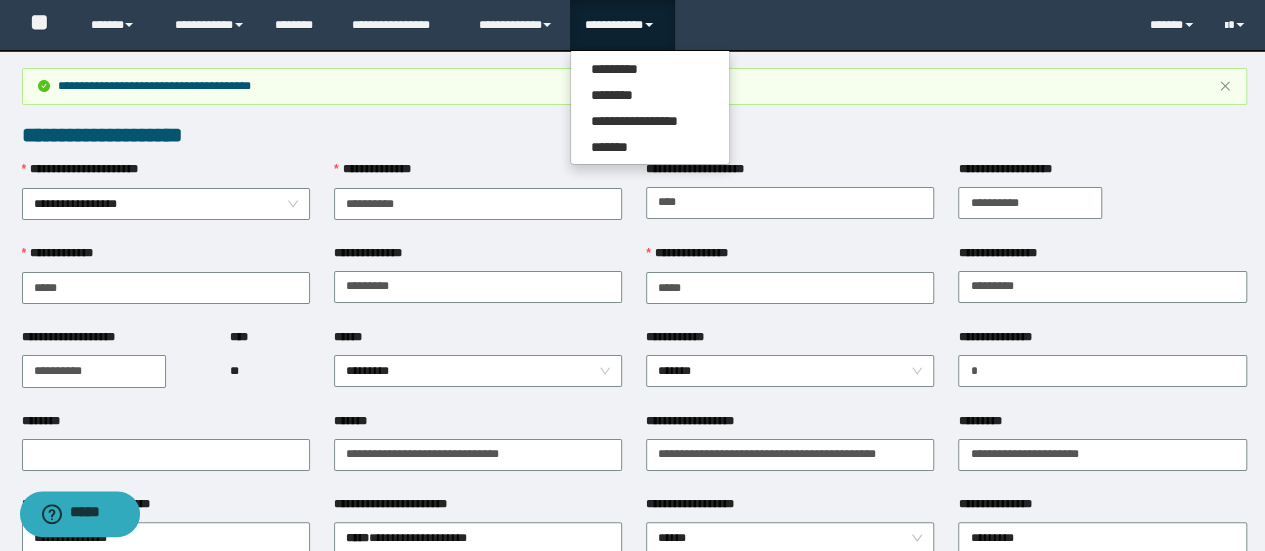 click on "**********" at bounding box center (622, 25) 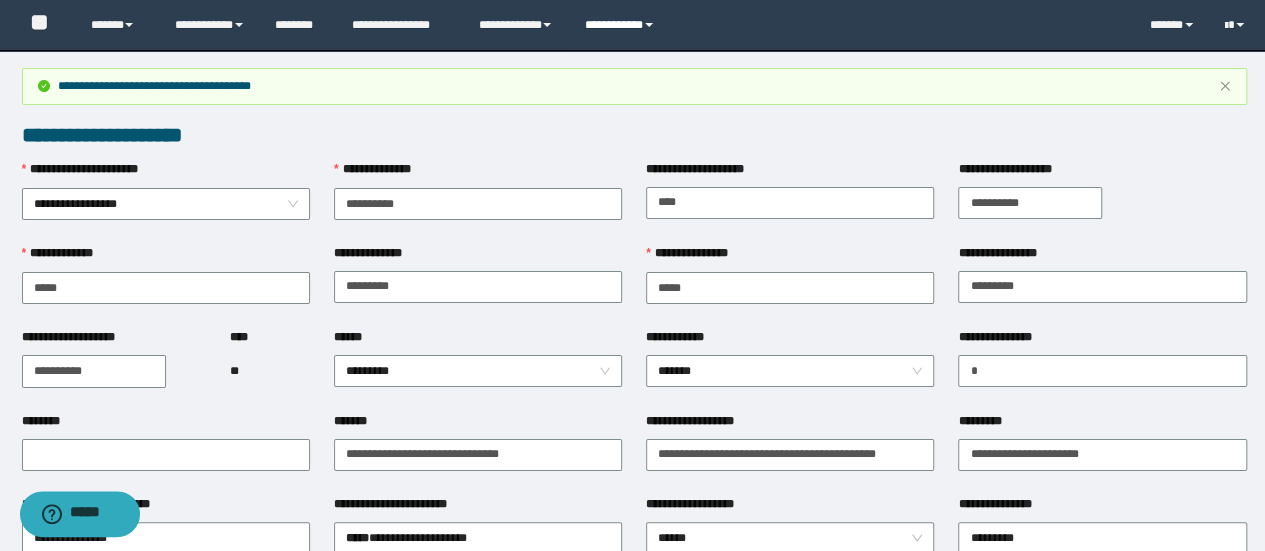 drag, startPoint x: 624, startPoint y: 37, endPoint x: 616, endPoint y: 73, distance: 36.878178 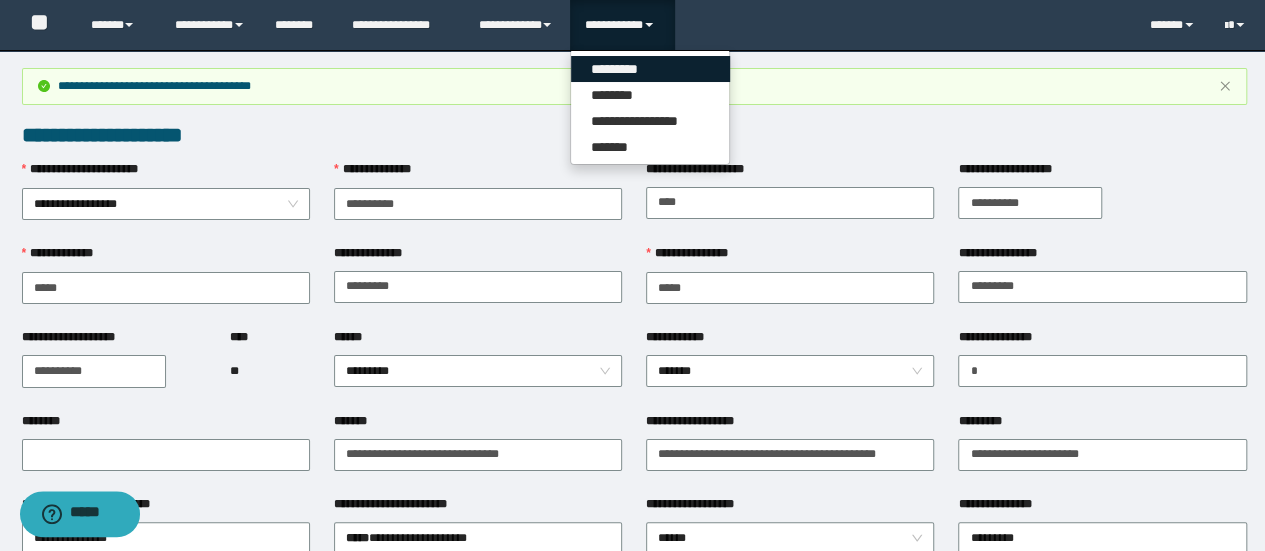 click on "*********" at bounding box center (650, 69) 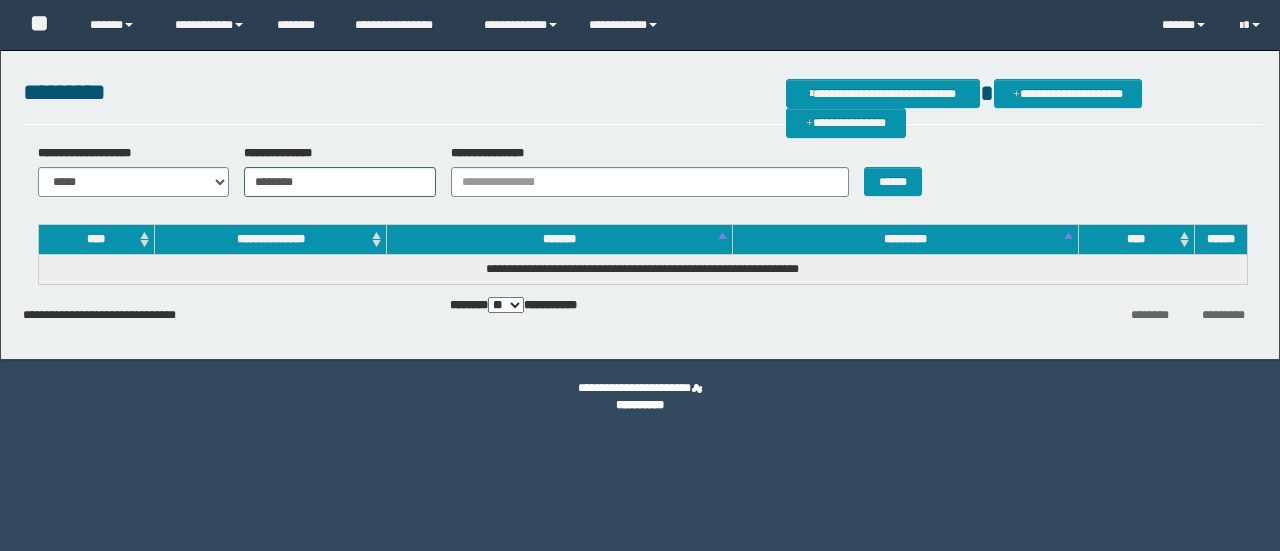 scroll, scrollTop: 0, scrollLeft: 0, axis: both 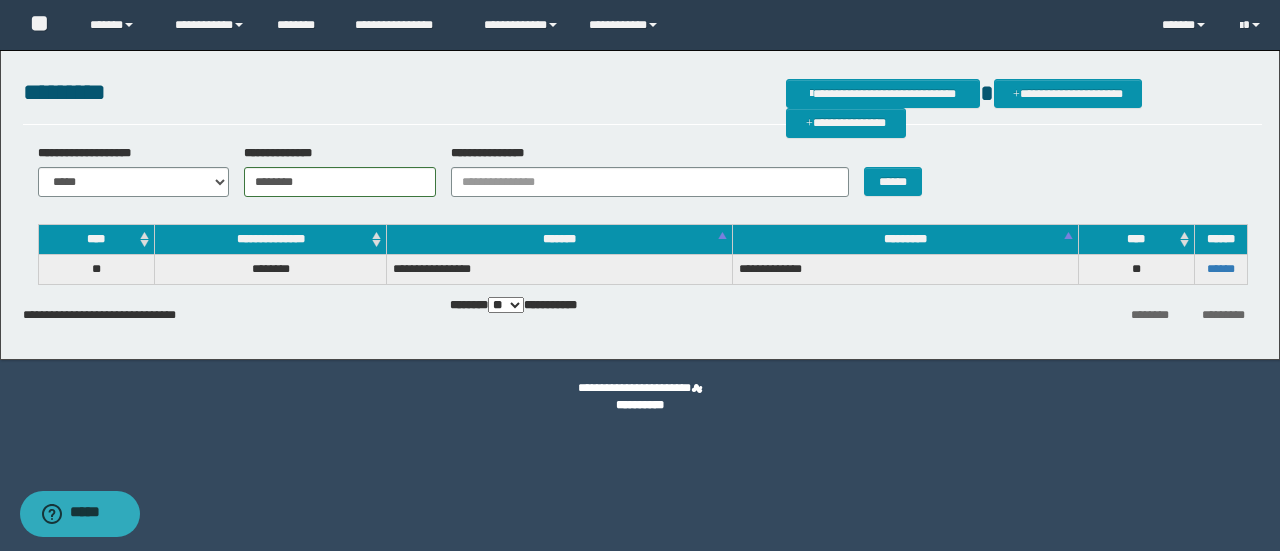 click on "******" at bounding box center [1220, 270] 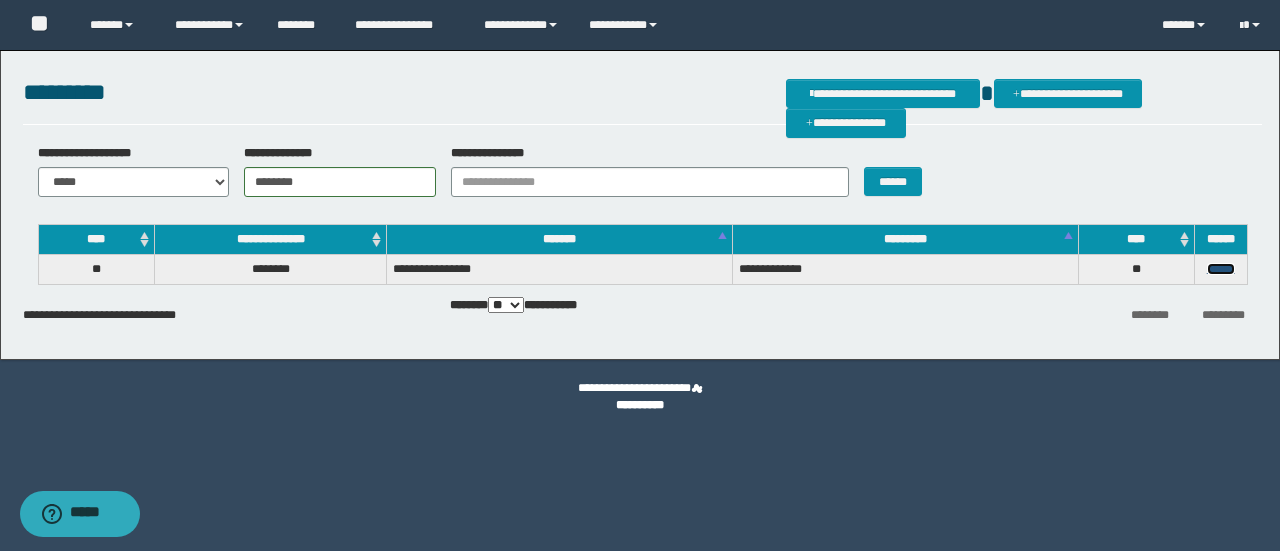 click on "******" at bounding box center (1221, 269) 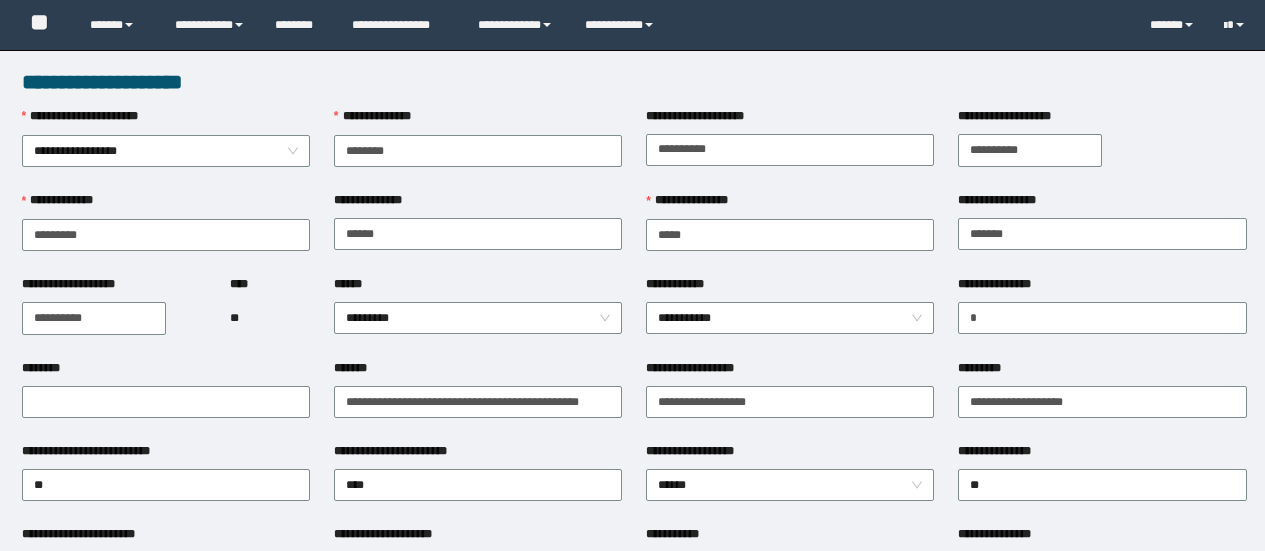 scroll, scrollTop: 0, scrollLeft: 0, axis: both 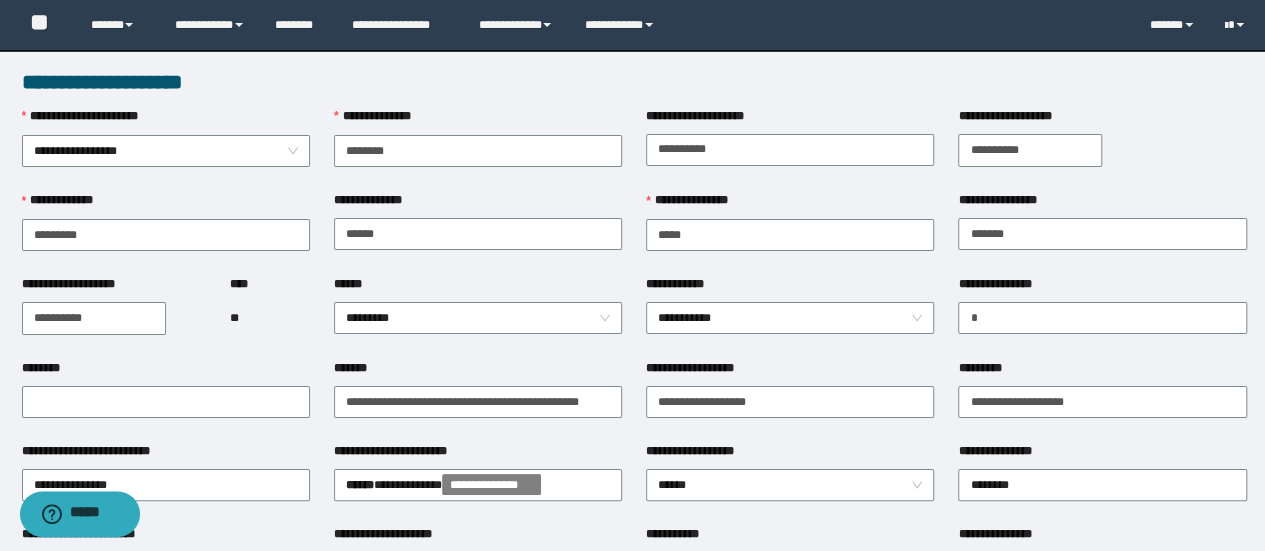 click on "**********" at bounding box center (790, 288) 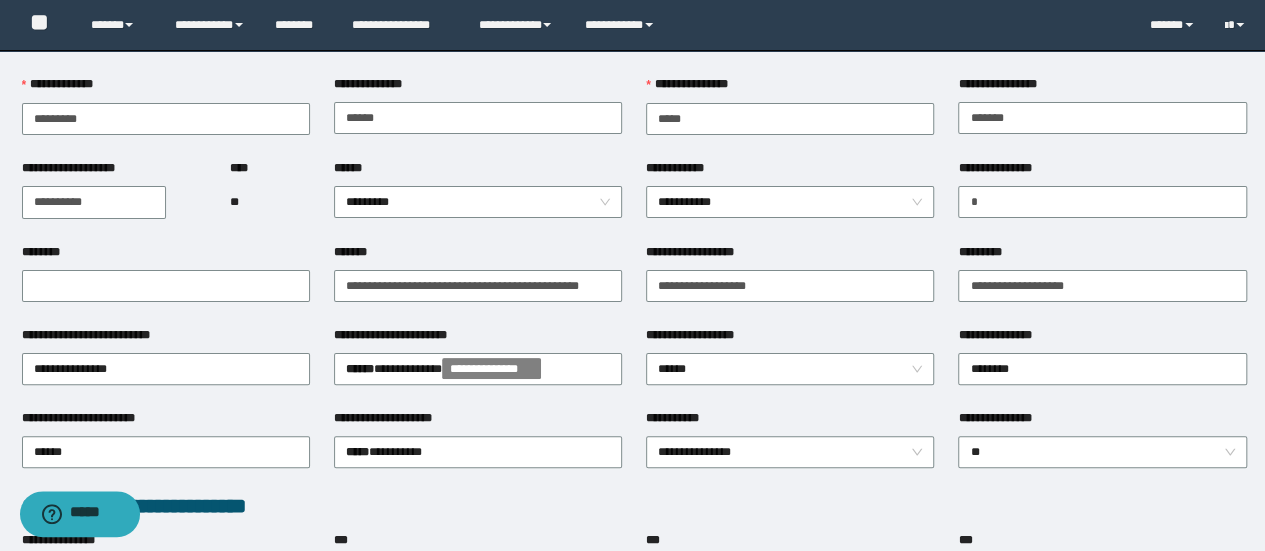 scroll, scrollTop: 300, scrollLeft: 0, axis: vertical 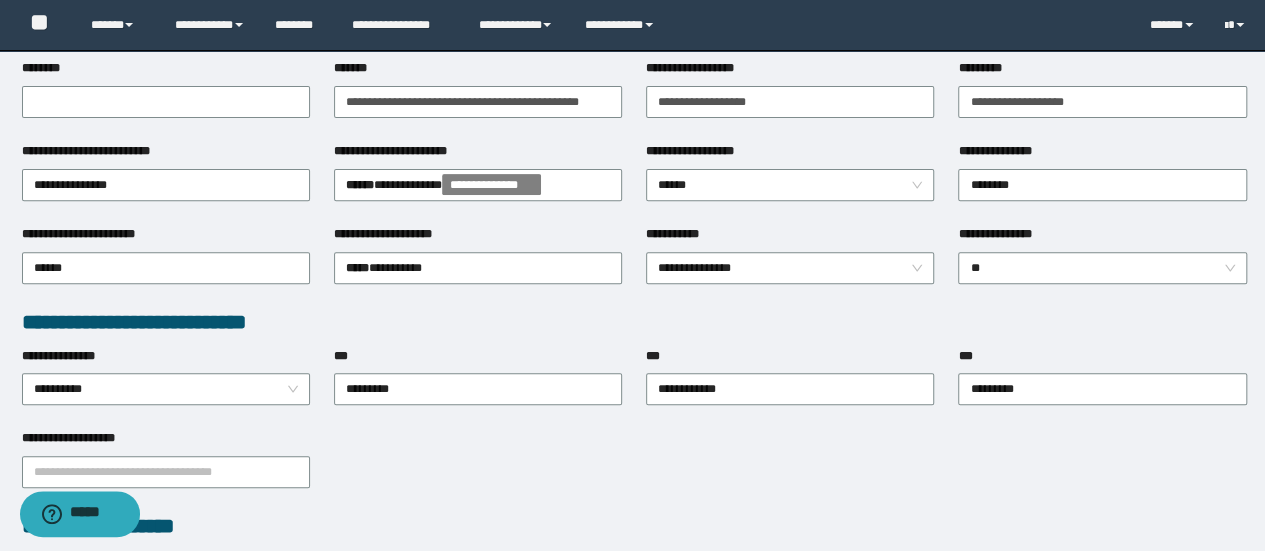click on "**********" at bounding box center (634, 538) 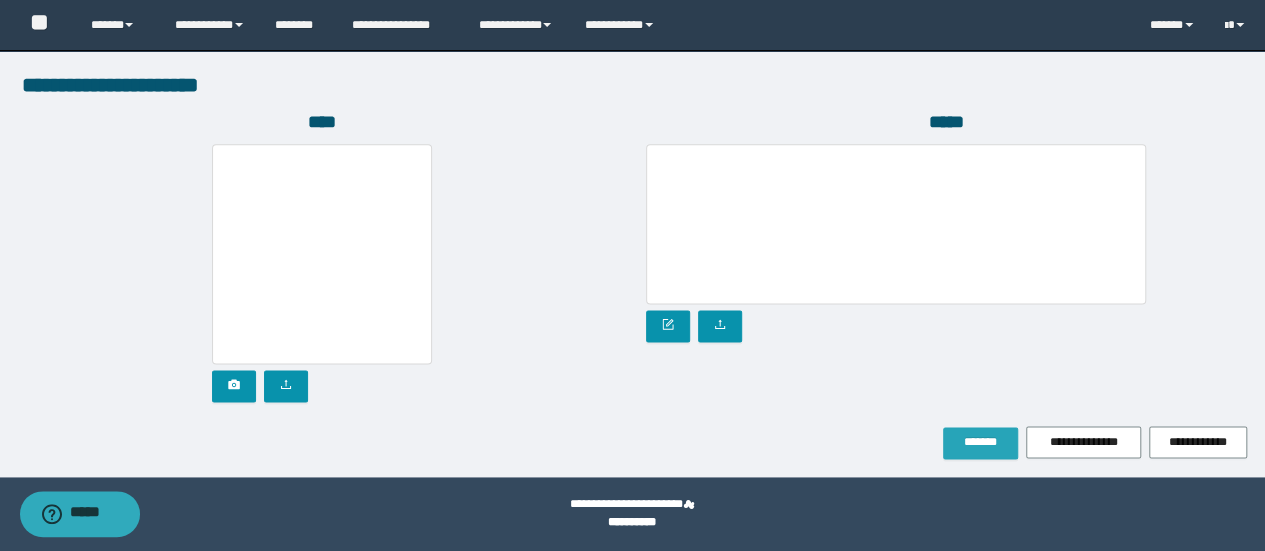 click on "*******" at bounding box center (980, 442) 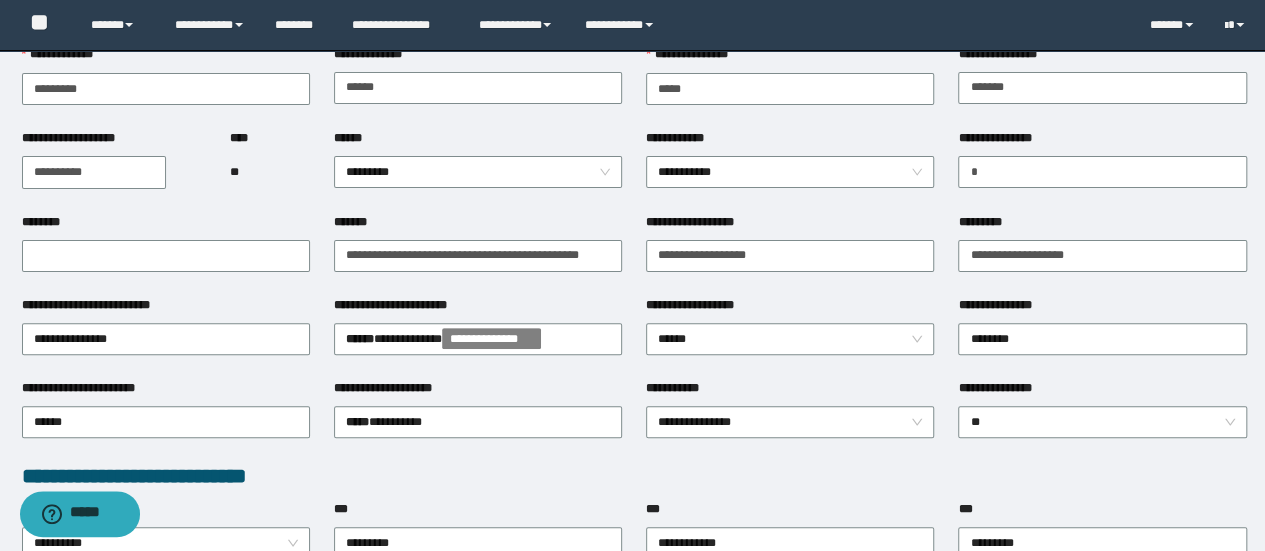 scroll, scrollTop: 200, scrollLeft: 0, axis: vertical 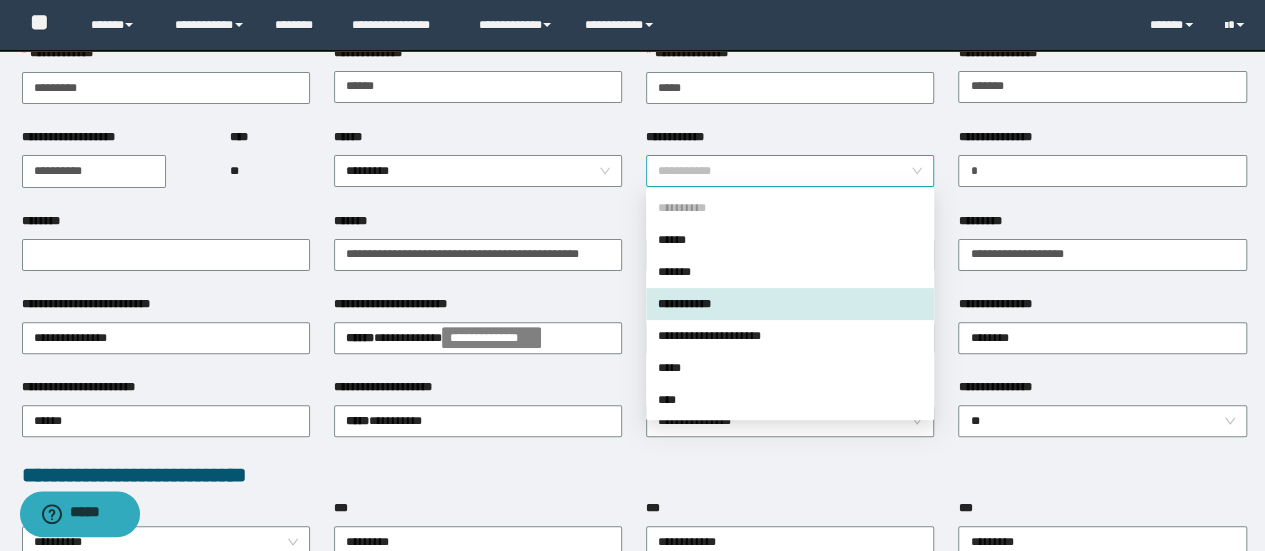 click on "**********" at bounding box center [790, 171] 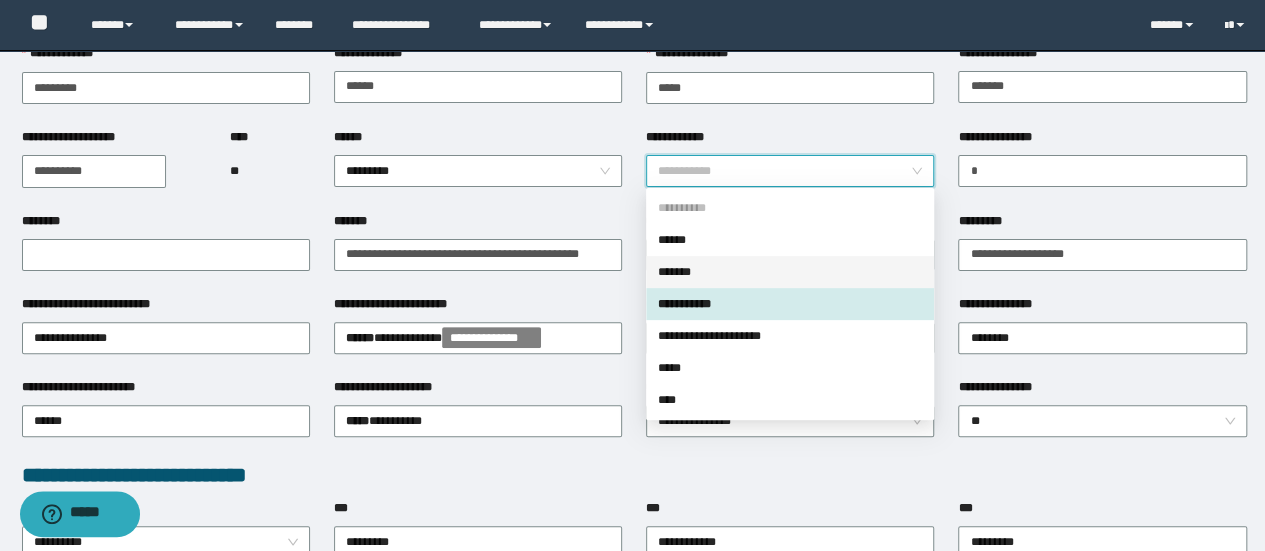 click on "*******" at bounding box center [790, 272] 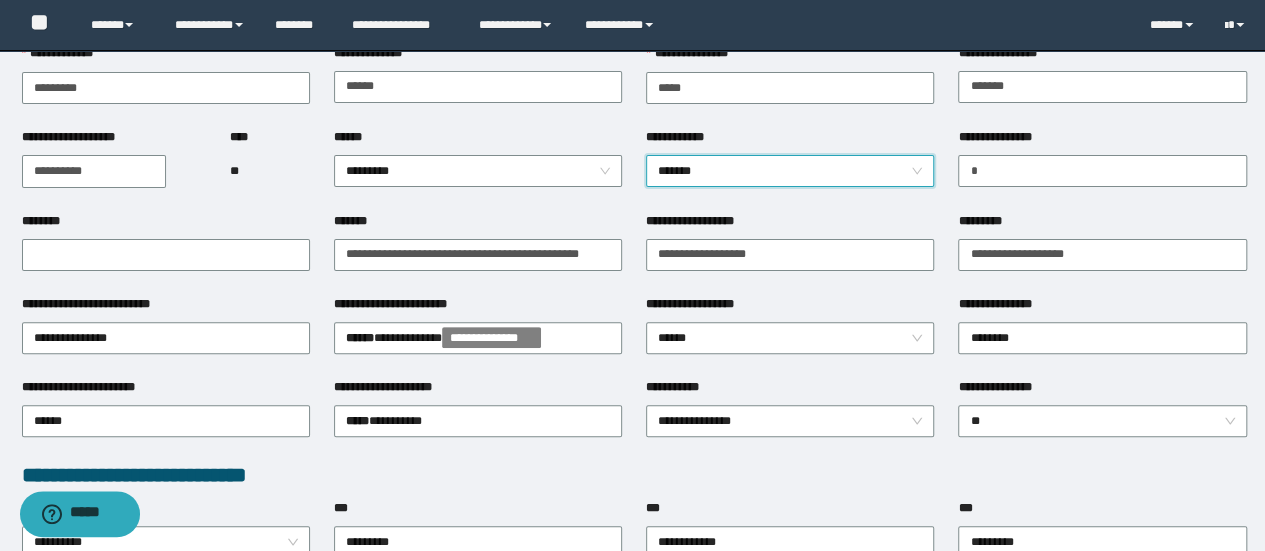 click on "**********" at bounding box center [1102, 170] 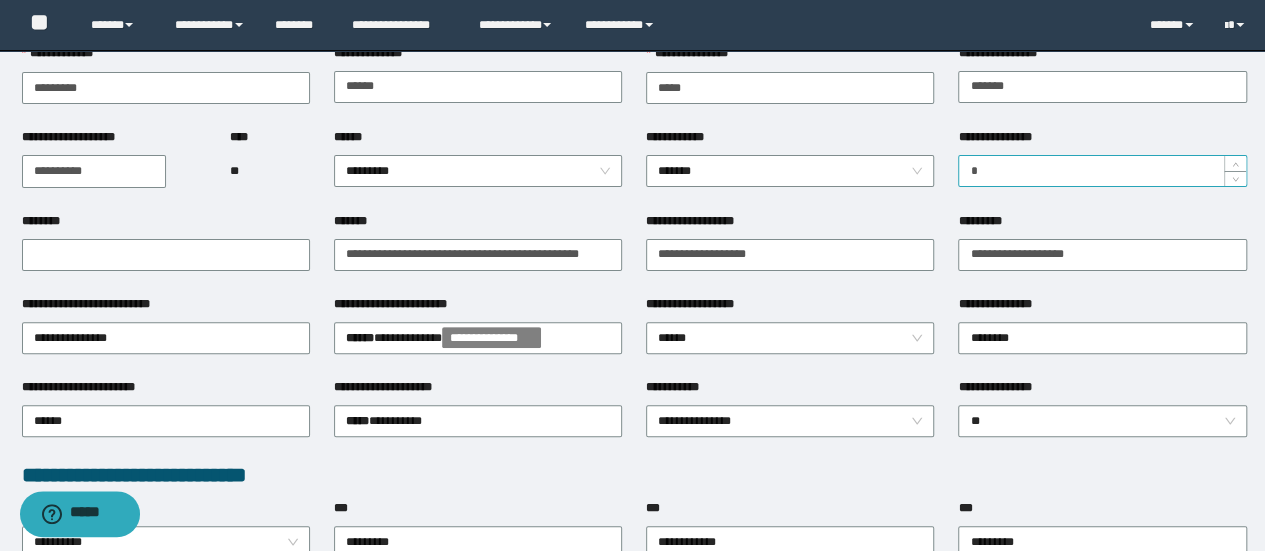 click on "*" at bounding box center (1102, 171) 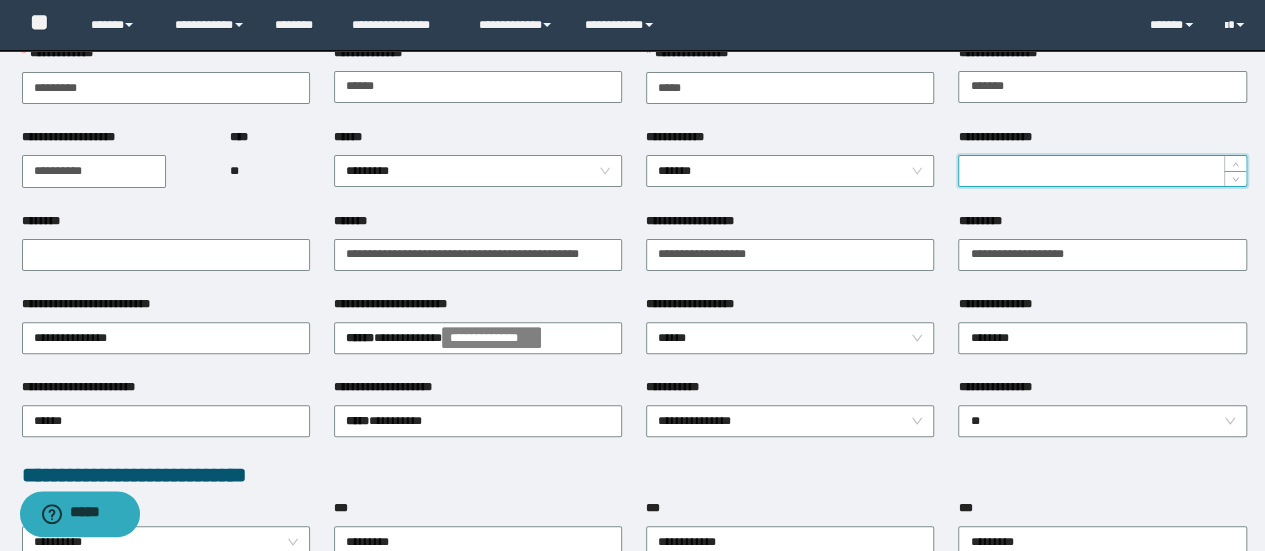 type on "*" 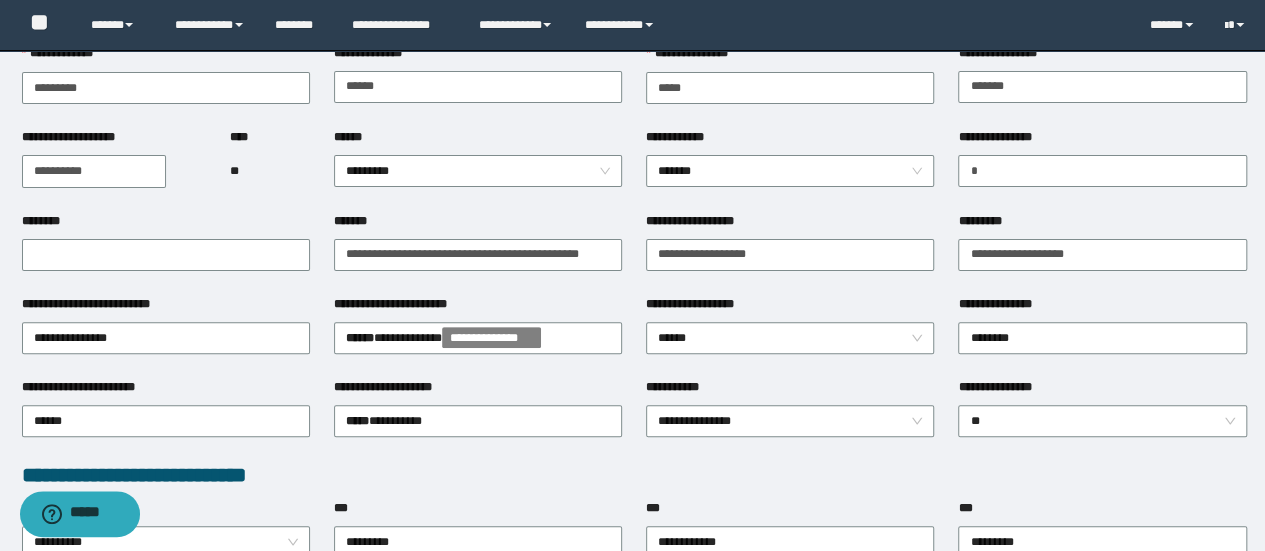 click on "**********" at bounding box center [790, 308] 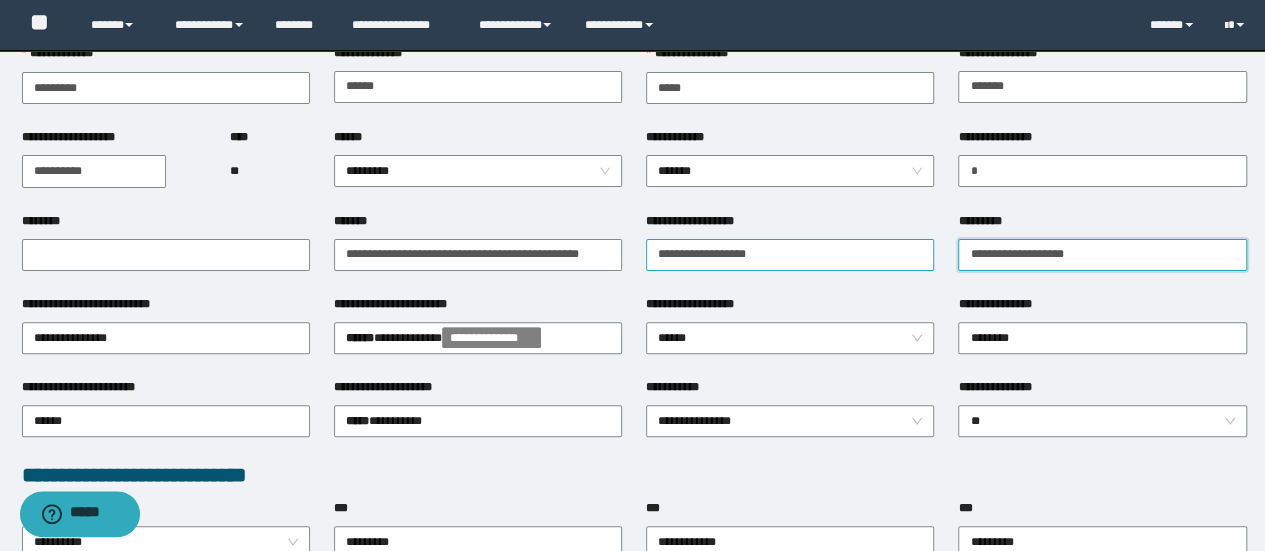 drag, startPoint x: 1147, startPoint y: 255, endPoint x: 905, endPoint y: 259, distance: 242.03305 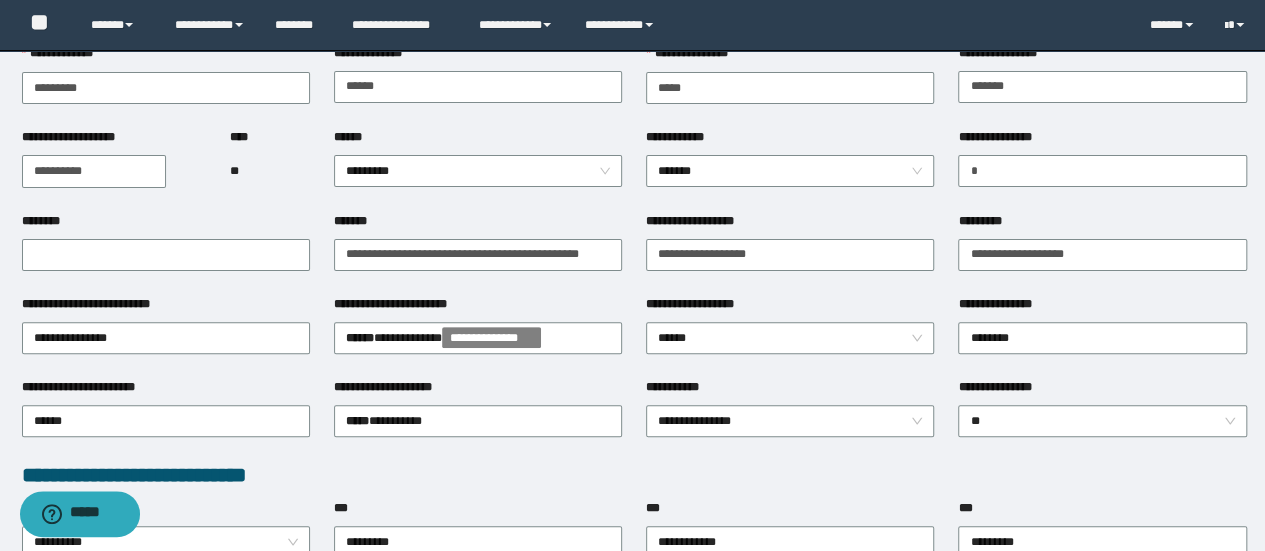 click on "**********" at bounding box center (790, 308) 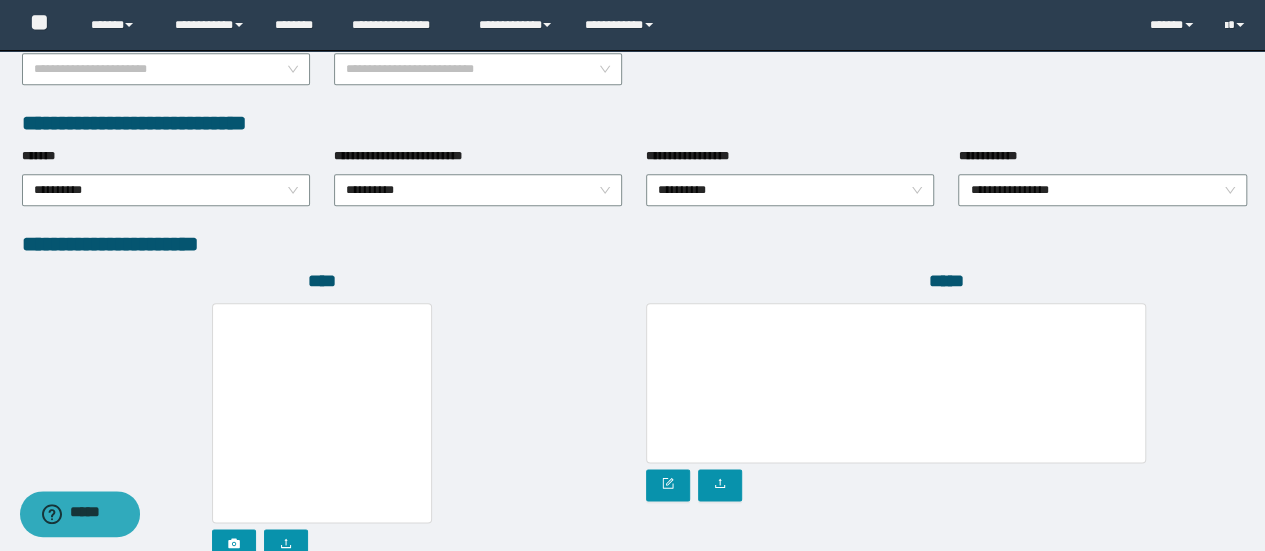 scroll, scrollTop: 1255, scrollLeft: 0, axis: vertical 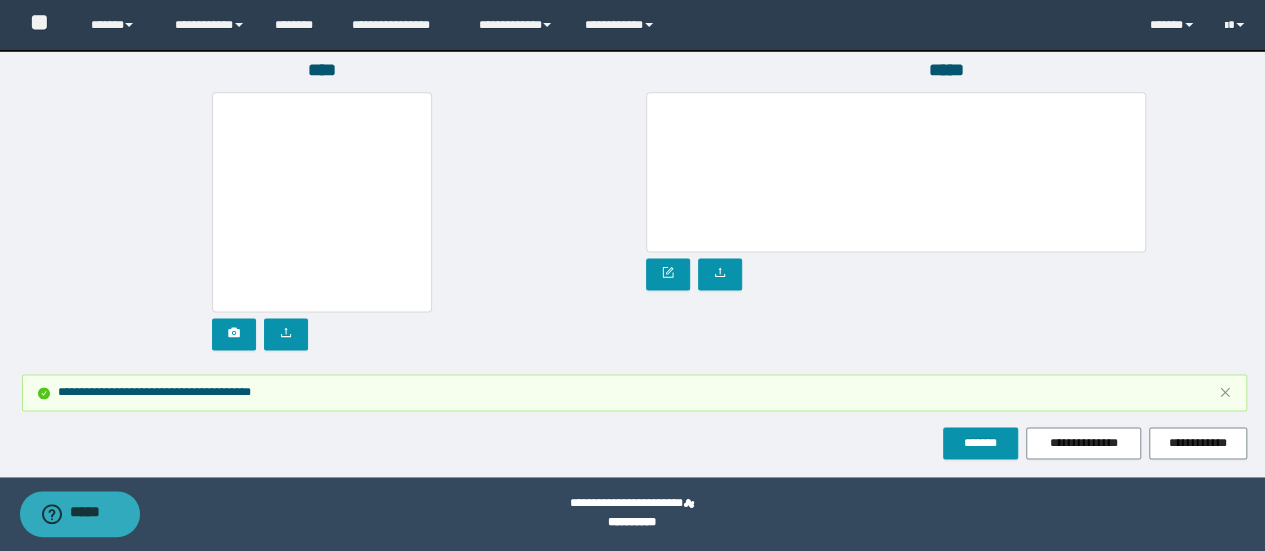 click on "**********" at bounding box center (634, 443) 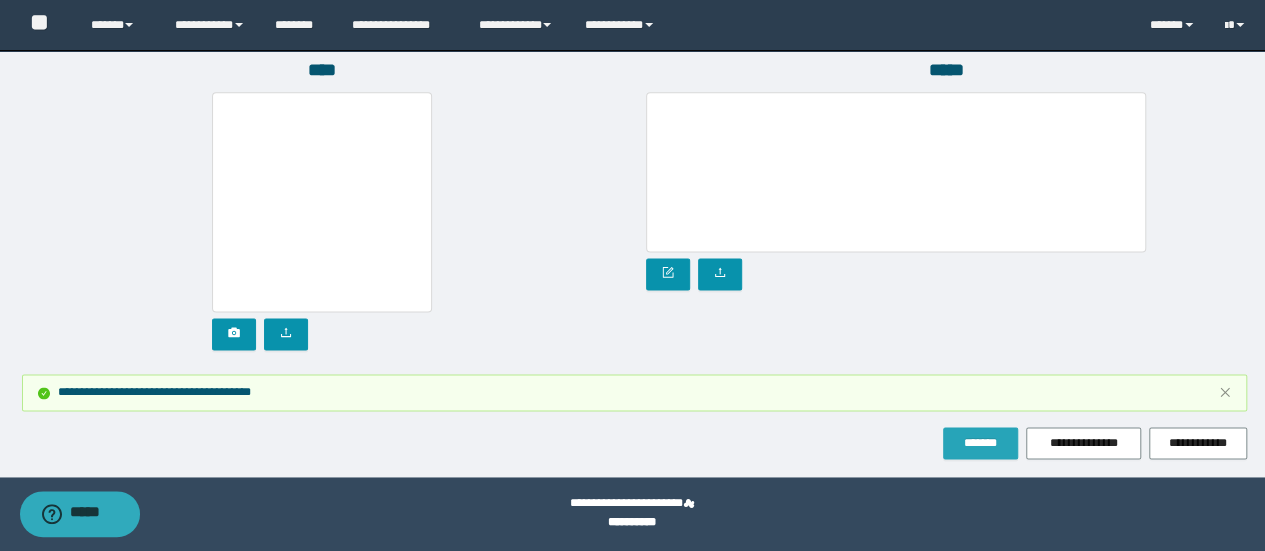 click on "*******" at bounding box center (980, 443) 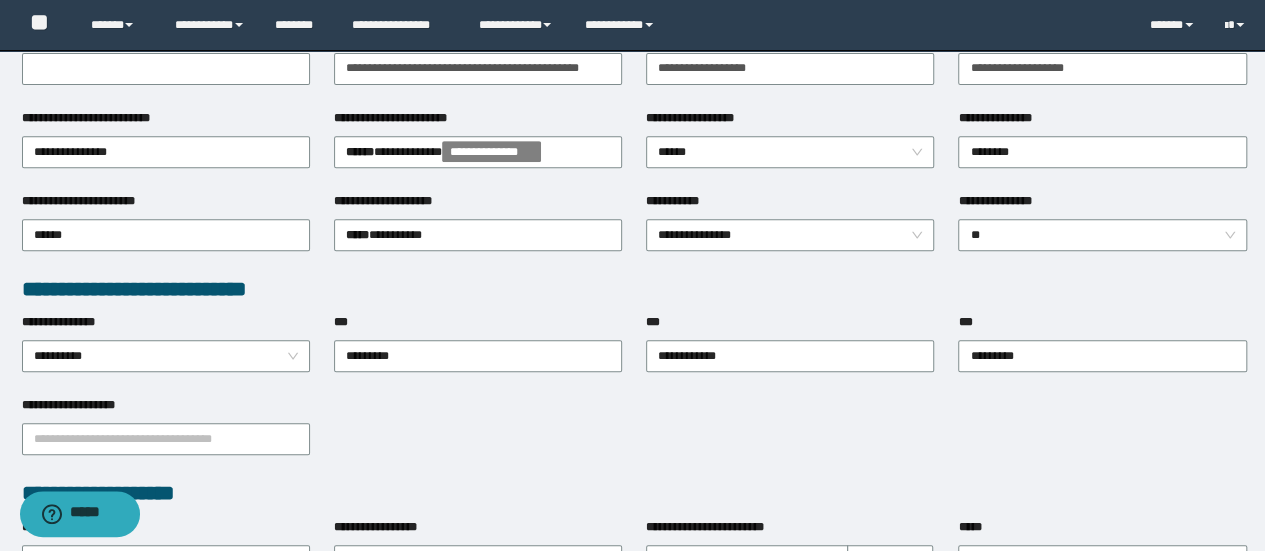 scroll, scrollTop: 355, scrollLeft: 0, axis: vertical 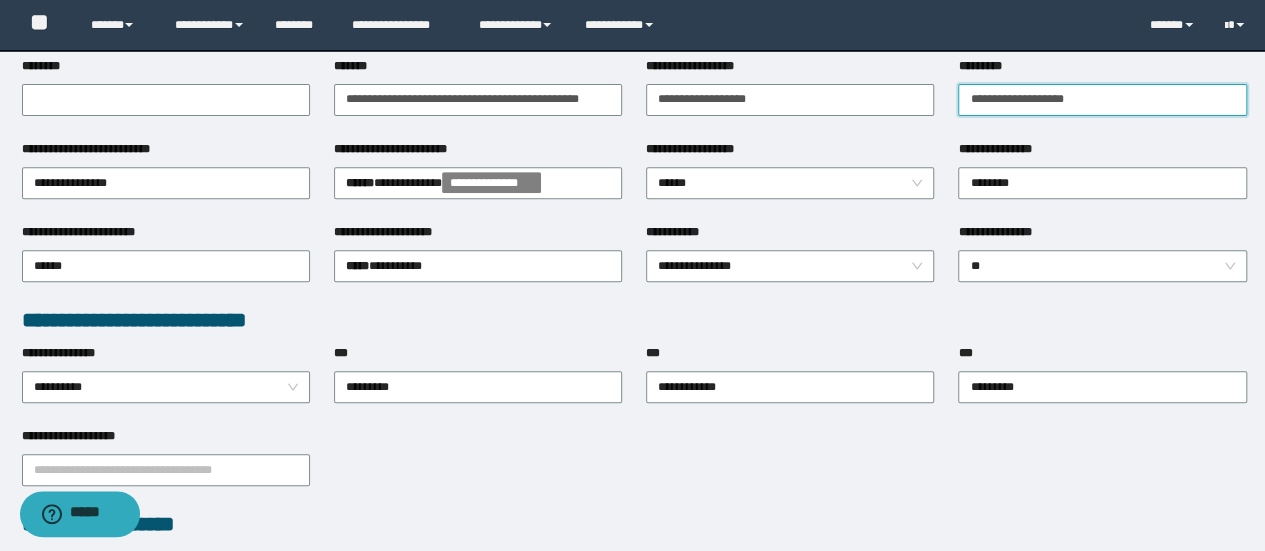 click on "**********" at bounding box center [1102, 100] 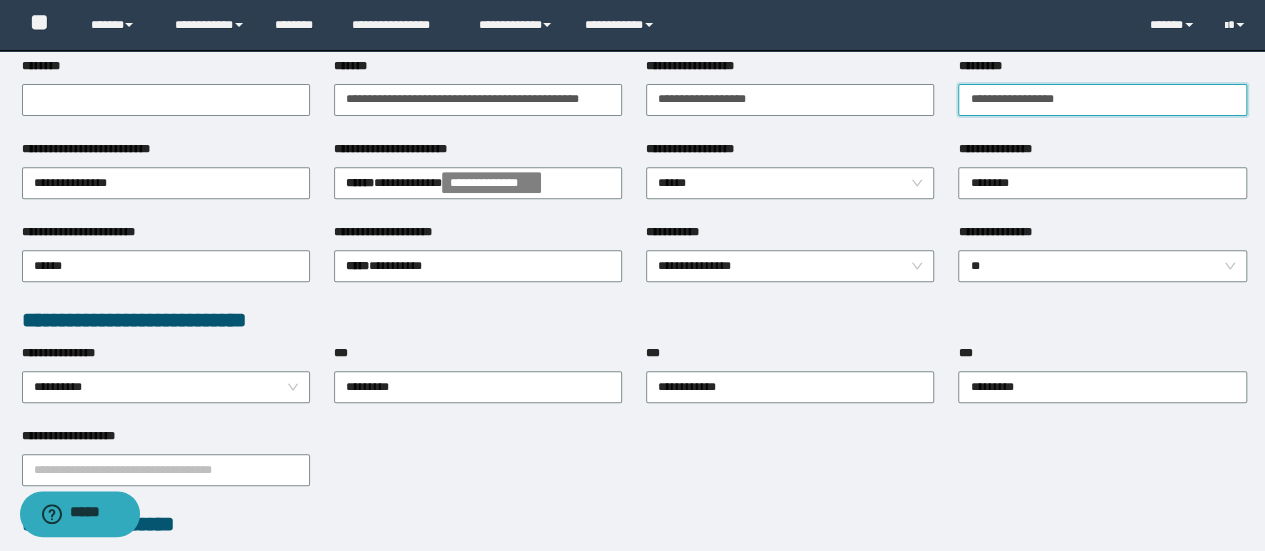 click on "**********" at bounding box center [1102, 100] 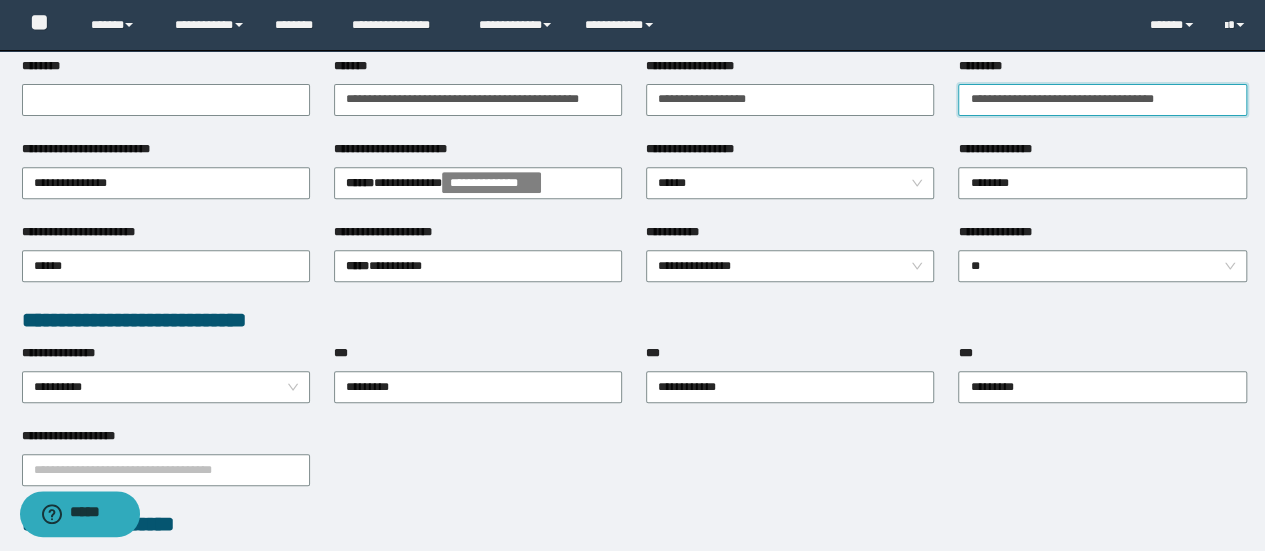 type on "**********" 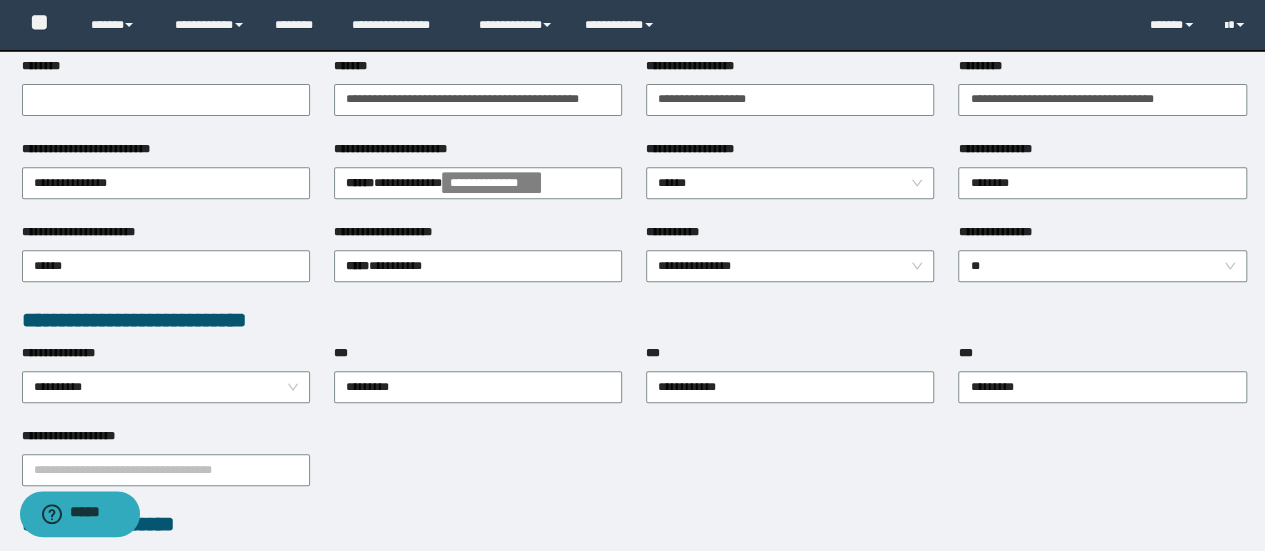 click on "**********" at bounding box center [1102, 98] 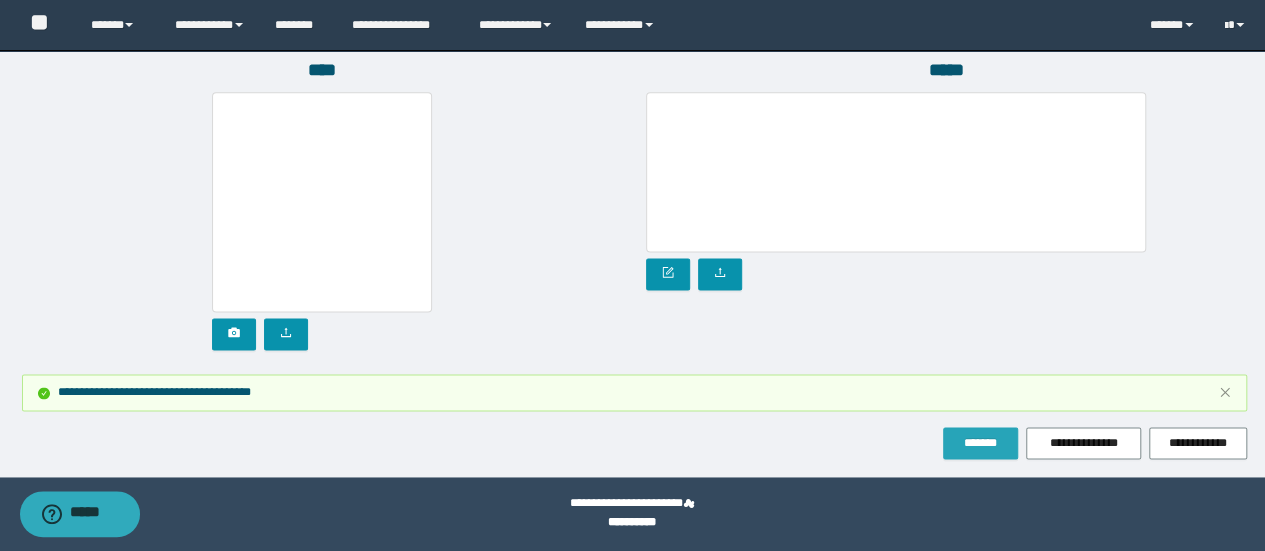 click on "*******" at bounding box center [980, 443] 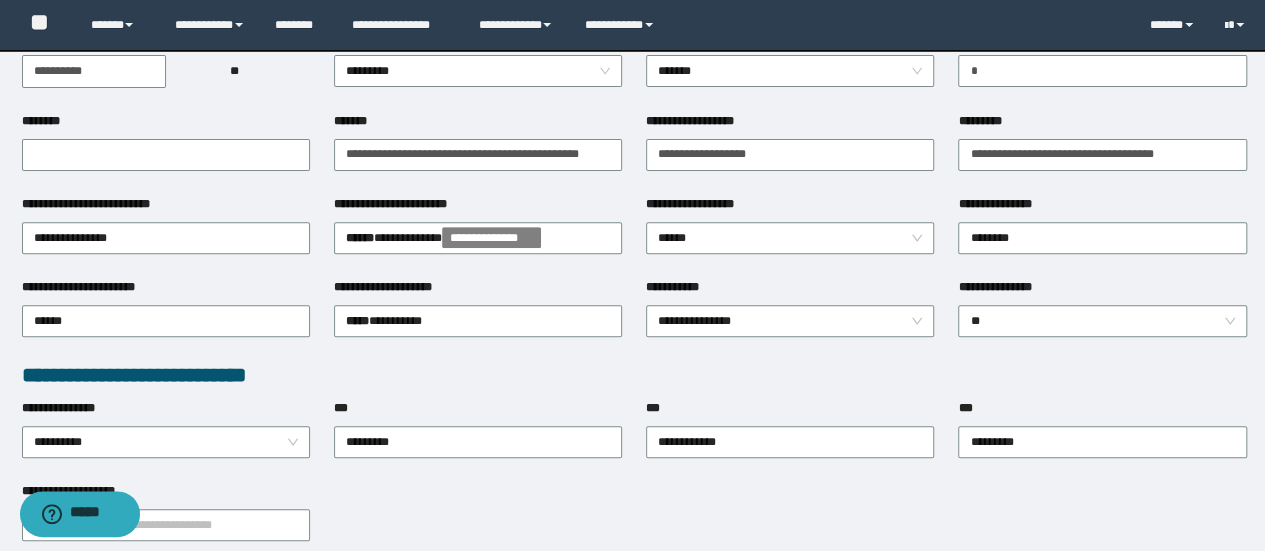 scroll, scrollTop: 255, scrollLeft: 0, axis: vertical 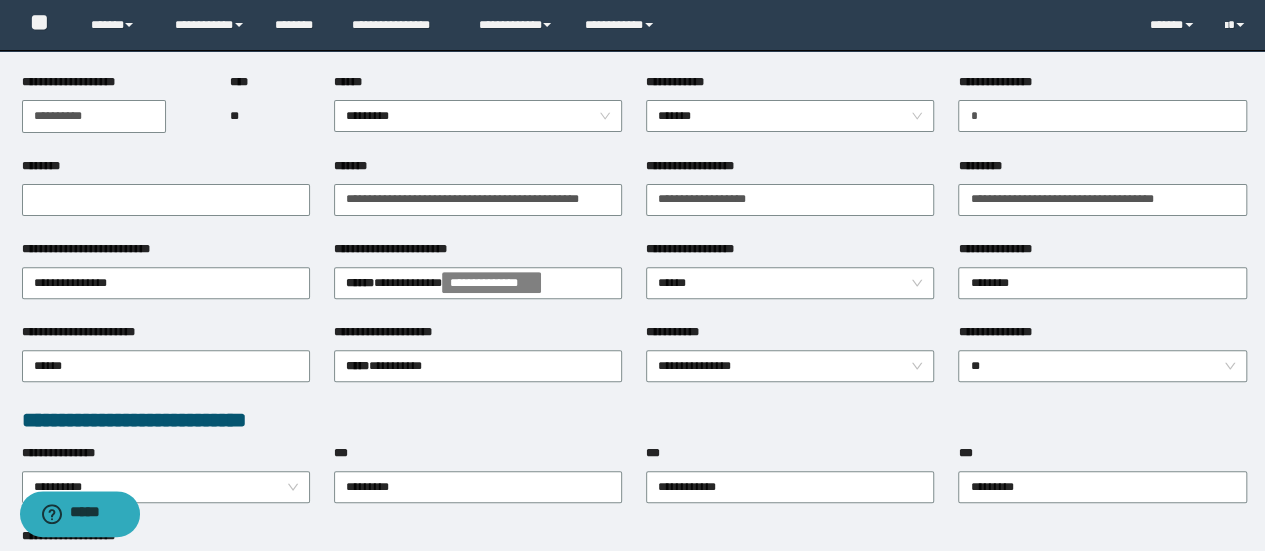 click on "**********" at bounding box center (634, 636) 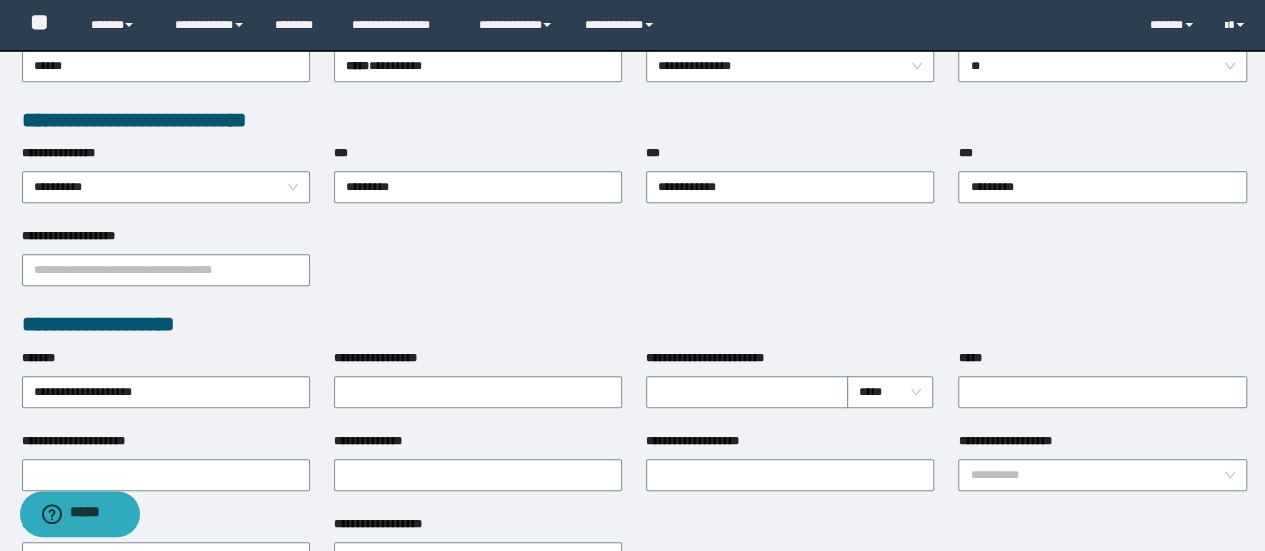 click on "**********" at bounding box center [634, 268] 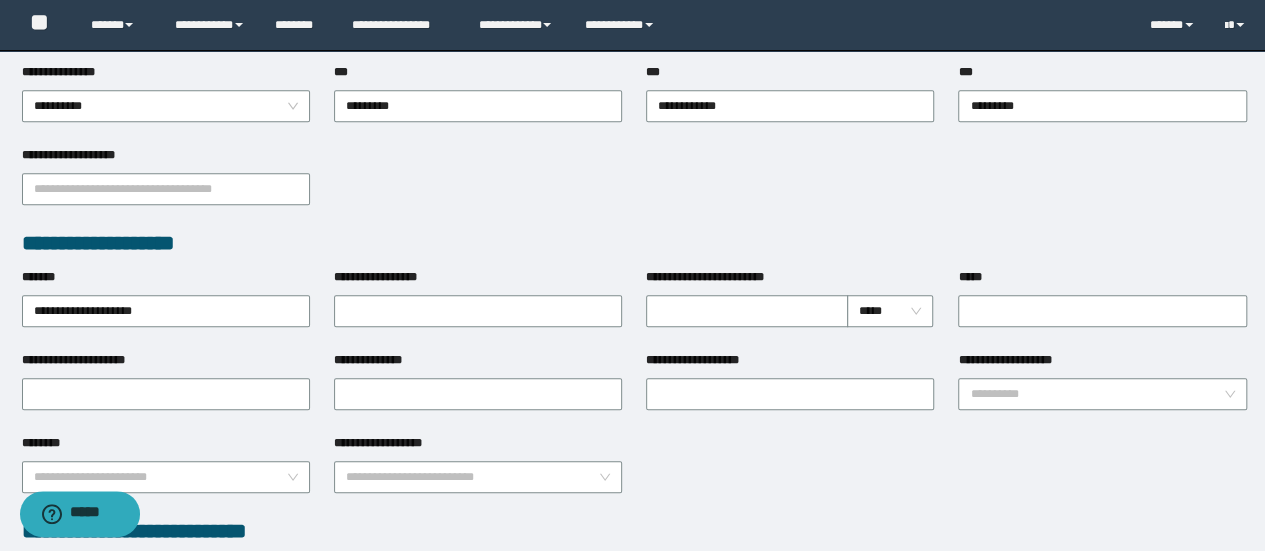 scroll, scrollTop: 655, scrollLeft: 0, axis: vertical 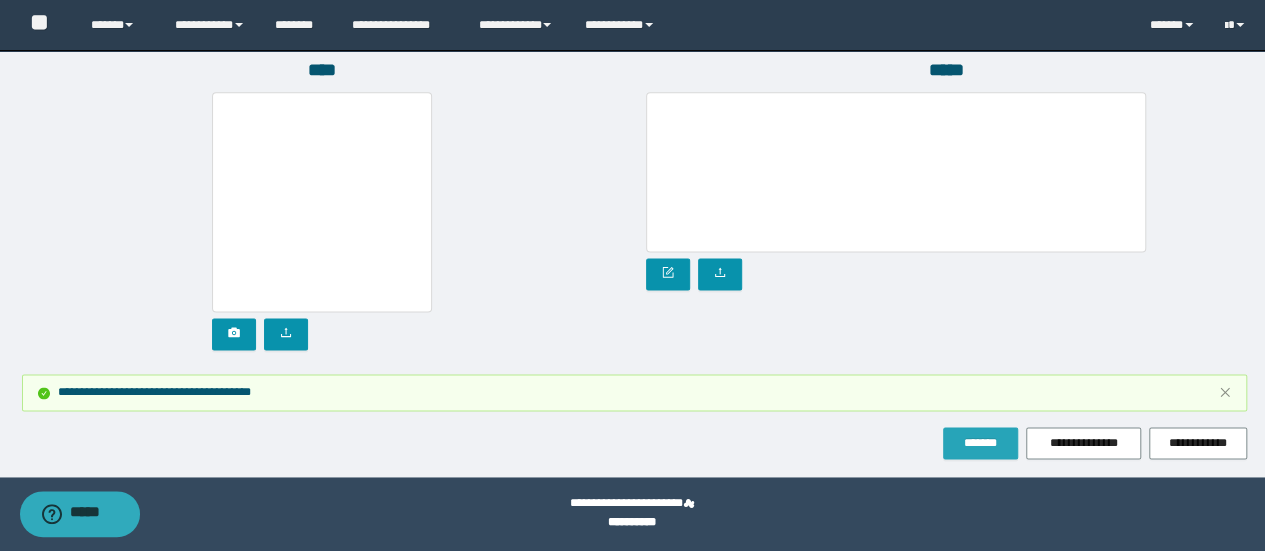 click on "*******" at bounding box center [980, 443] 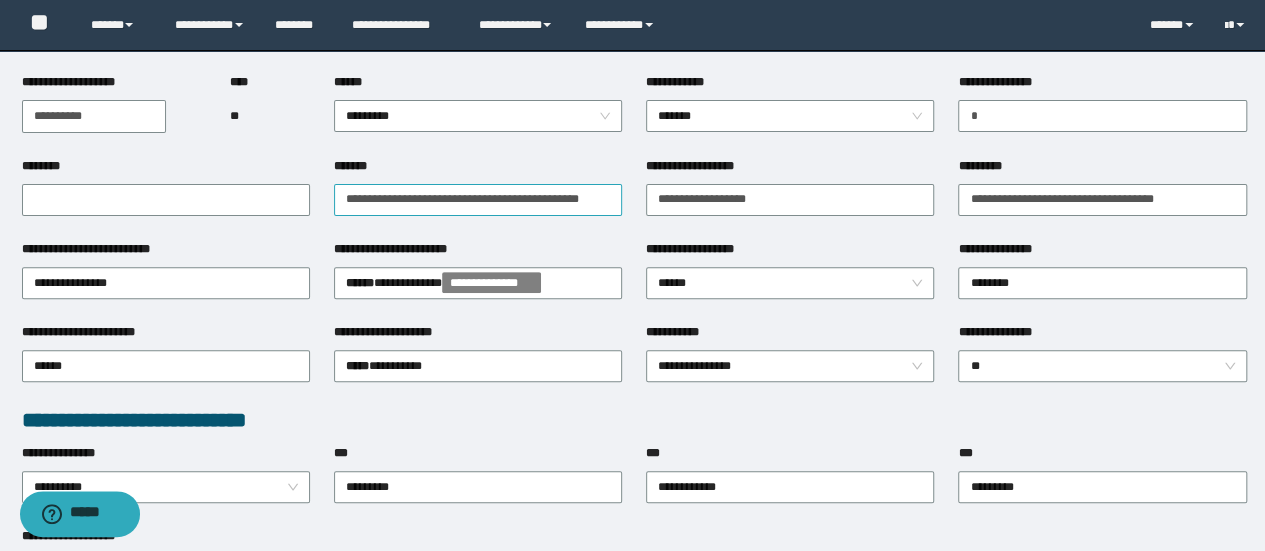 scroll, scrollTop: 0, scrollLeft: 0, axis: both 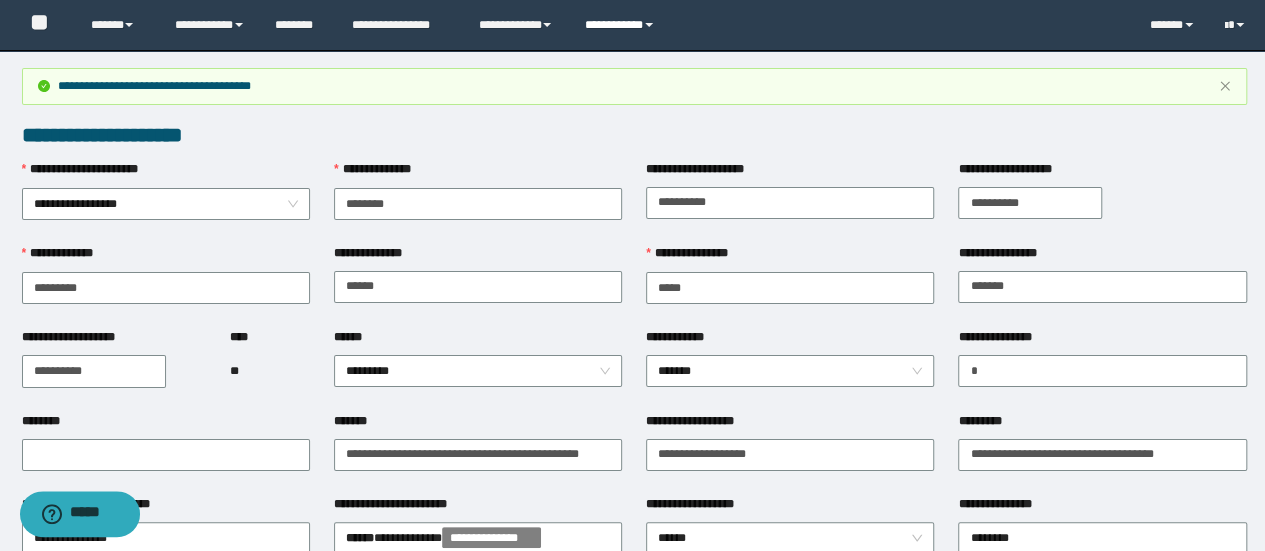 click on "**********" at bounding box center (622, 25) 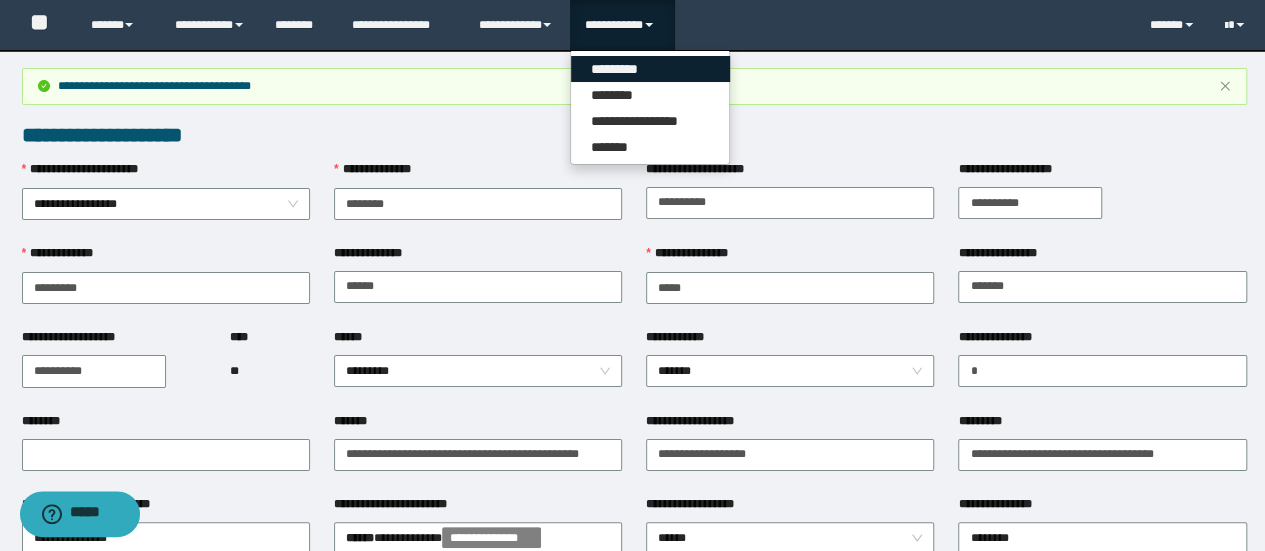 click on "*********" at bounding box center [650, 69] 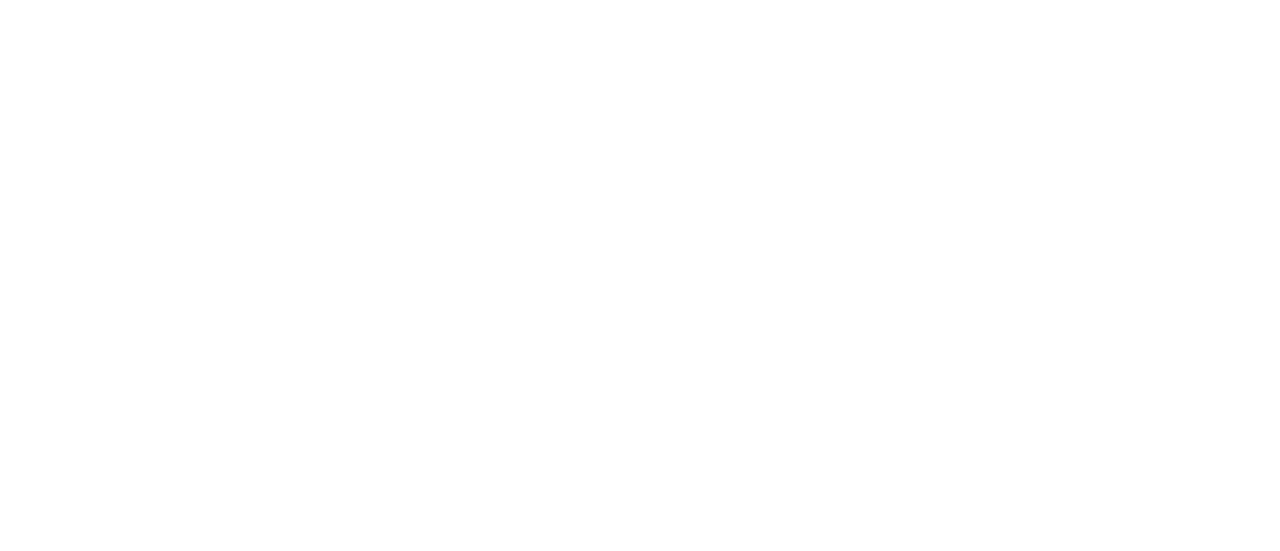 scroll, scrollTop: 0, scrollLeft: 0, axis: both 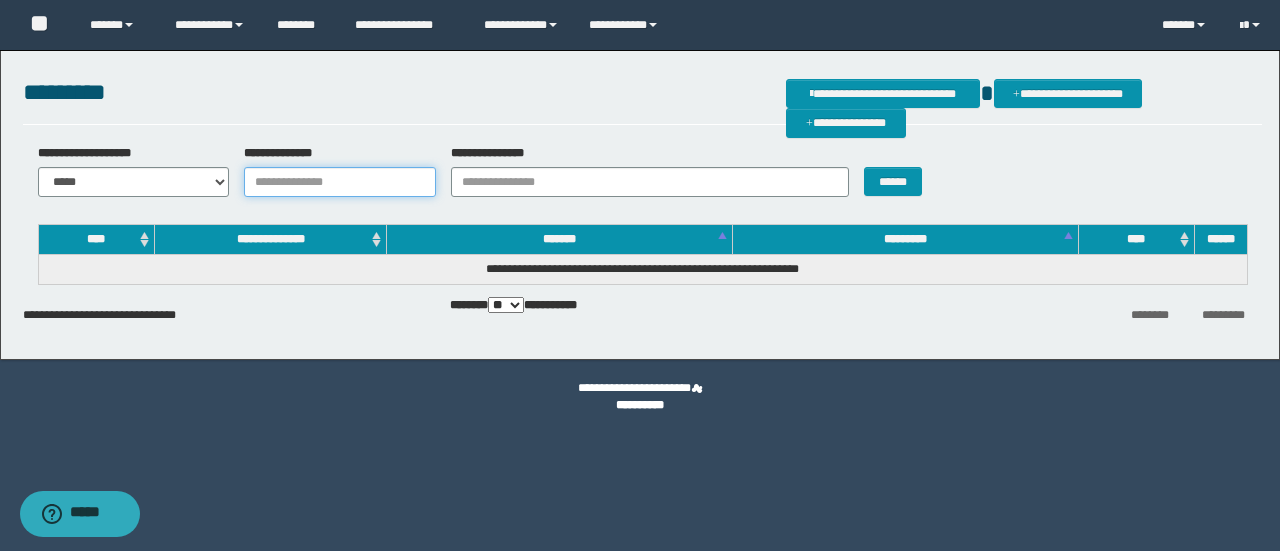 click on "**********" at bounding box center (340, 182) 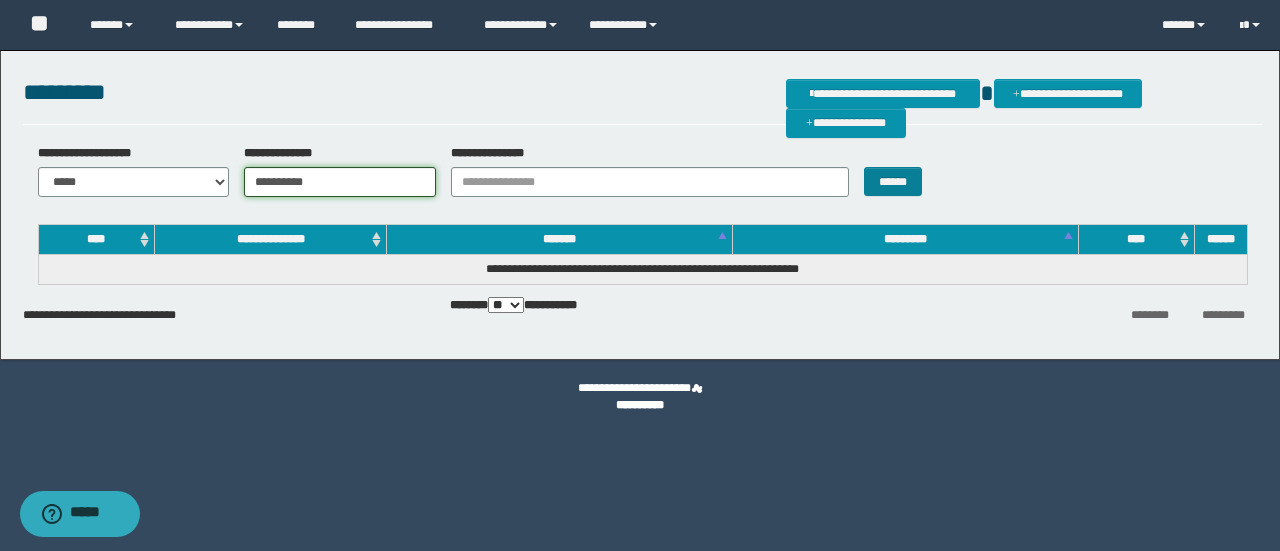 type on "**********" 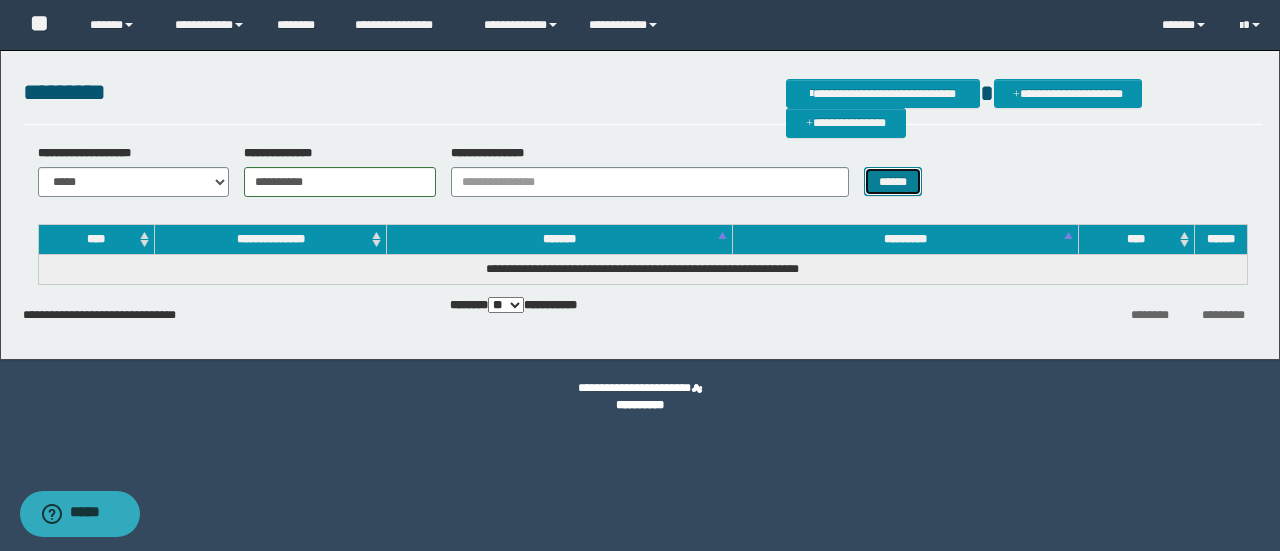 click on "******" at bounding box center [893, 181] 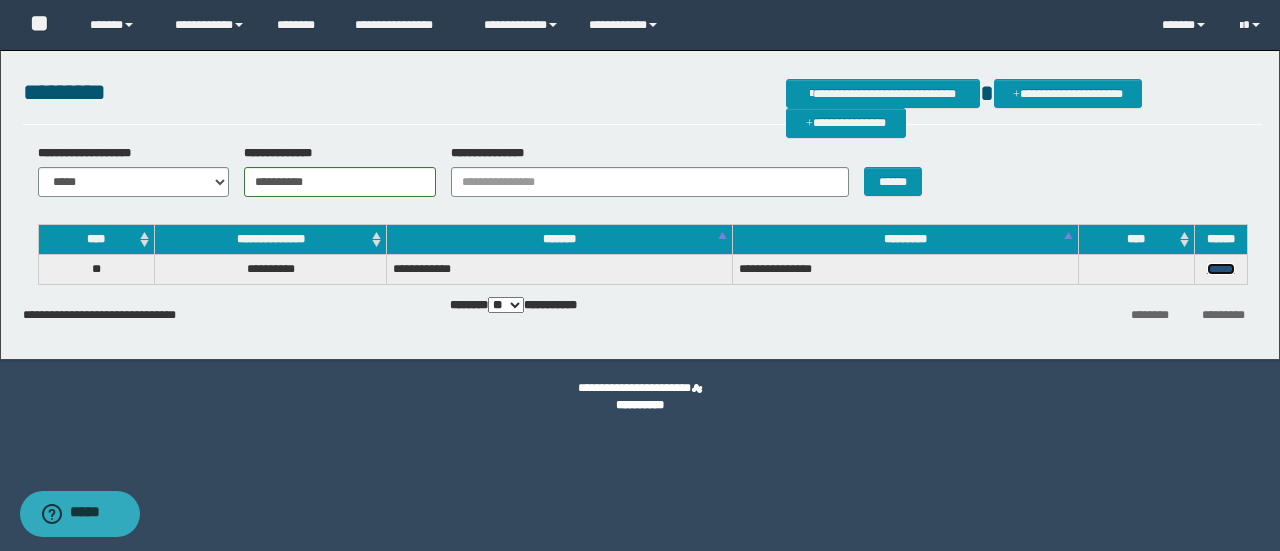 click on "******" at bounding box center (1221, 269) 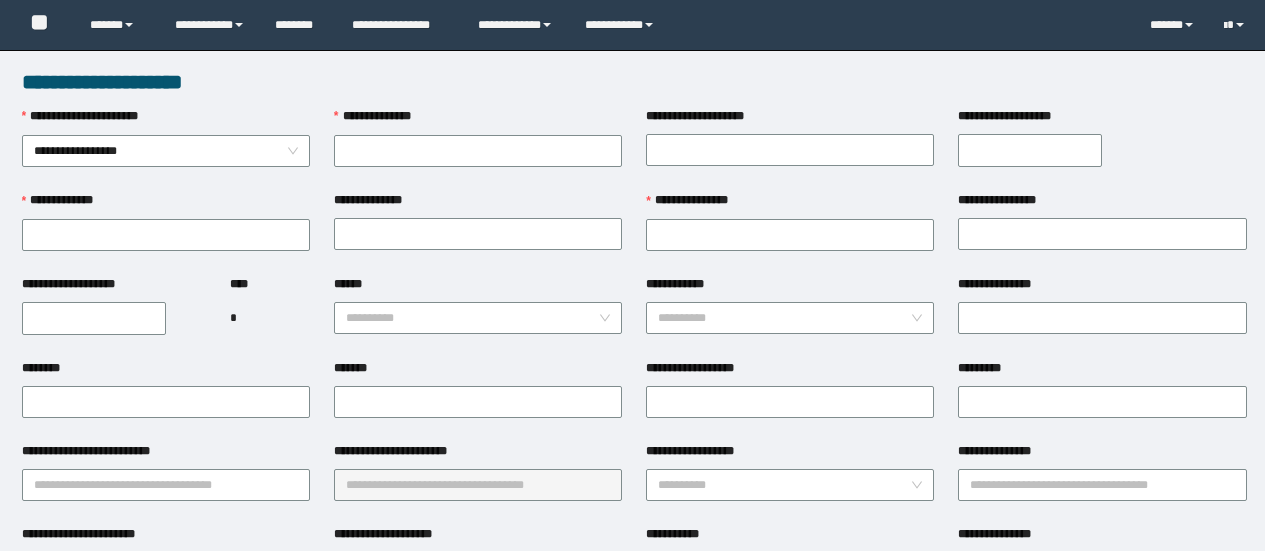 scroll, scrollTop: 0, scrollLeft: 0, axis: both 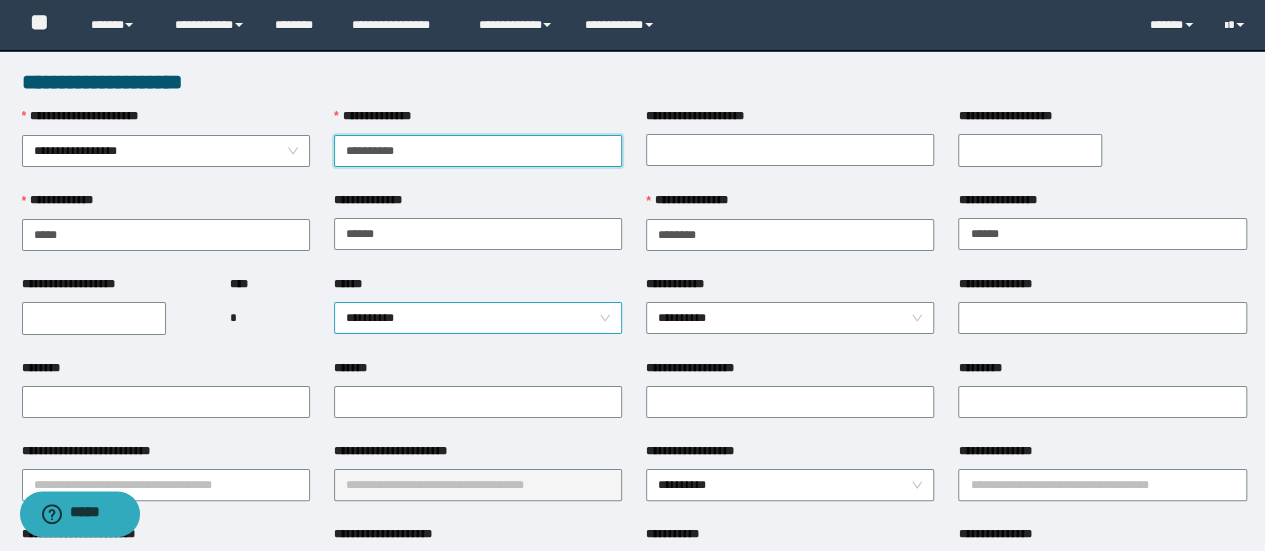click on "**********" at bounding box center (478, 318) 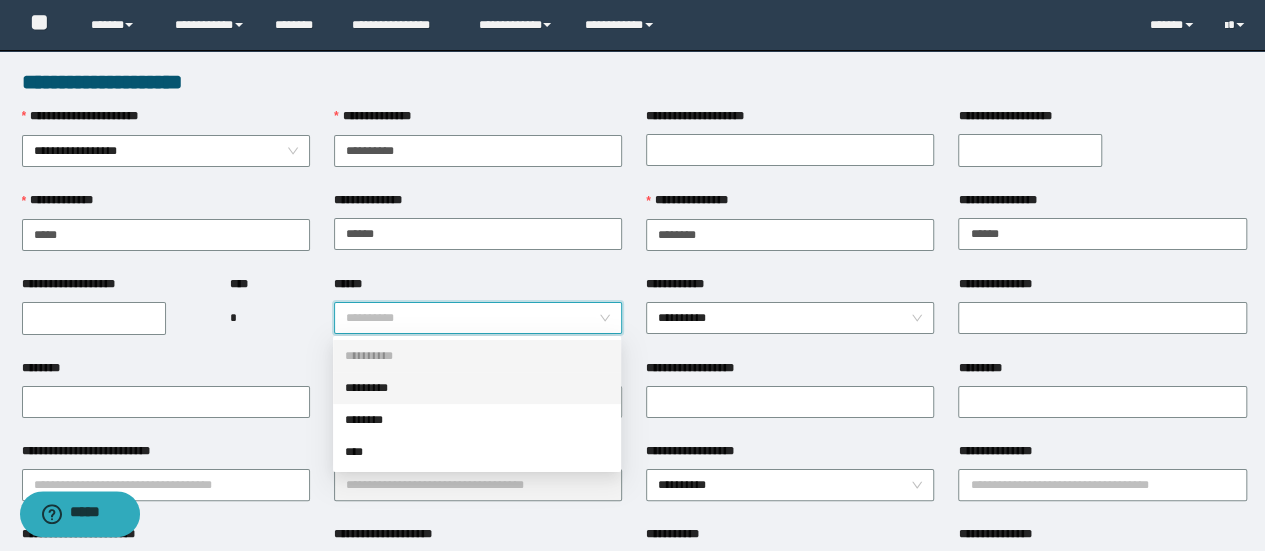 click on "*********" at bounding box center [477, 388] 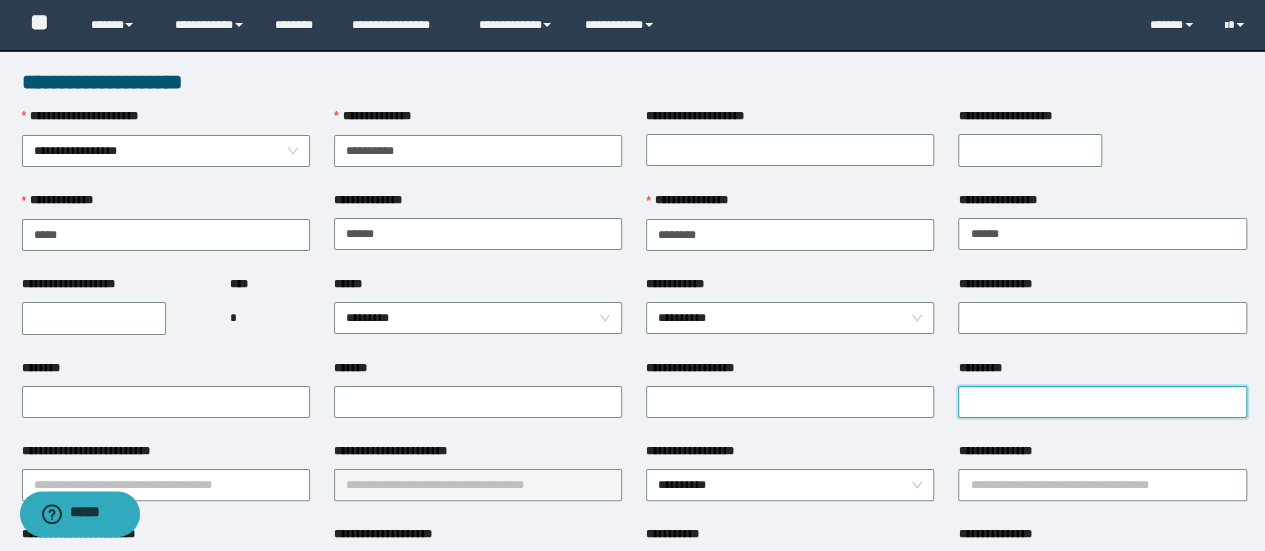 click on "*********" at bounding box center (1102, 402) 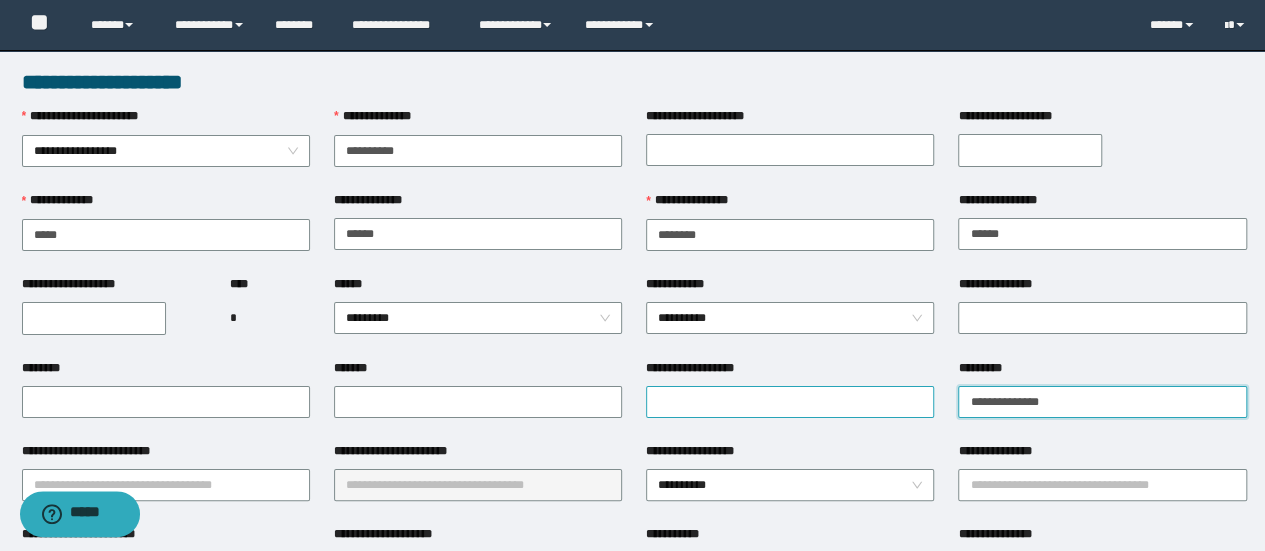 drag, startPoint x: 990, startPoint y: 401, endPoint x: 926, endPoint y: 409, distance: 64.49806 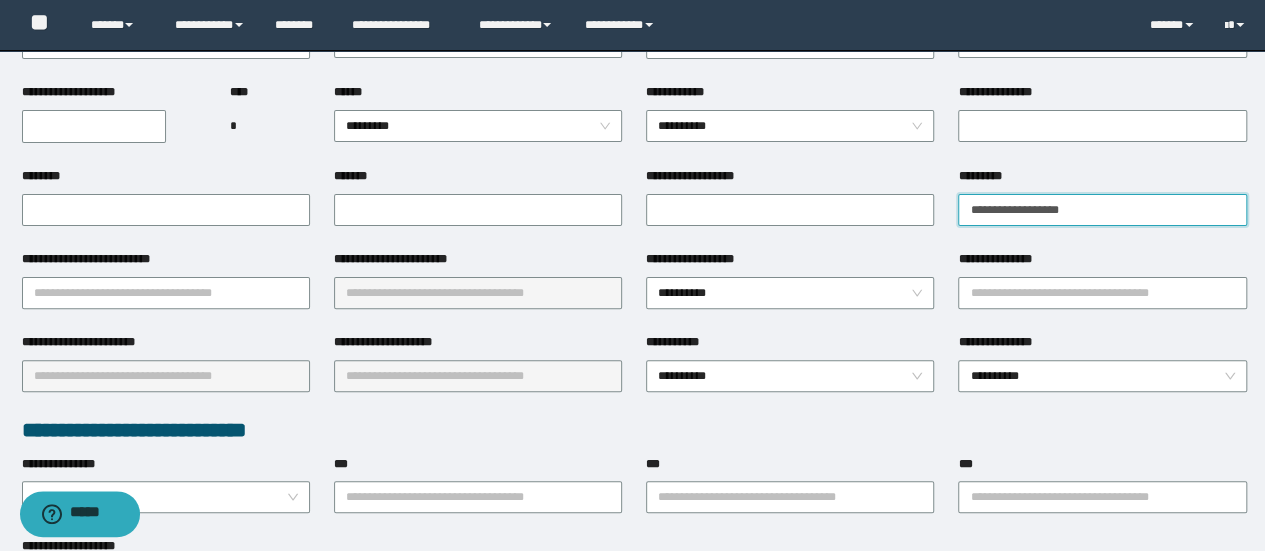 scroll, scrollTop: 200, scrollLeft: 0, axis: vertical 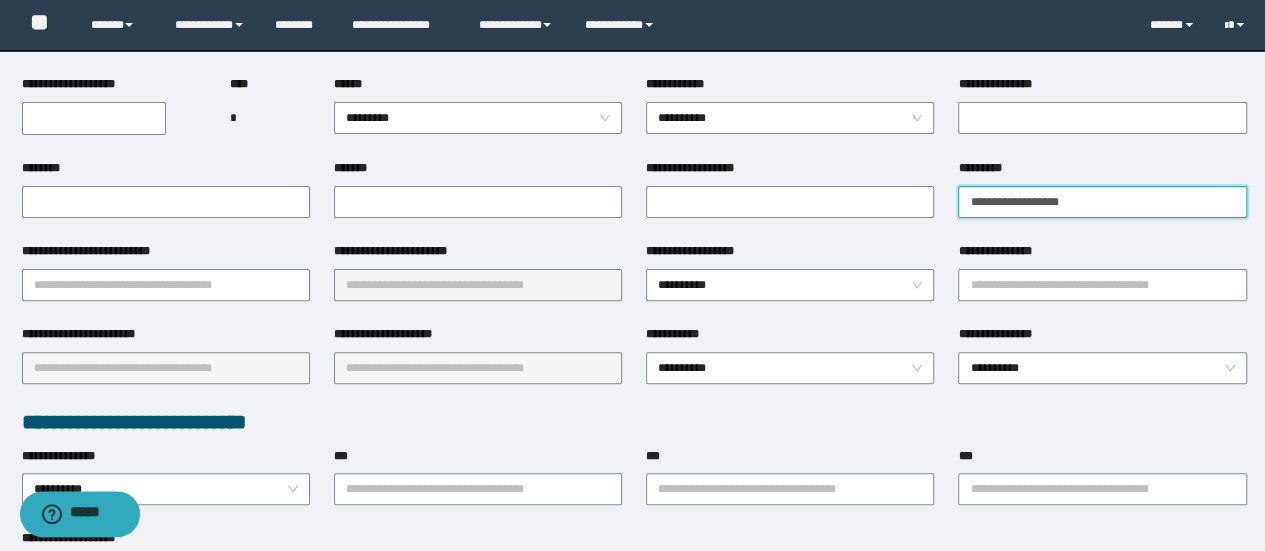 type on "**********" 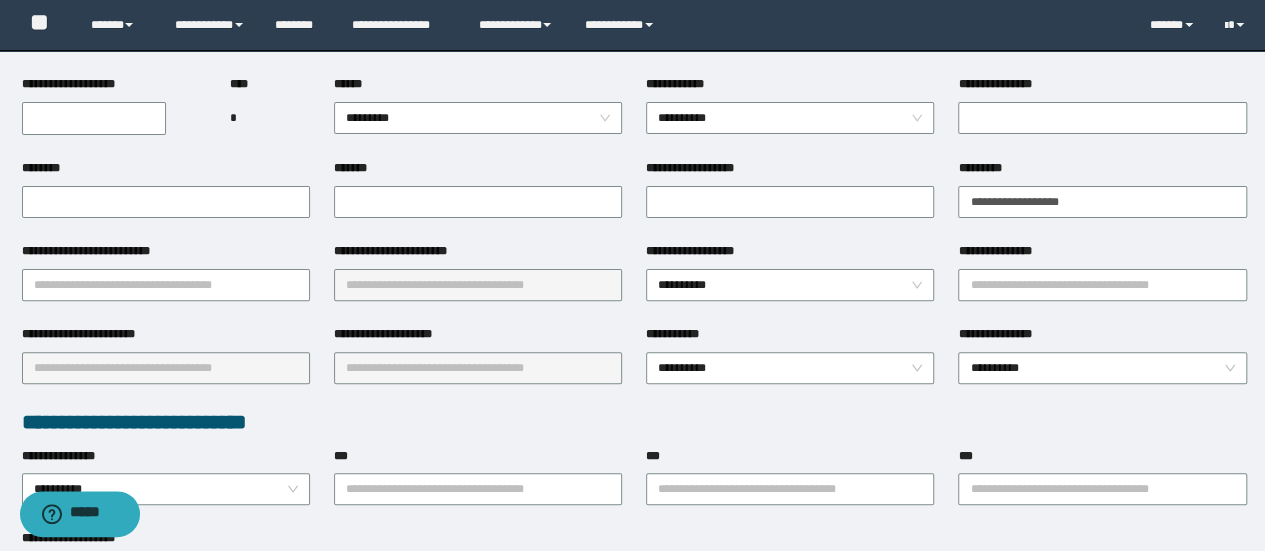 click on "**********" at bounding box center (699, 251) 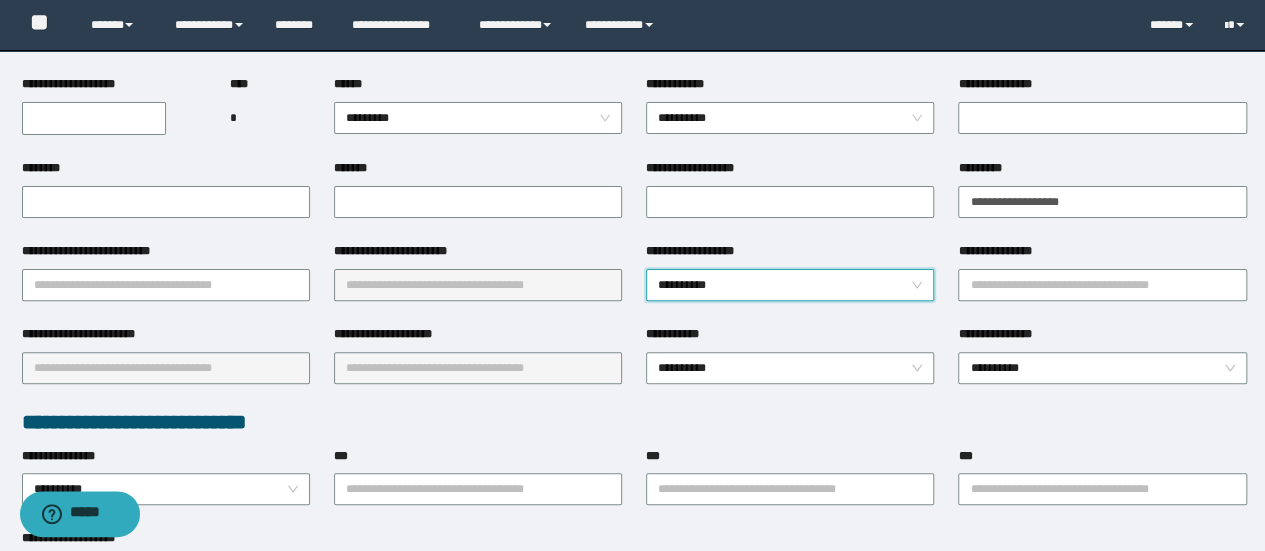 click on "**********" at bounding box center [790, 285] 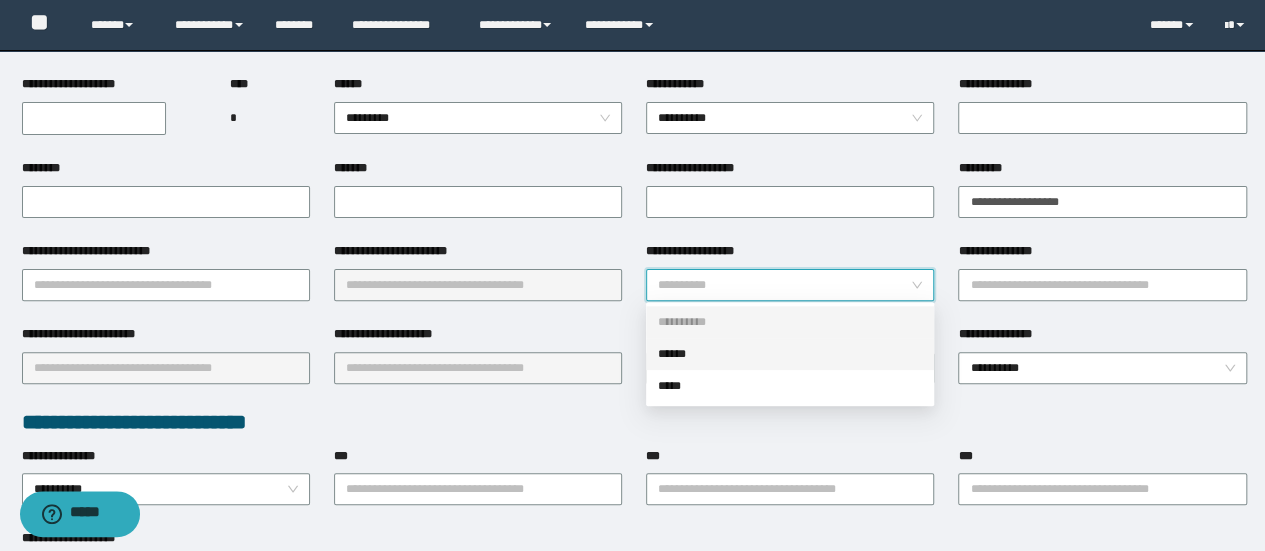 click on "******" at bounding box center [790, 354] 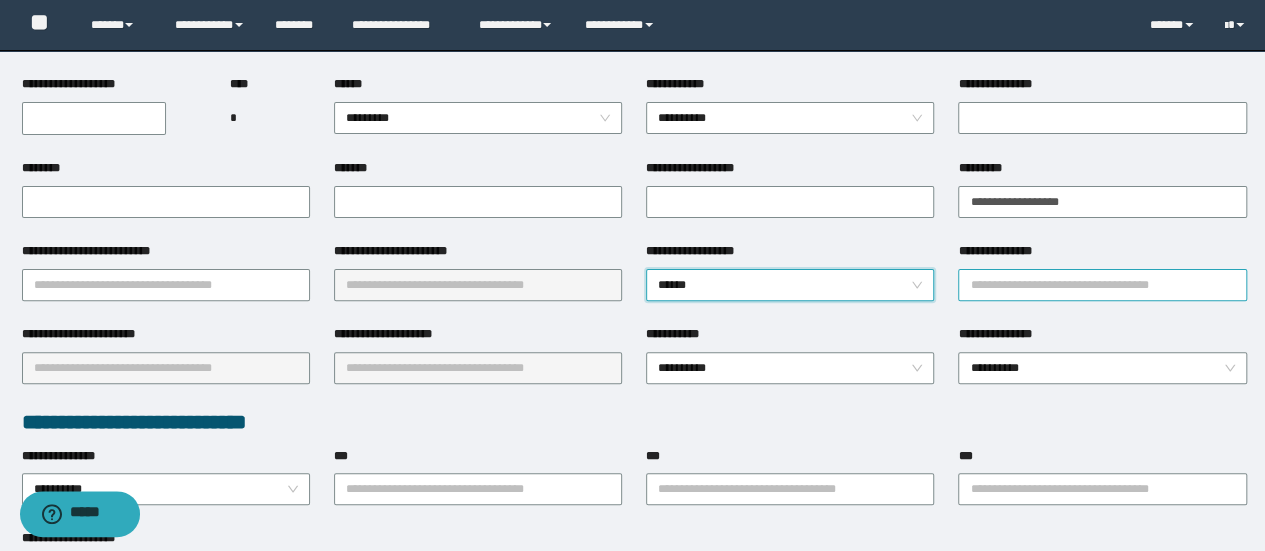 click on "**********" at bounding box center [1102, 285] 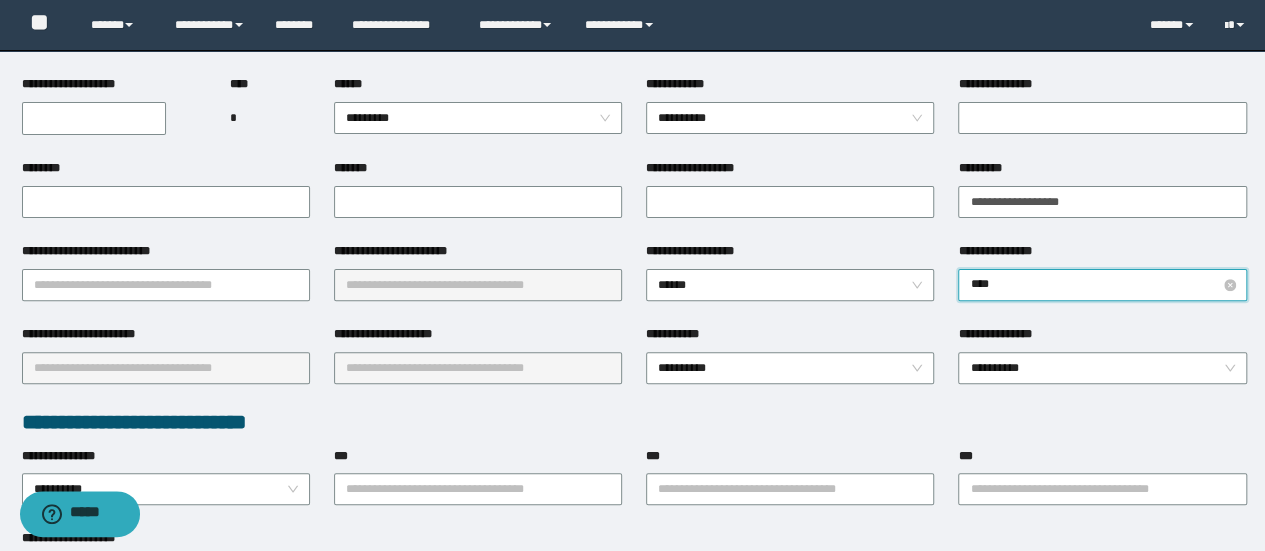 type on "*****" 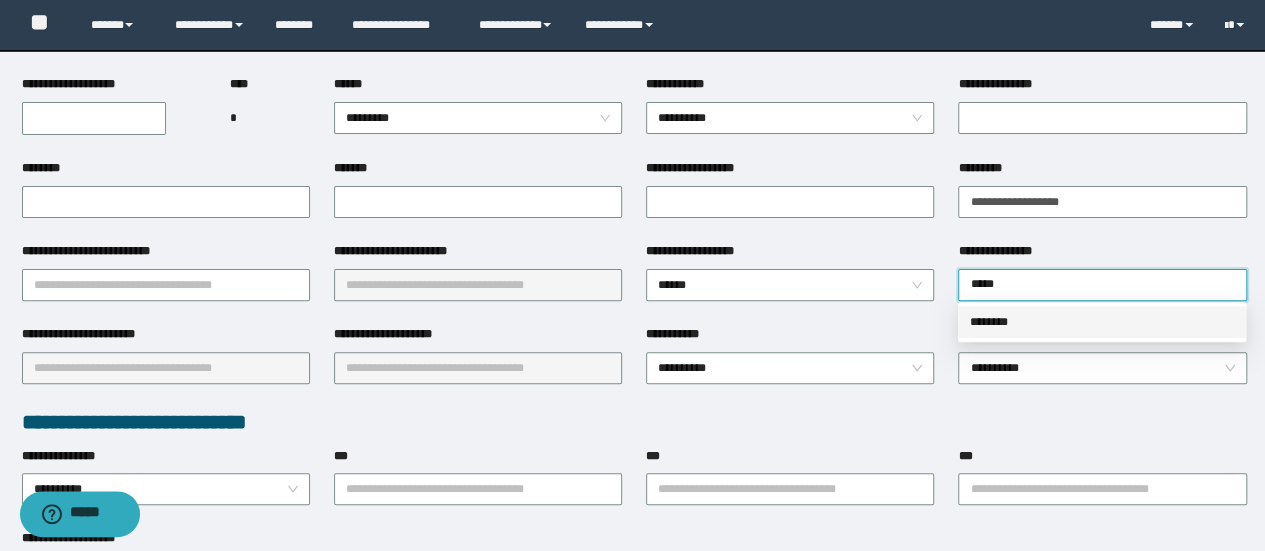 click on "********" at bounding box center (1102, 322) 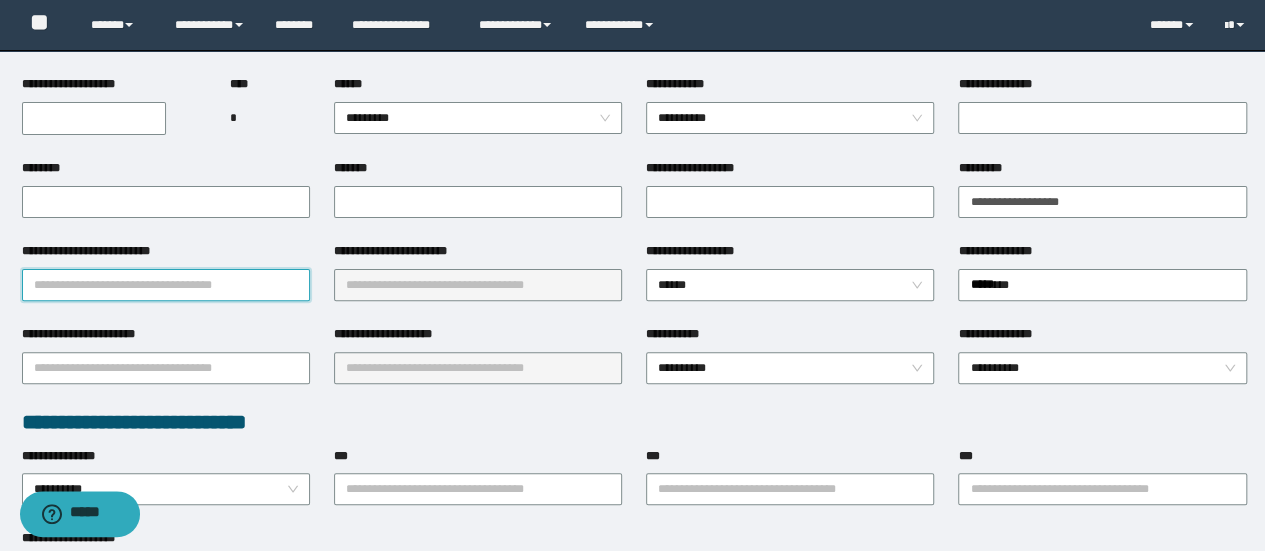 click on "**********" at bounding box center [166, 285] 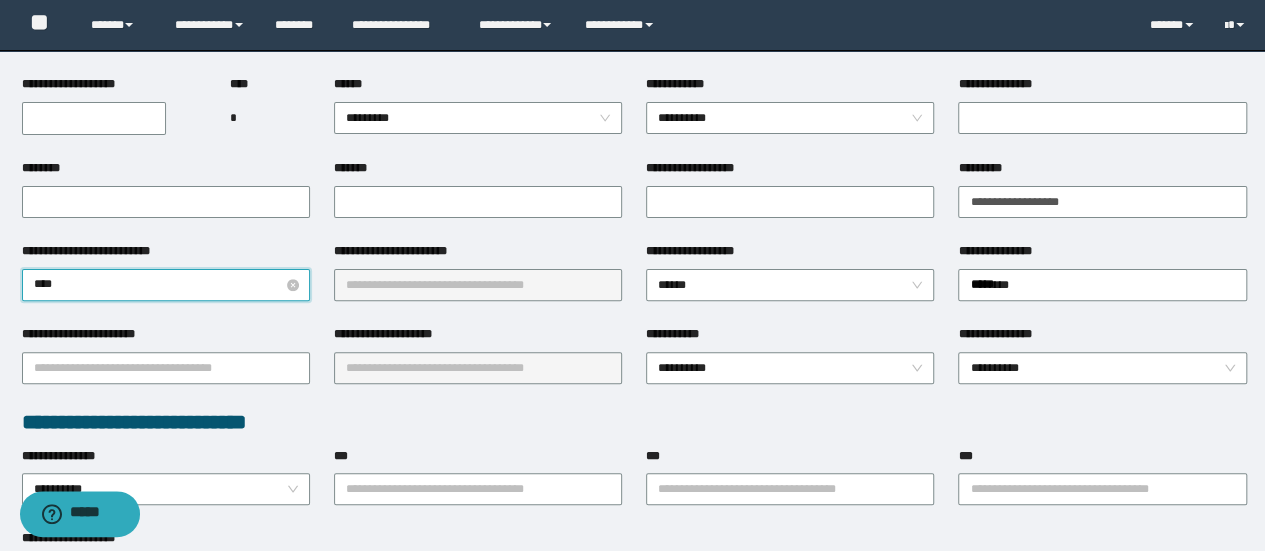type on "*****" 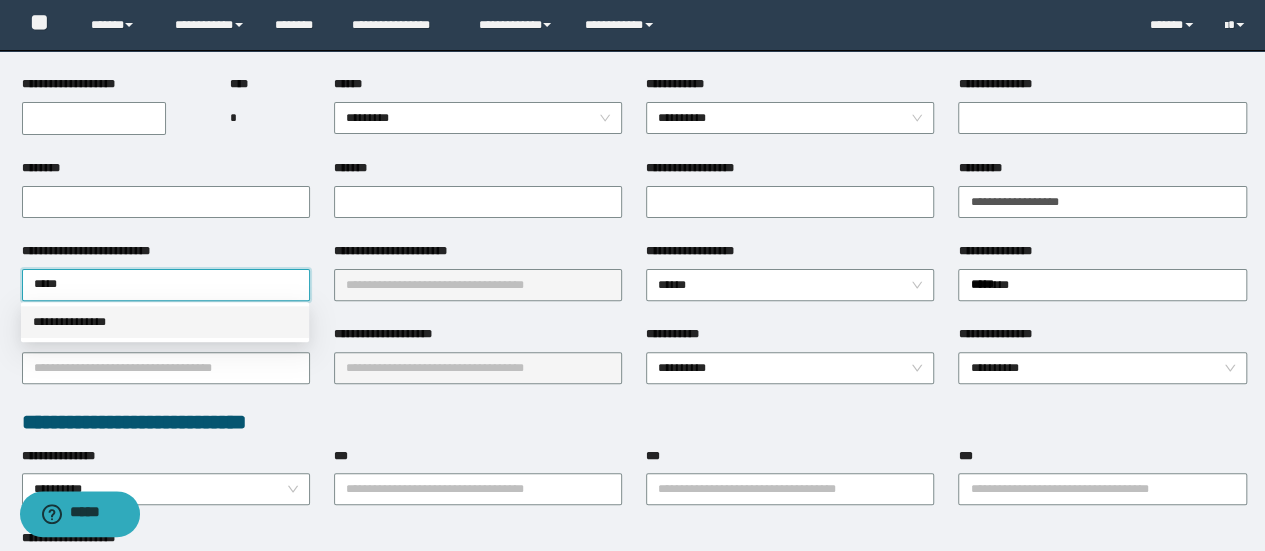 click on "**********" at bounding box center [165, 322] 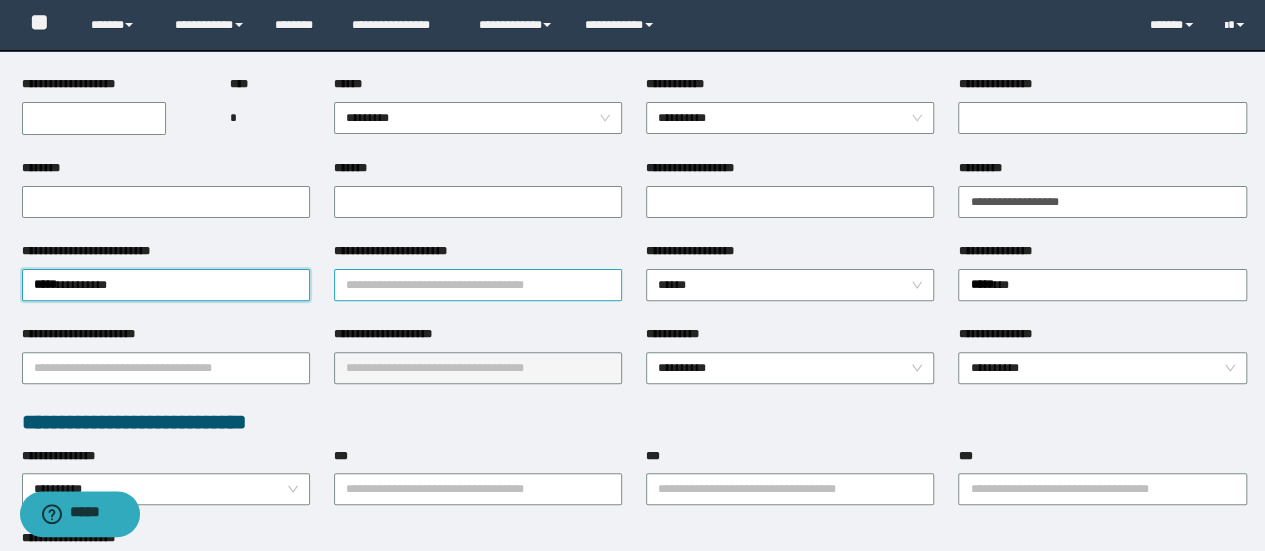 click on "**********" at bounding box center [478, 285] 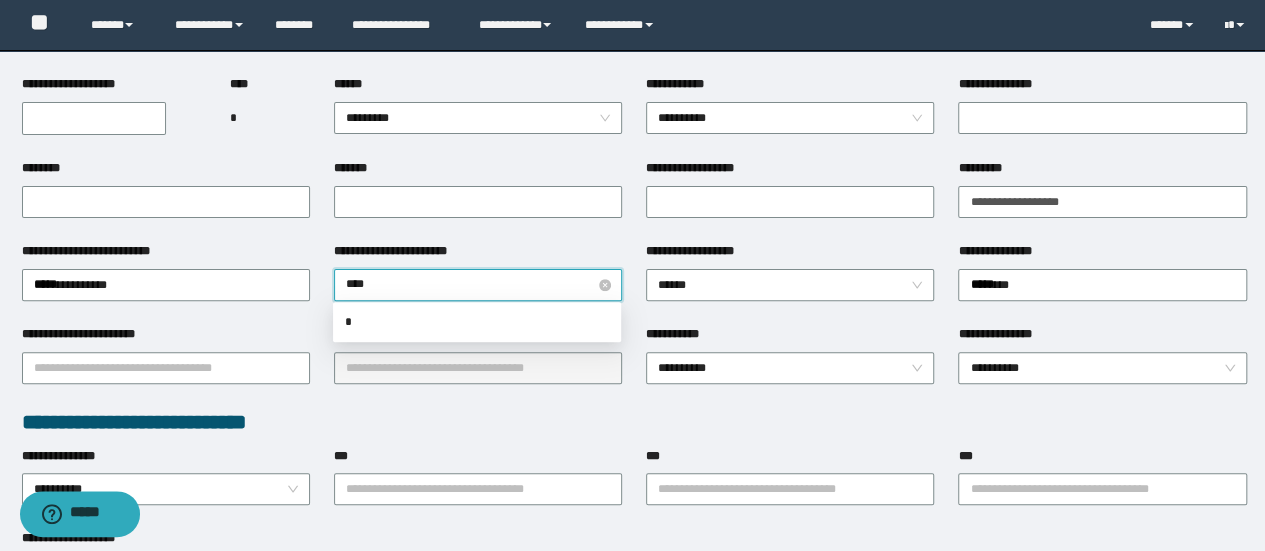 type on "*****" 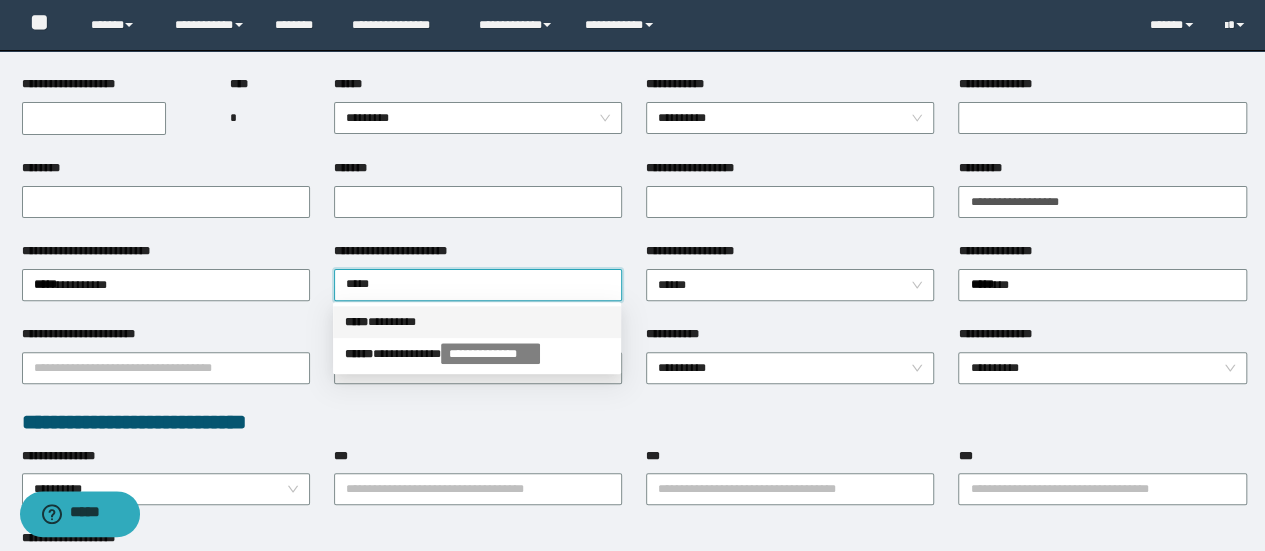 click on "***** * *******" at bounding box center [477, 322] 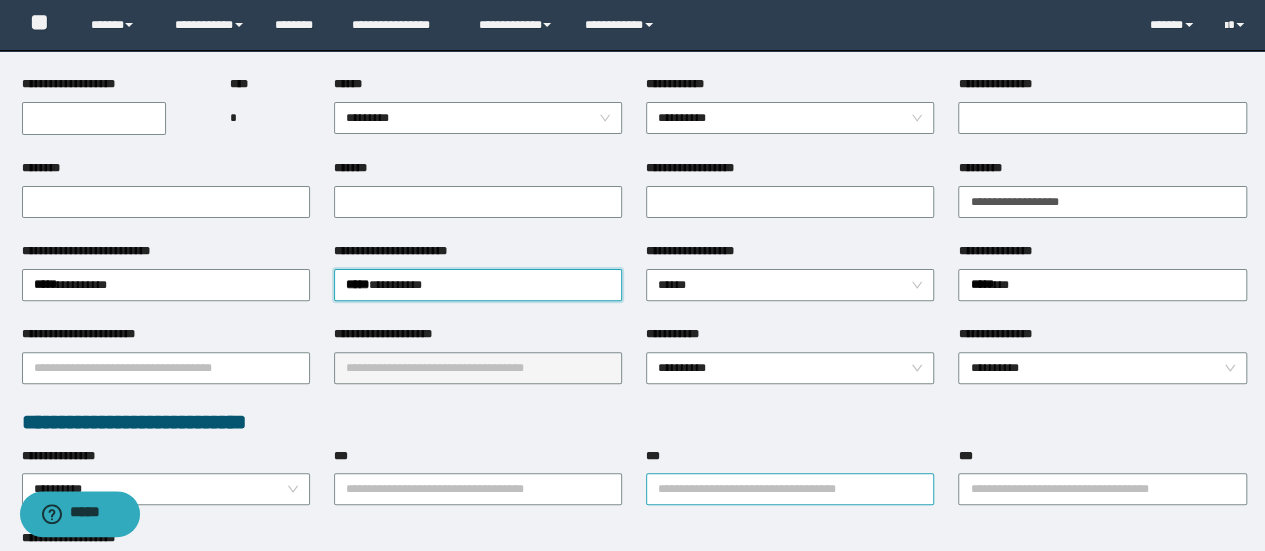 type 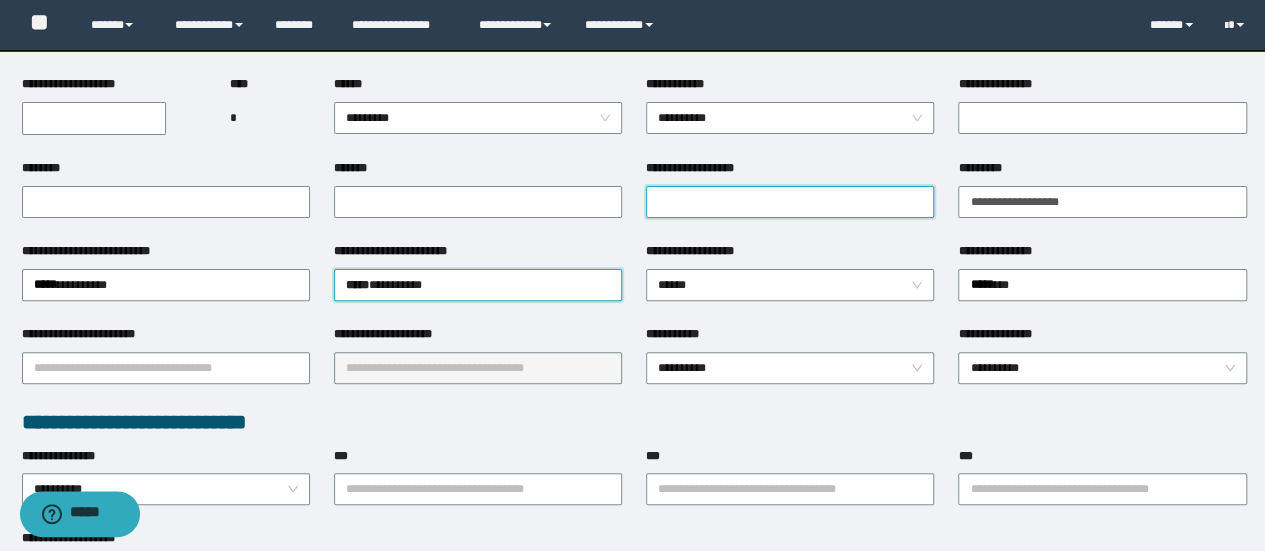 click on "**********" at bounding box center [790, 202] 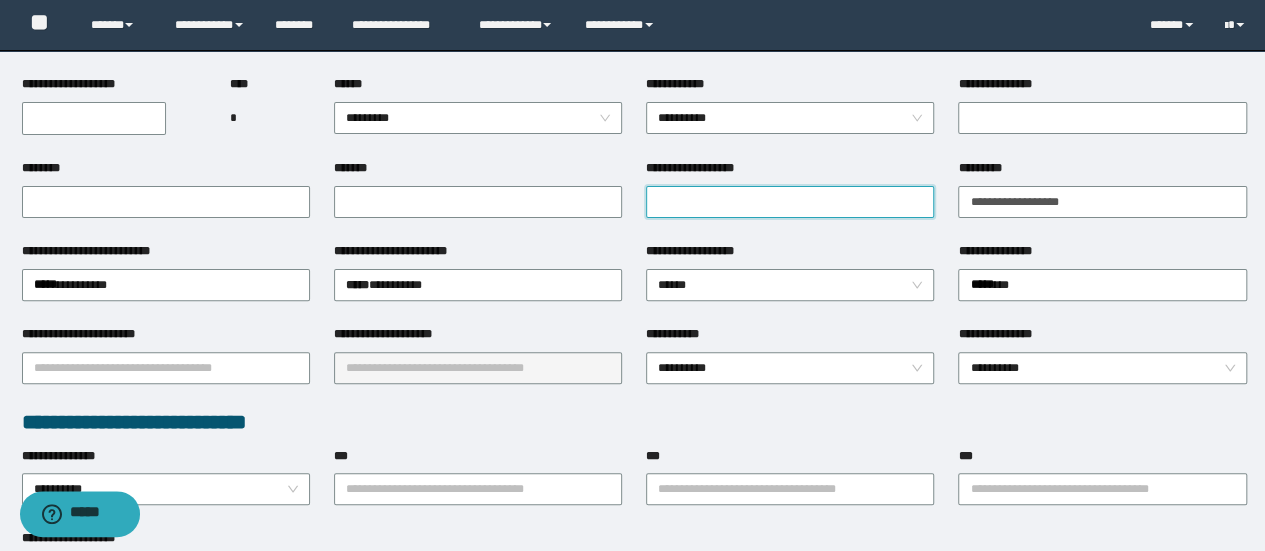 paste on "**********" 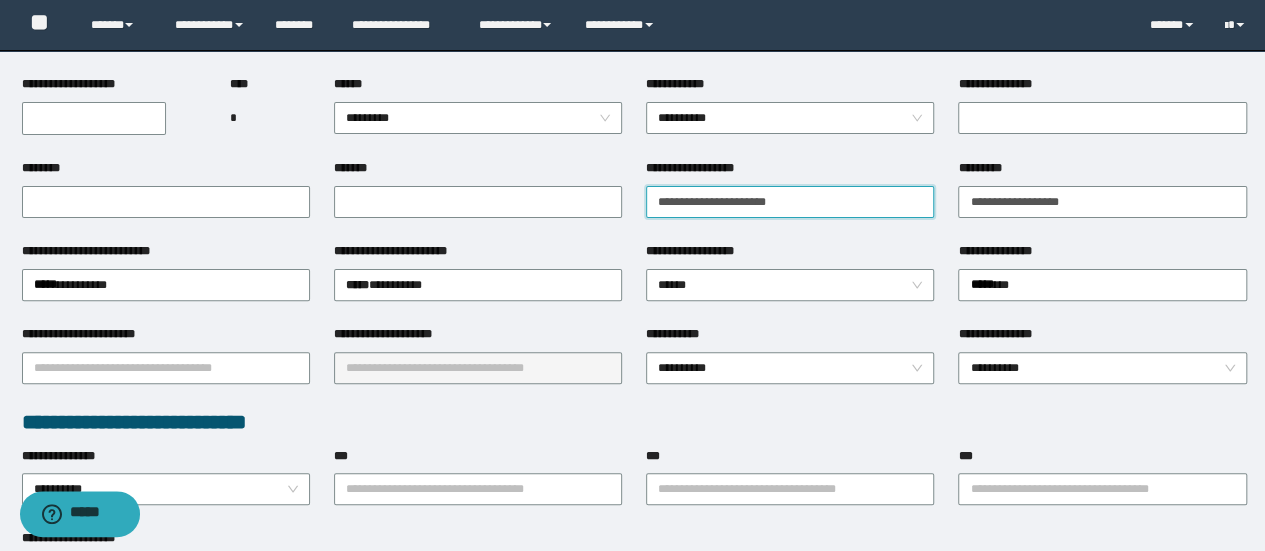 type on "**********" 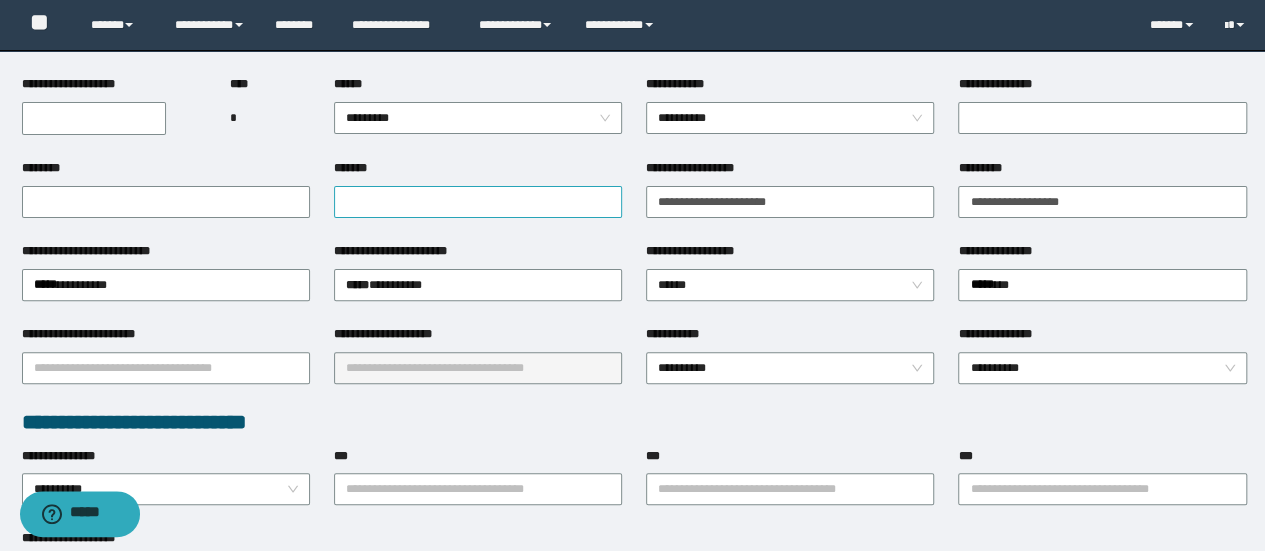 drag, startPoint x: 514, startPoint y: 218, endPoint x: 506, endPoint y: 207, distance: 13.601471 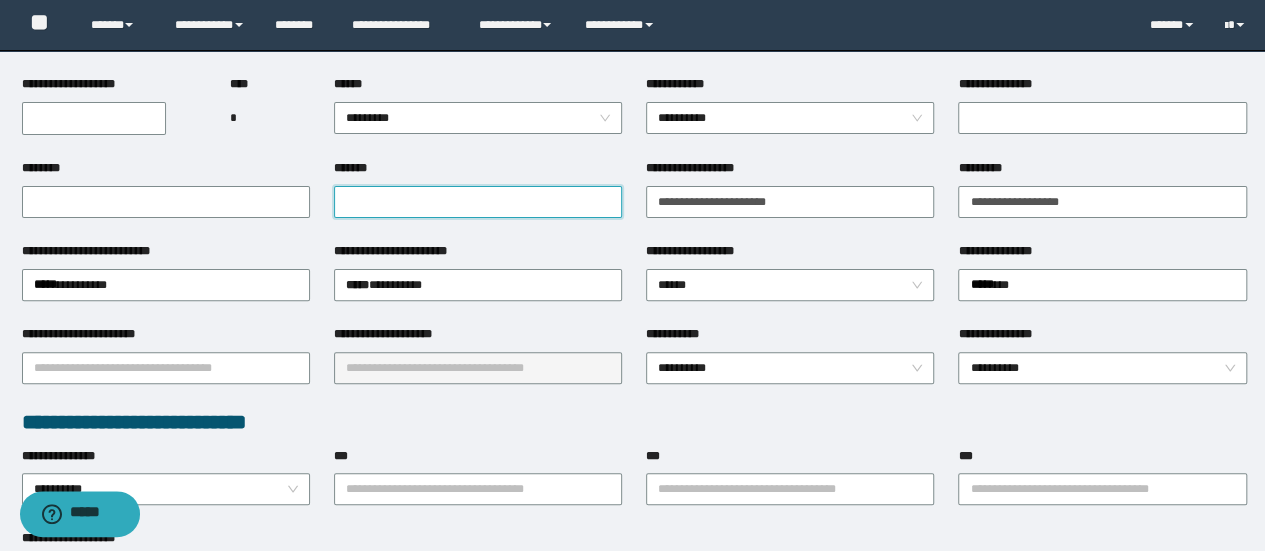 click on "*******" at bounding box center (478, 202) 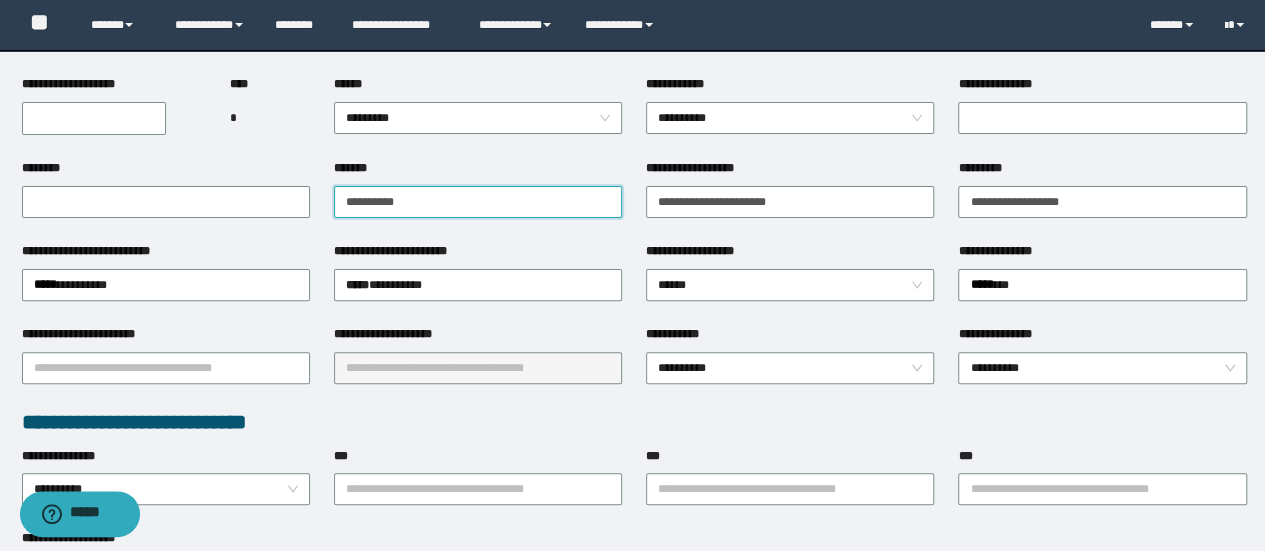 type on "**********" 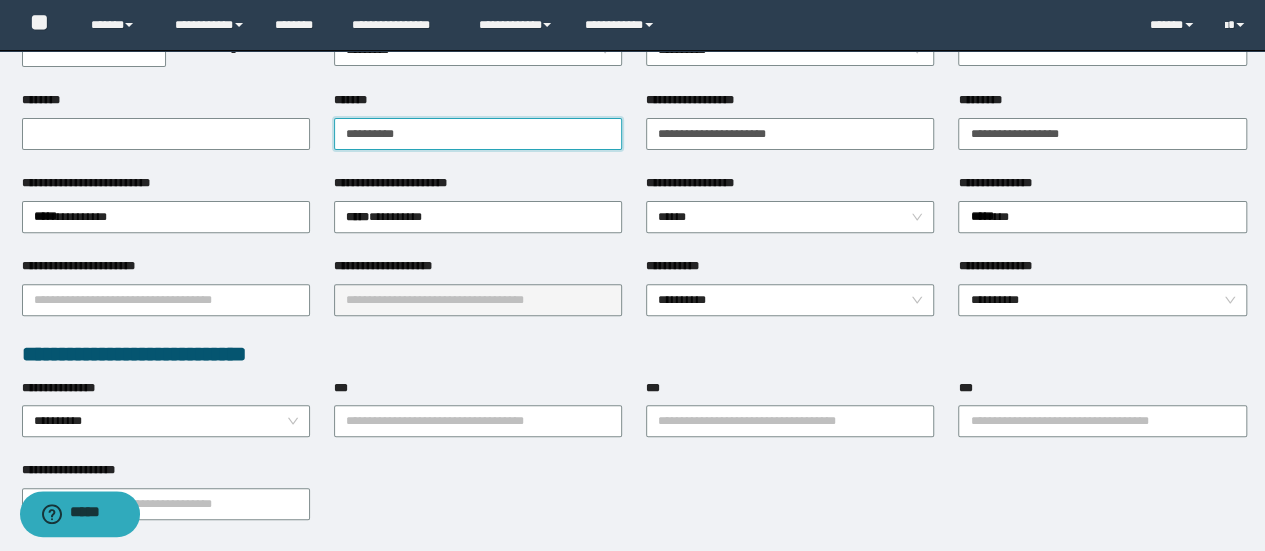 scroll, scrollTop: 300, scrollLeft: 0, axis: vertical 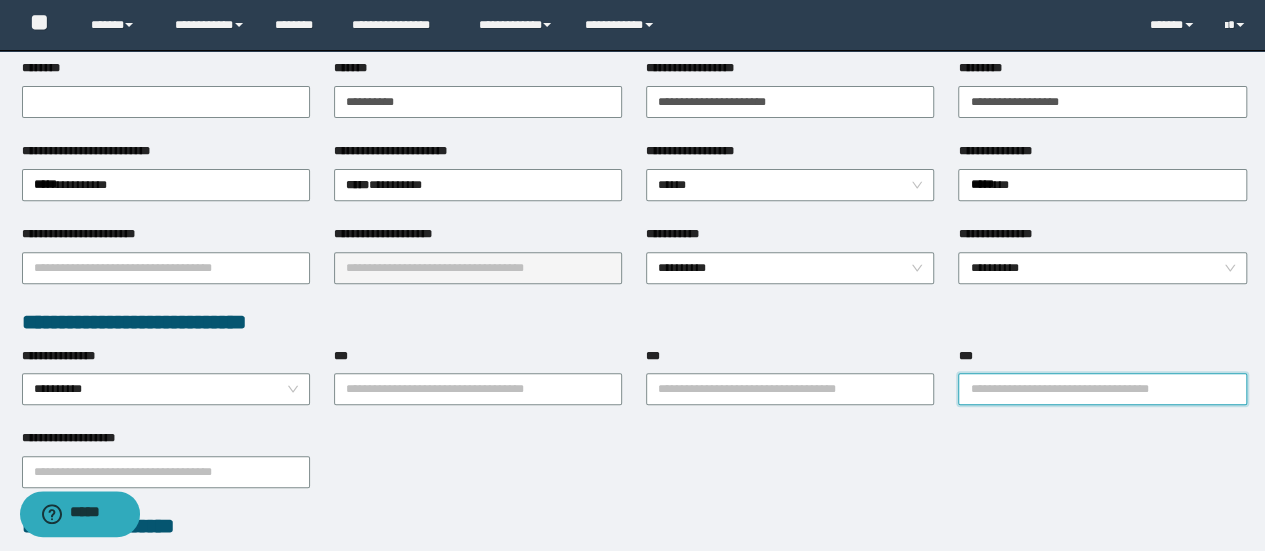 drag, startPoint x: 1006, startPoint y: 377, endPoint x: 976, endPoint y: 401, distance: 38.418747 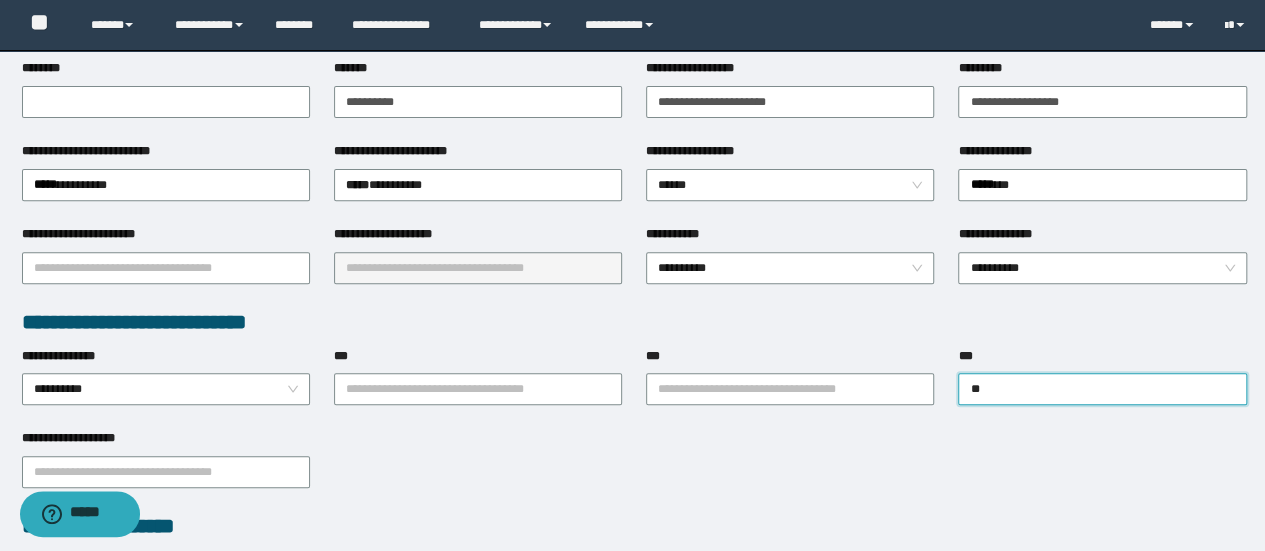type on "***" 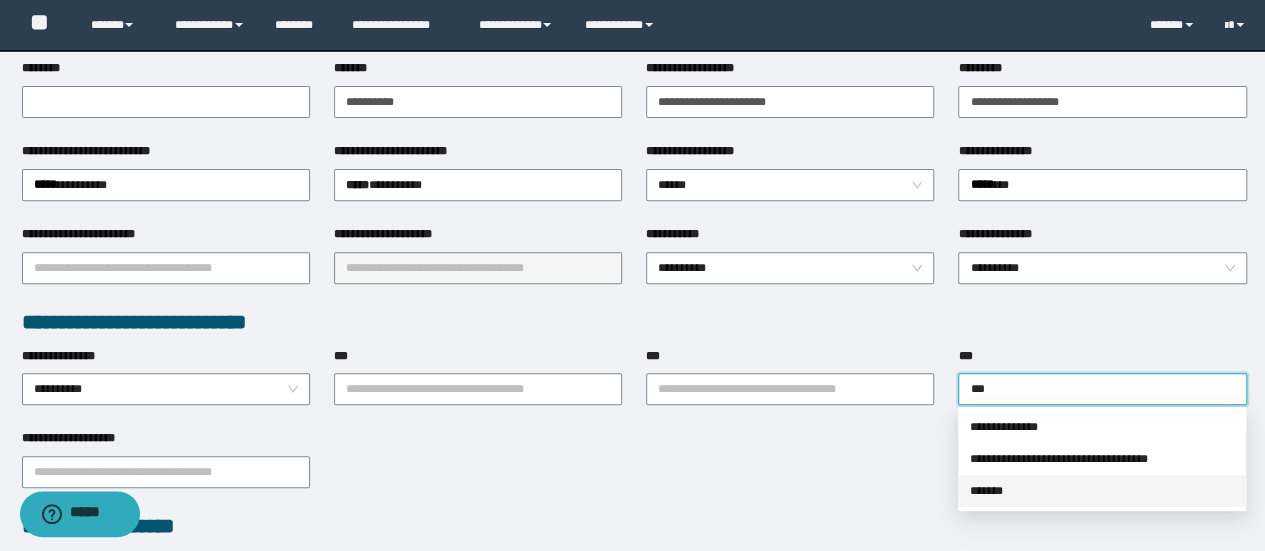 click on "*******" at bounding box center (1102, 491) 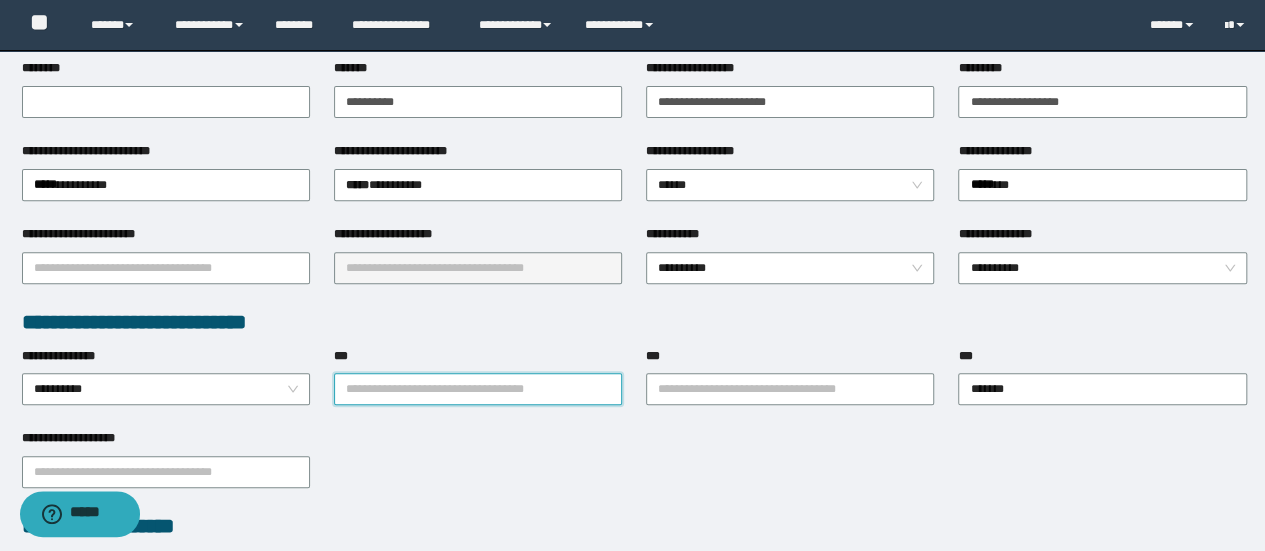 click on "***" at bounding box center (478, 389) 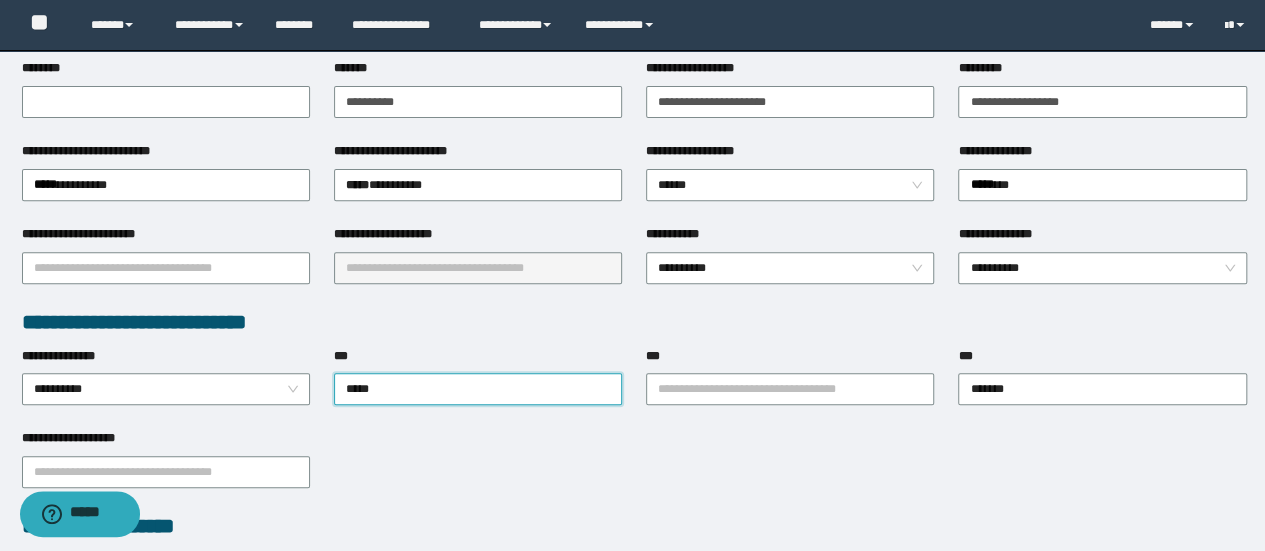 type on "******" 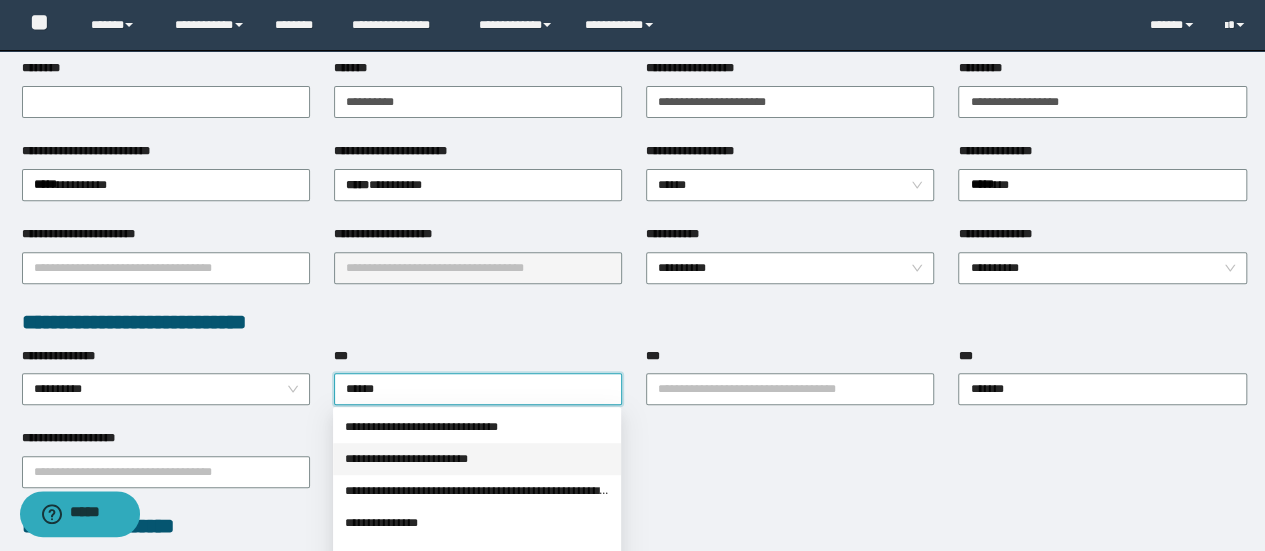 click on "**********" at bounding box center (477, 459) 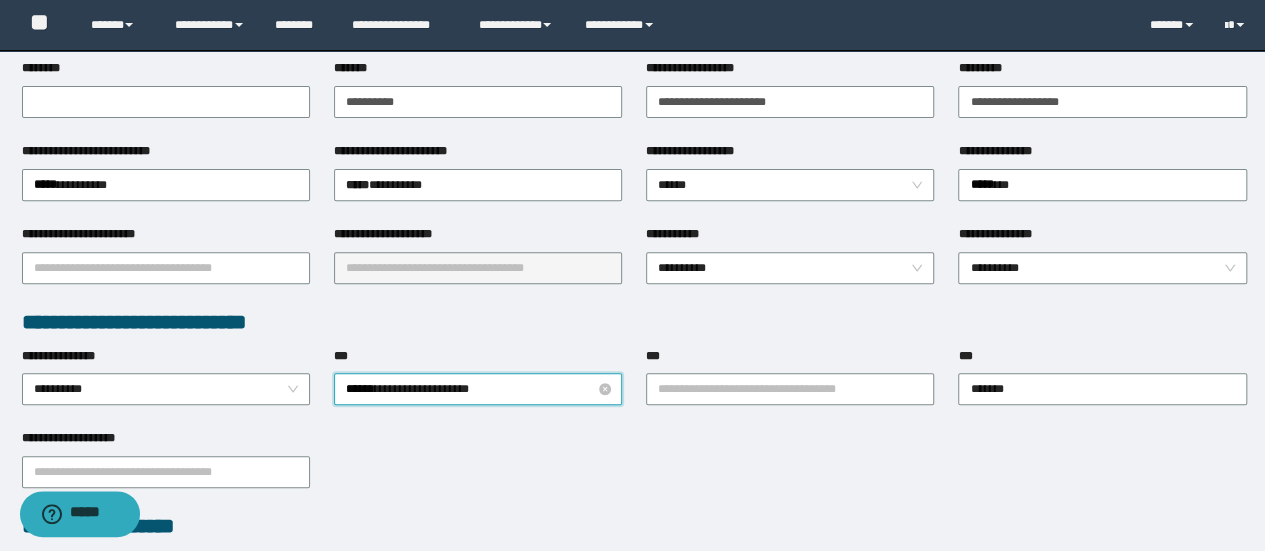 click on "**********" at bounding box center [478, 389] 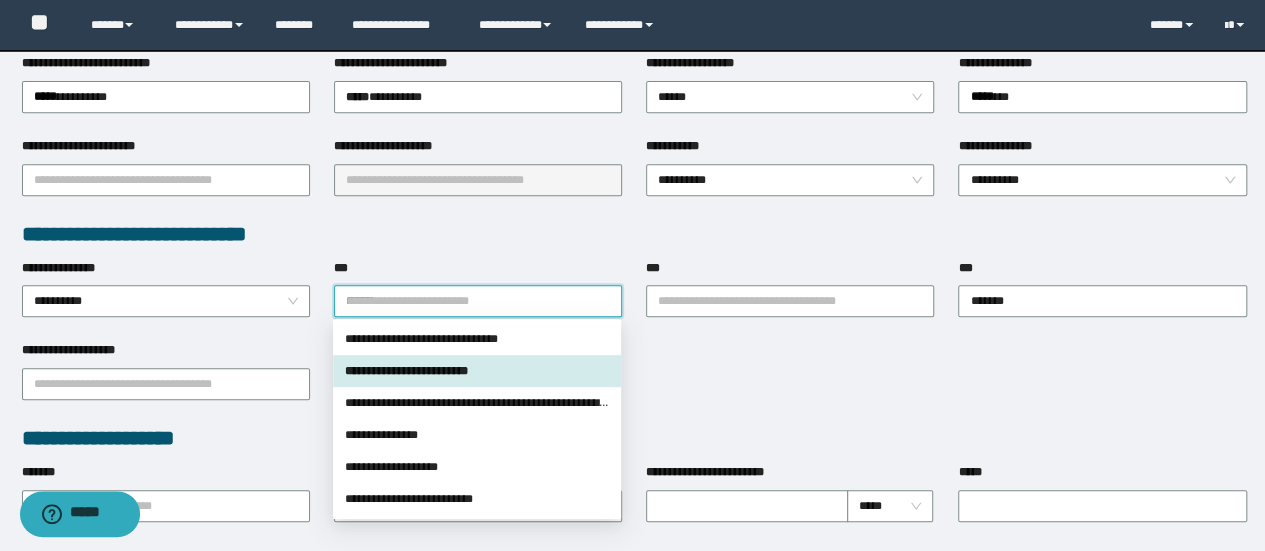 scroll, scrollTop: 400, scrollLeft: 0, axis: vertical 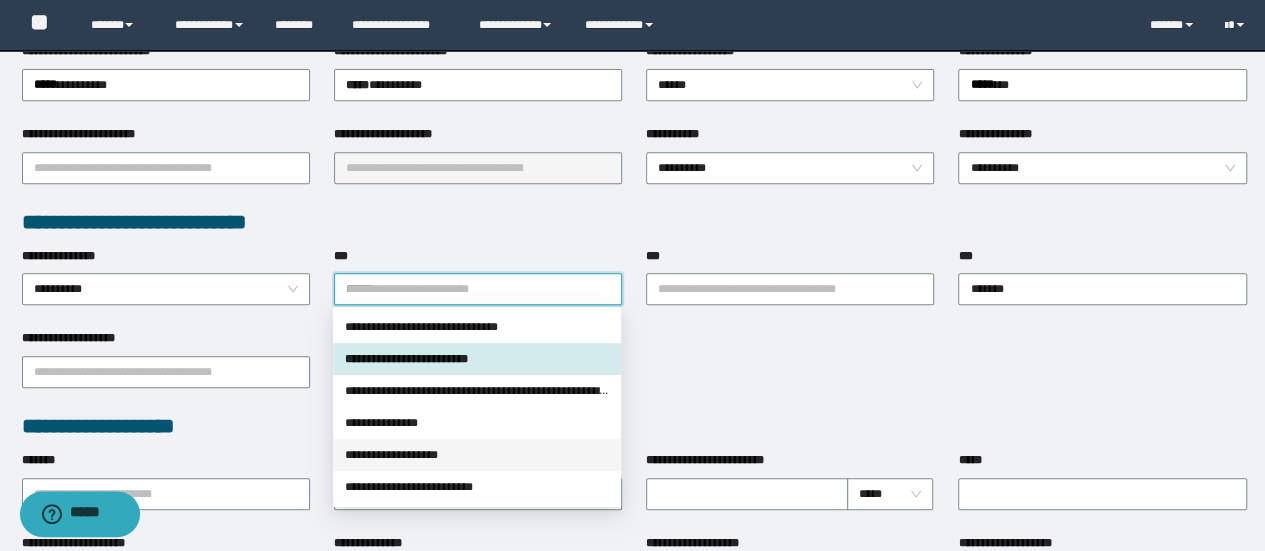 click on "**********" at bounding box center (477, 455) 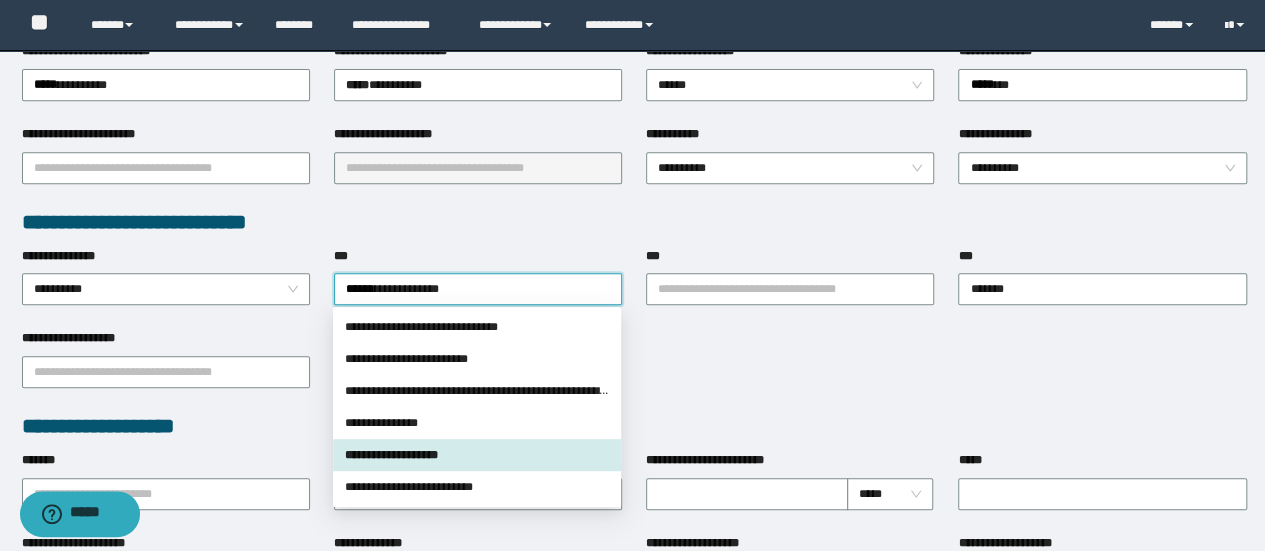 type 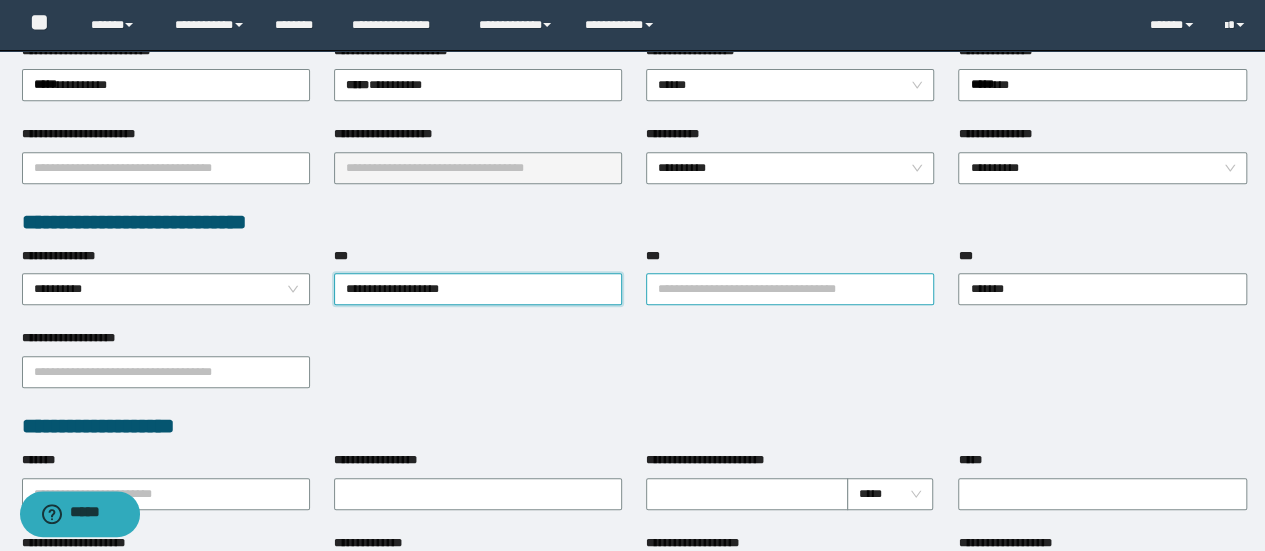 click on "***" at bounding box center [790, 289] 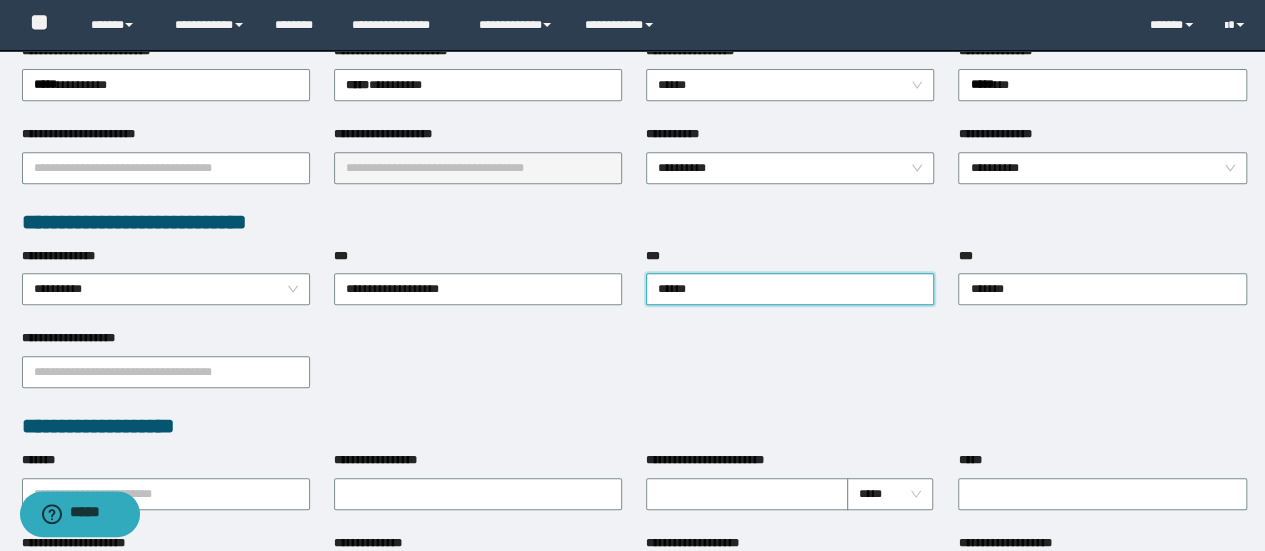 type on "*******" 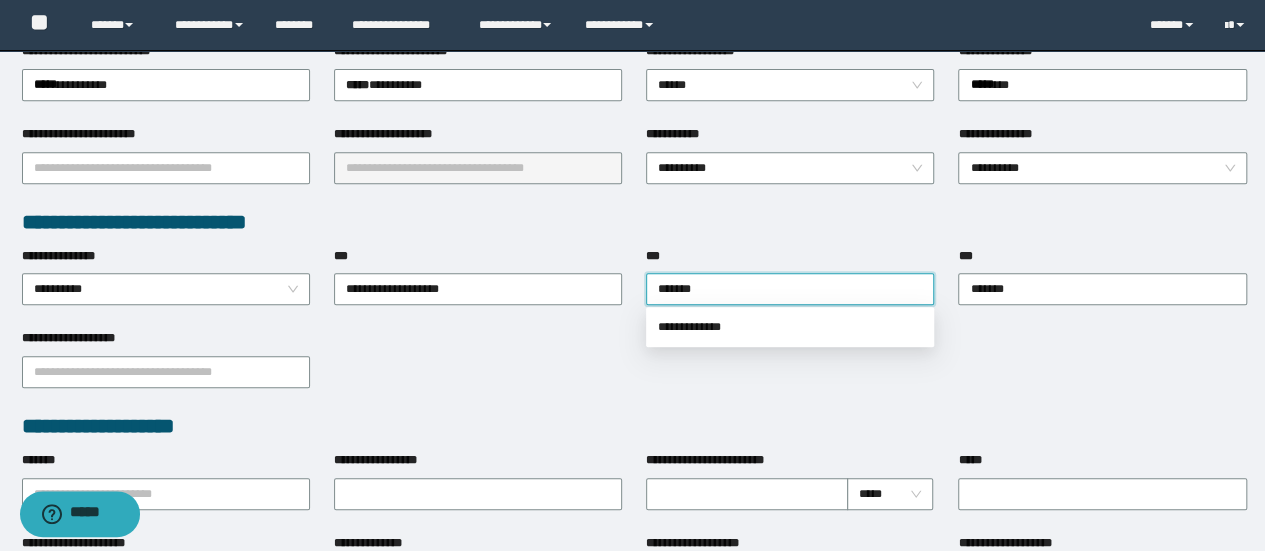 click on "**********" at bounding box center [790, 327] 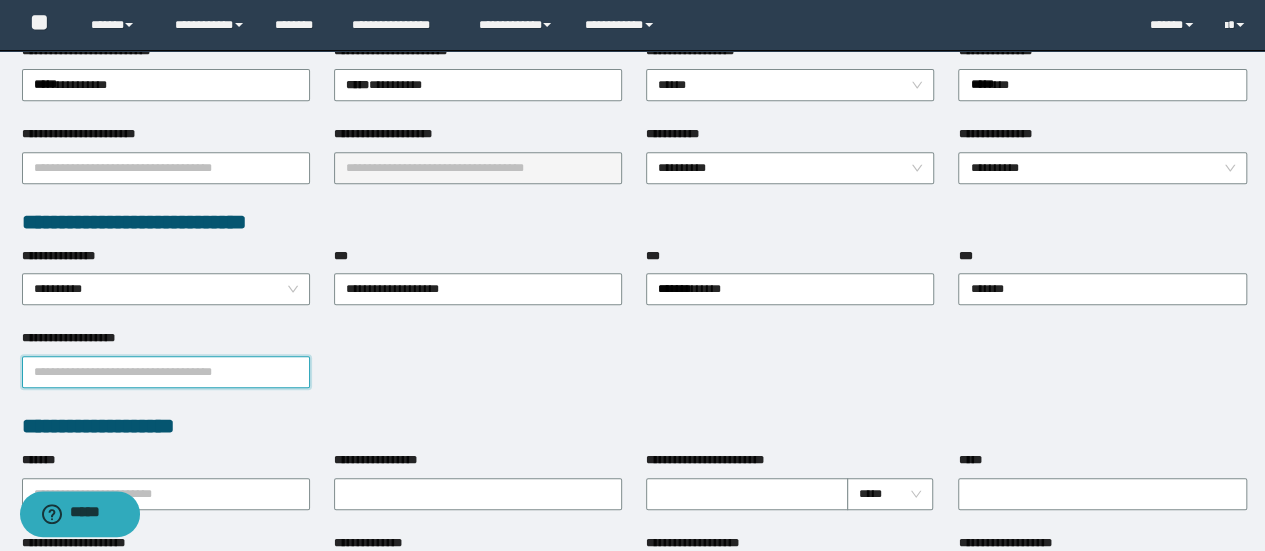 click on "**********" at bounding box center (166, 372) 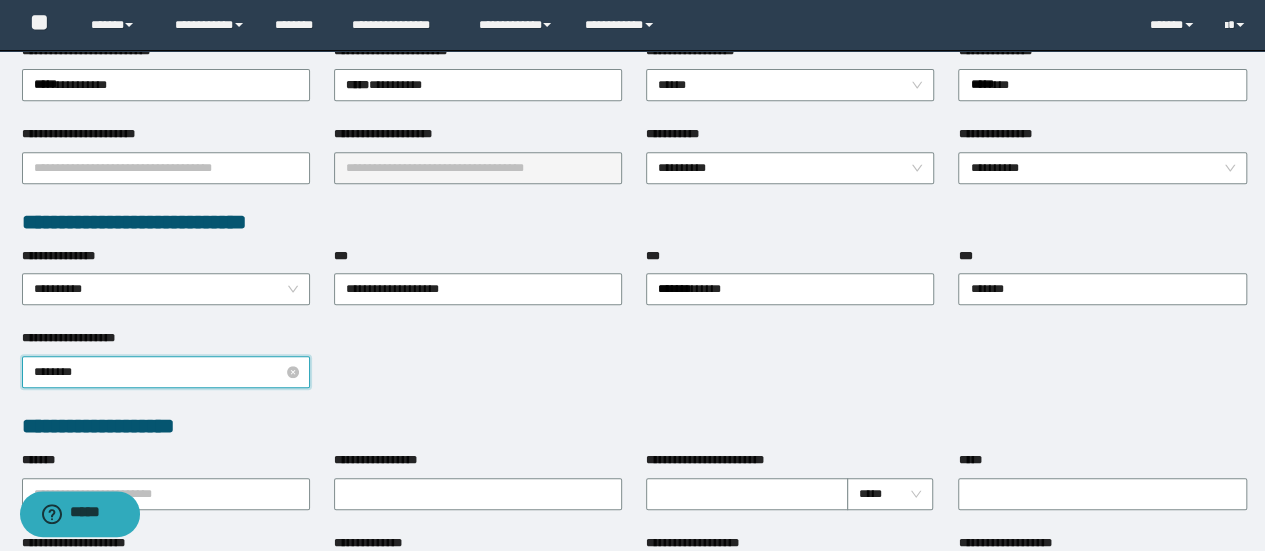 type on "*********" 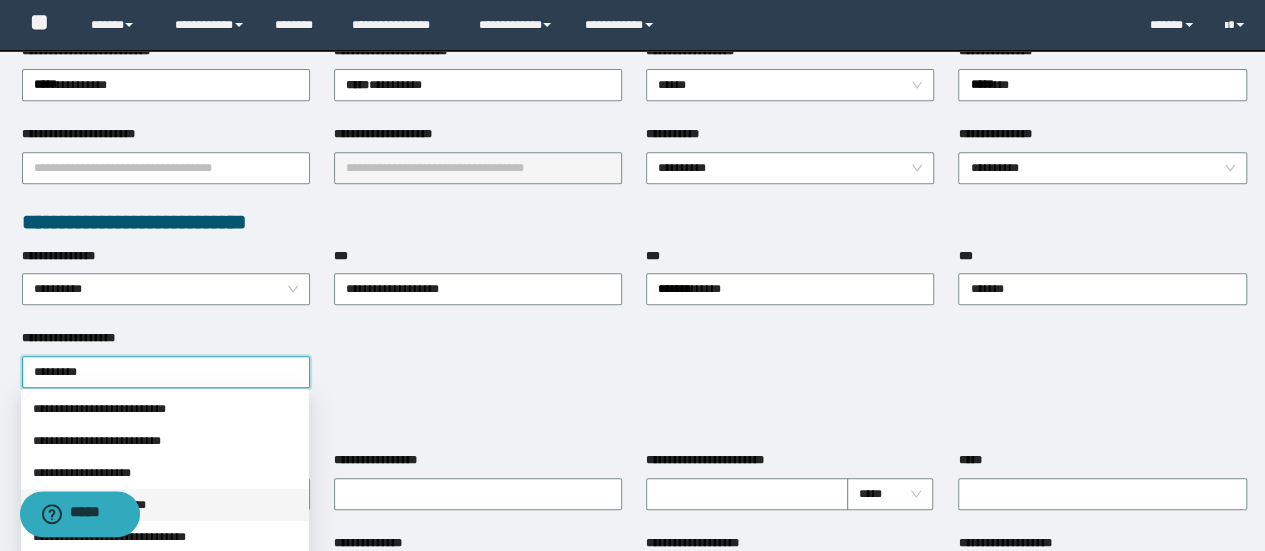 click on "**********" at bounding box center (165, 505) 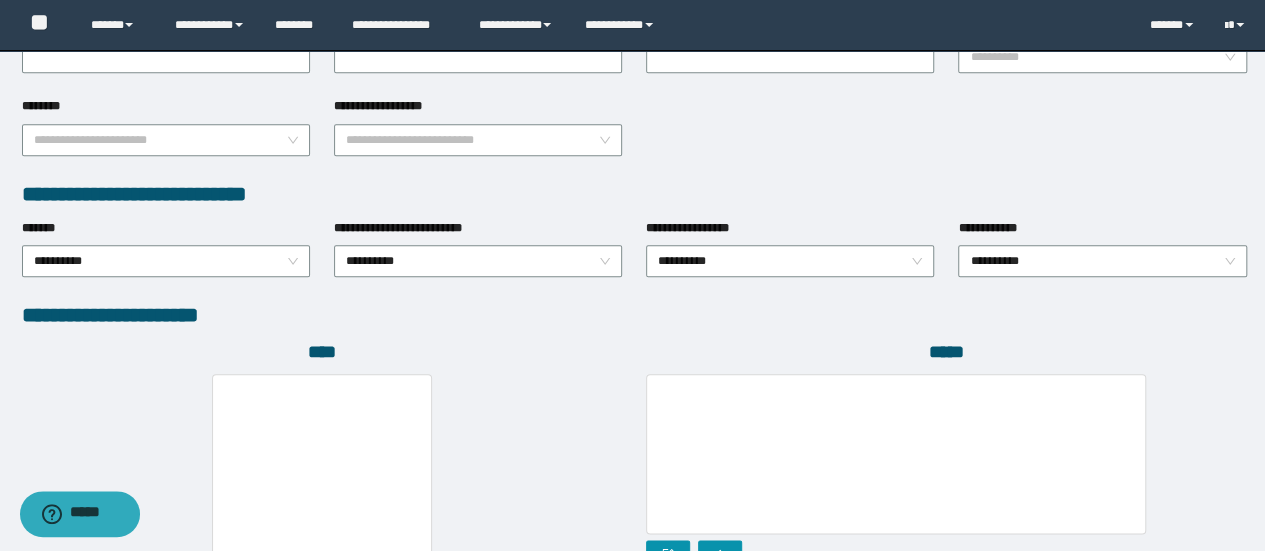 scroll, scrollTop: 1150, scrollLeft: 0, axis: vertical 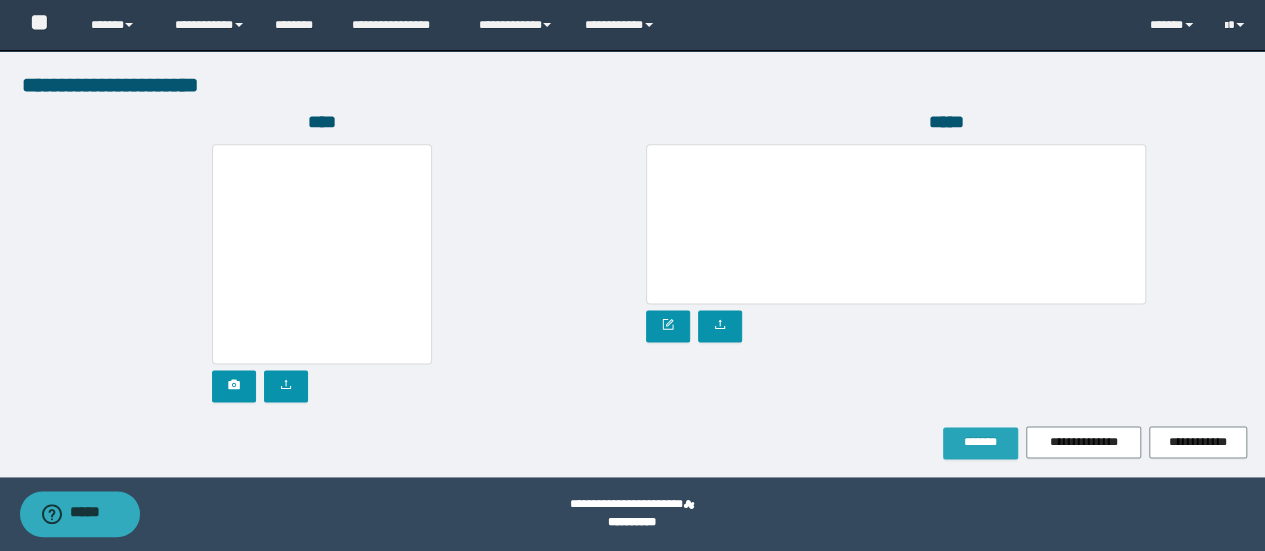 click on "*******" at bounding box center [980, 442] 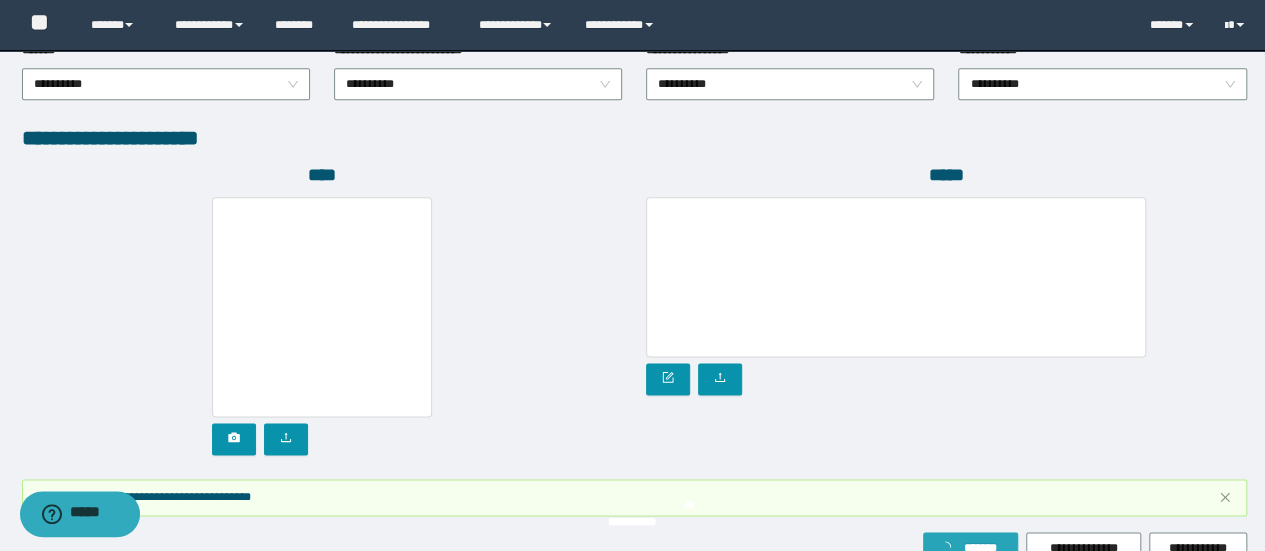 scroll, scrollTop: 1202, scrollLeft: 0, axis: vertical 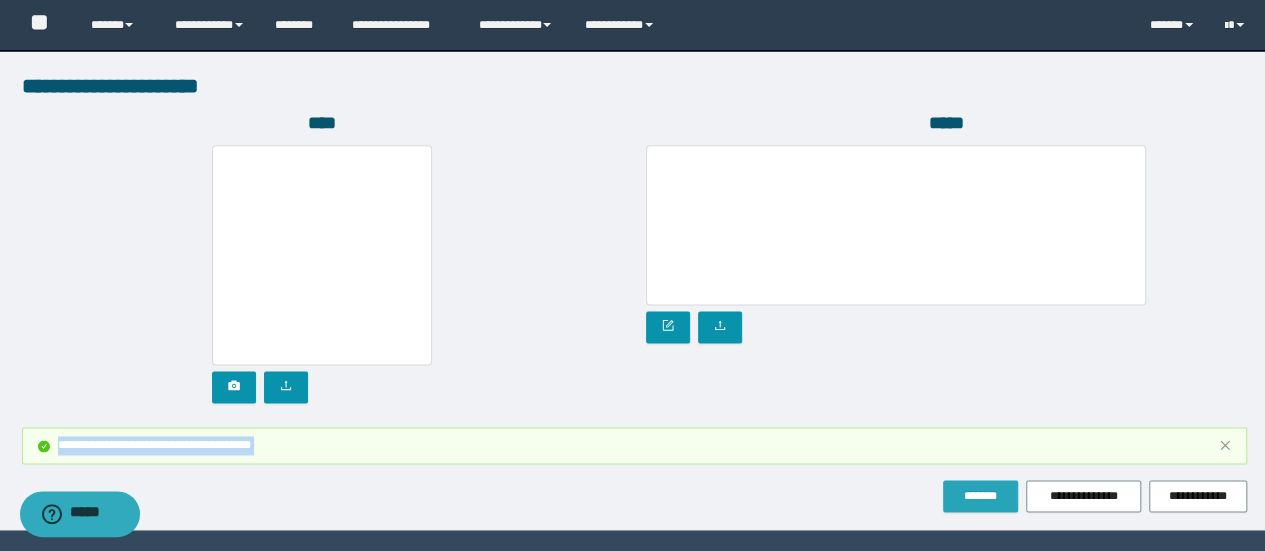 drag, startPoint x: 1262, startPoint y: 427, endPoint x: 1278, endPoint y: 325, distance: 103.24728 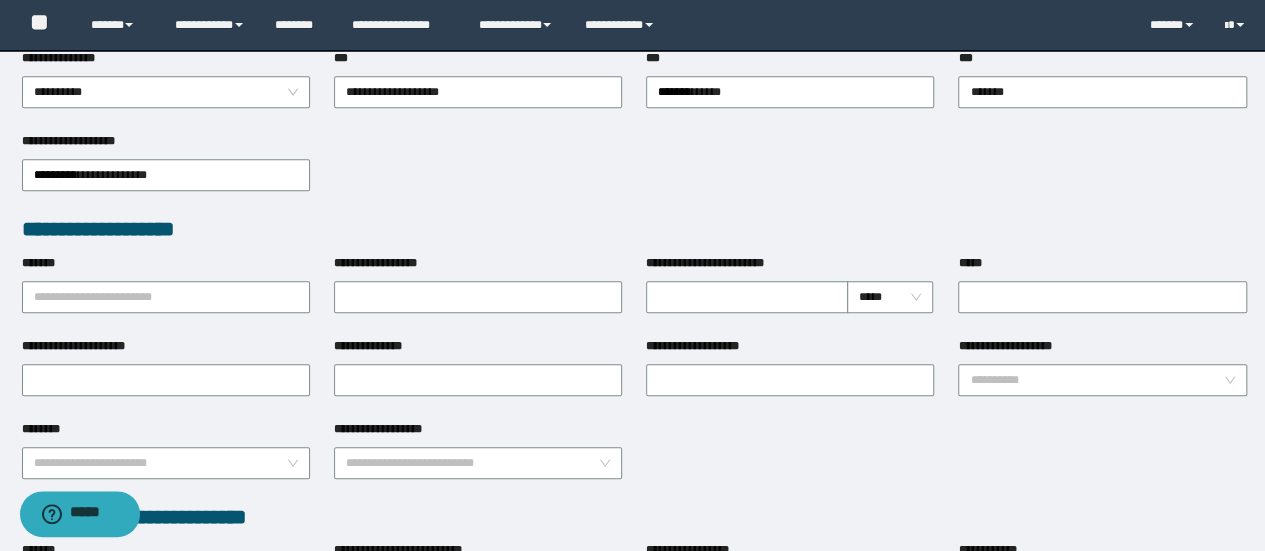 scroll, scrollTop: 570, scrollLeft: 0, axis: vertical 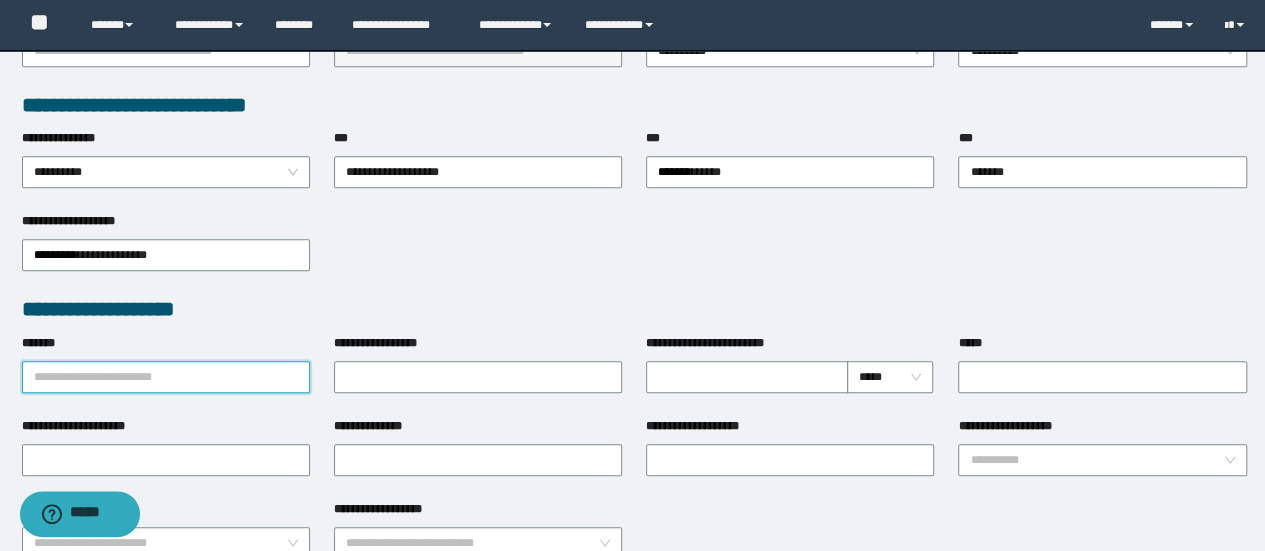 click on "*******" at bounding box center (166, 377) 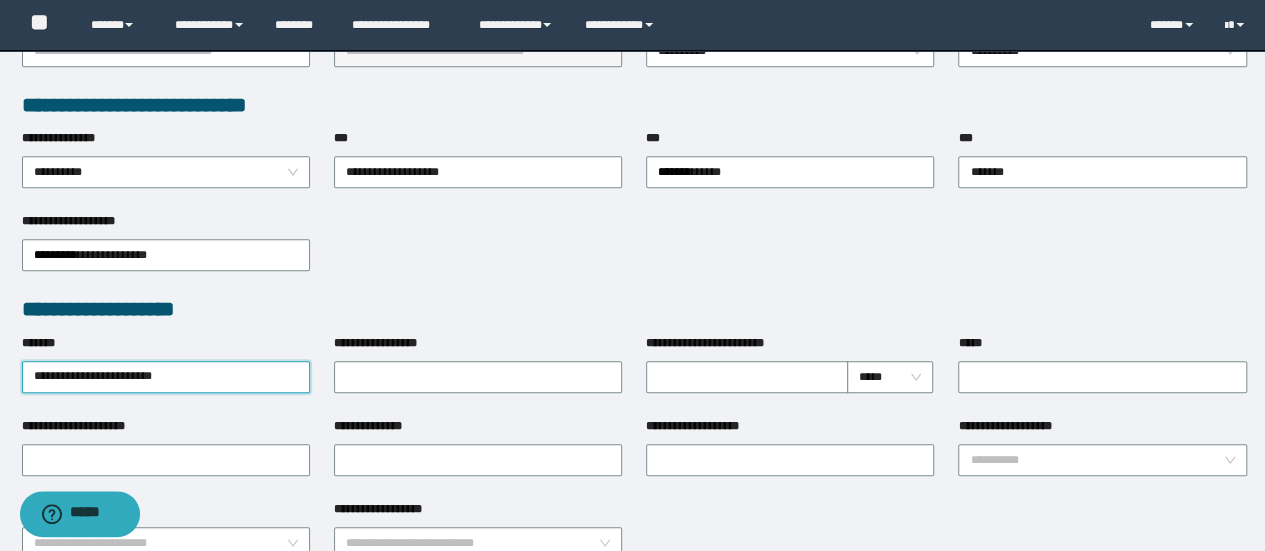 type on "**********" 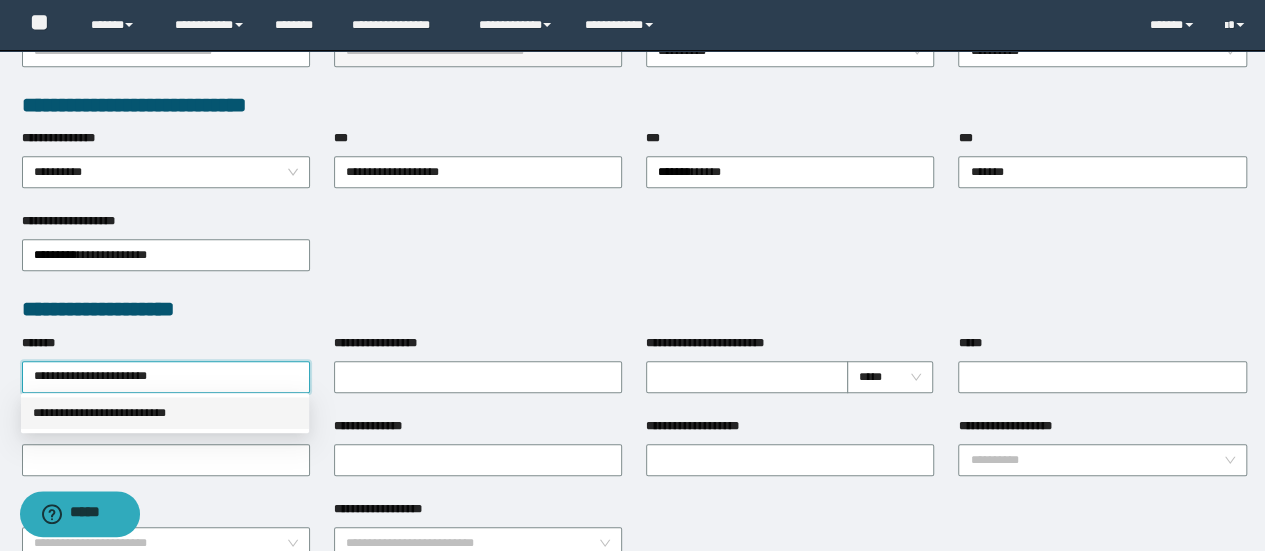 click on "**********" at bounding box center (165, 413) 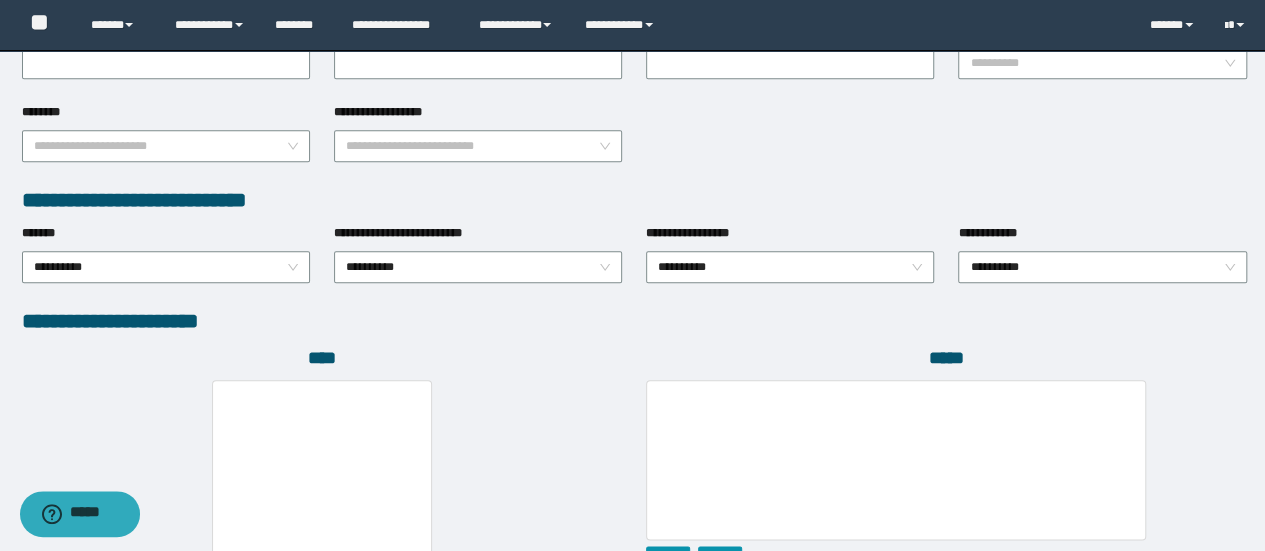 scroll, scrollTop: 1070, scrollLeft: 0, axis: vertical 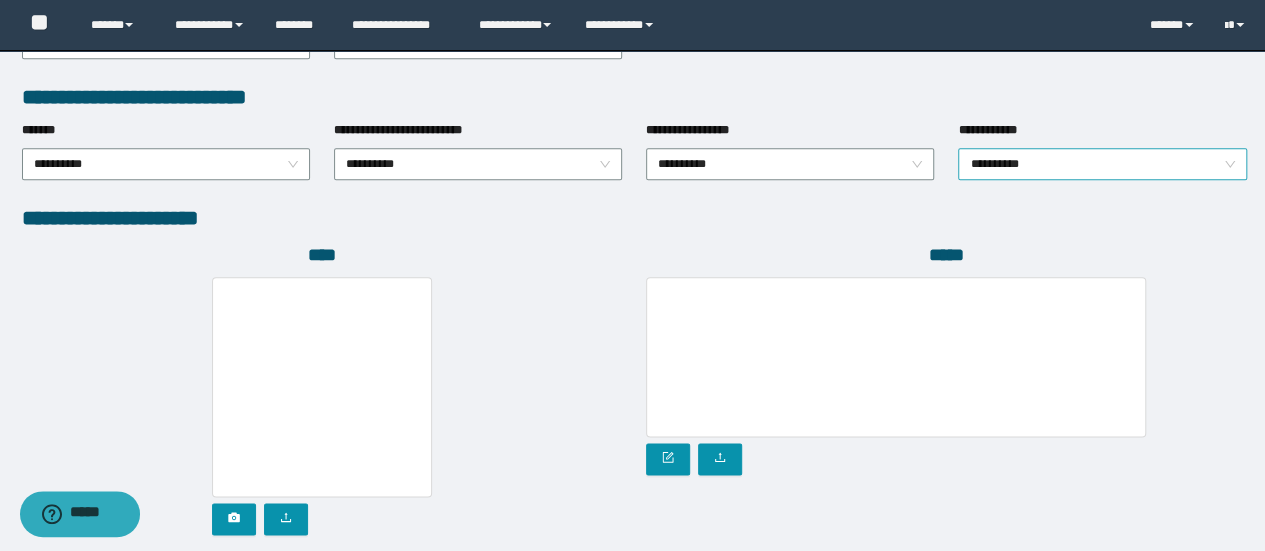 click on "**********" at bounding box center (1102, 164) 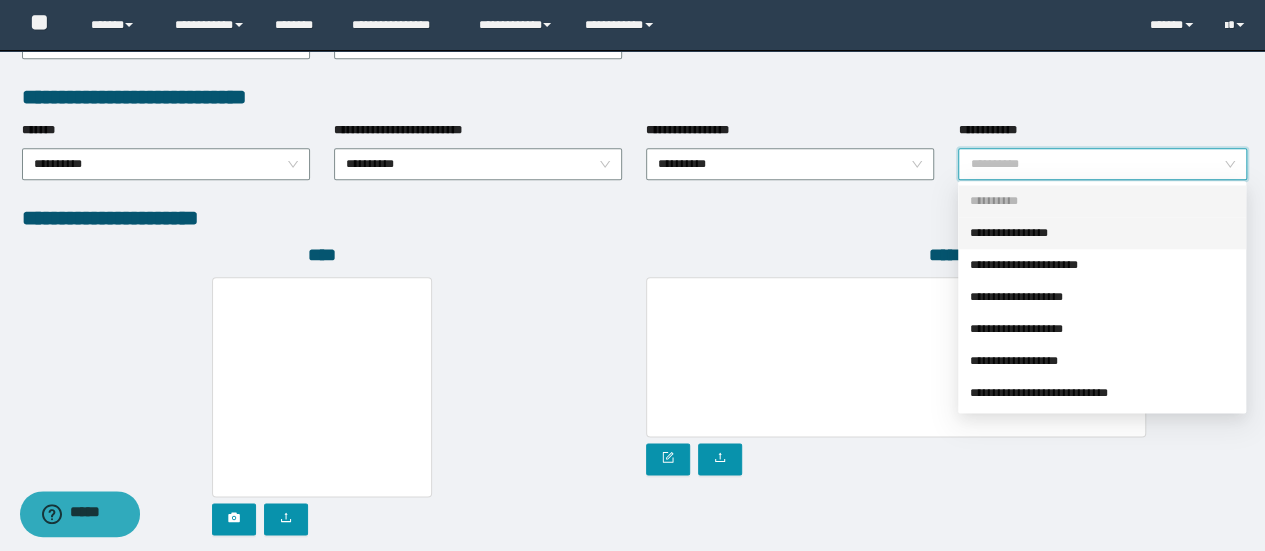click on "**********" at bounding box center (1102, 233) 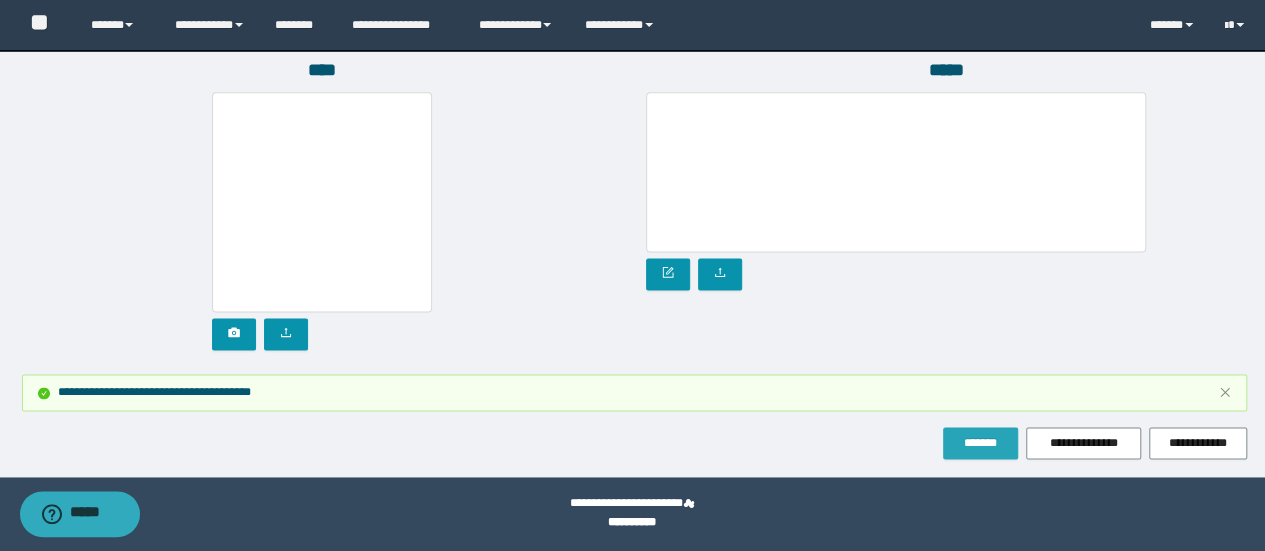 click on "*******" at bounding box center [980, 443] 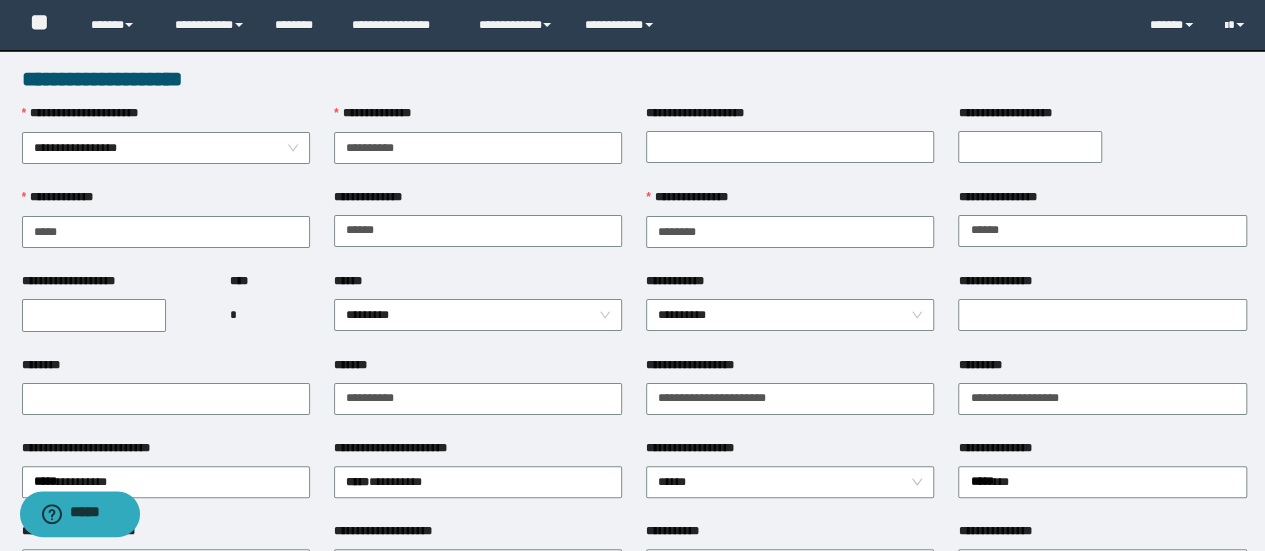 scroll, scrollTop: 0, scrollLeft: 0, axis: both 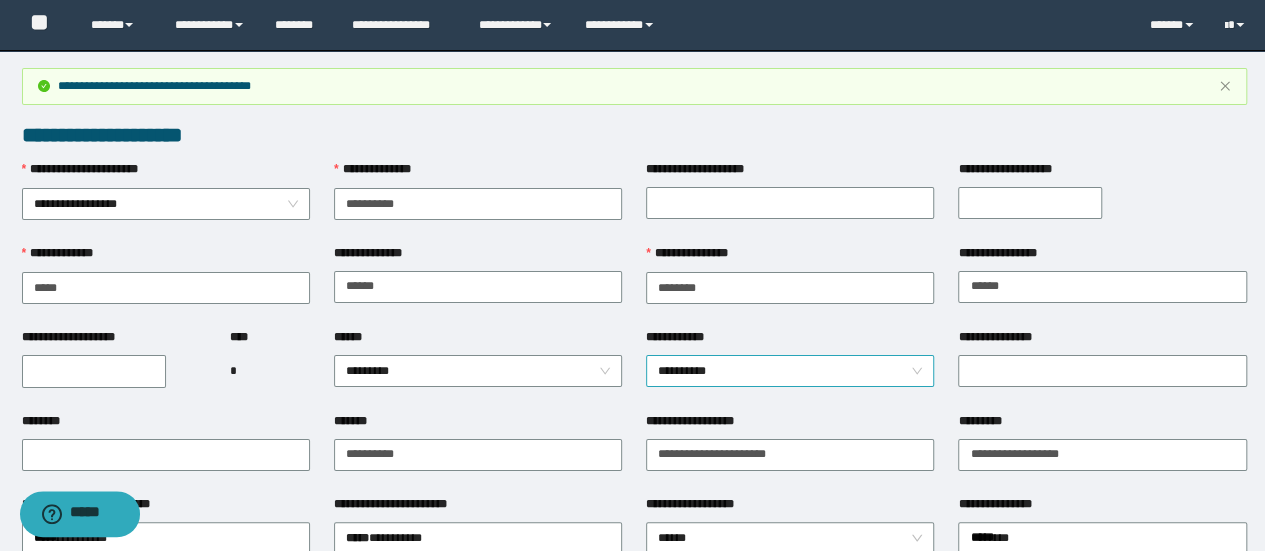 click on "**********" at bounding box center (790, 371) 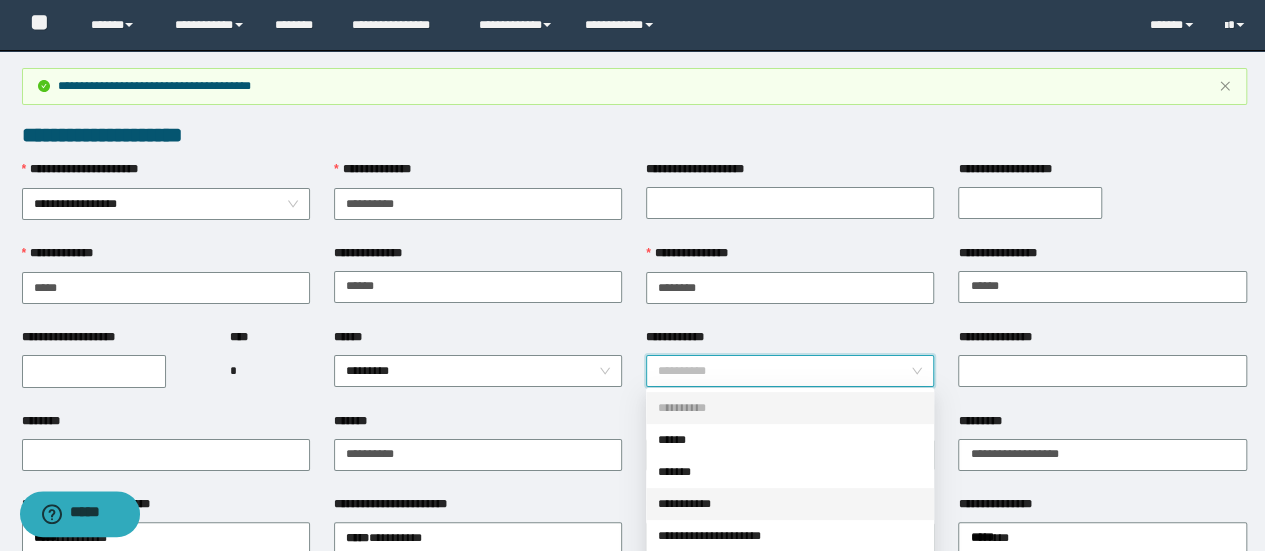 drag, startPoint x: 705, startPoint y: 512, endPoint x: 711, endPoint y: 481, distance: 31.575306 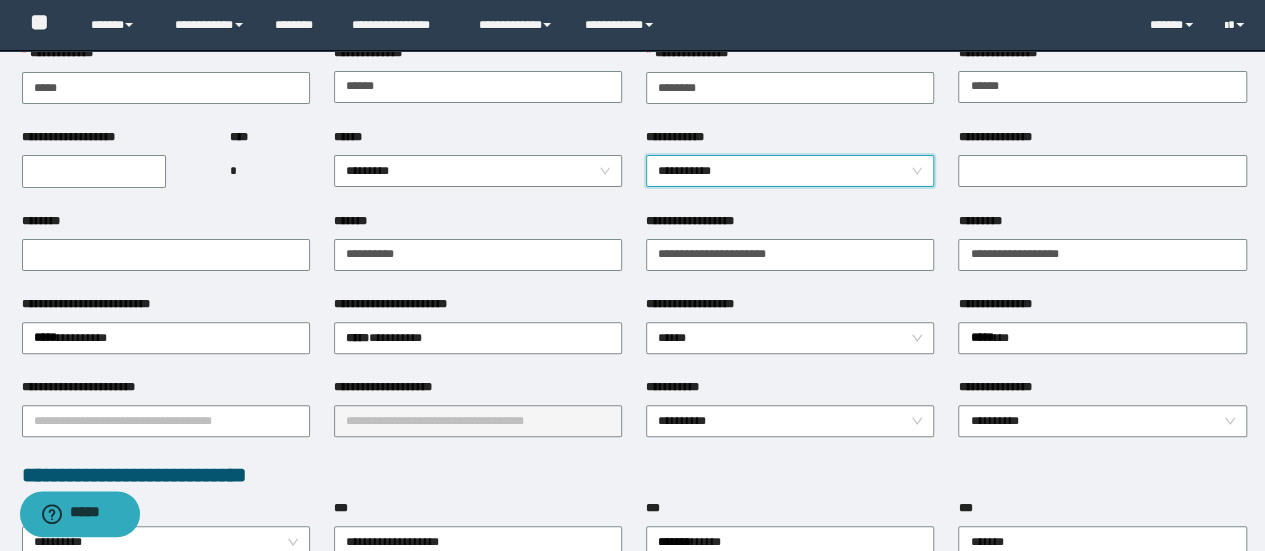 scroll, scrollTop: 300, scrollLeft: 0, axis: vertical 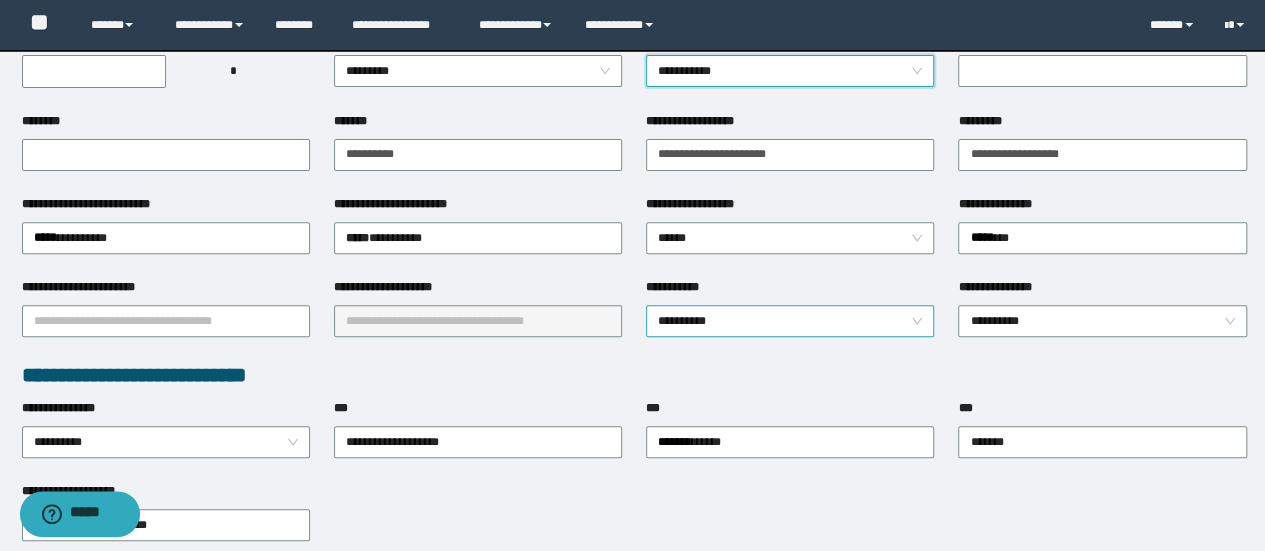 click on "**********" at bounding box center (790, 321) 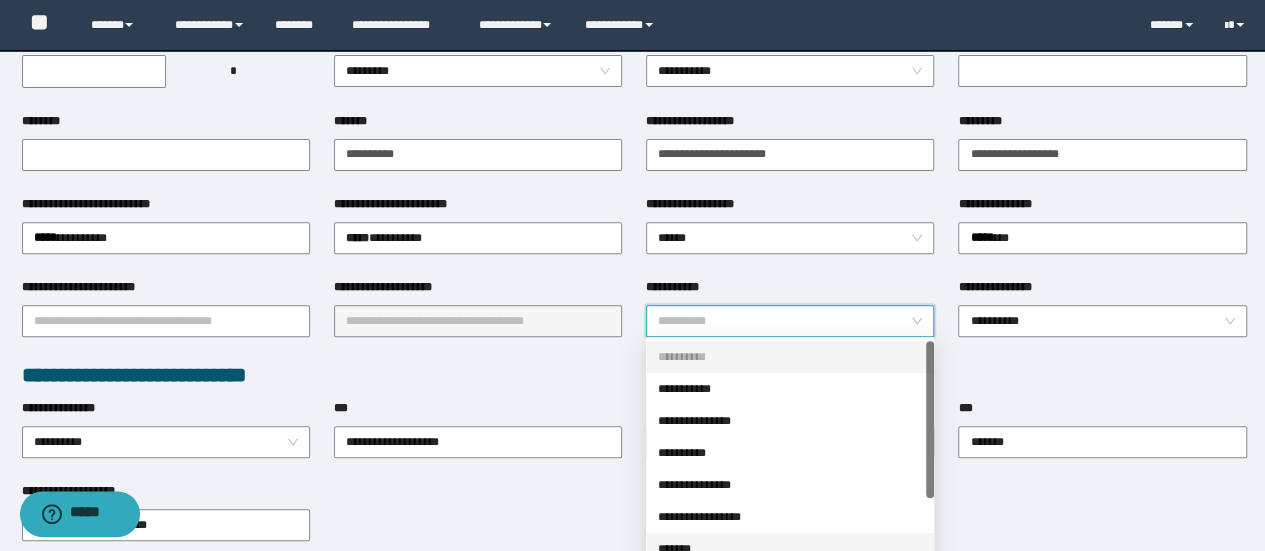 click on "*******" at bounding box center [790, 549] 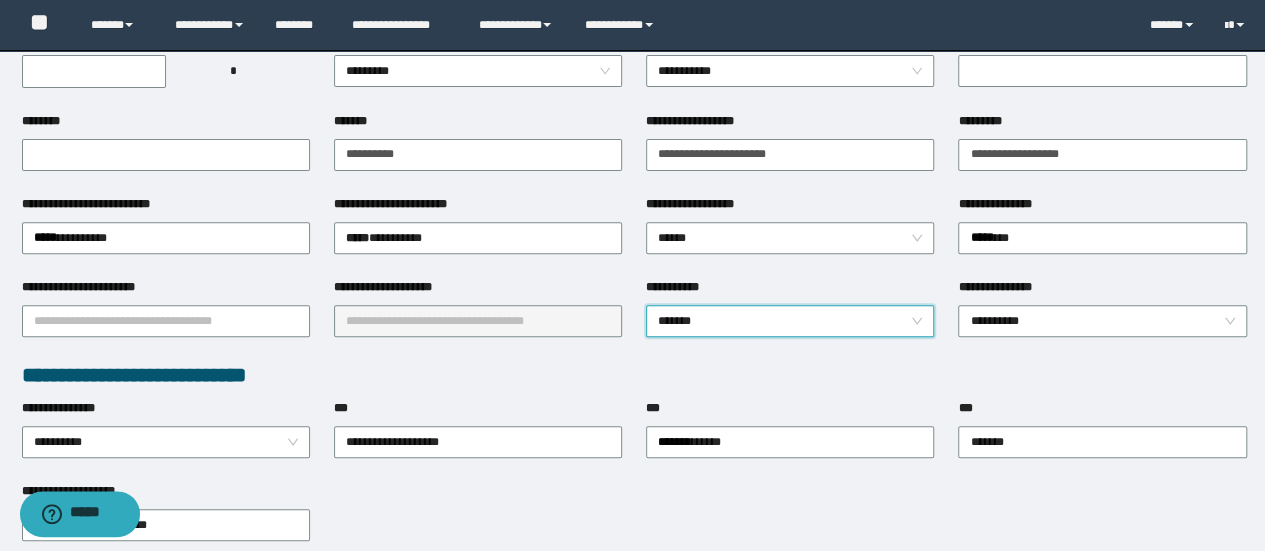 click on "***" at bounding box center (790, 412) 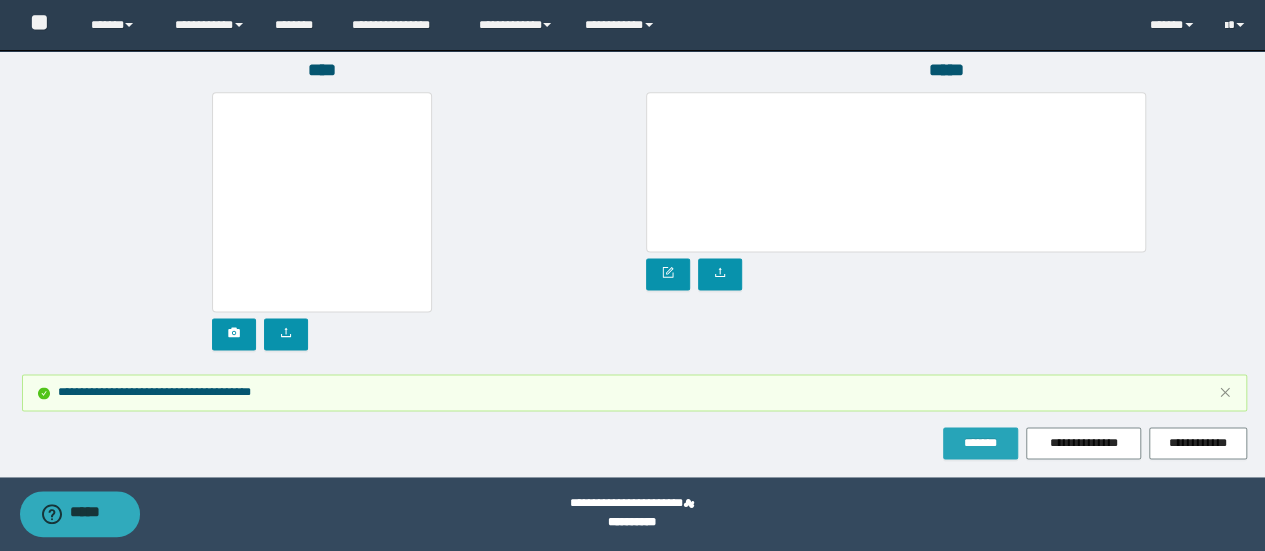 click on "*******" at bounding box center [980, 443] 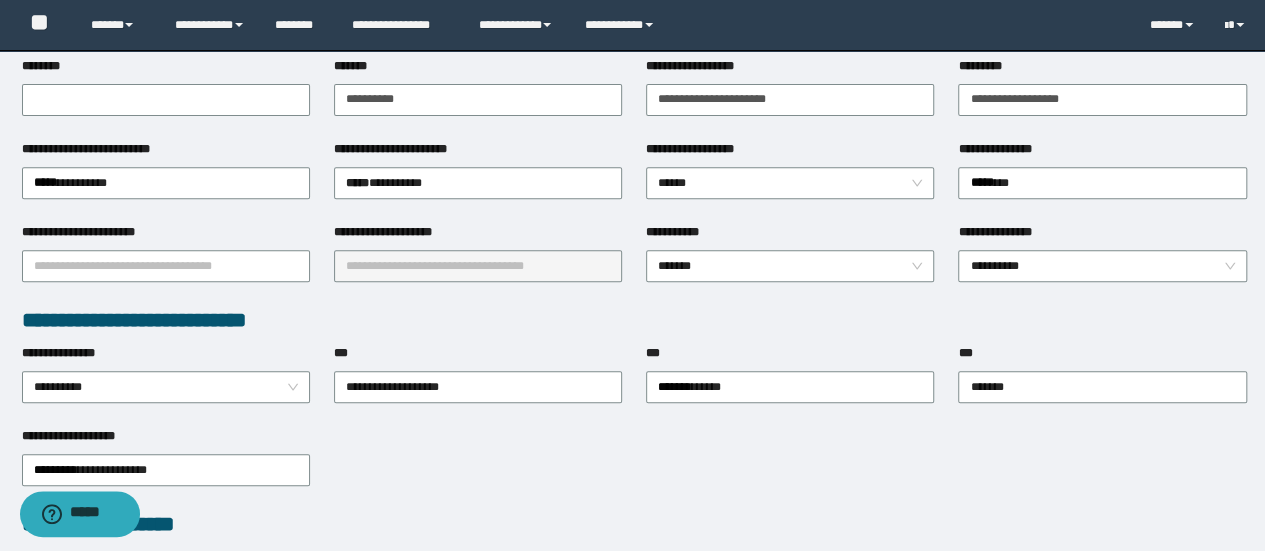 scroll, scrollTop: 0, scrollLeft: 0, axis: both 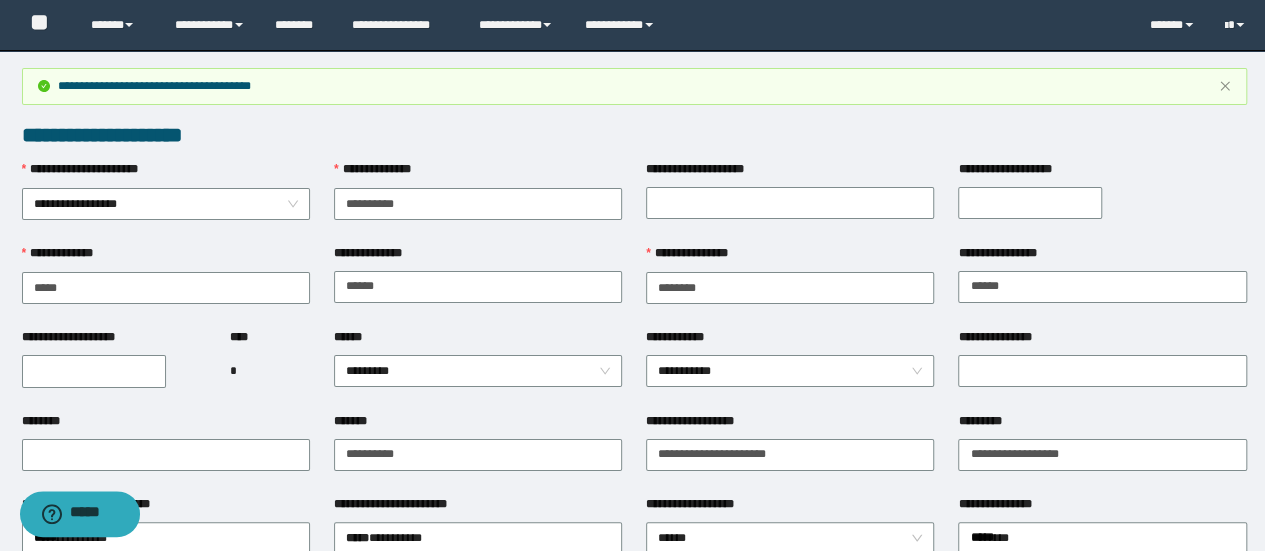 click on "**********" at bounding box center [114, 370] 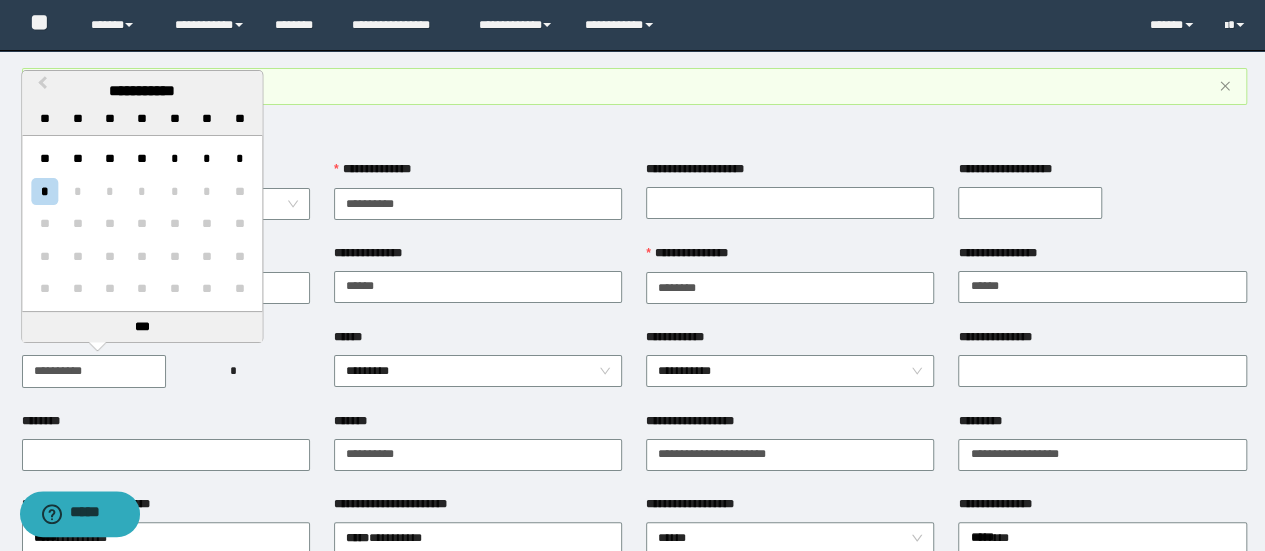 click on "**********" at bounding box center (94, 371) 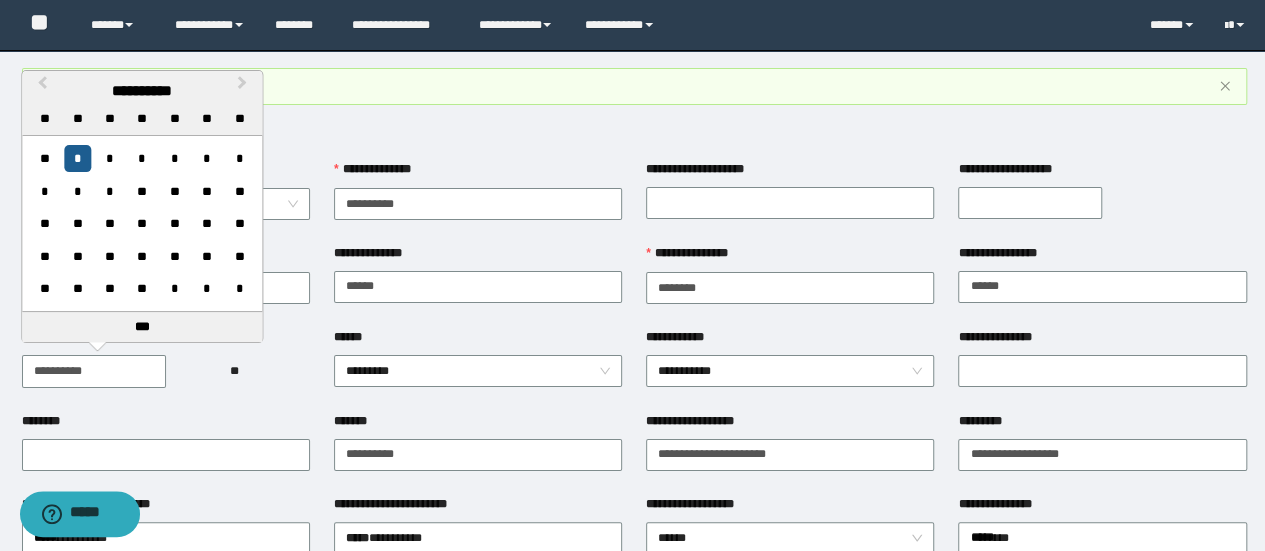 type on "**********" 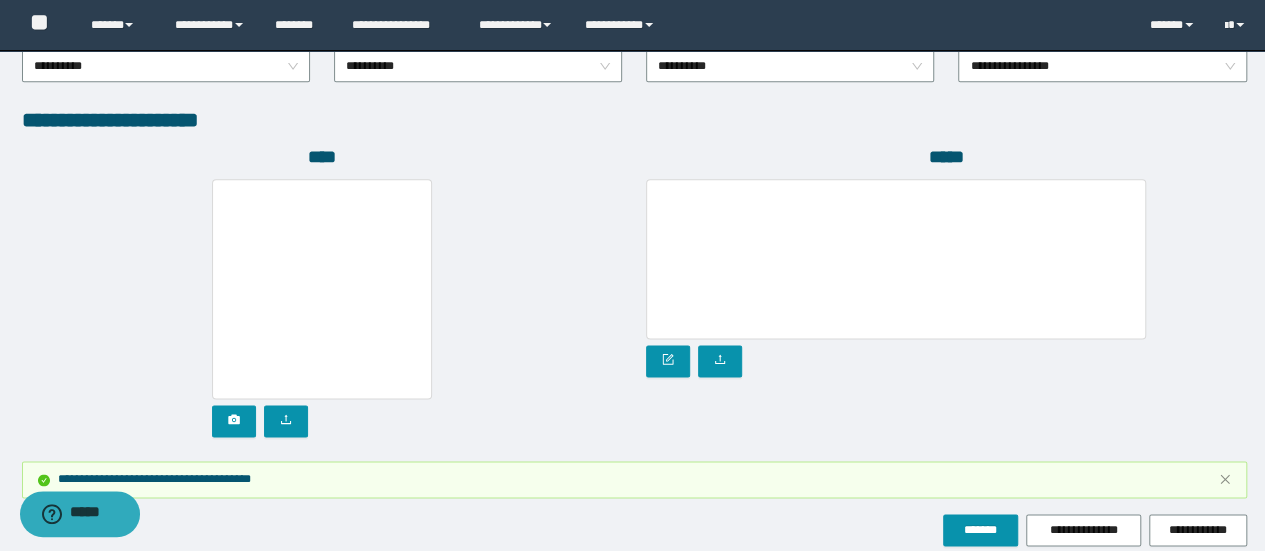 scroll, scrollTop: 1255, scrollLeft: 0, axis: vertical 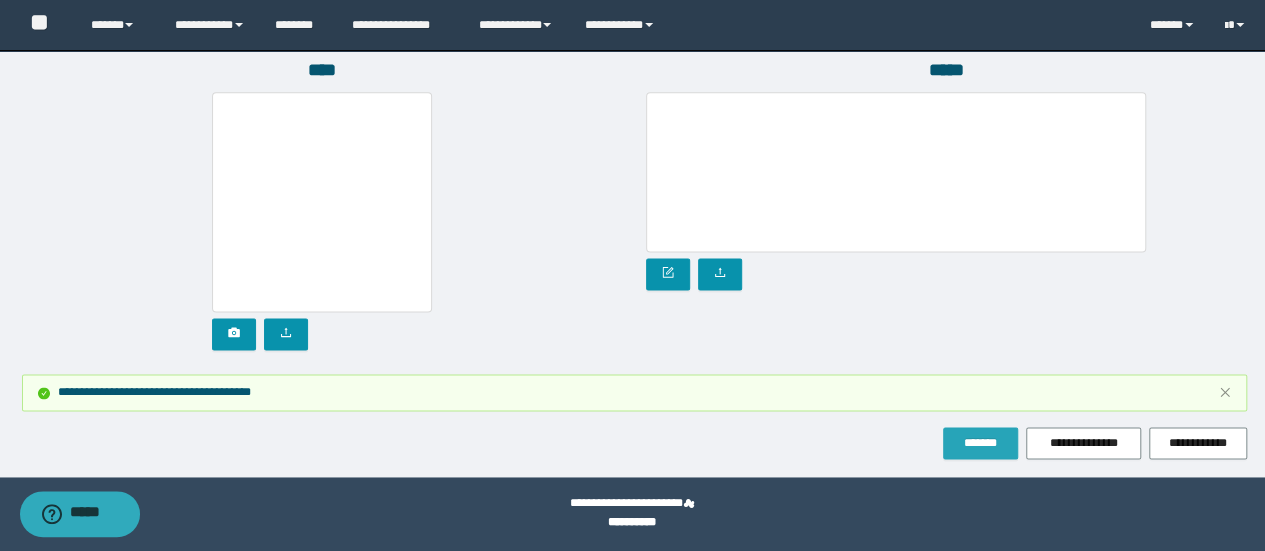 click on "*******" at bounding box center (980, 443) 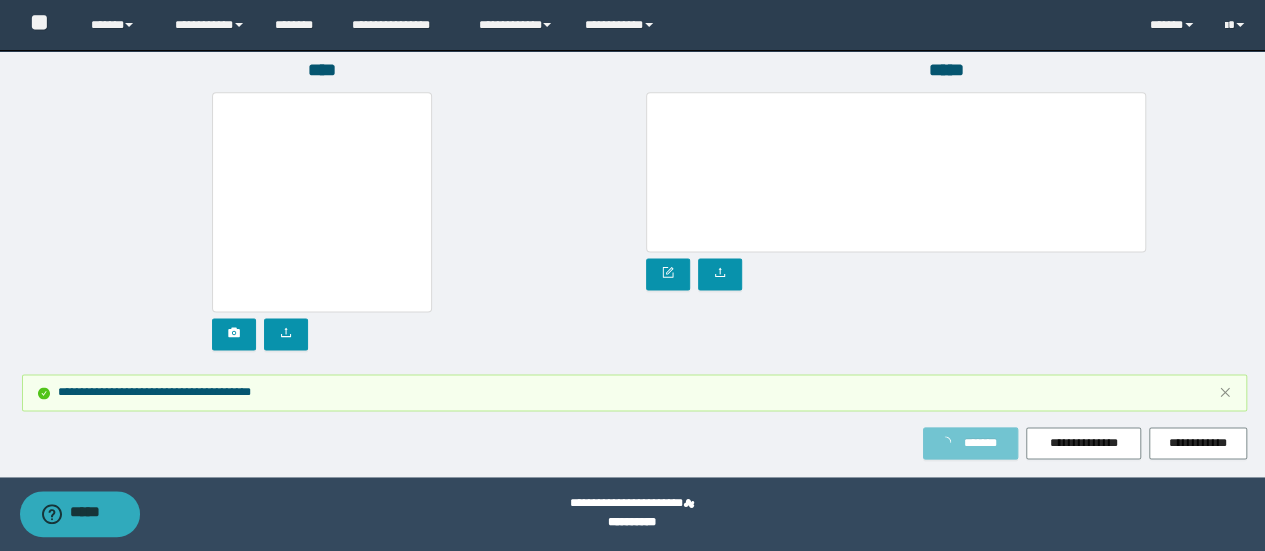 click on "*******" at bounding box center (980, 443) 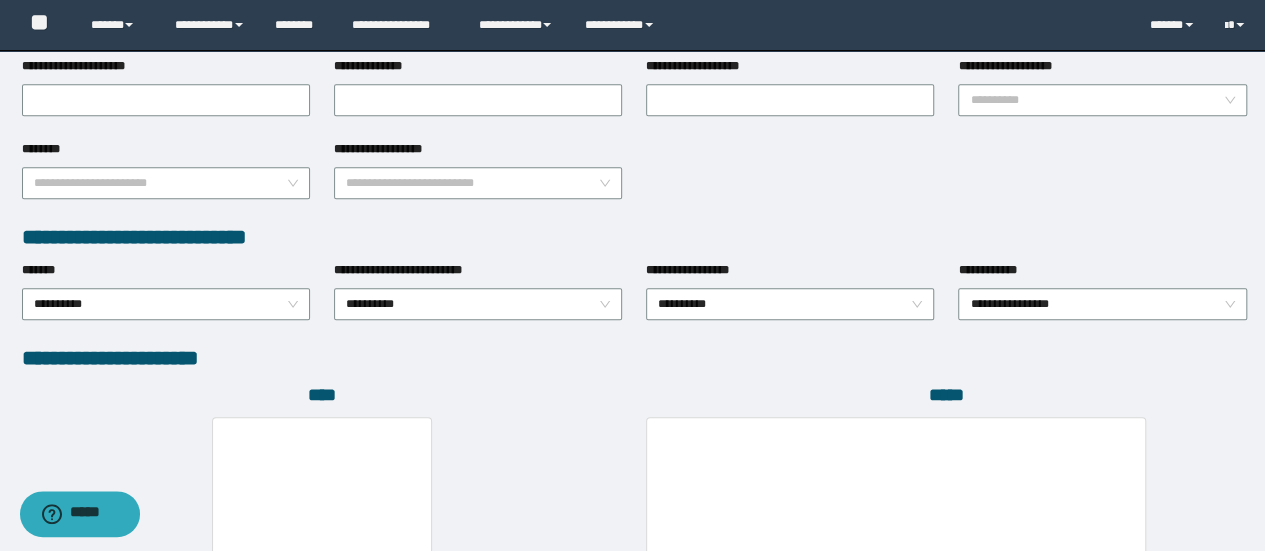 scroll, scrollTop: 755, scrollLeft: 0, axis: vertical 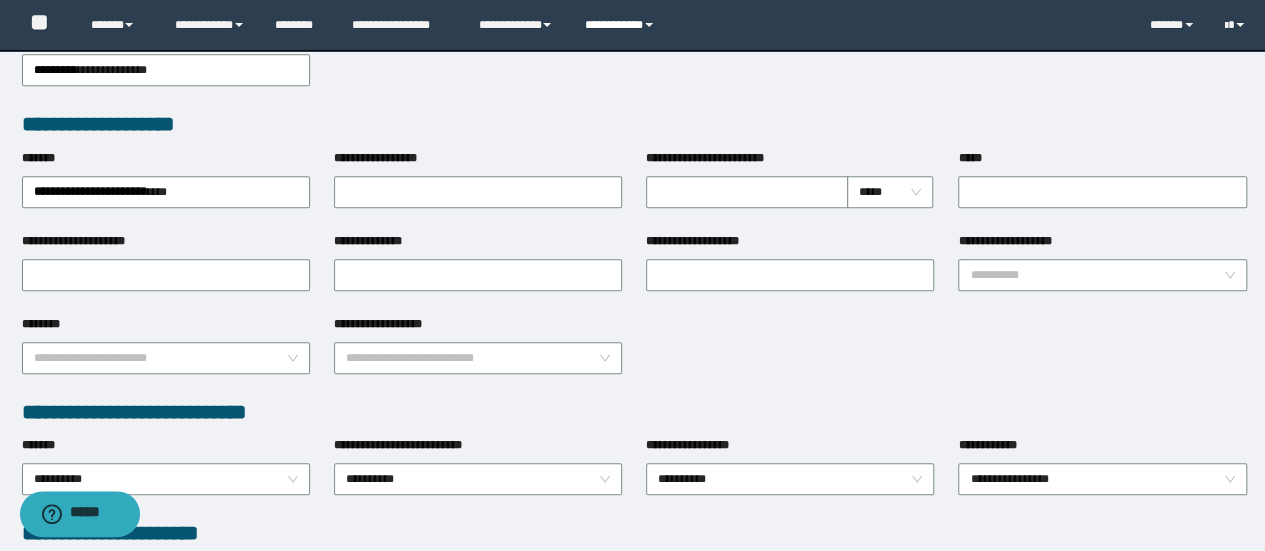 click on "**********" at bounding box center (622, 25) 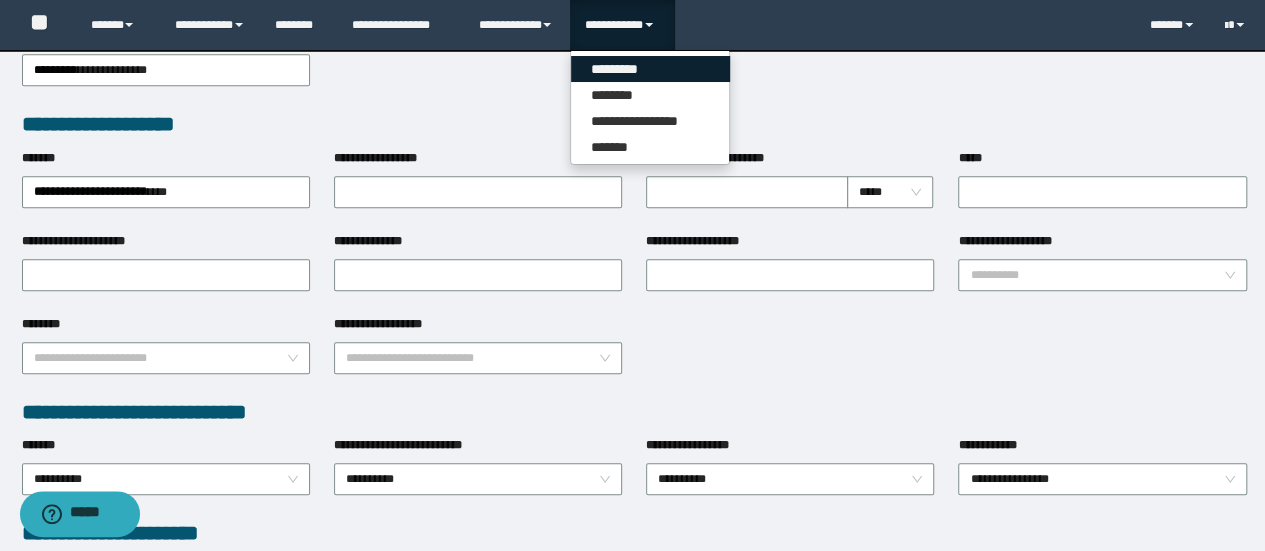click on "*********" at bounding box center [650, 69] 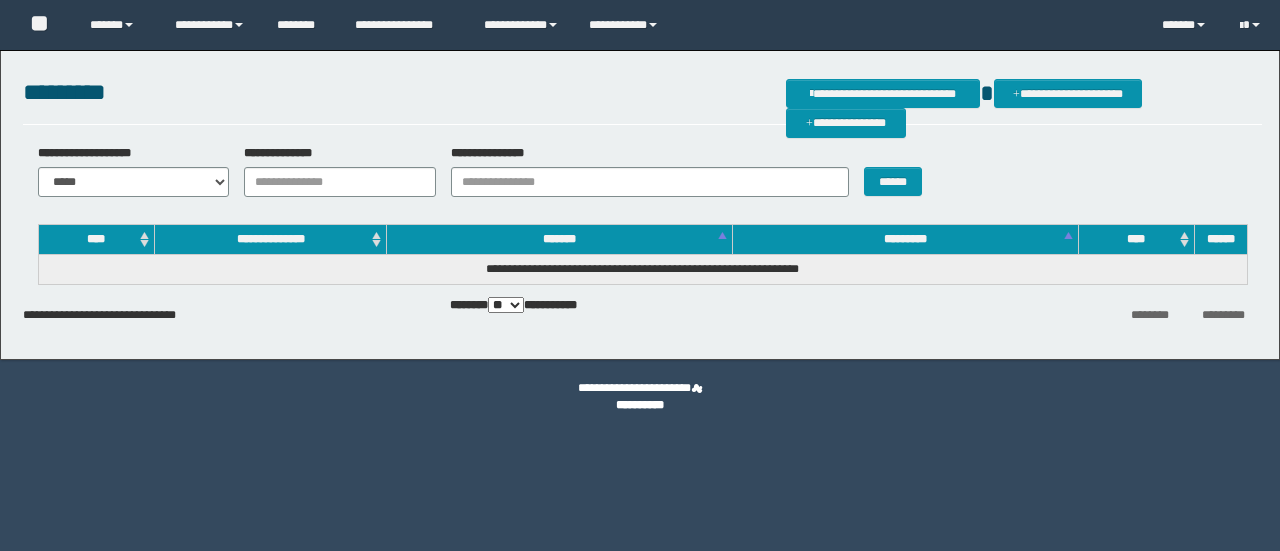 scroll, scrollTop: 0, scrollLeft: 0, axis: both 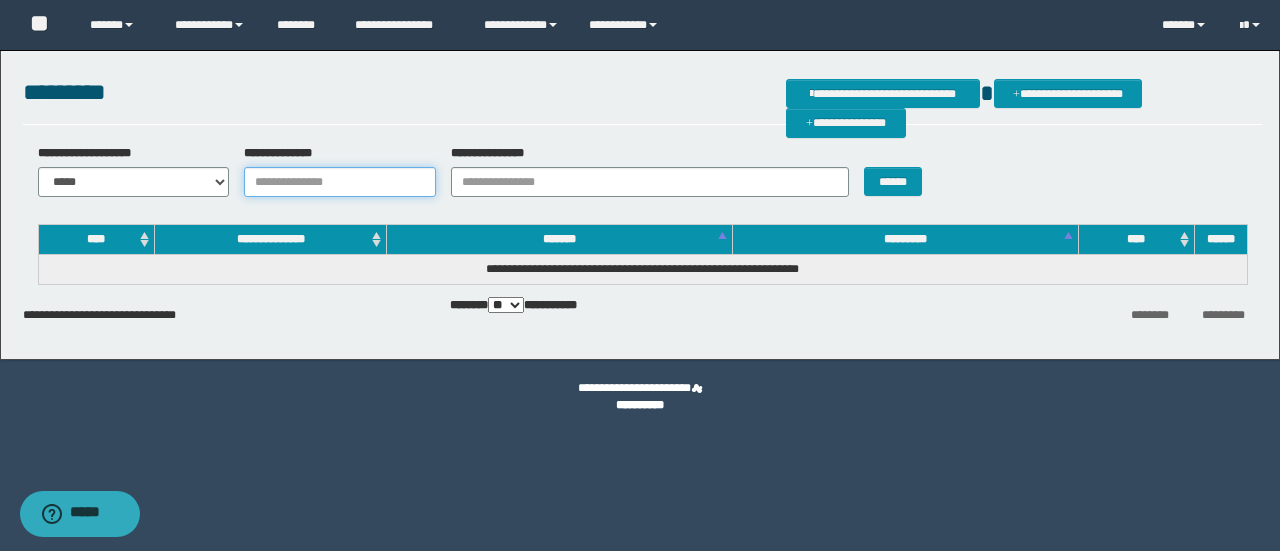 click on "**********" at bounding box center [340, 182] 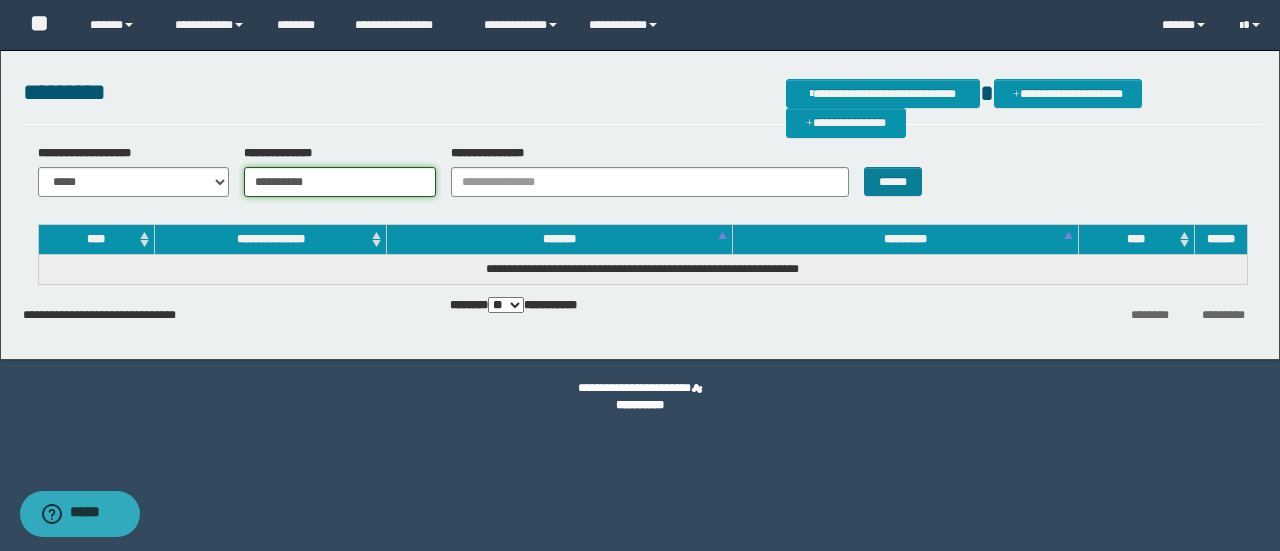 type on "**********" 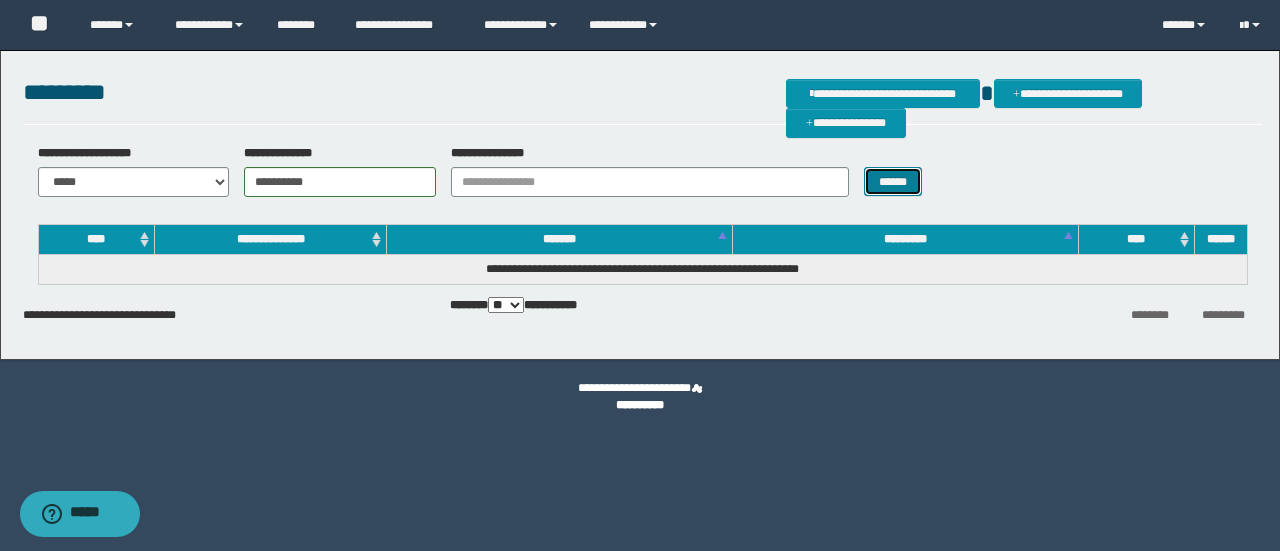 click on "******" at bounding box center [893, 181] 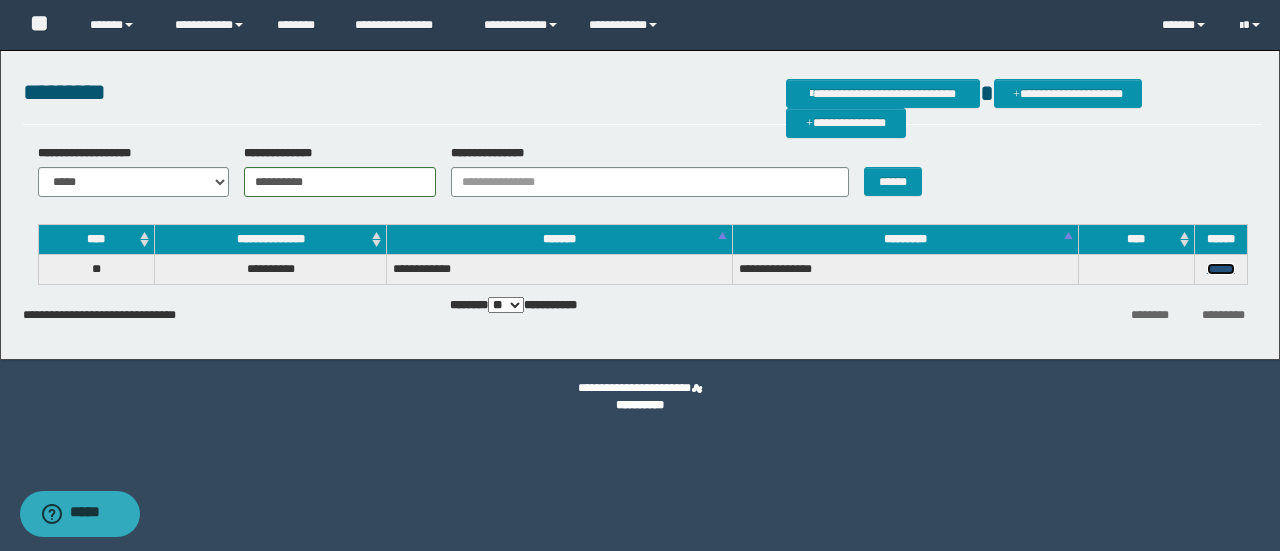 click on "******" at bounding box center (1221, 269) 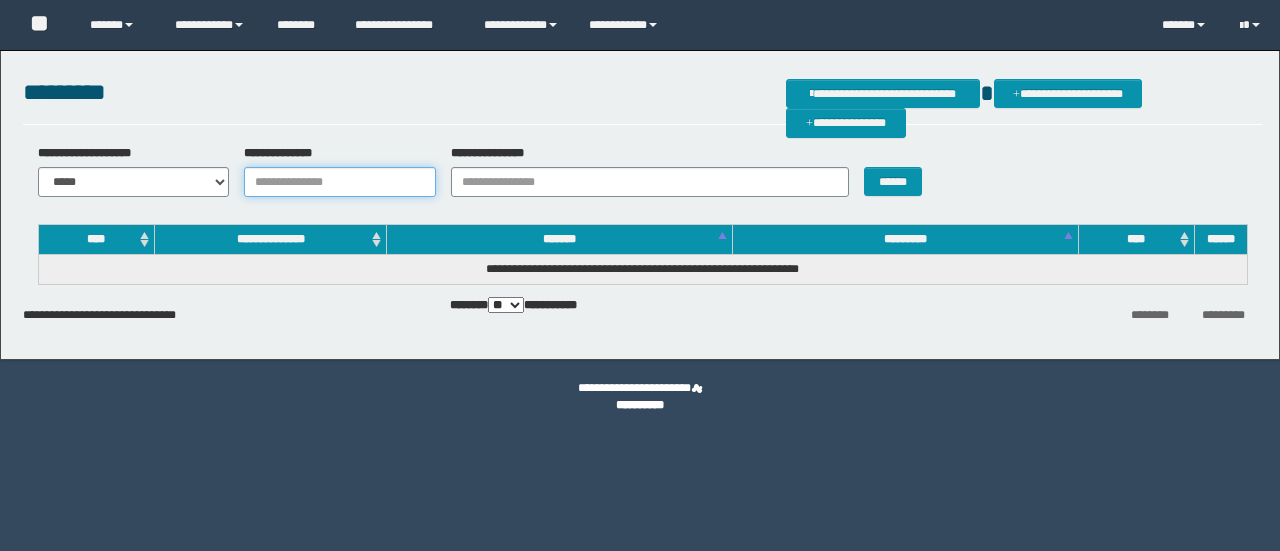 scroll, scrollTop: 0, scrollLeft: 0, axis: both 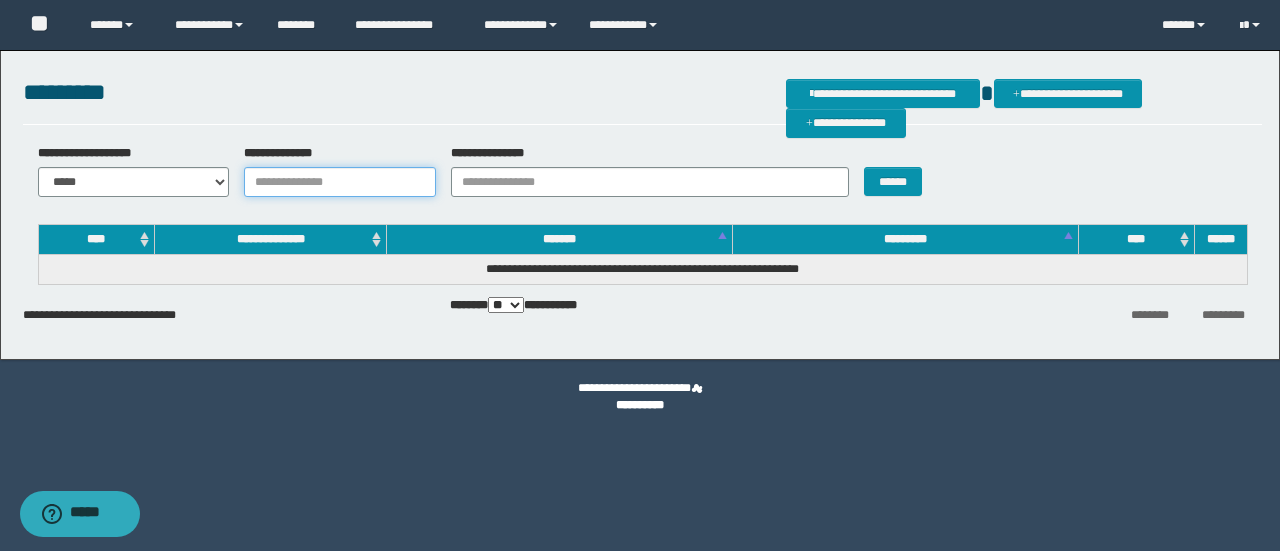 paste on "********" 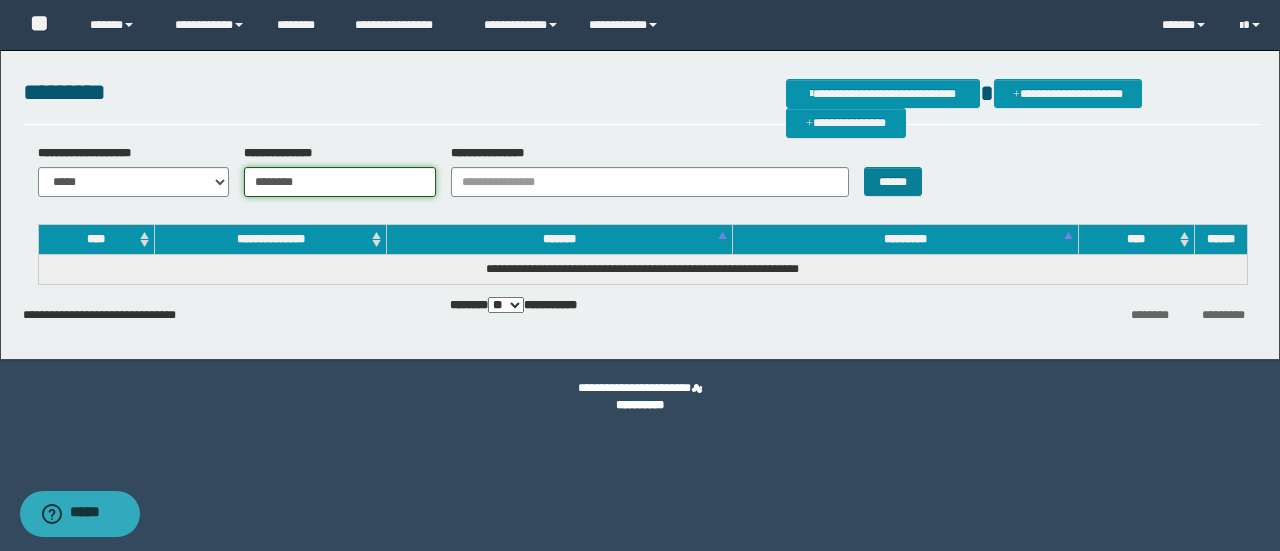 type on "********" 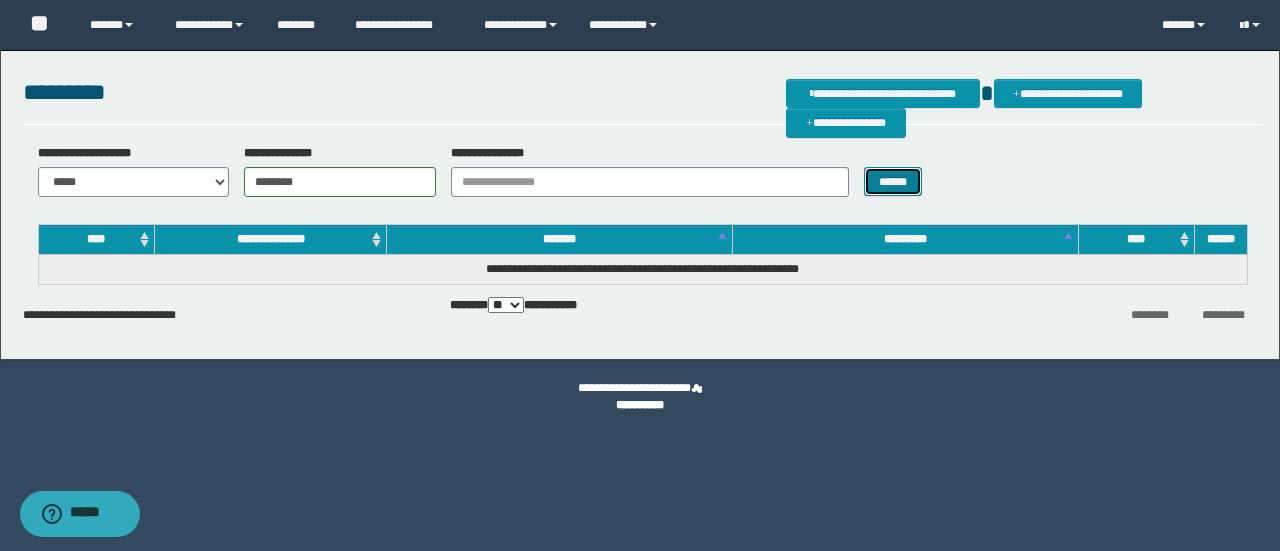click on "******" at bounding box center [893, 181] 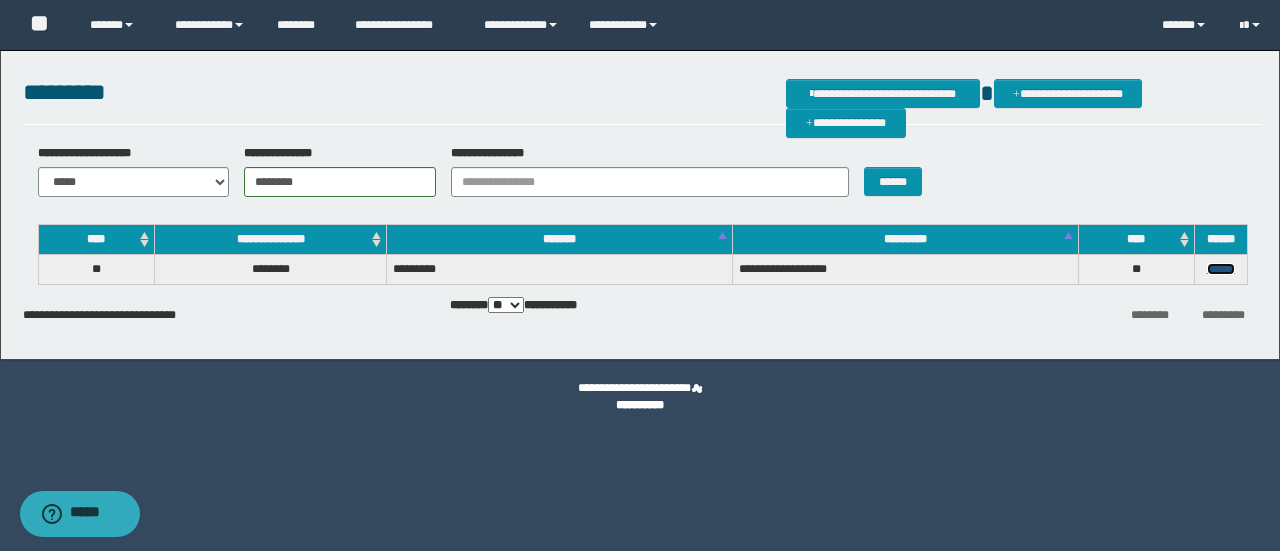 click on "******" at bounding box center (1221, 269) 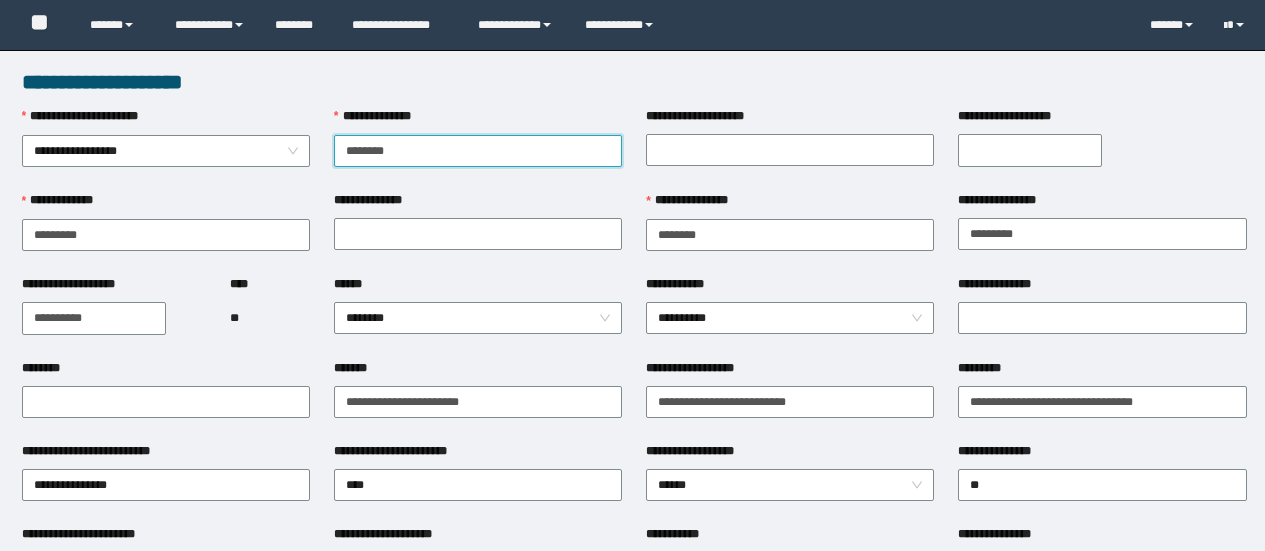 type on "********" 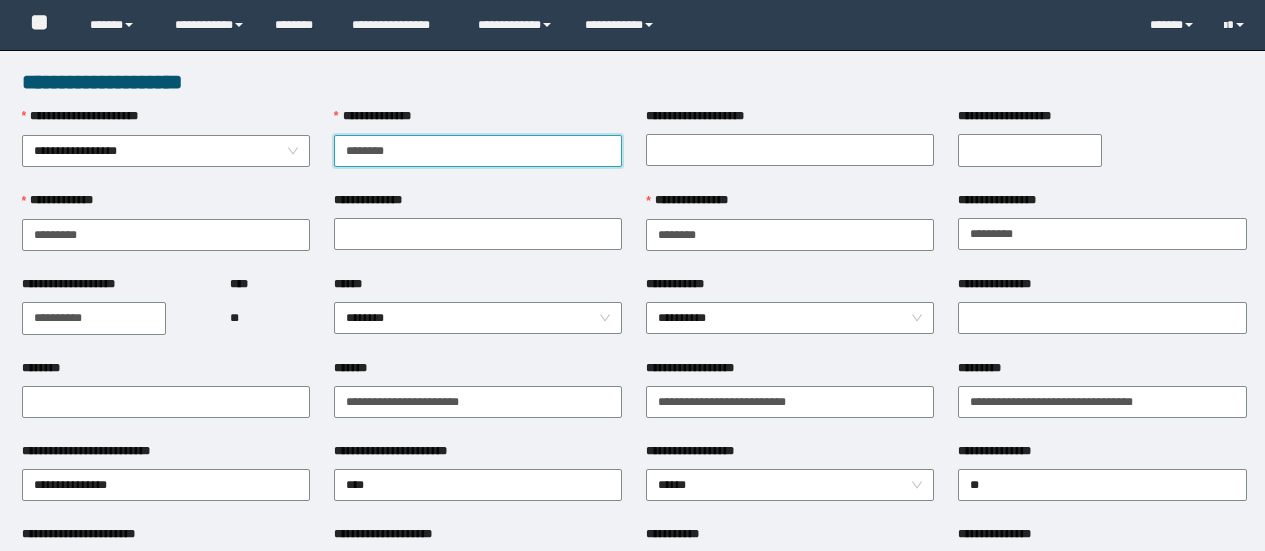scroll, scrollTop: 0, scrollLeft: 0, axis: both 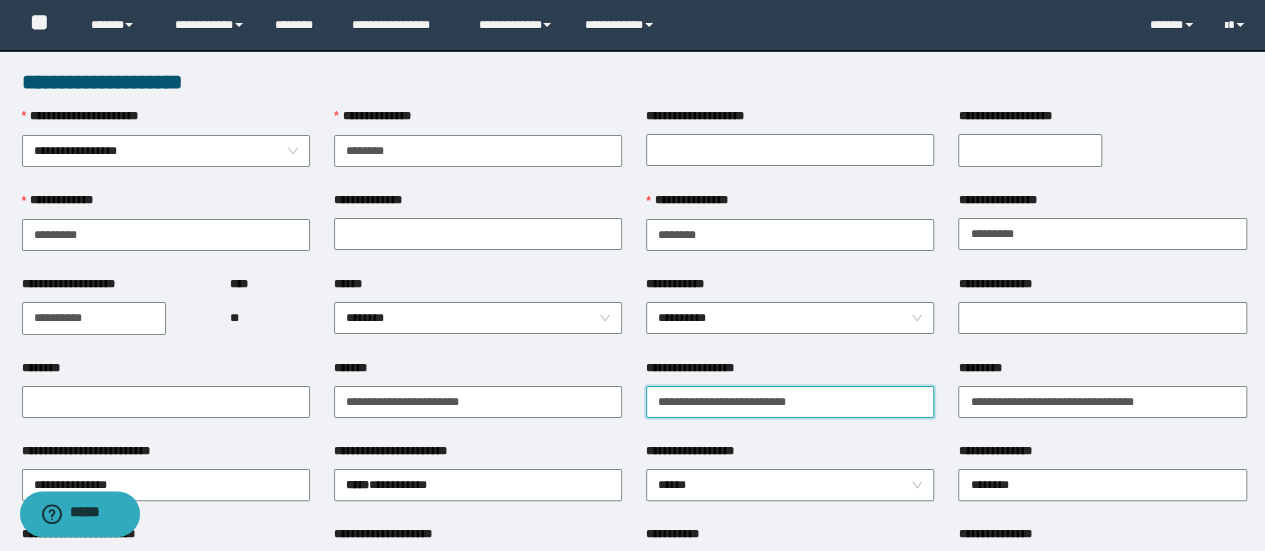drag, startPoint x: 850, startPoint y: 404, endPoint x: 560, endPoint y: 423, distance: 290.62173 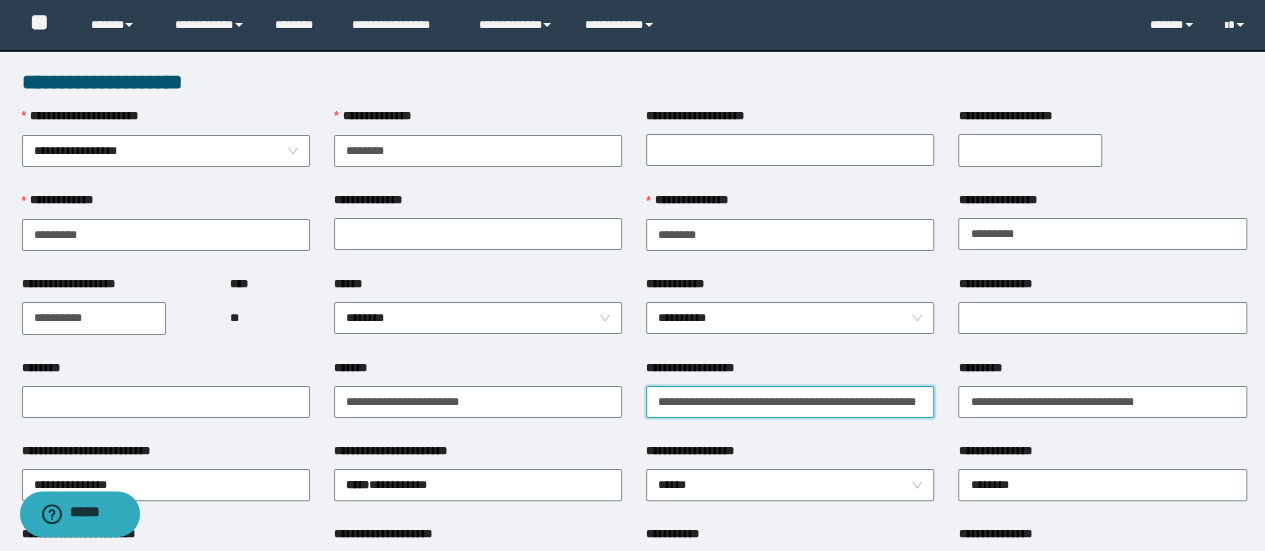 scroll, scrollTop: 0, scrollLeft: 56, axis: horizontal 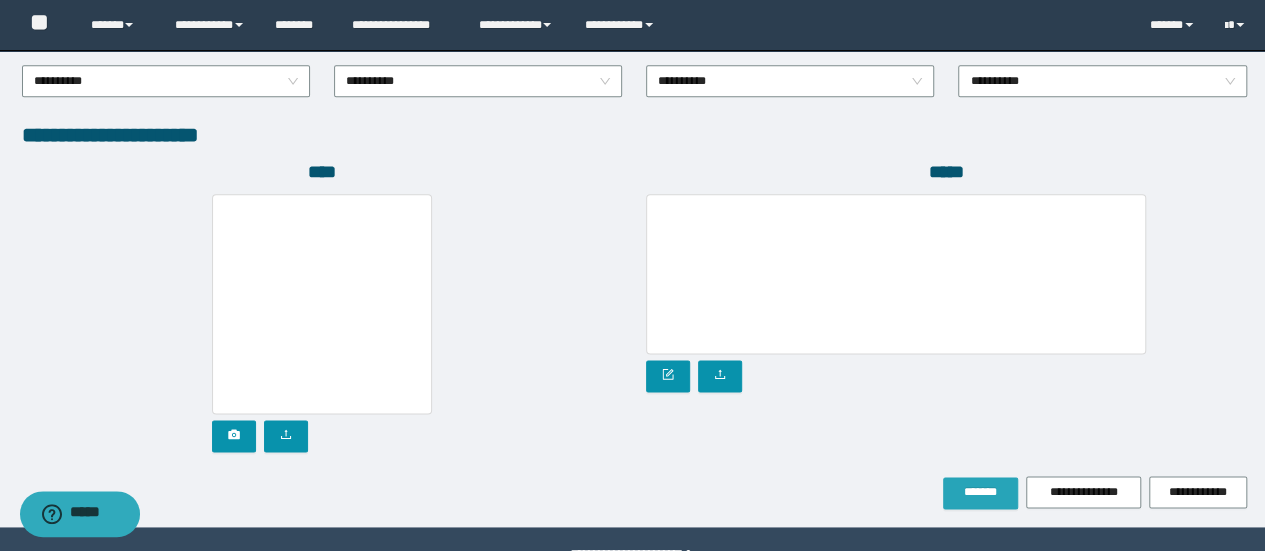 type on "**********" 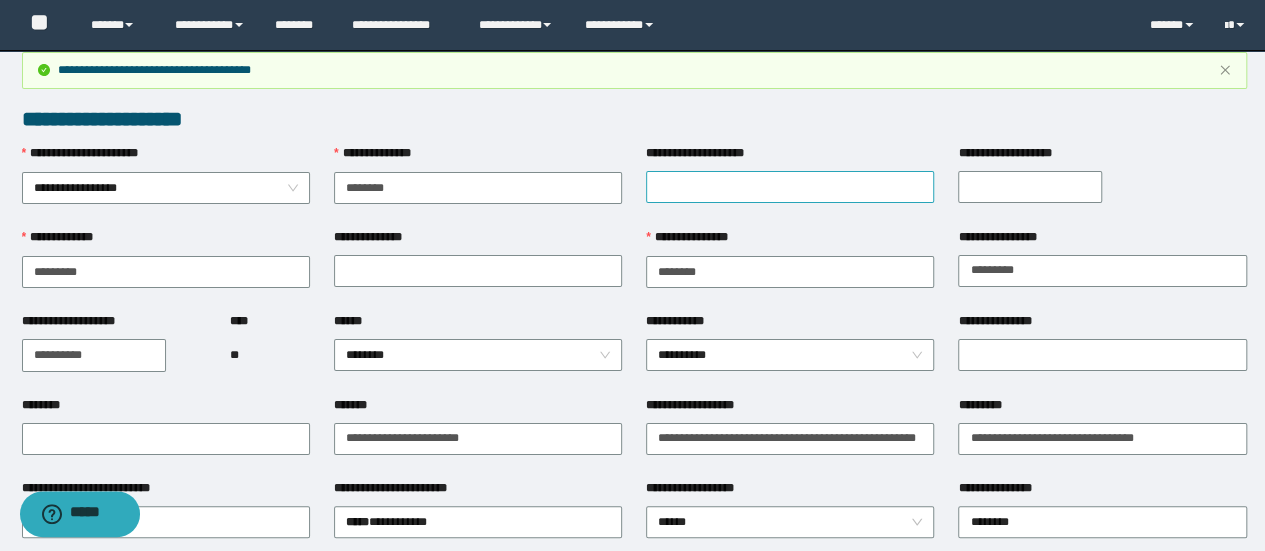 scroll, scrollTop: 0, scrollLeft: 0, axis: both 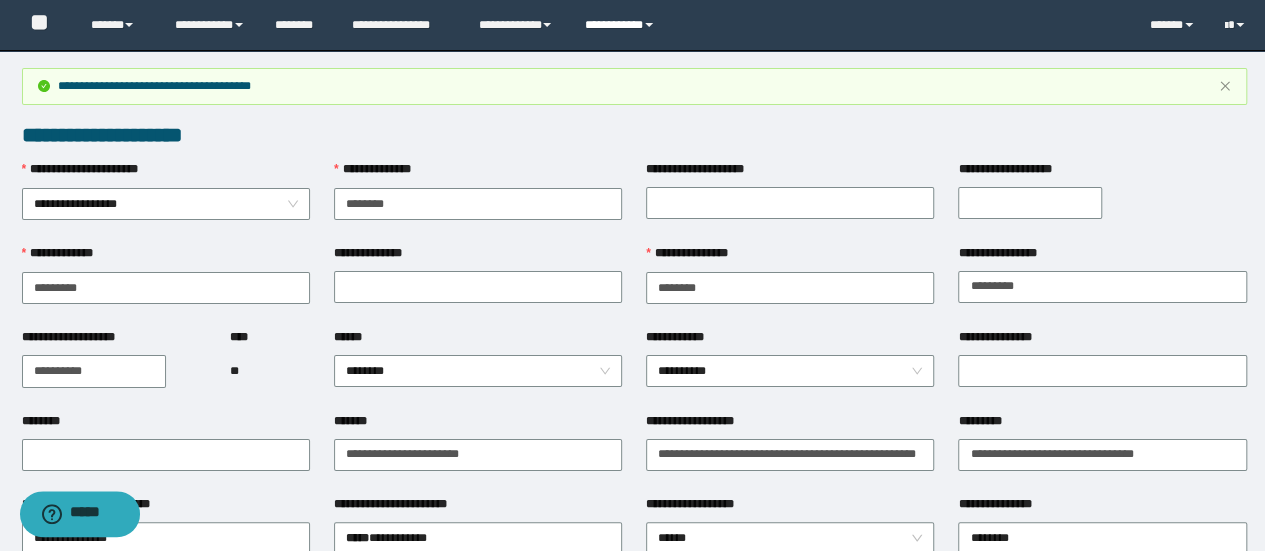 click on "**********" at bounding box center [622, 25] 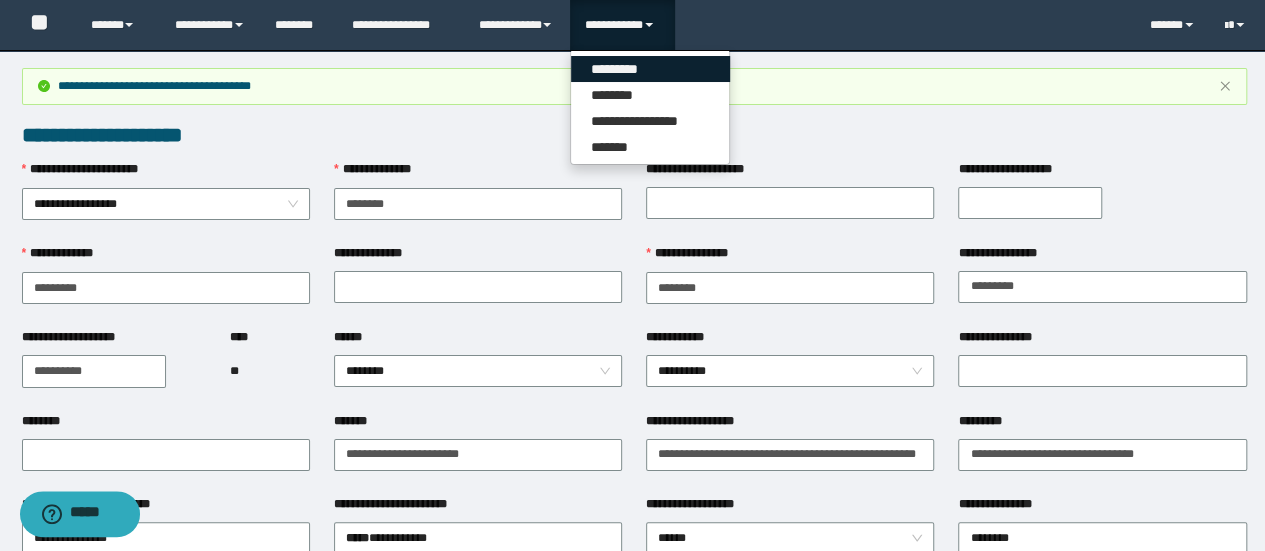 click on "*********" at bounding box center (650, 69) 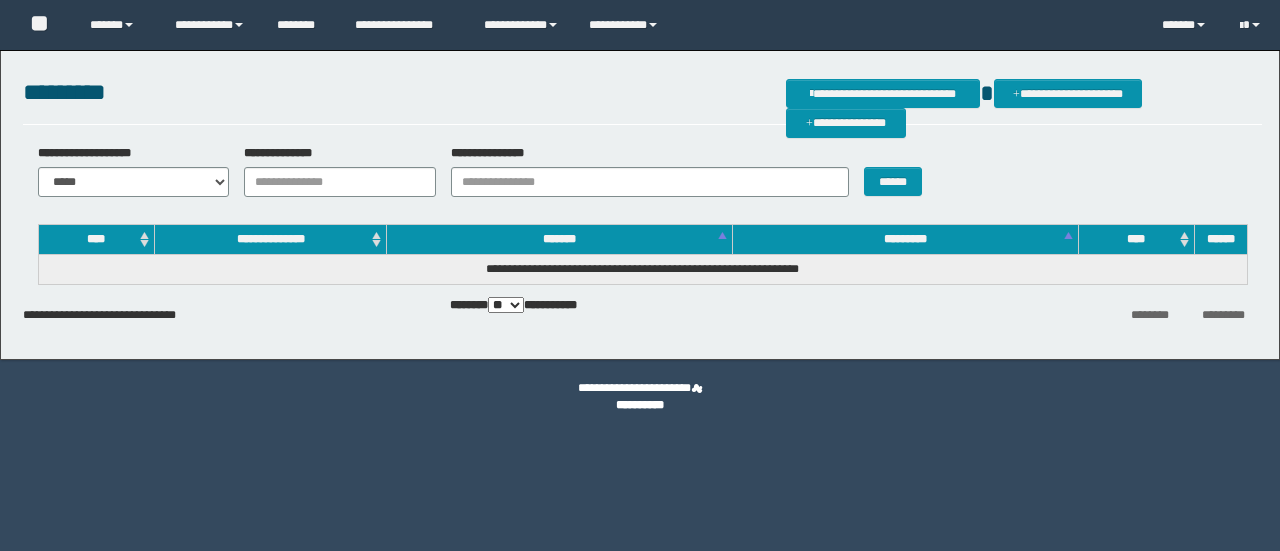 scroll, scrollTop: 0, scrollLeft: 0, axis: both 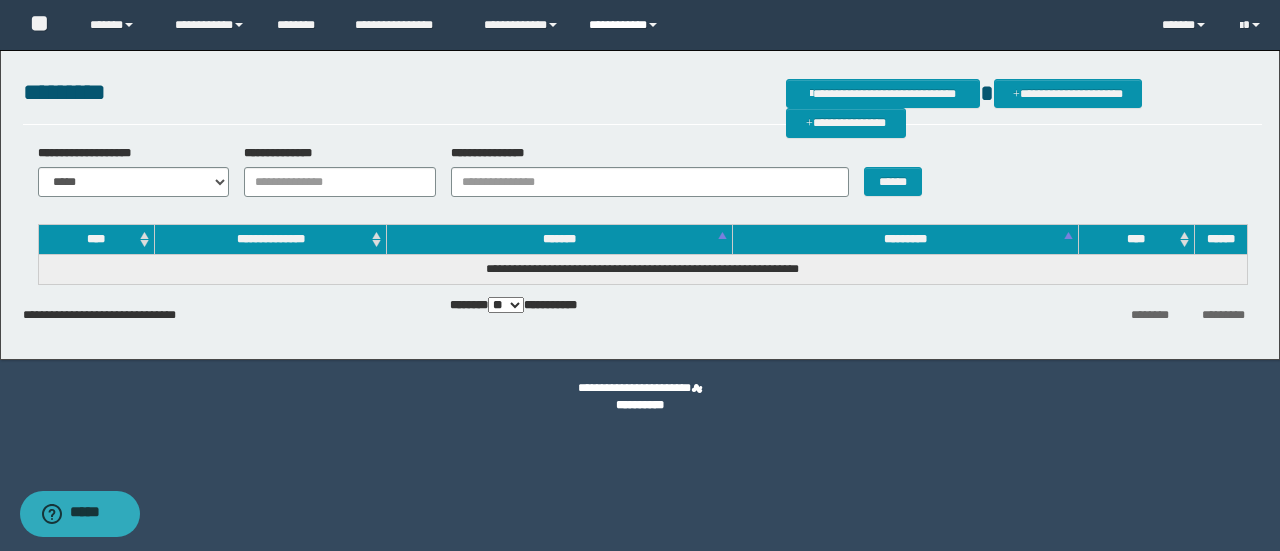 click on "**********" at bounding box center [626, 25] 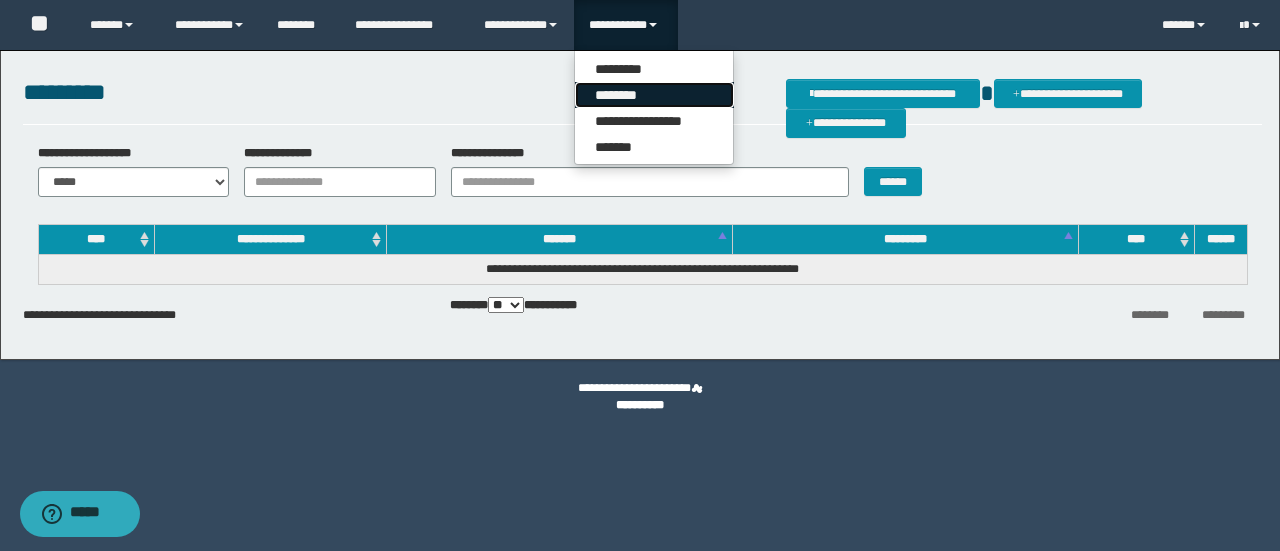 click on "********" at bounding box center [654, 95] 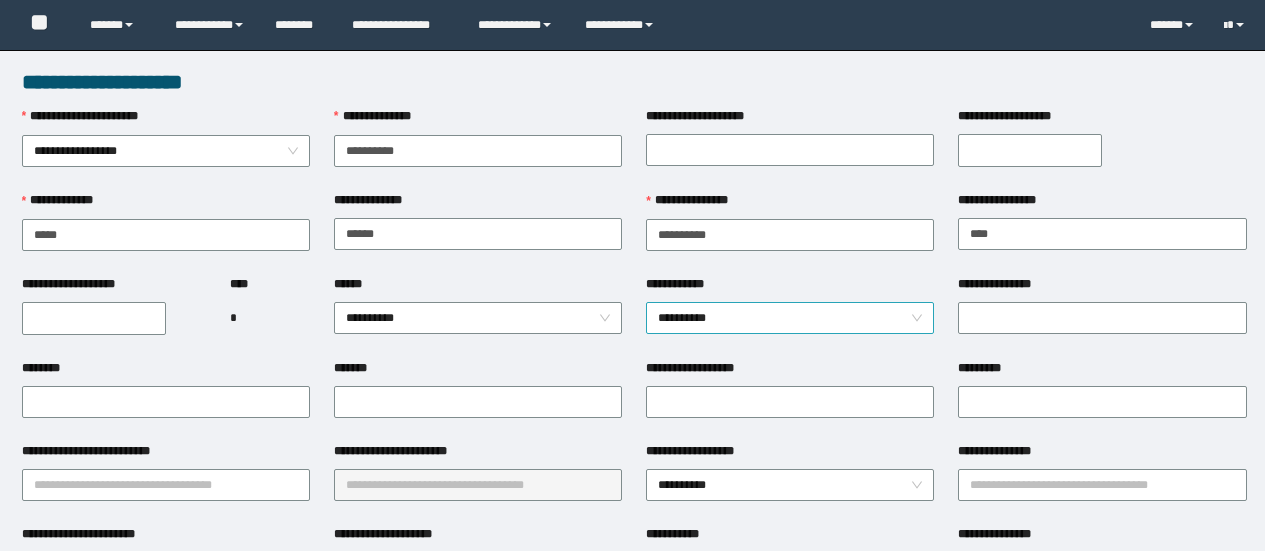 scroll, scrollTop: 0, scrollLeft: 0, axis: both 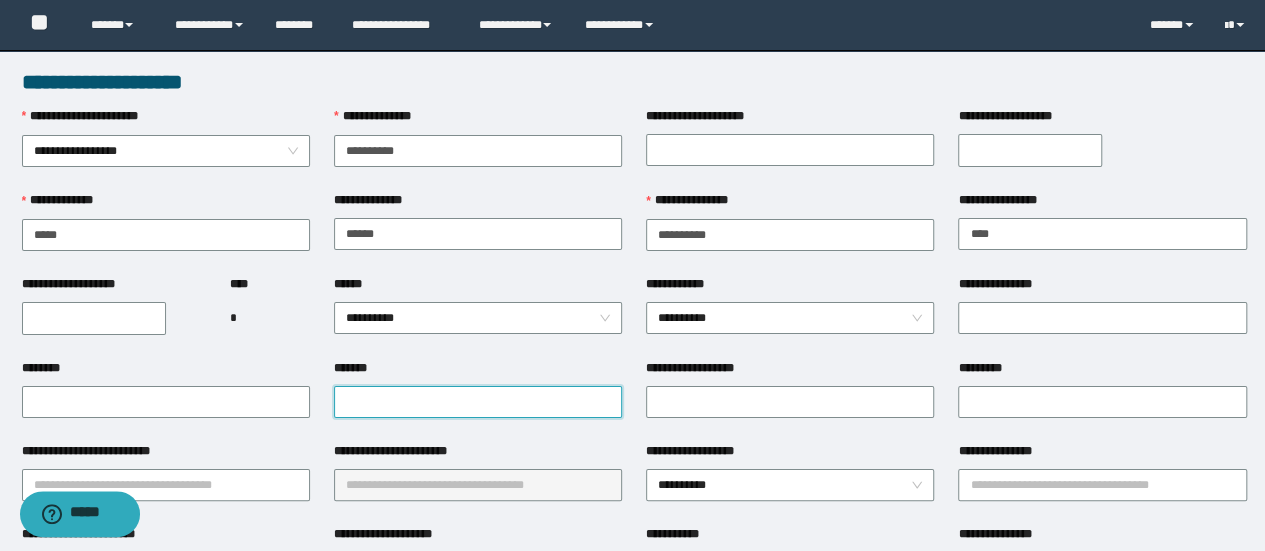 click on "*******" at bounding box center [478, 402] 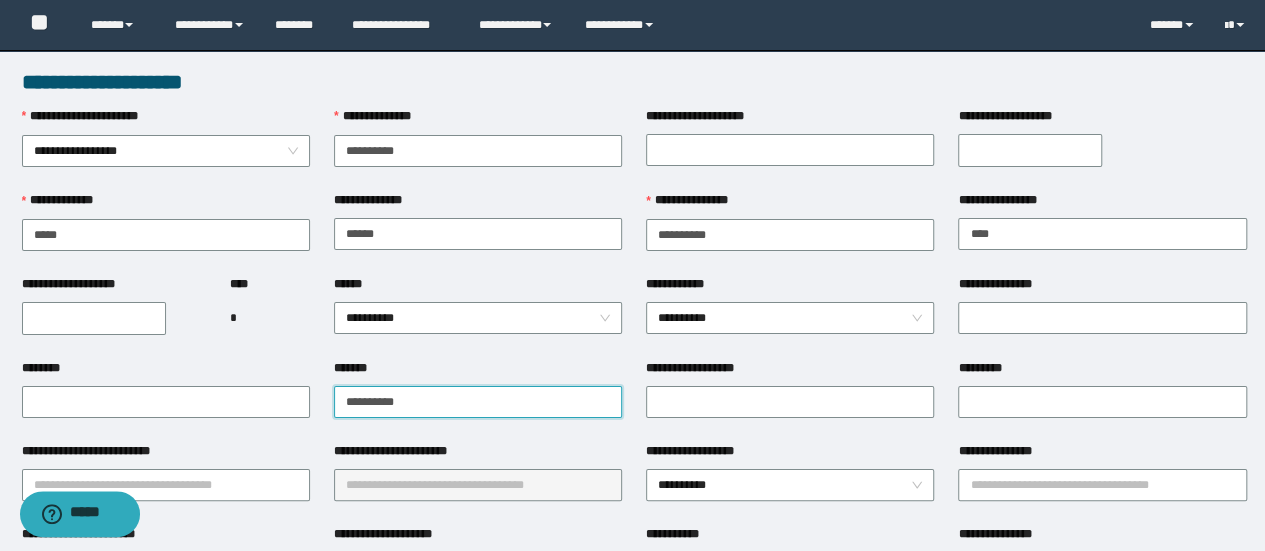 type on "**********" 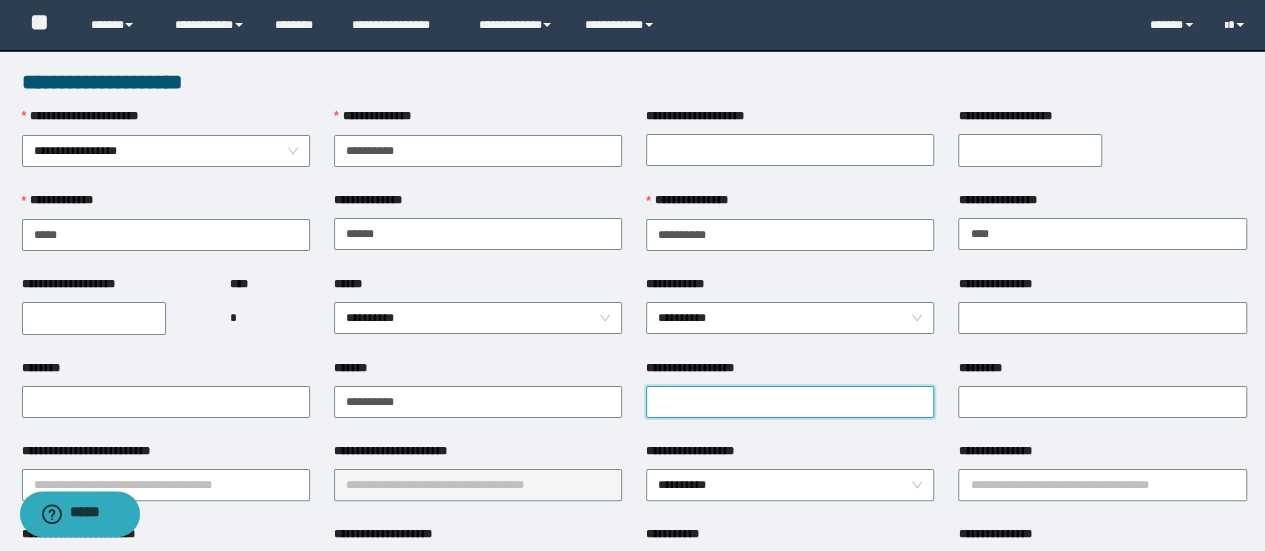 click on "**********" at bounding box center [790, 402] 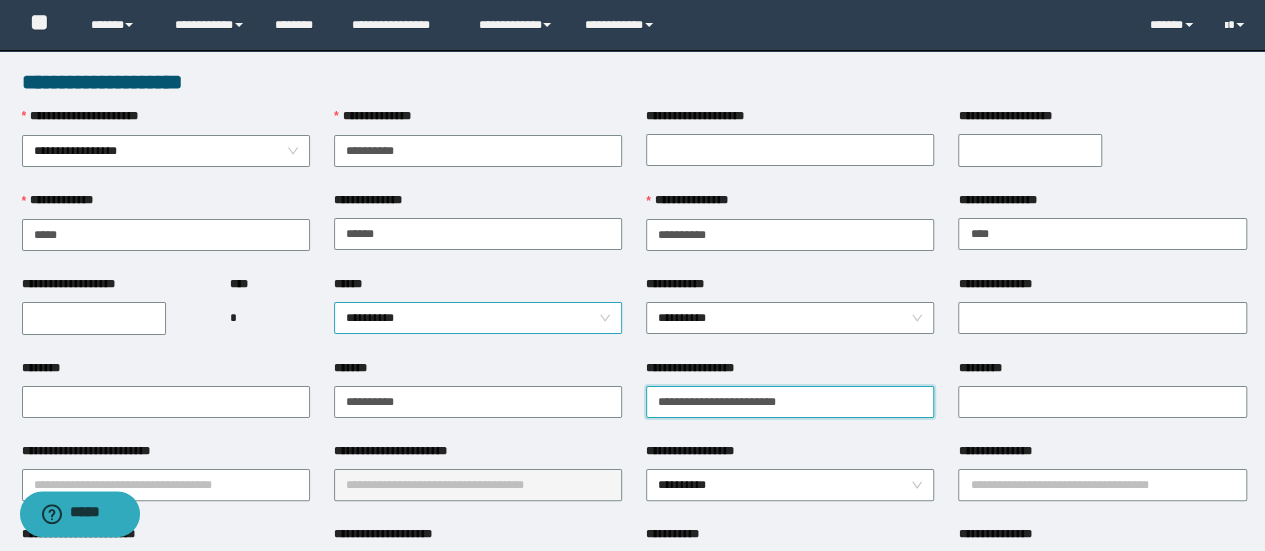 click on "**********" at bounding box center [478, 318] 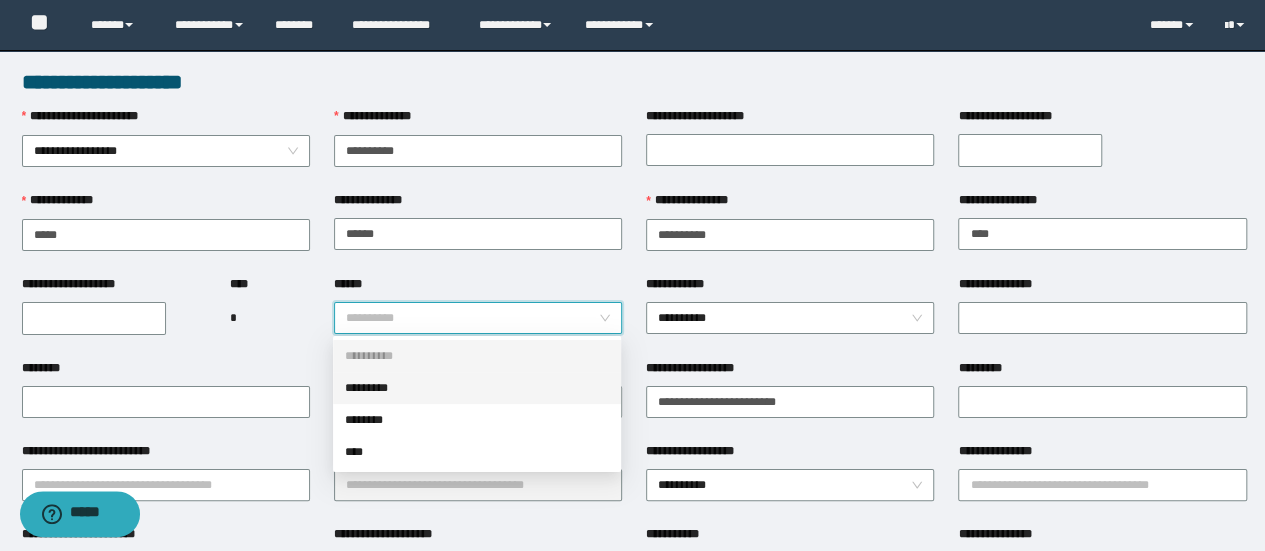 click on "*********" at bounding box center [477, 388] 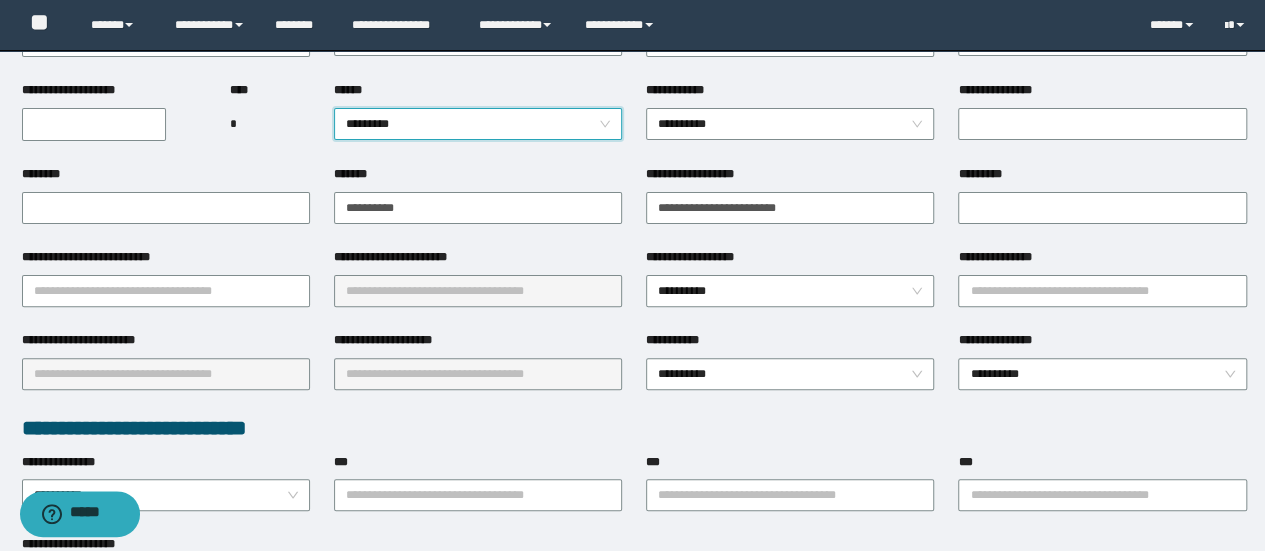 scroll, scrollTop: 200, scrollLeft: 0, axis: vertical 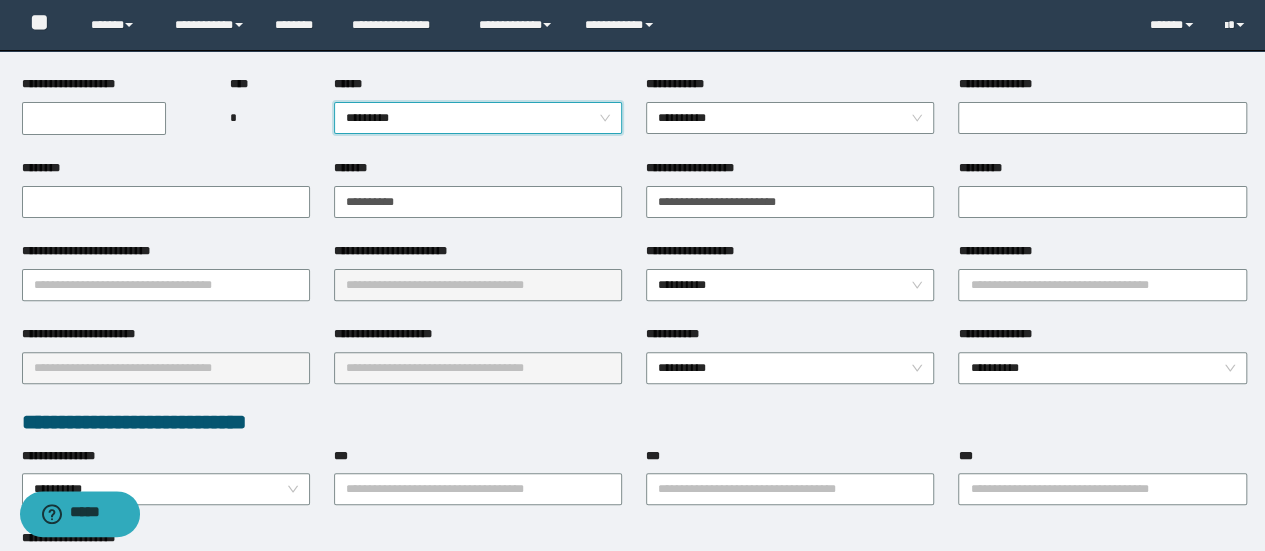 click on "**********" at bounding box center [790, 283] 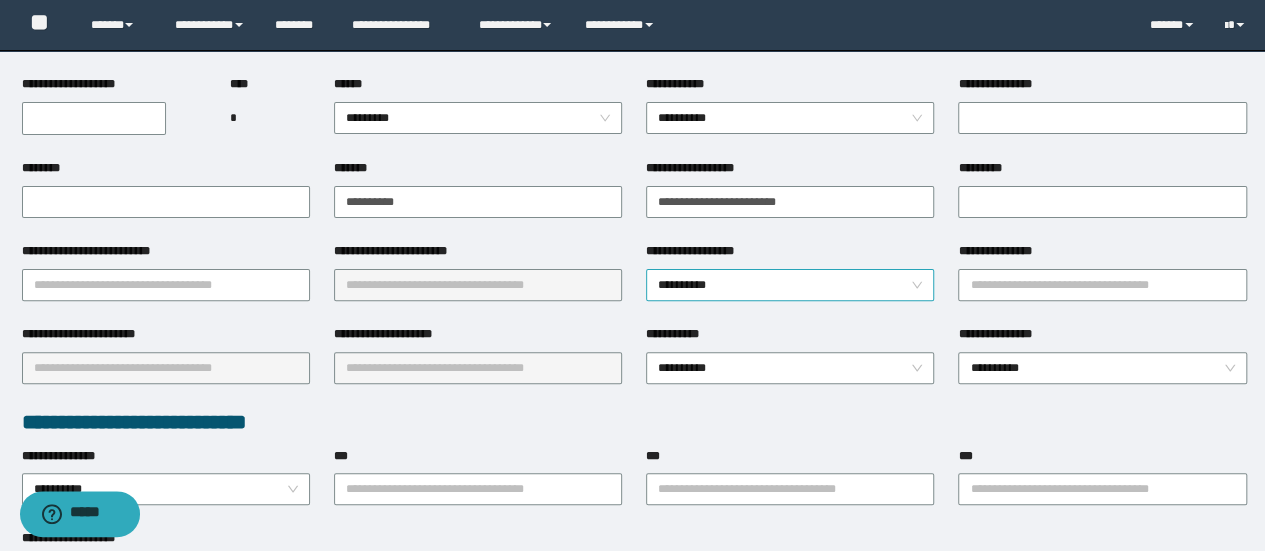 click on "**********" at bounding box center [790, 285] 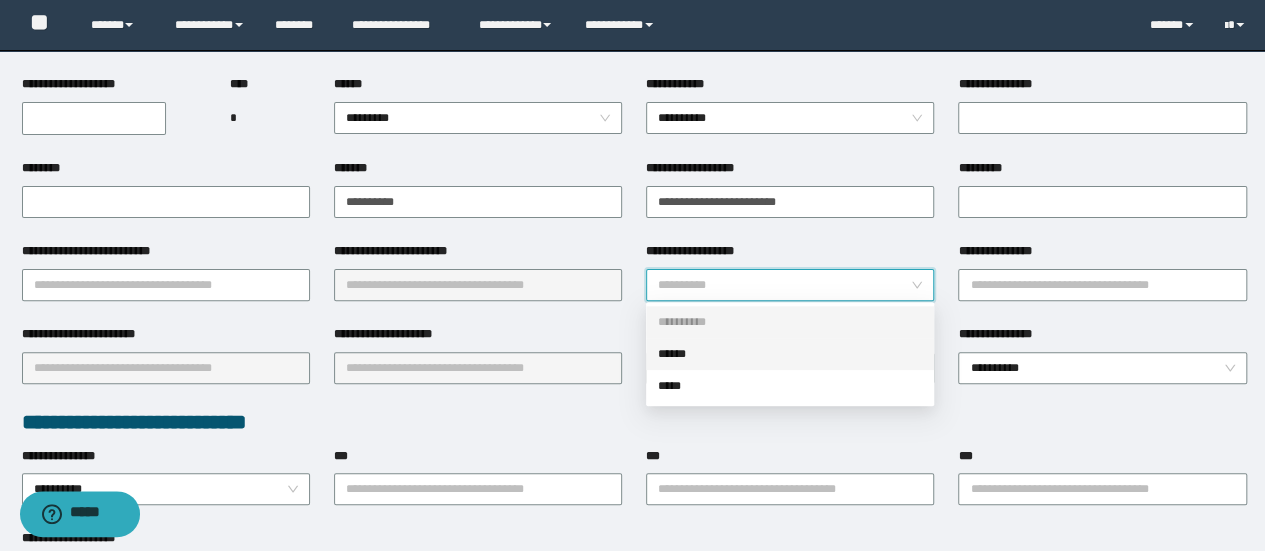 click on "******" at bounding box center (790, 354) 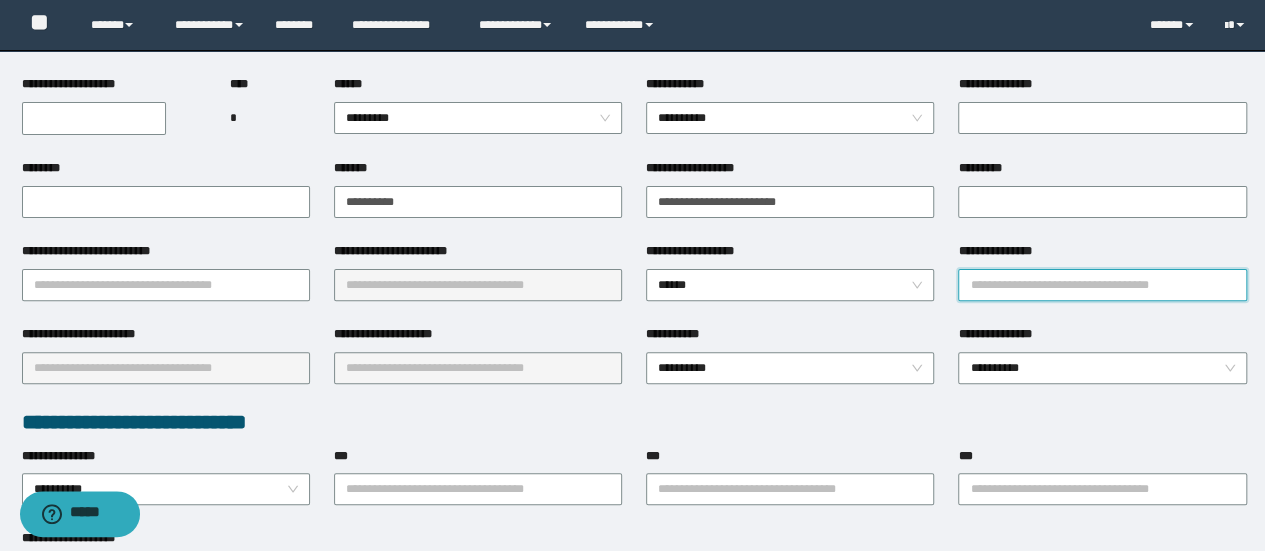click on "**********" at bounding box center (1102, 285) 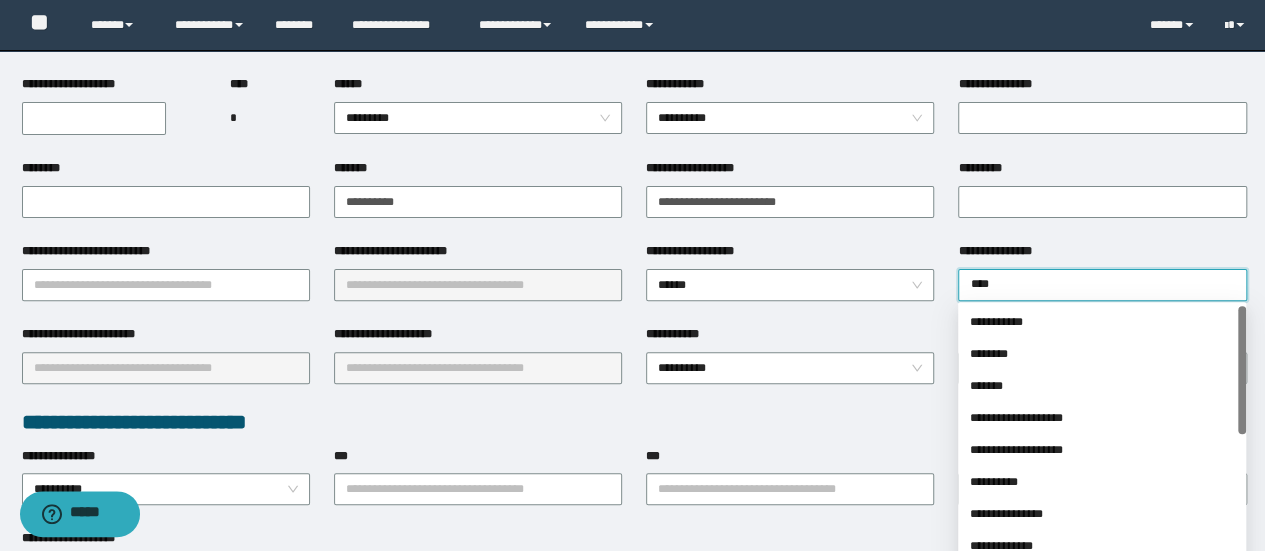 type on "*****" 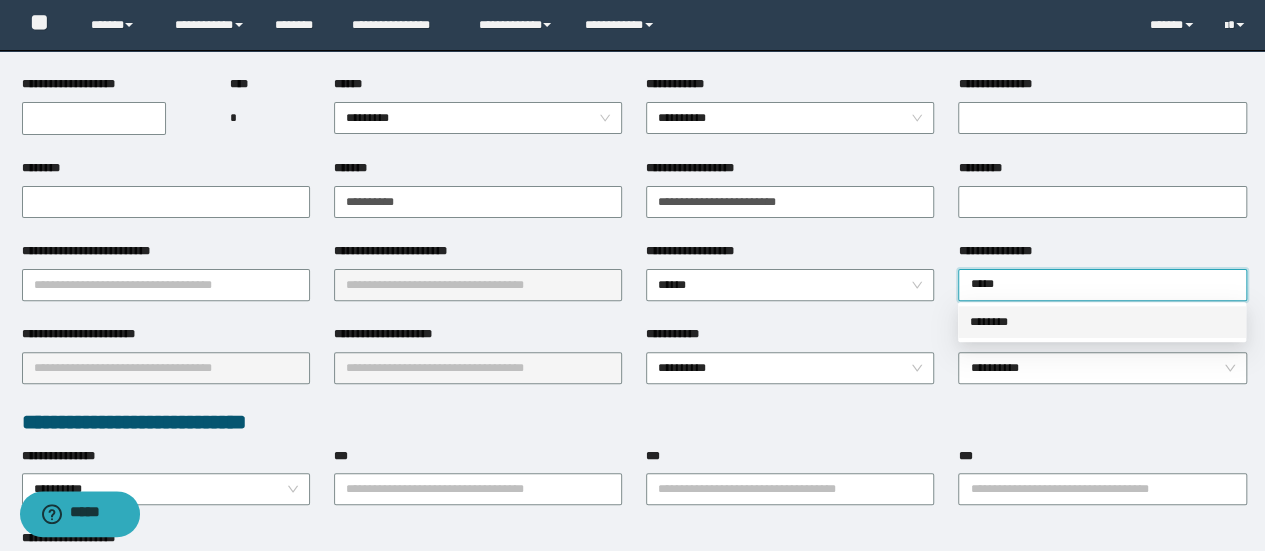 click on "********" at bounding box center (1102, 322) 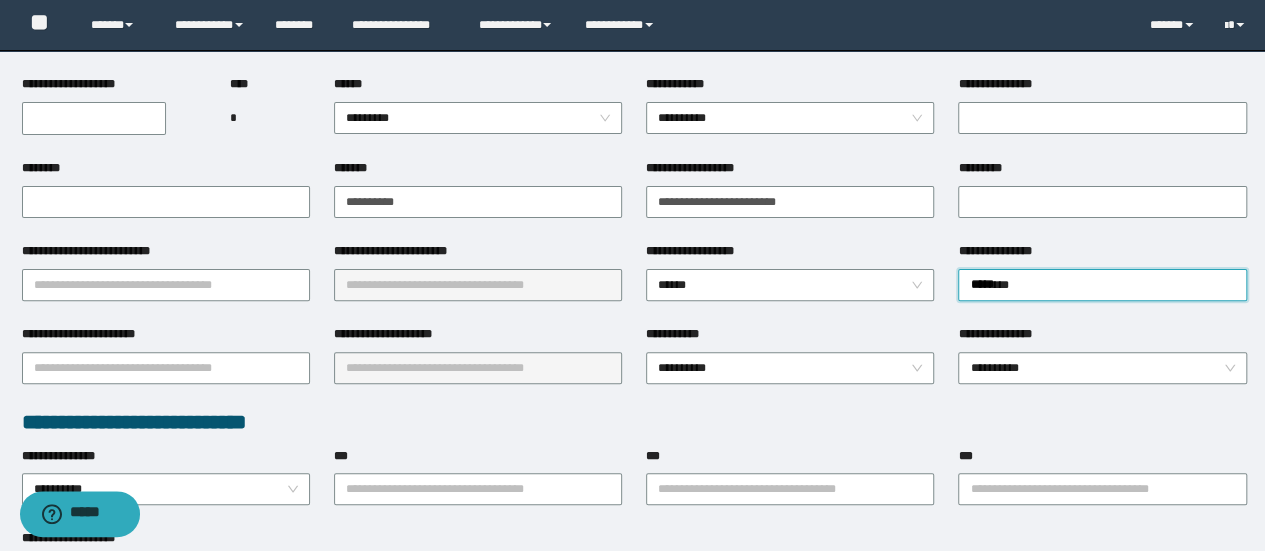 type 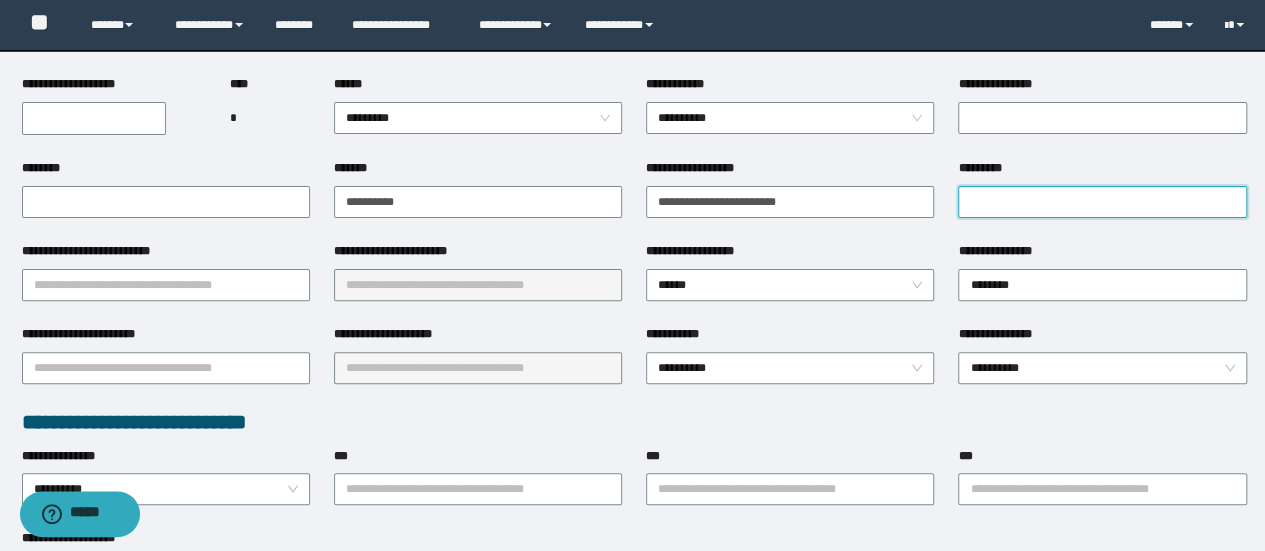 click on "*********" at bounding box center (1102, 202) 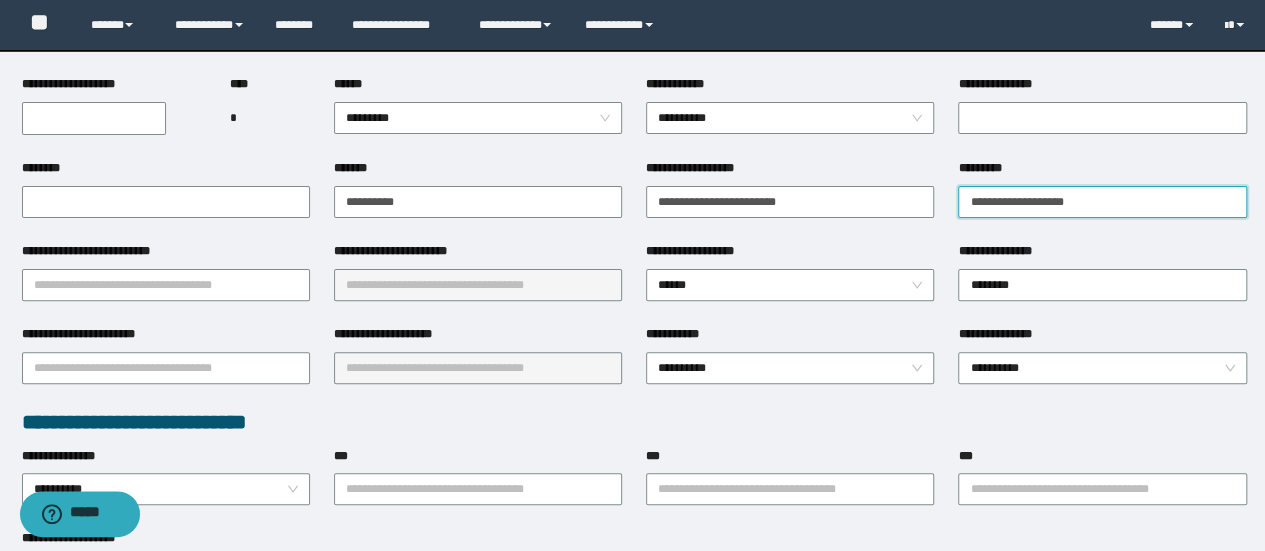 type on "**********" 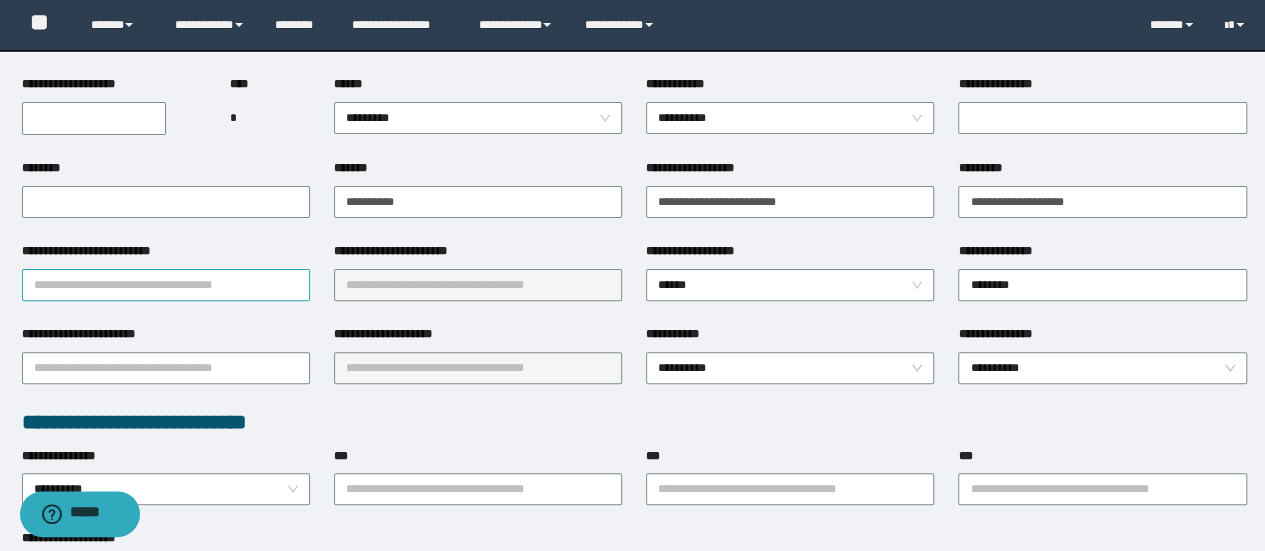 click on "**********" at bounding box center [166, 285] 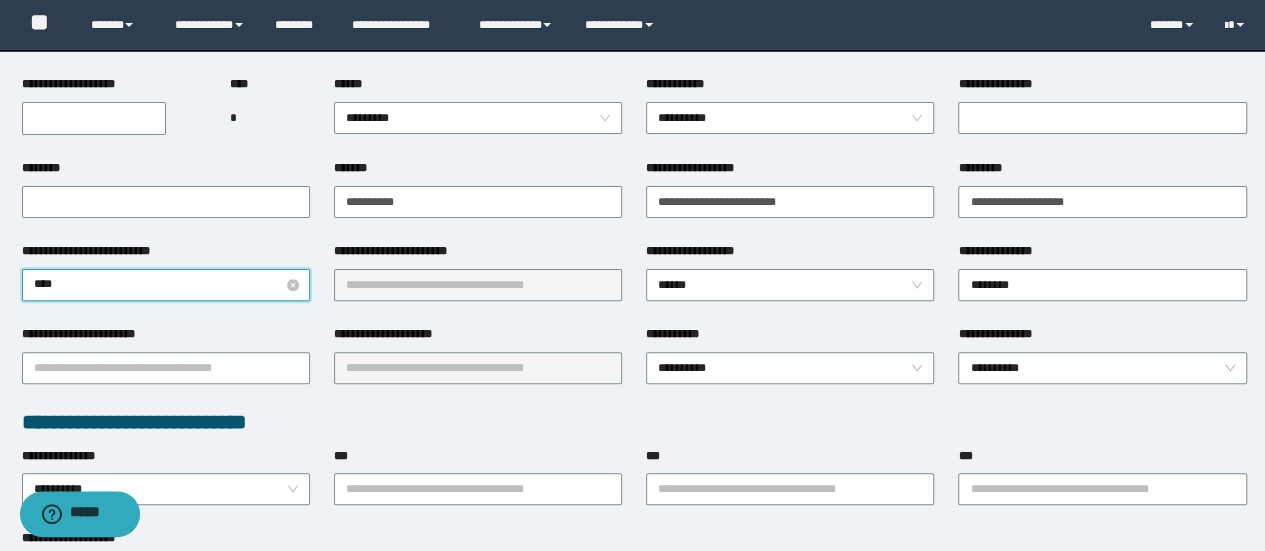 type on "*****" 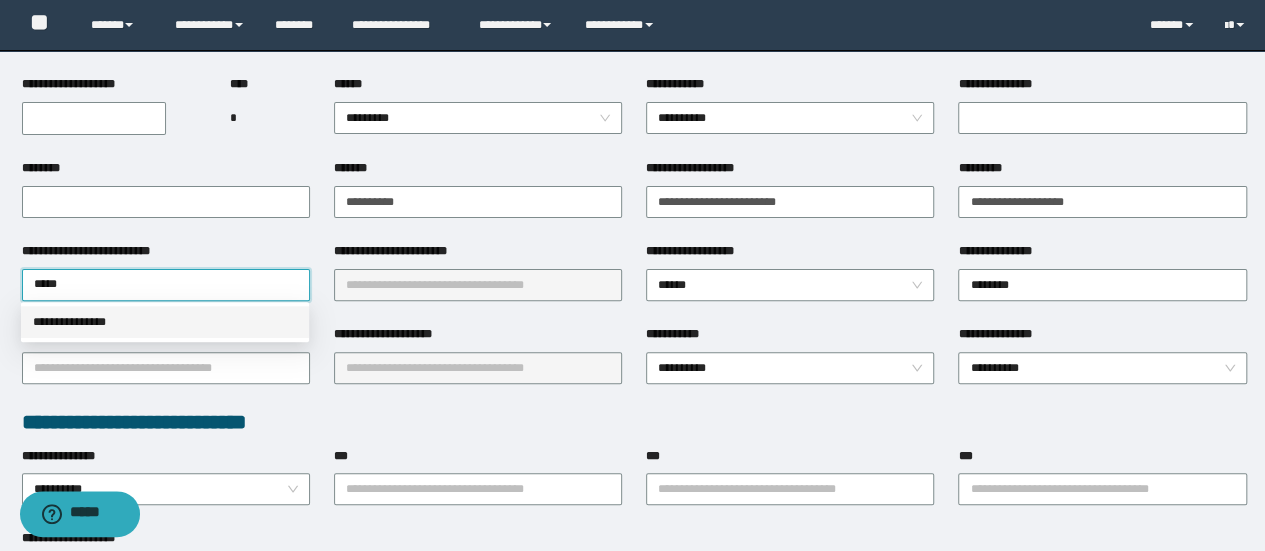 click on "**********" at bounding box center [165, 322] 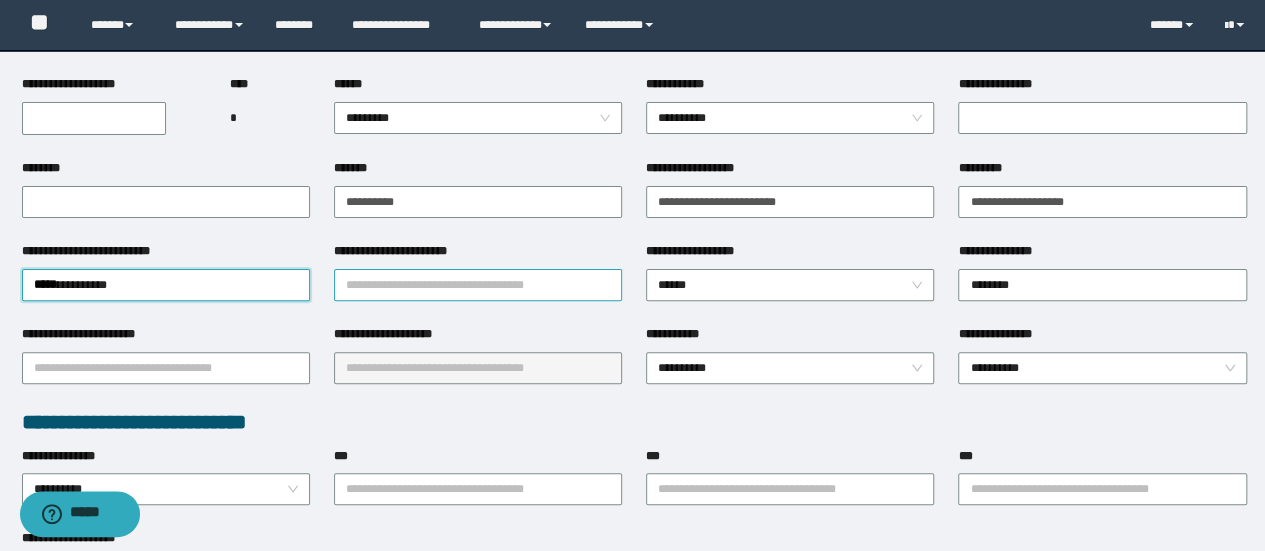 click on "**********" at bounding box center (478, 285) 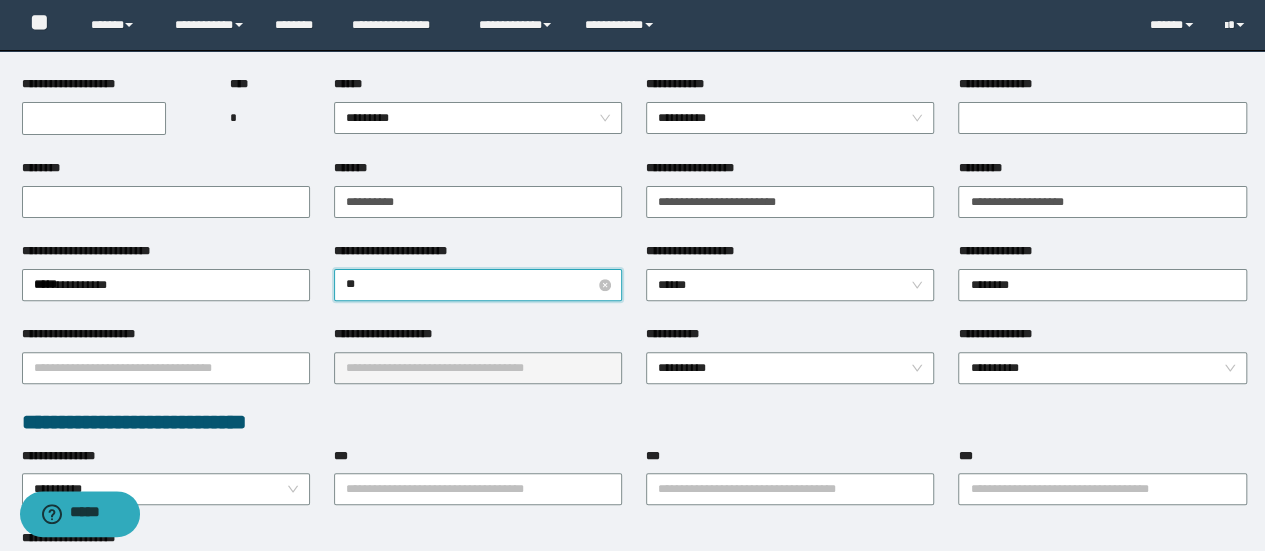 type on "***" 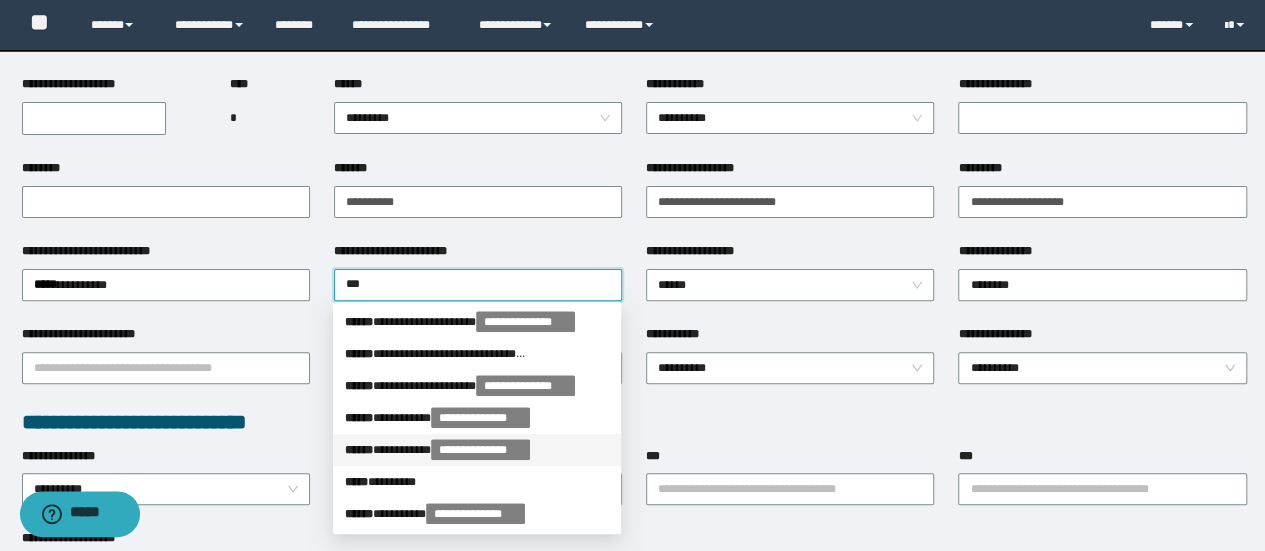 click on "***** * *******" at bounding box center (477, 482) 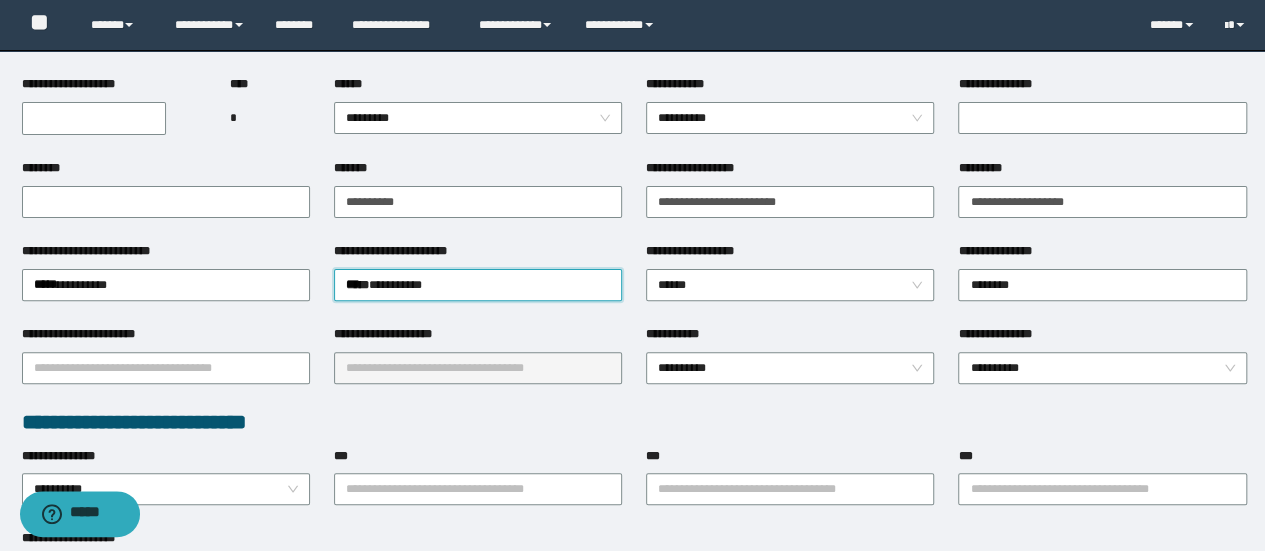 click on "**********" at bounding box center [634, 422] 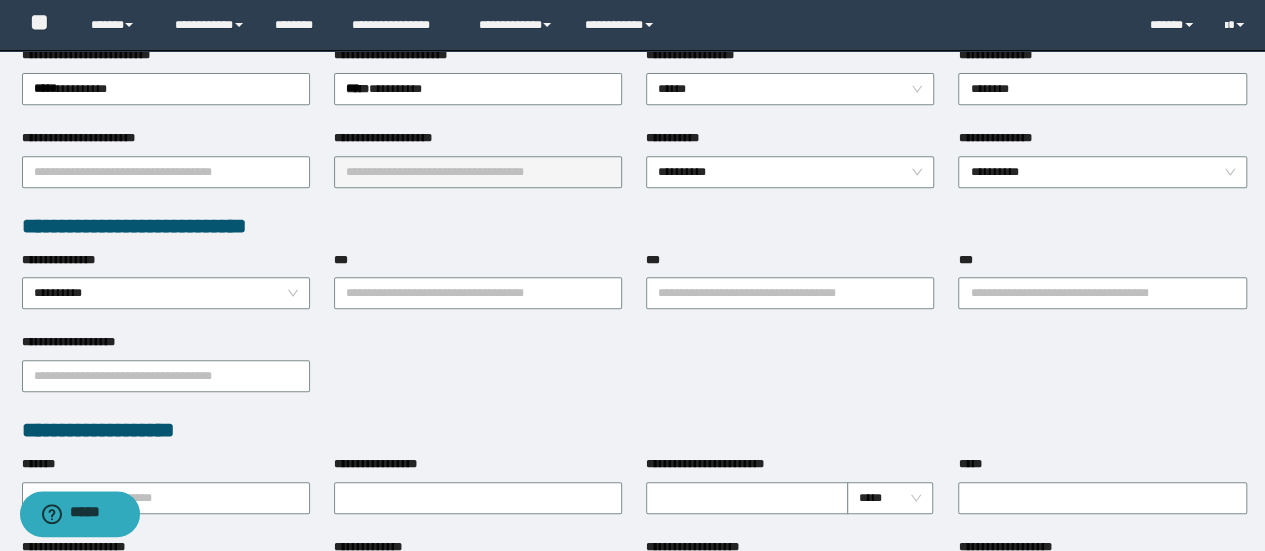 scroll, scrollTop: 400, scrollLeft: 0, axis: vertical 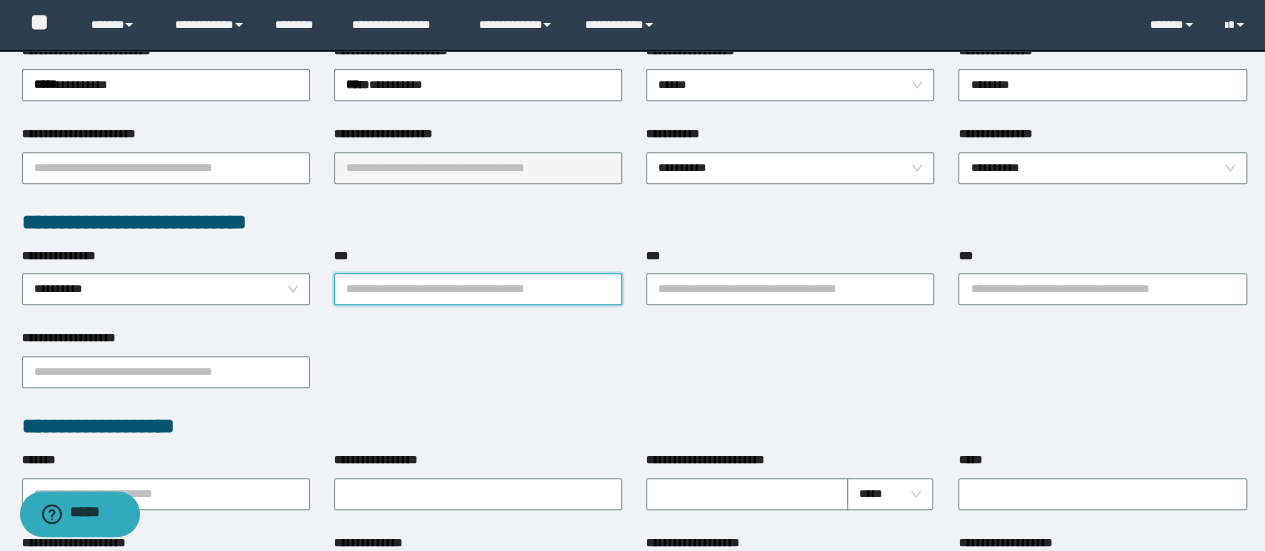 click on "***" at bounding box center [478, 289] 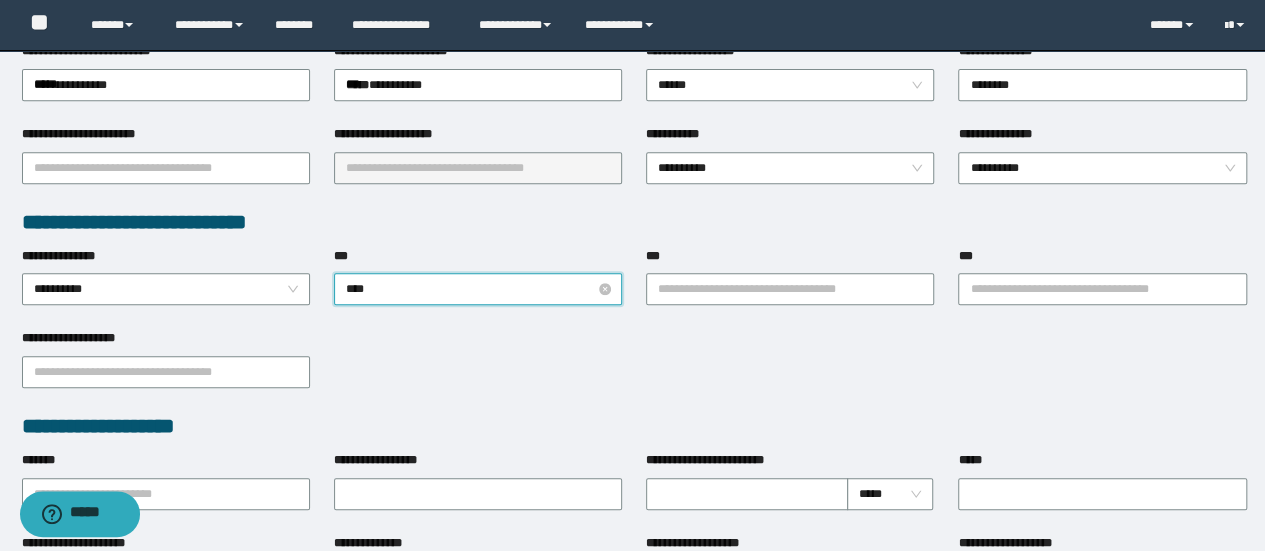 type on "*****" 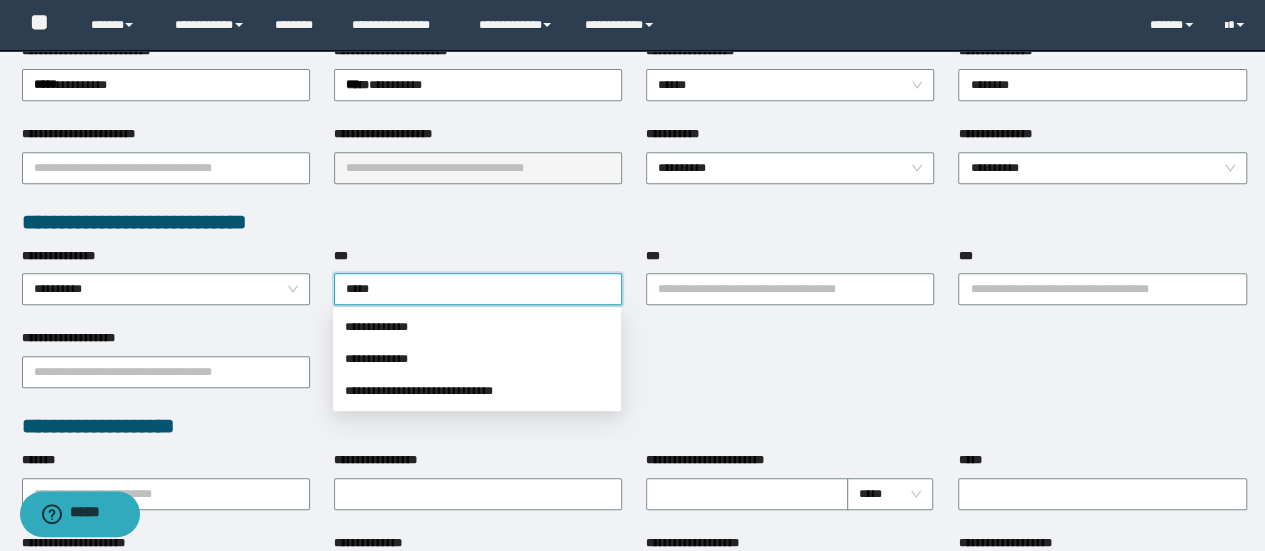 click on "**********" at bounding box center [632, -125] 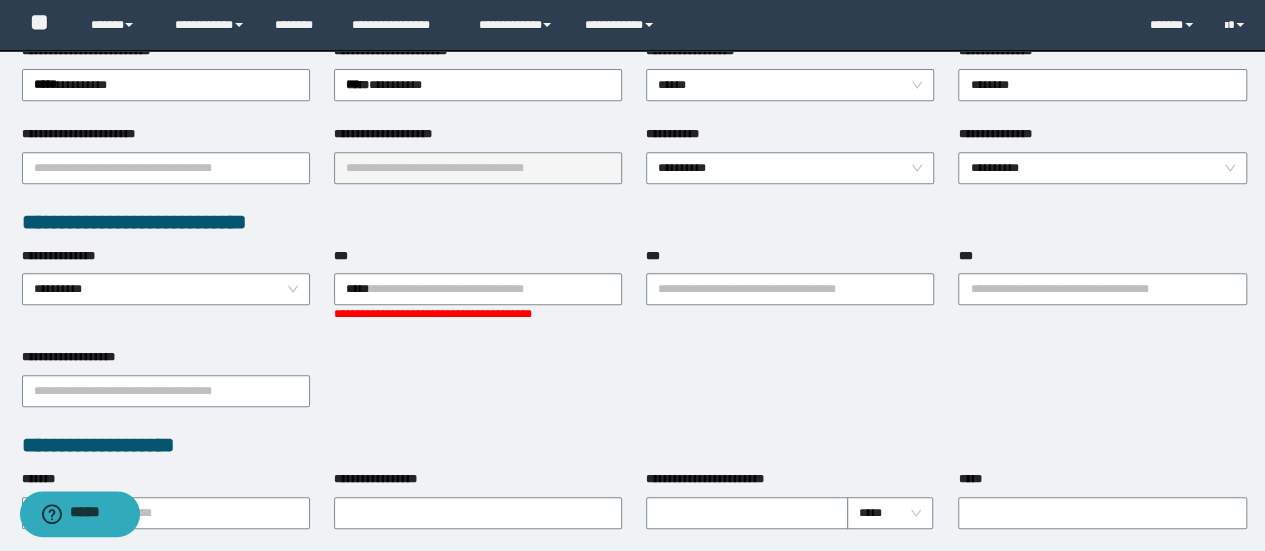 click on "**********" at bounding box center [478, 314] 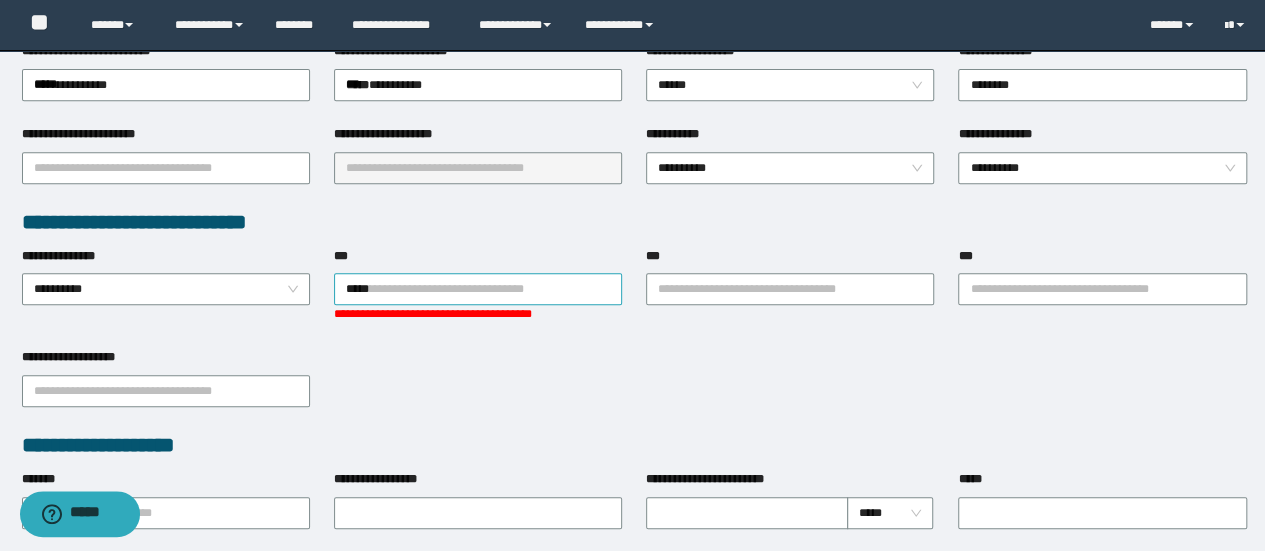 click on "*****" at bounding box center [478, 289] 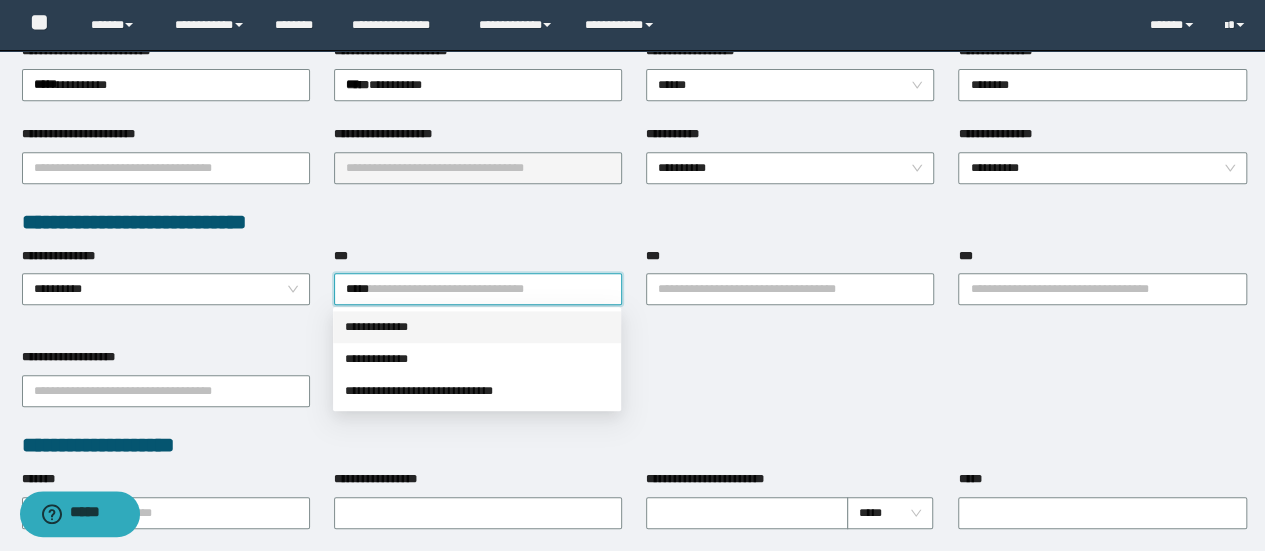 click on "**********" at bounding box center (477, 359) 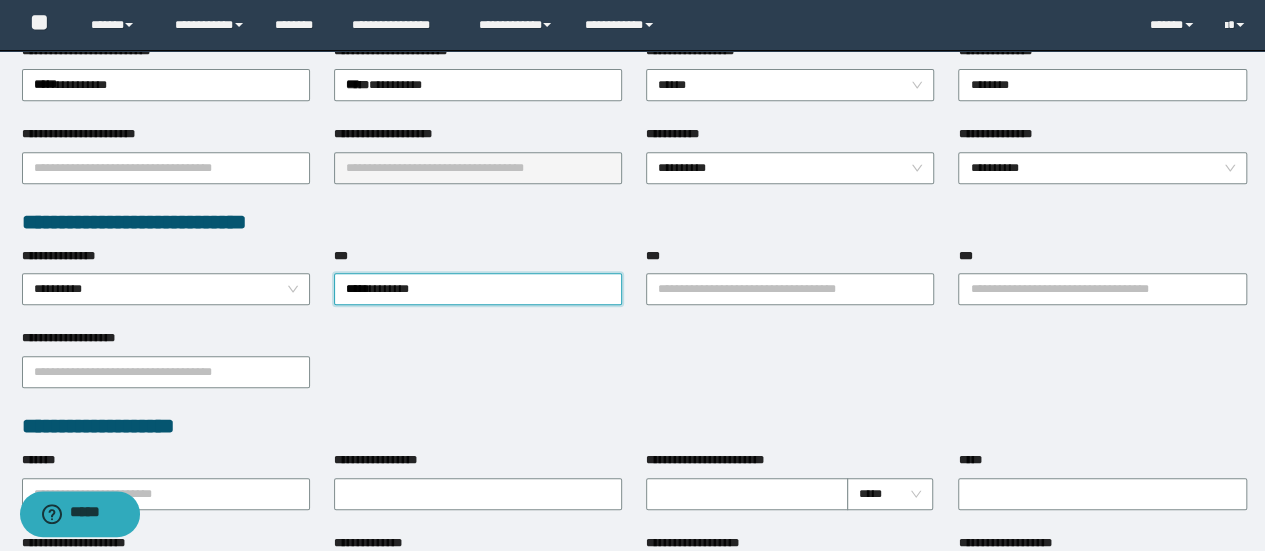 click on "**********" at bounding box center [478, 288] 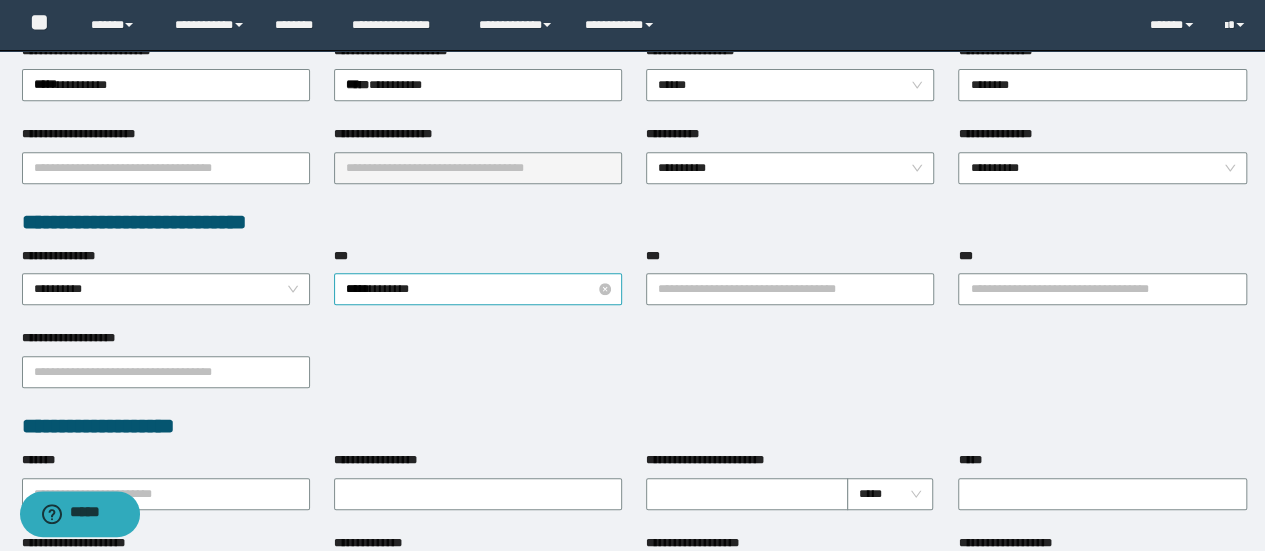 click on "**********" at bounding box center [478, 289] 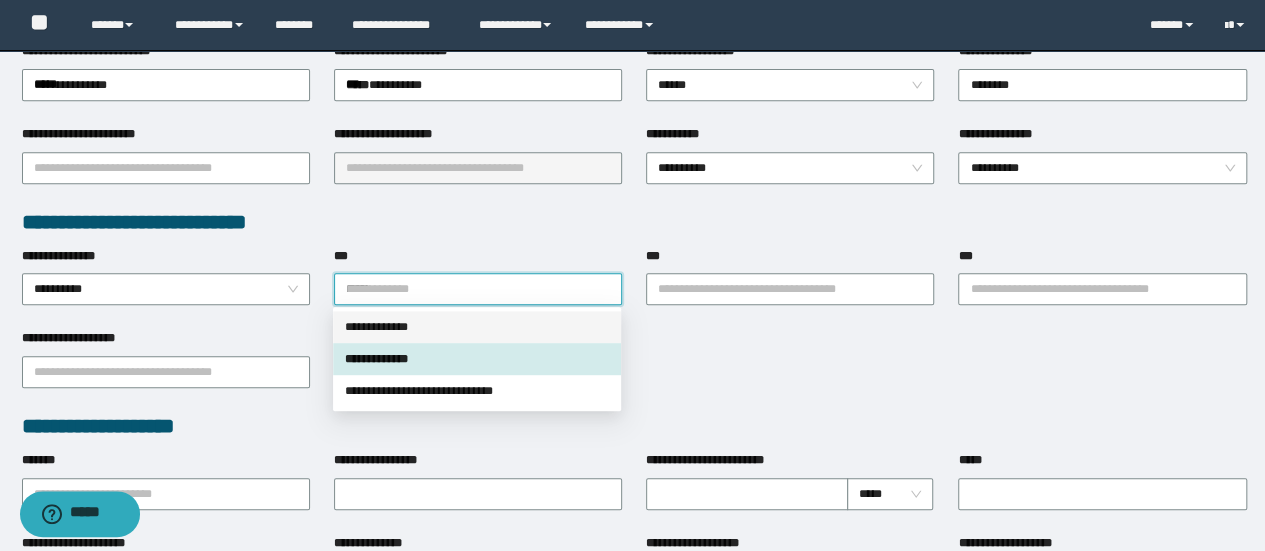click on "**********" at bounding box center (477, 327) 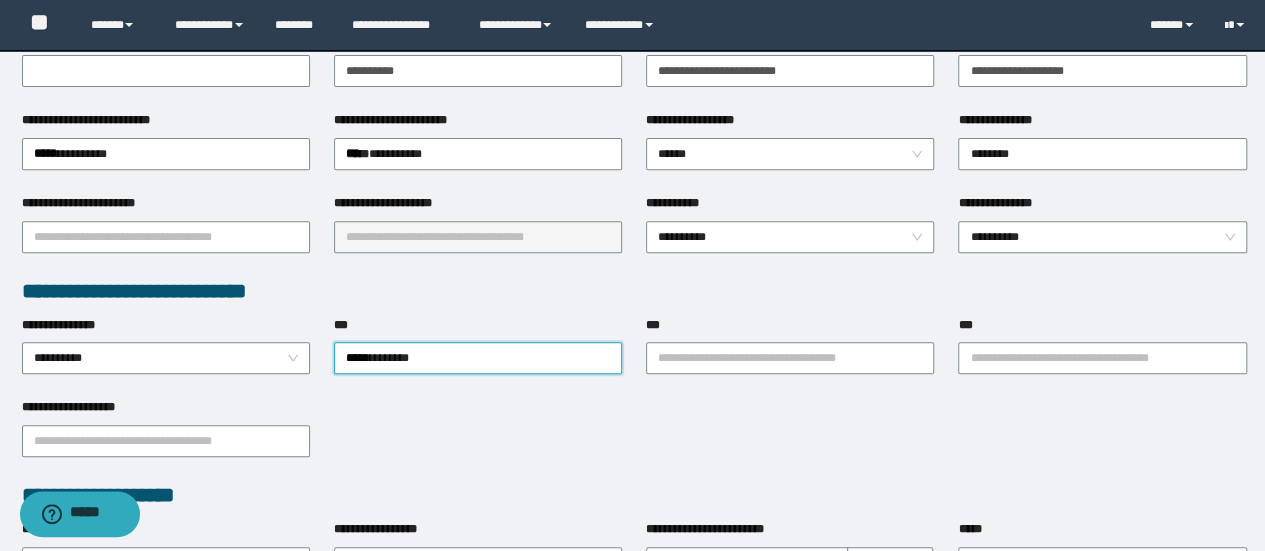 scroll, scrollTop: 300, scrollLeft: 0, axis: vertical 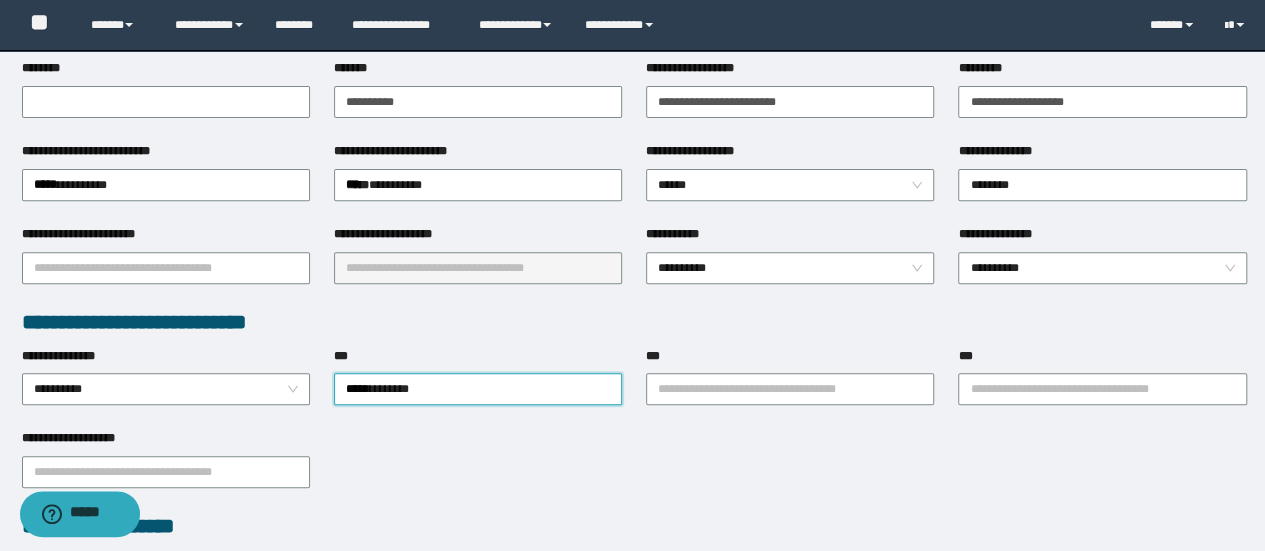 type 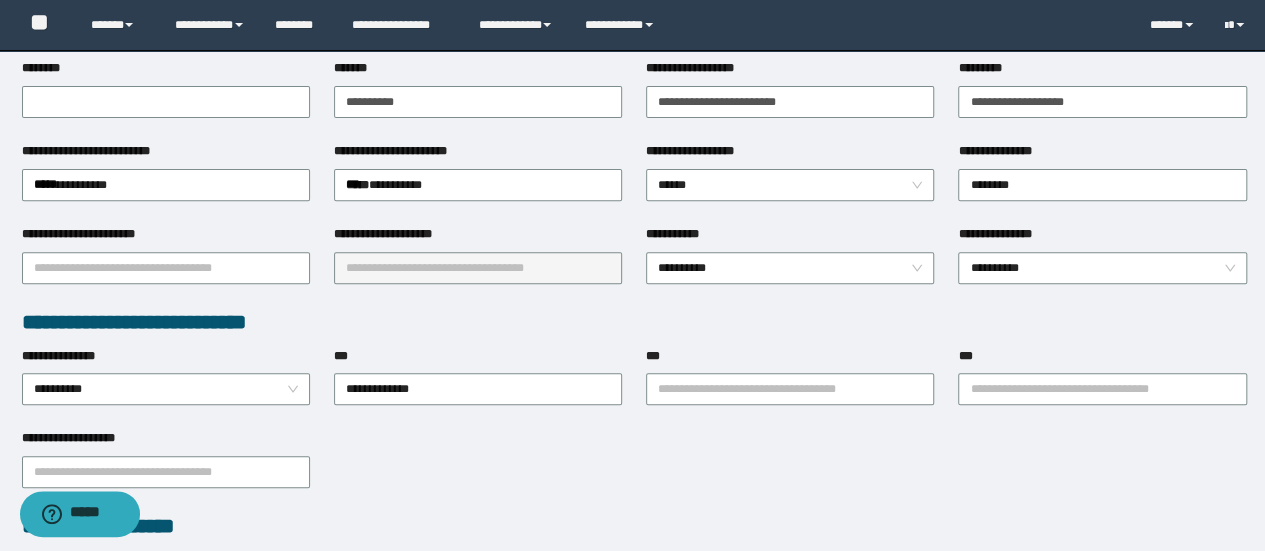 click on "**********" at bounding box center [790, 388] 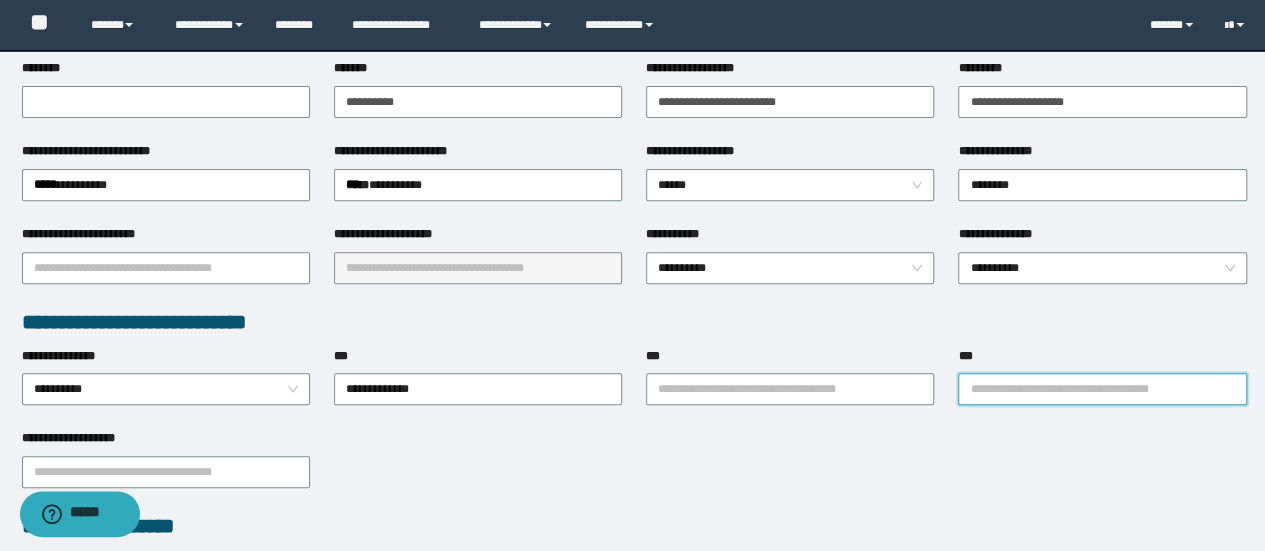 click on "***" at bounding box center [1102, 389] 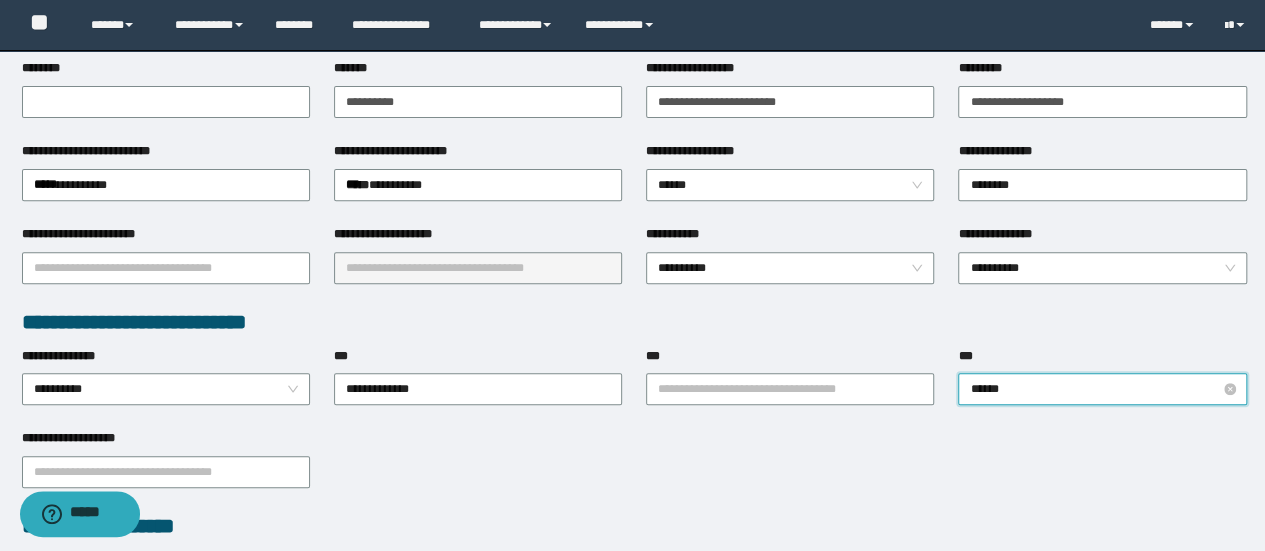 type on "*******" 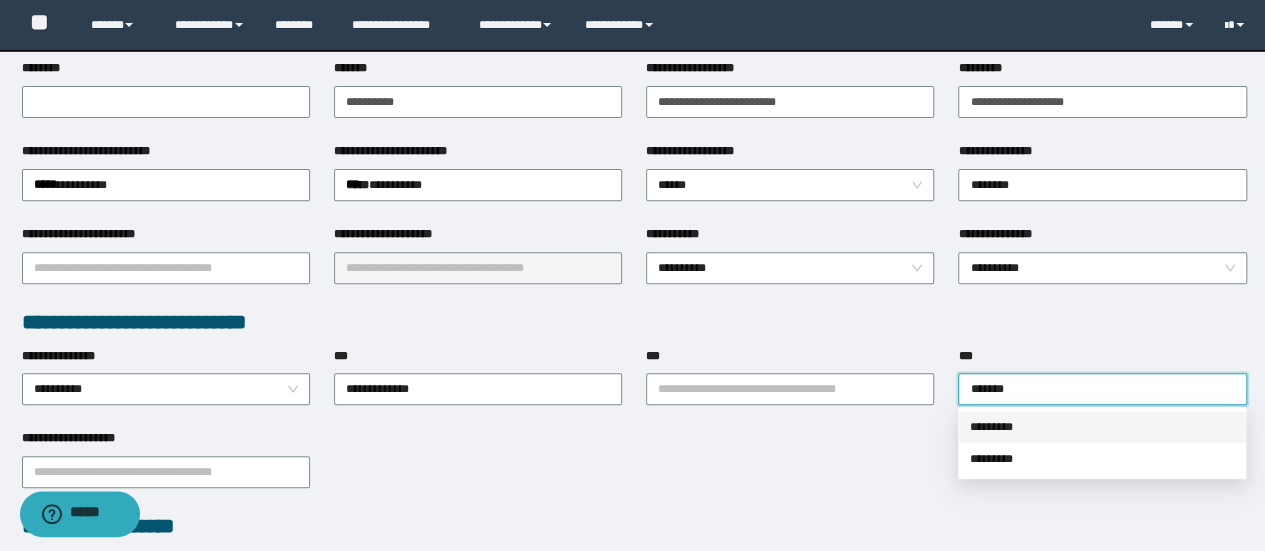 click on "*********" at bounding box center (1102, 427) 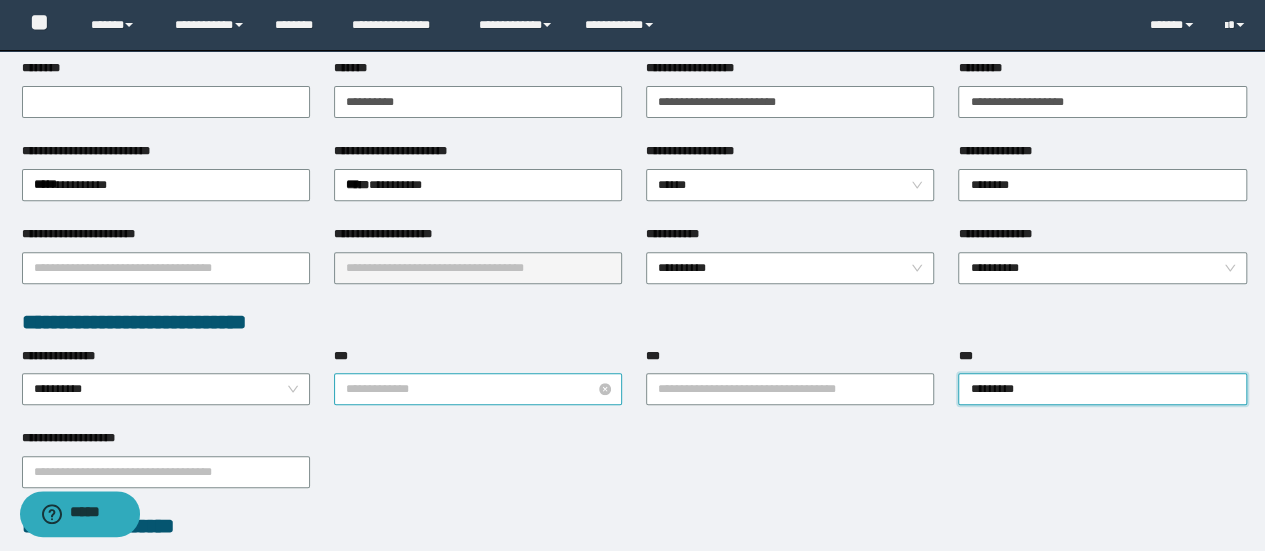 click on "**********" at bounding box center [478, 389] 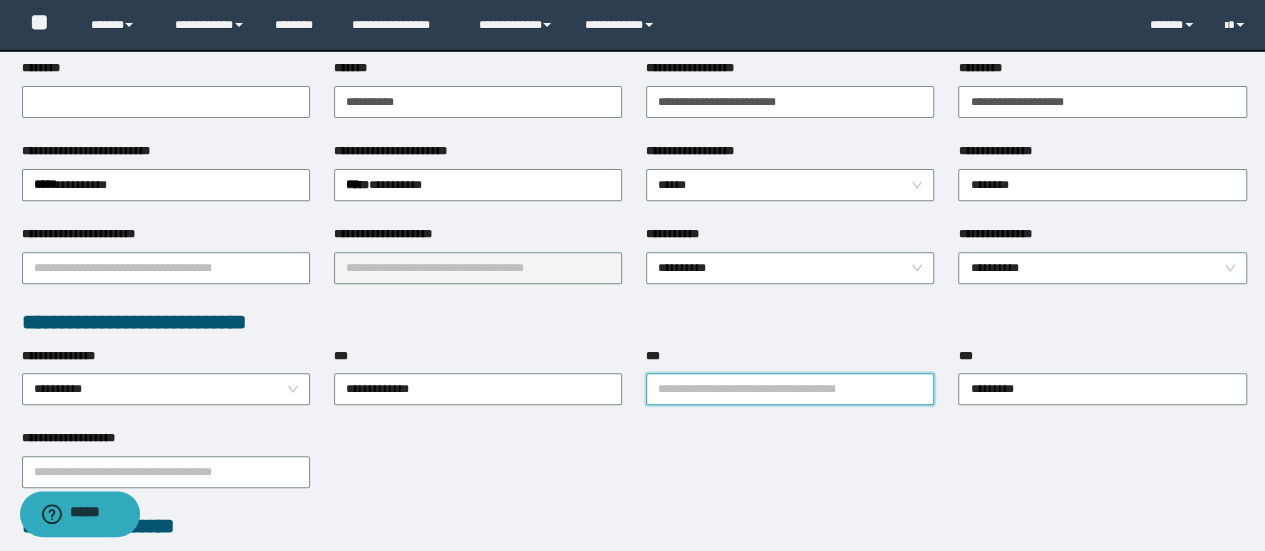 click on "***" at bounding box center [790, 389] 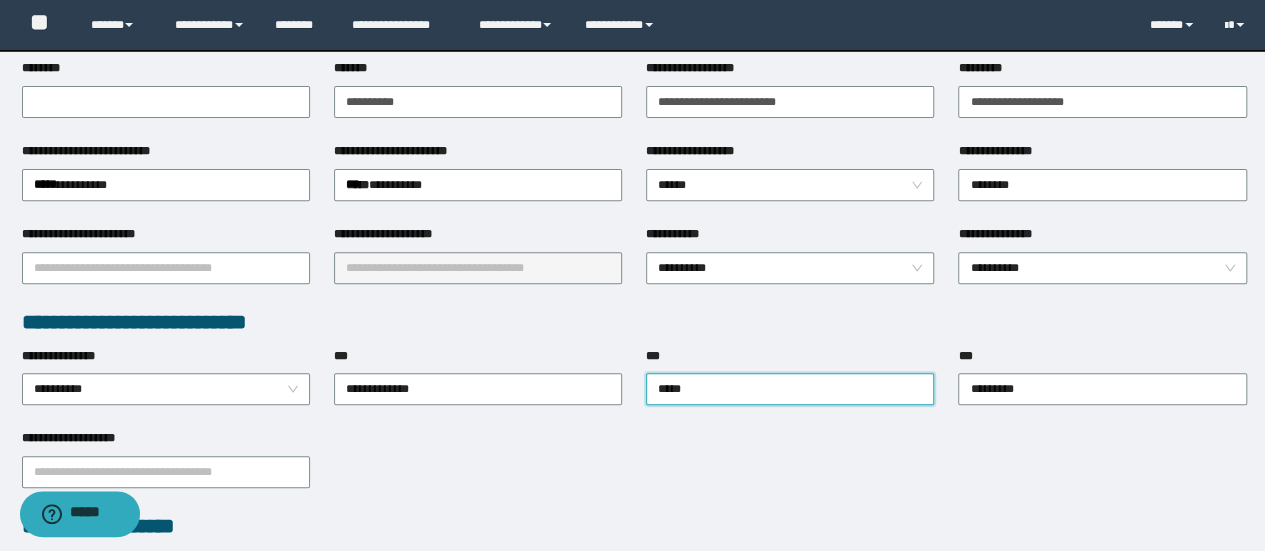 type on "******" 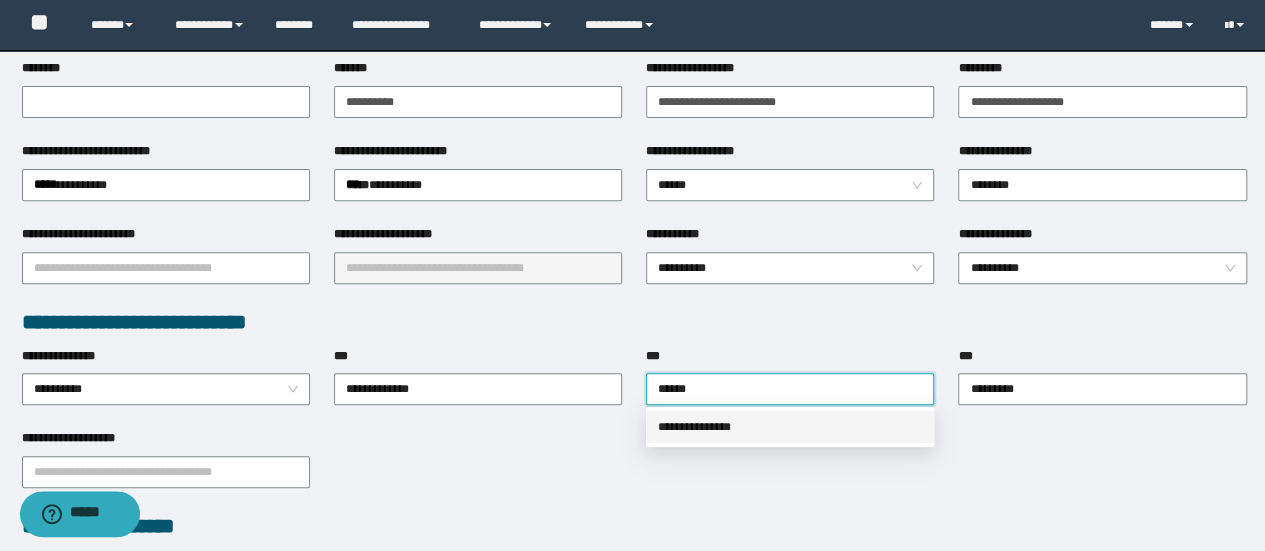 click on "**********" at bounding box center (790, 427) 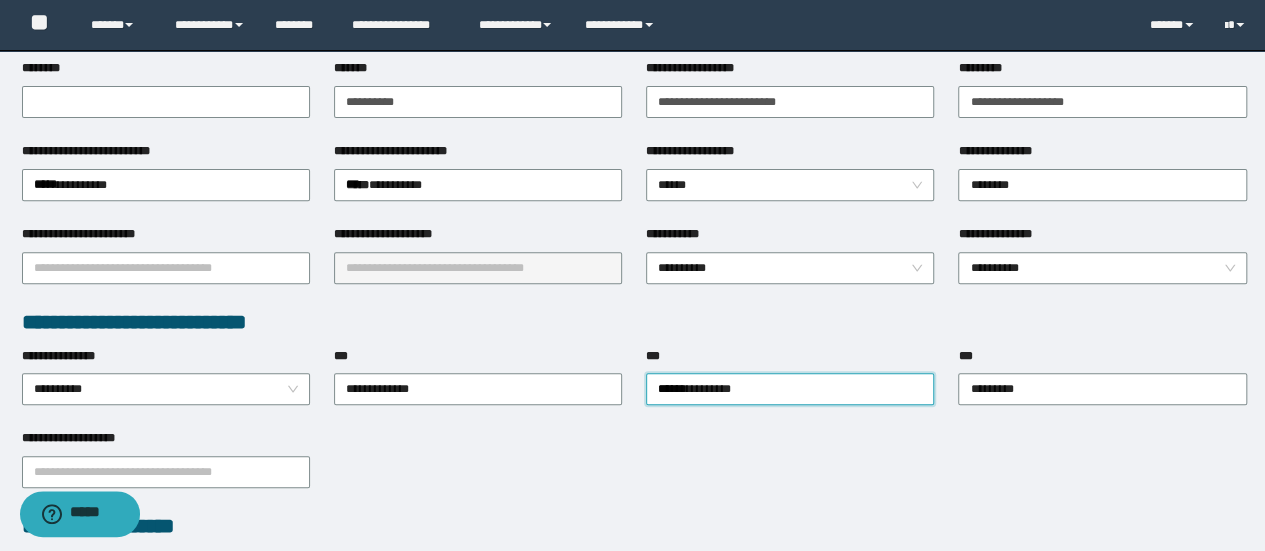 scroll, scrollTop: 400, scrollLeft: 0, axis: vertical 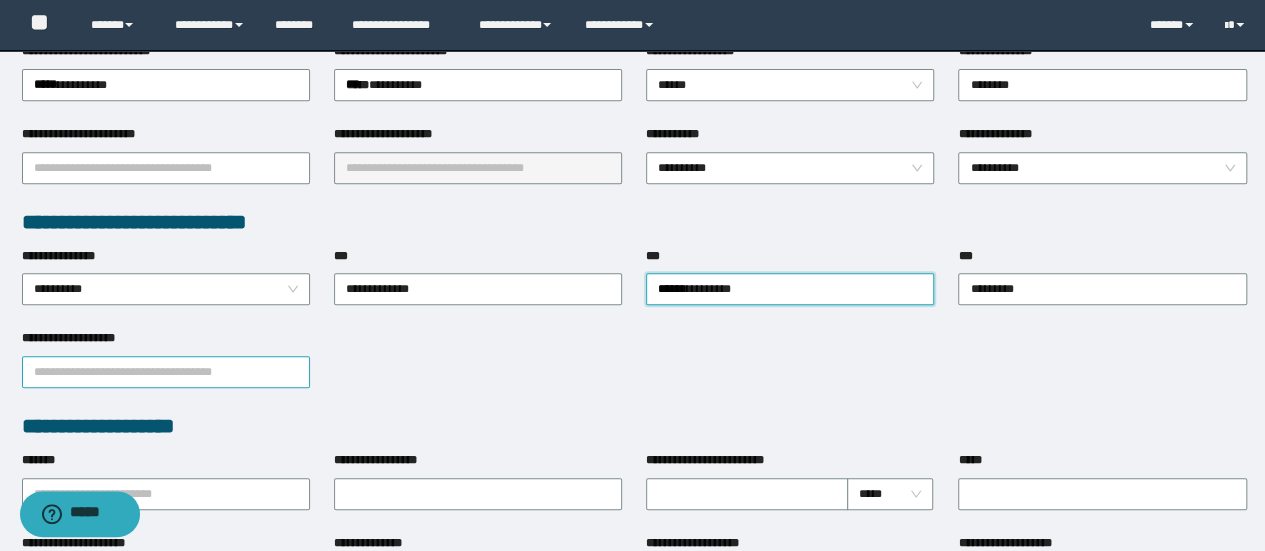 click on "**********" at bounding box center [166, 372] 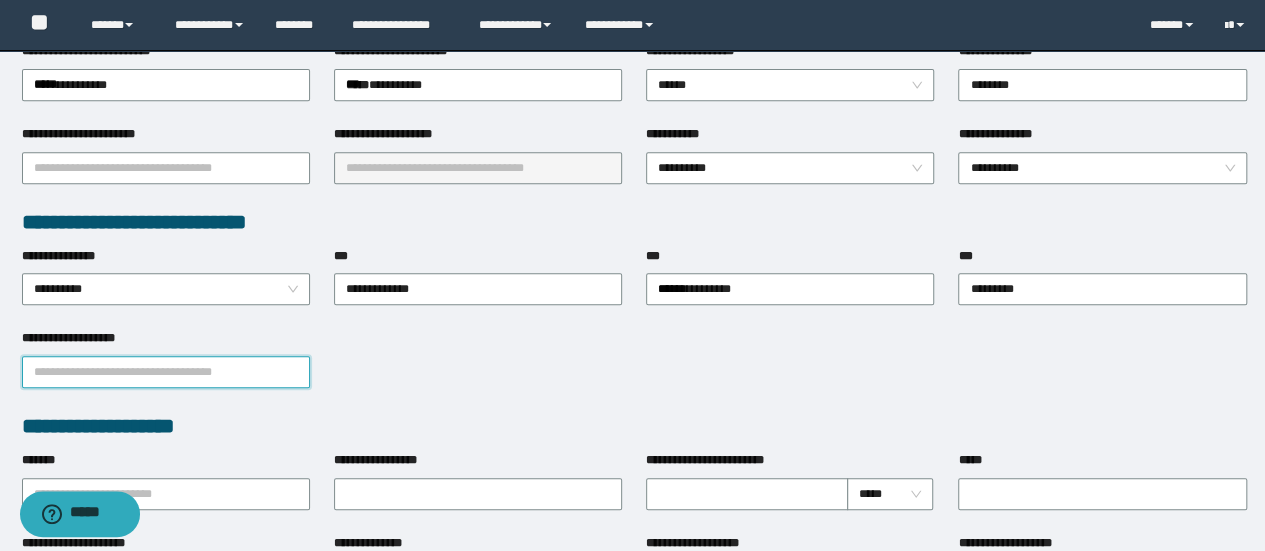 click on "**********" at bounding box center [166, 372] 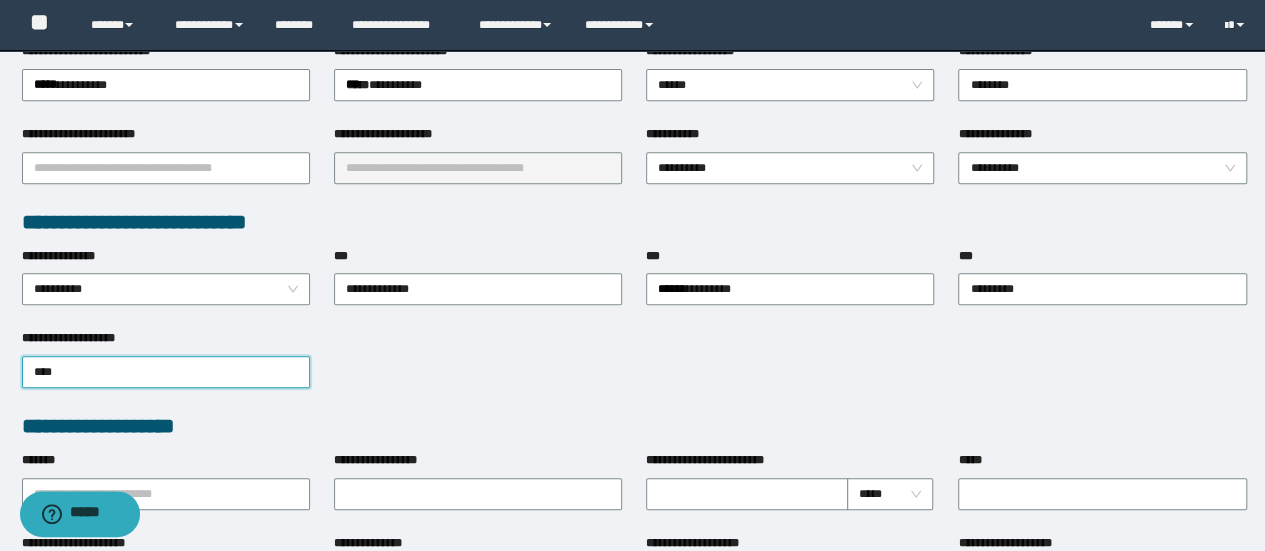 type on "*****" 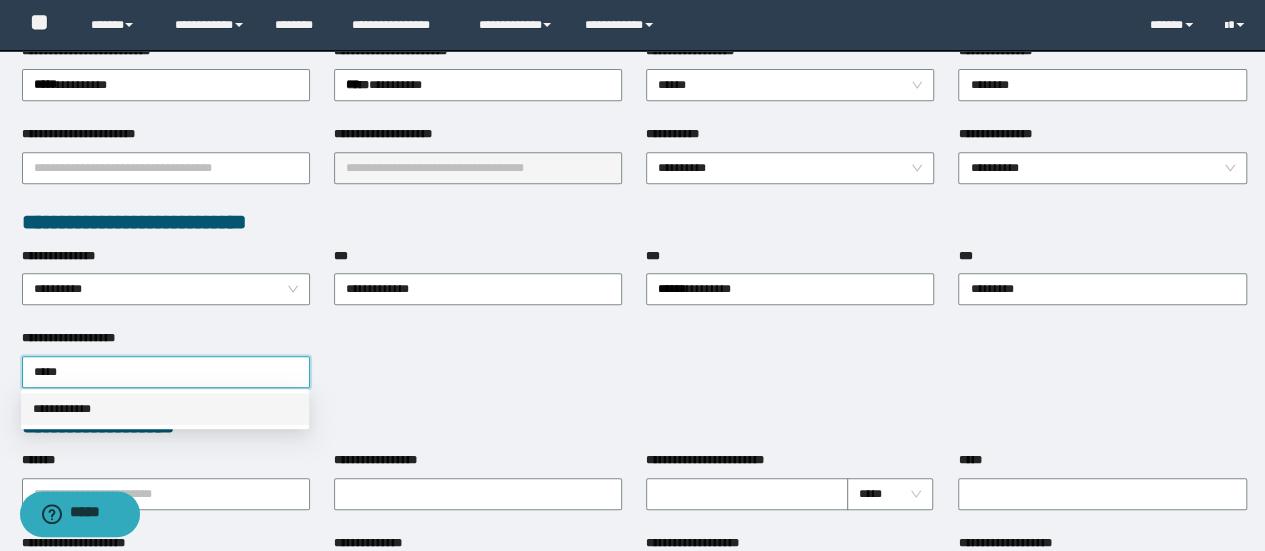 click on "**********" at bounding box center (165, 409) 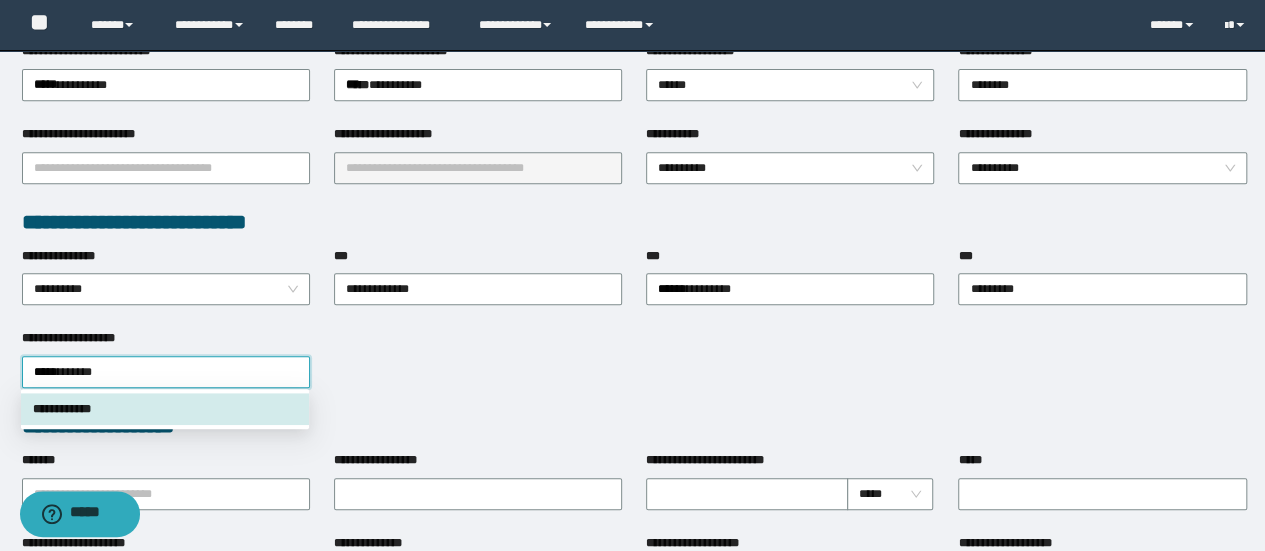 type 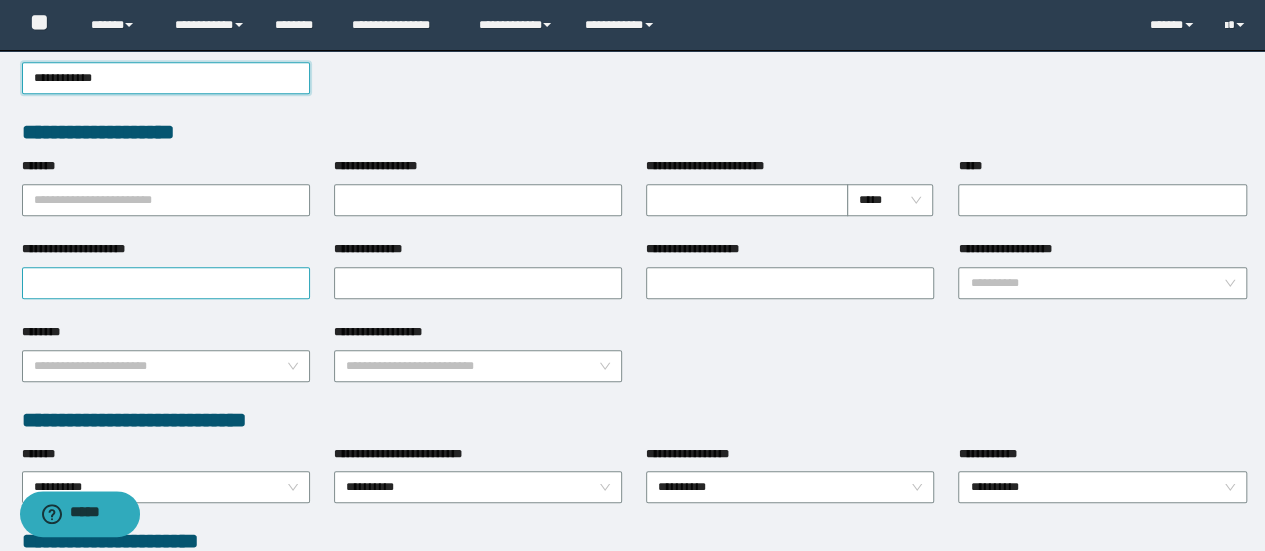 scroll, scrollTop: 700, scrollLeft: 0, axis: vertical 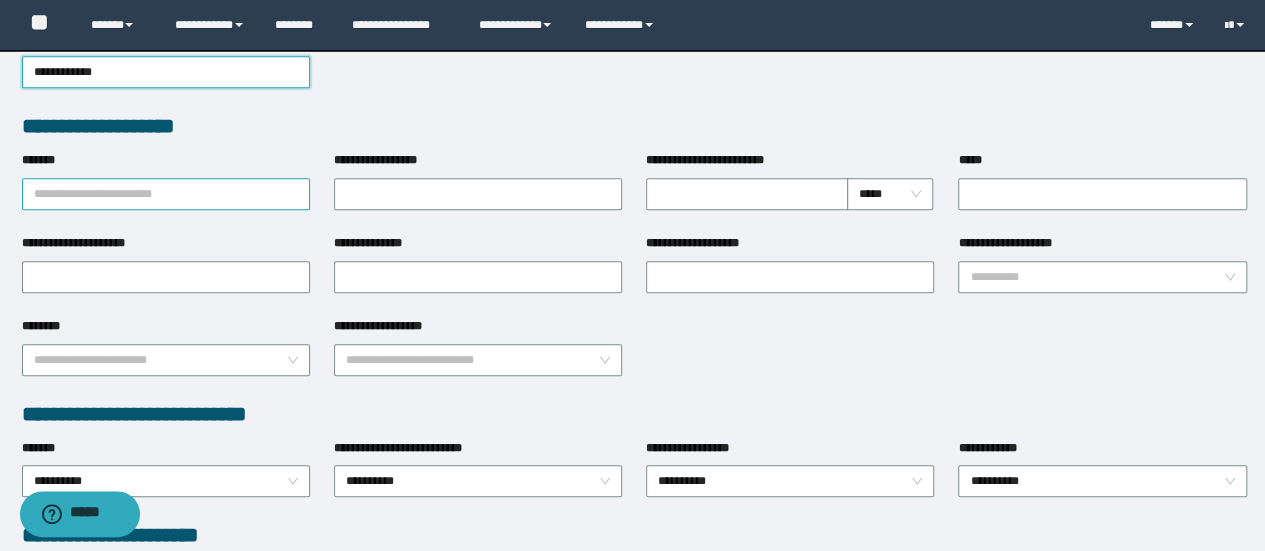 click on "*******" at bounding box center [166, 194] 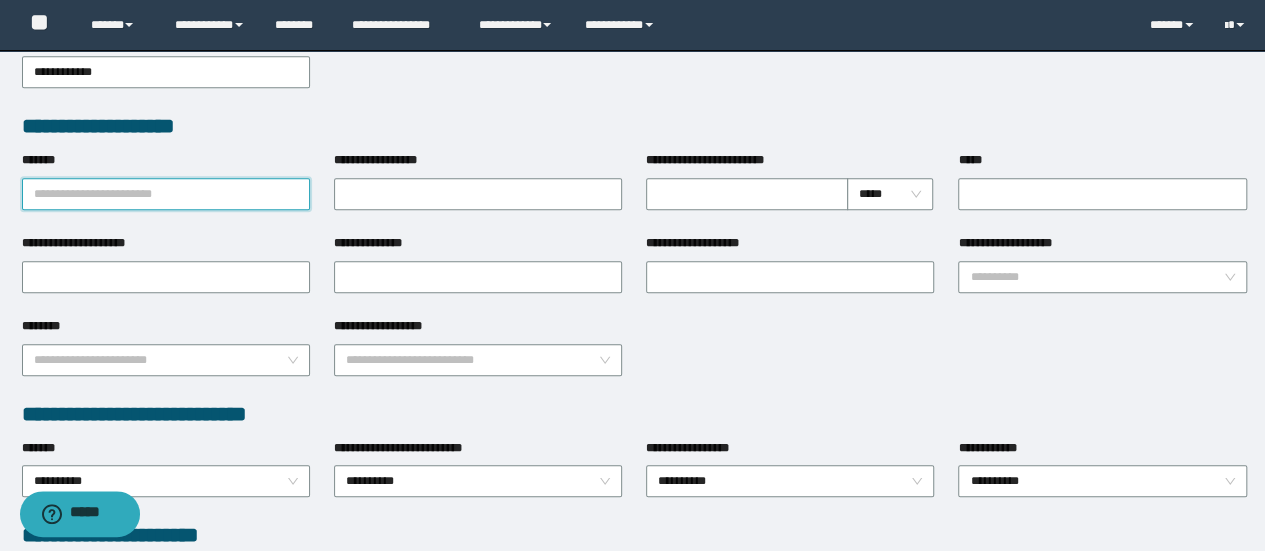 paste on "**********" 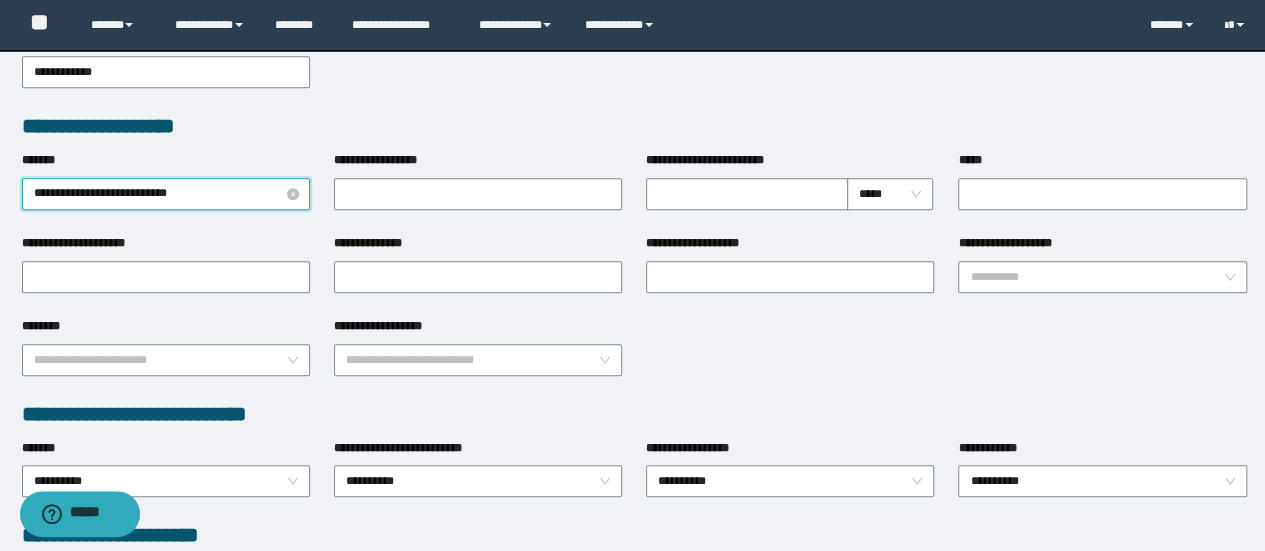 type on "**********" 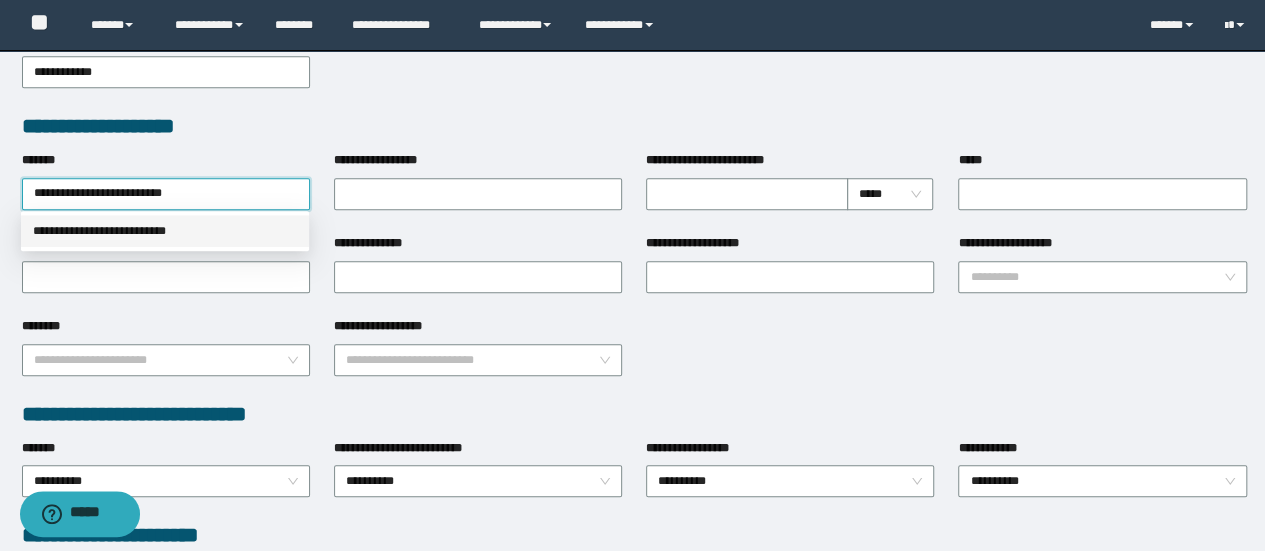 click on "**********" at bounding box center [165, 231] 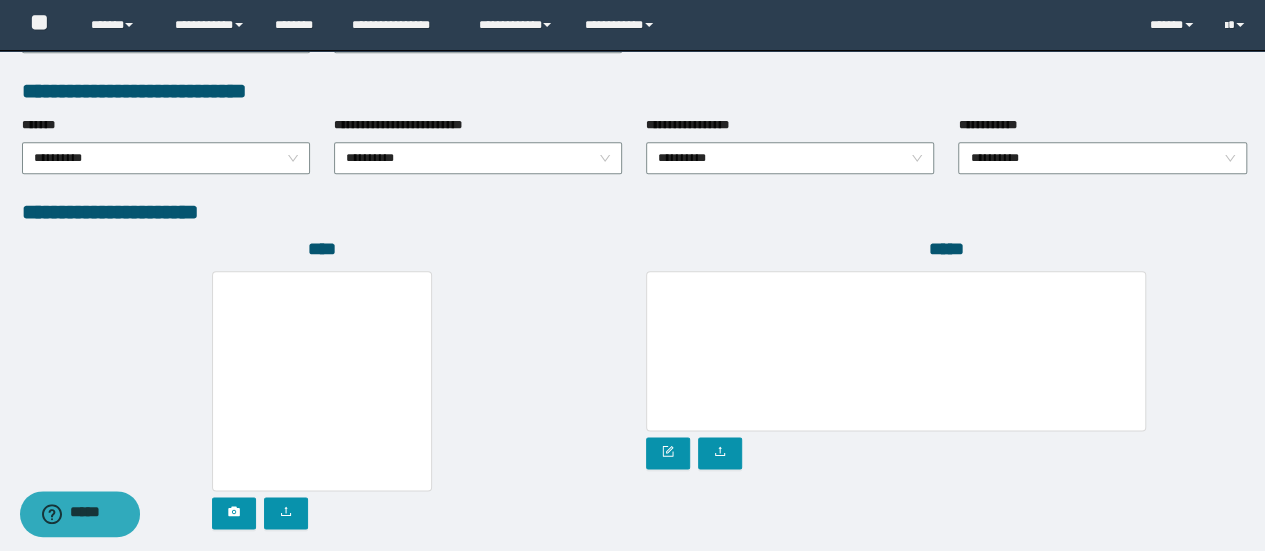 scroll, scrollTop: 950, scrollLeft: 0, axis: vertical 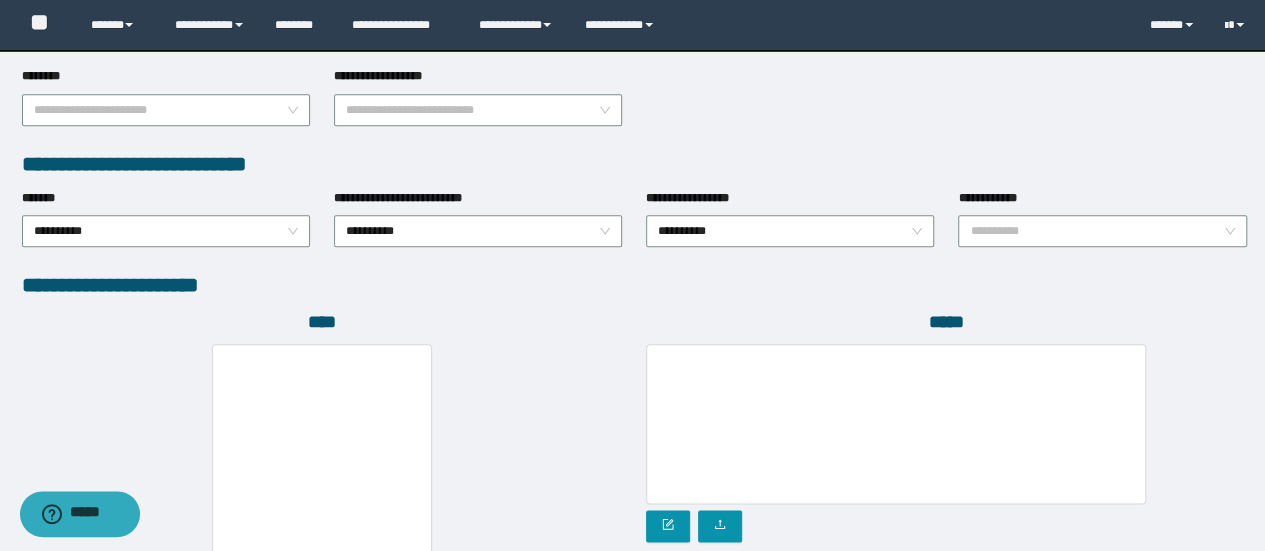 drag, startPoint x: 1008, startPoint y: 231, endPoint x: 1002, endPoint y: 255, distance: 24.738634 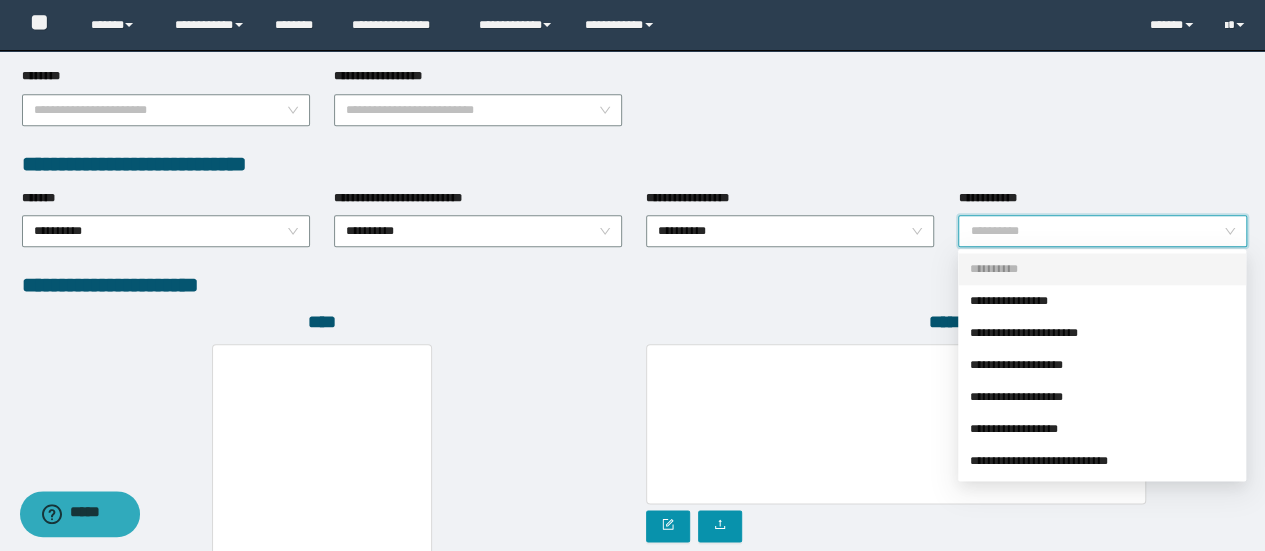 click on "**********" at bounding box center [1102, 269] 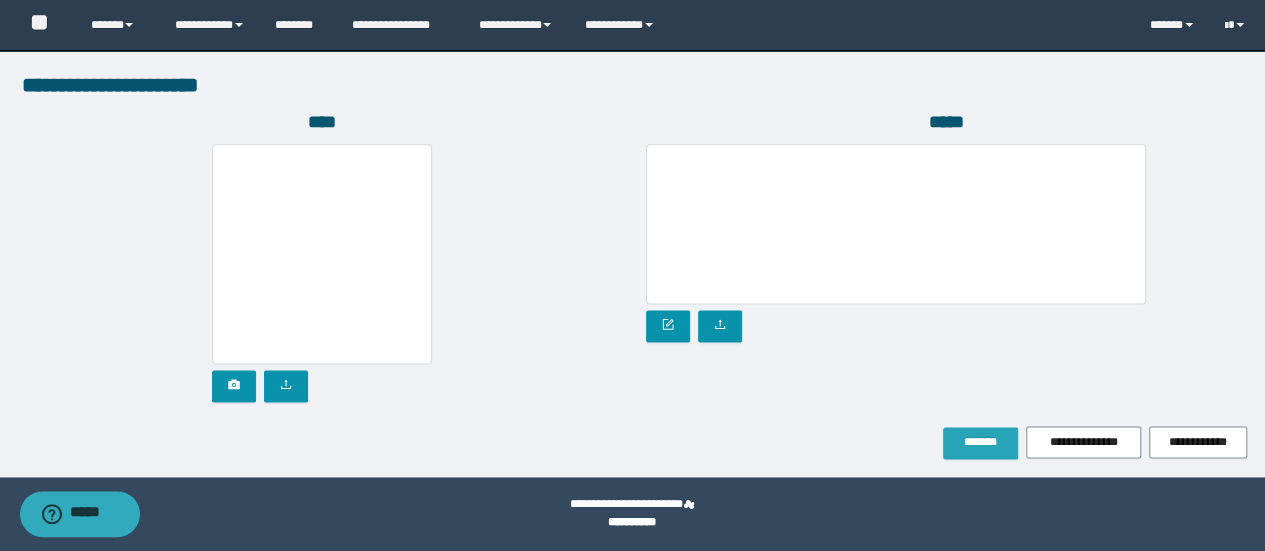drag, startPoint x: 991, startPoint y: 437, endPoint x: 983, endPoint y: 470, distance: 33.955853 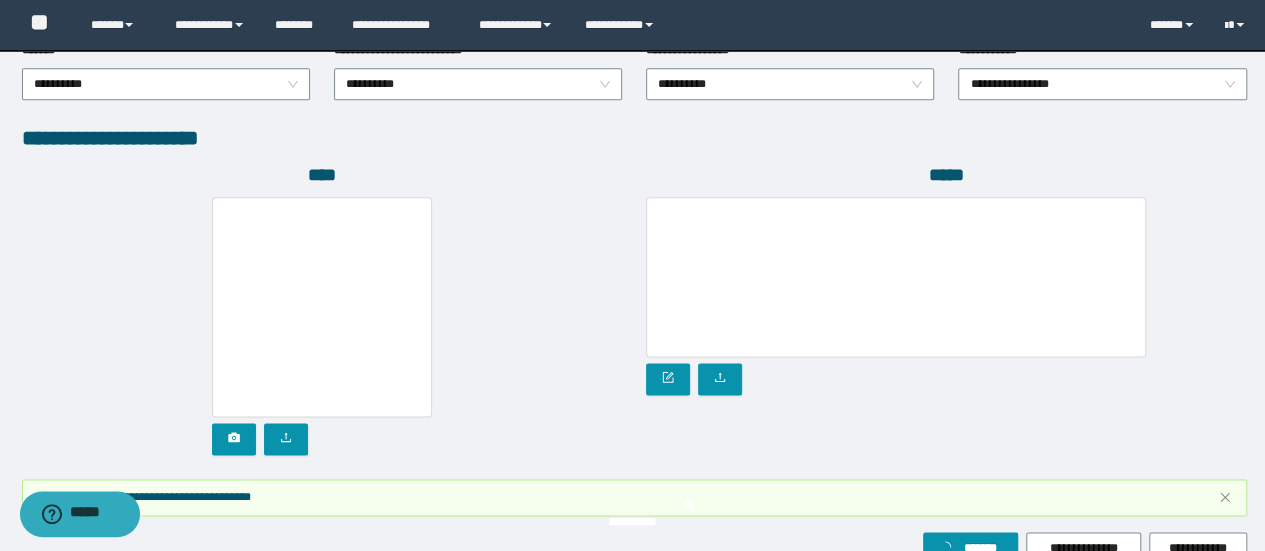 scroll, scrollTop: 1202, scrollLeft: 0, axis: vertical 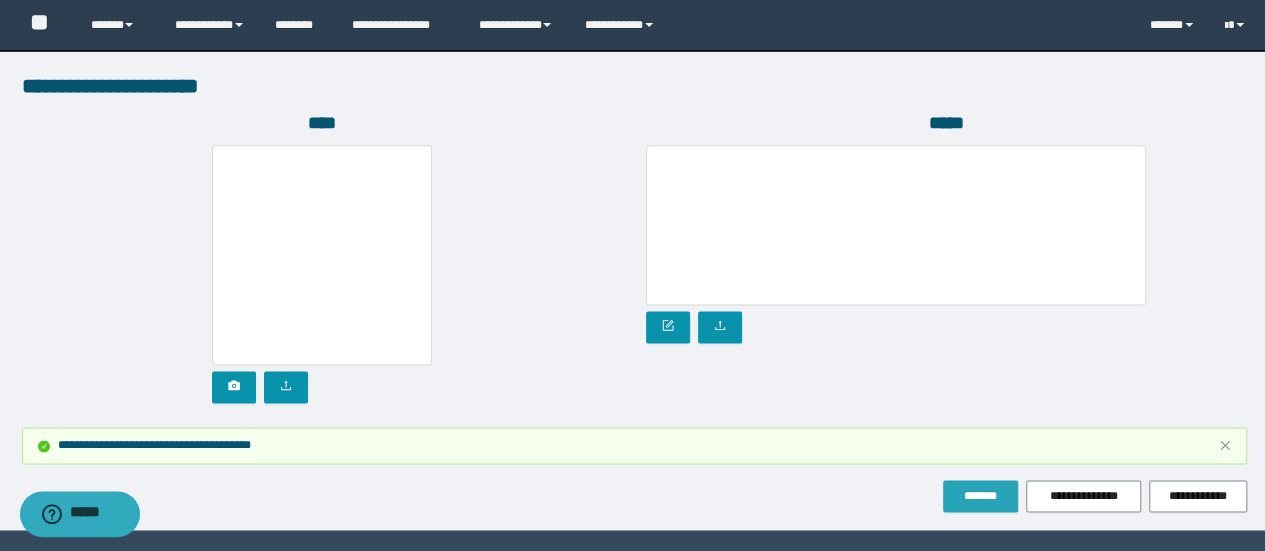 type 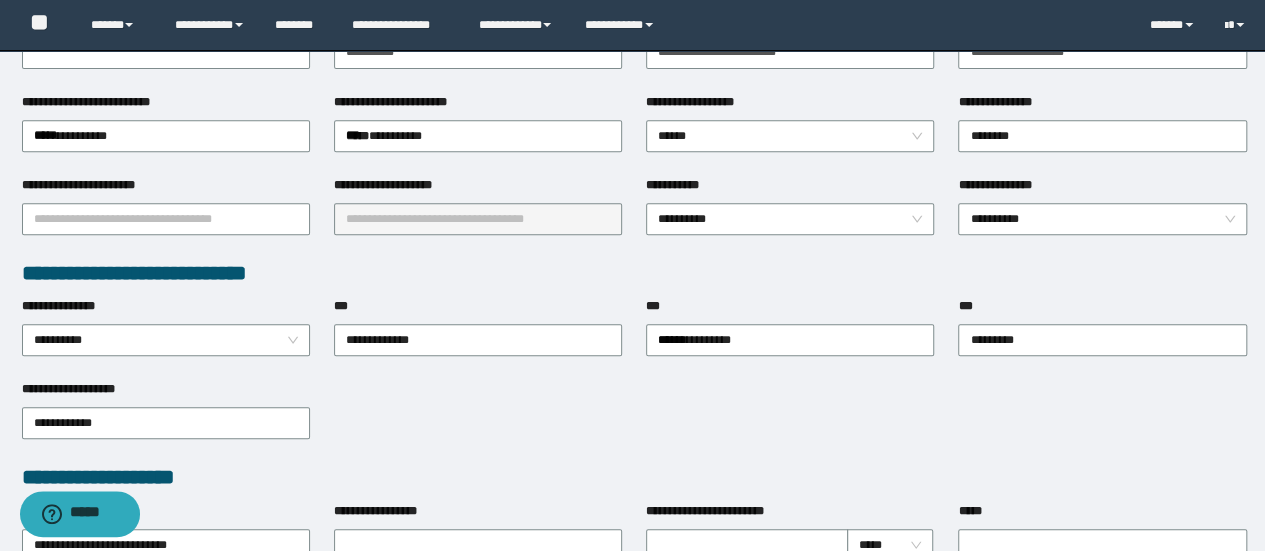 scroll, scrollTop: 102, scrollLeft: 0, axis: vertical 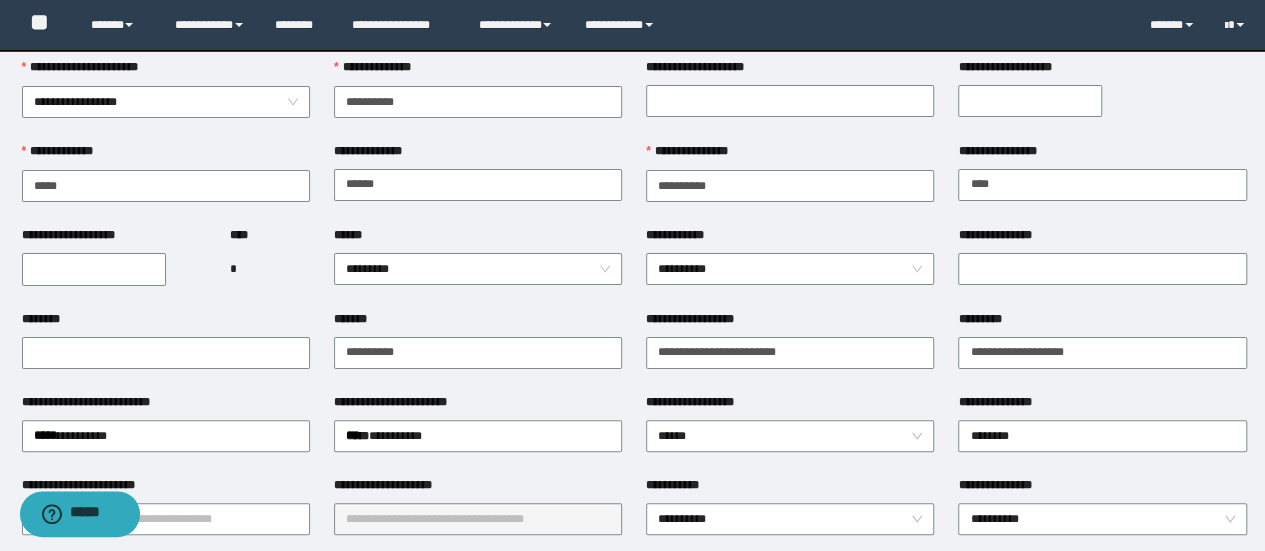 click on "**********" at bounding box center [94, 269] 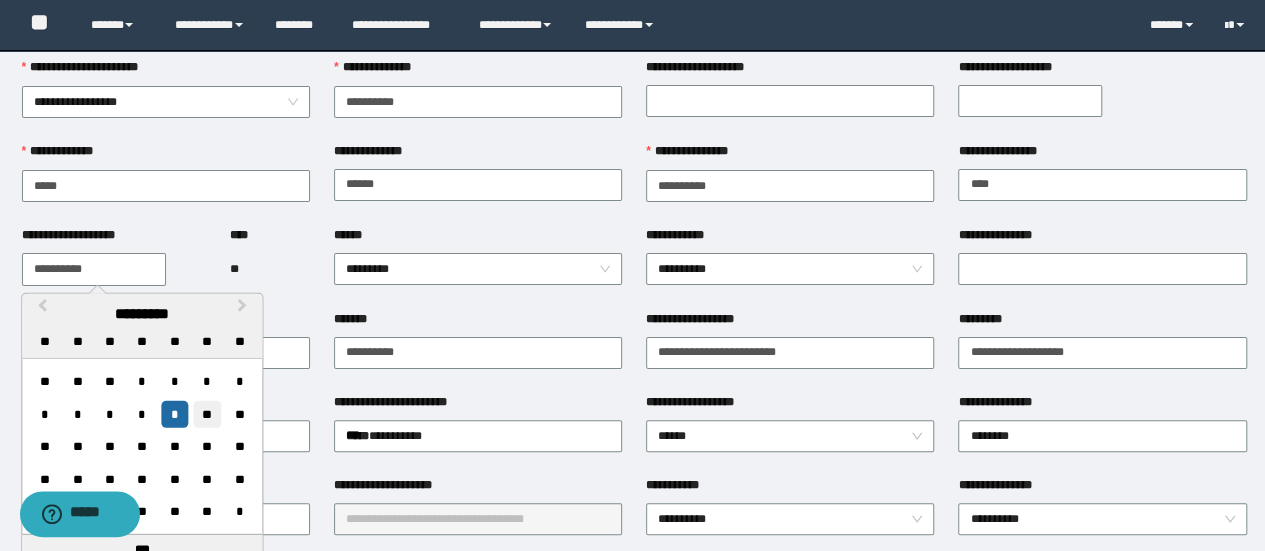 type on "**********" 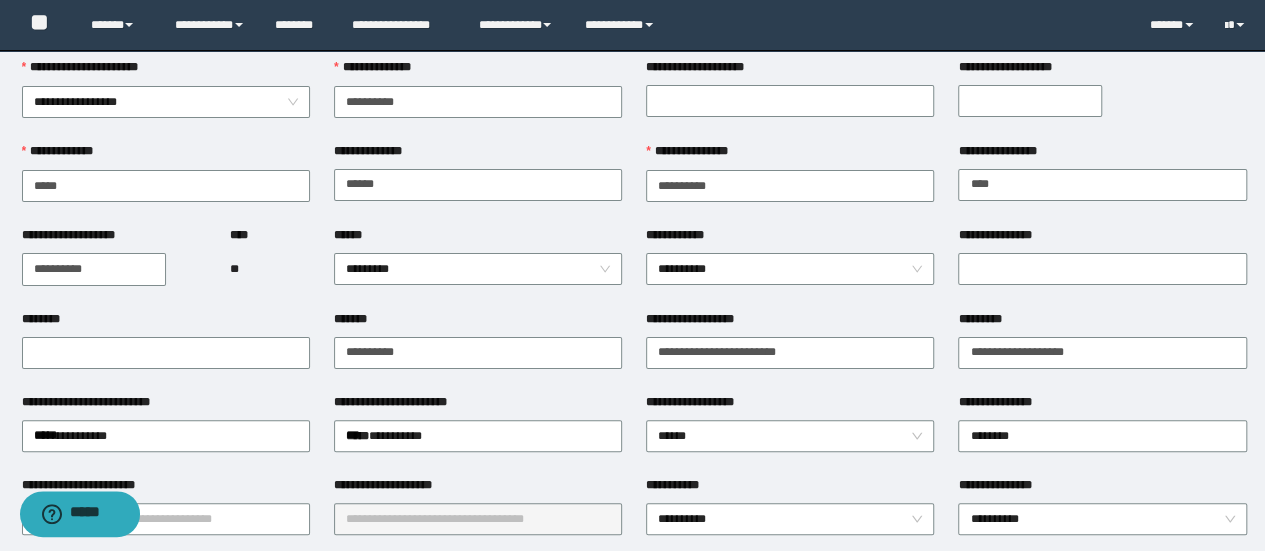 click on "**********" at bounding box center [166, 406] 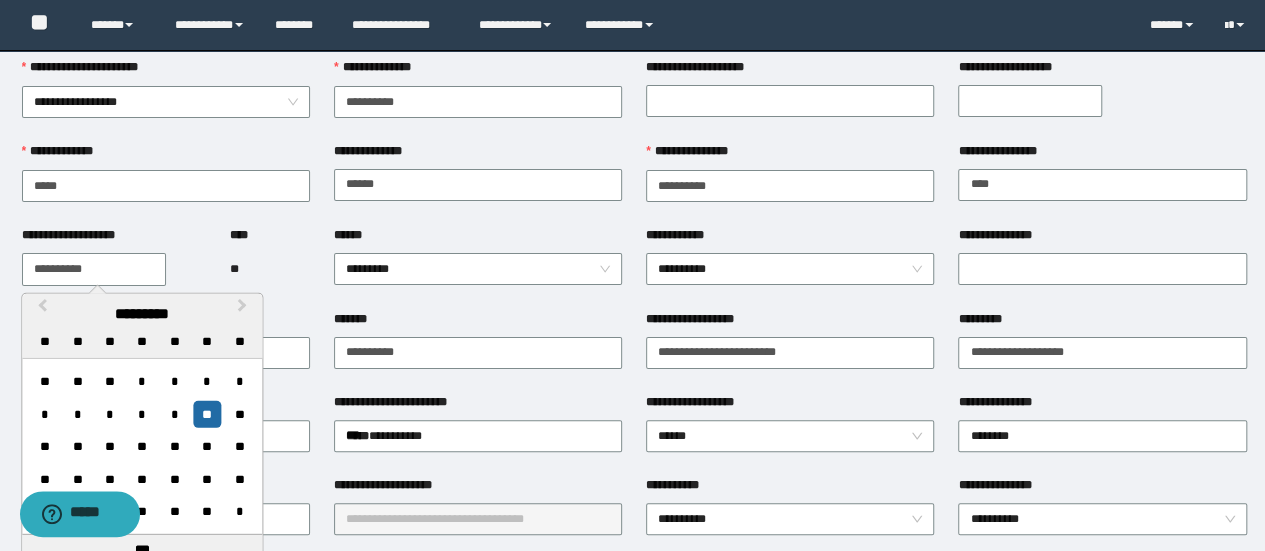 click on "**********" at bounding box center (94, 269) 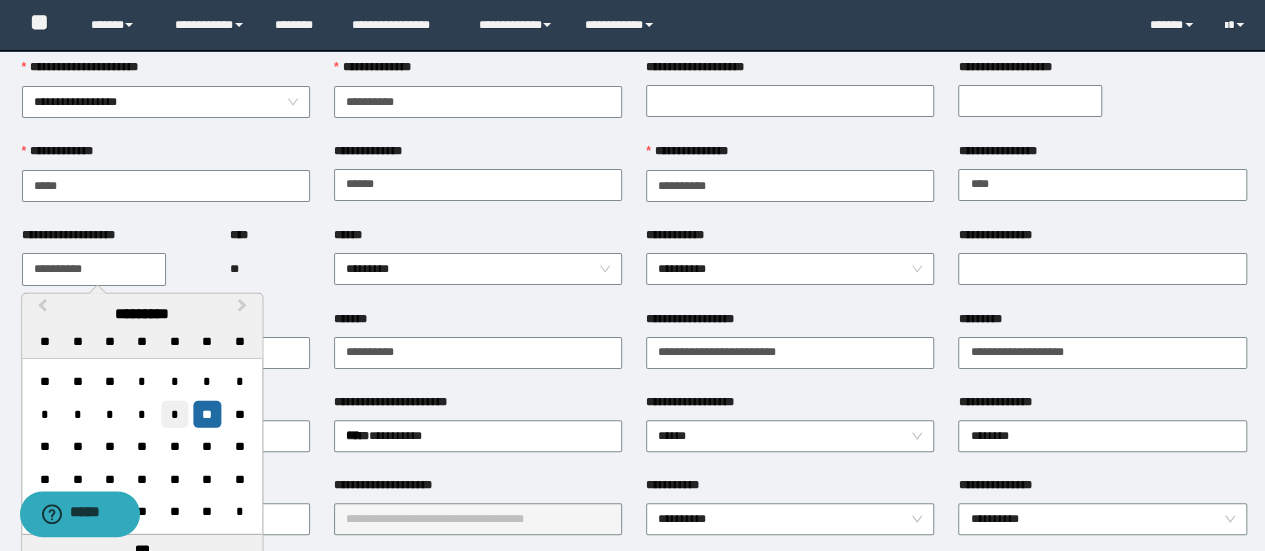 click on "*" at bounding box center [174, 413] 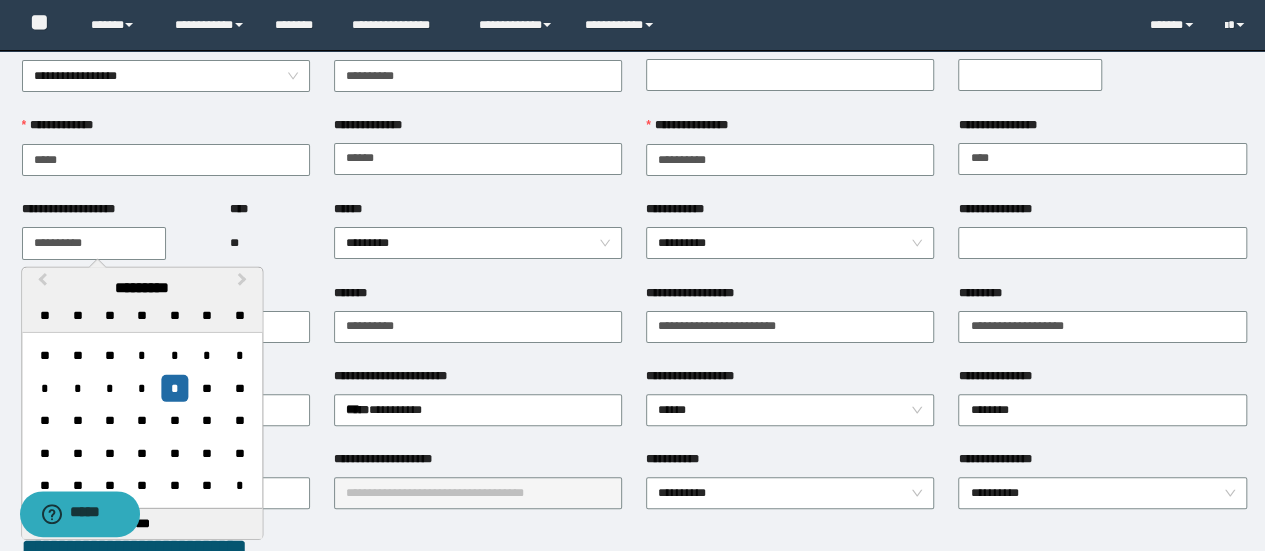 scroll, scrollTop: 202, scrollLeft: 0, axis: vertical 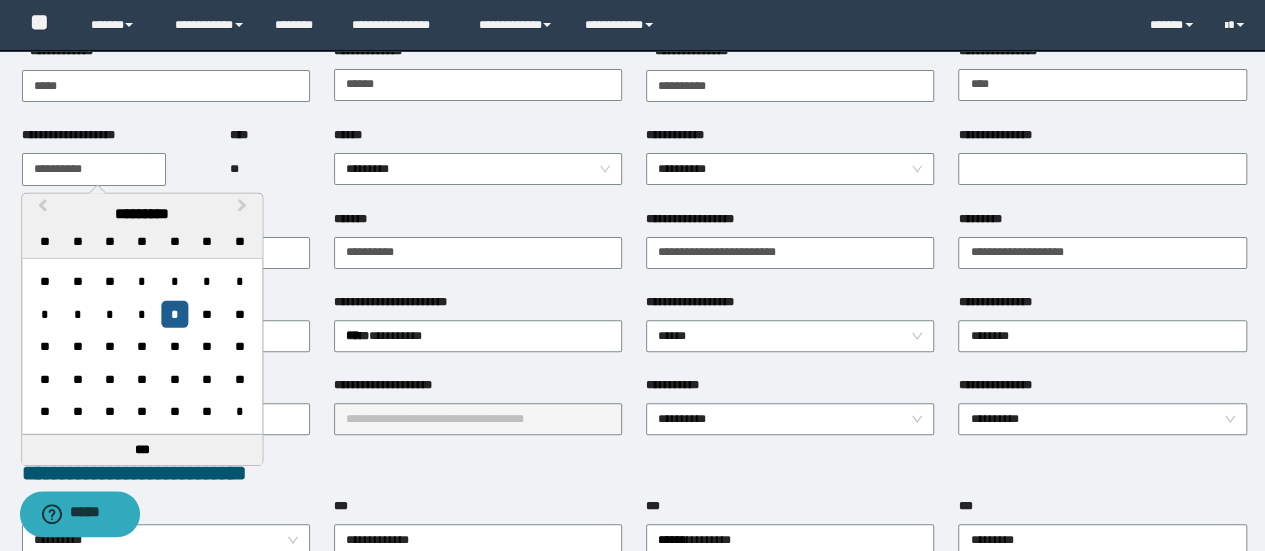 click on "*" at bounding box center (174, 313) 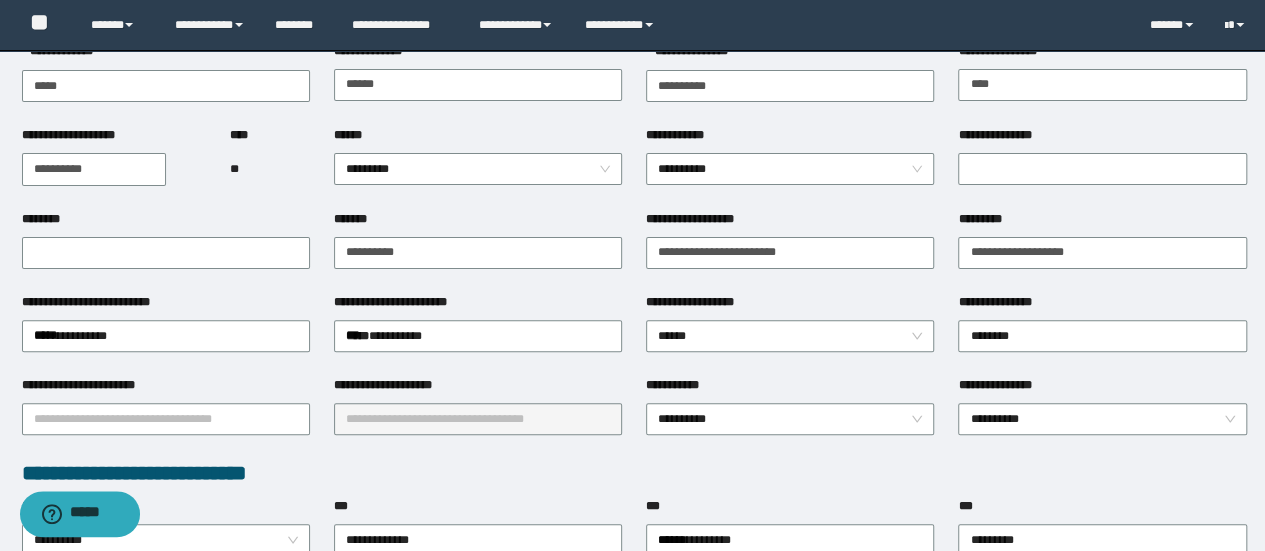 click on "**********" at bounding box center [478, 419] 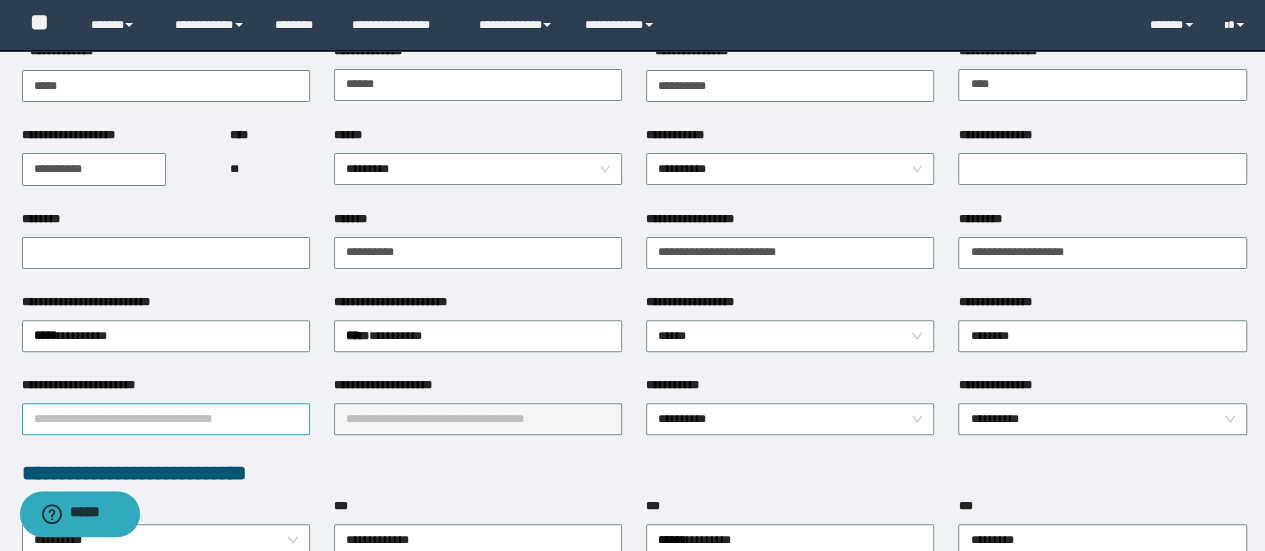 click on "**********" at bounding box center (166, 419) 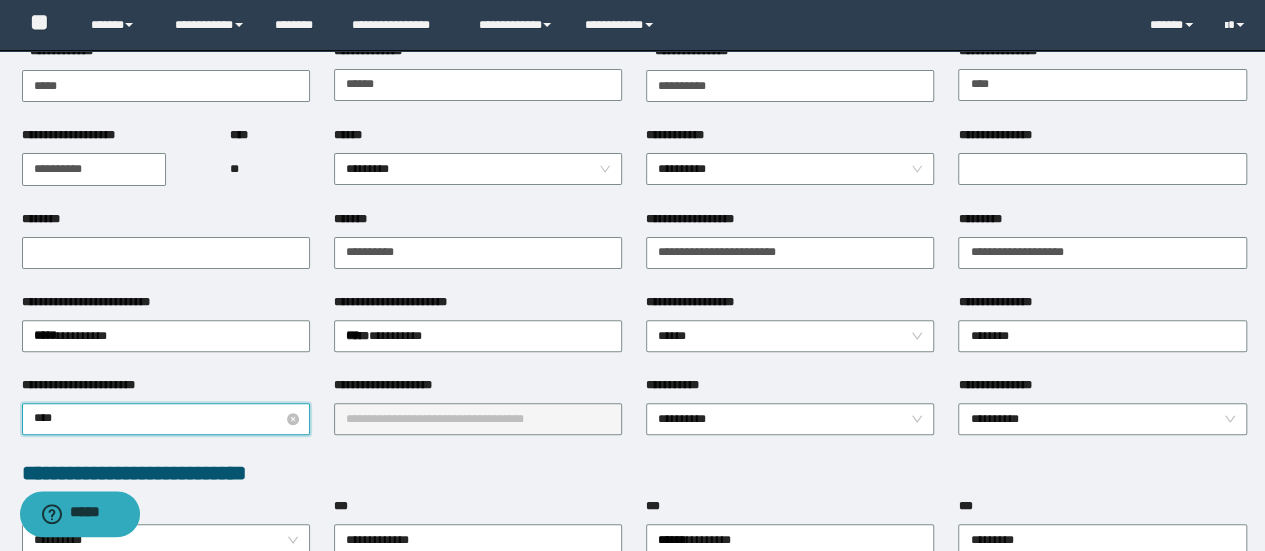 type on "*****" 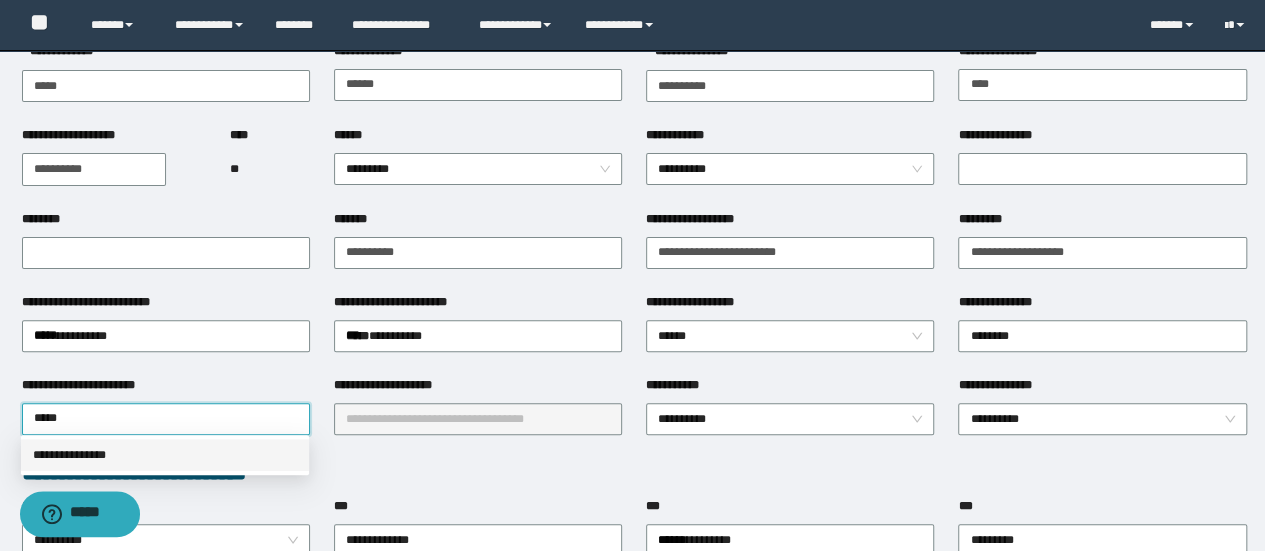 click on "**********" at bounding box center (165, 455) 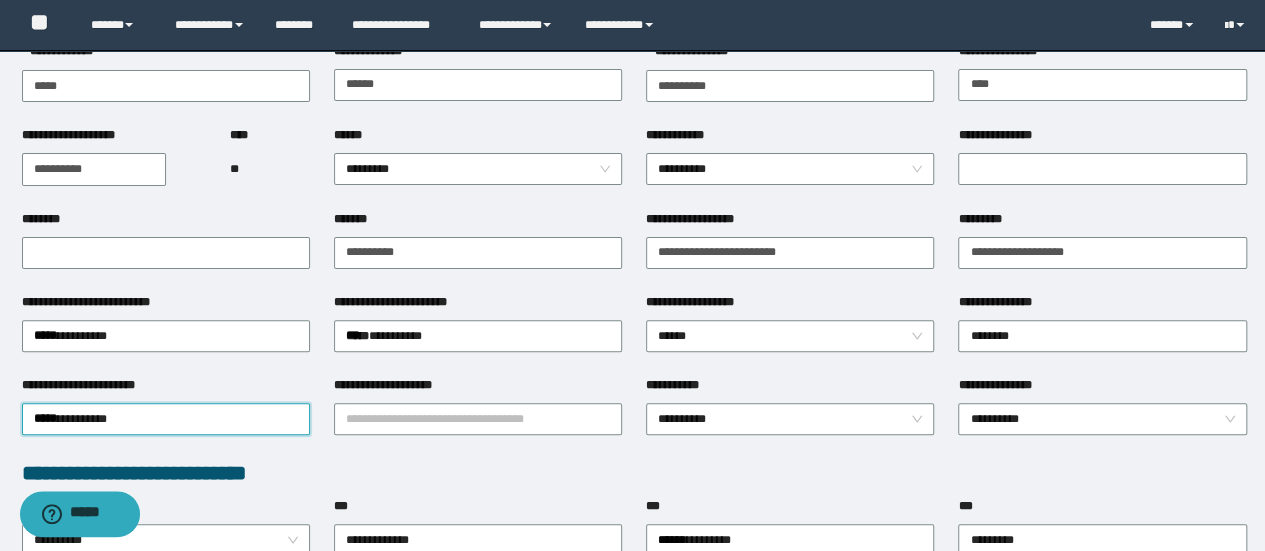 click on "**********" at bounding box center (478, 417) 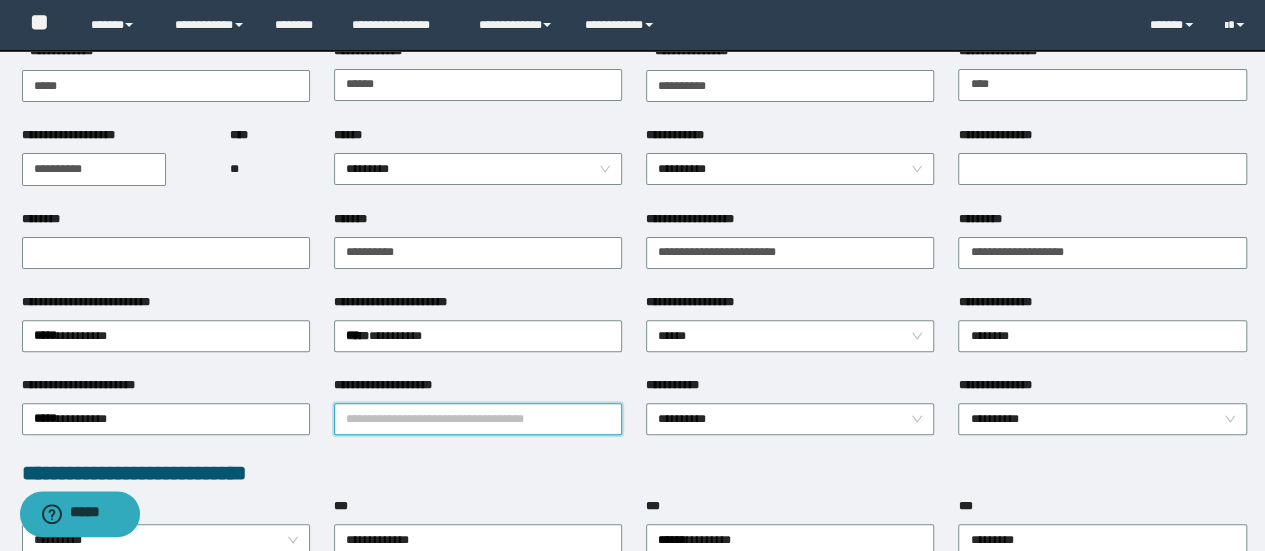 click on "**********" at bounding box center [478, 419] 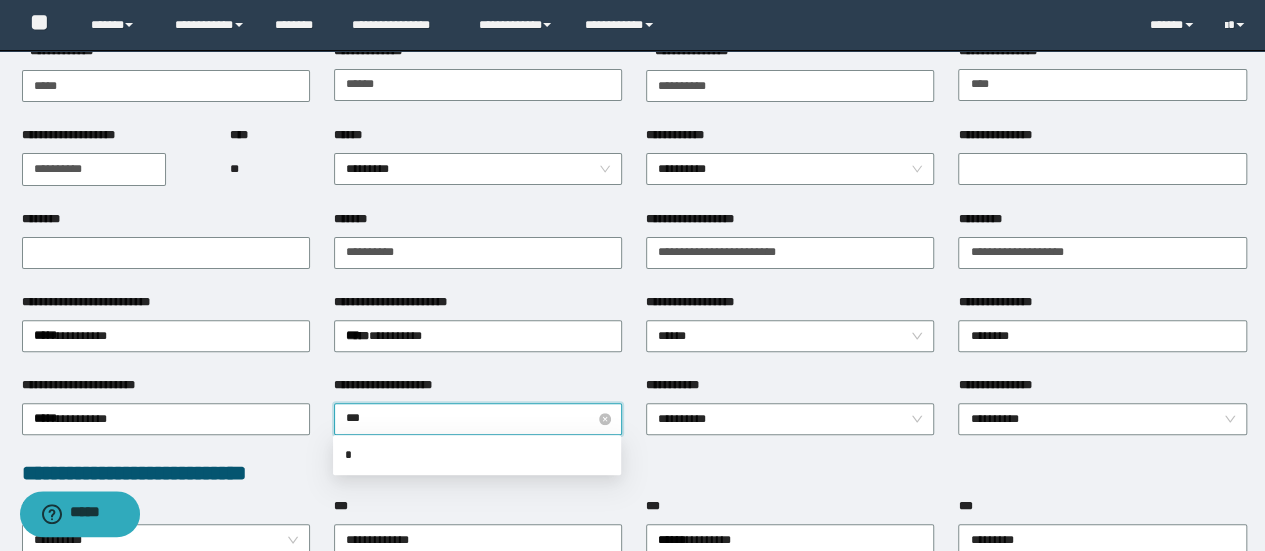 type on "****" 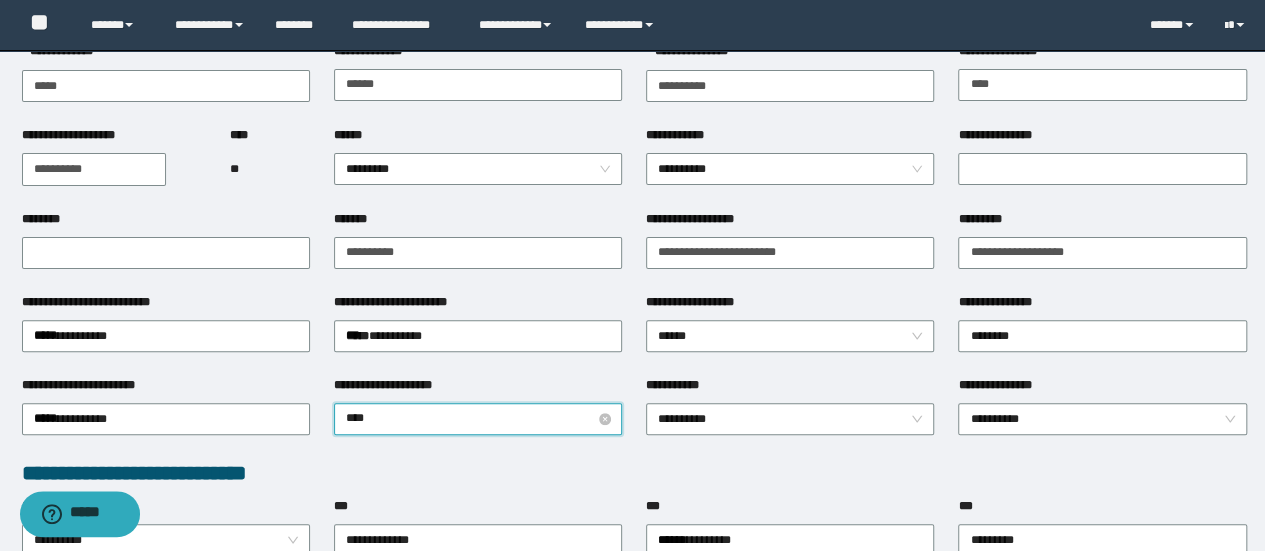 click on "**********" at bounding box center (478, 419) 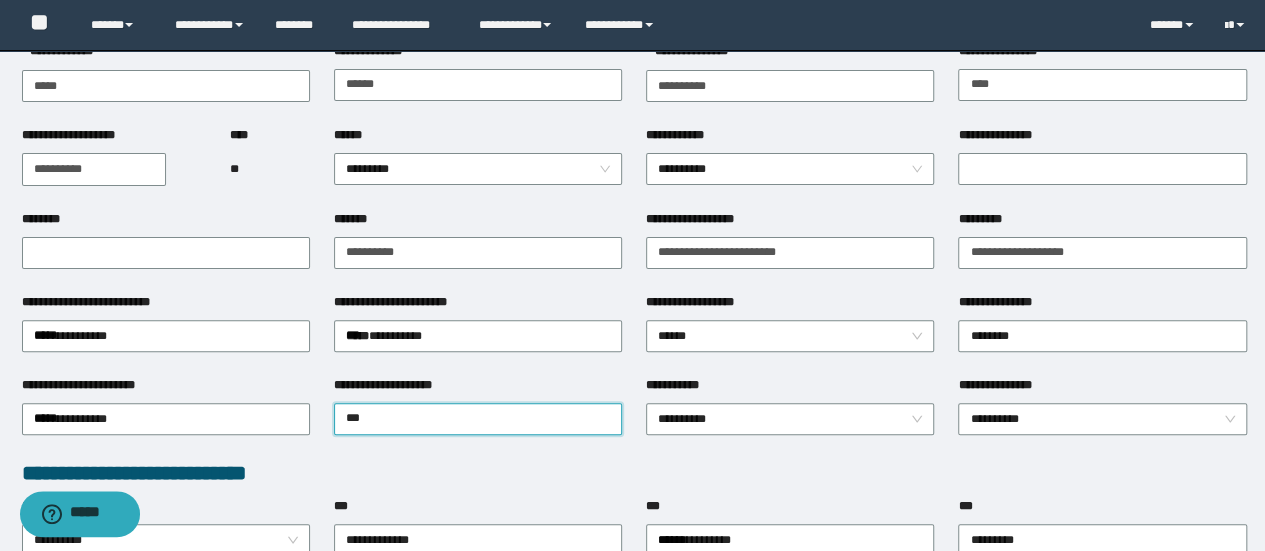 type on "****" 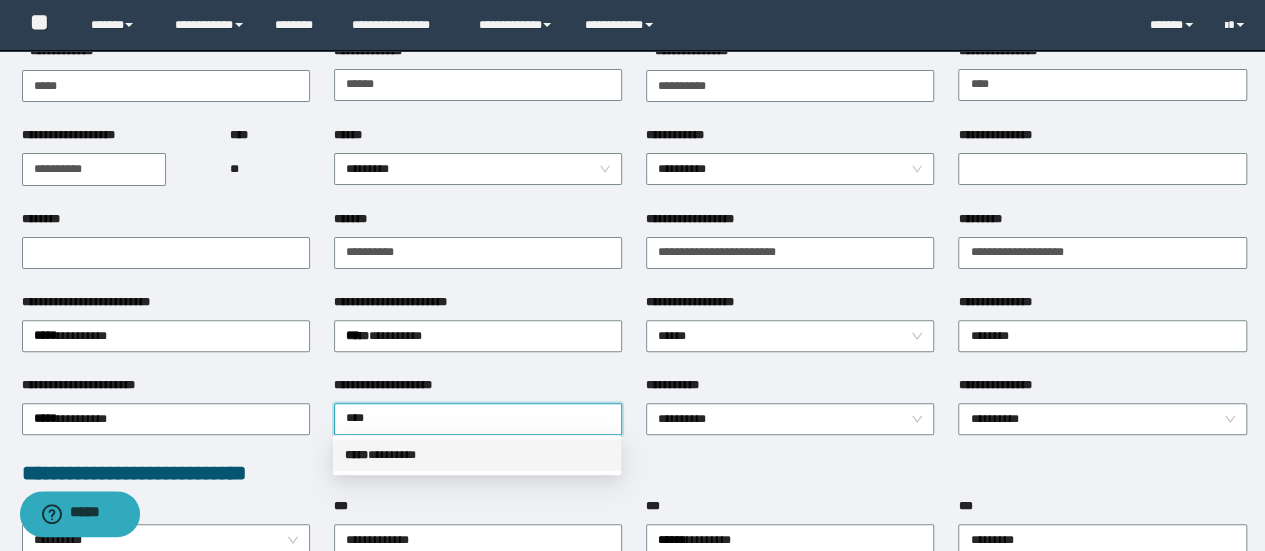 click on "***** * *******" at bounding box center [477, 455] 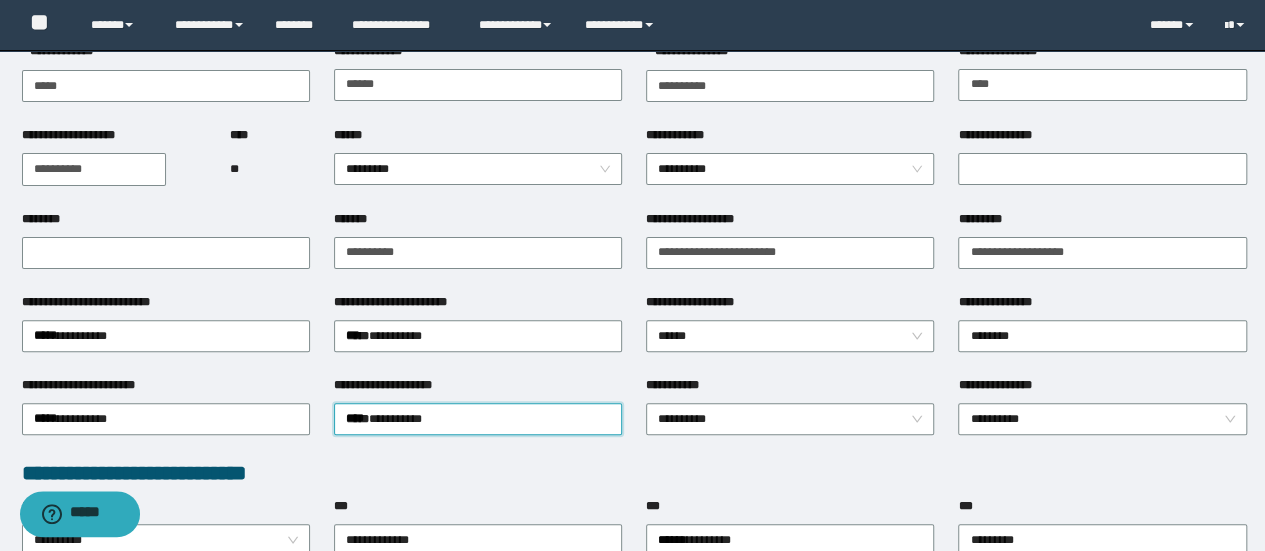 click on "**********" at bounding box center (634, 473) 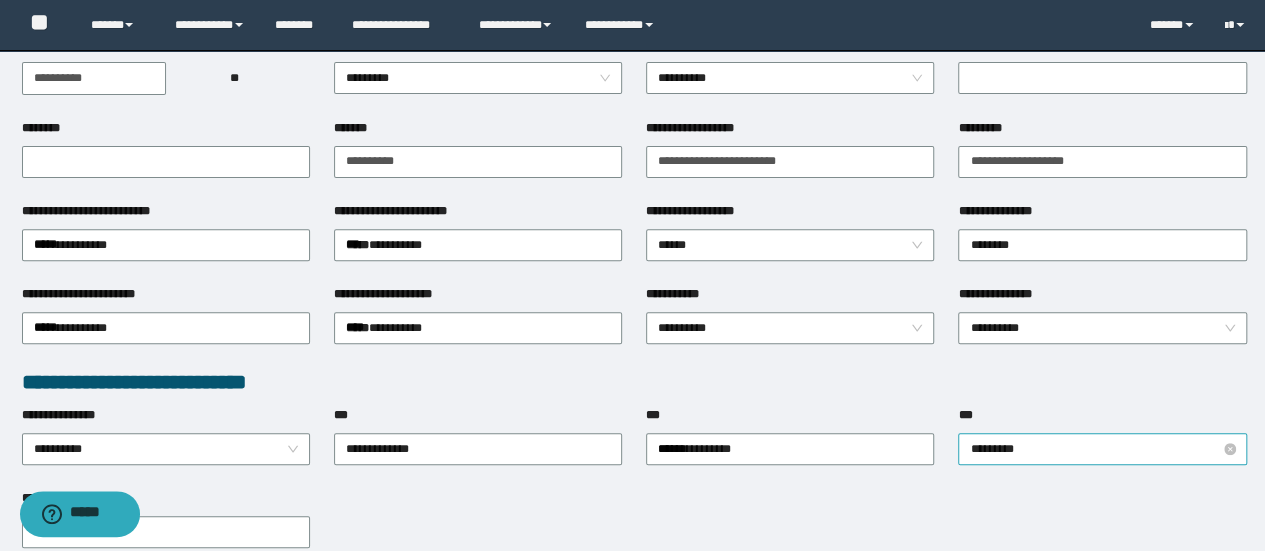 scroll, scrollTop: 402, scrollLeft: 0, axis: vertical 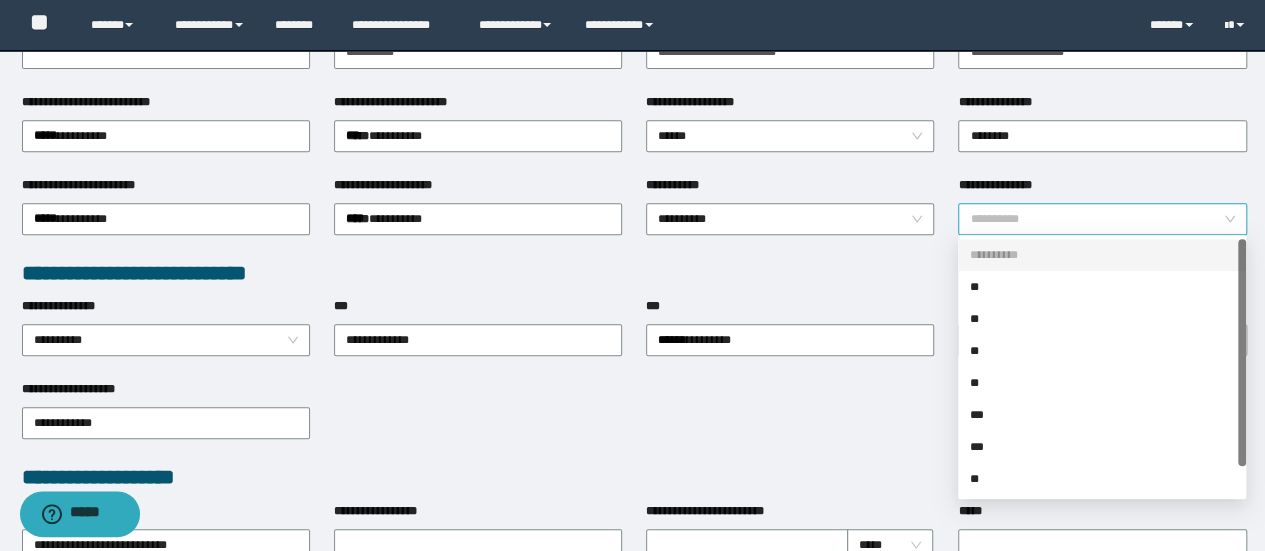 click on "**********" at bounding box center (1102, 219) 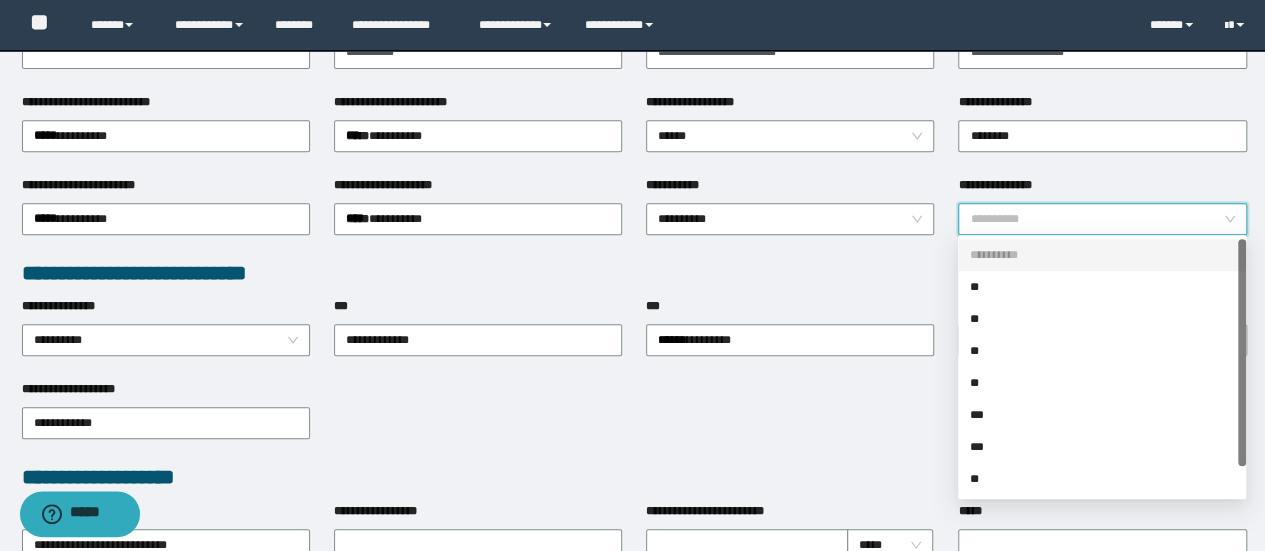 click on "**" at bounding box center (1102, 287) 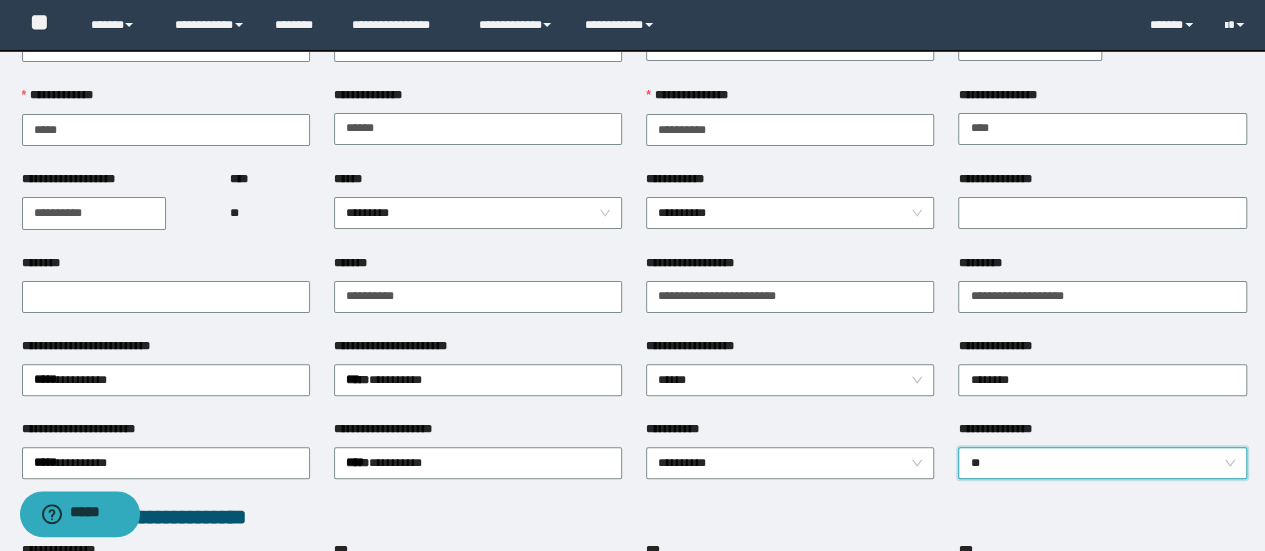 scroll, scrollTop: 0, scrollLeft: 0, axis: both 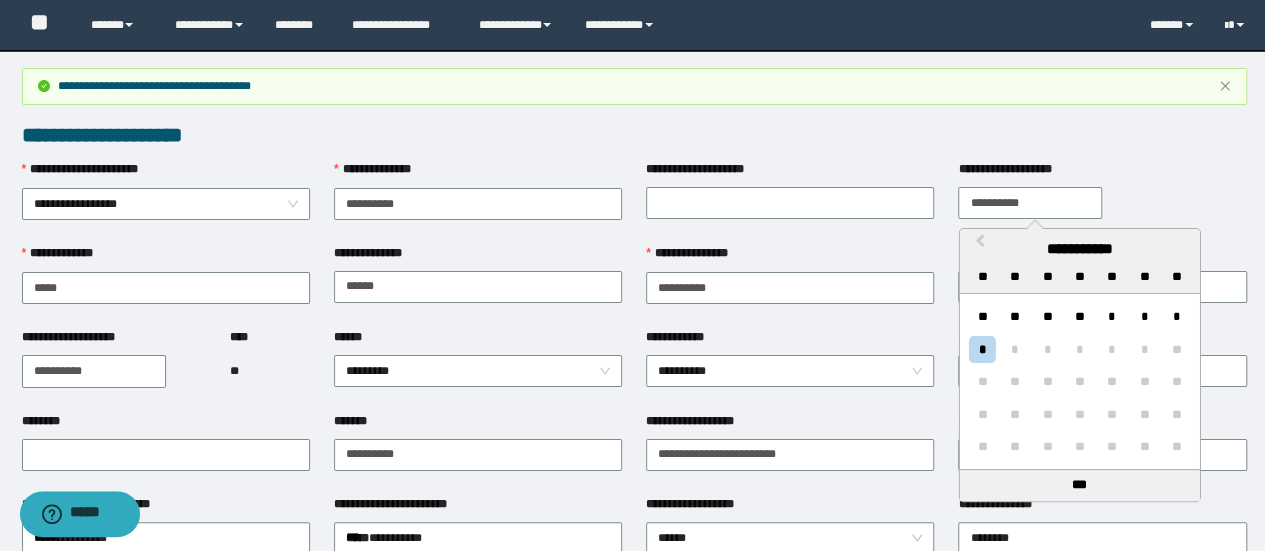 click on "**********" at bounding box center [1030, 203] 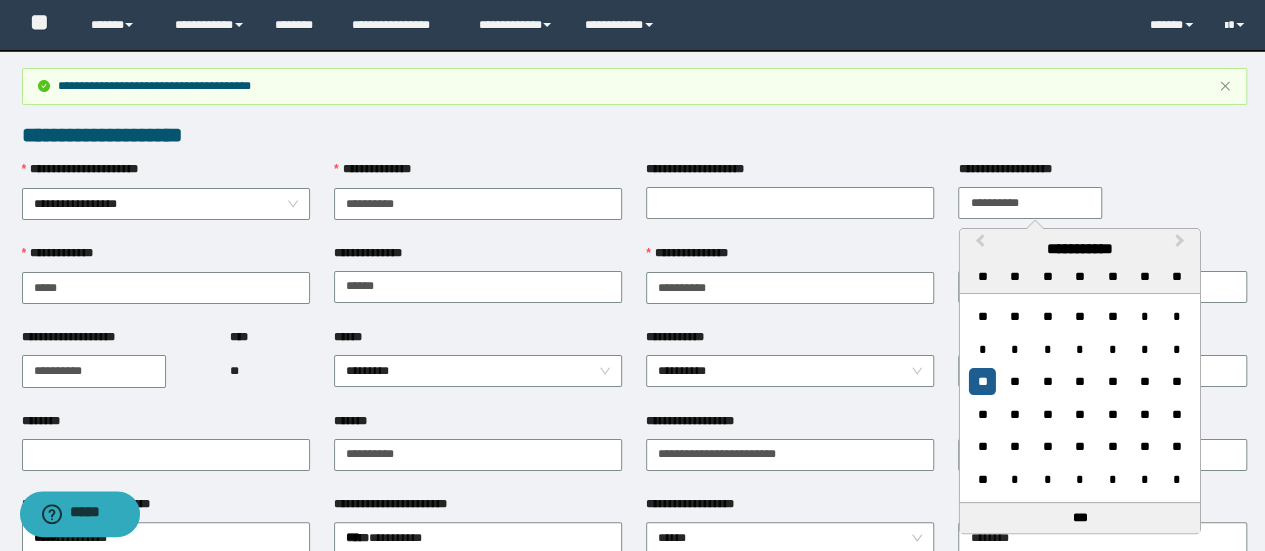 type on "**********" 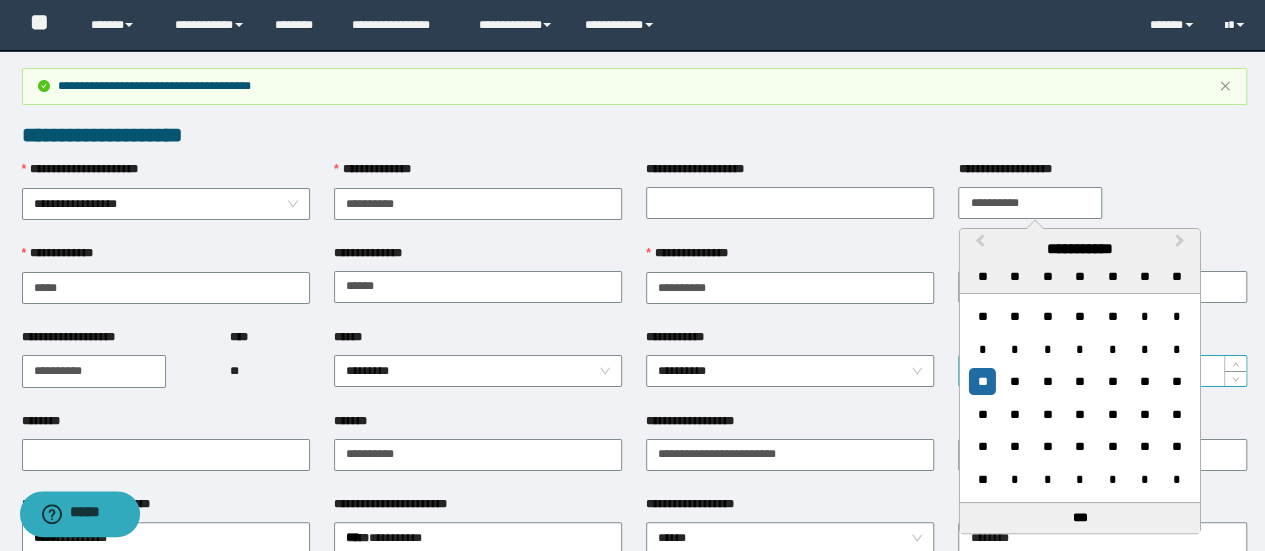 click on "**" at bounding box center (982, 381) 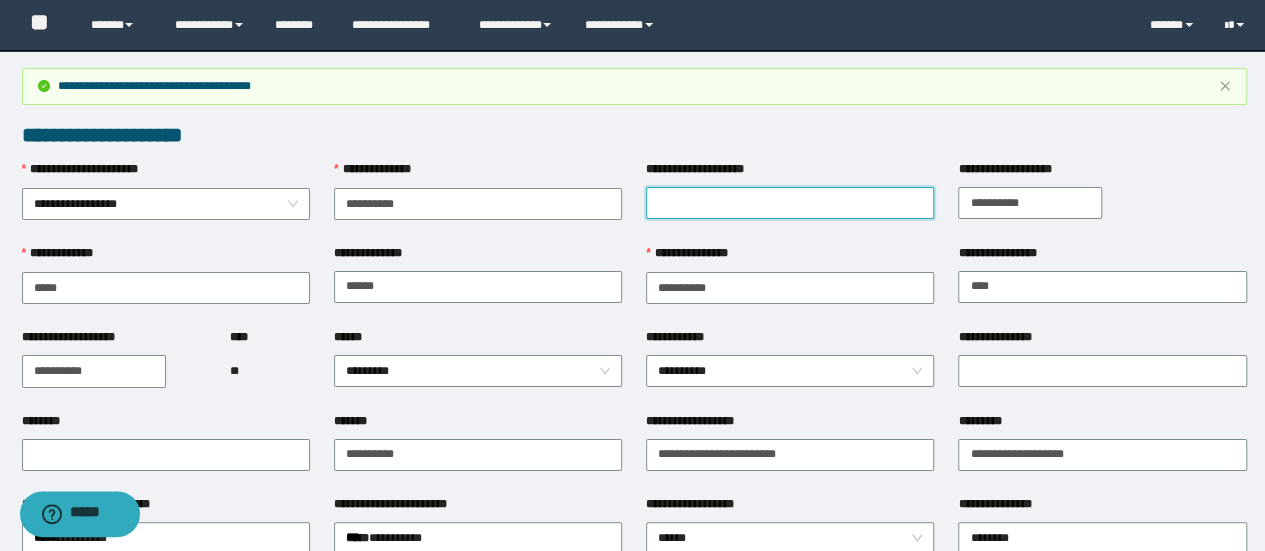 click on "**********" at bounding box center [790, 203] 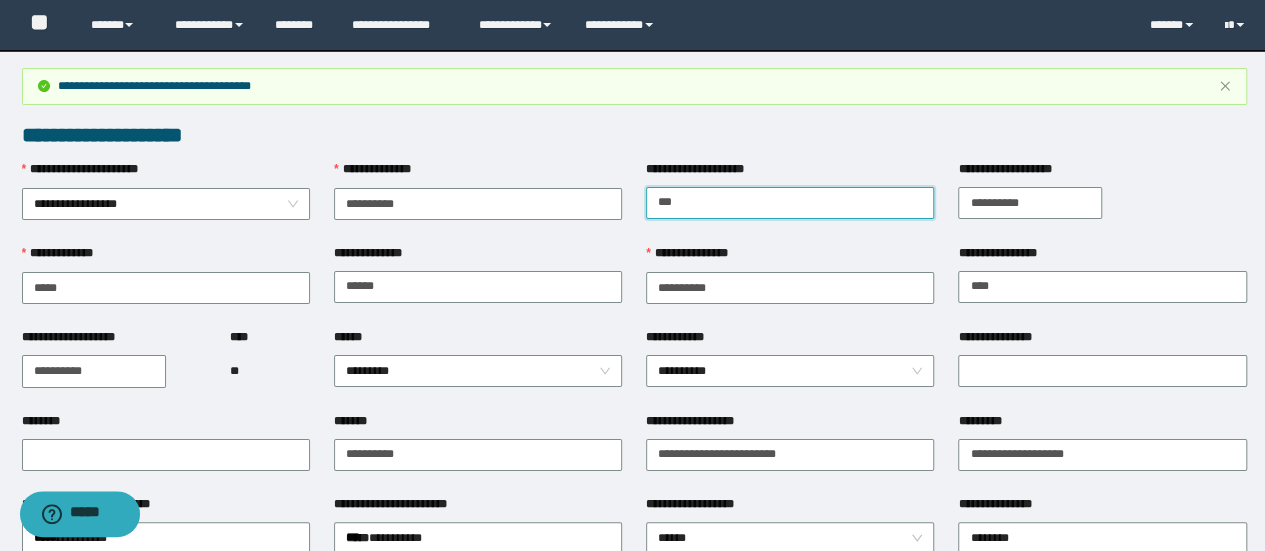 type on "*******" 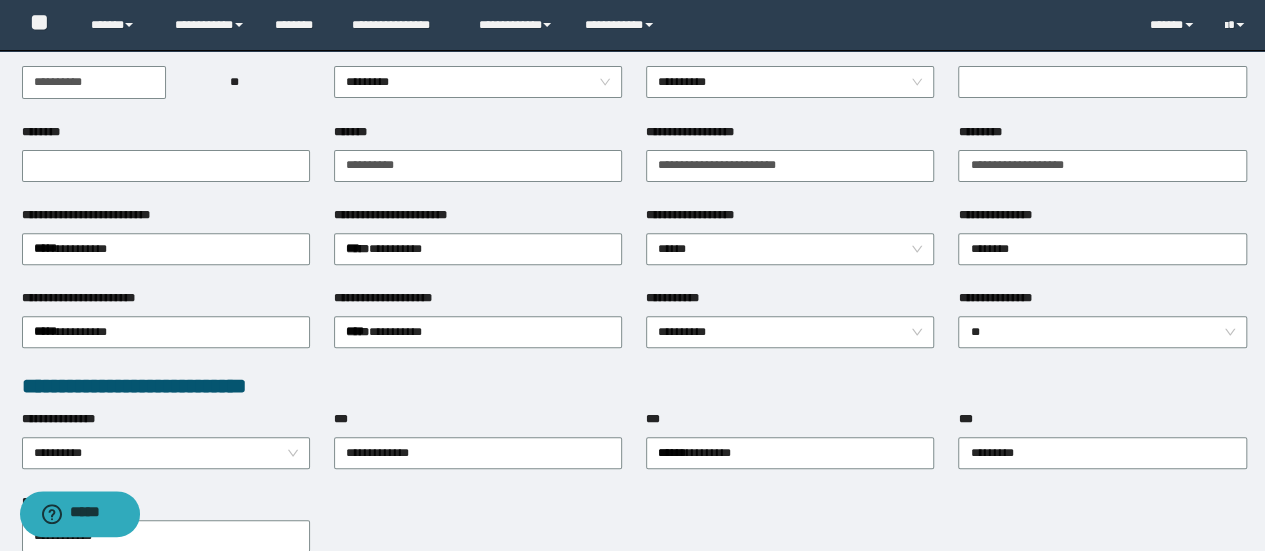 scroll, scrollTop: 300, scrollLeft: 0, axis: vertical 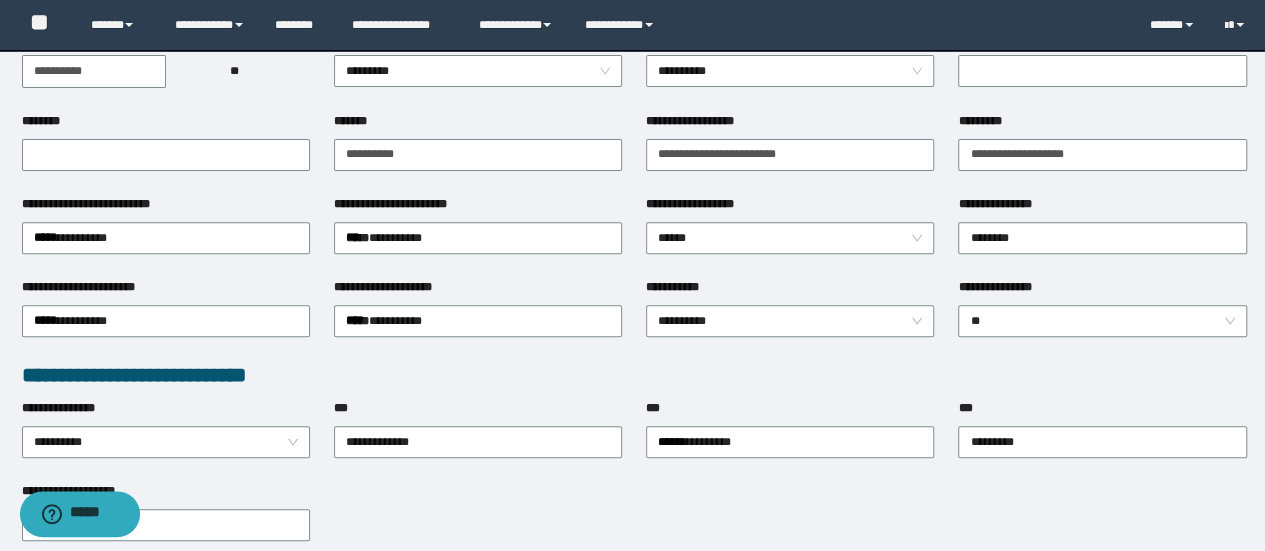 click on "**********" at bounding box center (634, 375) 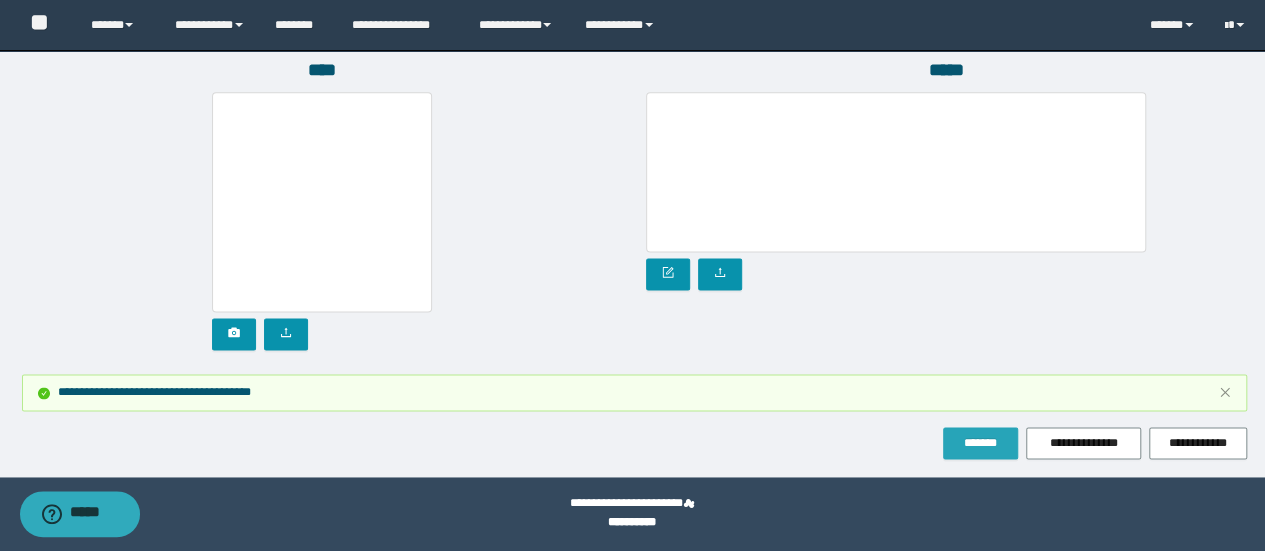 click on "*******" at bounding box center (980, 443) 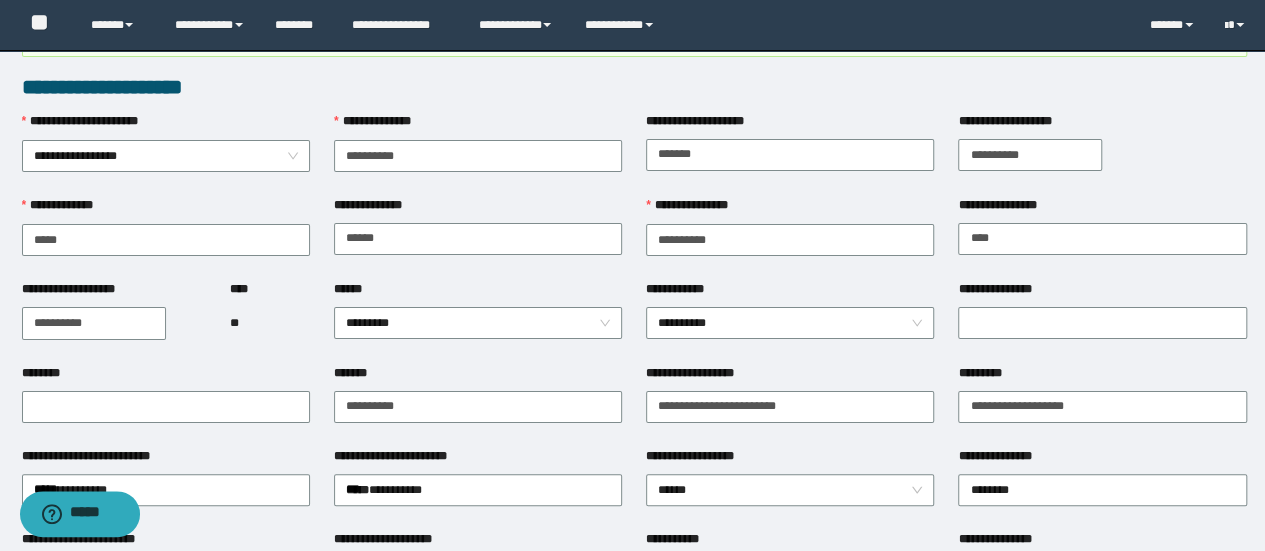 scroll, scrollTop: 0, scrollLeft: 0, axis: both 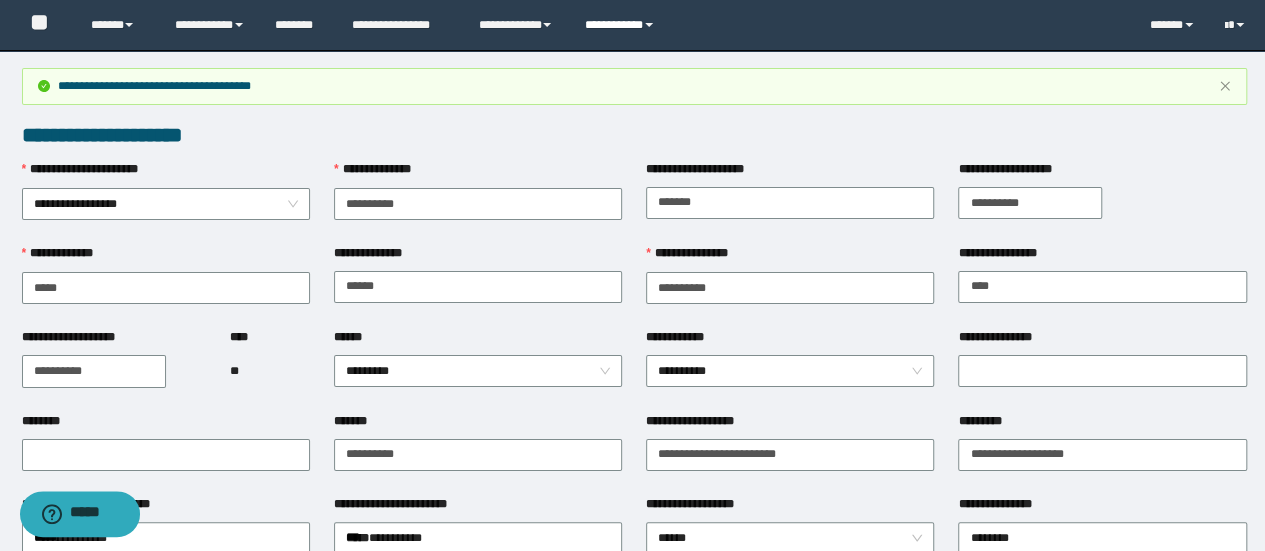 drag, startPoint x: 622, startPoint y: 17, endPoint x: 620, endPoint y: 32, distance: 15.132746 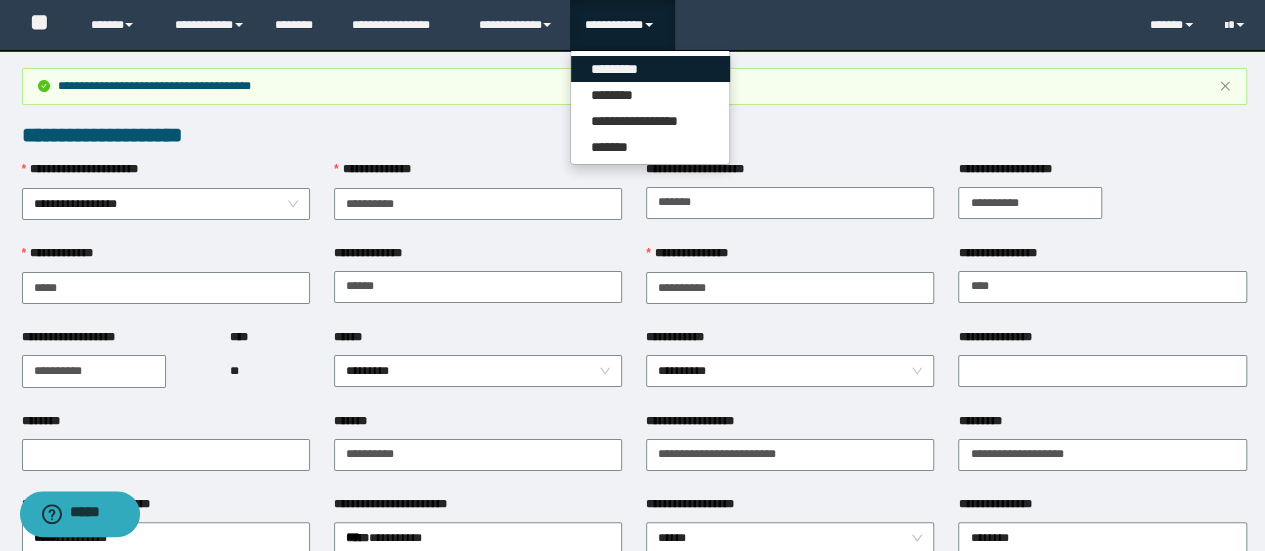 click on "*********" at bounding box center (650, 69) 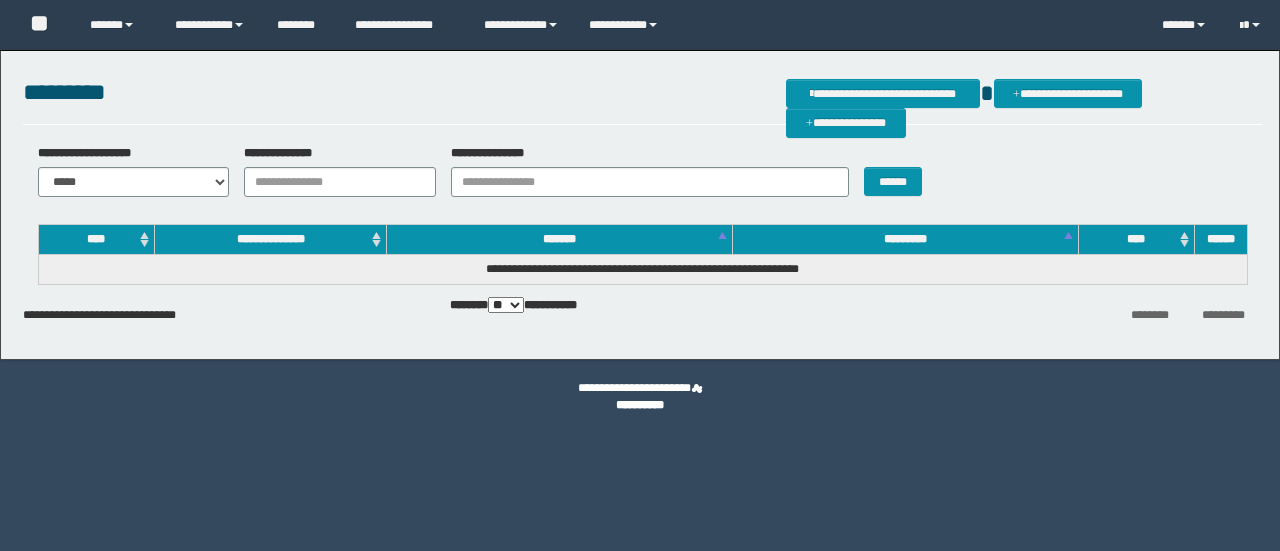 scroll, scrollTop: 0, scrollLeft: 0, axis: both 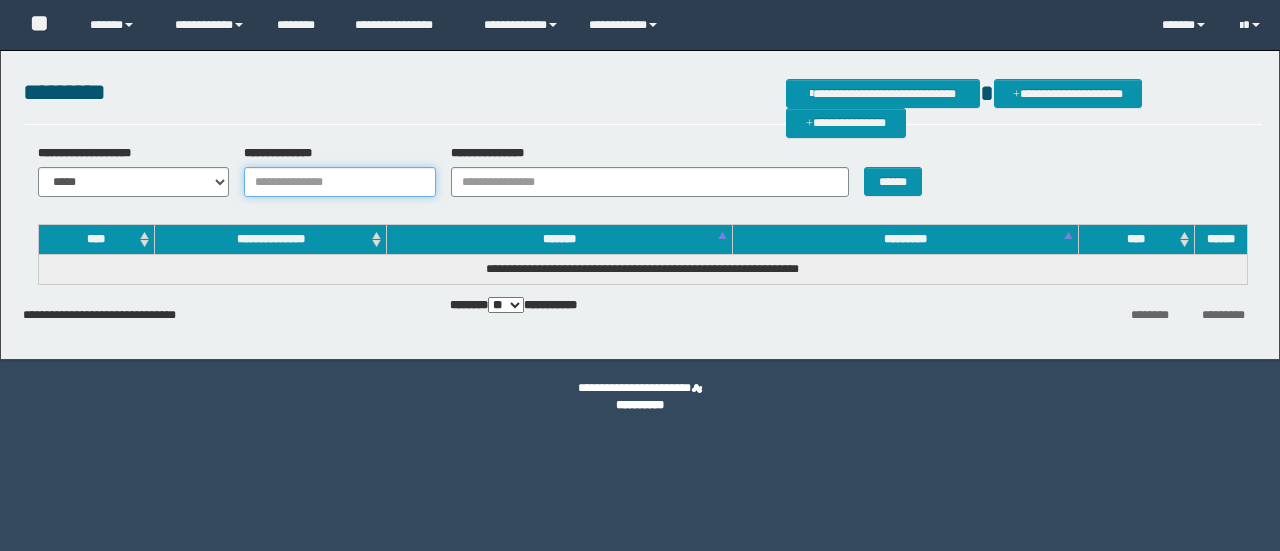 click on "**********" at bounding box center [340, 182] 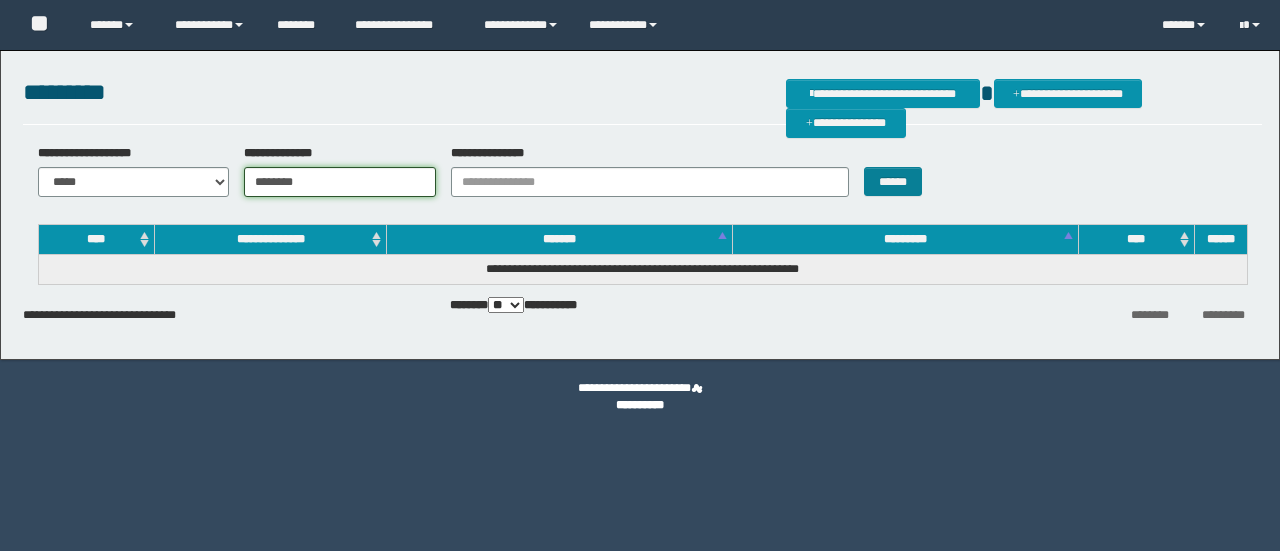 type on "********" 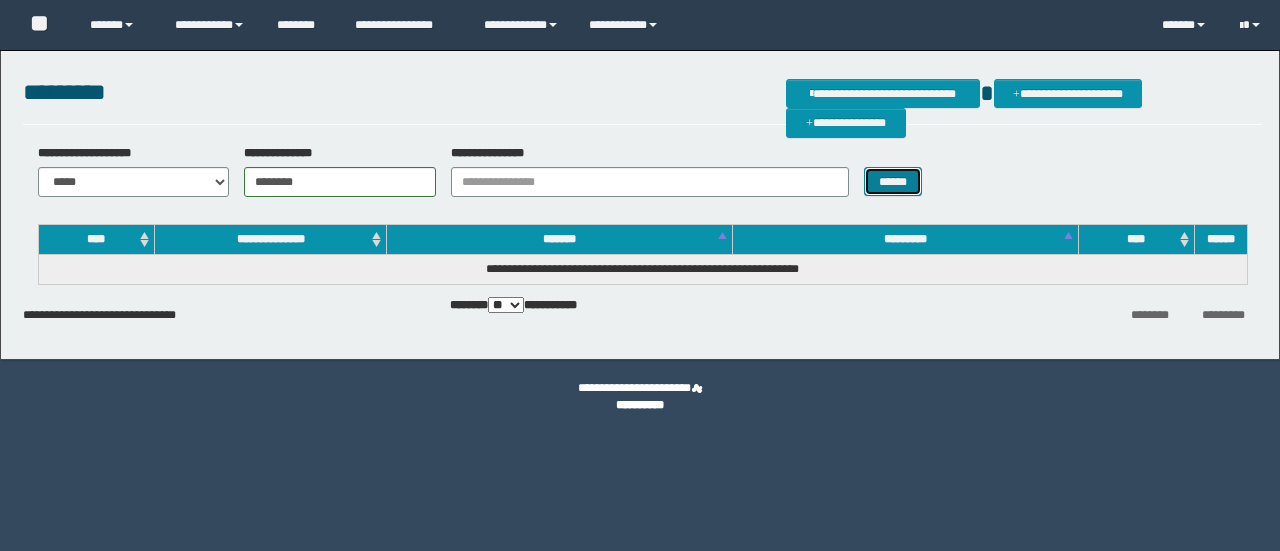 click on "******" at bounding box center (893, 181) 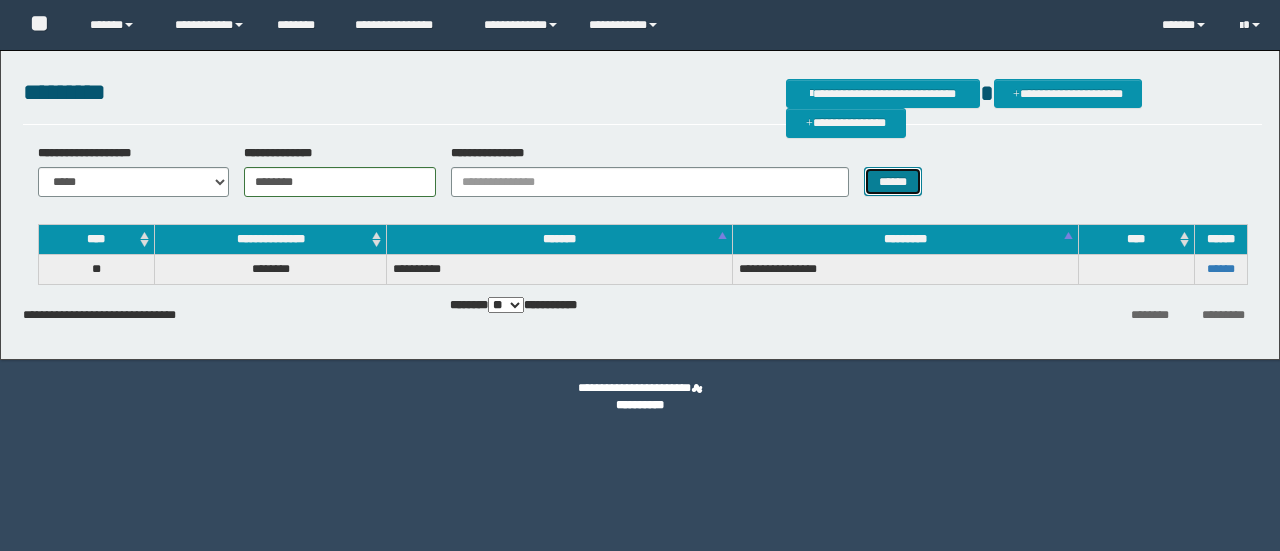 scroll, scrollTop: 0, scrollLeft: 0, axis: both 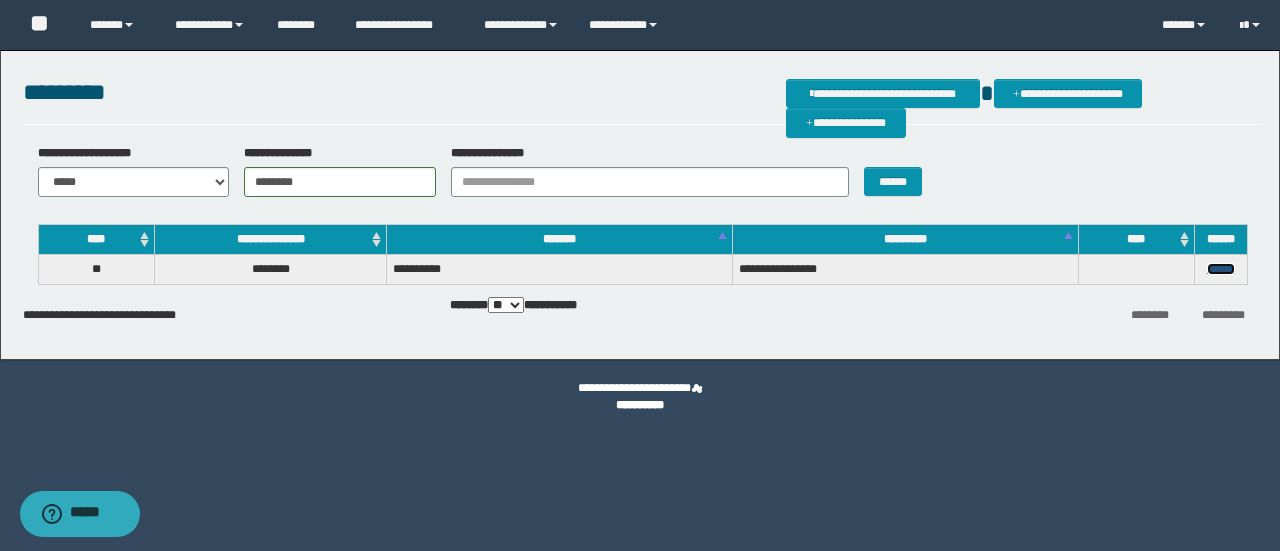 click on "******" at bounding box center [1221, 269] 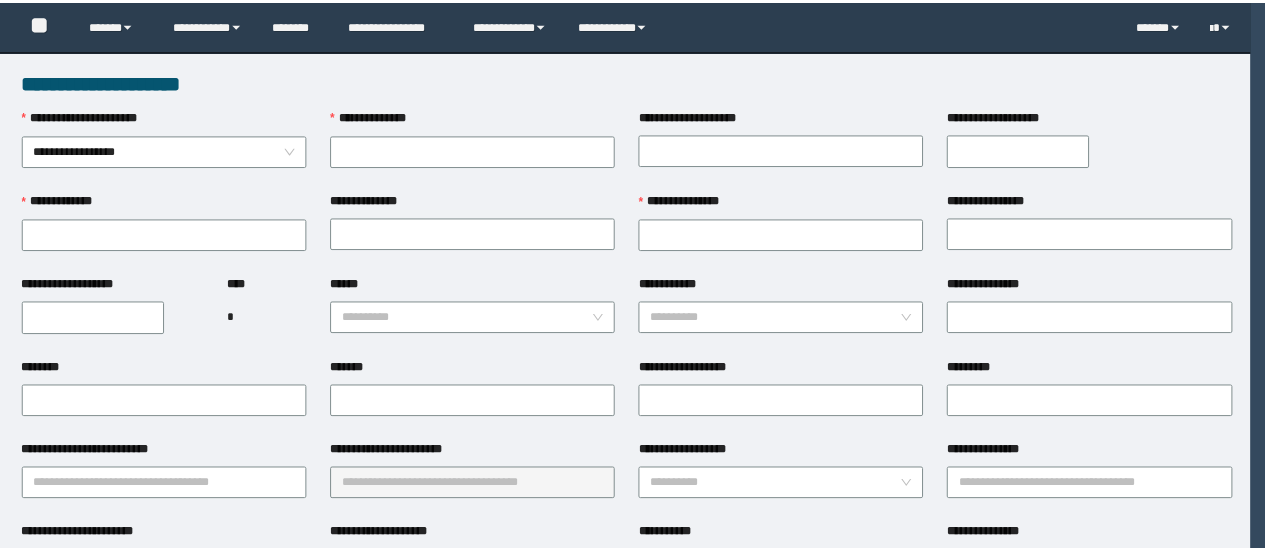 scroll, scrollTop: 0, scrollLeft: 0, axis: both 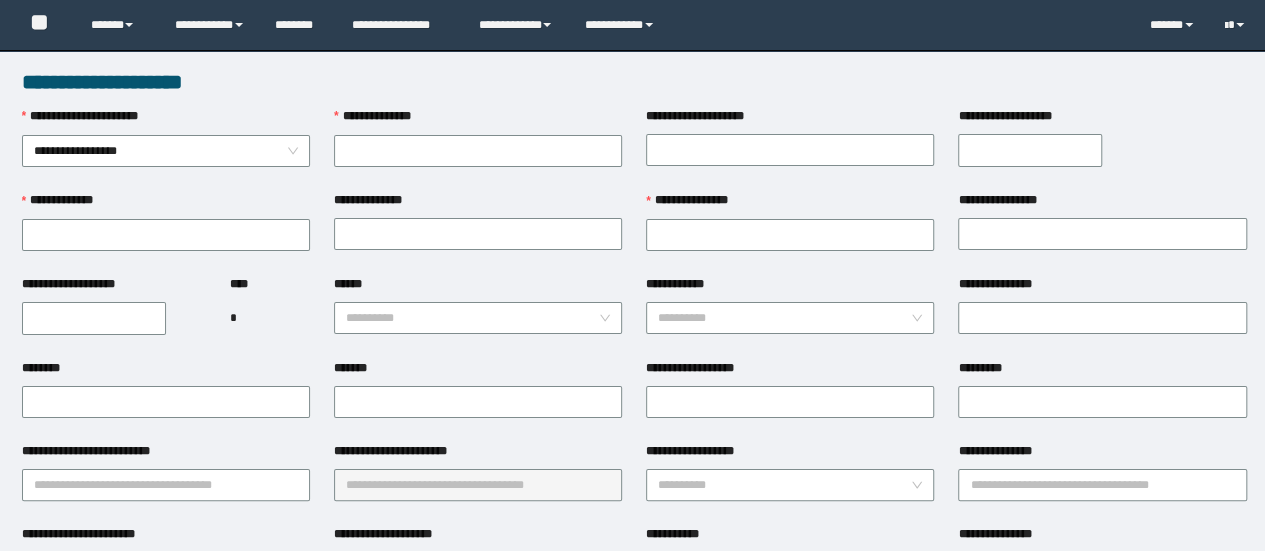 type on "********" 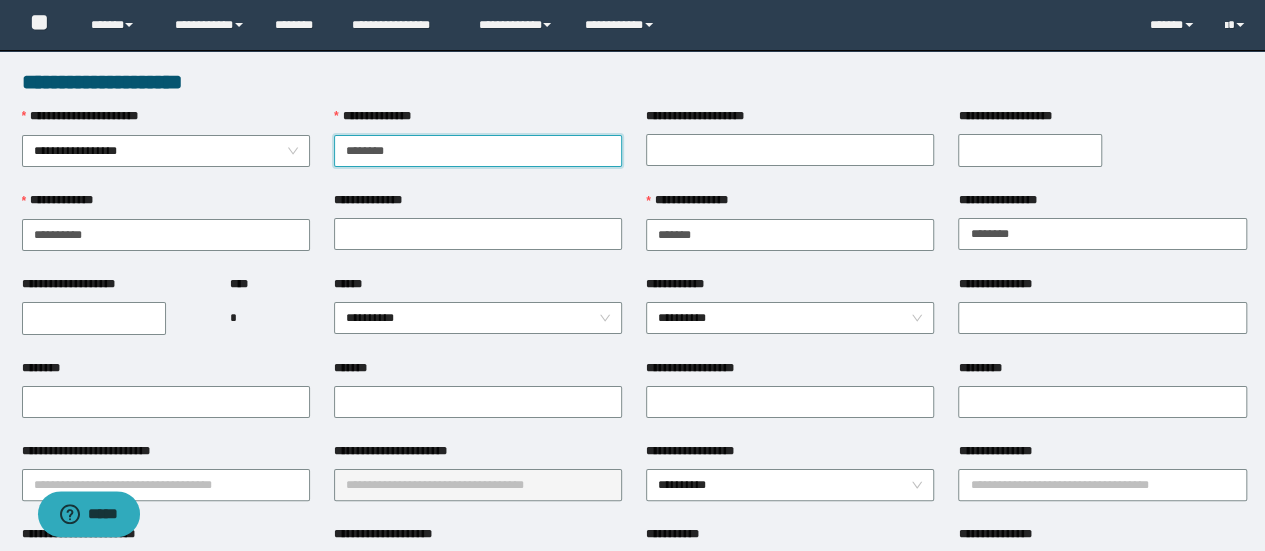 scroll, scrollTop: 0, scrollLeft: 0, axis: both 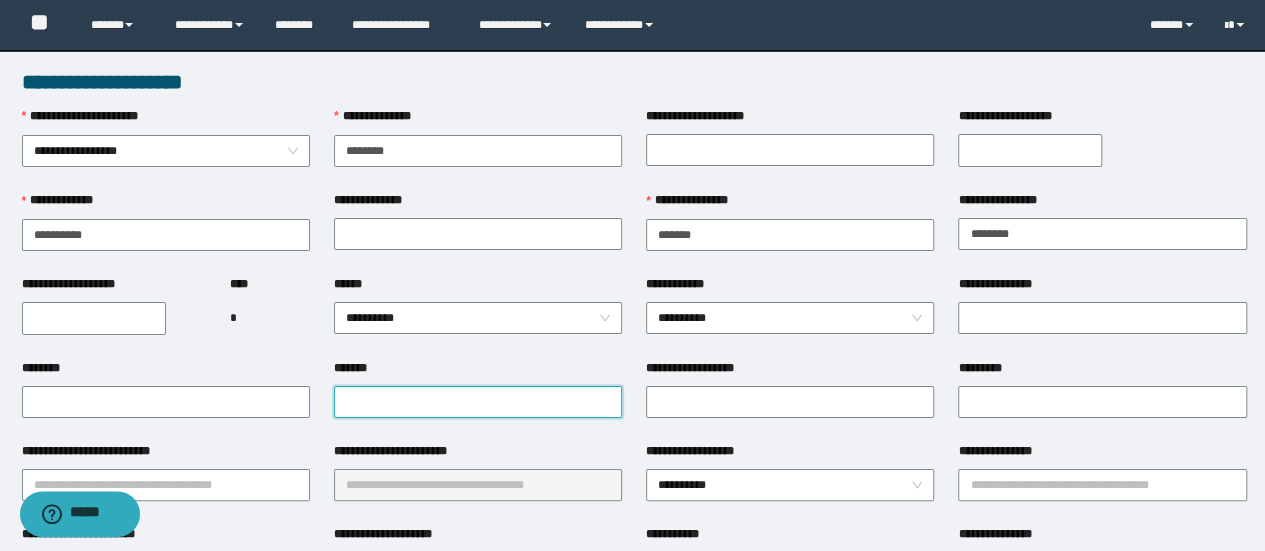 click on "*******" at bounding box center [478, 402] 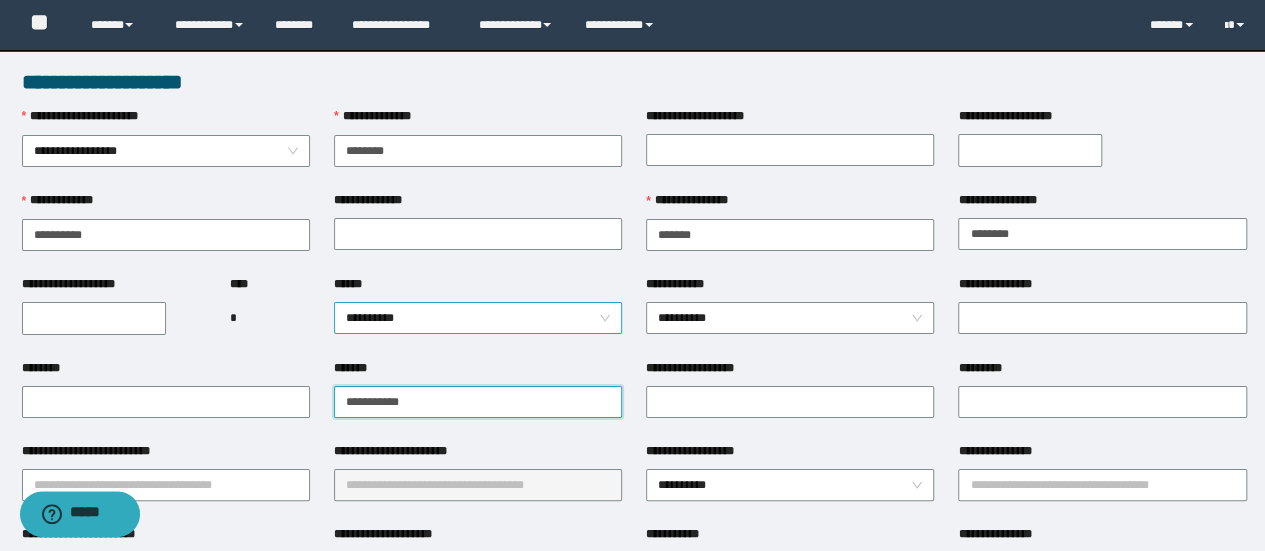 click on "**********" at bounding box center (478, 318) 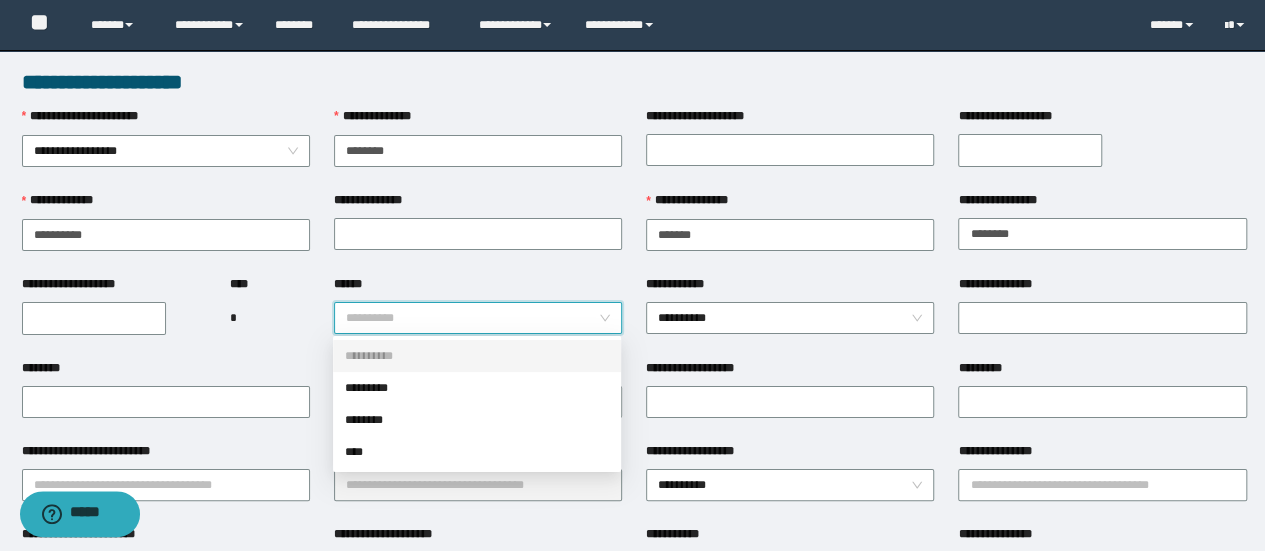click on "**********" at bounding box center [477, 356] 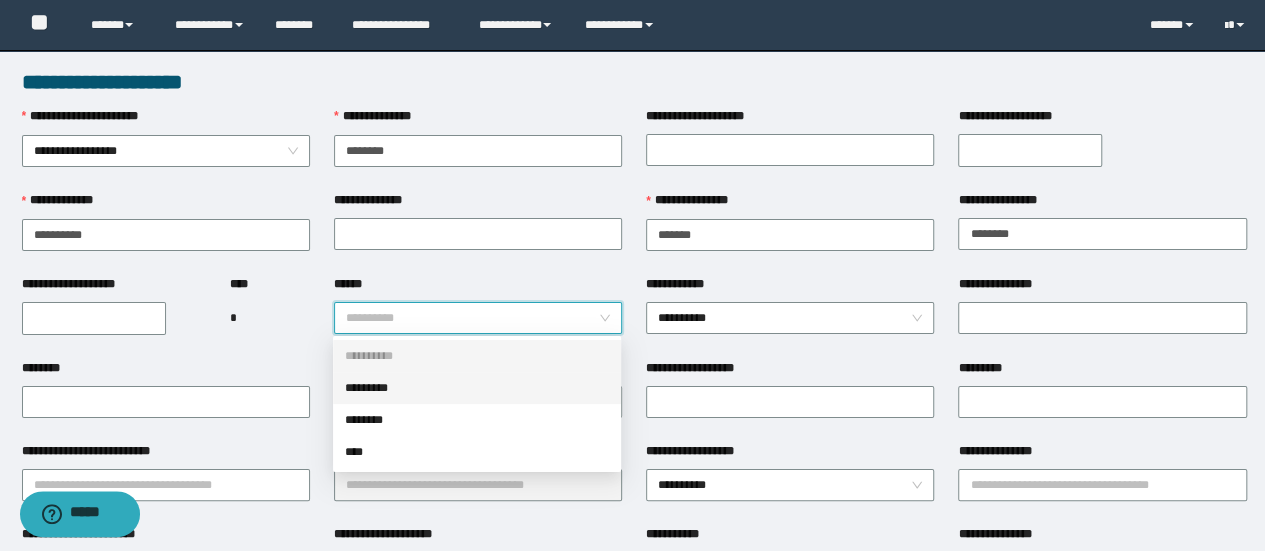 click on "*********" at bounding box center (477, 388) 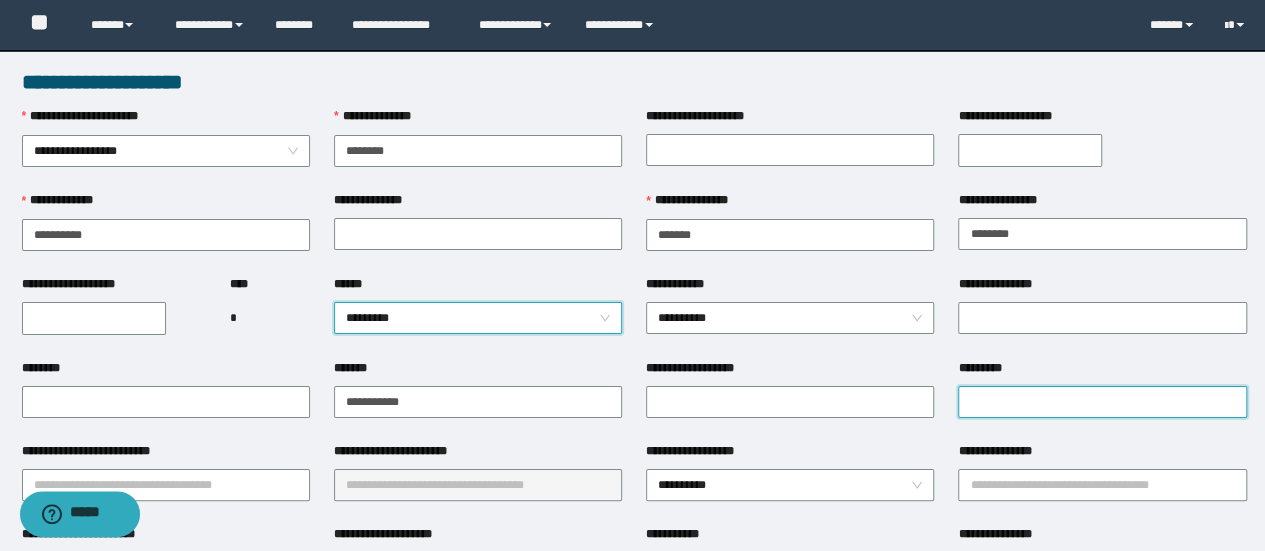click on "*********" at bounding box center (1102, 402) 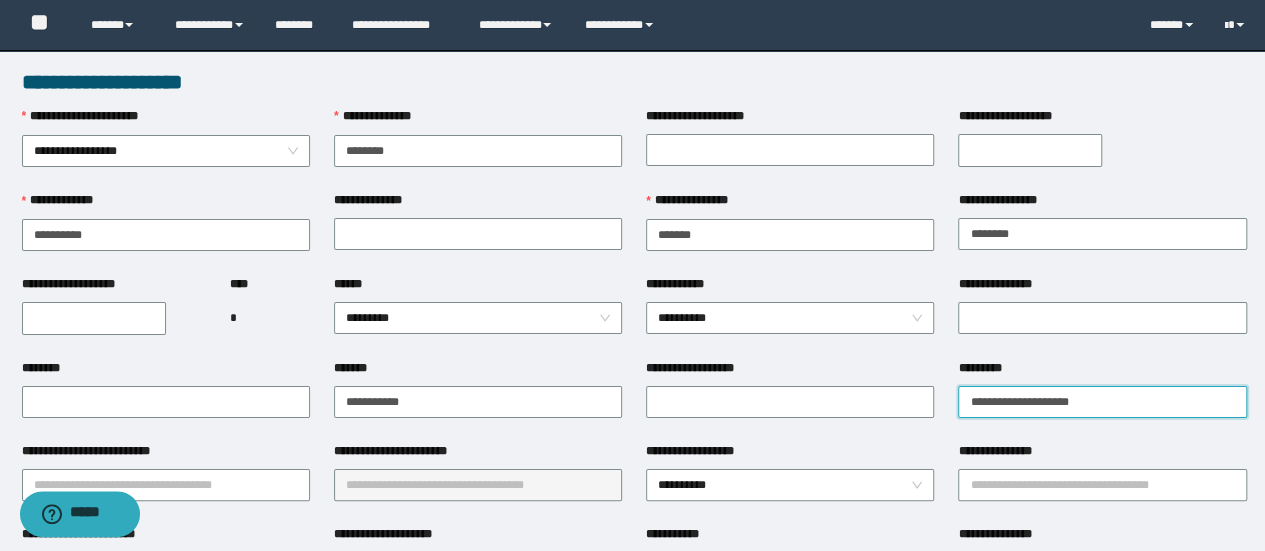 type on "**********" 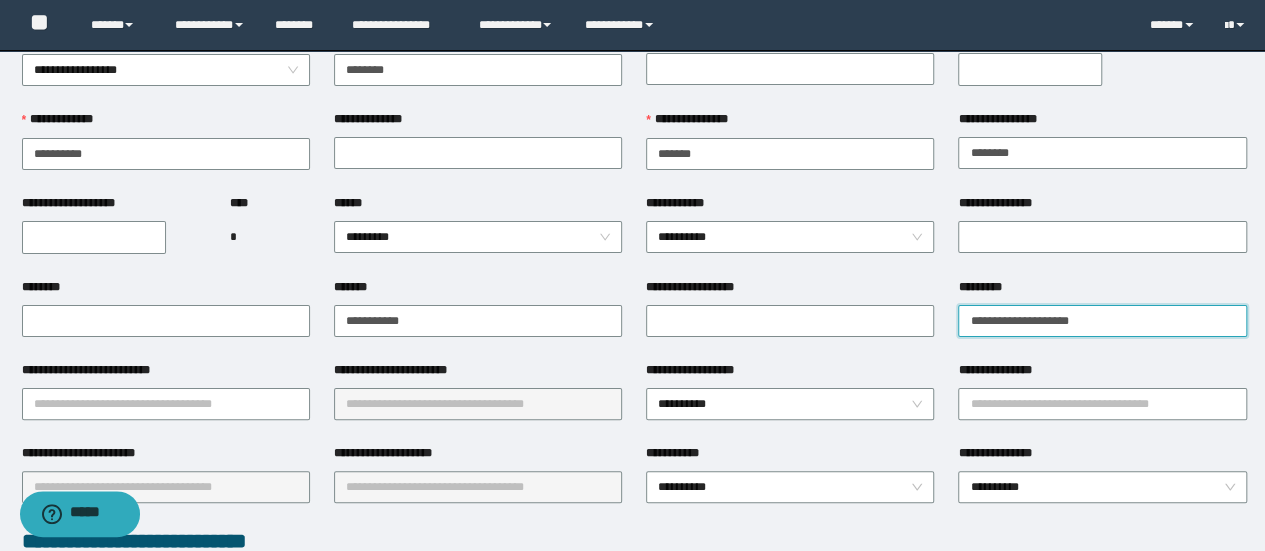 scroll, scrollTop: 100, scrollLeft: 0, axis: vertical 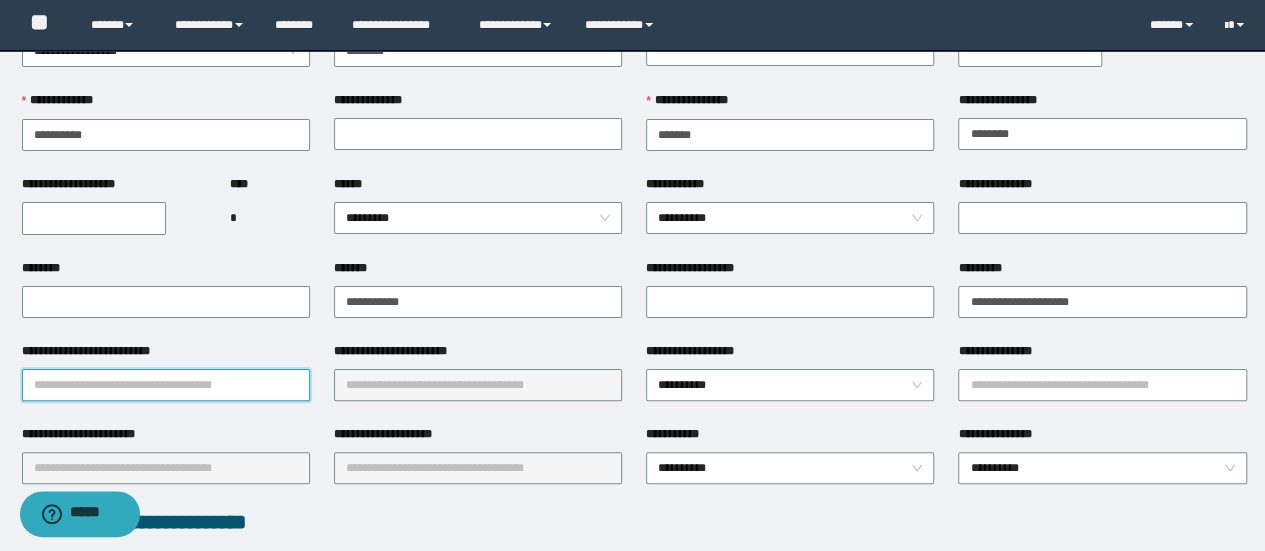 click on "**********" at bounding box center (166, 385) 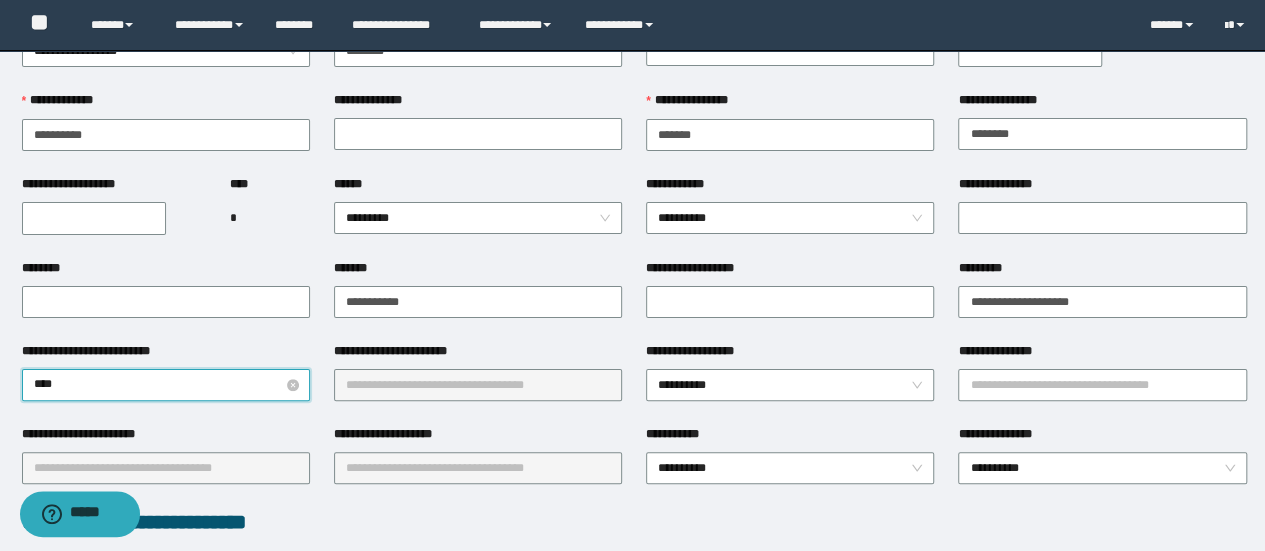 type on "*****" 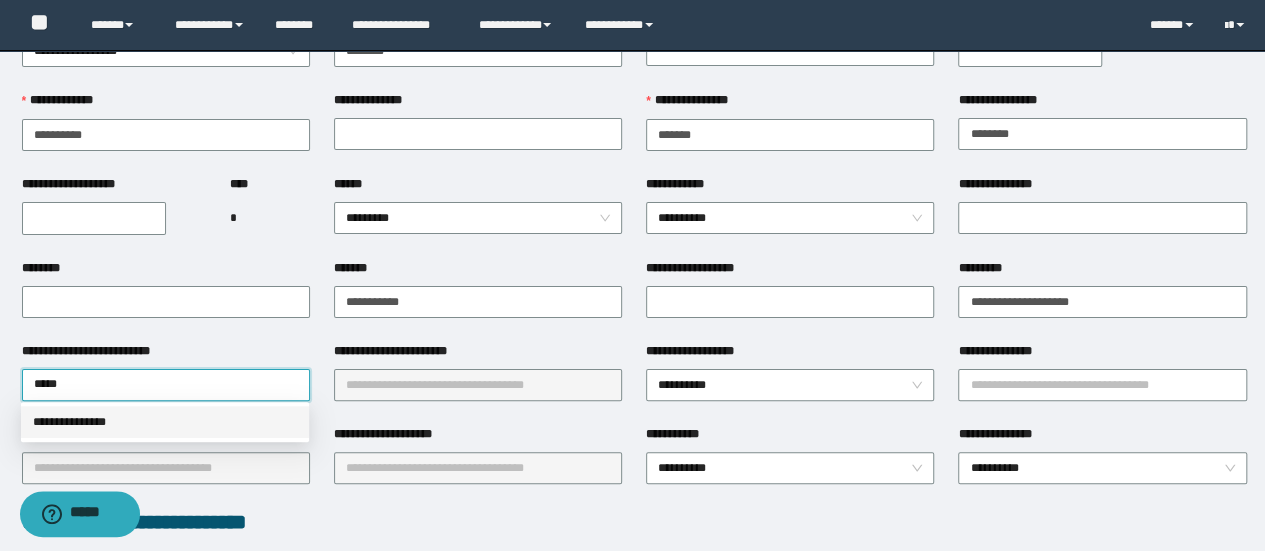 click on "**********" at bounding box center (165, 422) 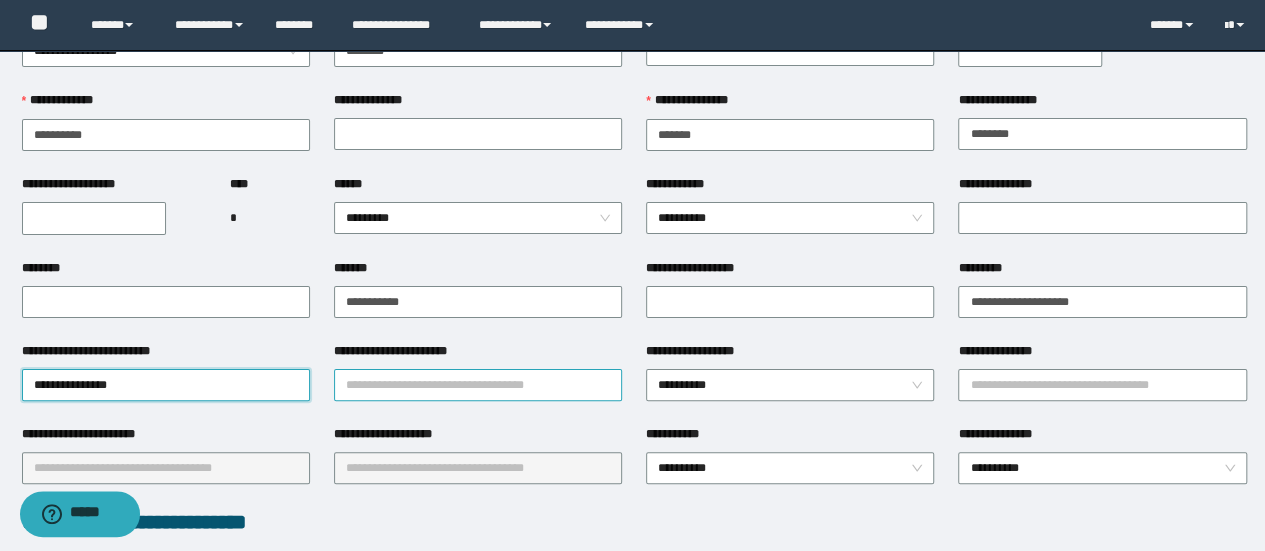 click on "**********" at bounding box center (478, 385) 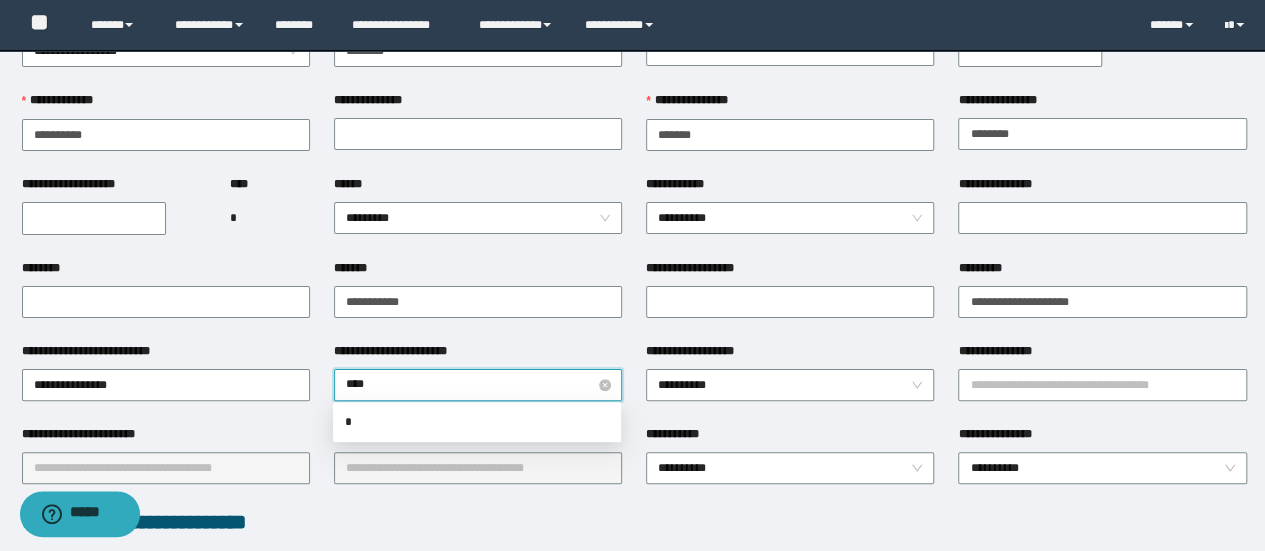 type on "*****" 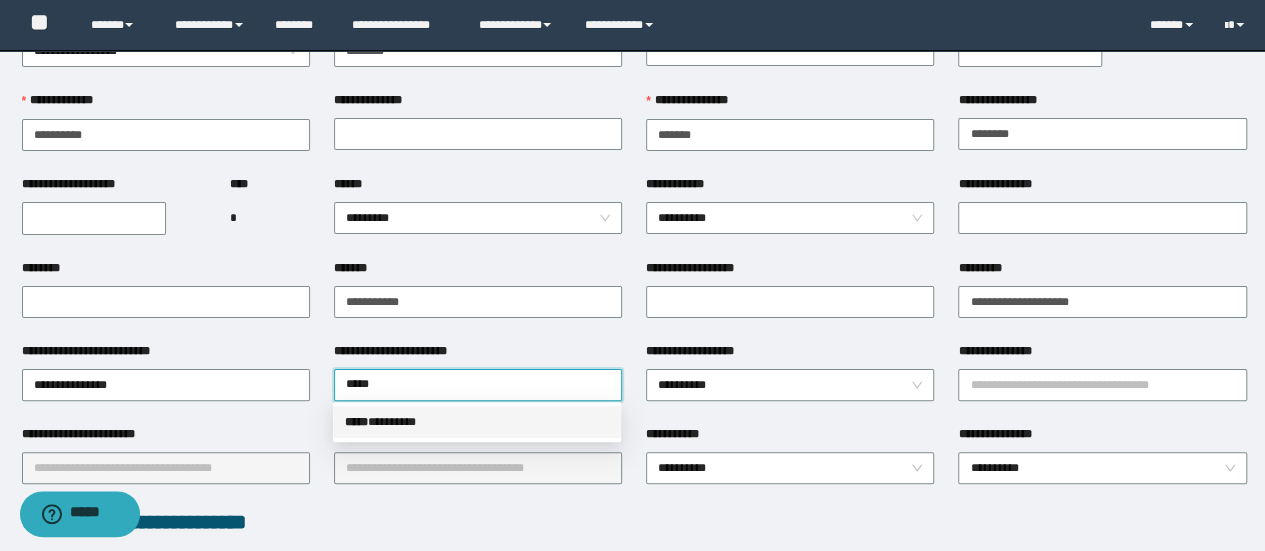drag, startPoint x: 424, startPoint y: 422, endPoint x: 563, endPoint y: 424, distance: 139.01439 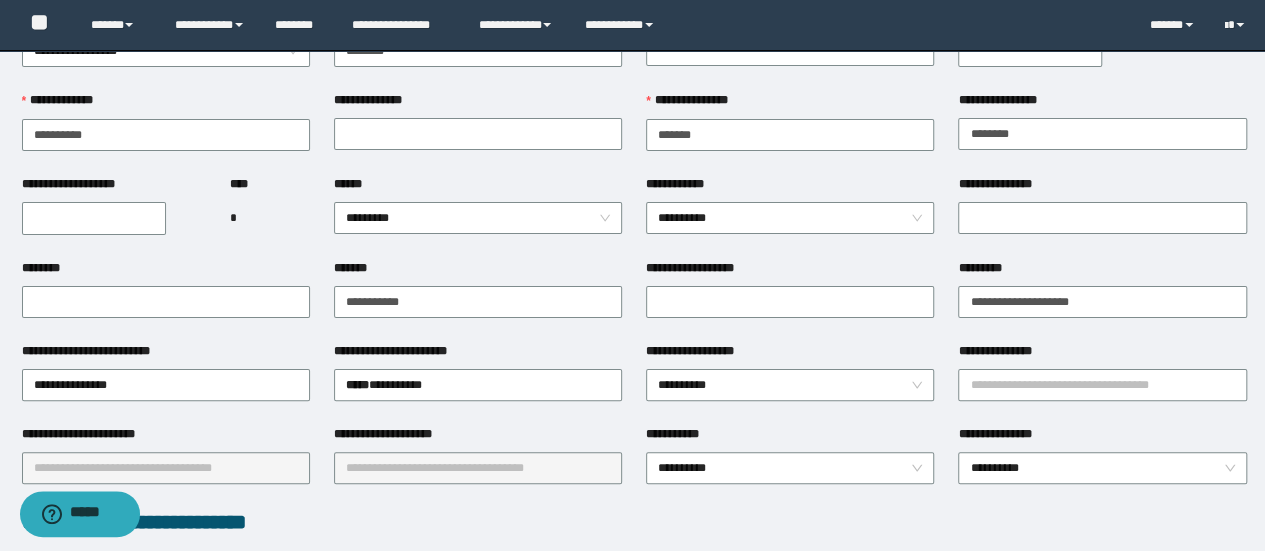 click on "**********" at bounding box center (790, 383) 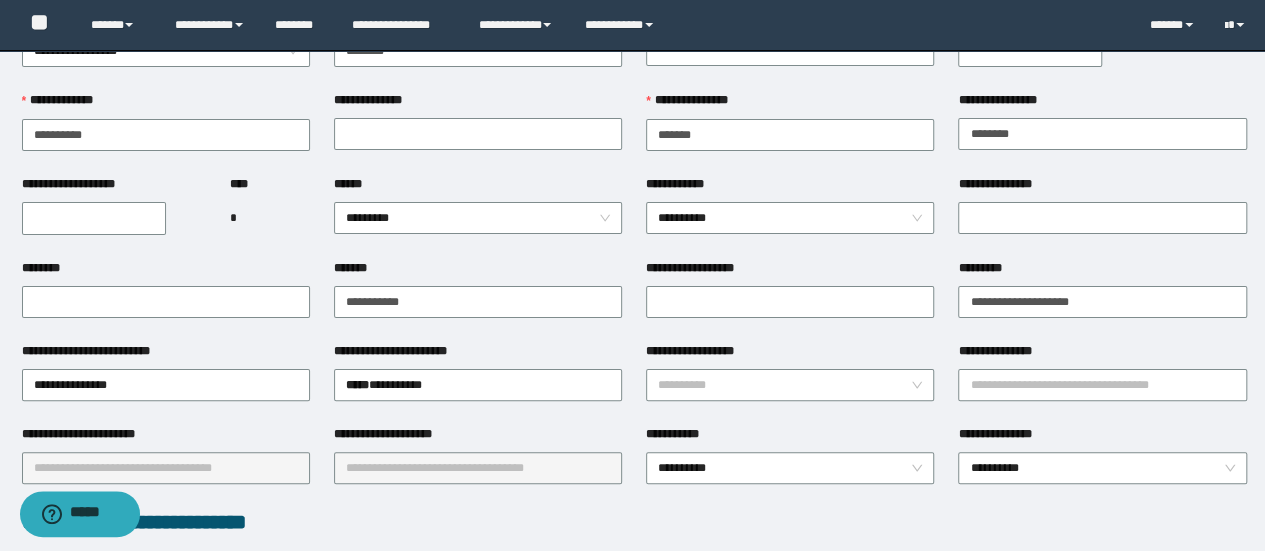 drag, startPoint x: 688, startPoint y: 389, endPoint x: 689, endPoint y: 413, distance: 24.020824 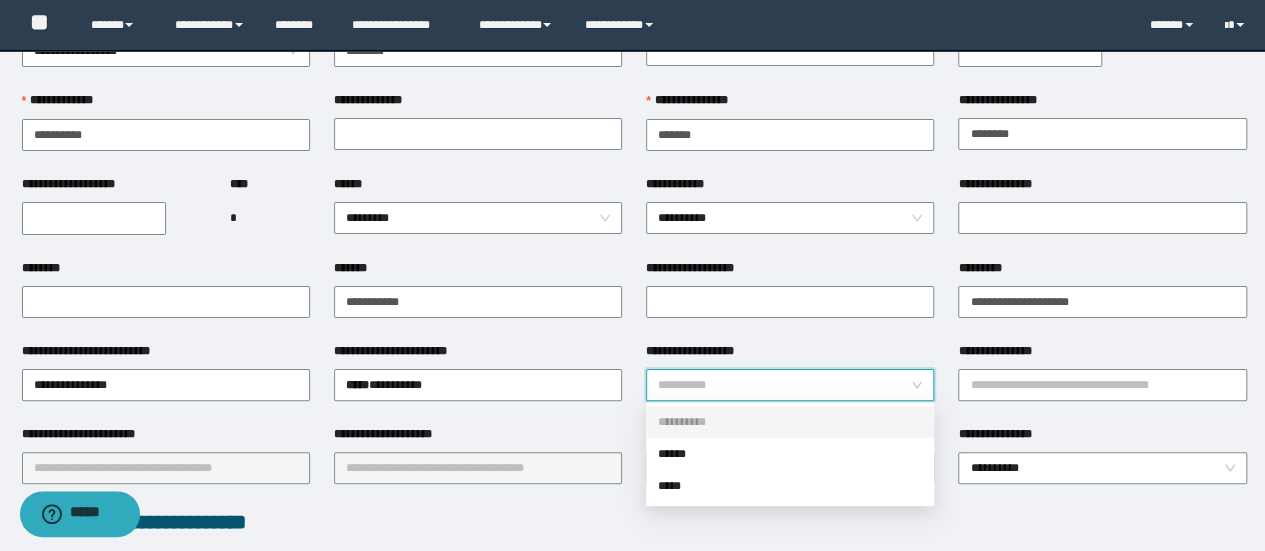 click on "******" at bounding box center [790, 454] 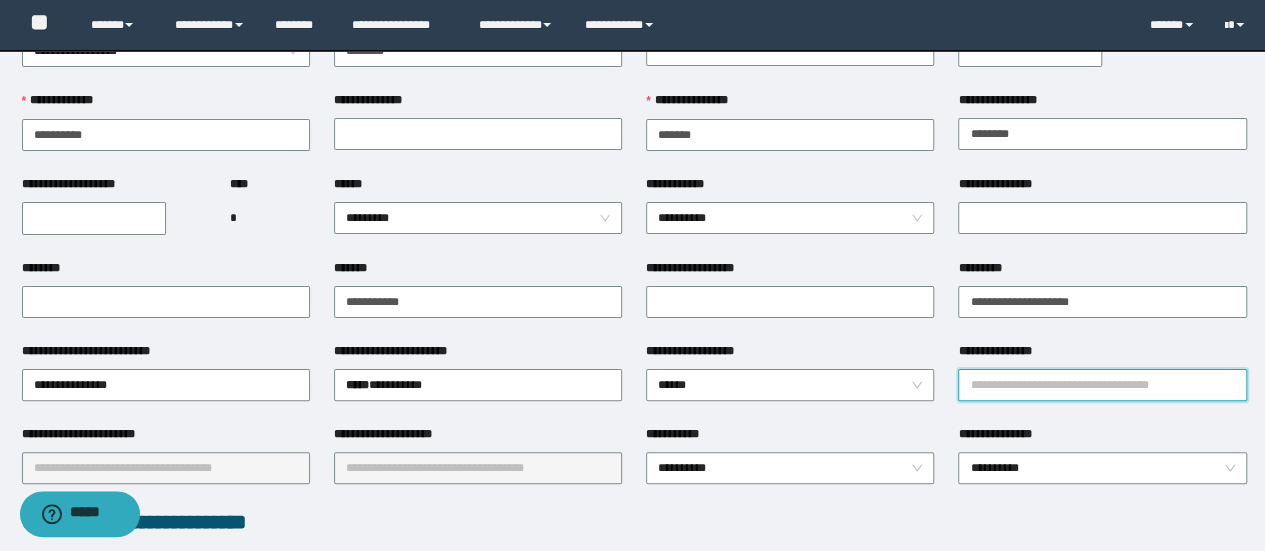 click on "**********" at bounding box center [1102, 385] 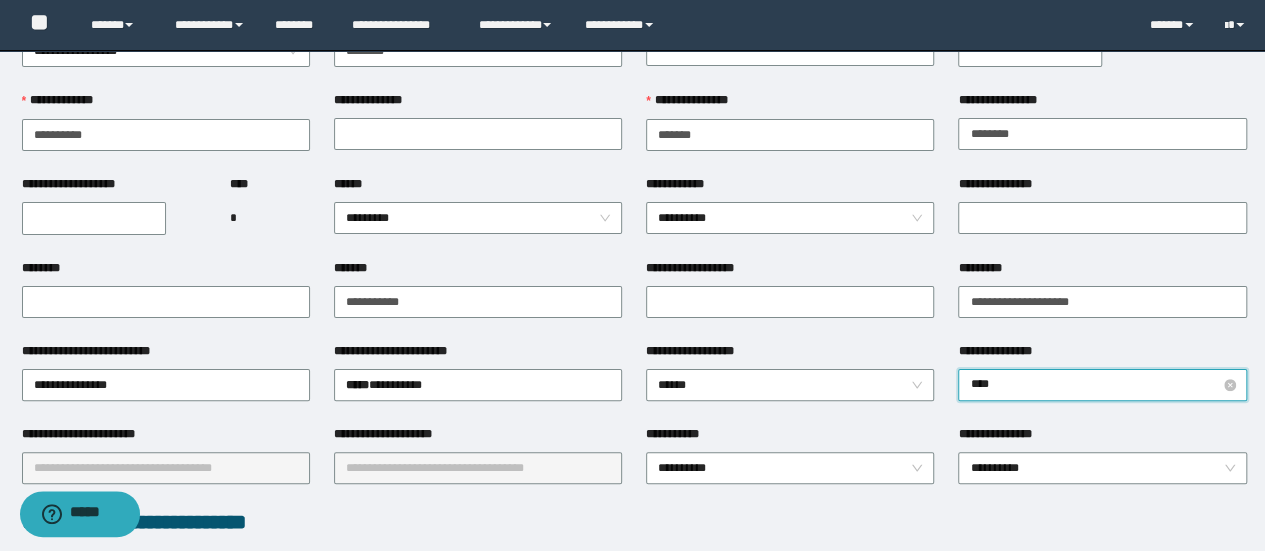 type on "*****" 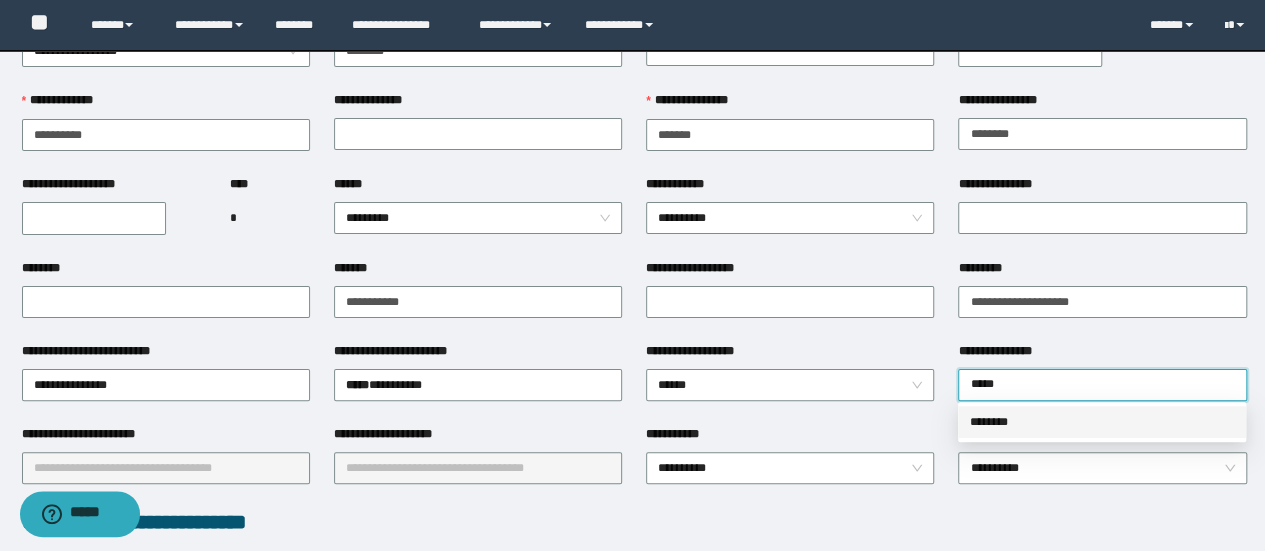 click on "********" at bounding box center [1102, 422] 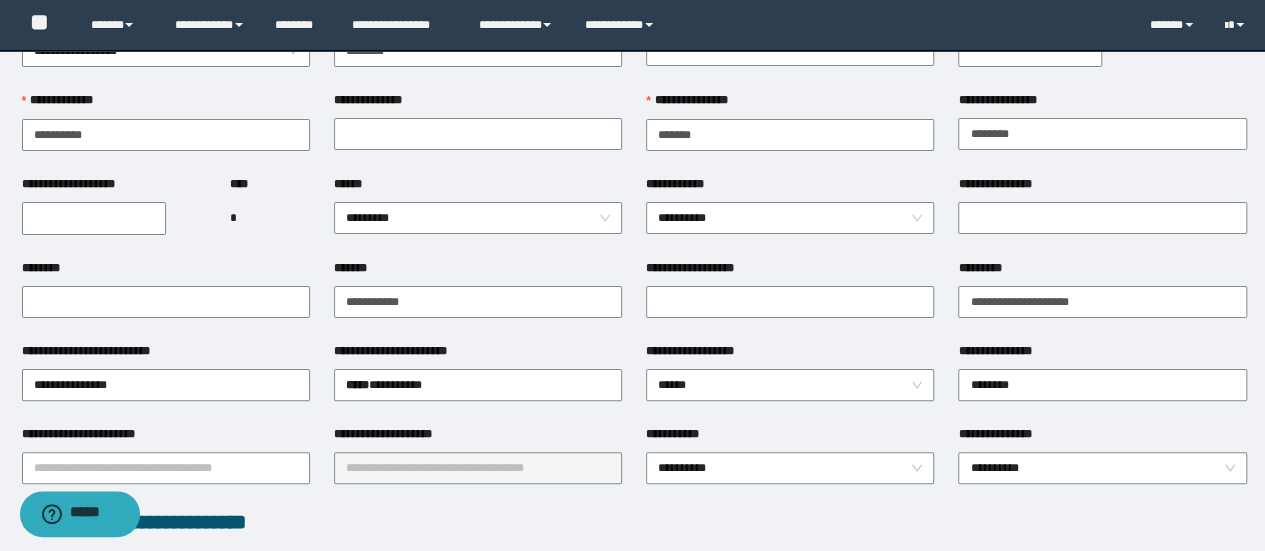 click on "**********" at bounding box center [698, 268] 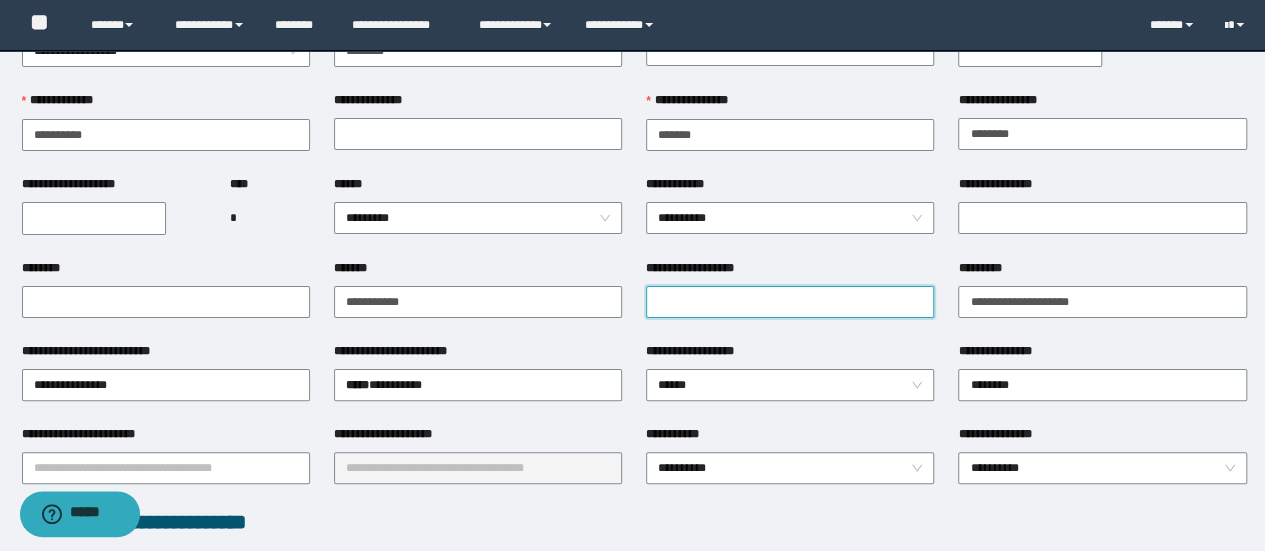 click on "**********" at bounding box center [790, 302] 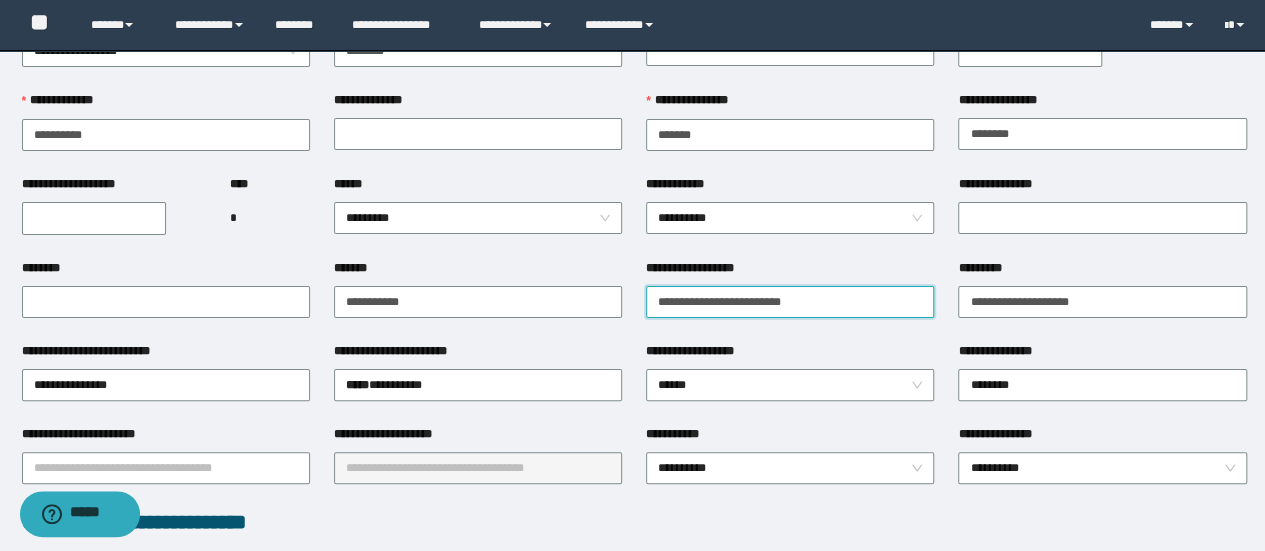 type on "**********" 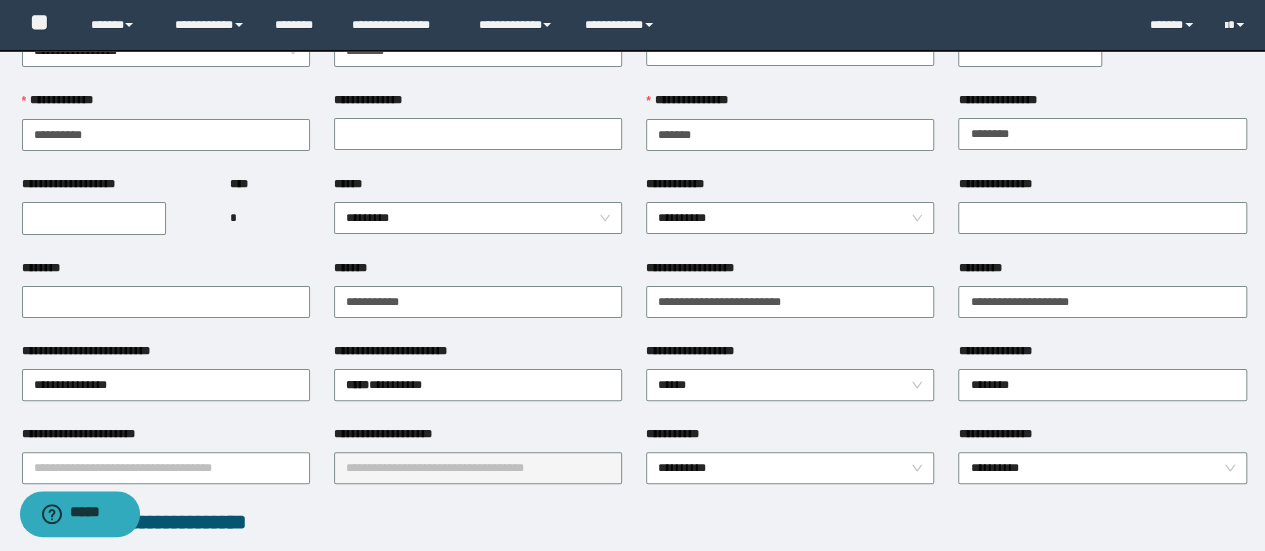 click on "**********" at bounding box center [790, 188] 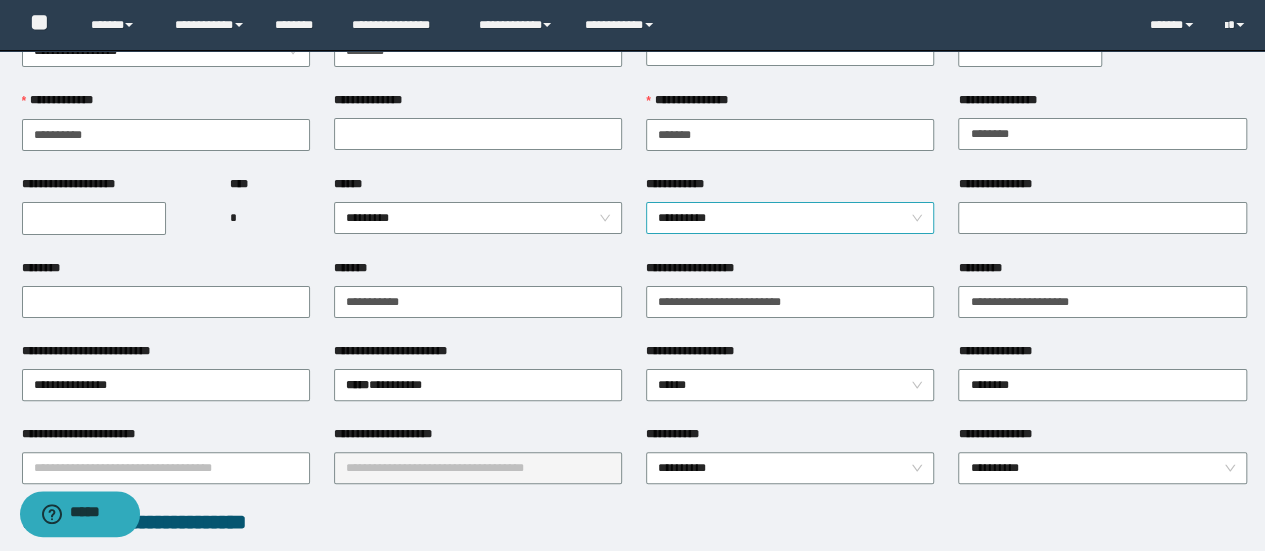 click on "**********" at bounding box center [790, 218] 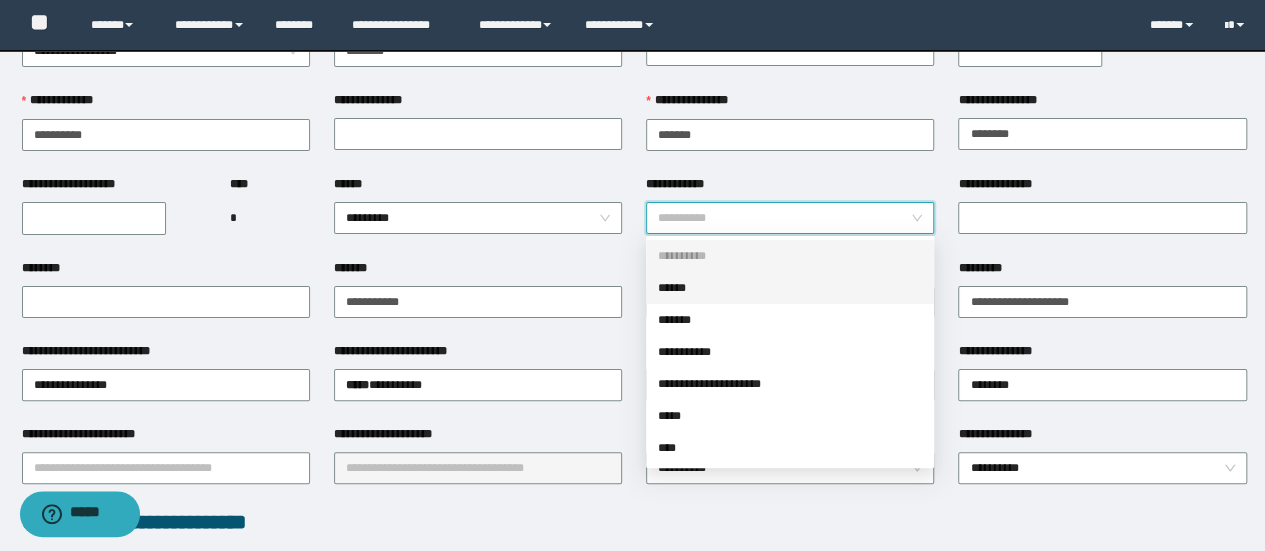 click on "******" at bounding box center (790, 288) 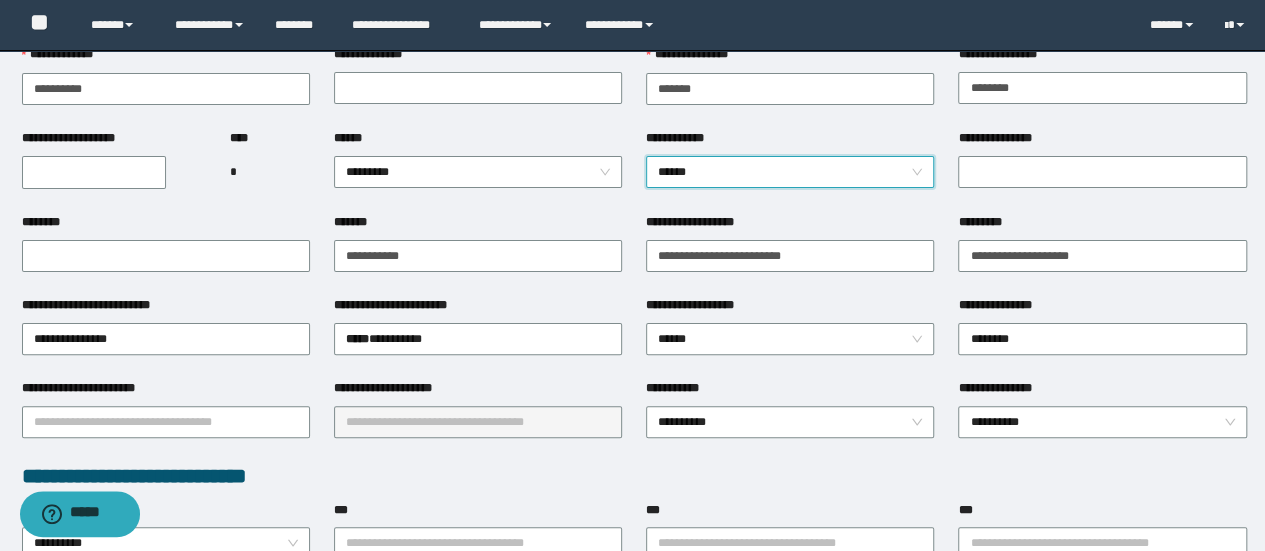 scroll, scrollTop: 300, scrollLeft: 0, axis: vertical 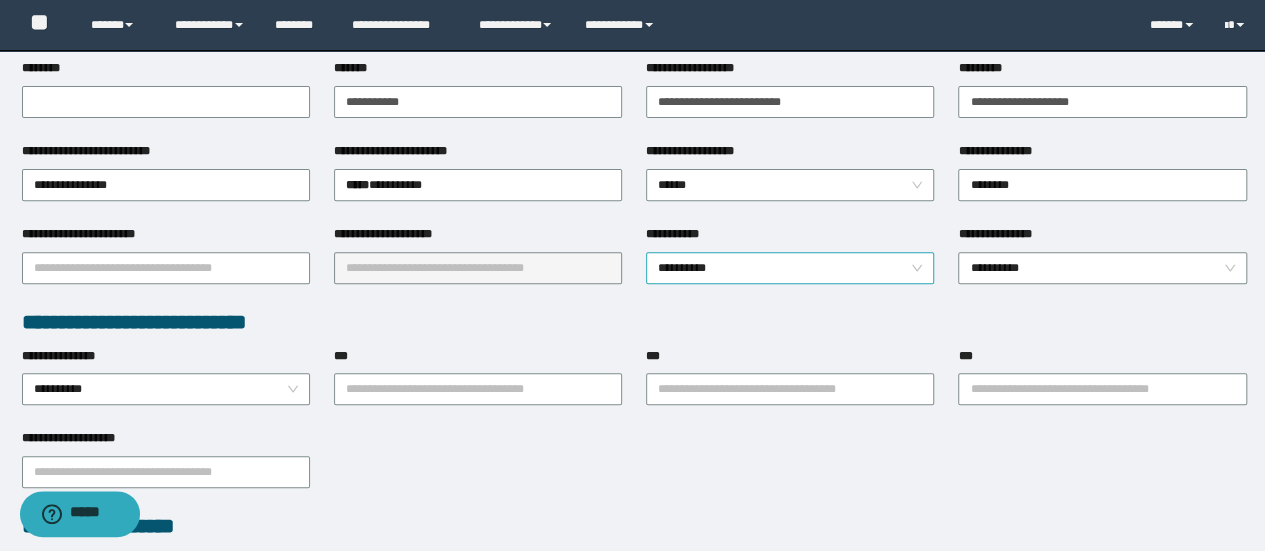 click on "**********" at bounding box center (790, 268) 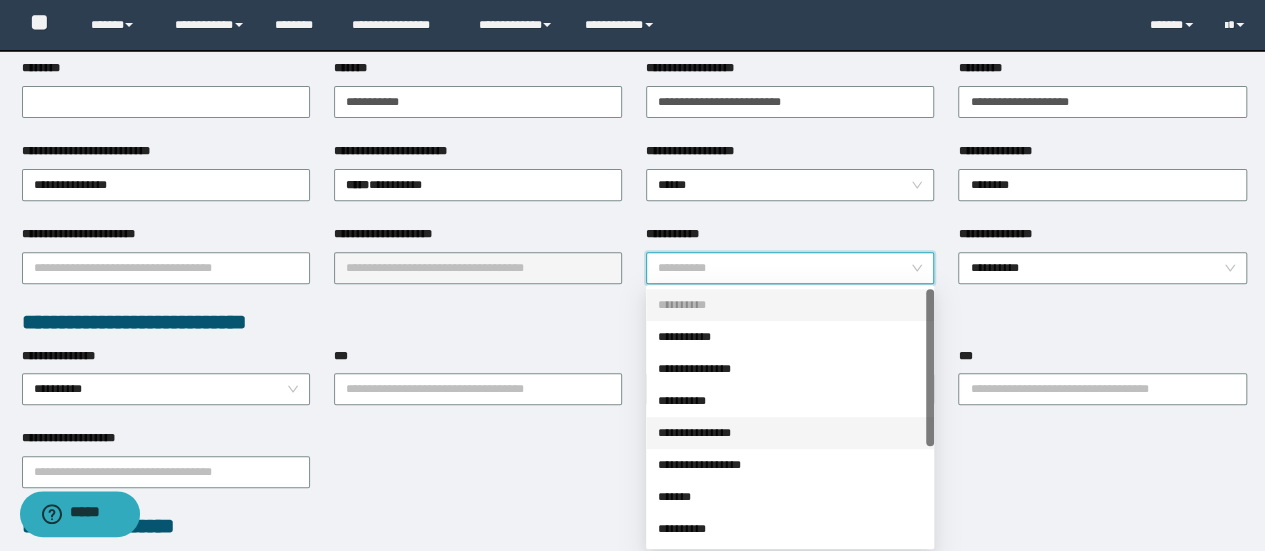click on "**********" at bounding box center (790, 433) 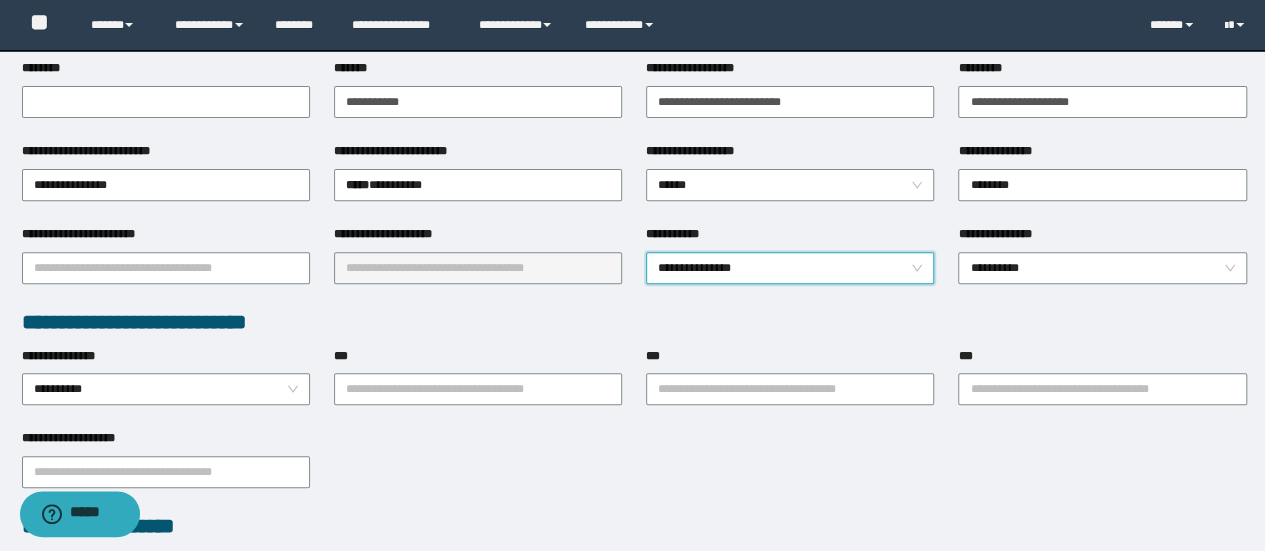 click on "***" at bounding box center (478, 360) 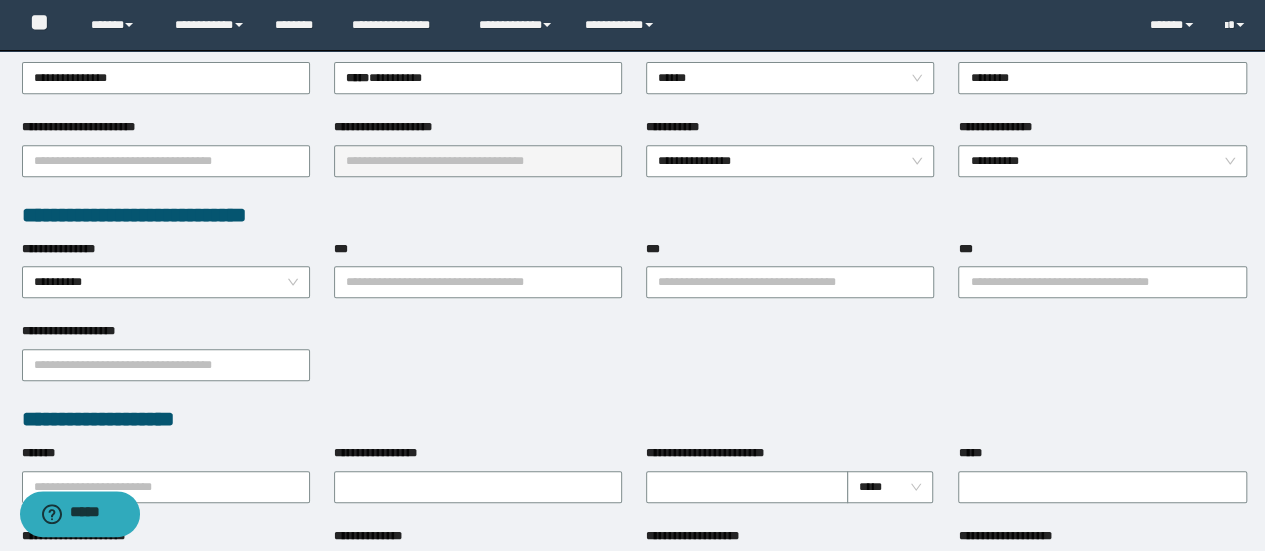 scroll, scrollTop: 500, scrollLeft: 0, axis: vertical 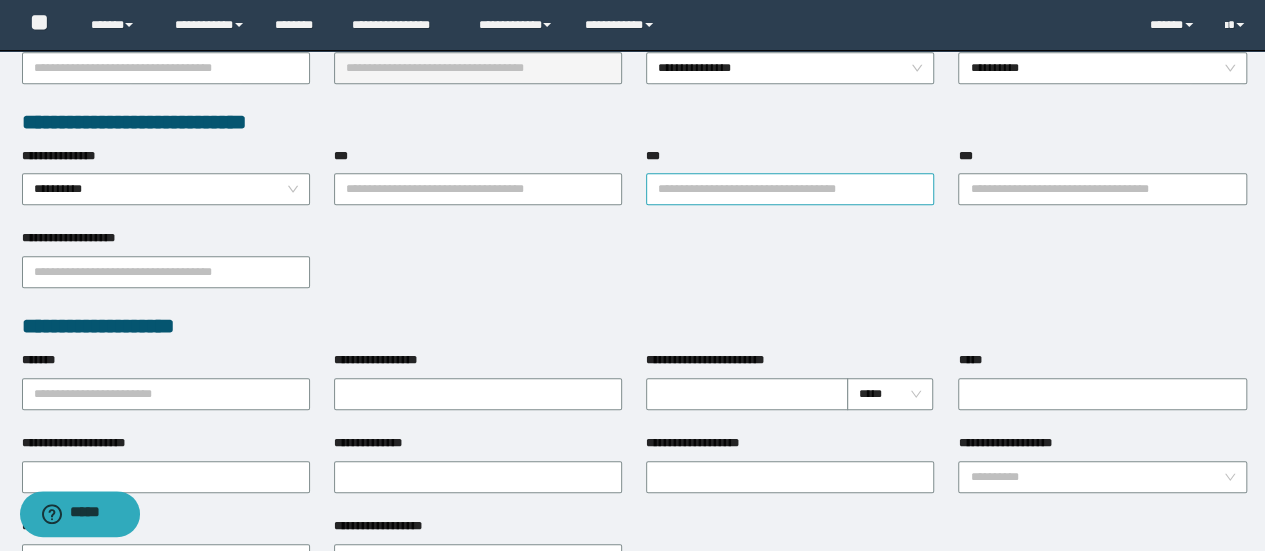 click on "***" at bounding box center (790, 189) 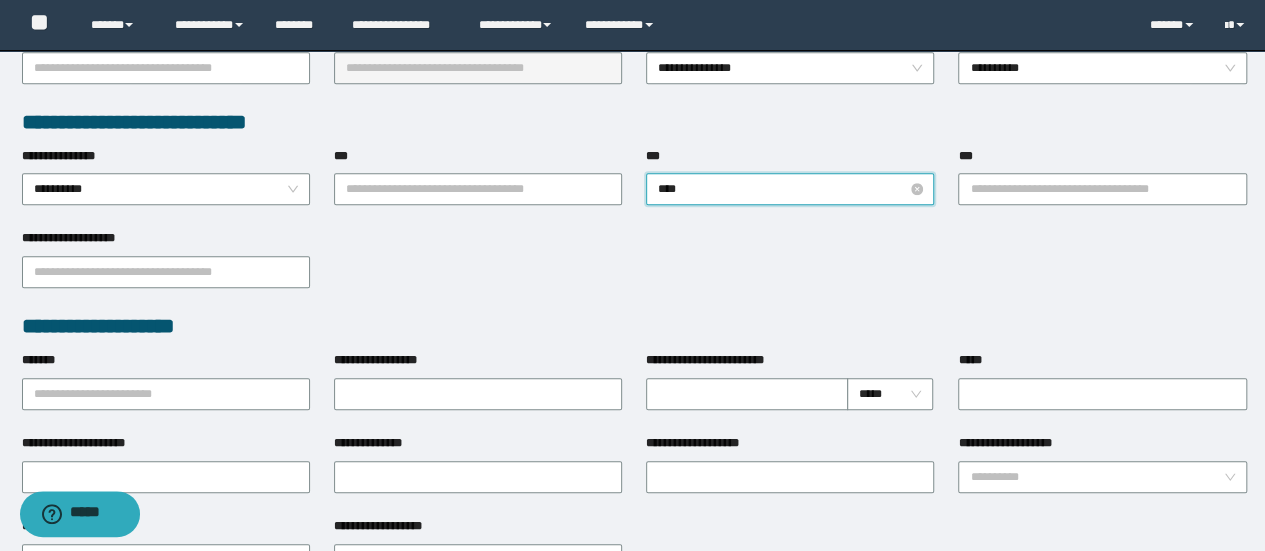 type on "*****" 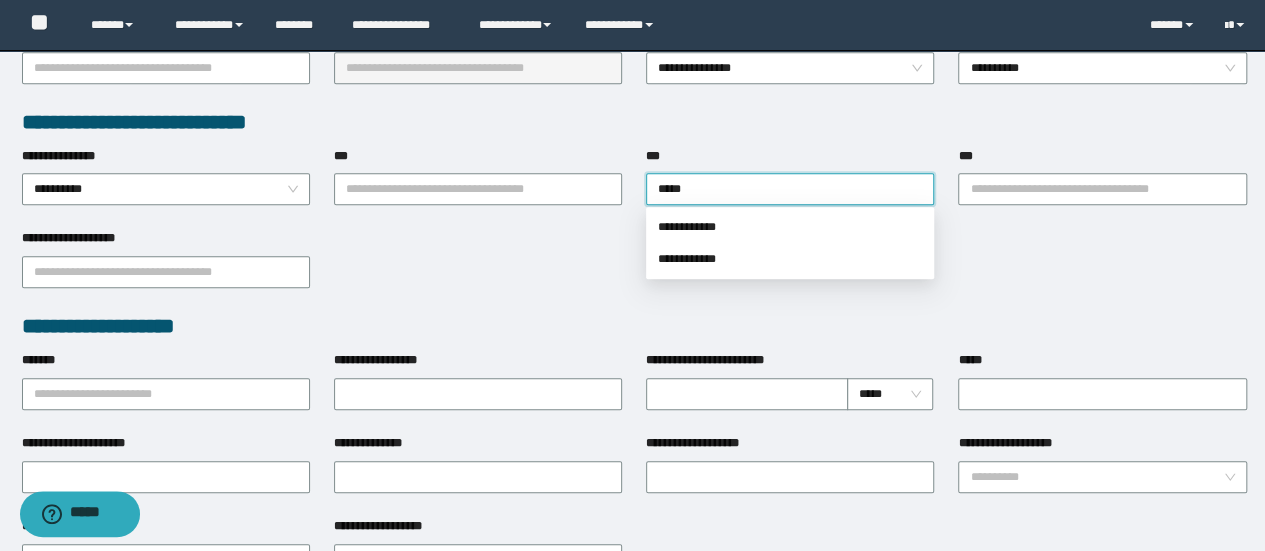 click on "**********" at bounding box center [790, 227] 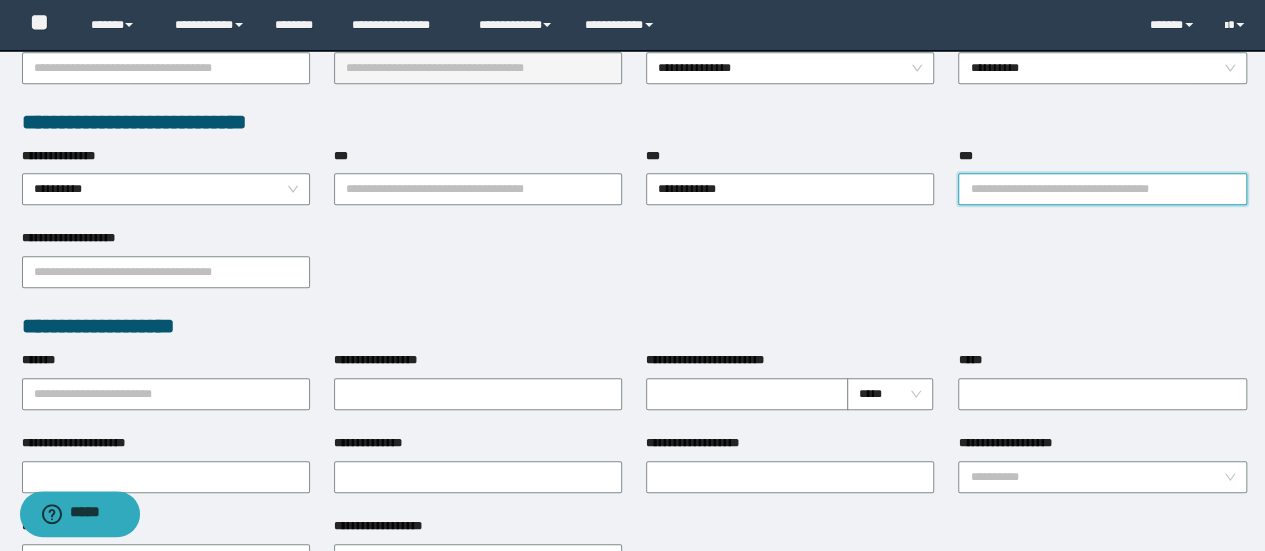 drag, startPoint x: 1024, startPoint y: 188, endPoint x: 1018, endPoint y: 201, distance: 14.3178215 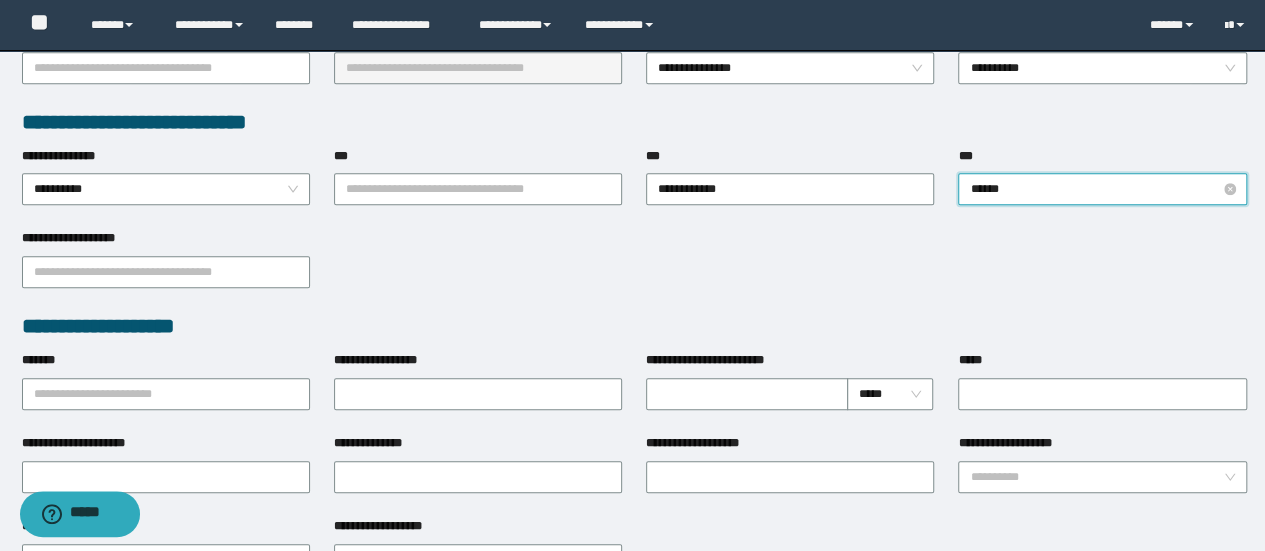 type on "*******" 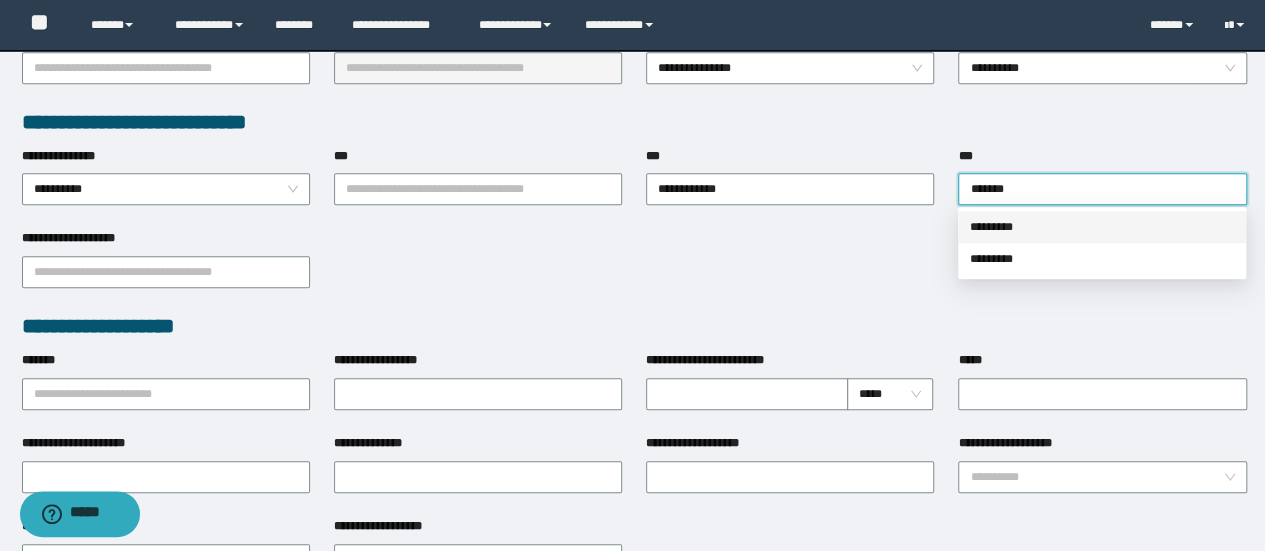 click on "*********" at bounding box center [1102, 227] 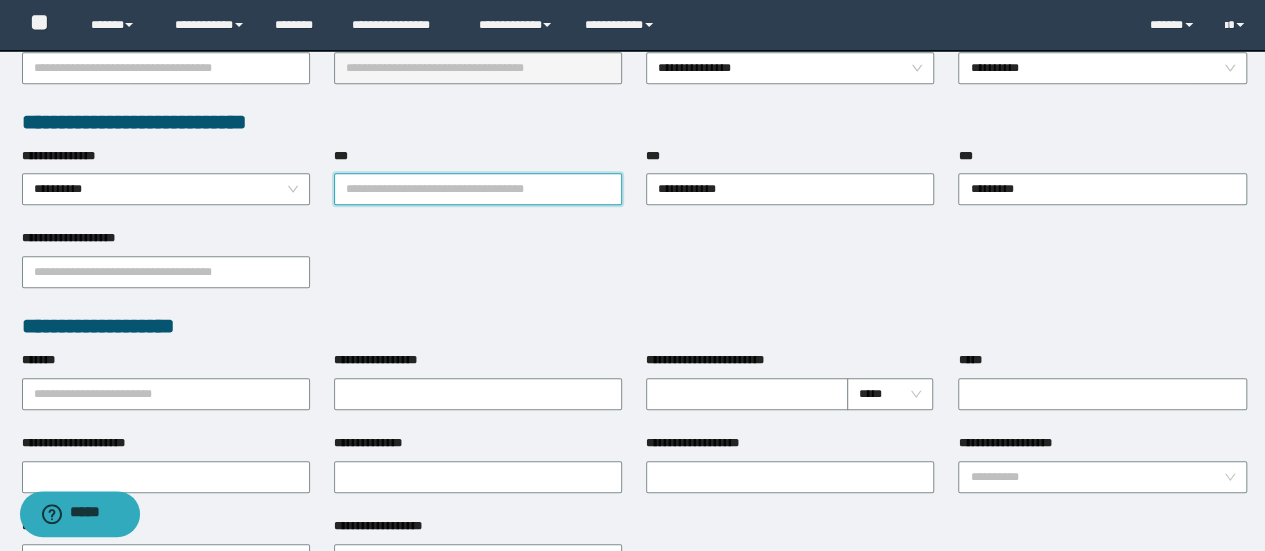 click on "***" at bounding box center (478, 189) 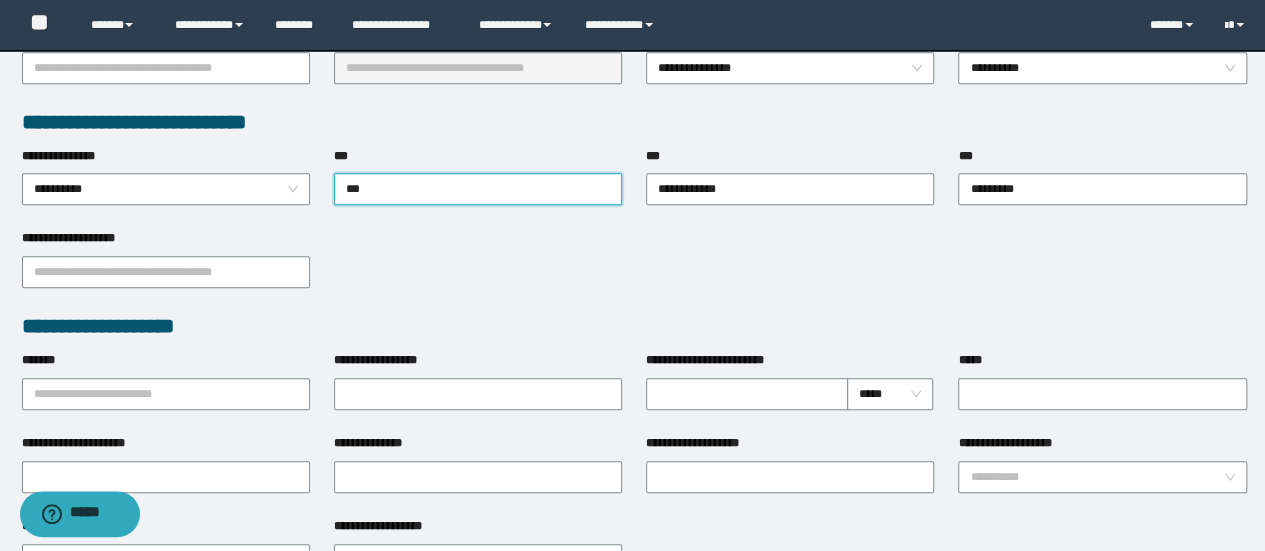 type on "****" 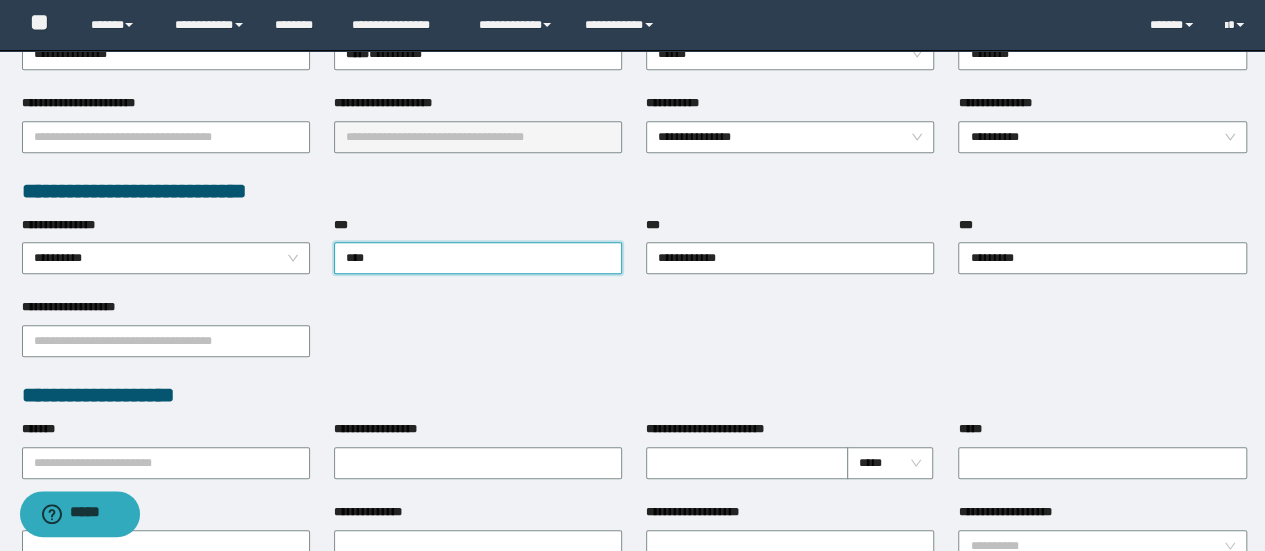 scroll, scrollTop: 400, scrollLeft: 0, axis: vertical 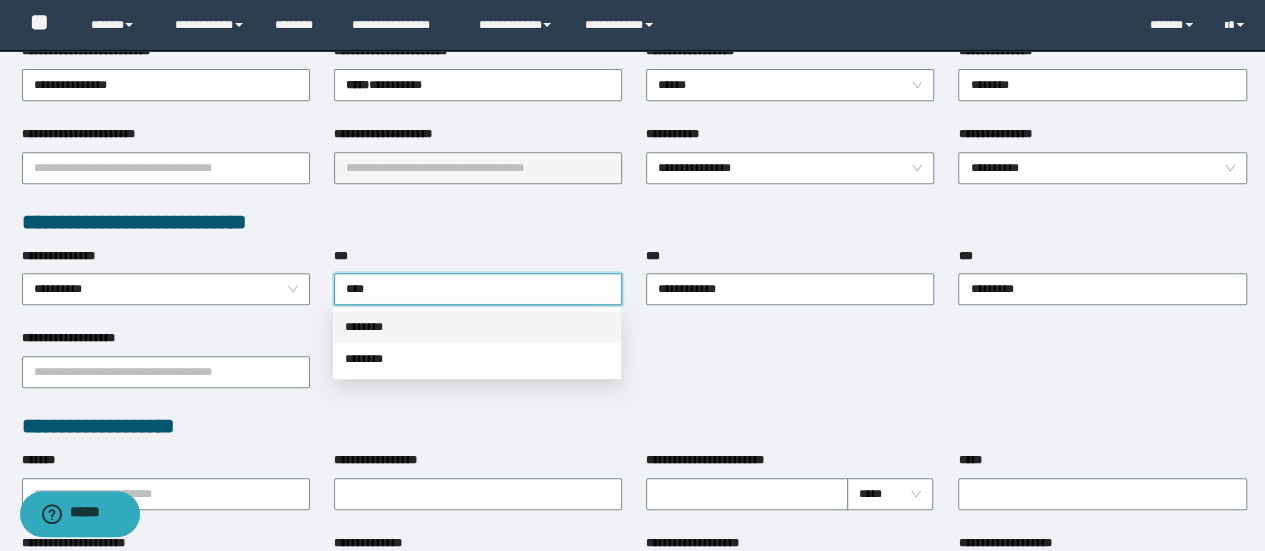 click on "********" at bounding box center (477, 327) 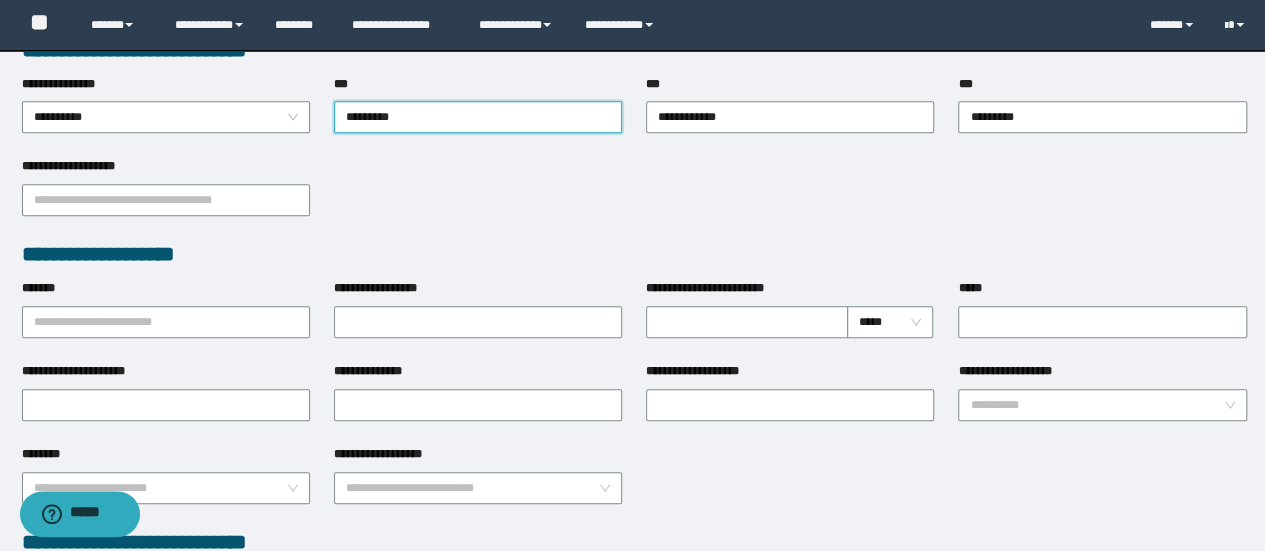 scroll, scrollTop: 600, scrollLeft: 0, axis: vertical 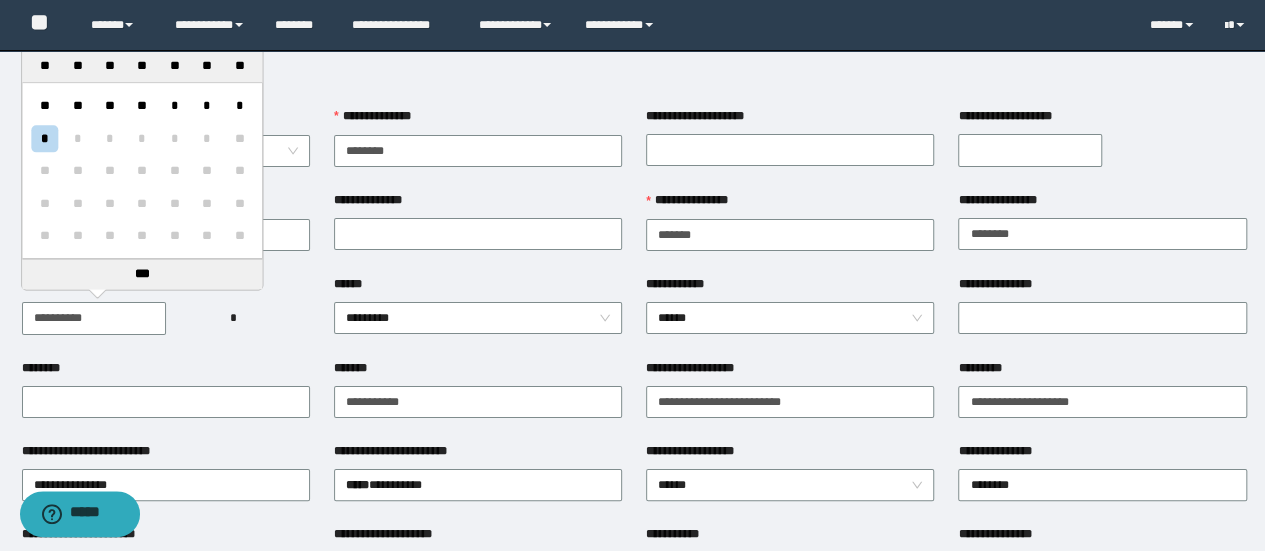click on "**********" at bounding box center (94, 318) 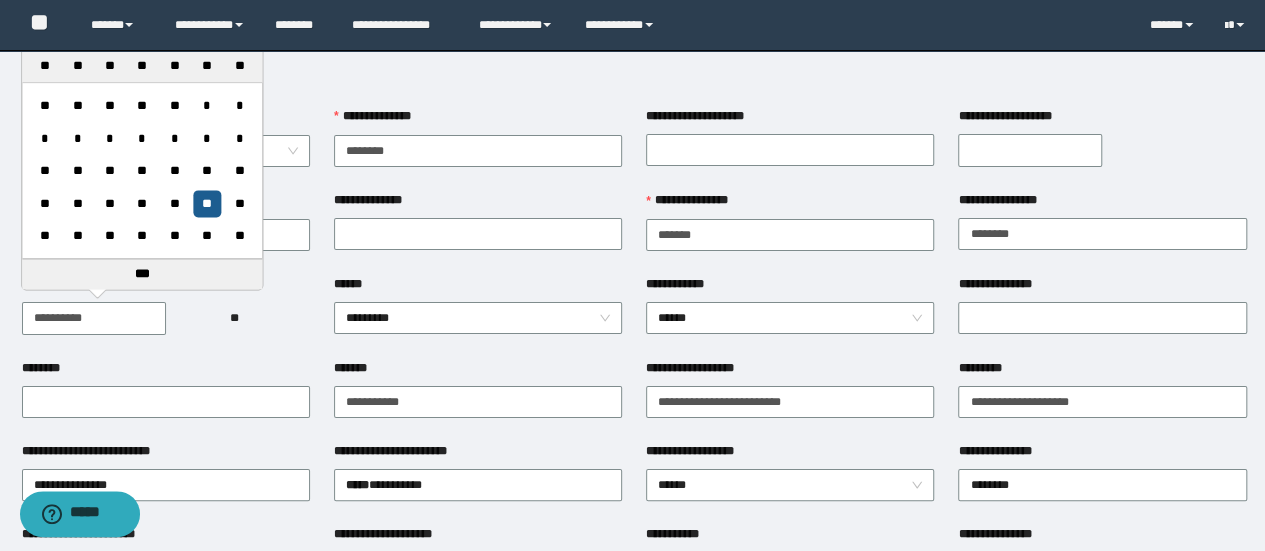 type on "**********" 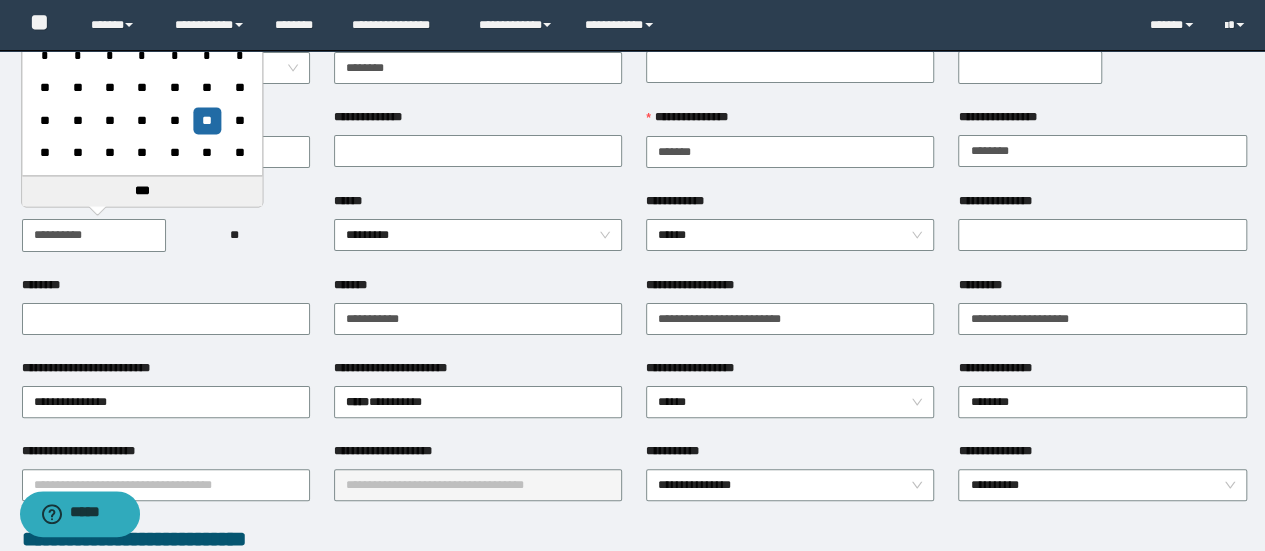 scroll, scrollTop: 200, scrollLeft: 0, axis: vertical 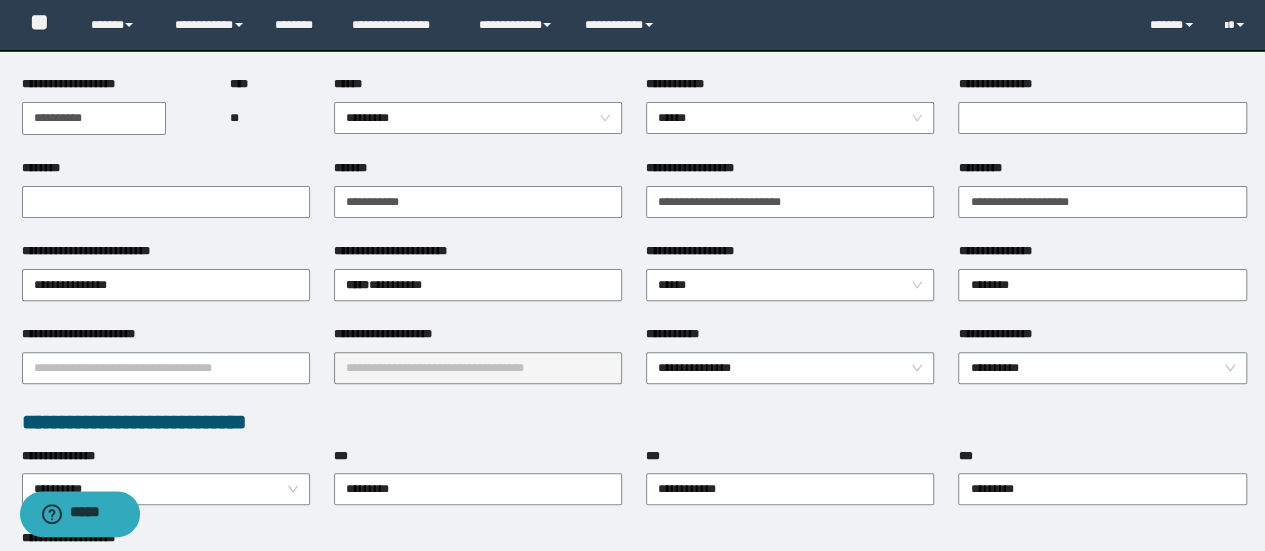click on "**********" at bounding box center (634, 422) 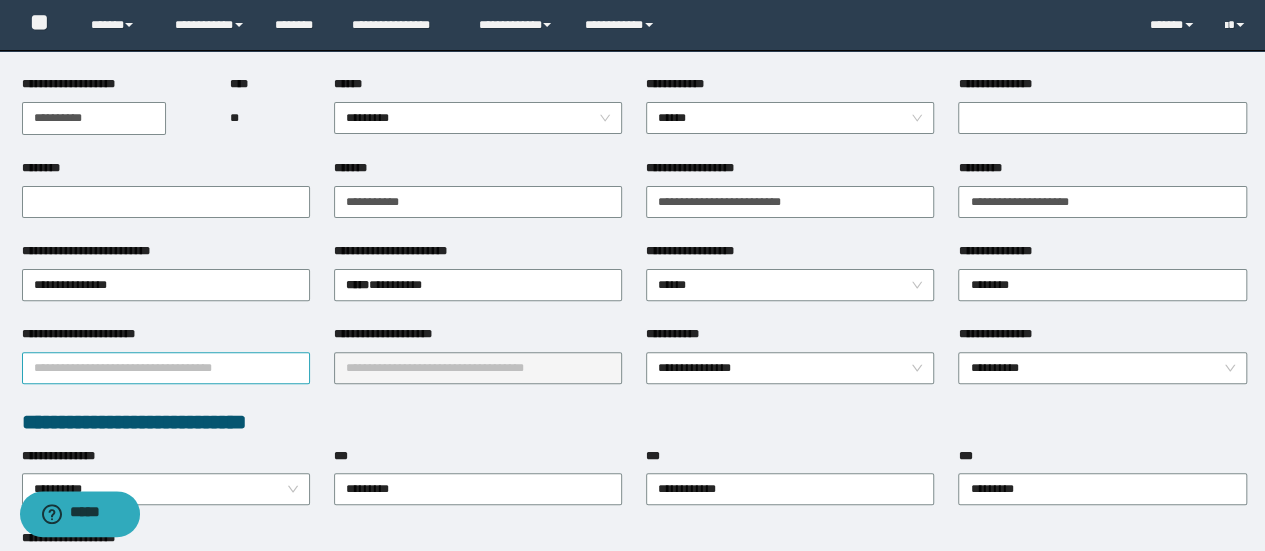 click on "**********" at bounding box center (166, 368) 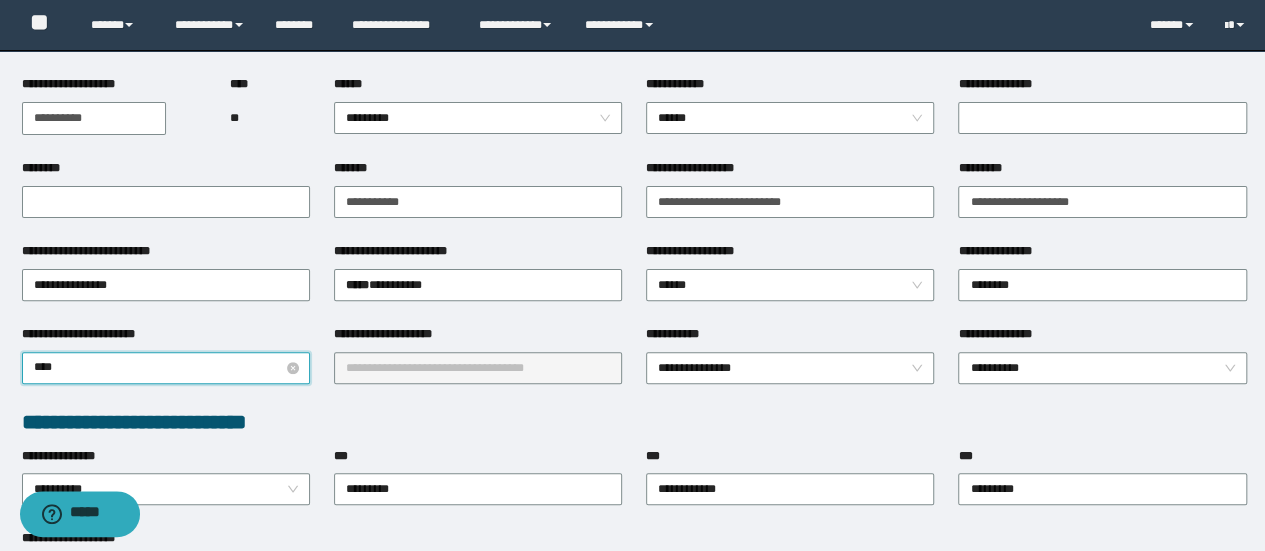type on "*****" 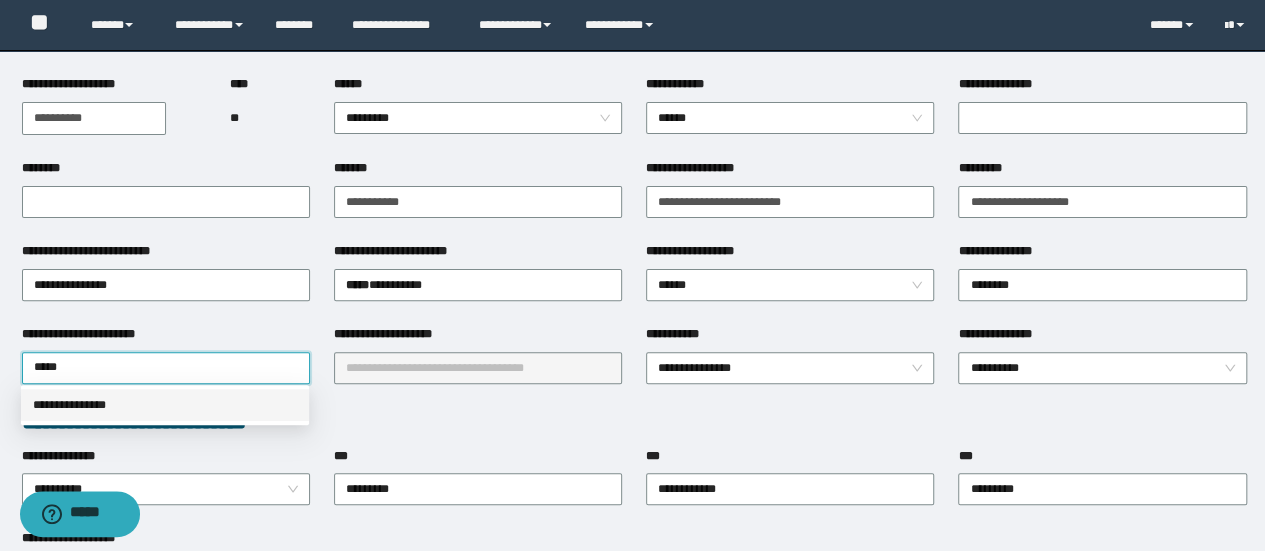 click on "**********" at bounding box center (165, 405) 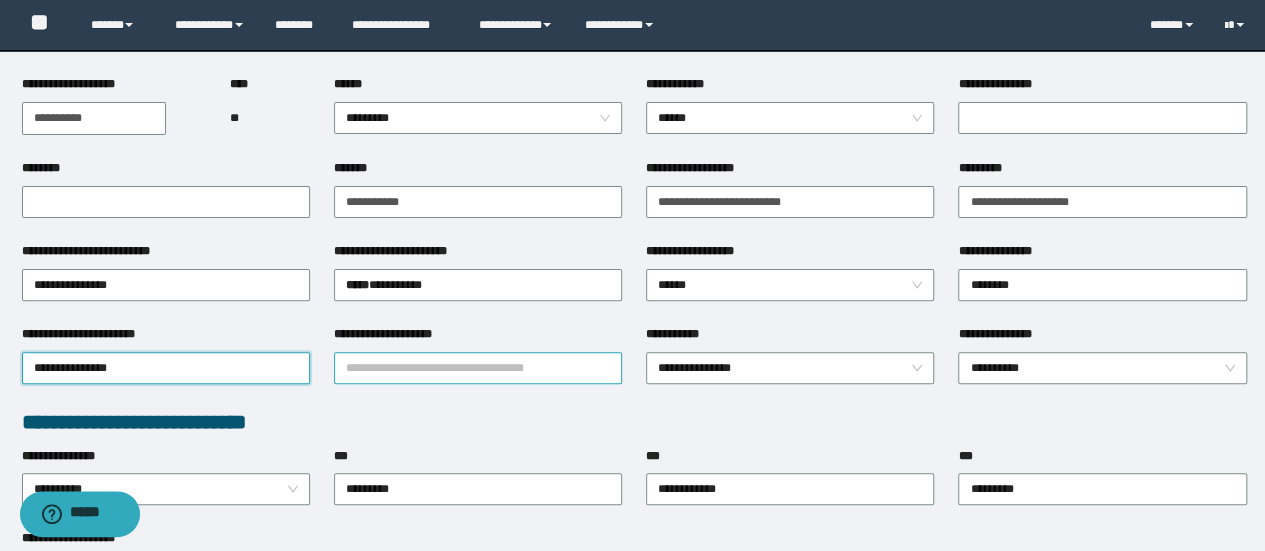 click on "**********" at bounding box center (478, 368) 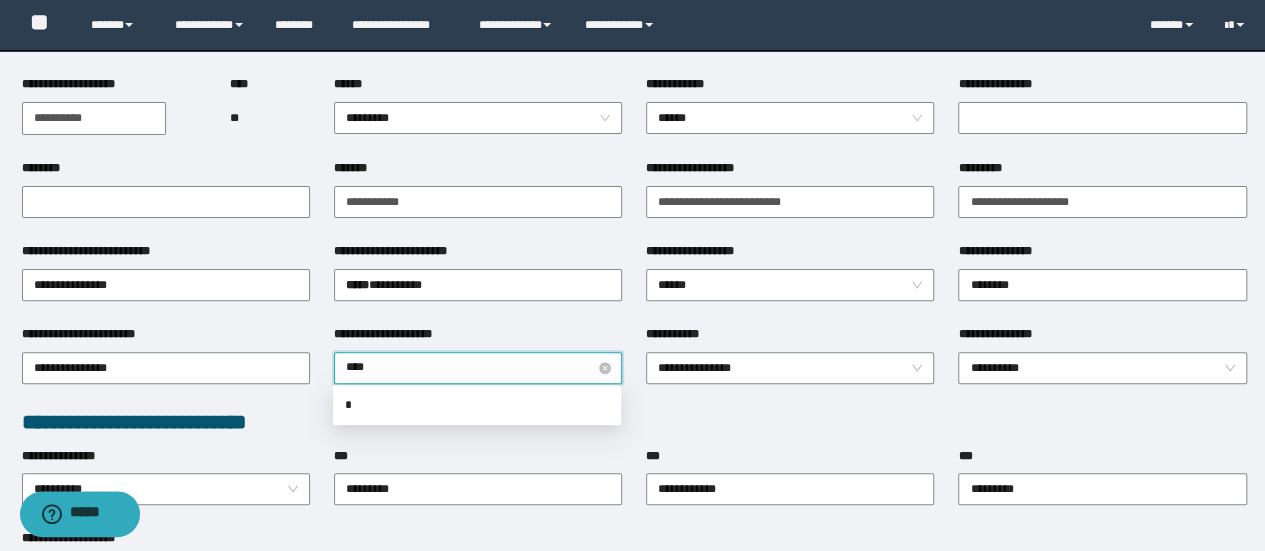 type on "*****" 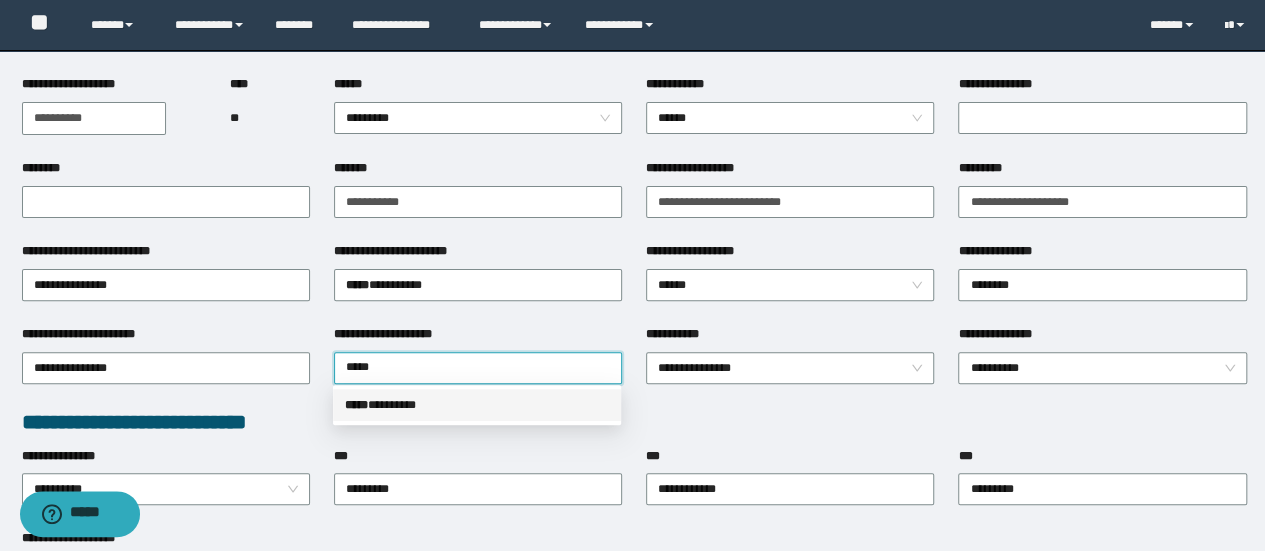 click on "***** * *******" at bounding box center [477, 405] 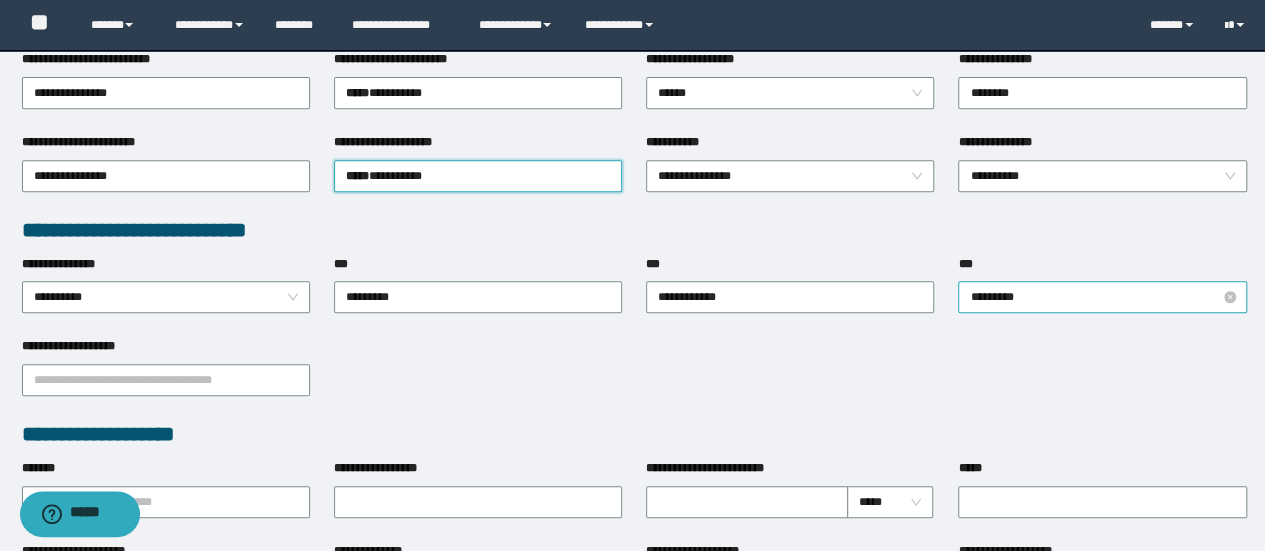 scroll, scrollTop: 400, scrollLeft: 0, axis: vertical 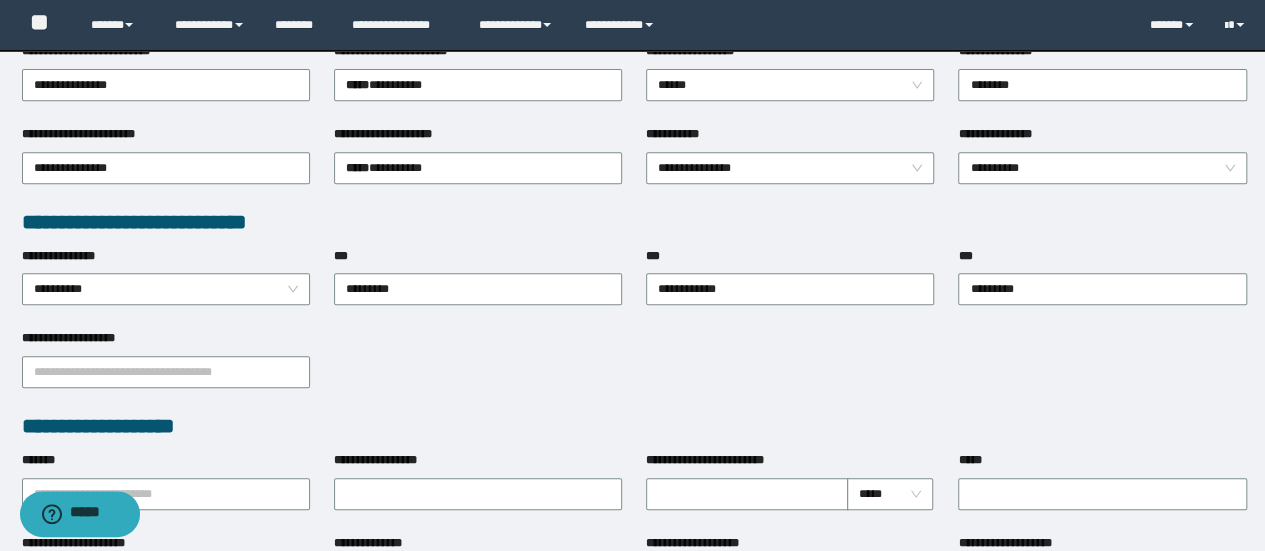 click on "**********" at bounding box center [1102, 166] 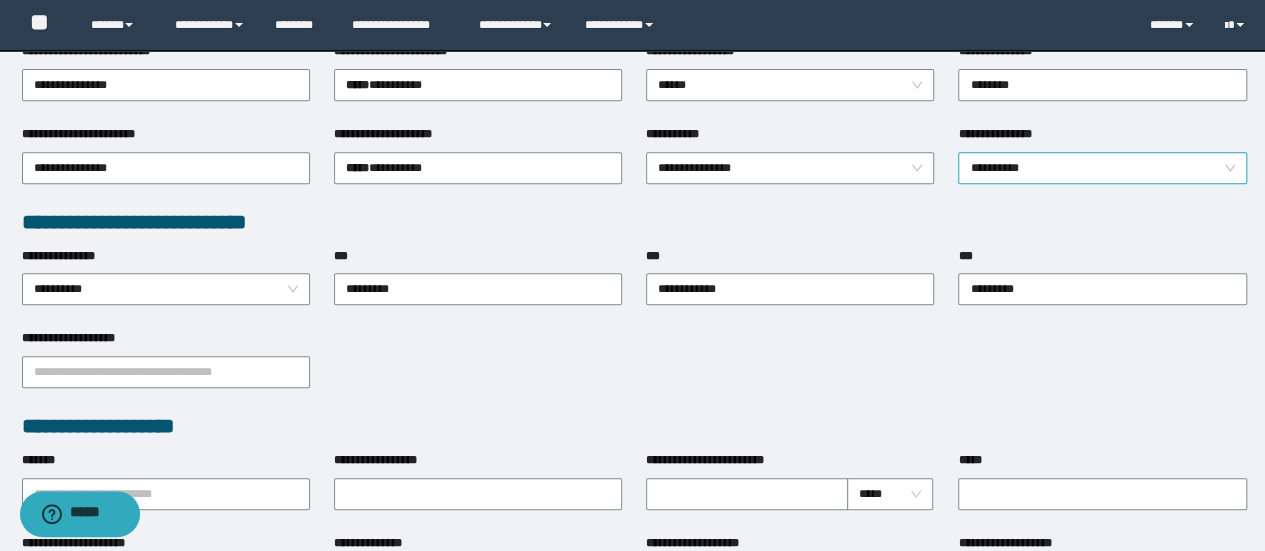 click on "**********" at bounding box center [1102, 168] 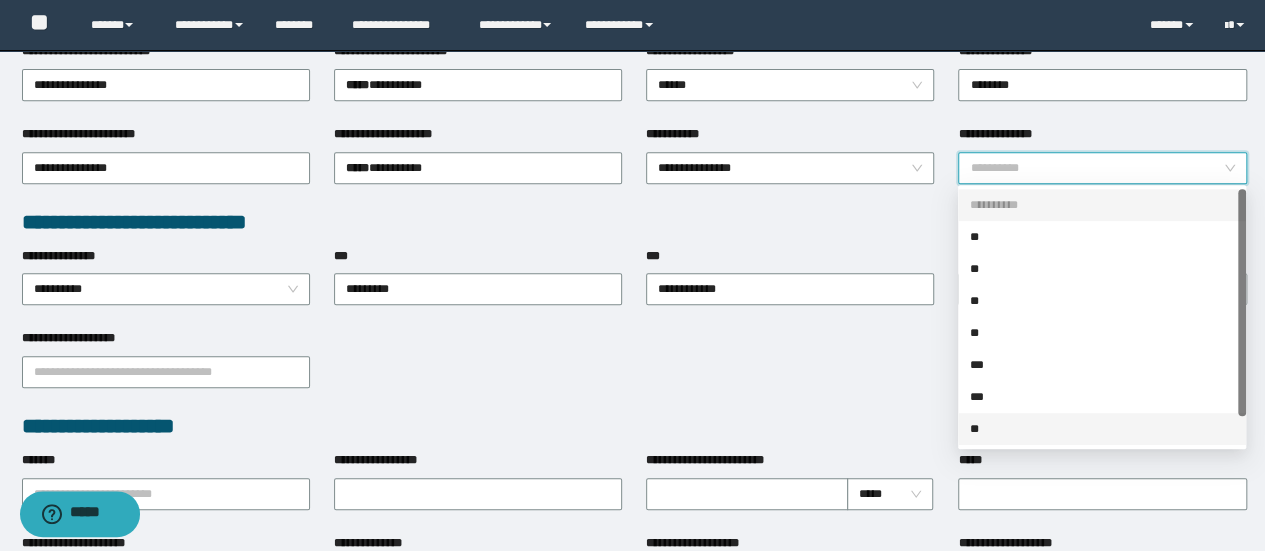 click on "**" at bounding box center (1102, 429) 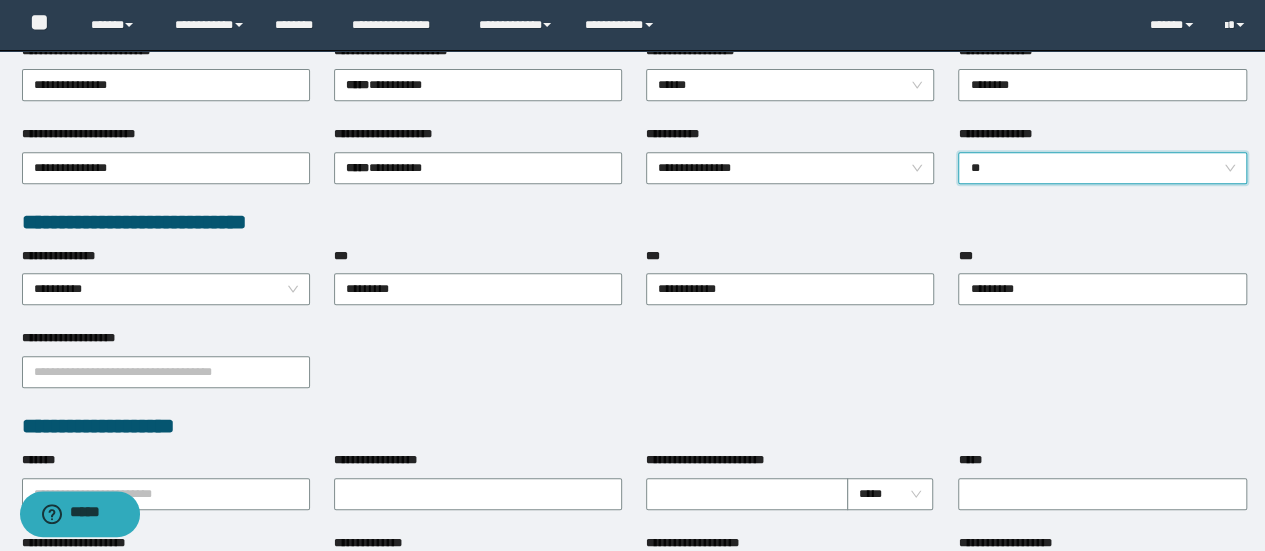 click on "**********" at bounding box center [634, 438] 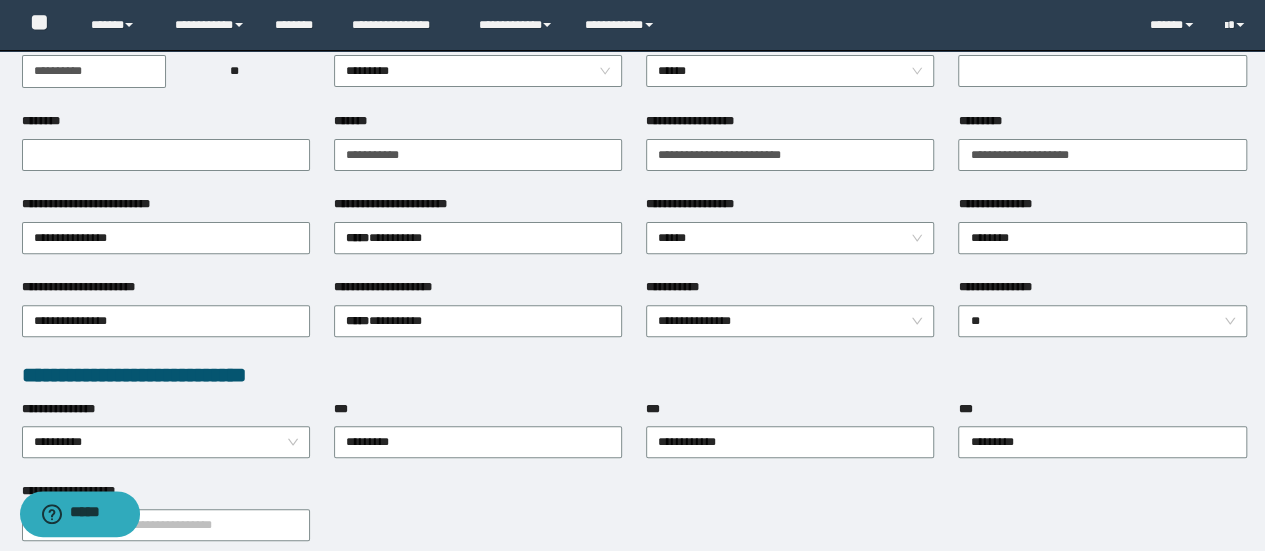 scroll, scrollTop: 0, scrollLeft: 0, axis: both 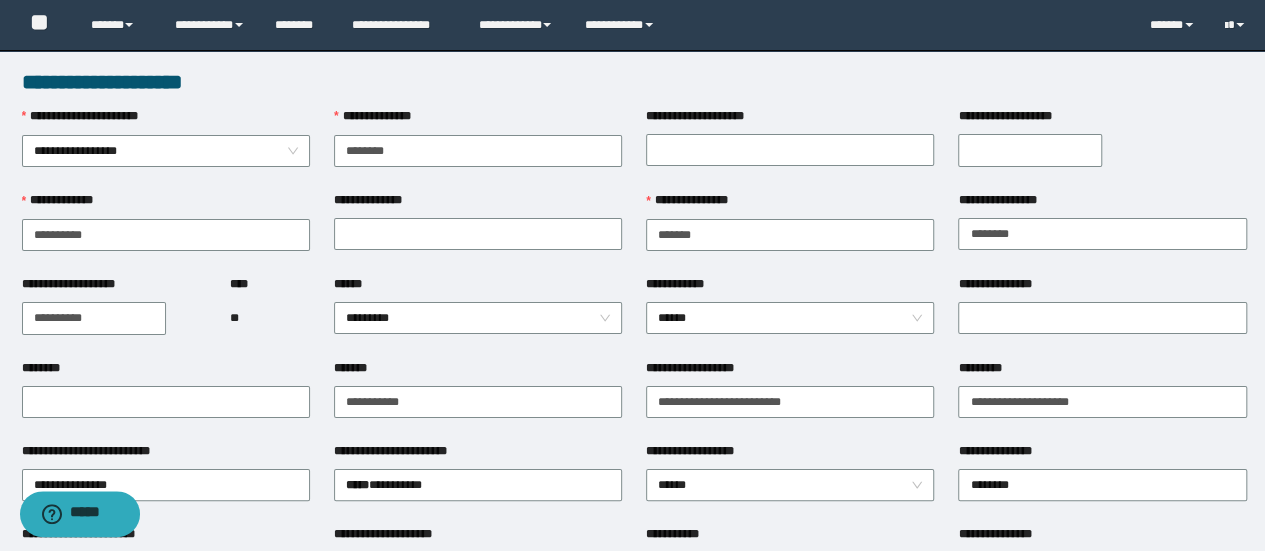 click on "**********" at bounding box center (1102, 149) 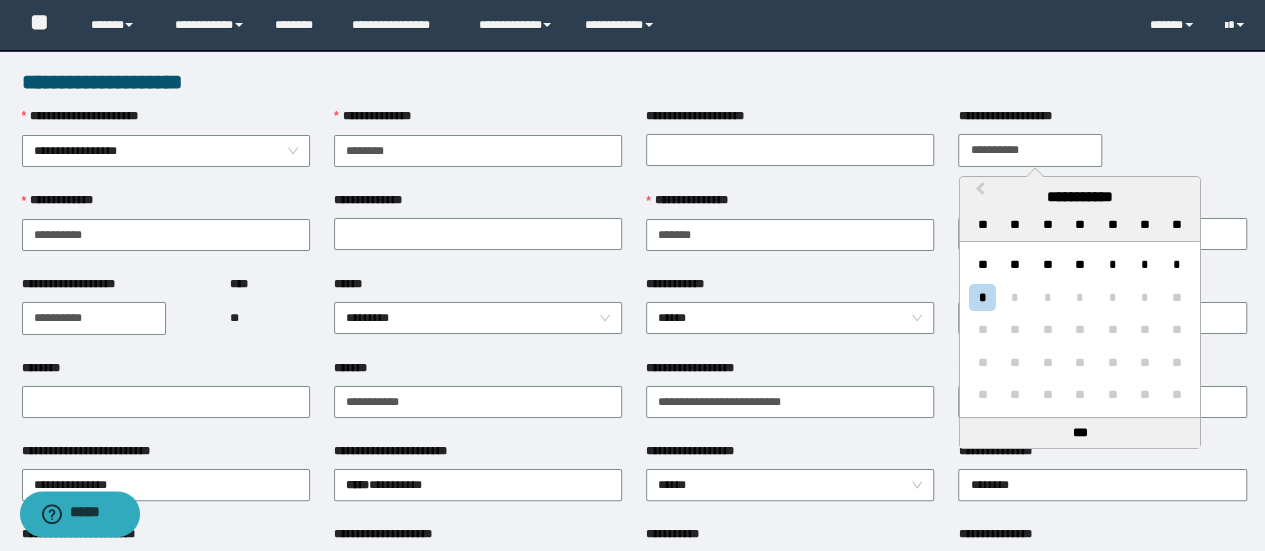 click on "**********" at bounding box center (1030, 150) 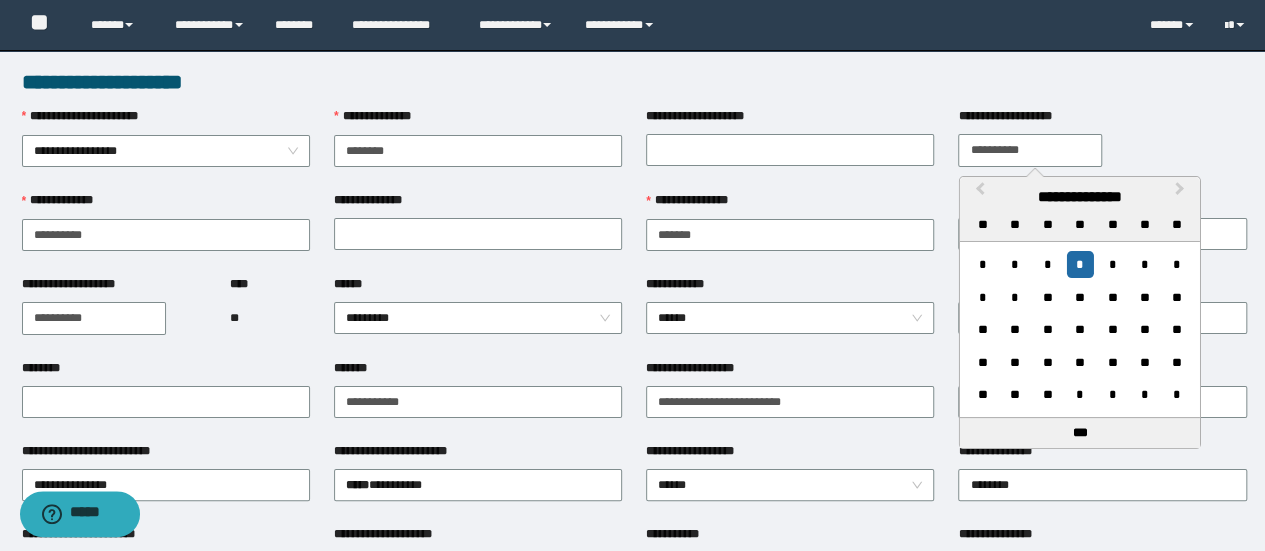 type on "**********" 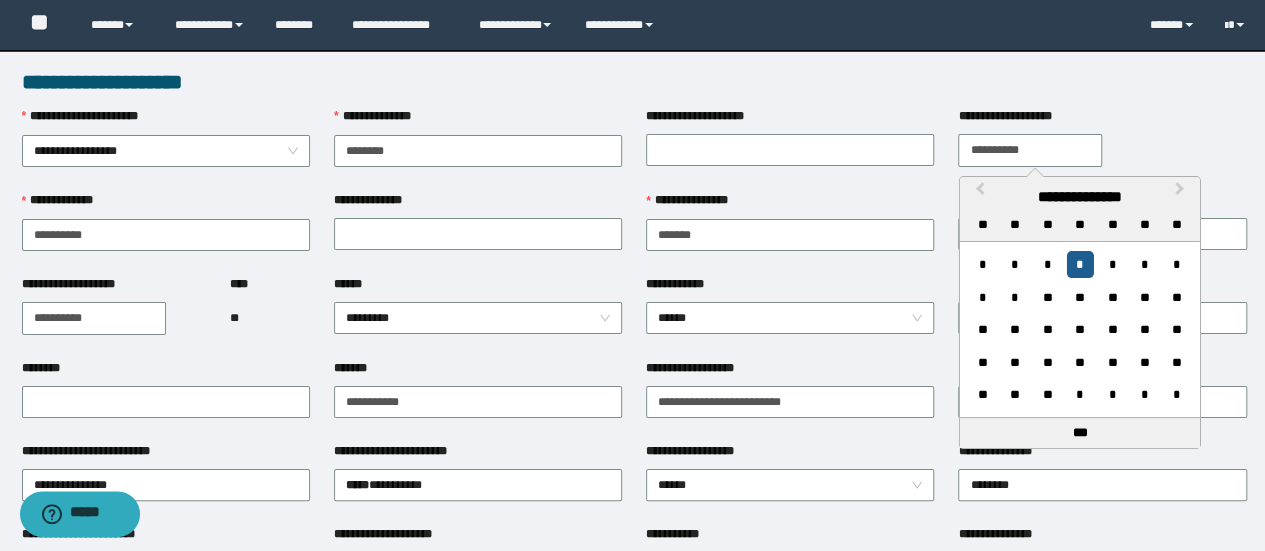click on "*" at bounding box center [1079, 264] 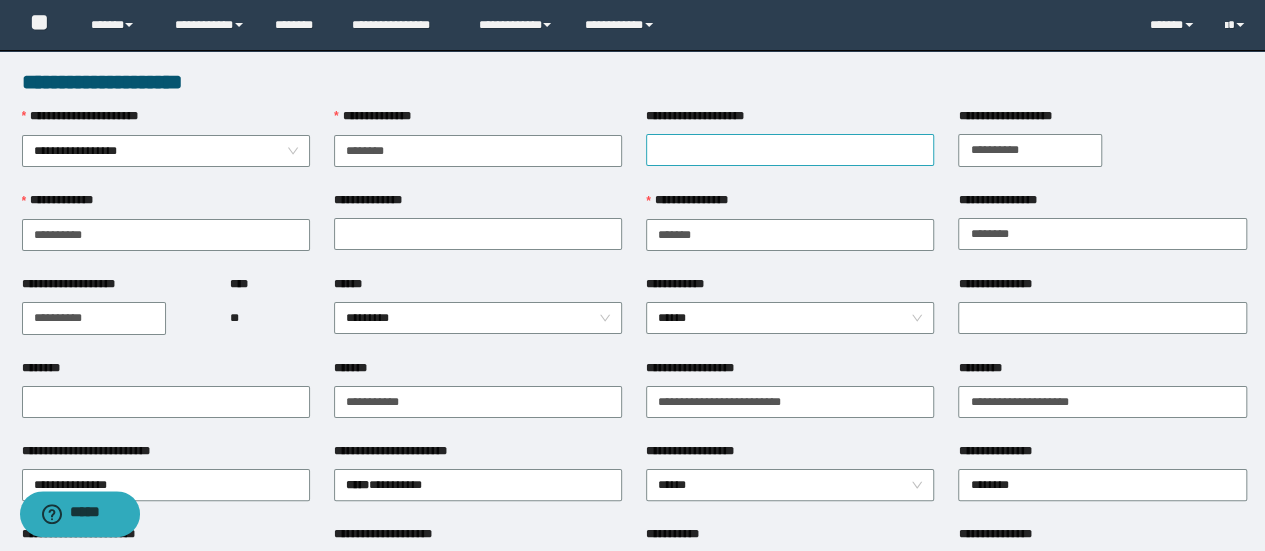 drag, startPoint x: 659, startPoint y: 126, endPoint x: 680, endPoint y: 148, distance: 30.413813 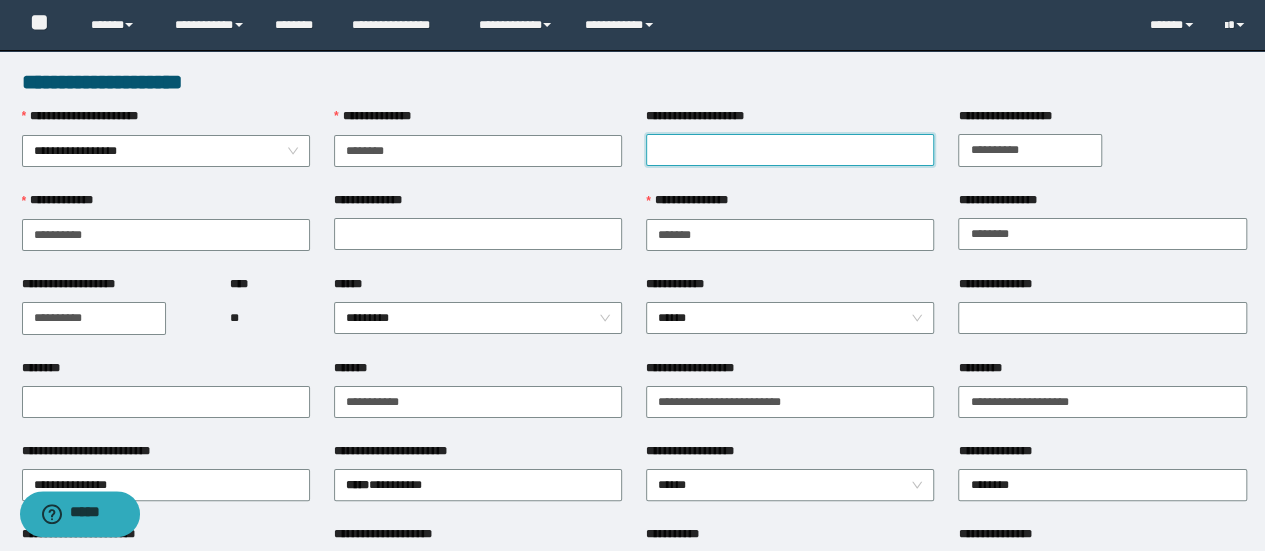 click on "**********" at bounding box center (790, 150) 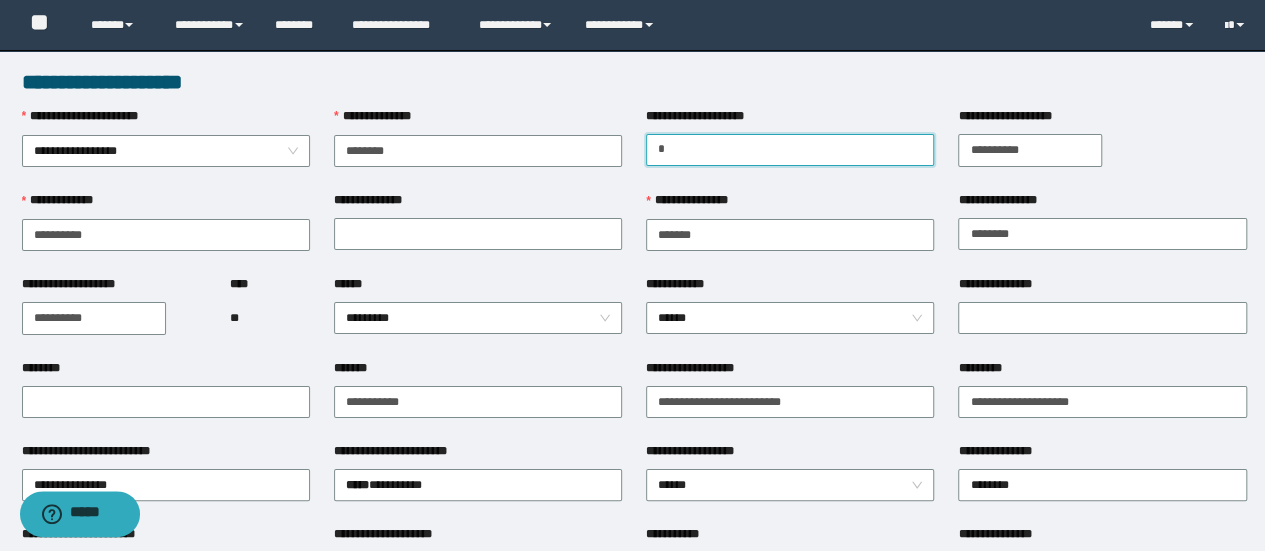 type on "*******" 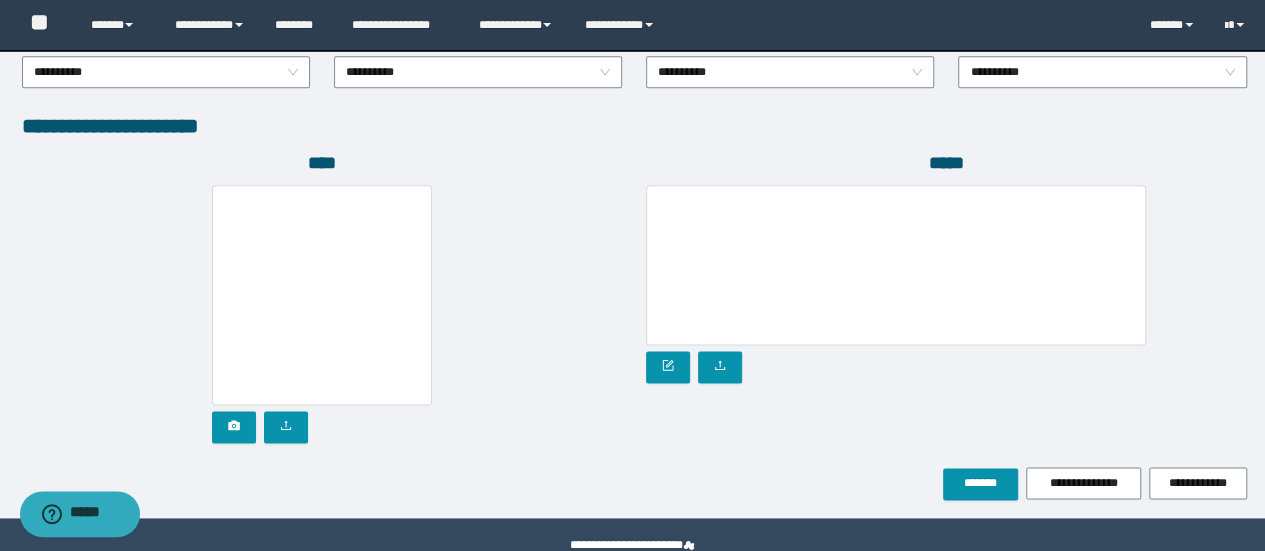 scroll, scrollTop: 1050, scrollLeft: 0, axis: vertical 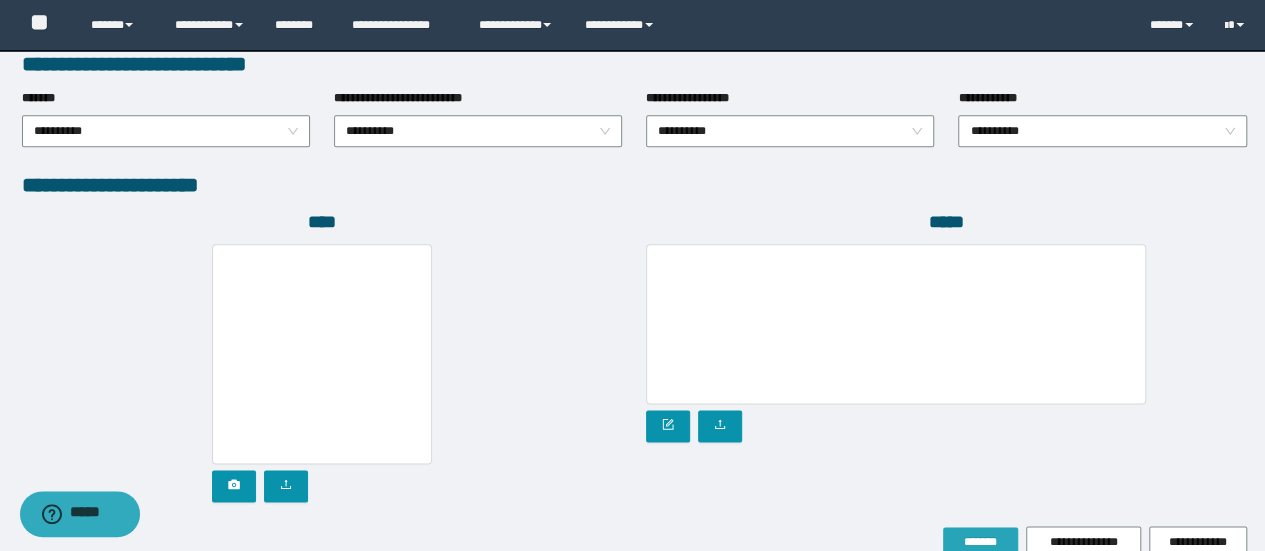 drag, startPoint x: 980, startPoint y: 507, endPoint x: 978, endPoint y: 526, distance: 19.104973 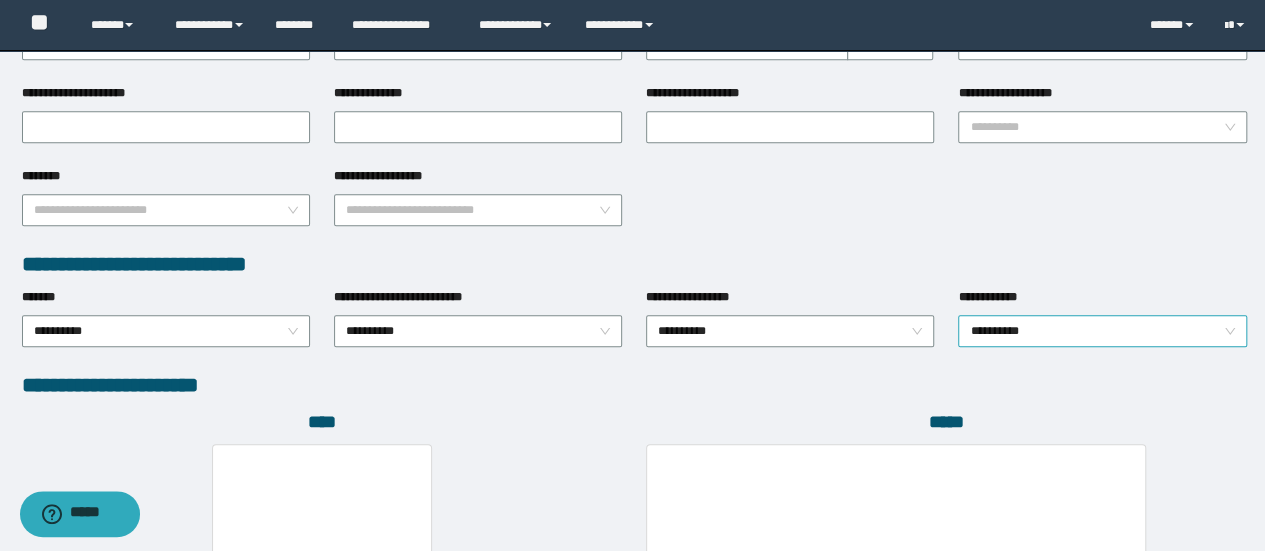 click on "**********" at bounding box center (1102, 331) 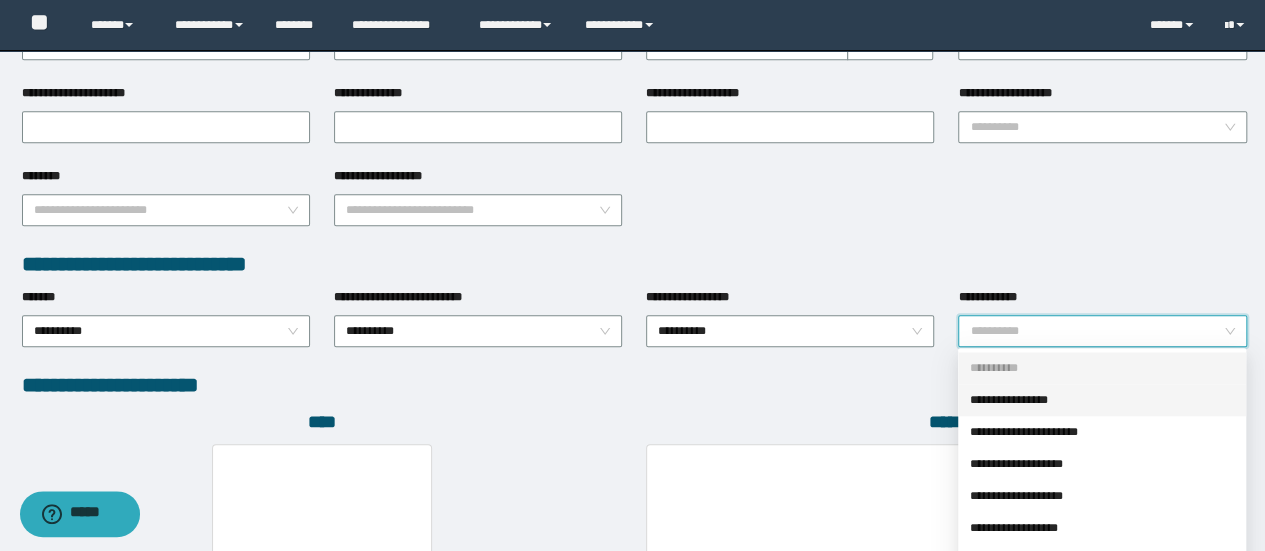 click on "**********" at bounding box center [1102, 400] 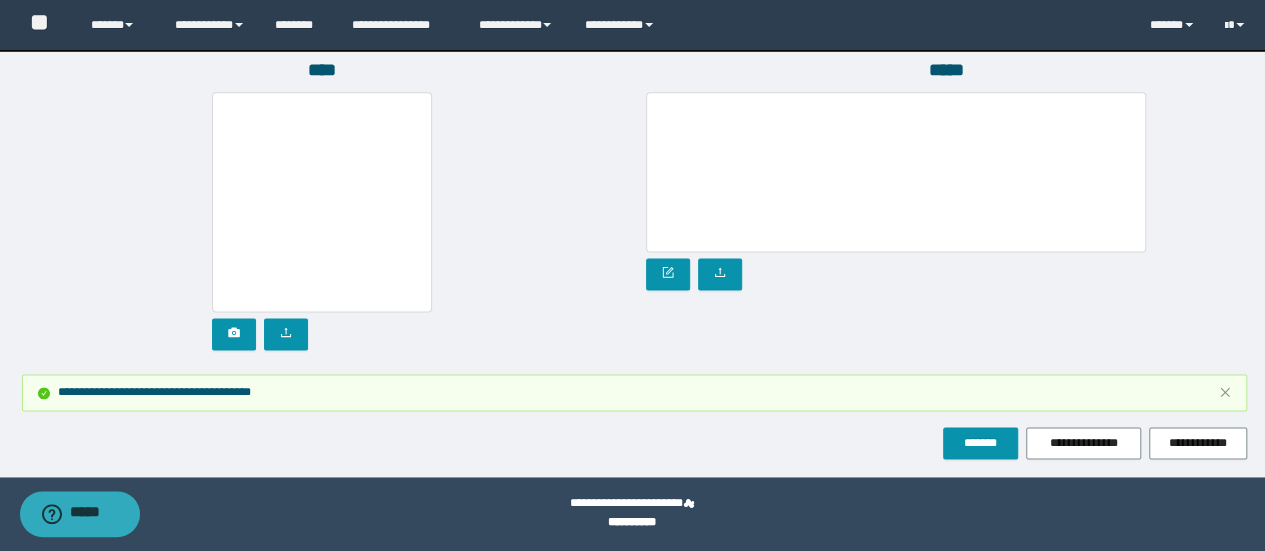 click on "**********" at bounding box center (632, -364) 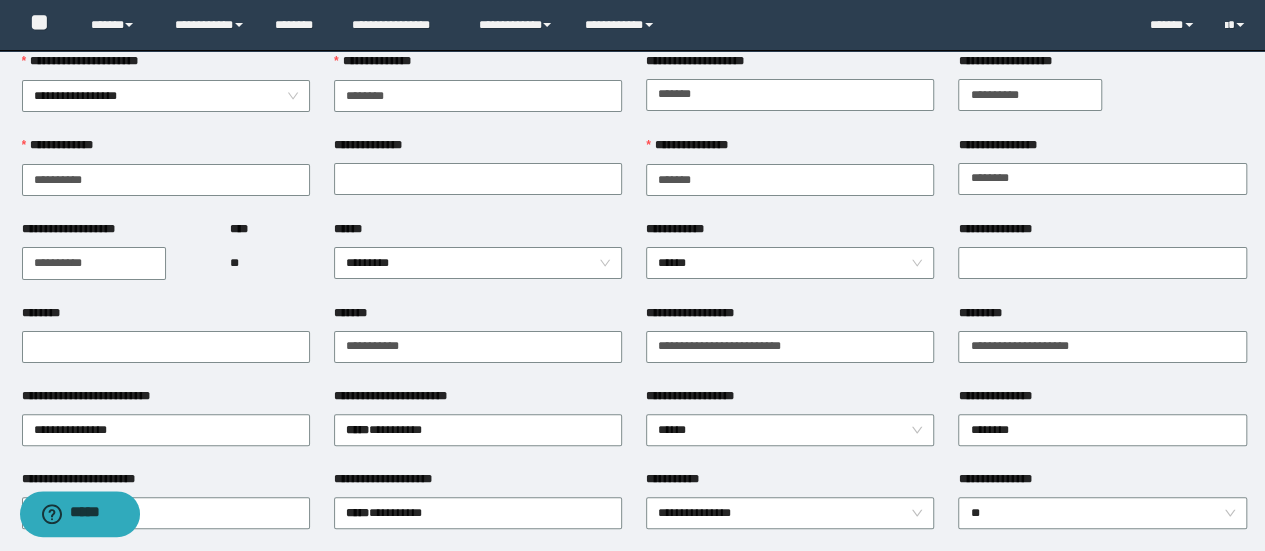 scroll, scrollTop: 100, scrollLeft: 0, axis: vertical 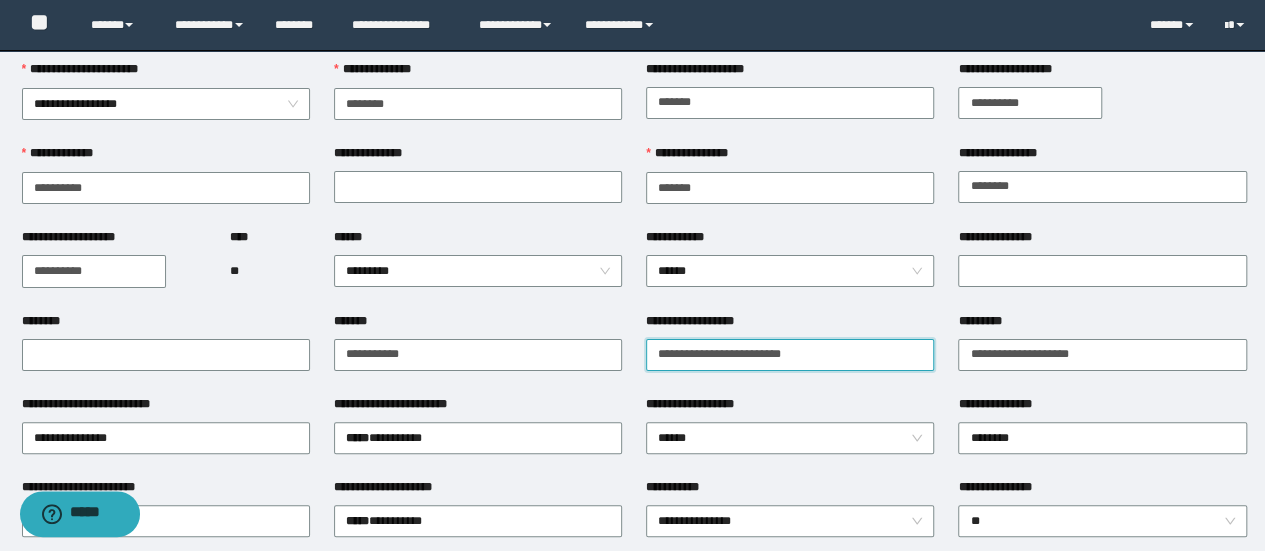 drag, startPoint x: 856, startPoint y: 347, endPoint x: 555, endPoint y: 393, distance: 304.49466 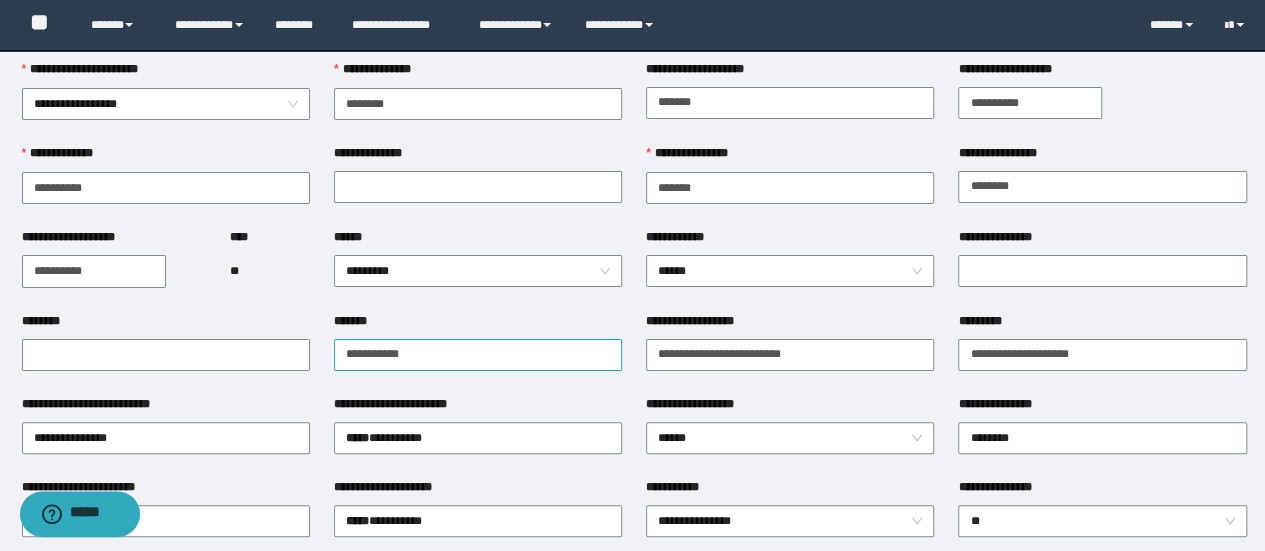 drag, startPoint x: 472, startPoint y: 377, endPoint x: 454, endPoint y: 362, distance: 23.43075 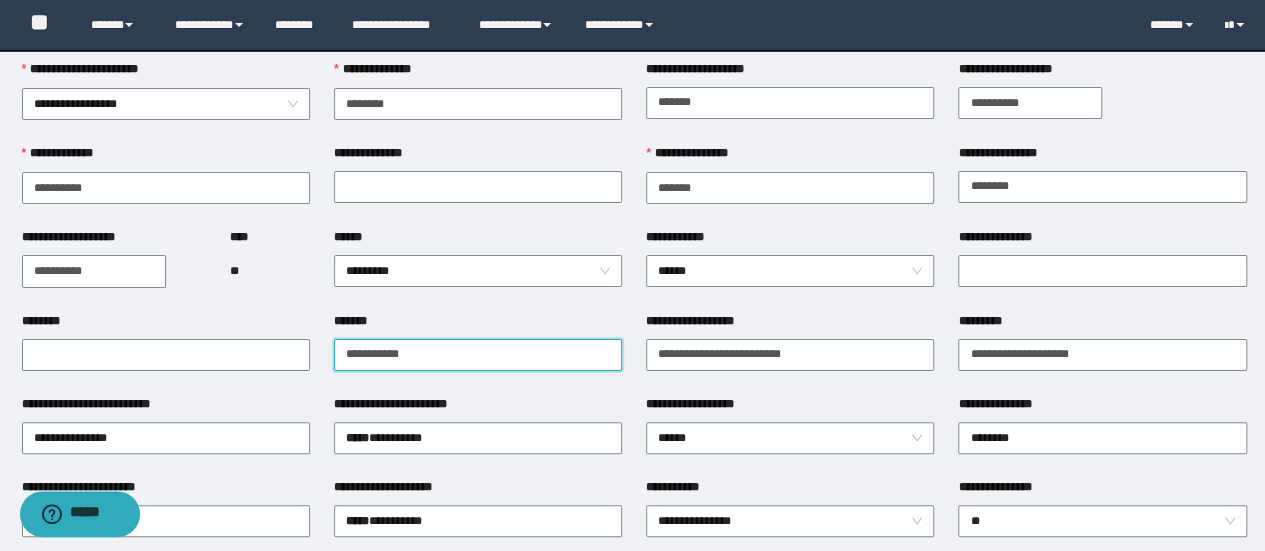 drag, startPoint x: 454, startPoint y: 362, endPoint x: 188, endPoint y: 417, distance: 271.6266 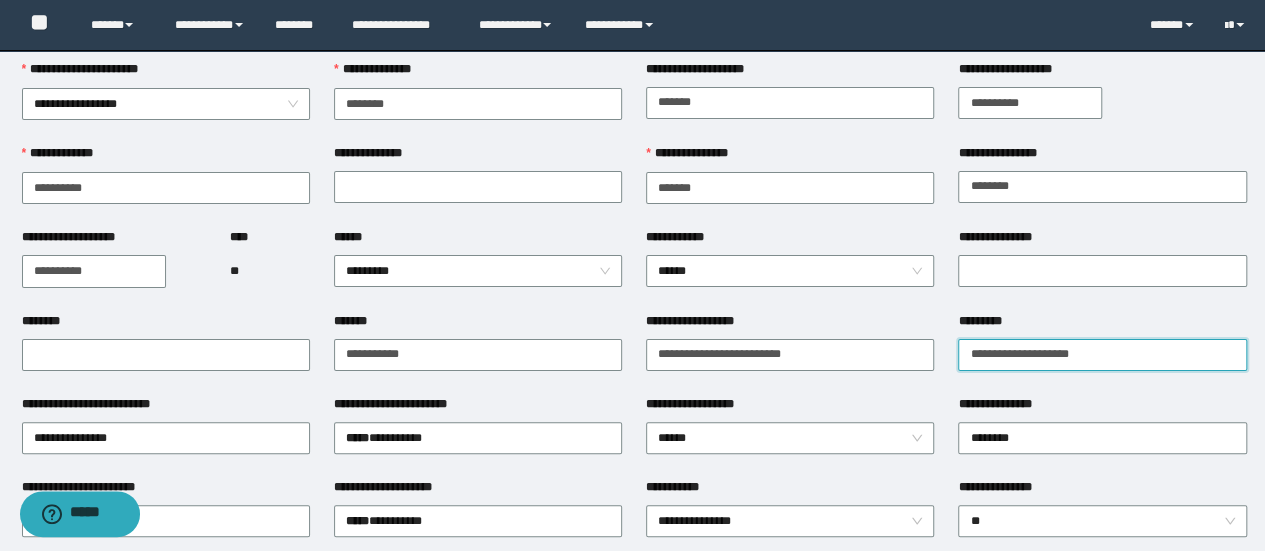 drag, startPoint x: 964, startPoint y: 357, endPoint x: 858, endPoint y: 380, distance: 108.46658 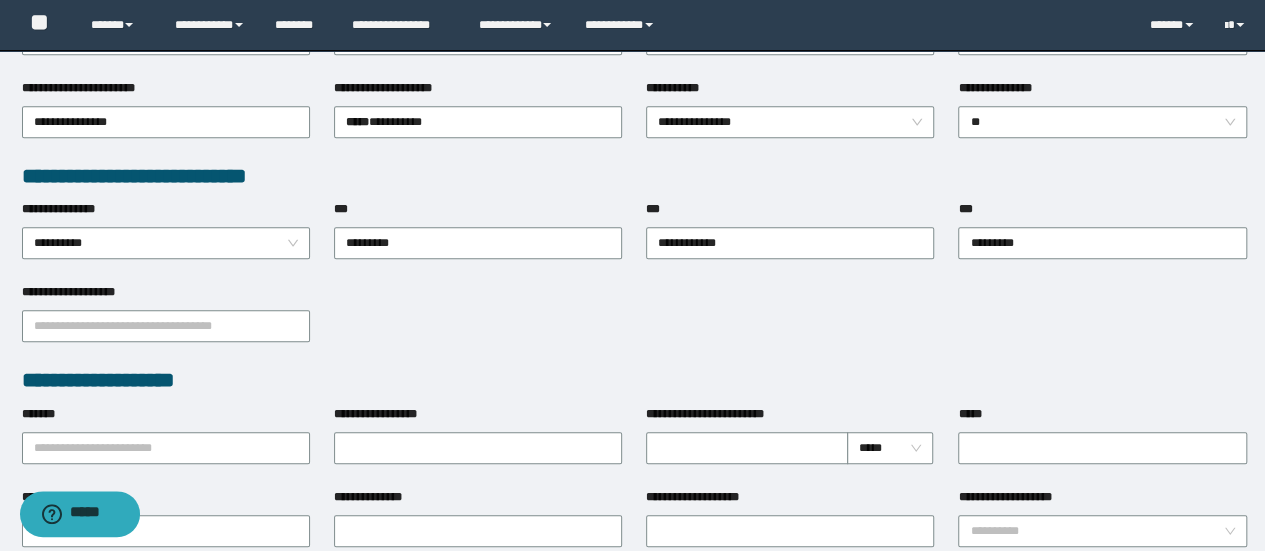 scroll, scrollTop: 700, scrollLeft: 0, axis: vertical 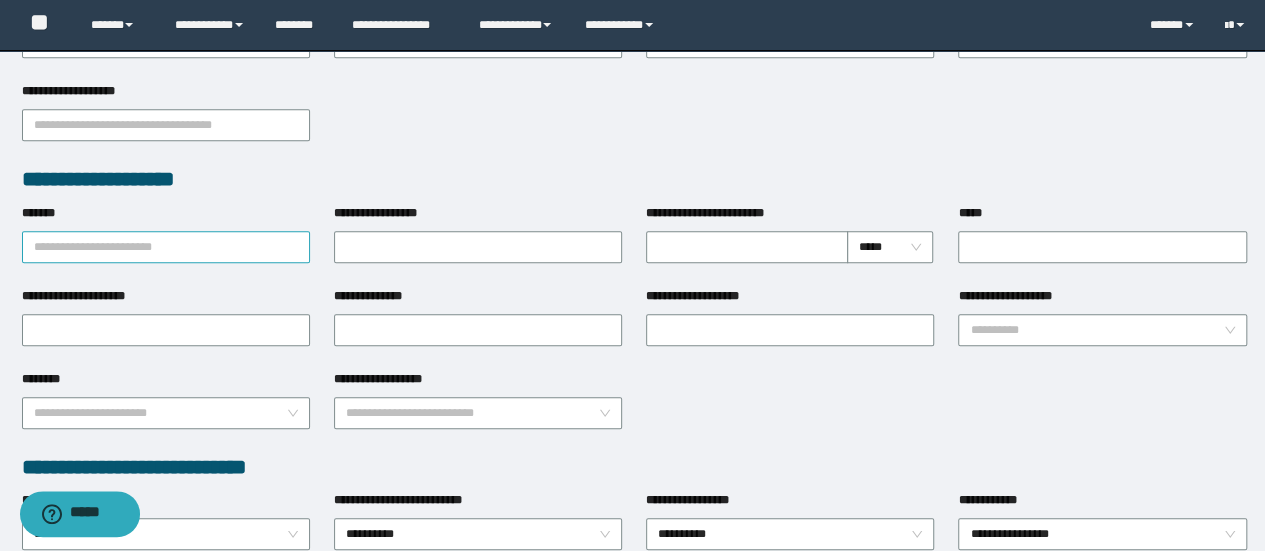 click on "*******" at bounding box center (166, 247) 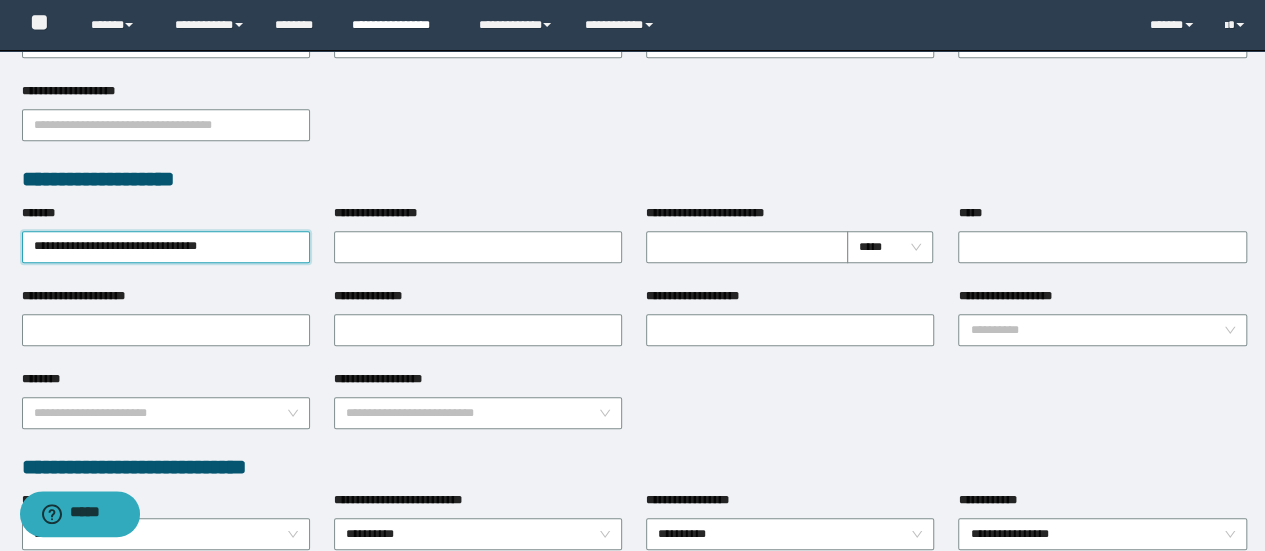 type on "**********" 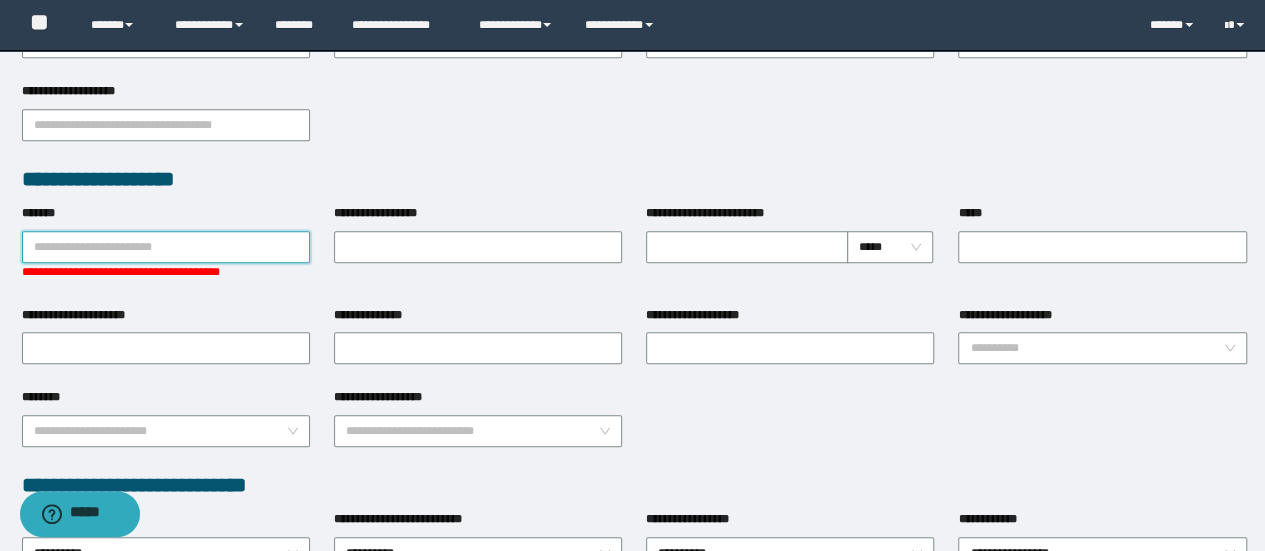 click on "*******" at bounding box center (166, 247) 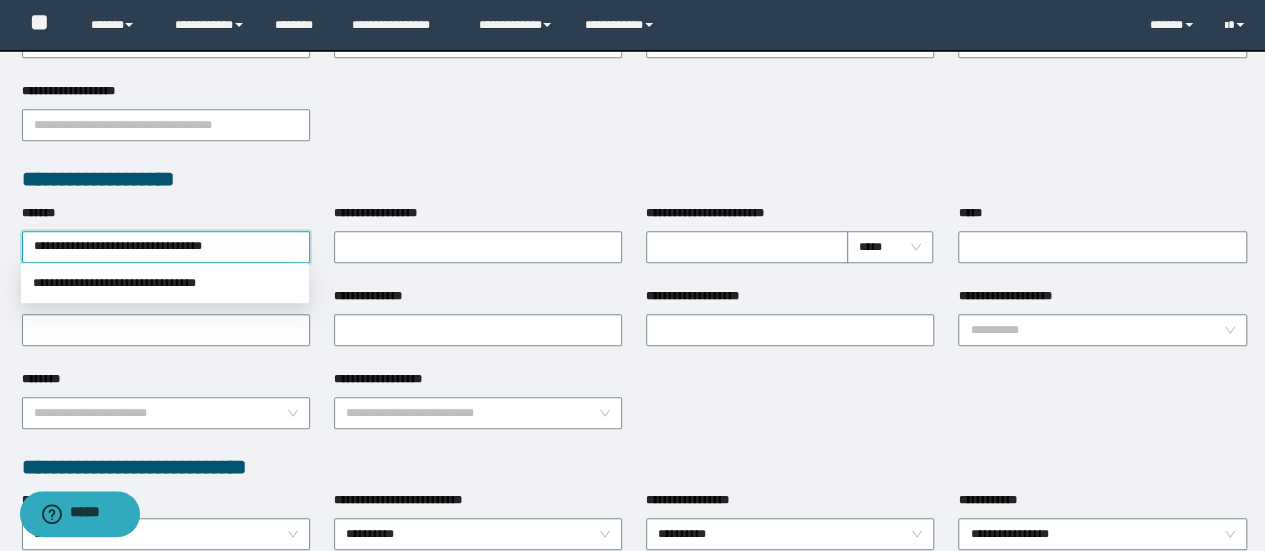 click on "**********" at bounding box center (165, 283) 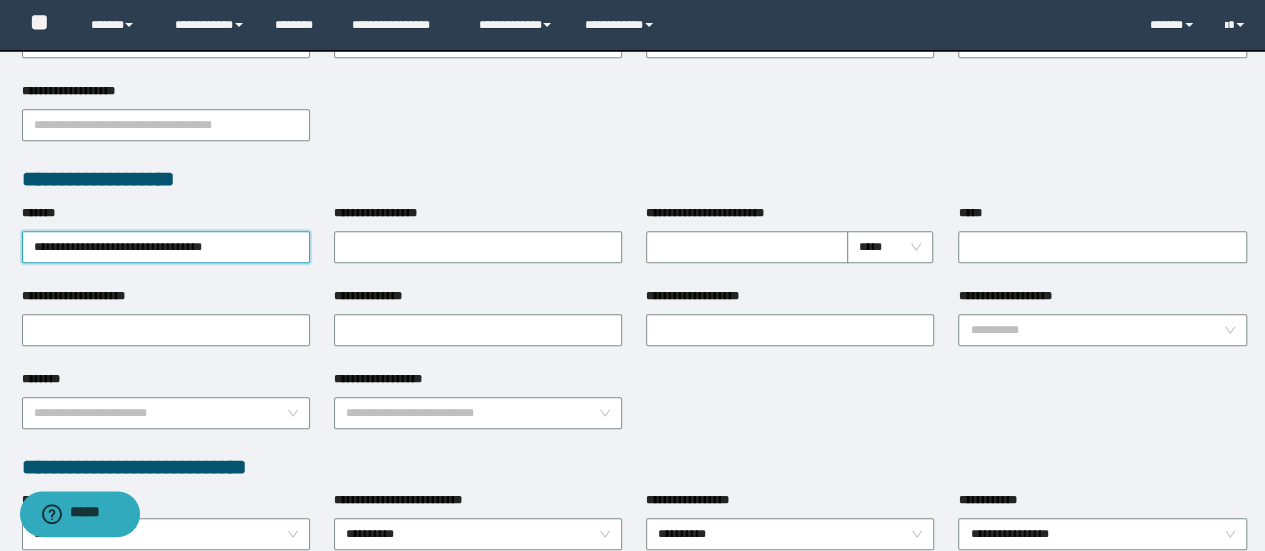 scroll, scrollTop: 1200, scrollLeft: 0, axis: vertical 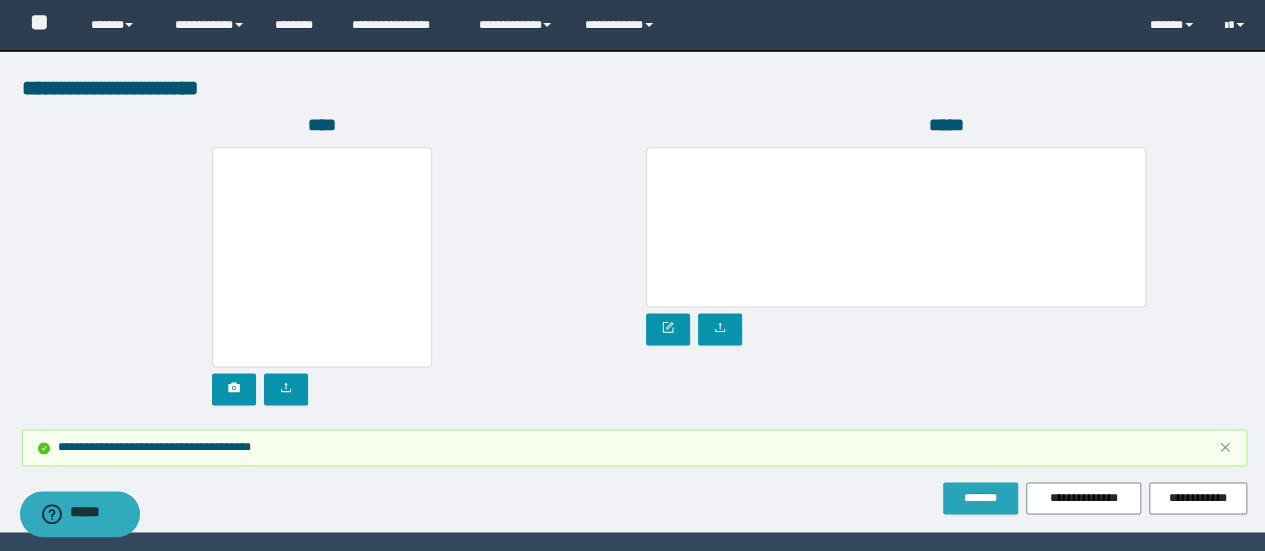 click on "*******" at bounding box center [980, 498] 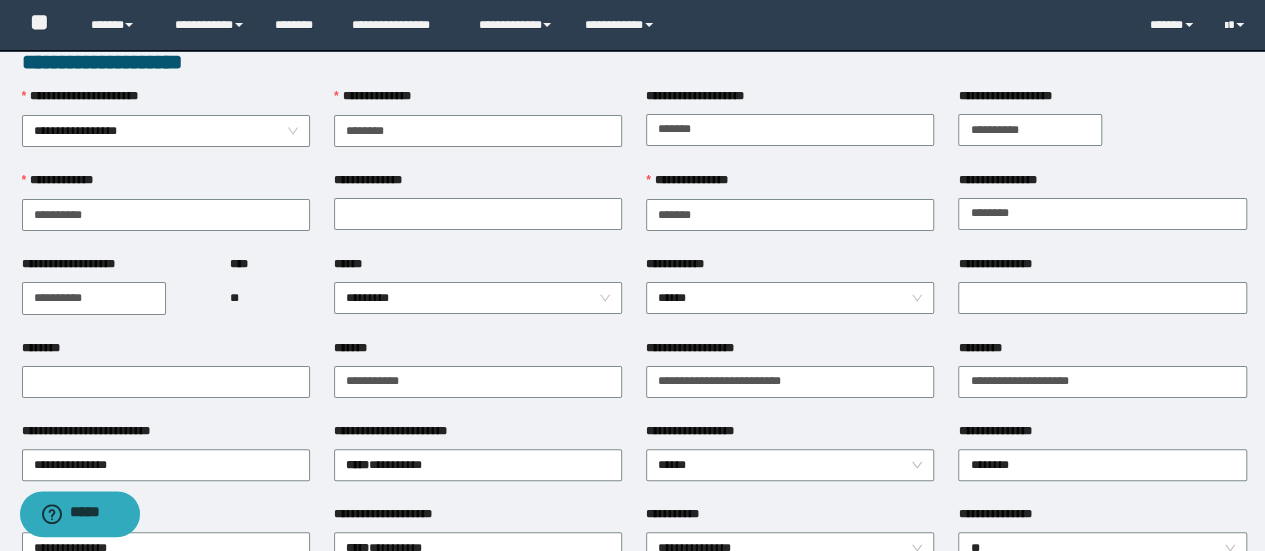 scroll, scrollTop: 0, scrollLeft: 0, axis: both 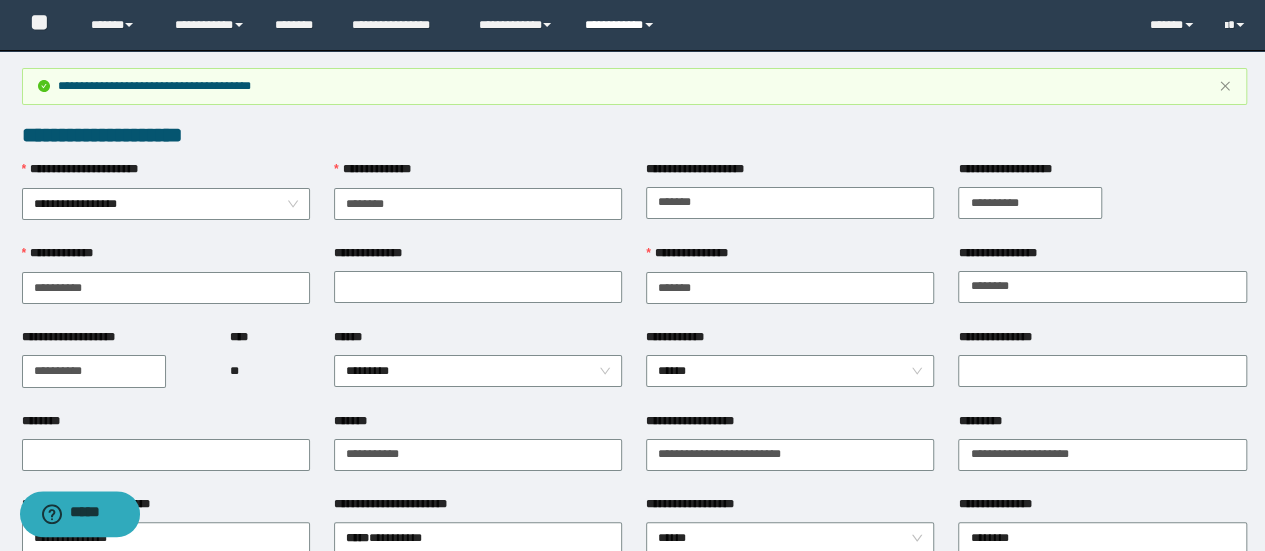 click on "**********" at bounding box center (622, 25) 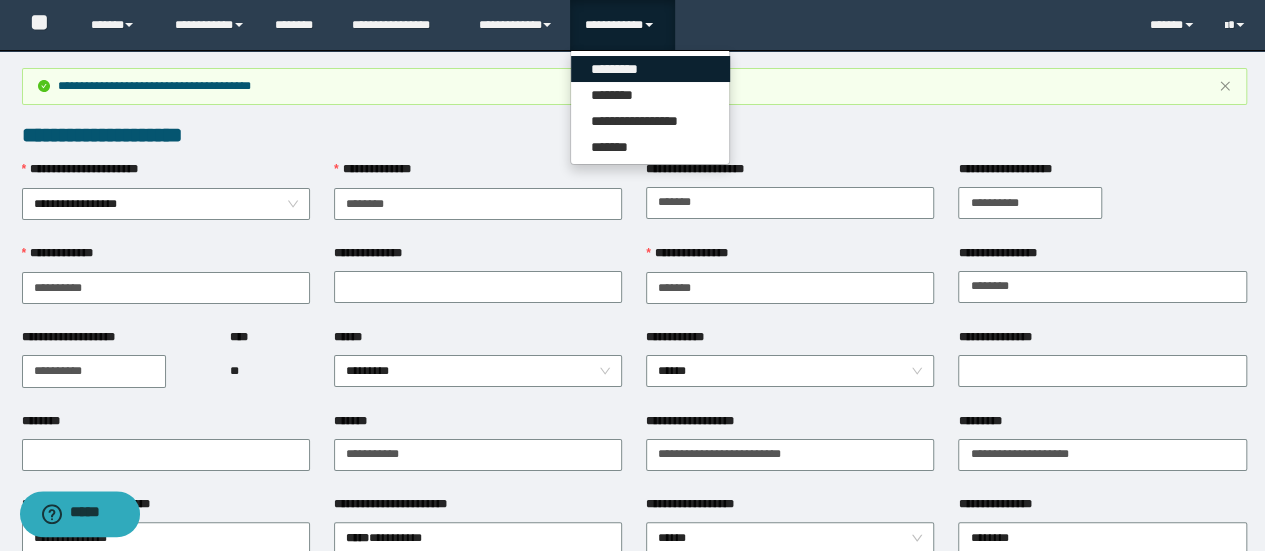 click on "*********" at bounding box center [650, 69] 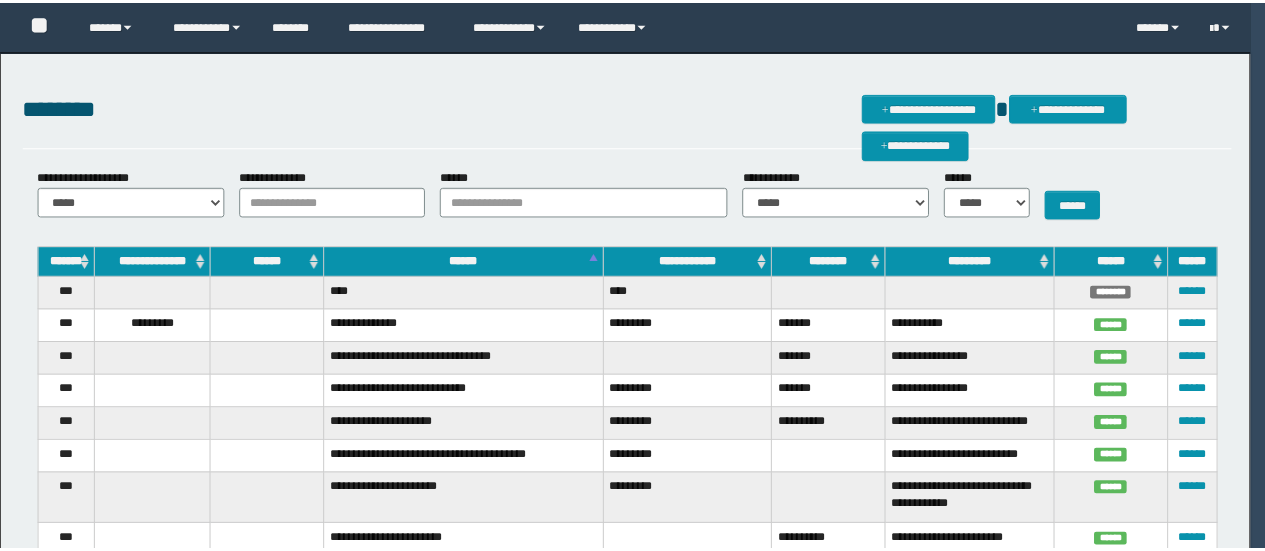 scroll, scrollTop: 0, scrollLeft: 0, axis: both 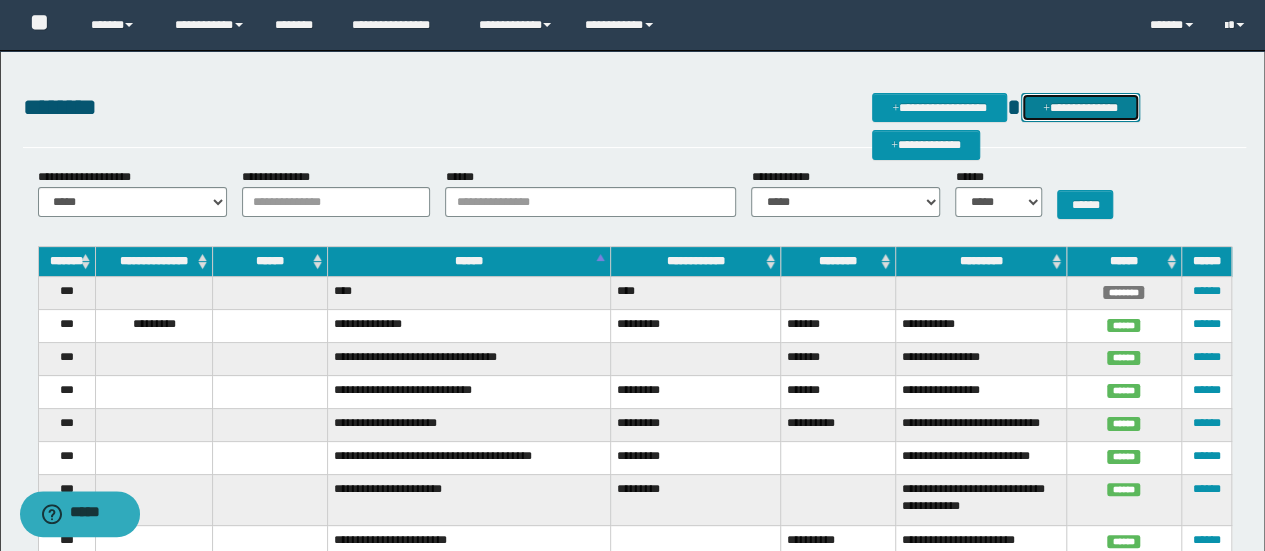 drag, startPoint x: 1116, startPoint y: 118, endPoint x: 1084, endPoint y: 230, distance: 116.48176 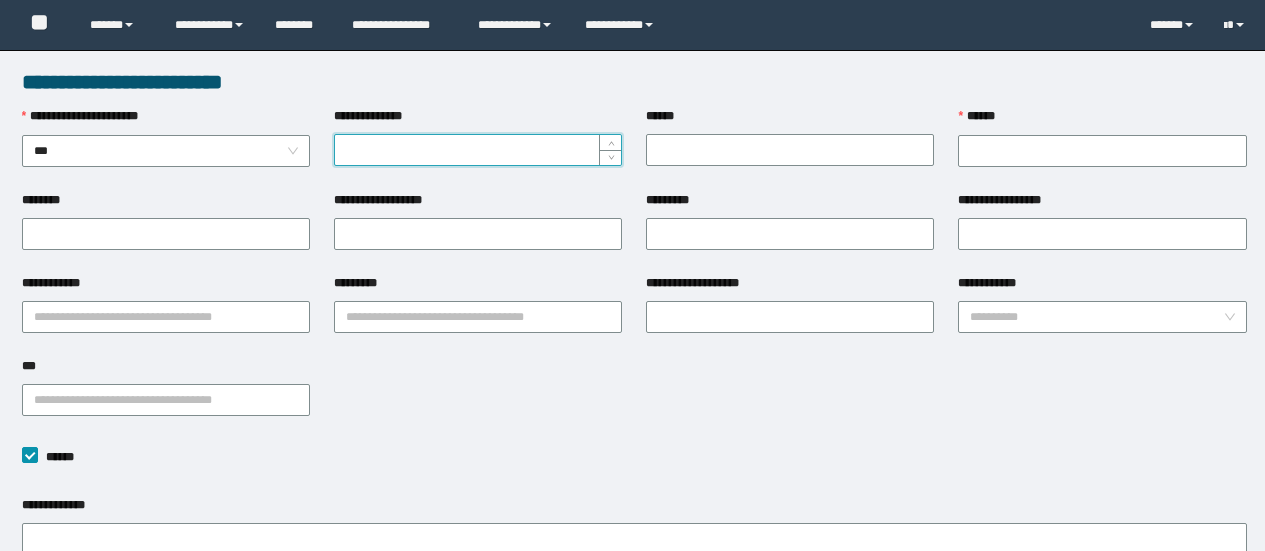 scroll, scrollTop: 0, scrollLeft: 0, axis: both 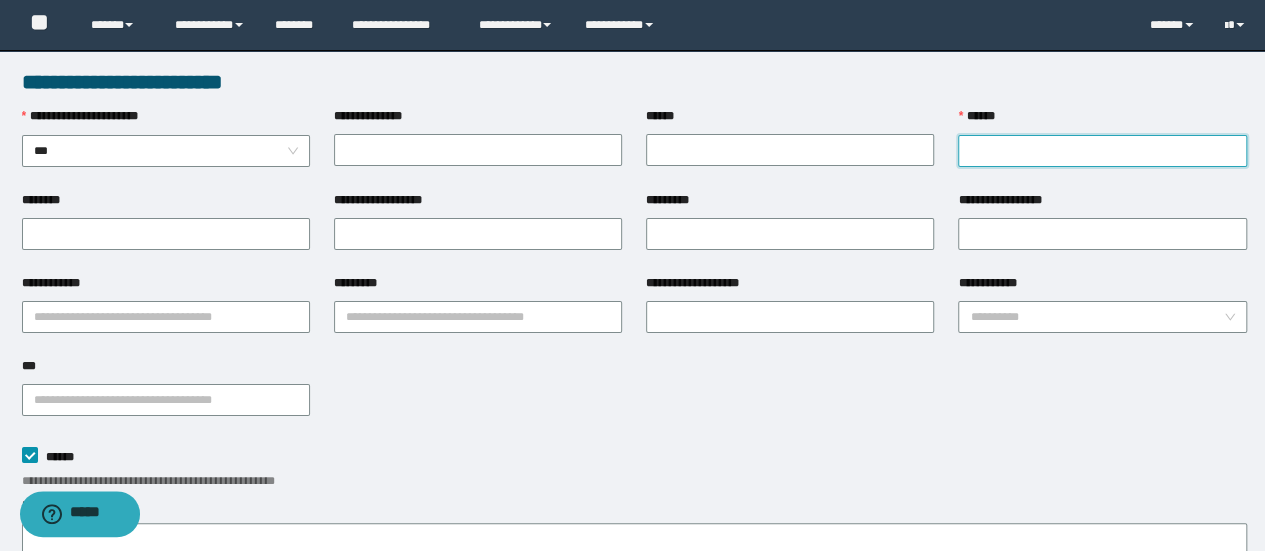 drag, startPoint x: 1018, startPoint y: 144, endPoint x: 1013, endPoint y: 155, distance: 12.083046 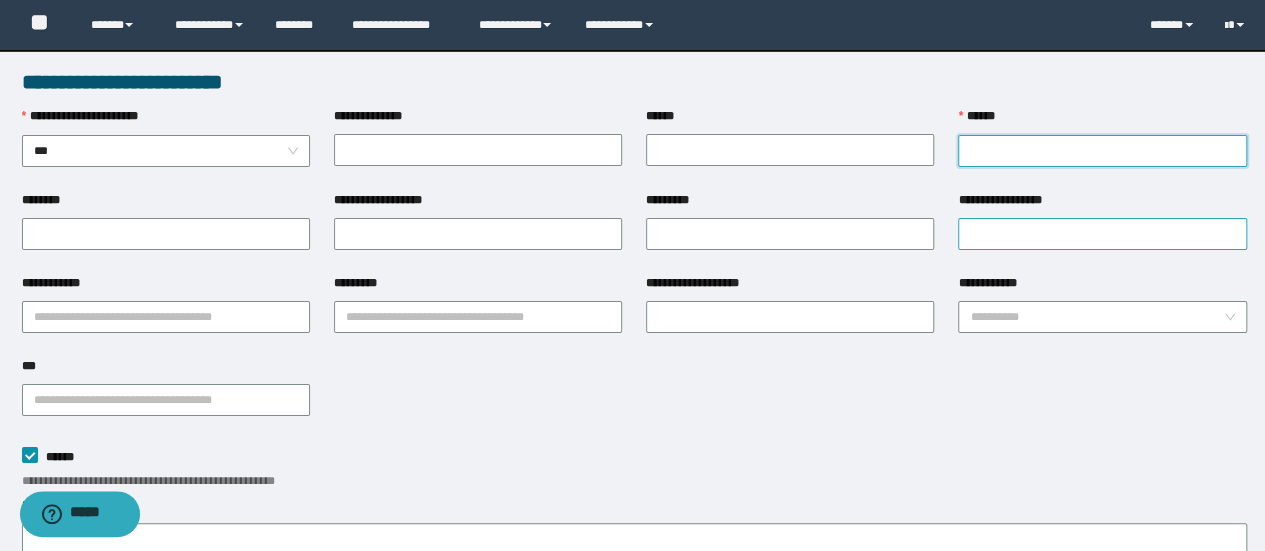 paste on "**********" 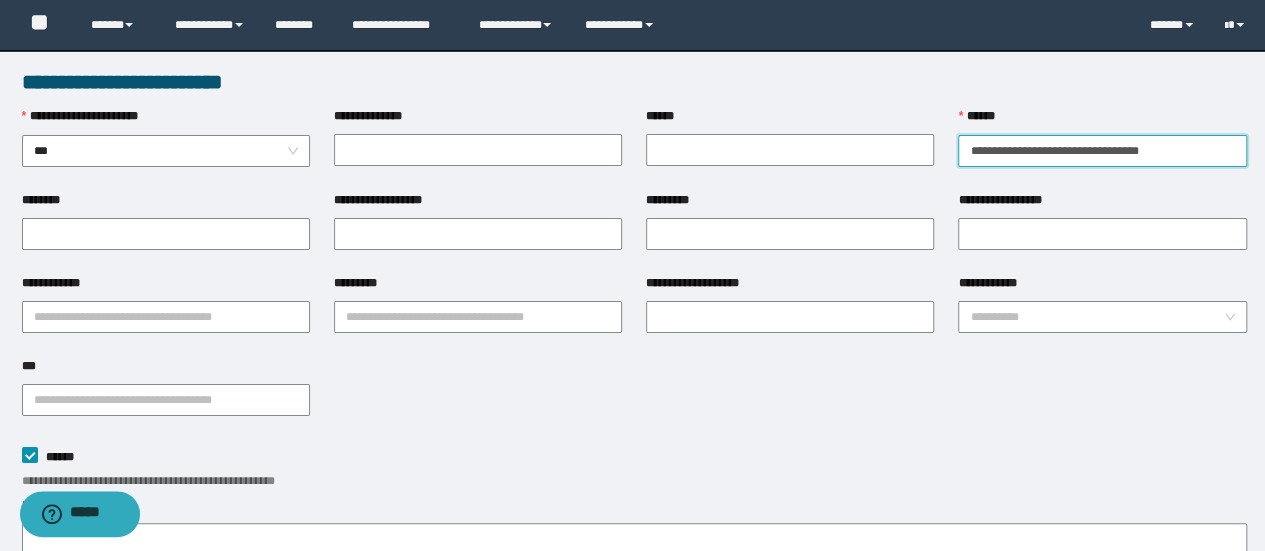 type on "**********" 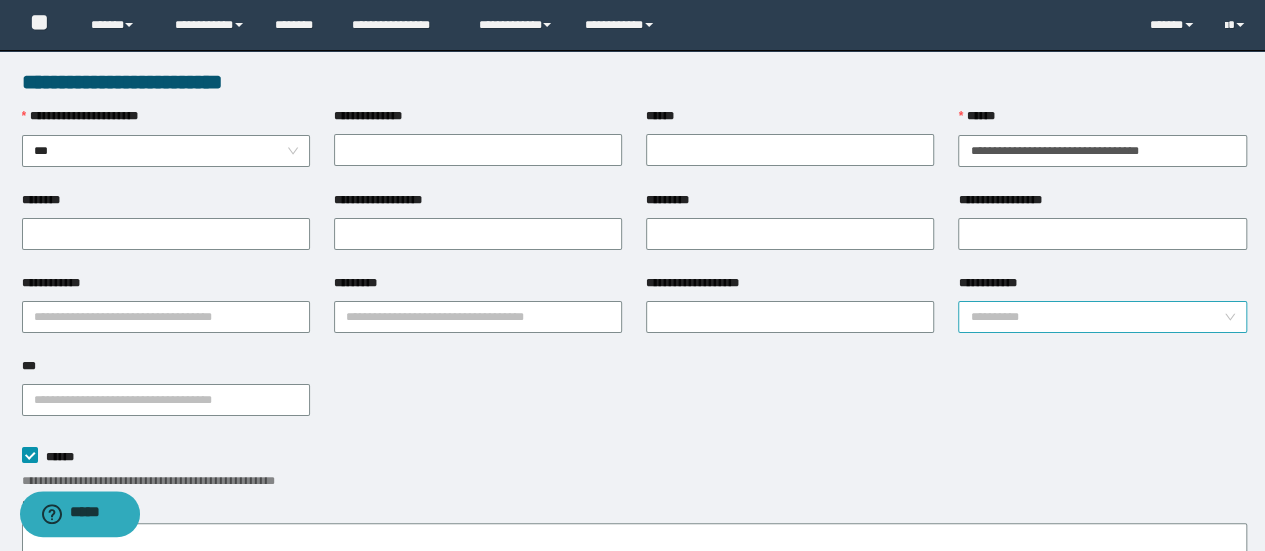 drag, startPoint x: 975, startPoint y: 295, endPoint x: 986, endPoint y: 303, distance: 13.601471 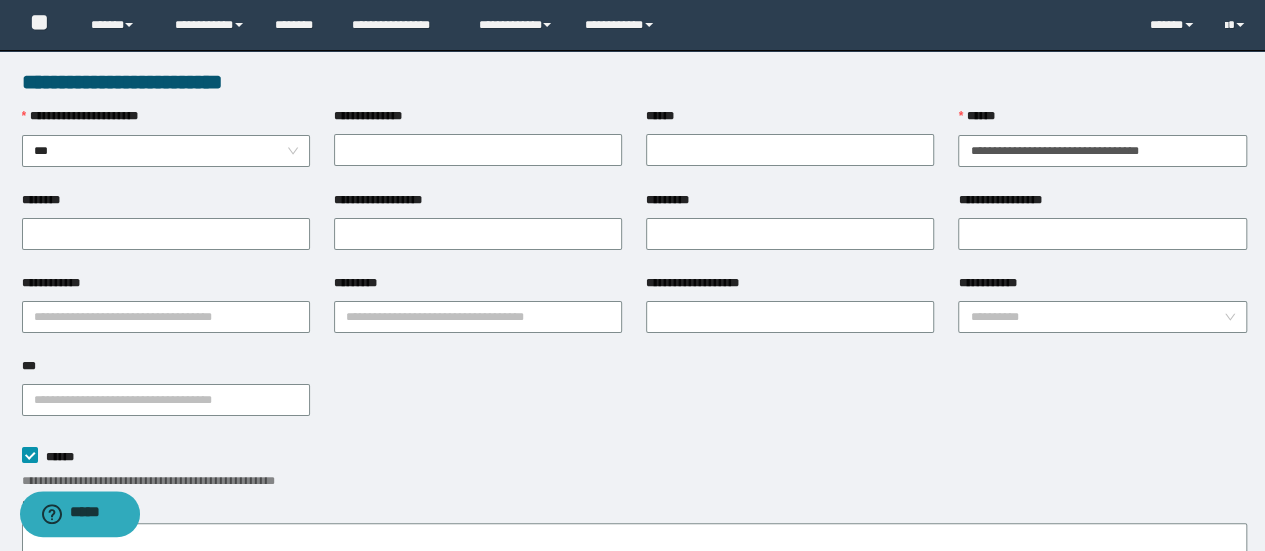 click on "**********" at bounding box center [1102, 287] 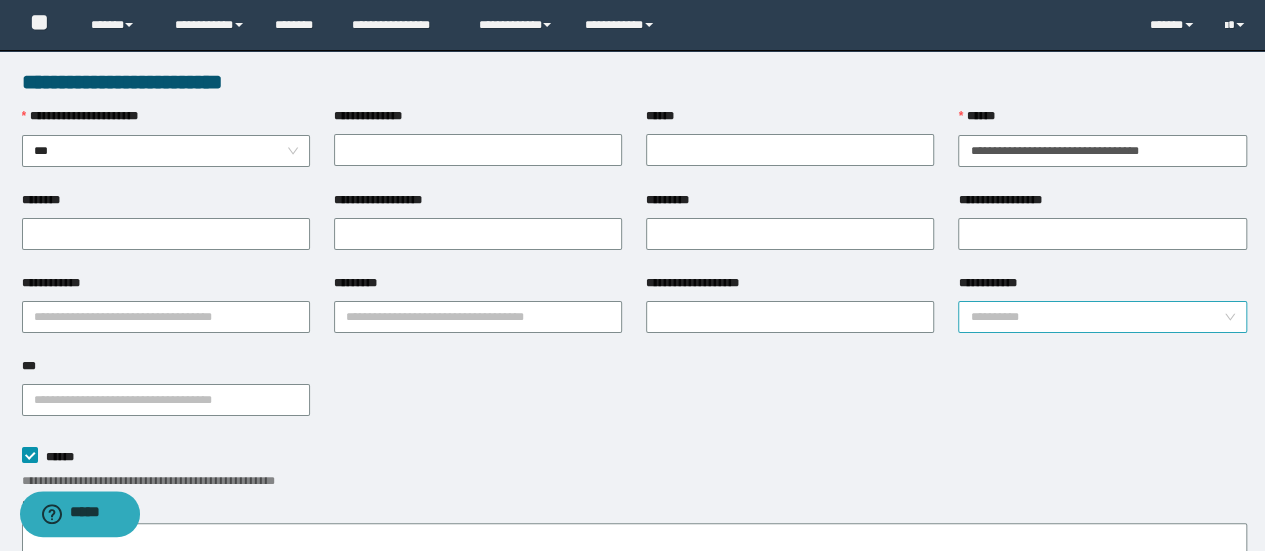 click at bounding box center [1096, 317] 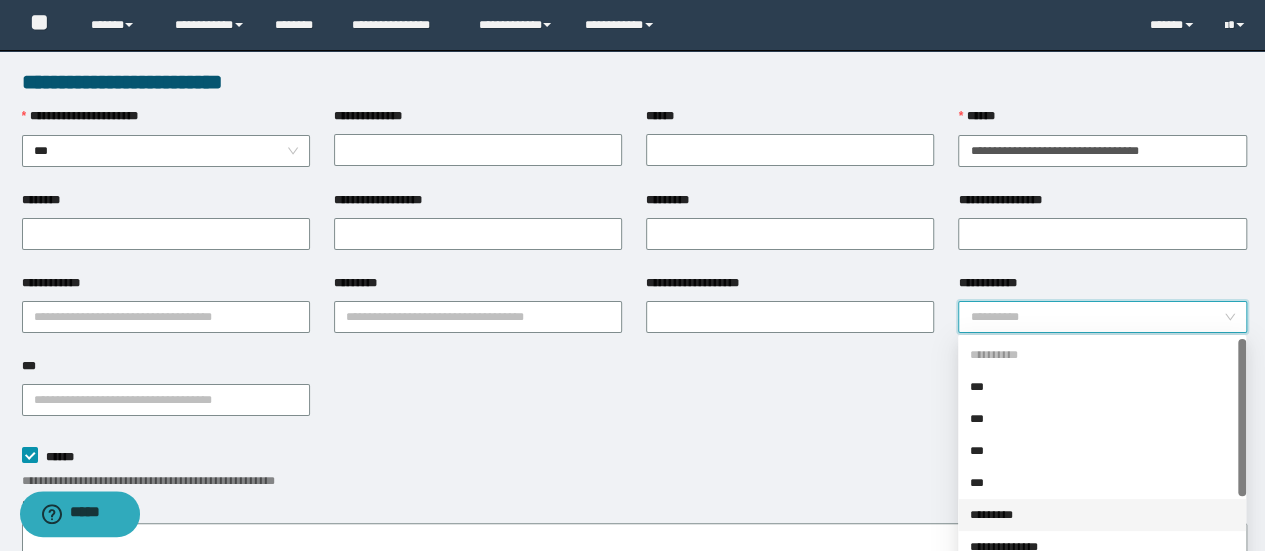 click on "*********" at bounding box center [1102, 515] 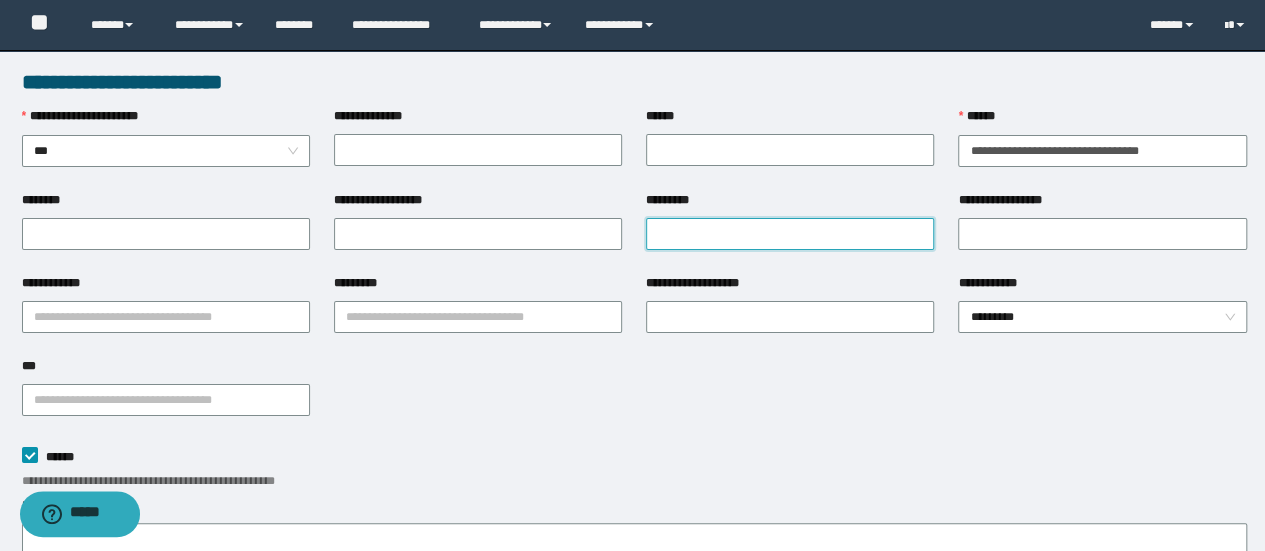 click on "*********" at bounding box center (790, 234) 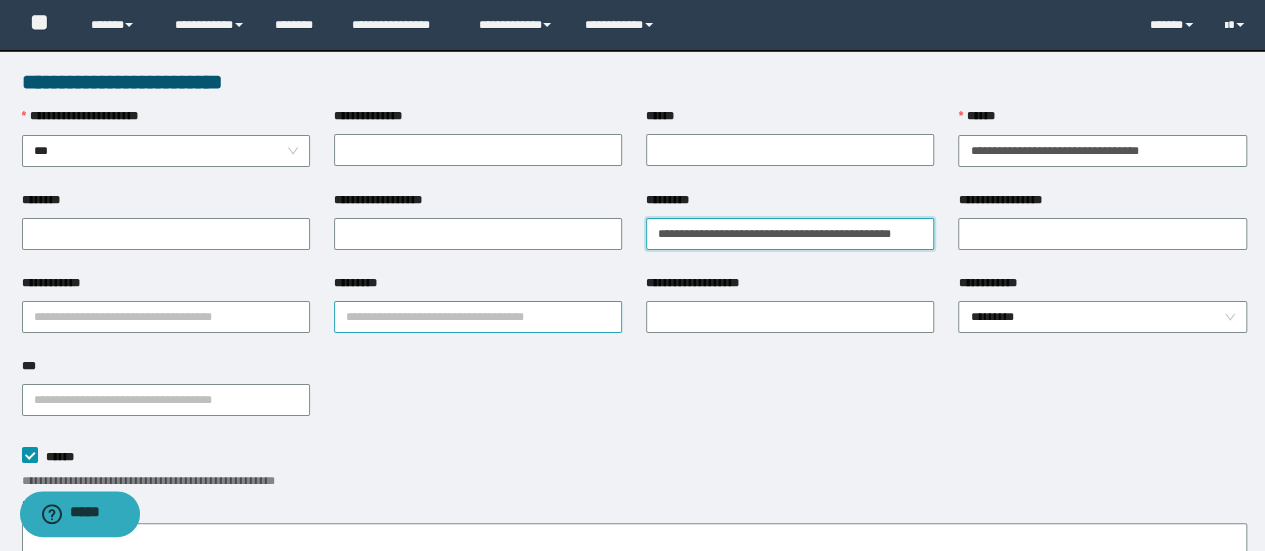 scroll, scrollTop: 0, scrollLeft: 19, axis: horizontal 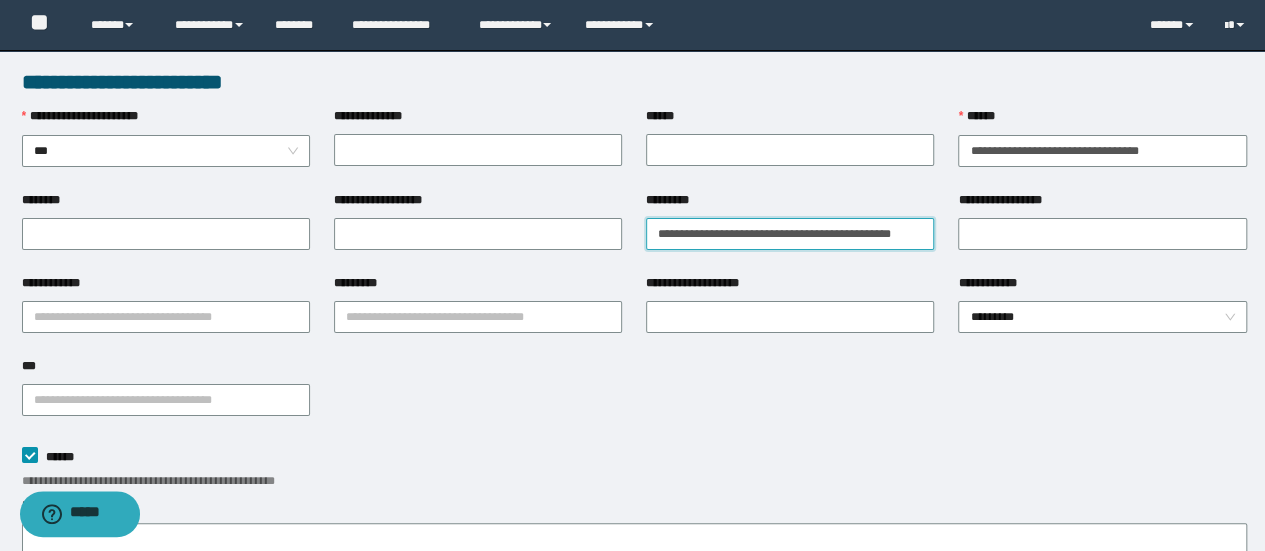 type on "**********" 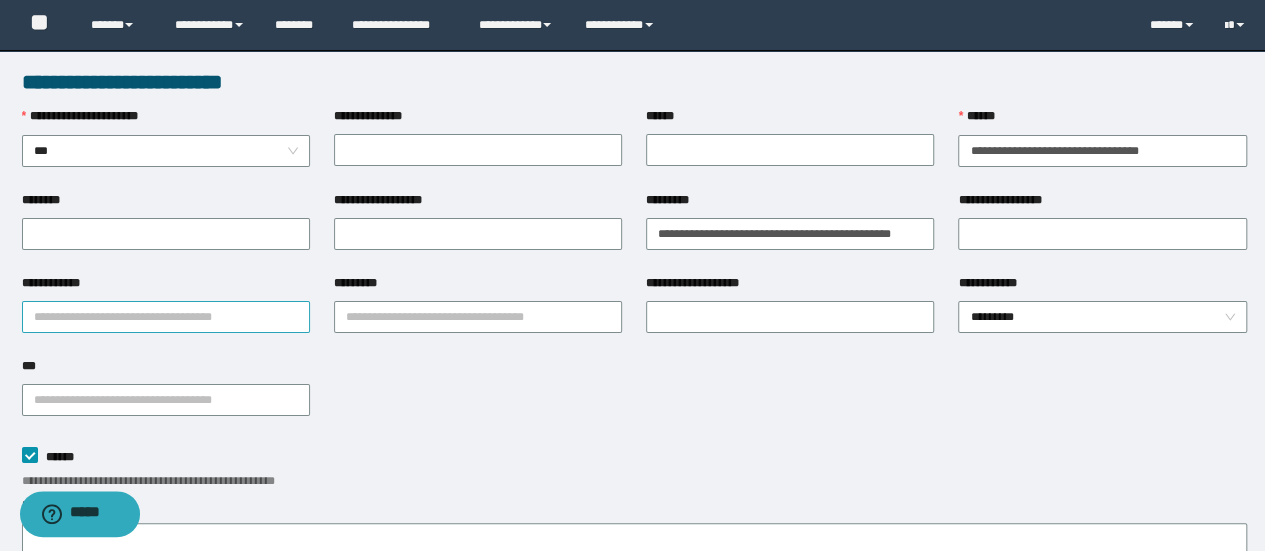 drag, startPoint x: 318, startPoint y: 372, endPoint x: 236, endPoint y: 327, distance: 93.53609 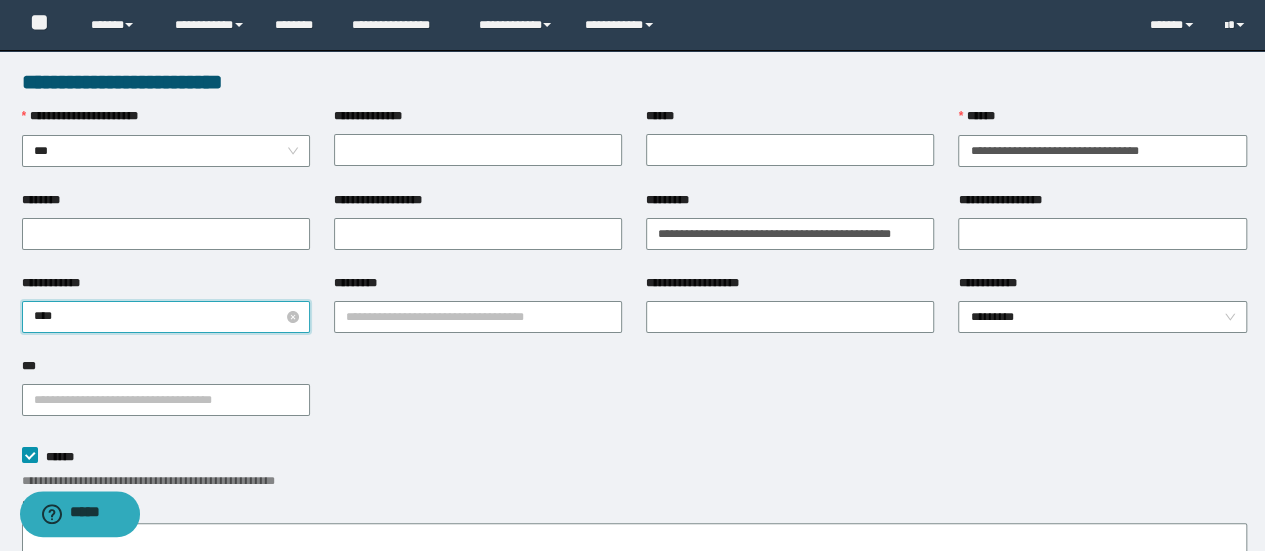type on "*****" 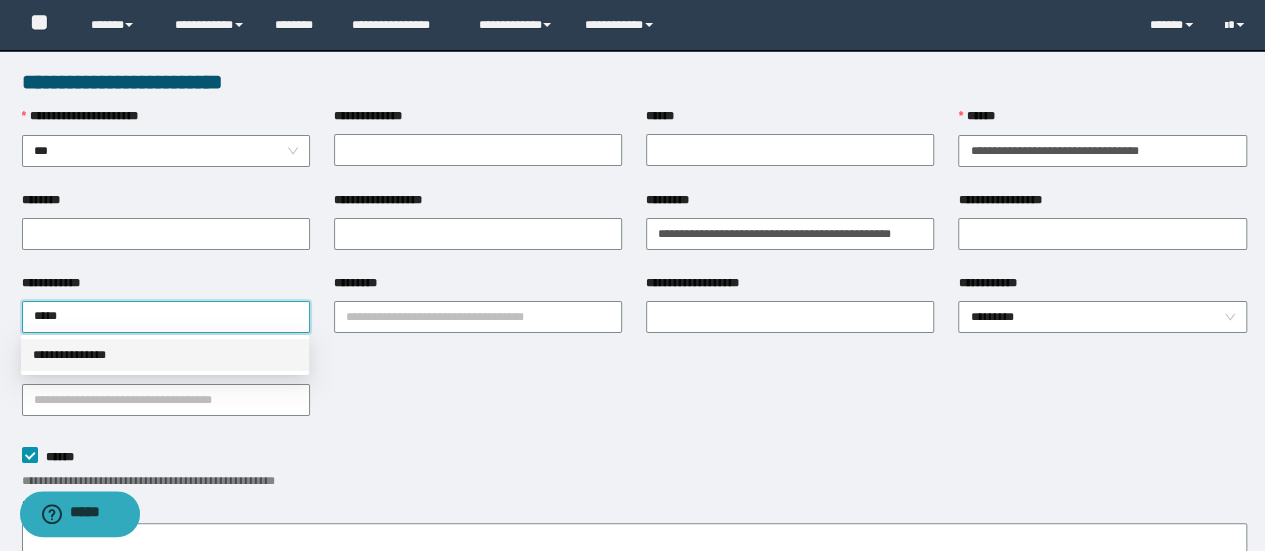 click on "**********" at bounding box center (165, 355) 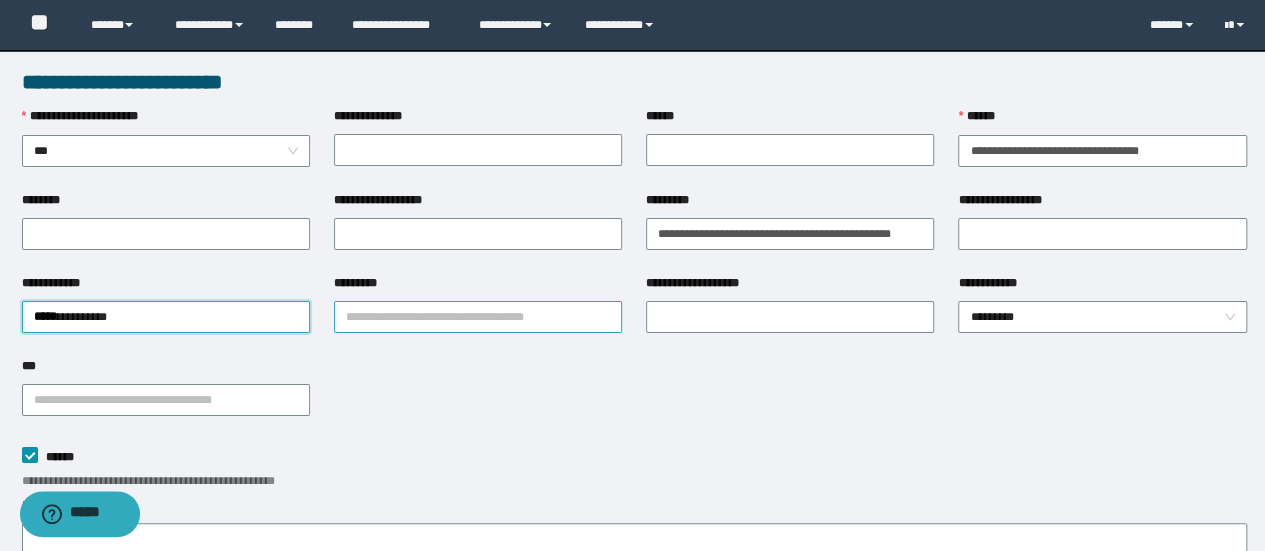 click on "*********" at bounding box center (478, 317) 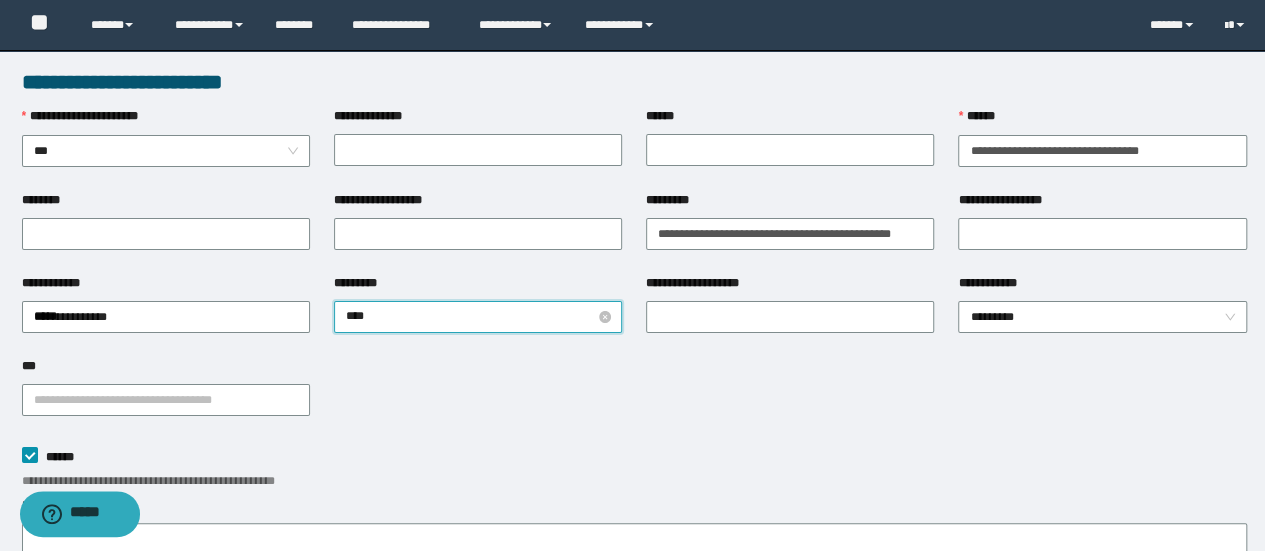 type on "*****" 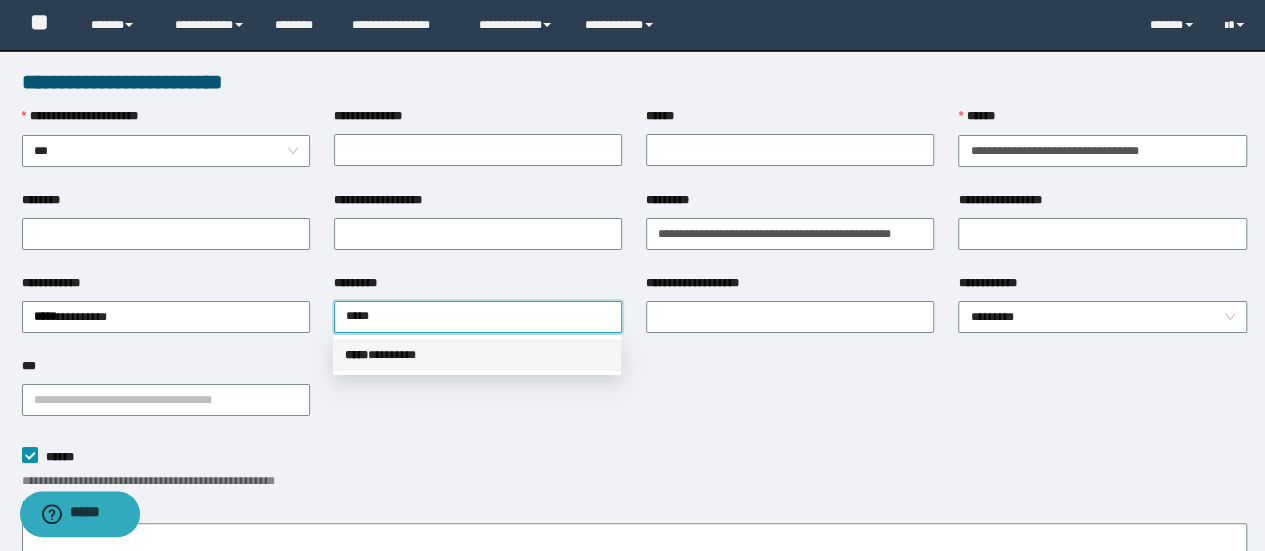 click on "***** * *******" at bounding box center (477, 355) 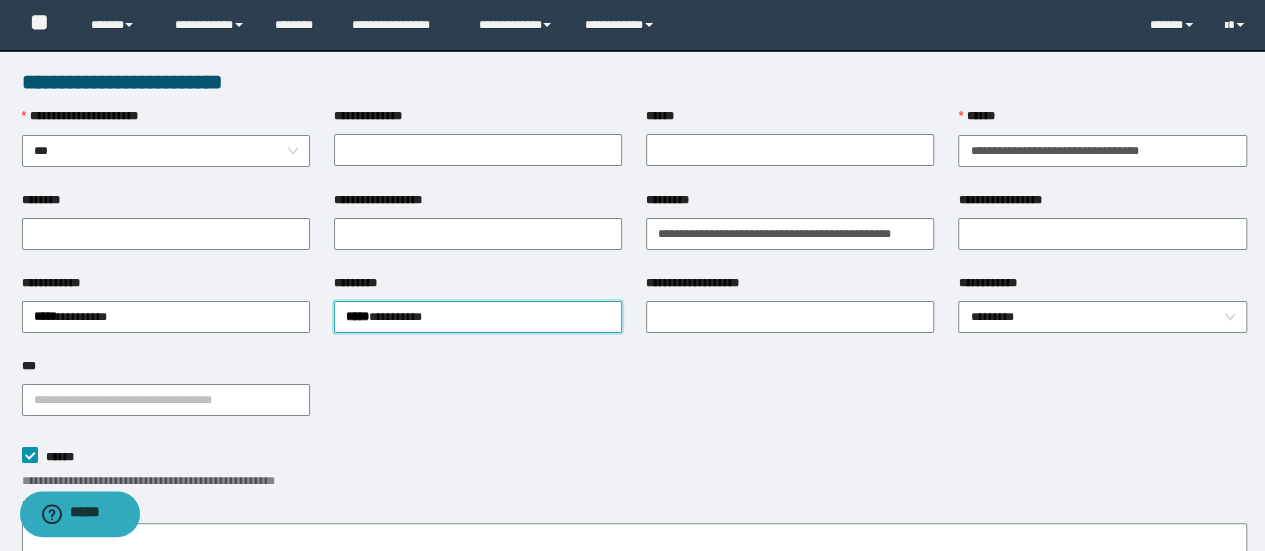 type 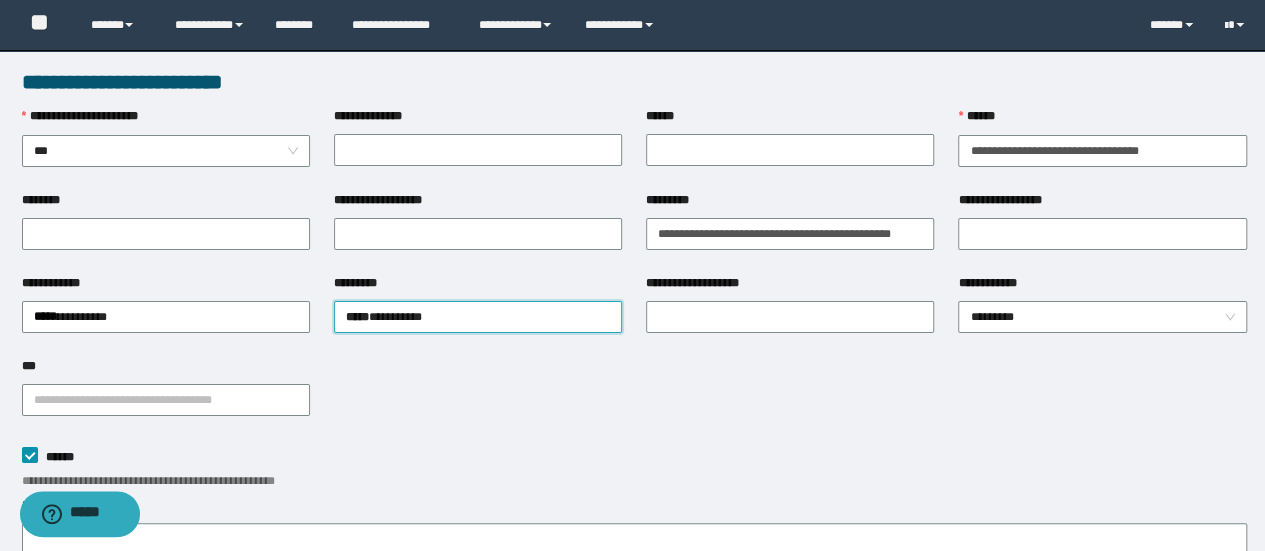 click on "********" at bounding box center (166, 204) 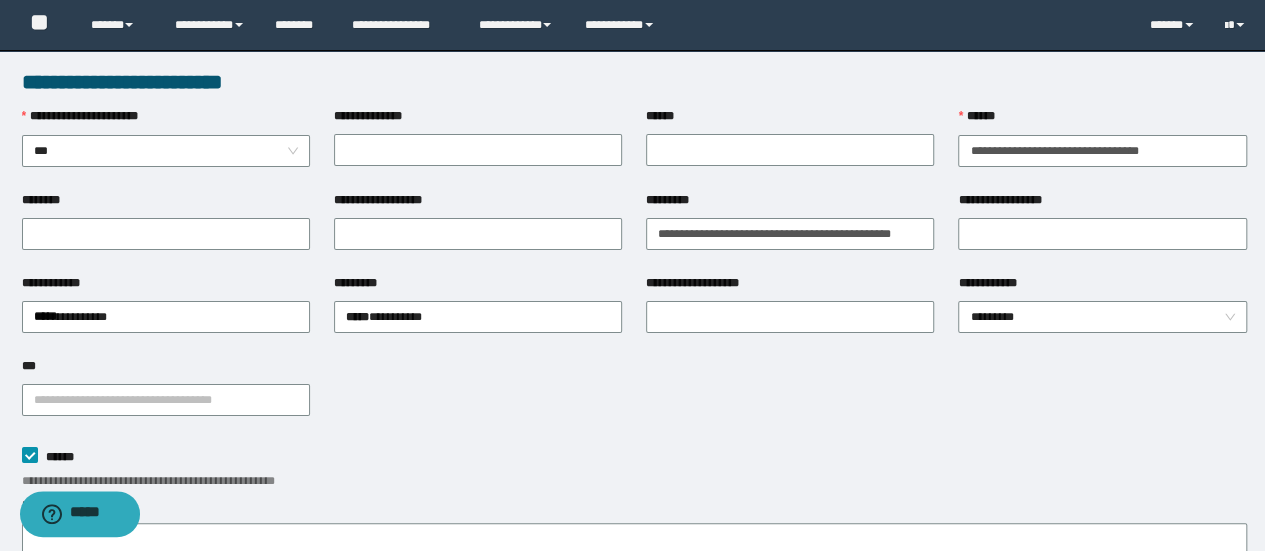 click on "********" at bounding box center (166, 204) 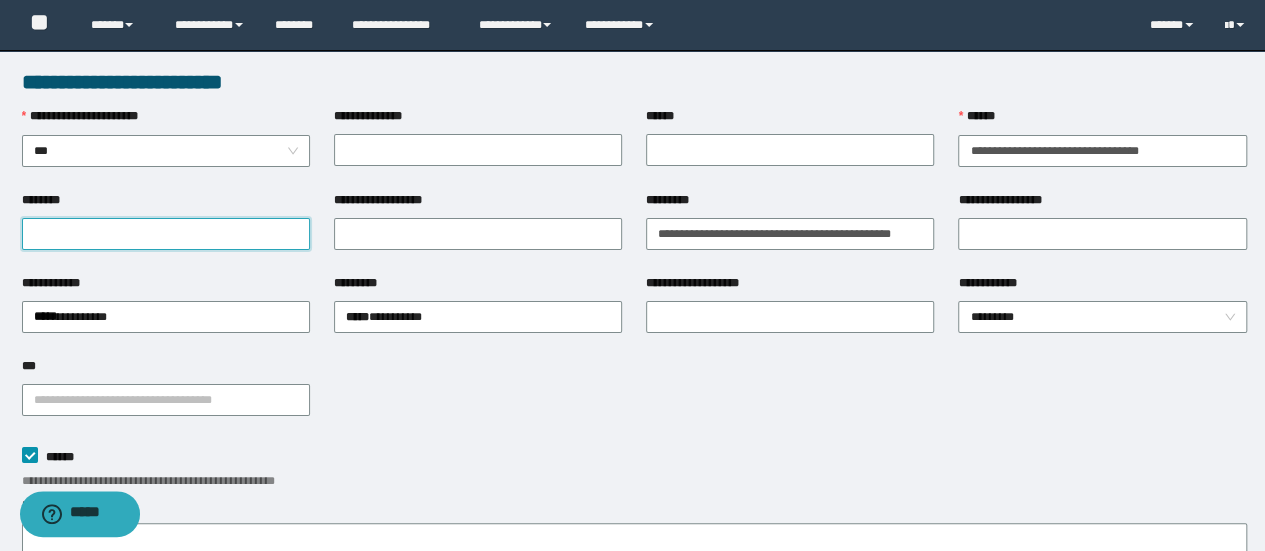 click on "********" at bounding box center (166, 234) 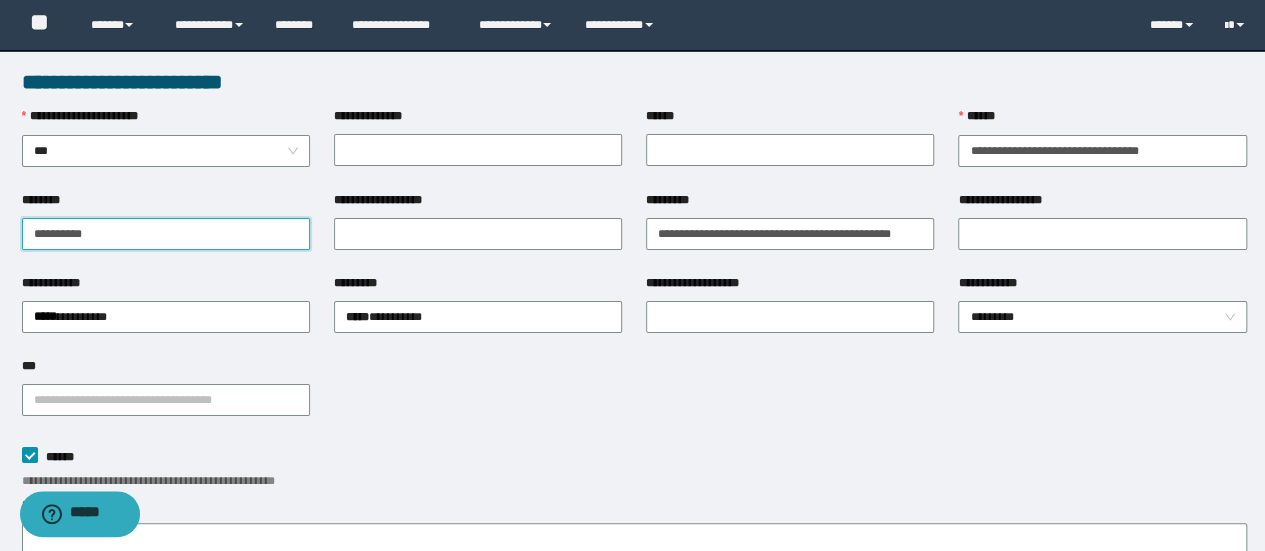 type on "**********" 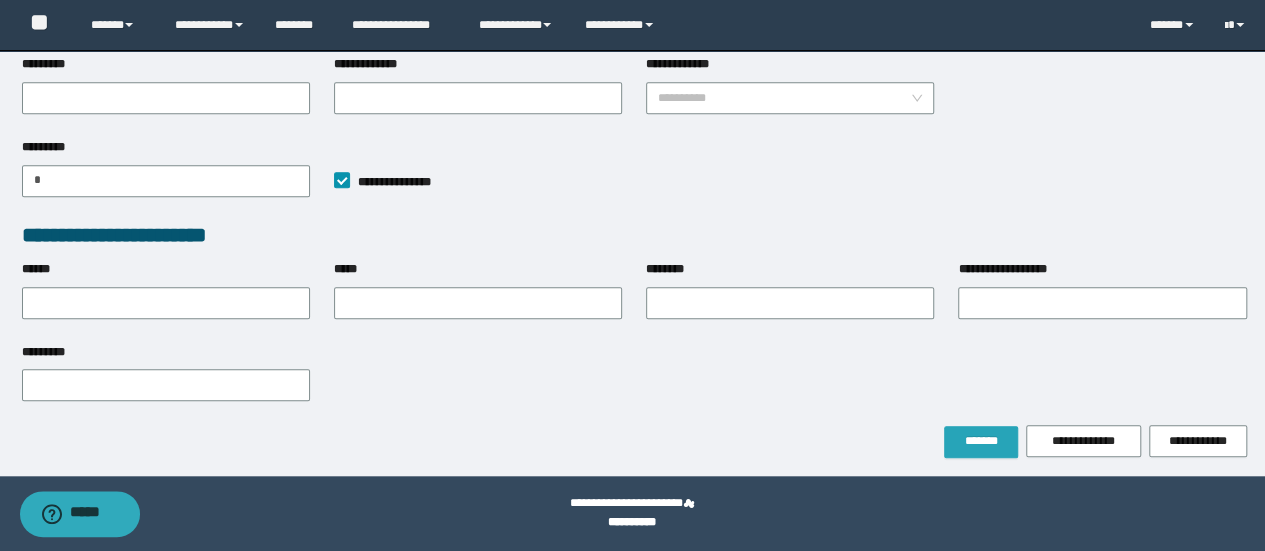 click on "*******" at bounding box center [981, 441] 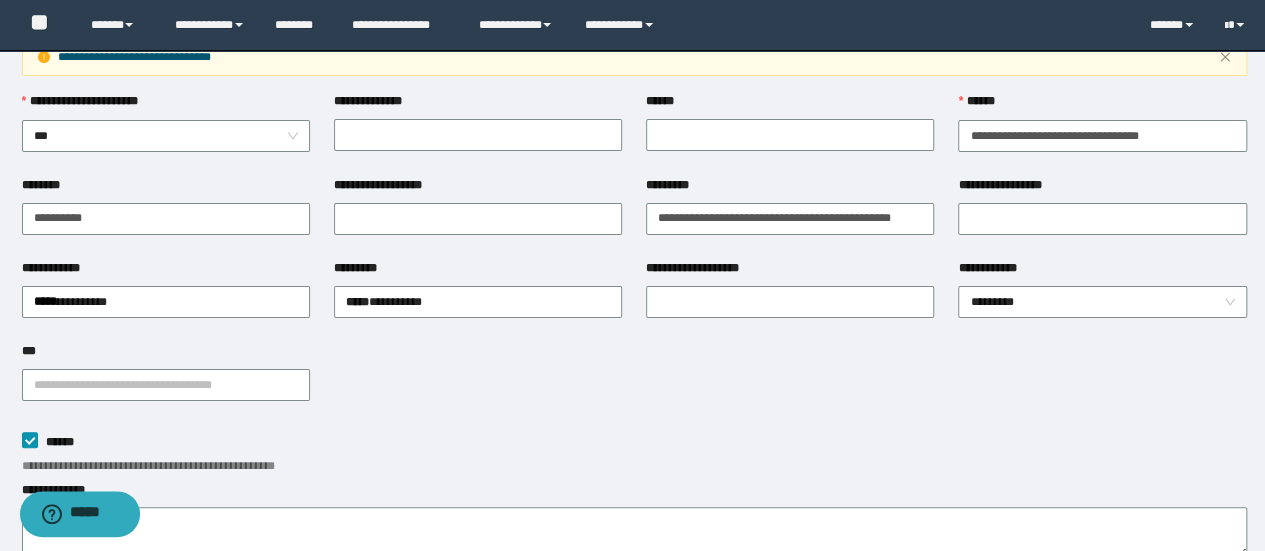scroll, scrollTop: 0, scrollLeft: 0, axis: both 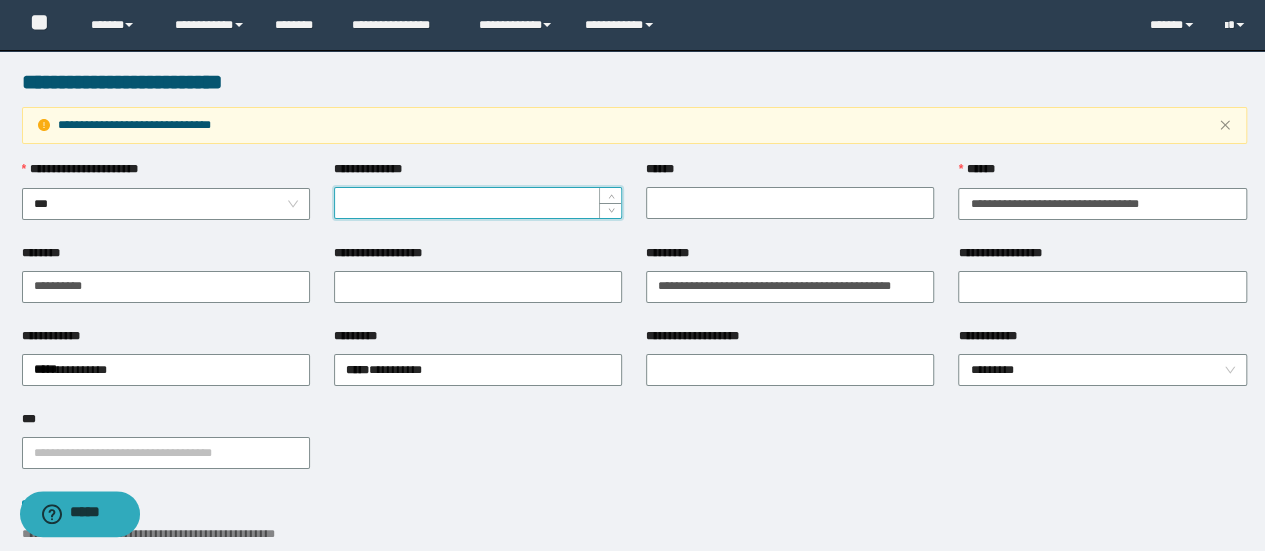 click on "**********" at bounding box center (478, 203) 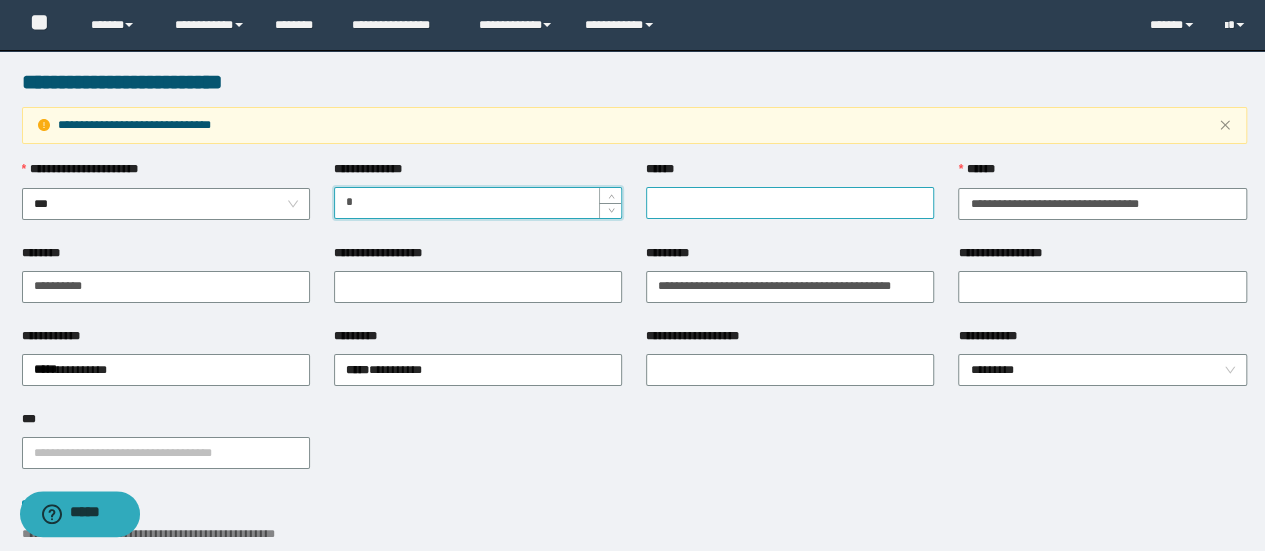 type on "*" 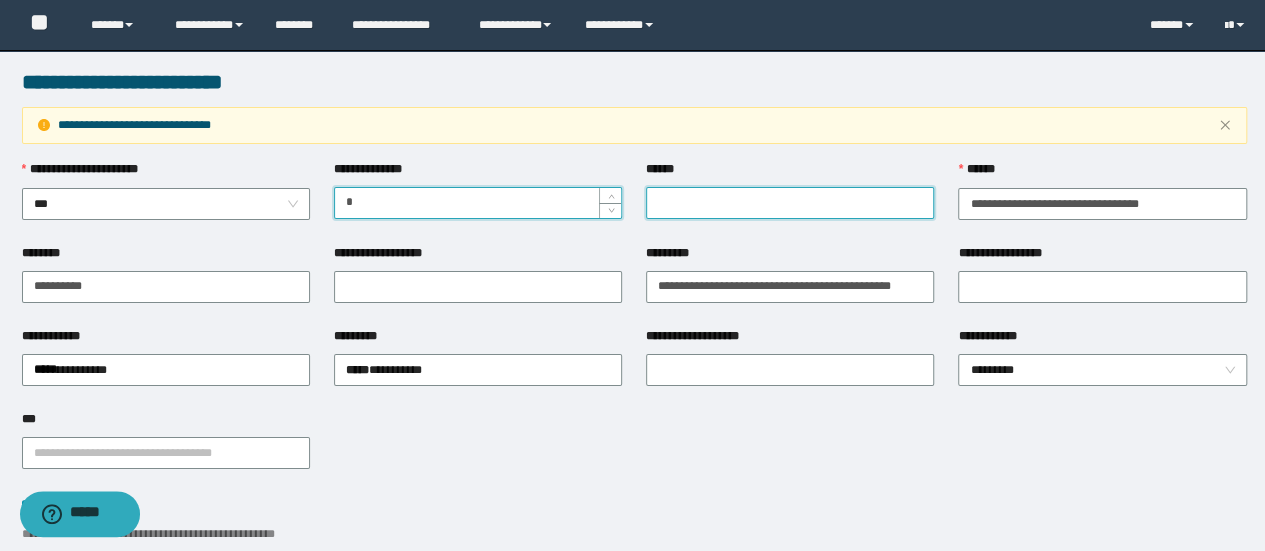 click on "******" at bounding box center (790, 203) 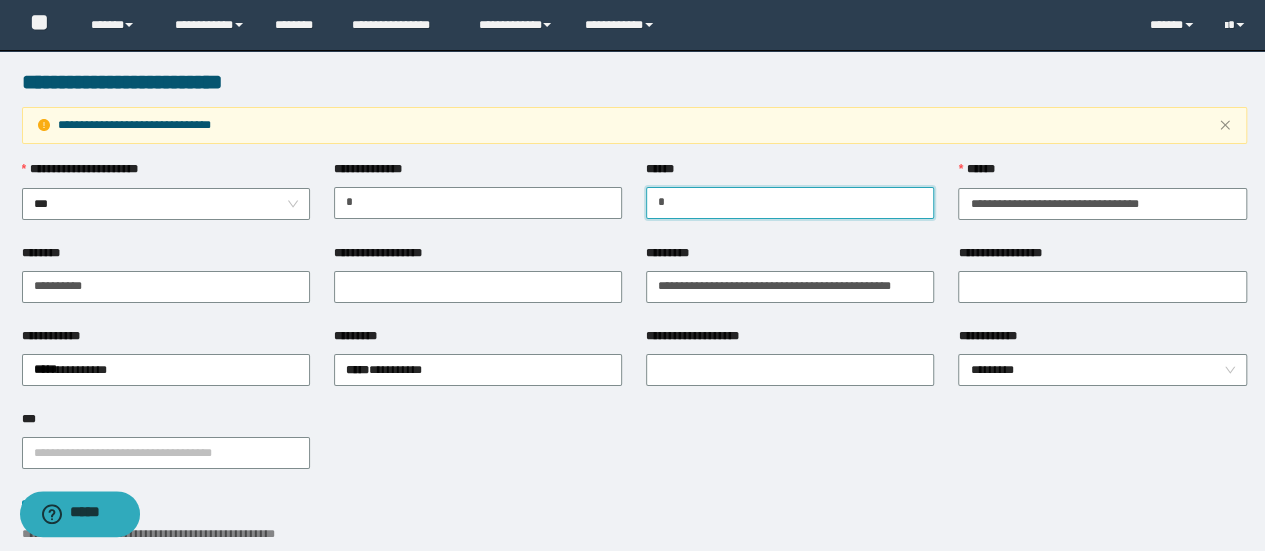 type on "*" 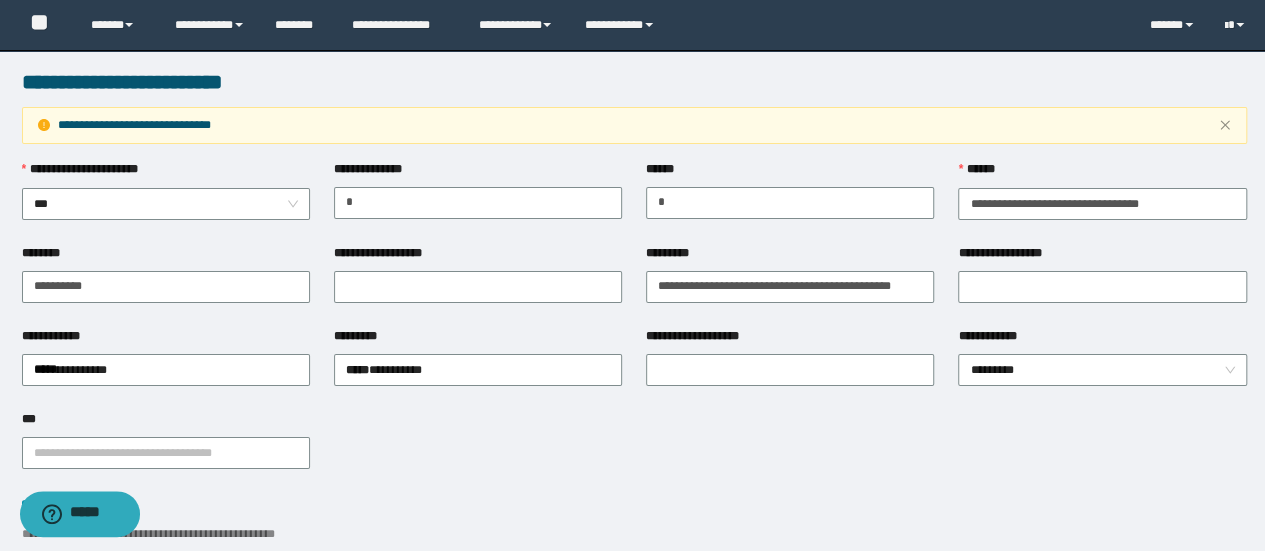 drag, startPoint x: 1093, startPoint y: 242, endPoint x: 1100, endPoint y: 263, distance: 22.135944 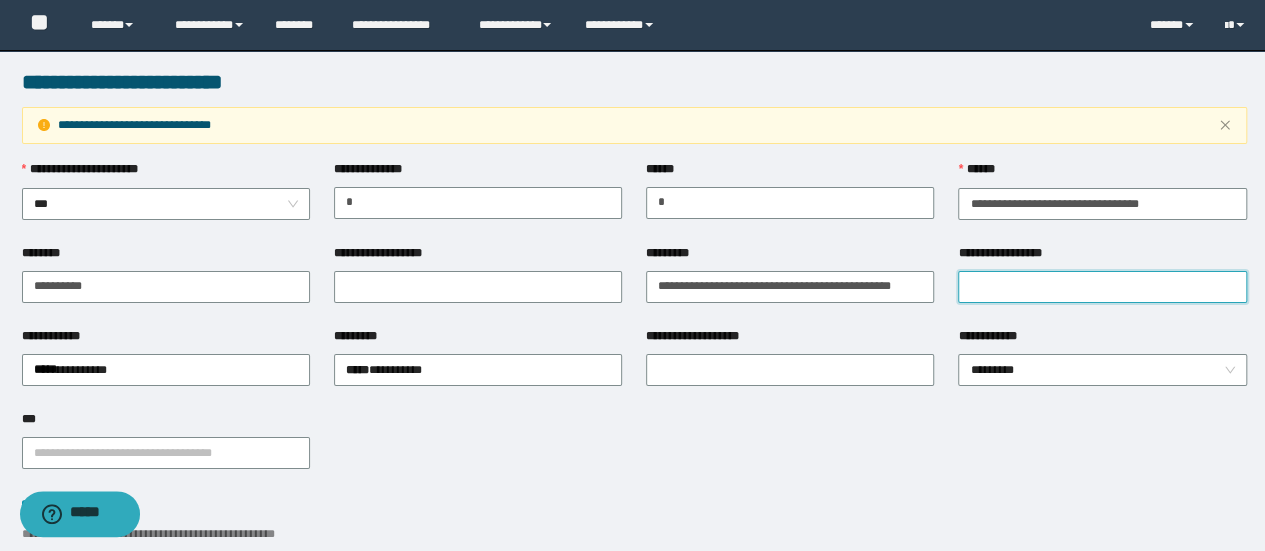 click on "**********" at bounding box center (1102, 287) 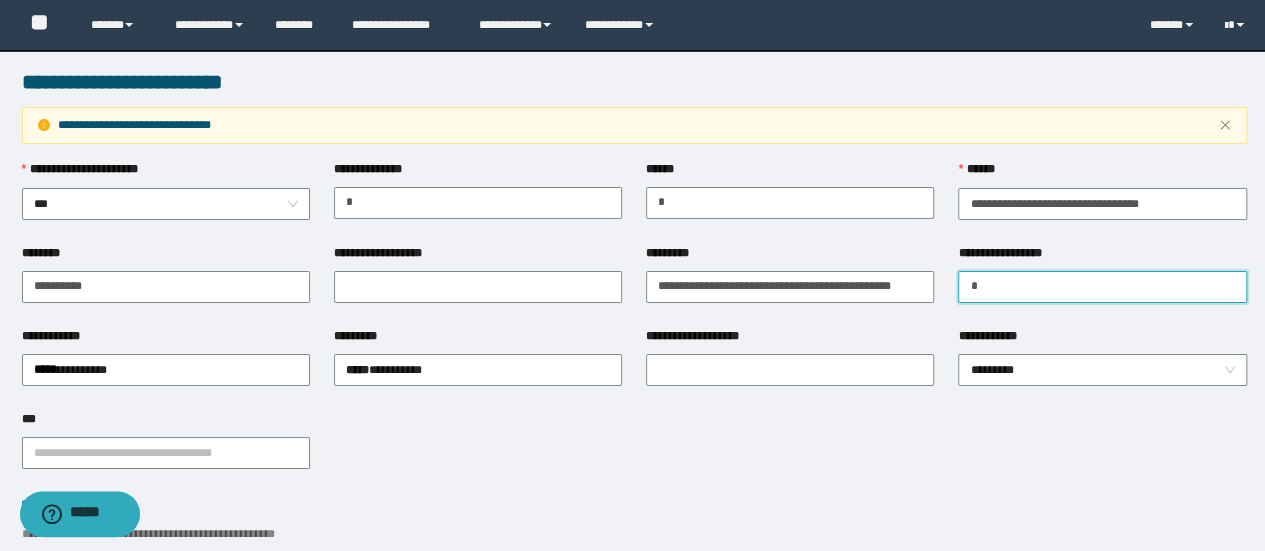 type on "*" 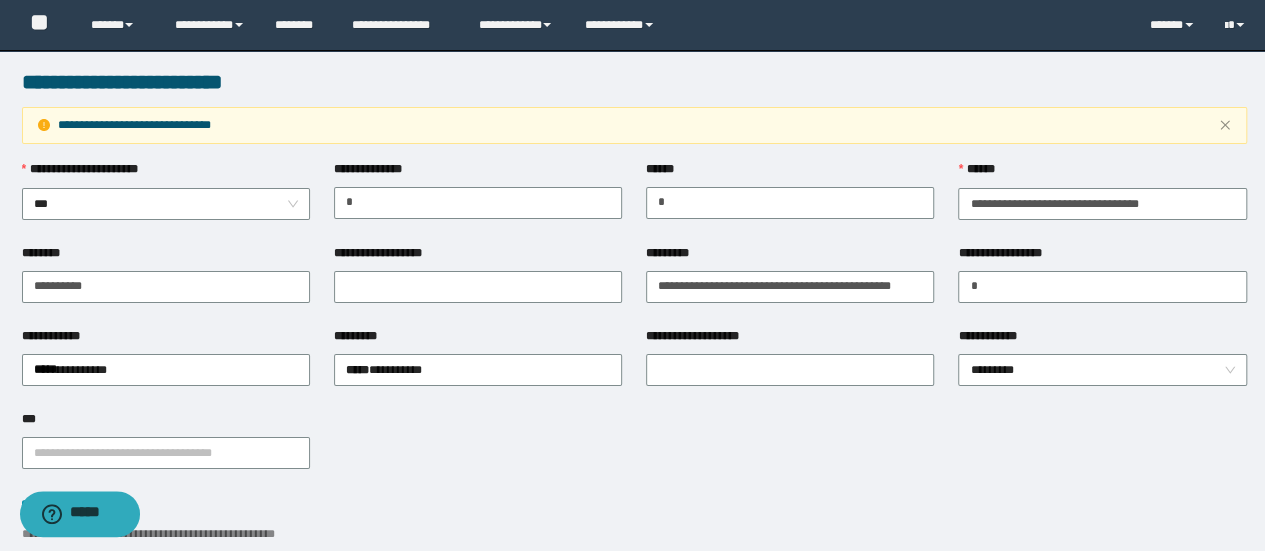 drag, startPoint x: 905, startPoint y: 456, endPoint x: 974, endPoint y: 450, distance: 69.260376 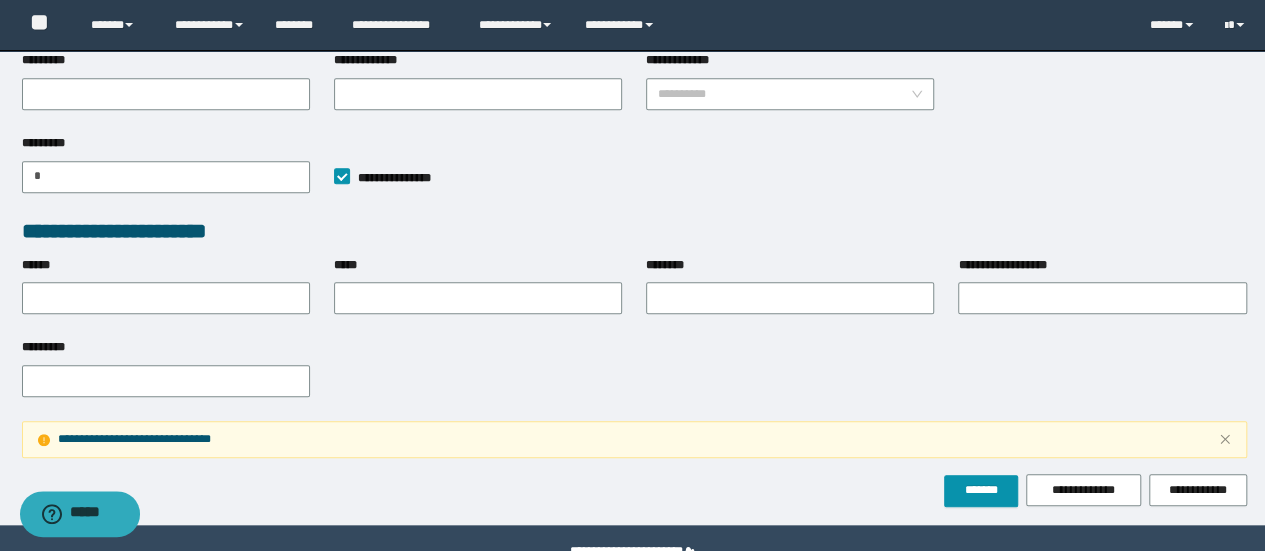 scroll, scrollTop: 769, scrollLeft: 0, axis: vertical 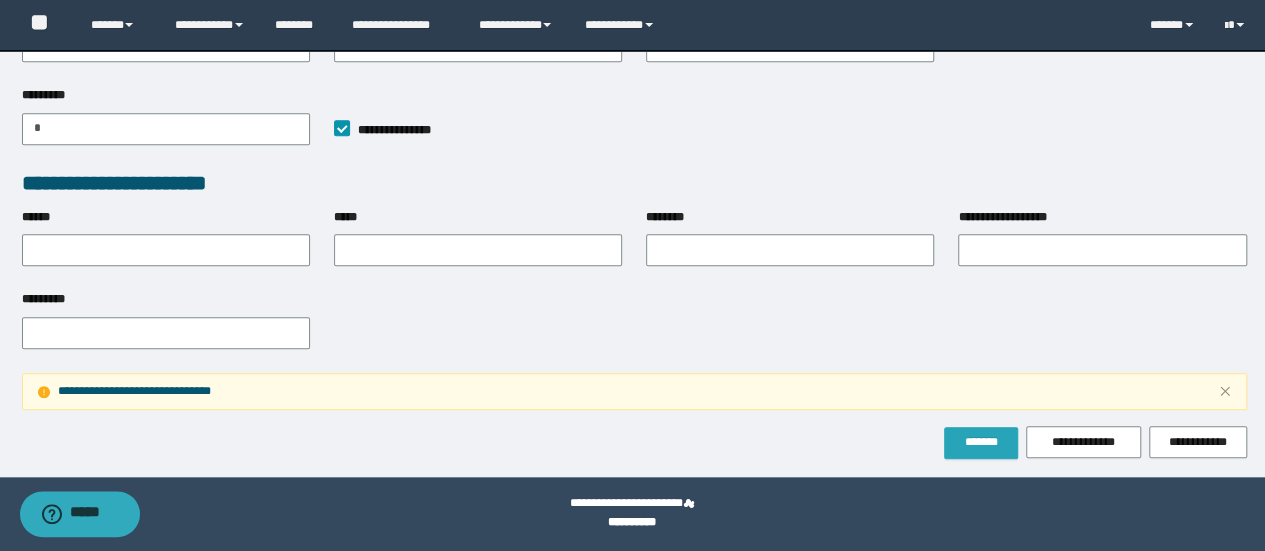 click on "*******" at bounding box center (981, 442) 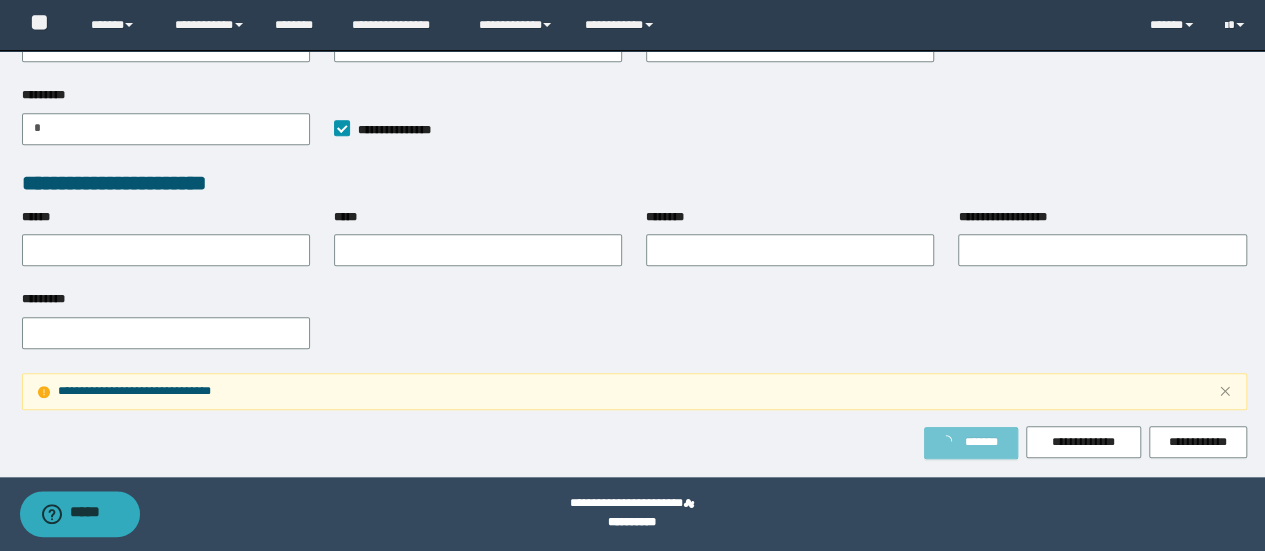 click on "*******" at bounding box center (981, 442) 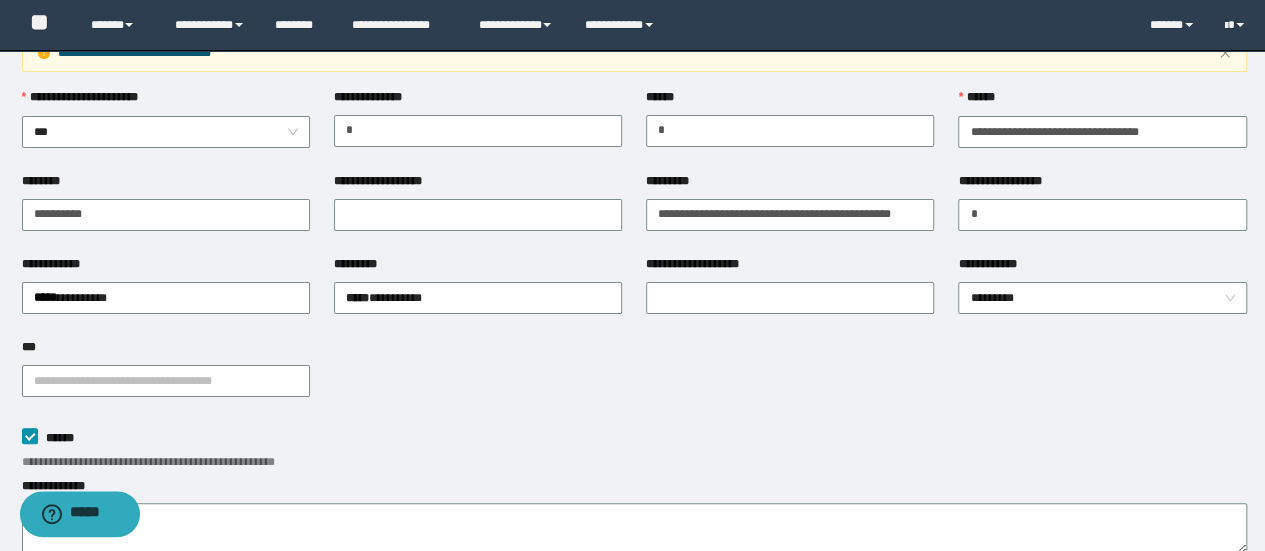 scroll, scrollTop: 0, scrollLeft: 0, axis: both 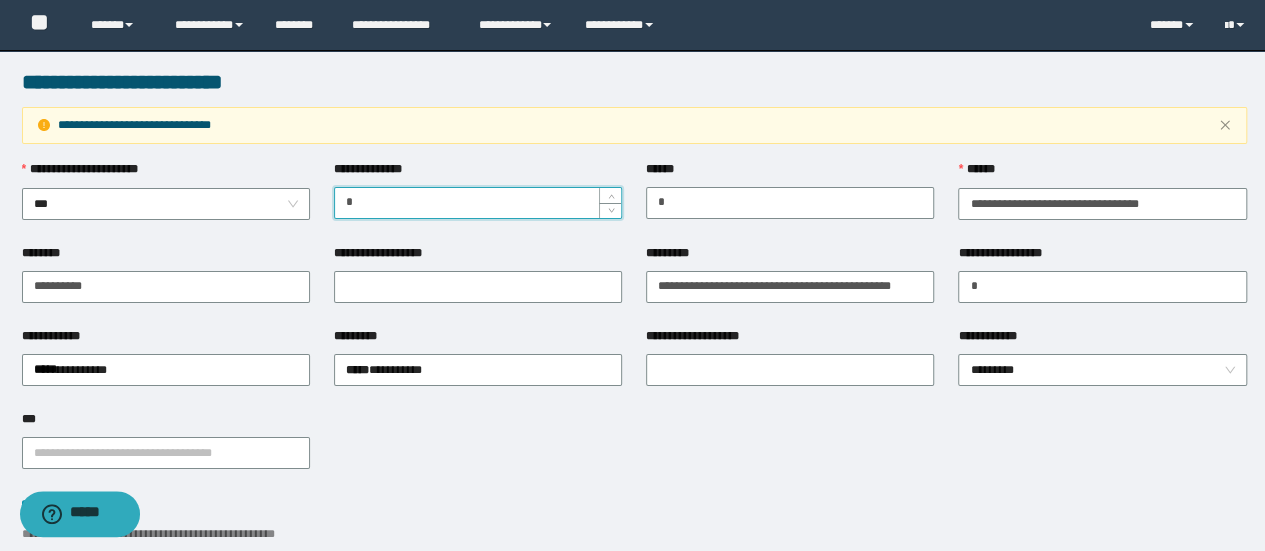 click on "*" at bounding box center (478, 203) 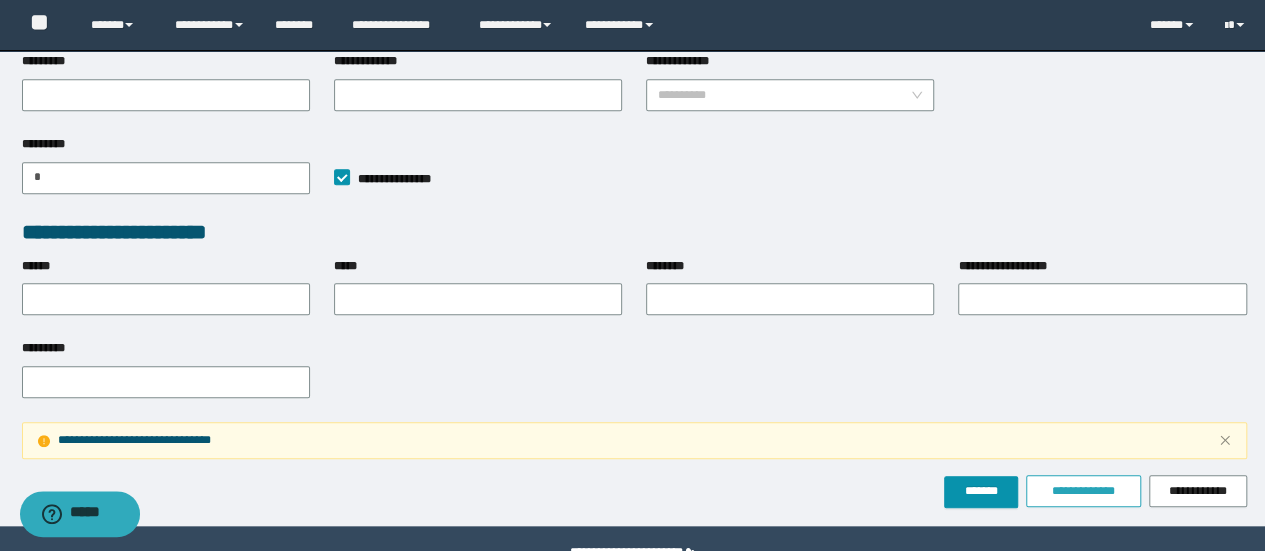 scroll, scrollTop: 769, scrollLeft: 0, axis: vertical 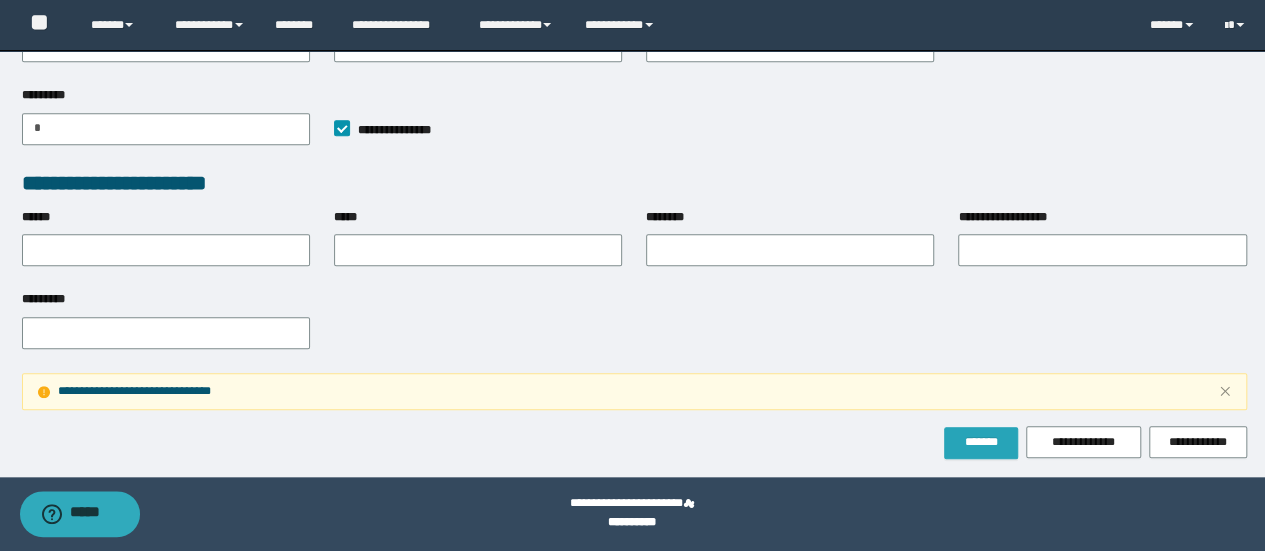 click on "*******" at bounding box center [981, 442] 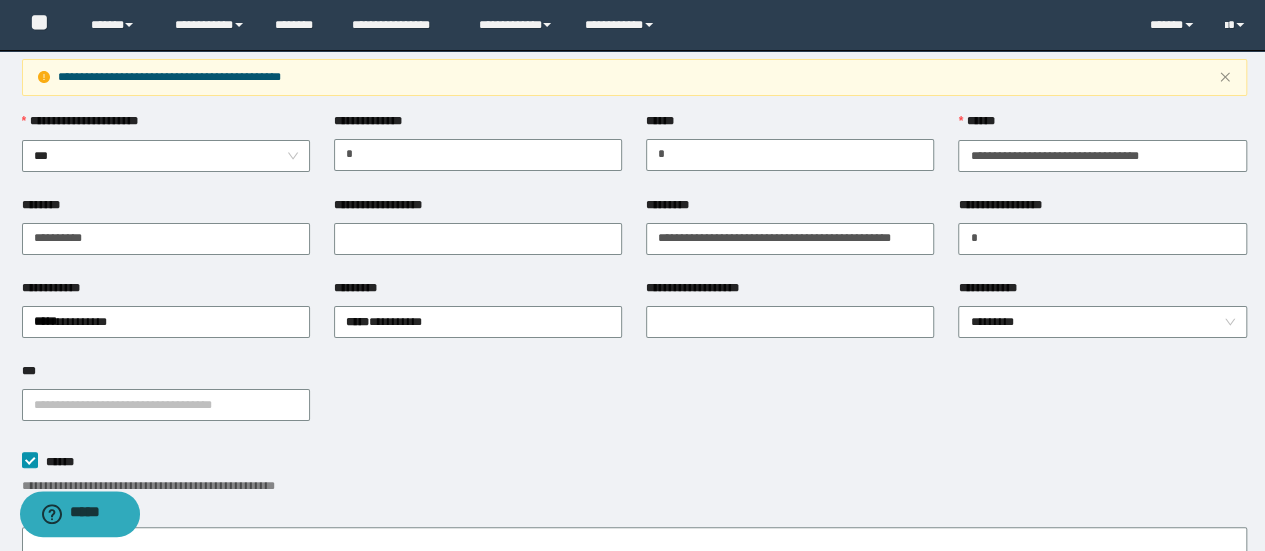 scroll, scrollTop: 0, scrollLeft: 0, axis: both 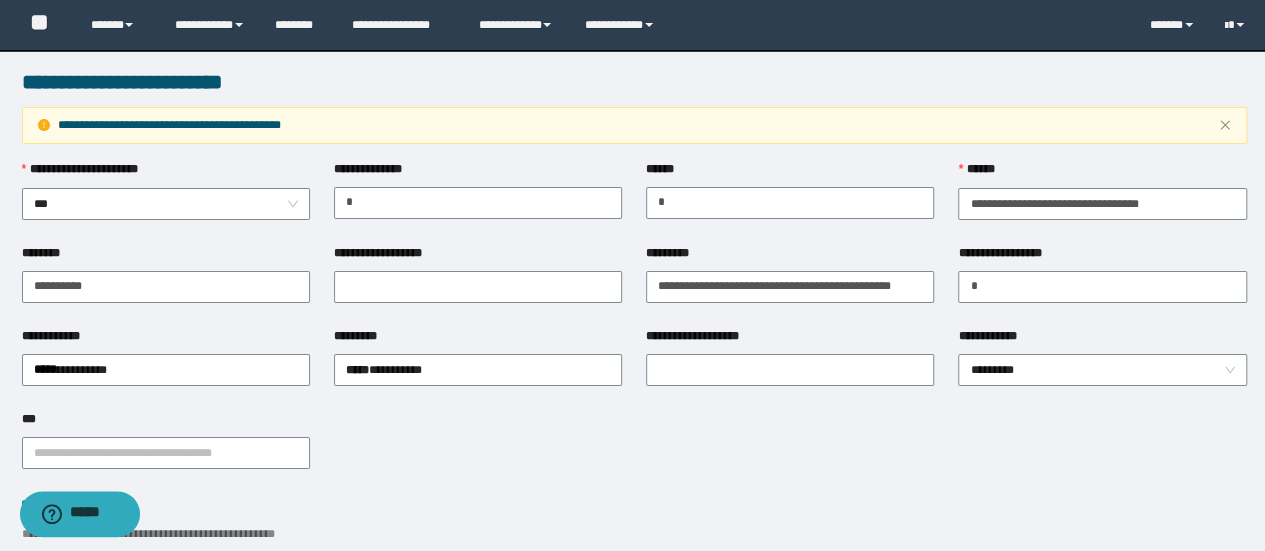 drag, startPoint x: 382, startPoint y: 229, endPoint x: 347, endPoint y: 220, distance: 36.138622 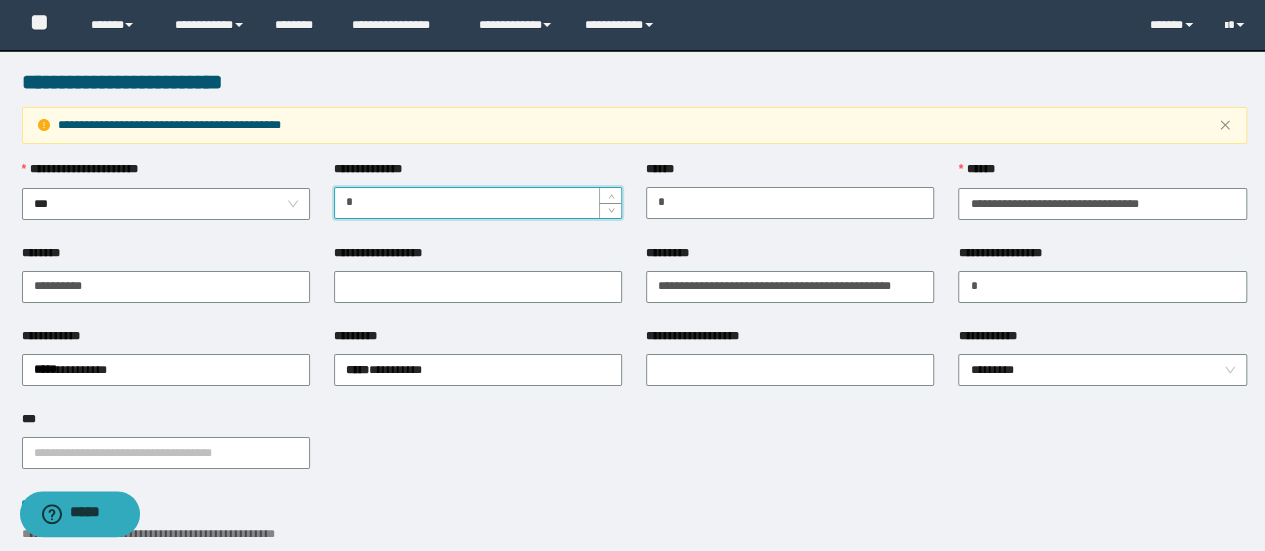 drag, startPoint x: 376, startPoint y: 206, endPoint x: 277, endPoint y: 225, distance: 100.80675 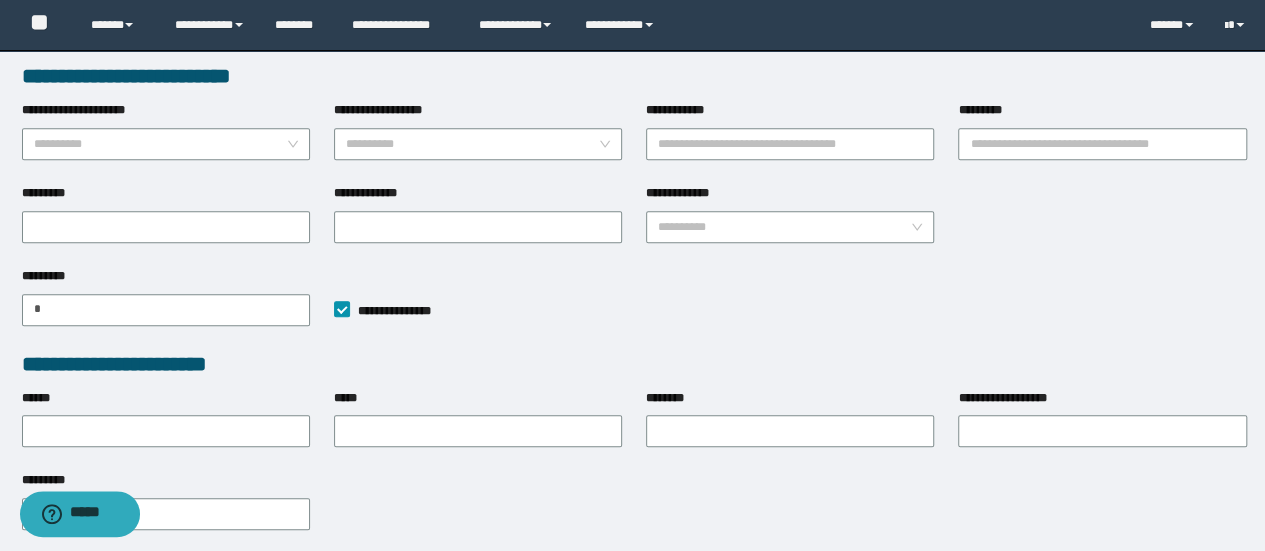 scroll, scrollTop: 769, scrollLeft: 0, axis: vertical 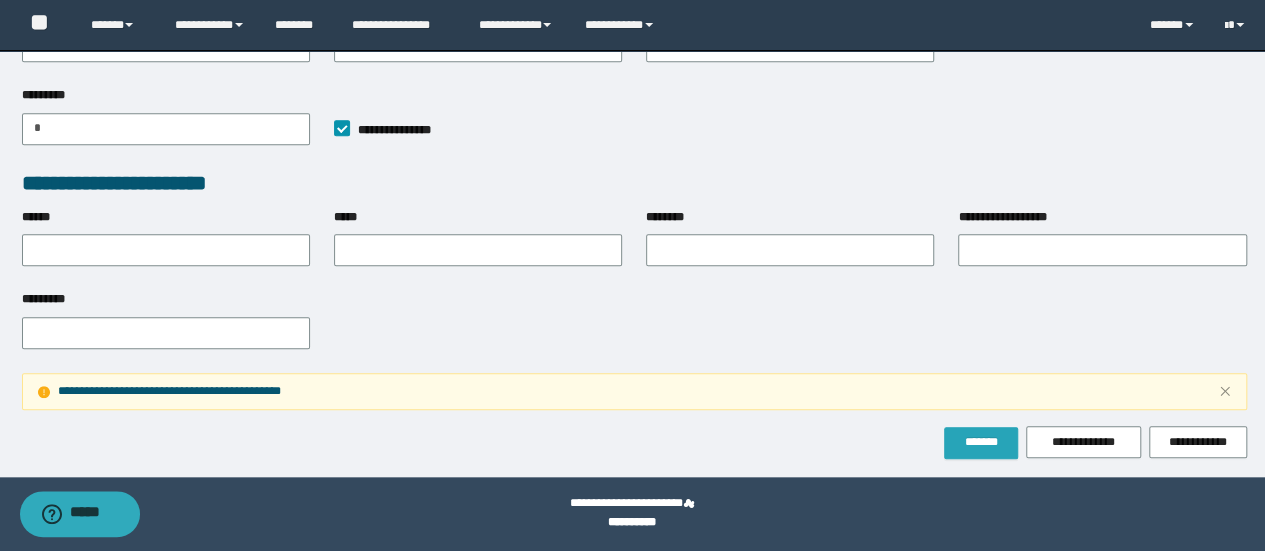 type on "**" 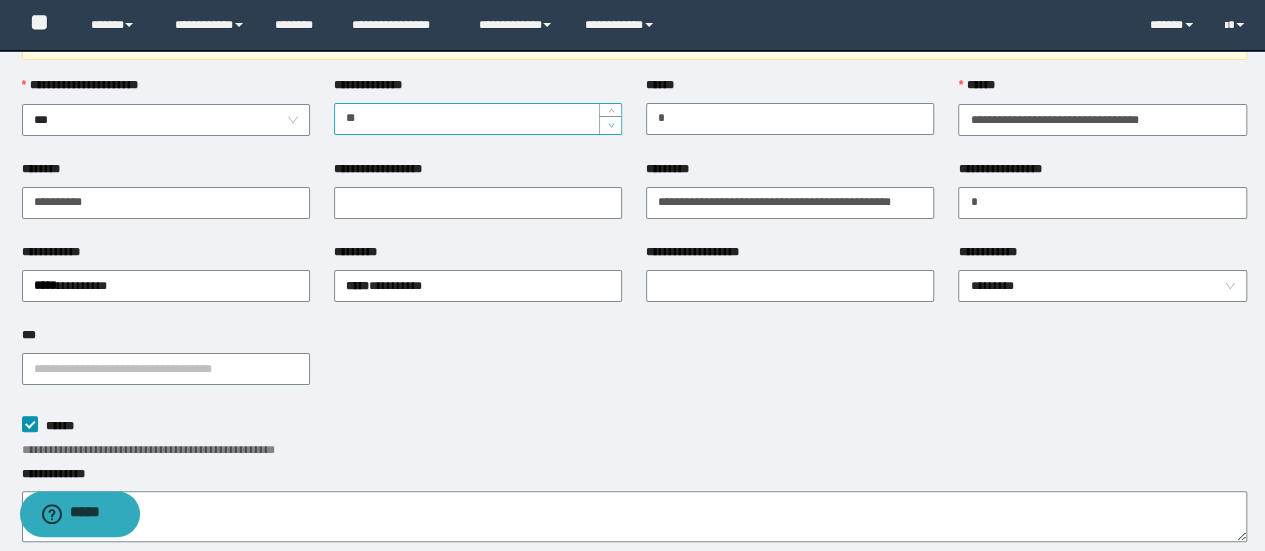 scroll, scrollTop: 0, scrollLeft: 0, axis: both 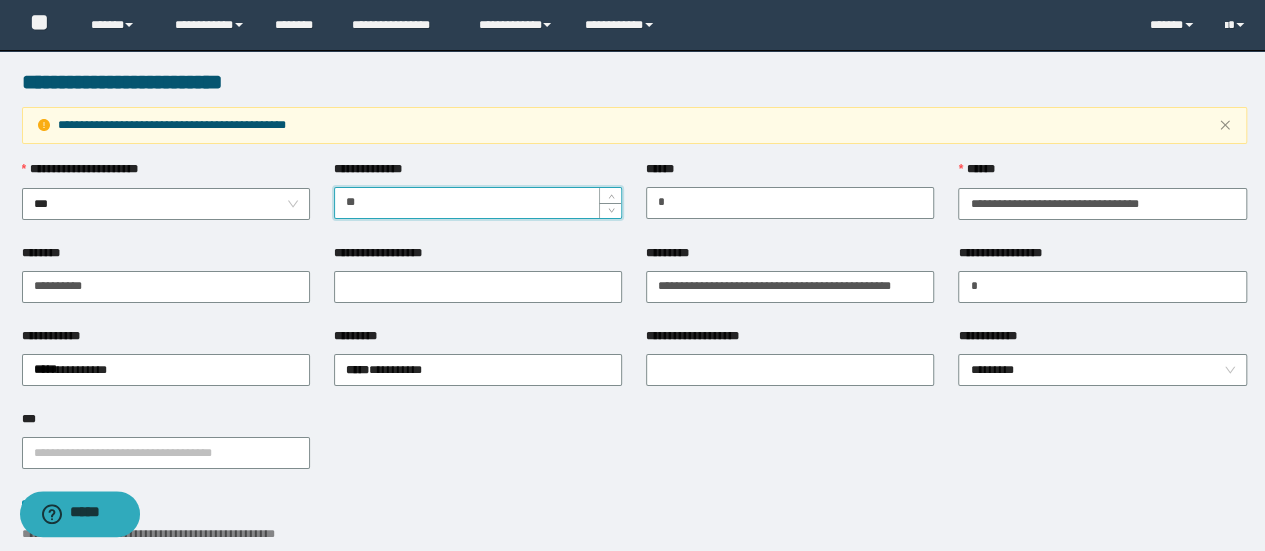 drag, startPoint x: 356, startPoint y: 219, endPoint x: 254, endPoint y: 233, distance: 102.9563 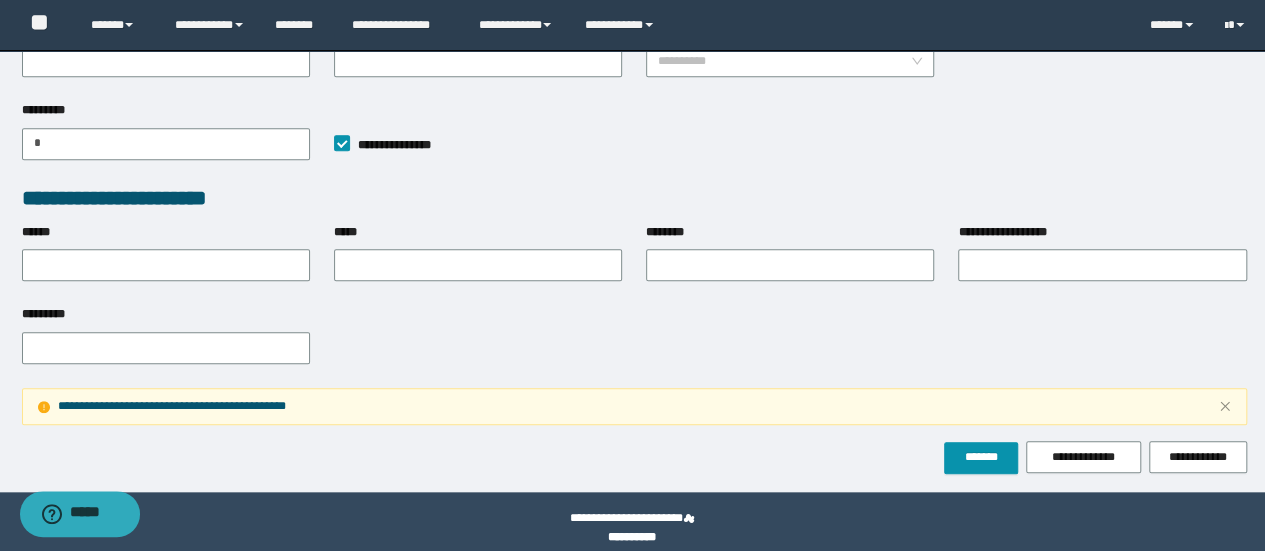 scroll, scrollTop: 769, scrollLeft: 0, axis: vertical 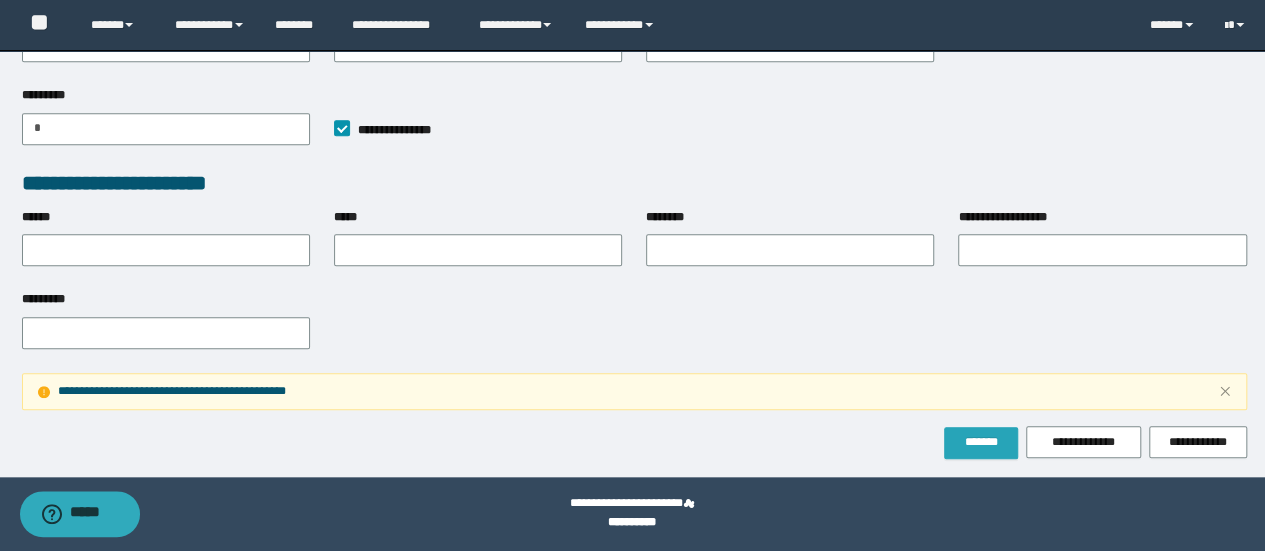 type on "**" 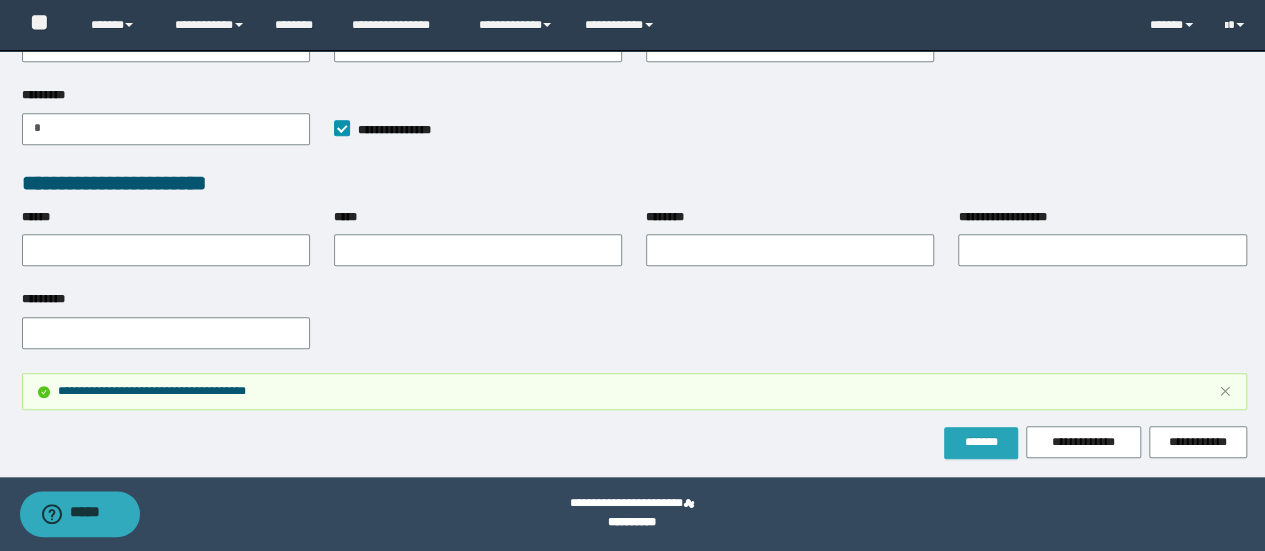 click on "*******" at bounding box center (981, 442) 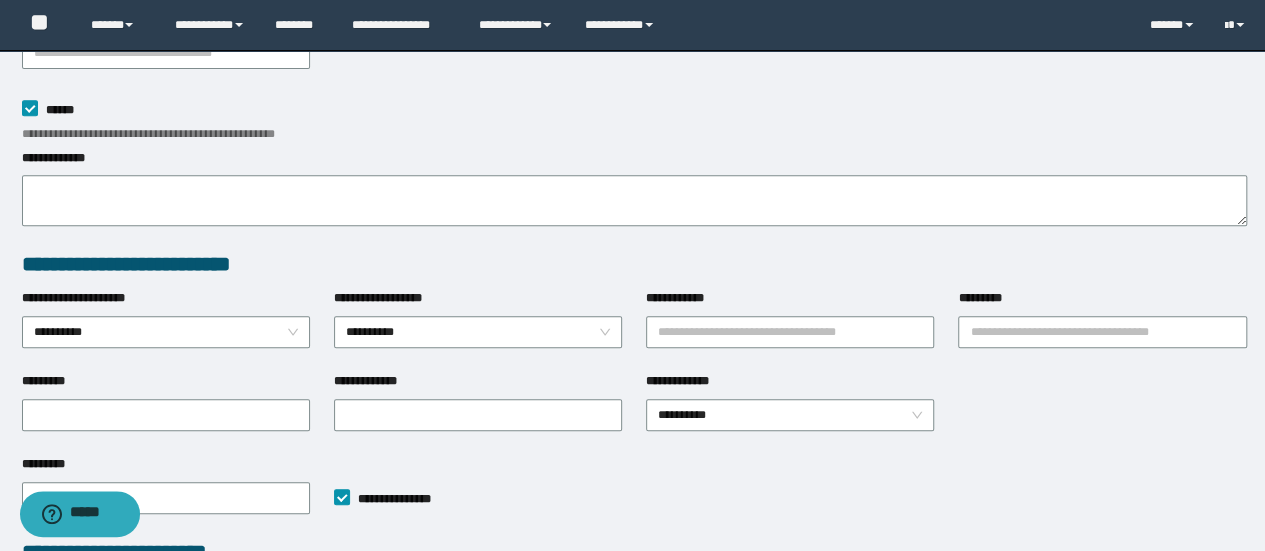 scroll, scrollTop: 769, scrollLeft: 0, axis: vertical 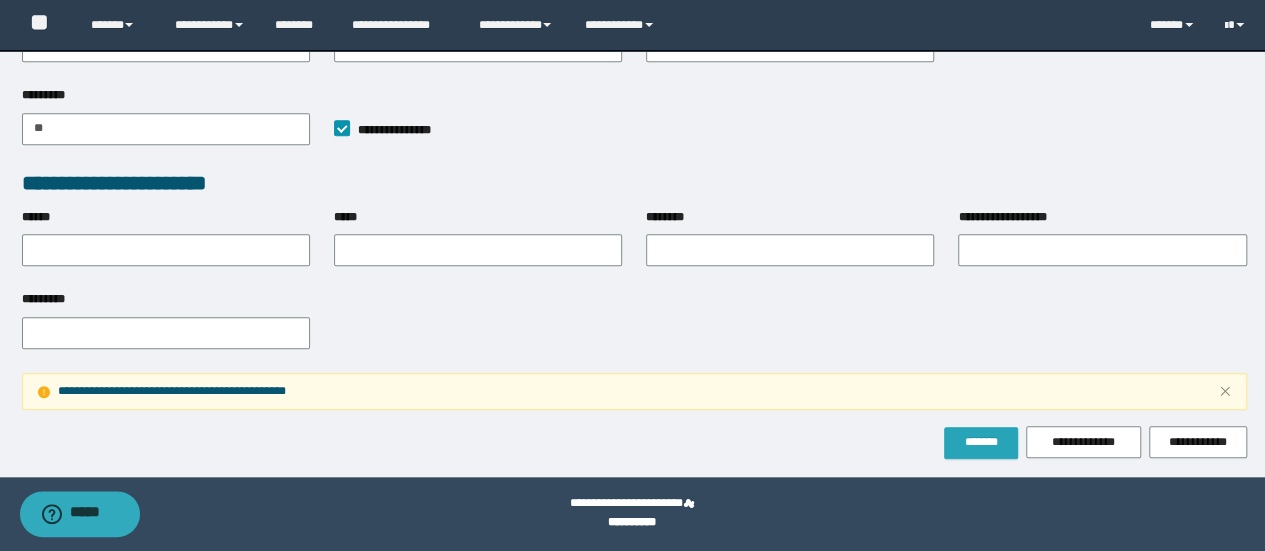 click on "*******" at bounding box center (981, 442) 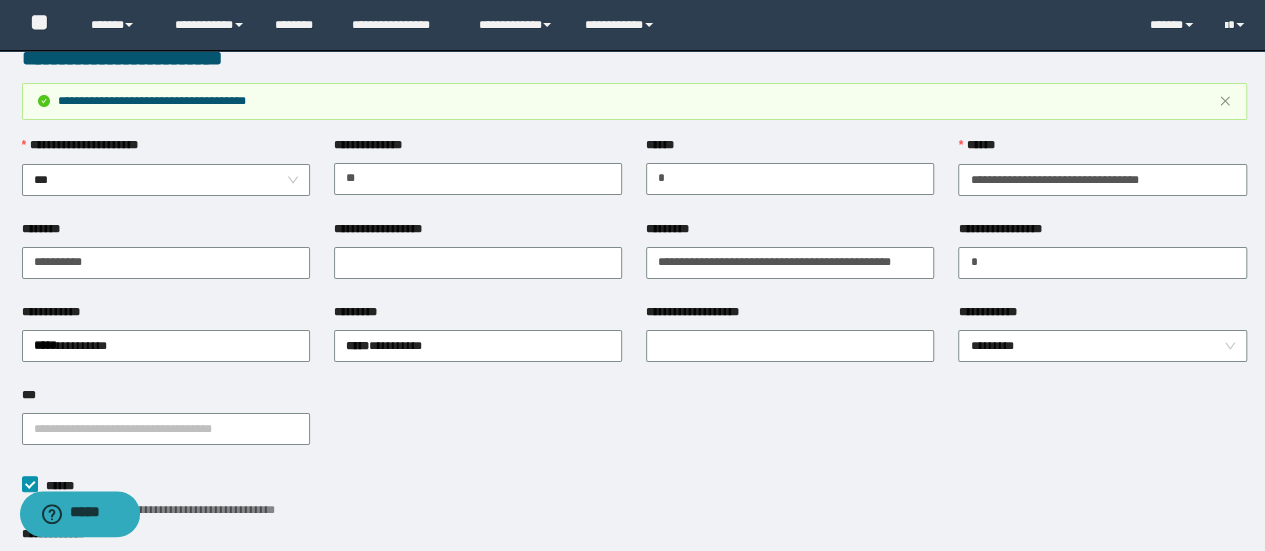 scroll, scrollTop: 0, scrollLeft: 0, axis: both 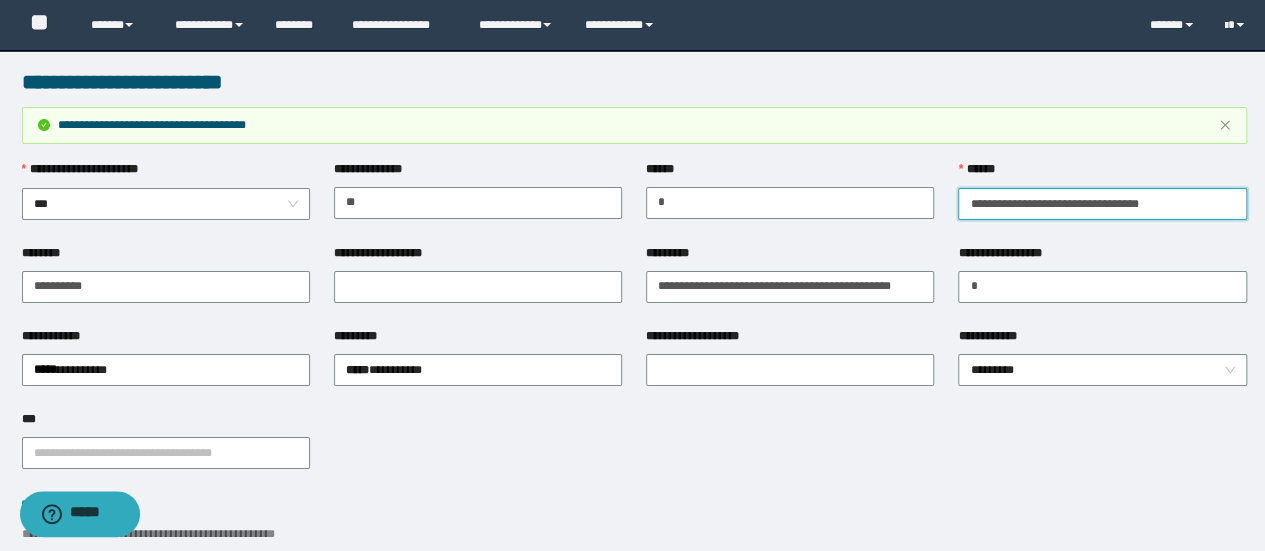 drag, startPoint x: 1204, startPoint y: 199, endPoint x: 841, endPoint y: 249, distance: 366.42734 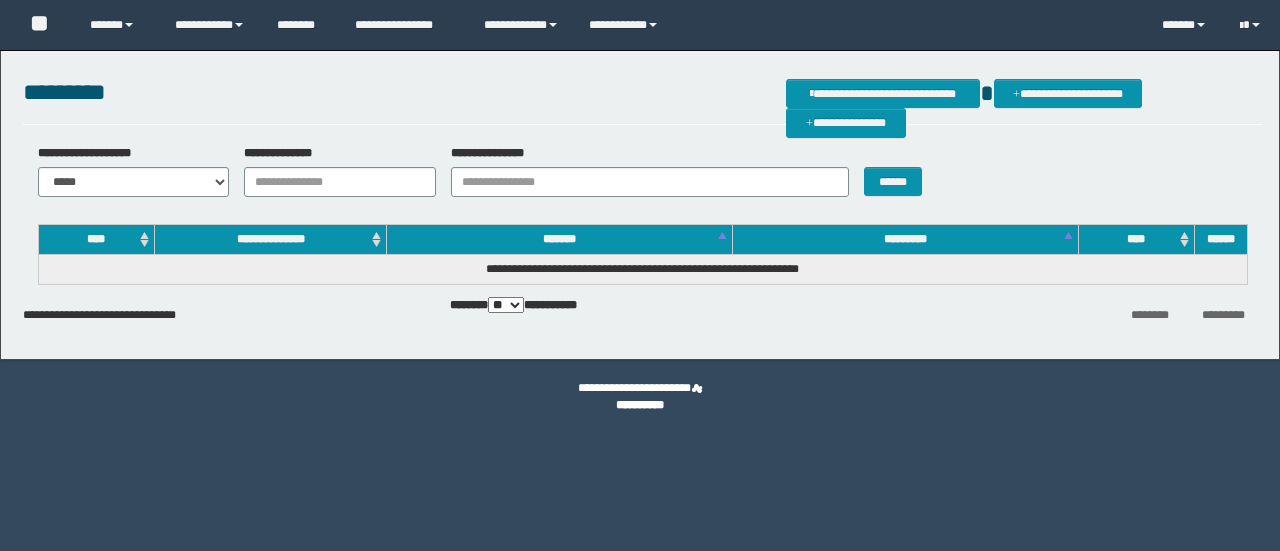 scroll, scrollTop: 0, scrollLeft: 0, axis: both 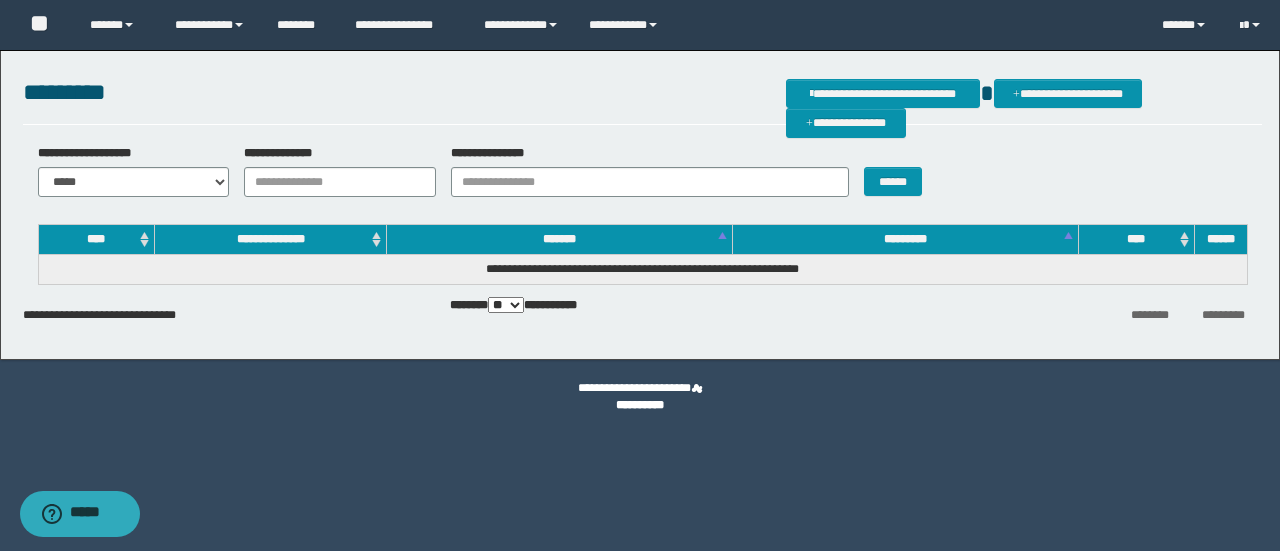 click on "**********" at bounding box center [642, 178] 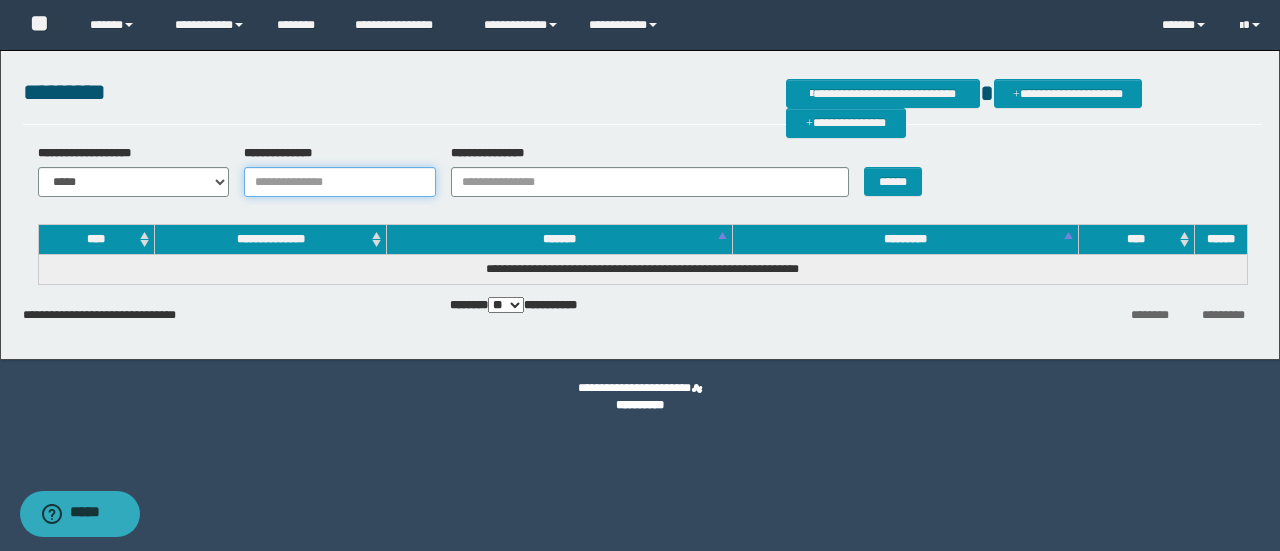 click on "**********" at bounding box center [340, 182] 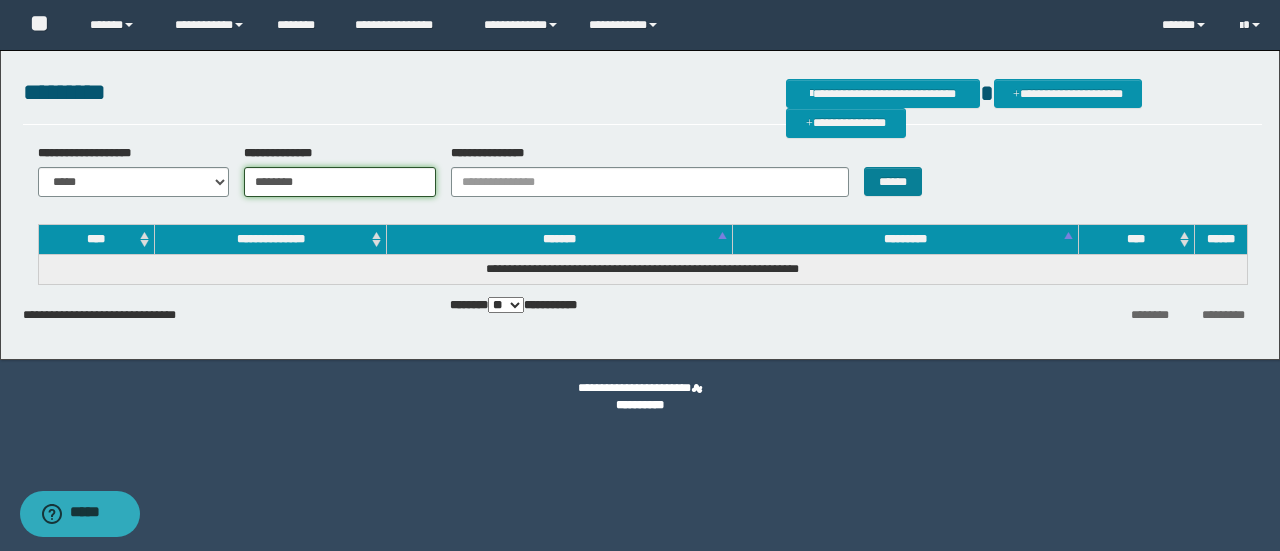 type on "********" 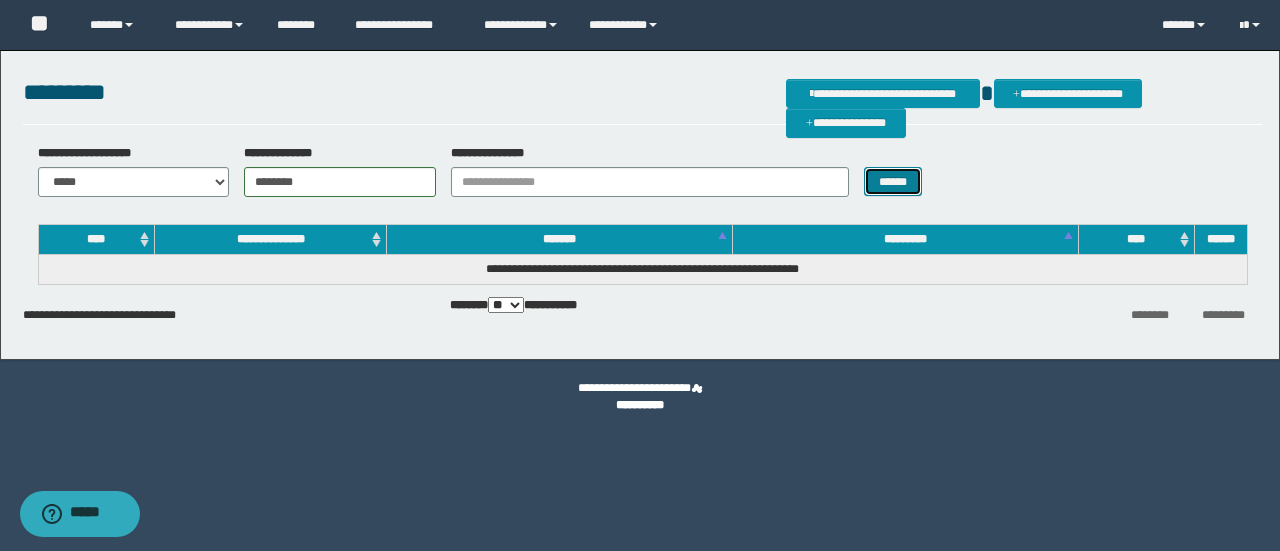 click on "******" at bounding box center (893, 181) 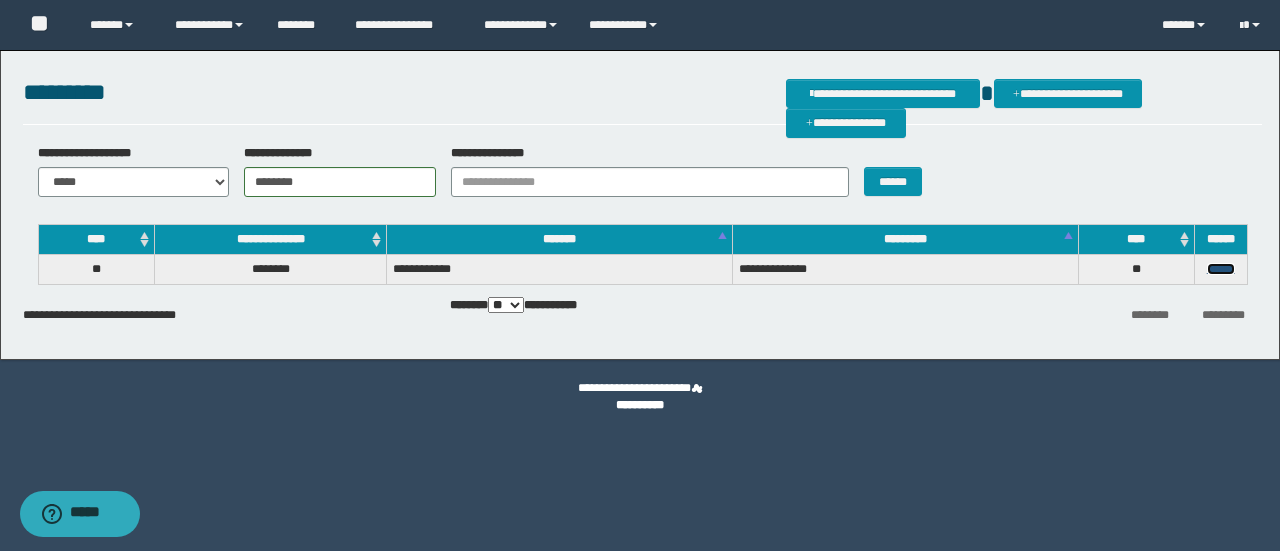 click on "******" at bounding box center (1221, 269) 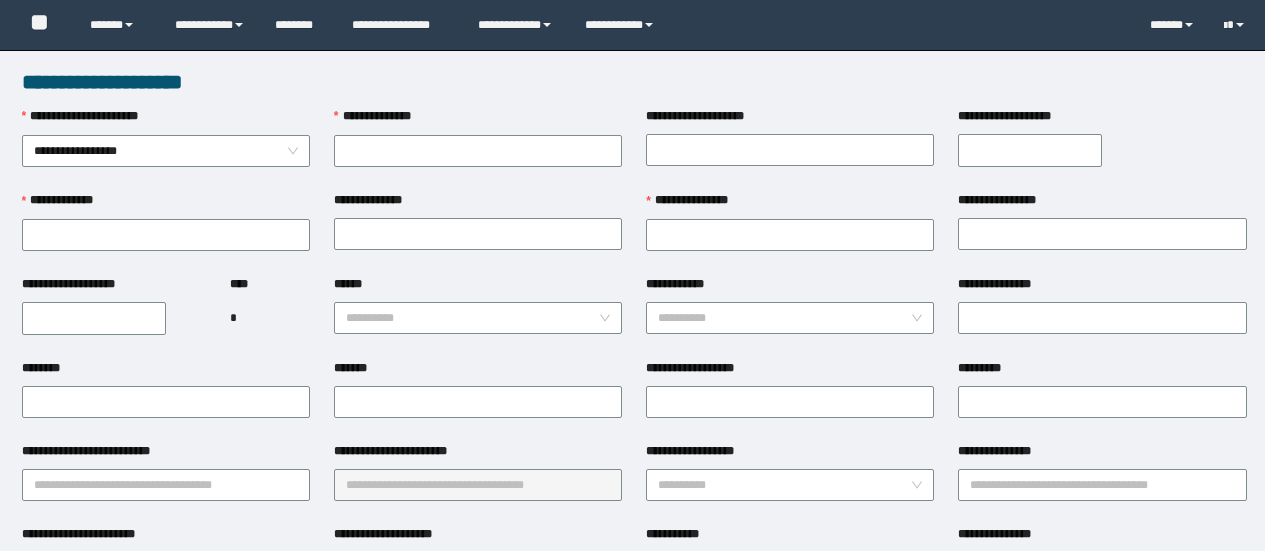 scroll, scrollTop: 0, scrollLeft: 0, axis: both 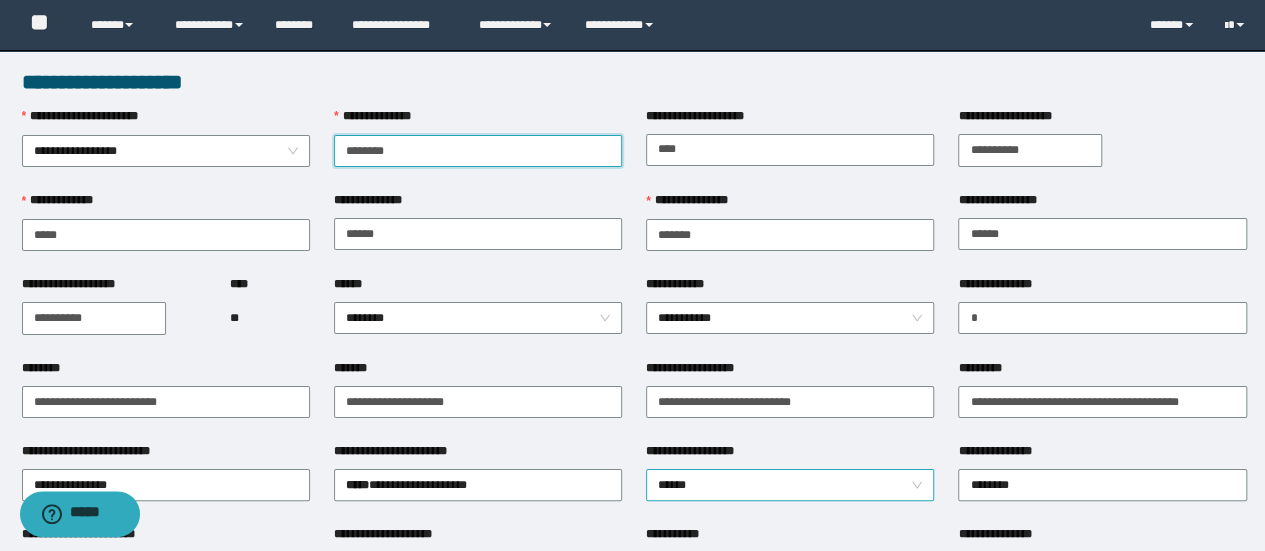type on "********" 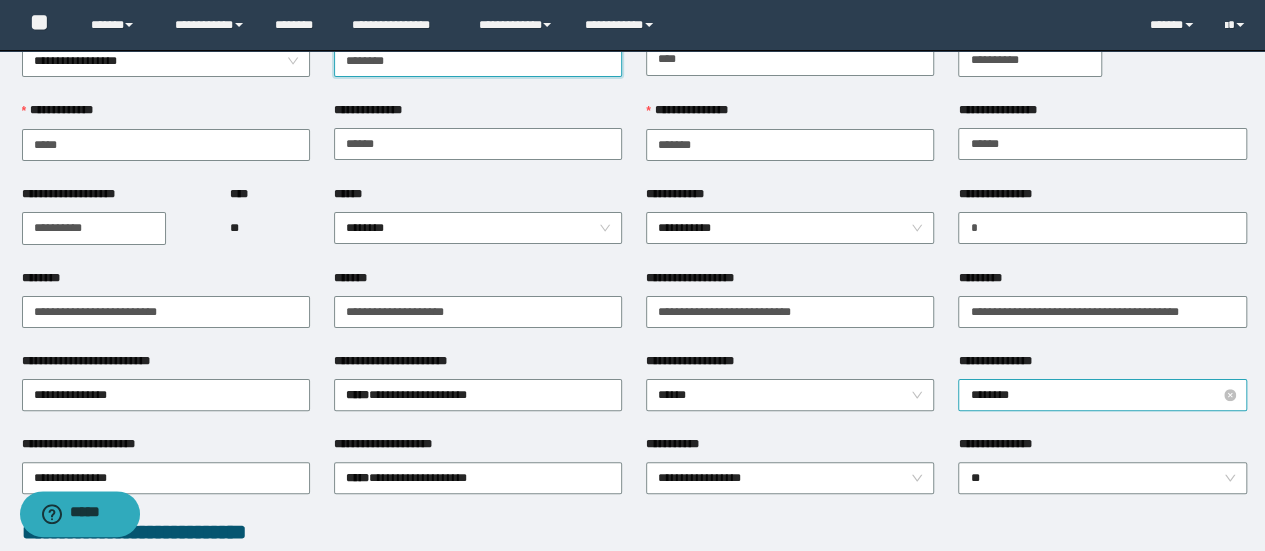 scroll, scrollTop: 200, scrollLeft: 0, axis: vertical 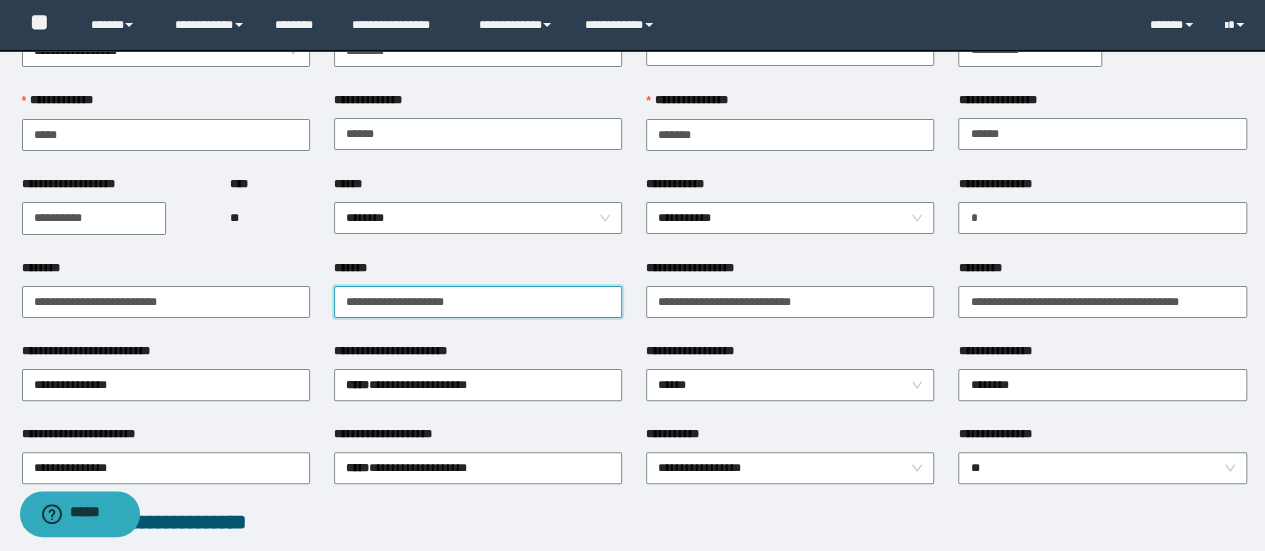 click on "*******" at bounding box center [478, 302] 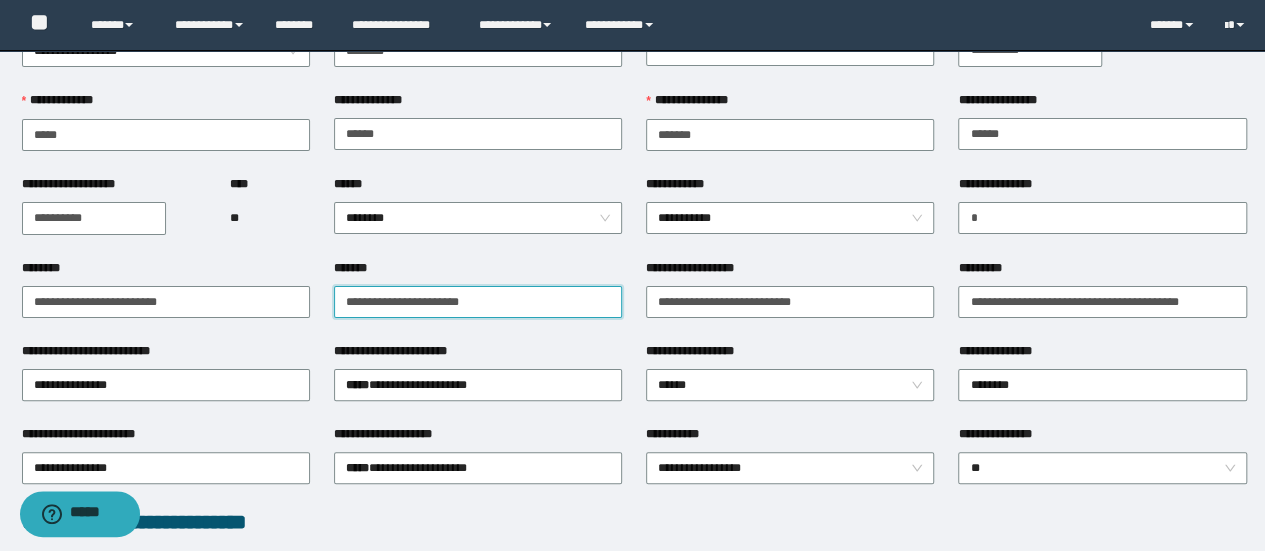 paste on "**********" 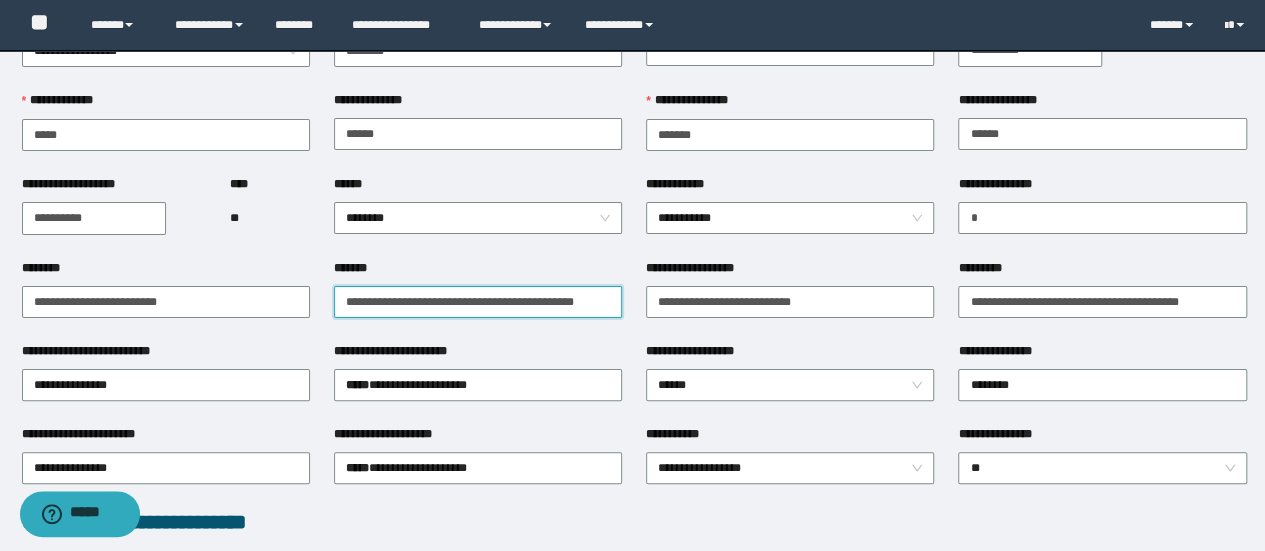 scroll, scrollTop: 0, scrollLeft: 3, axis: horizontal 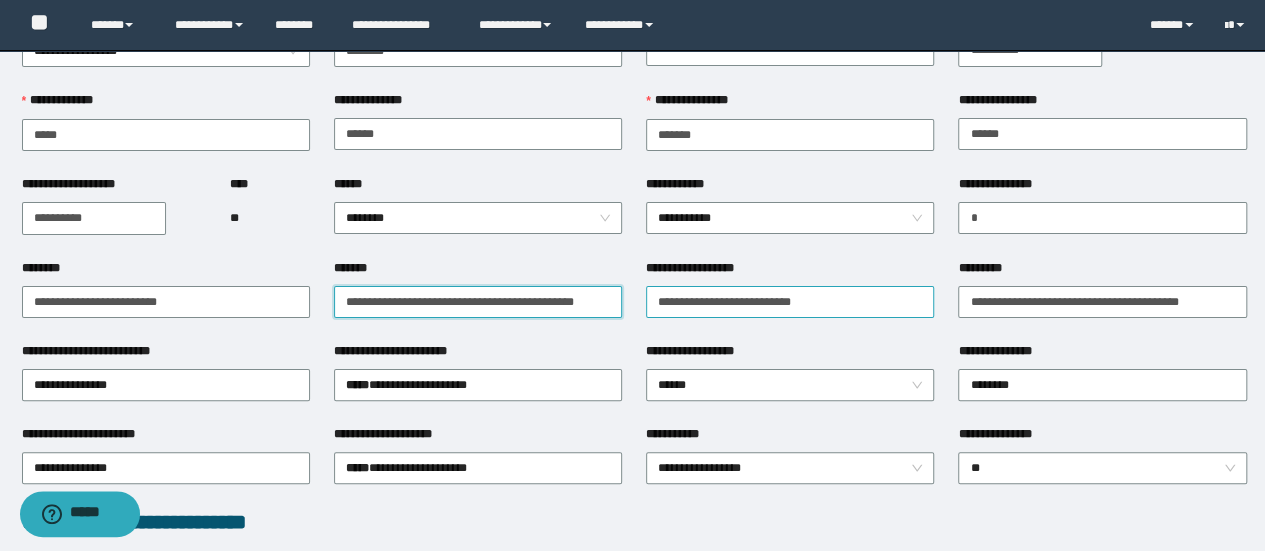 drag, startPoint x: 548, startPoint y: 295, endPoint x: 784, endPoint y: 300, distance: 236.05296 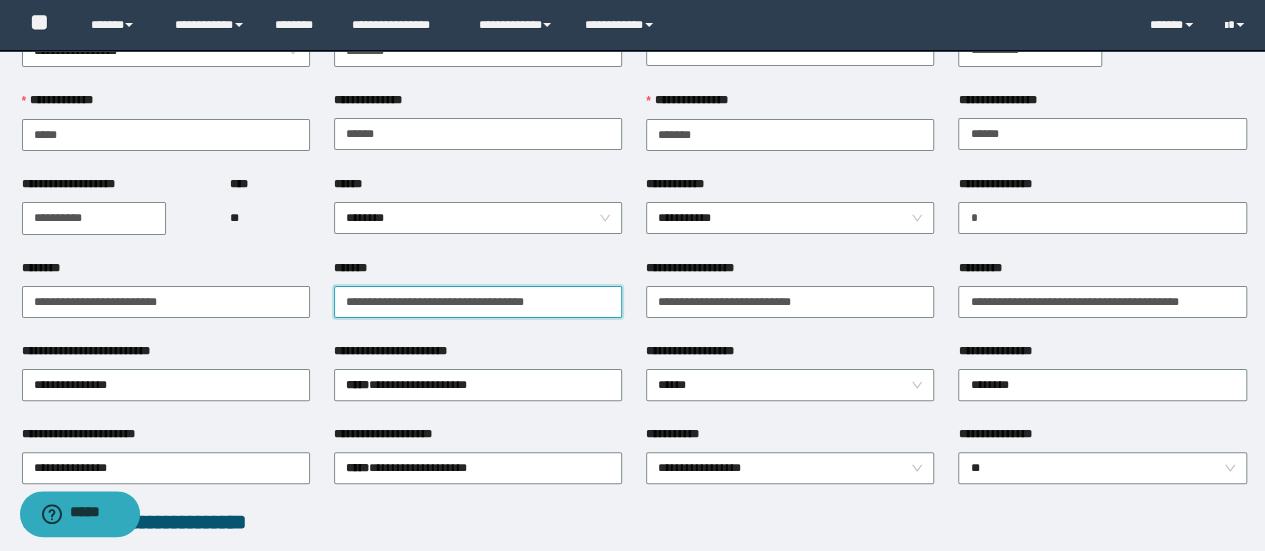 scroll, scrollTop: 0, scrollLeft: 0, axis: both 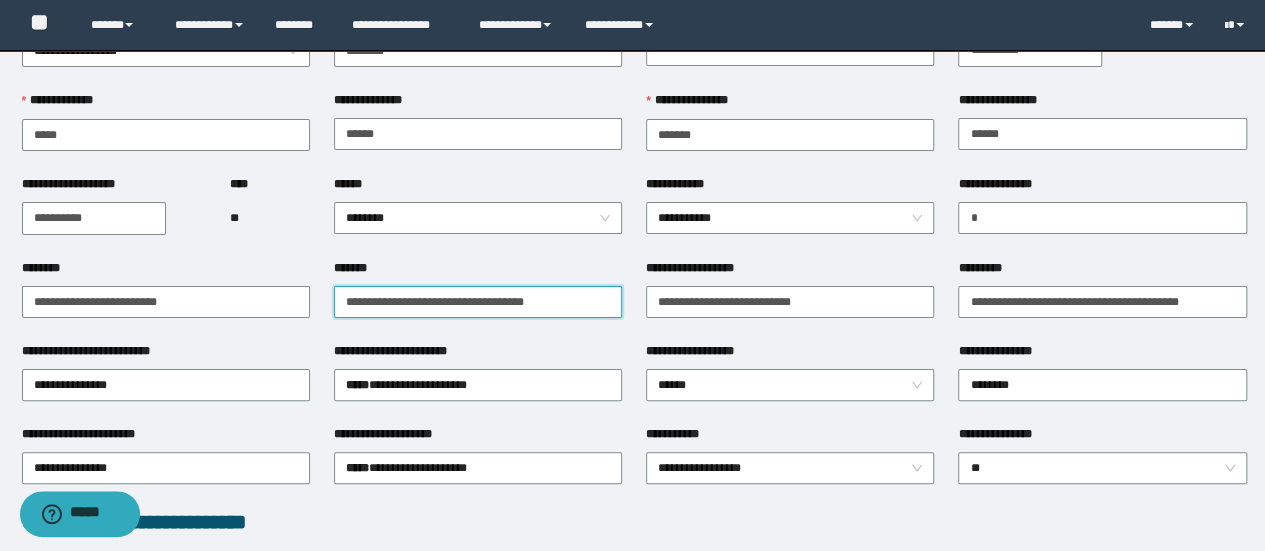 drag, startPoint x: 474, startPoint y: 303, endPoint x: 614, endPoint y: 301, distance: 140.01428 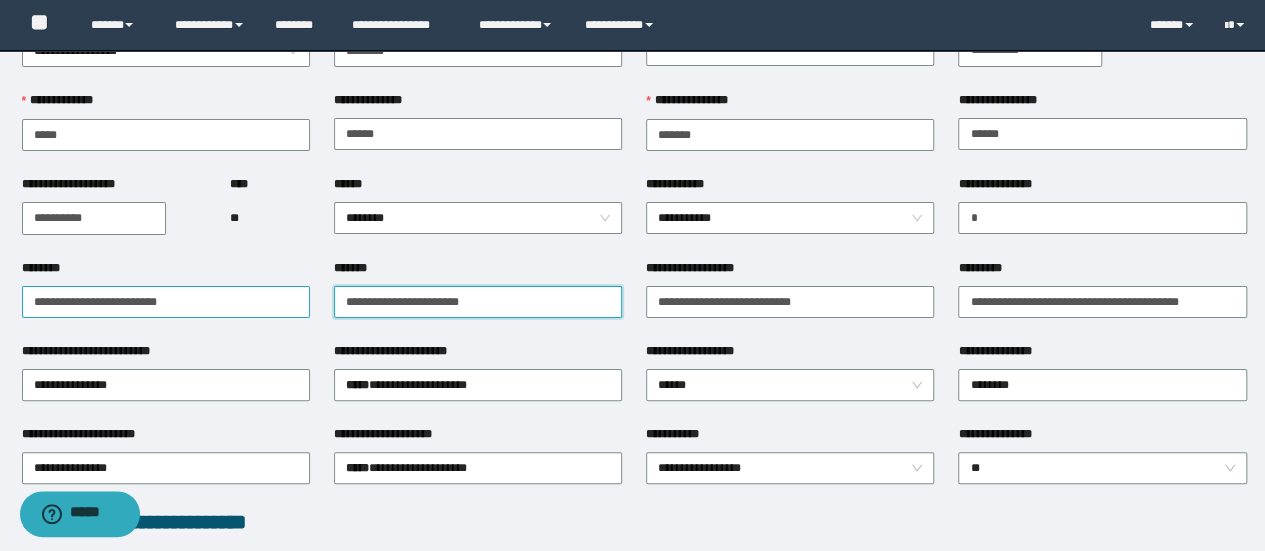 type on "**********" 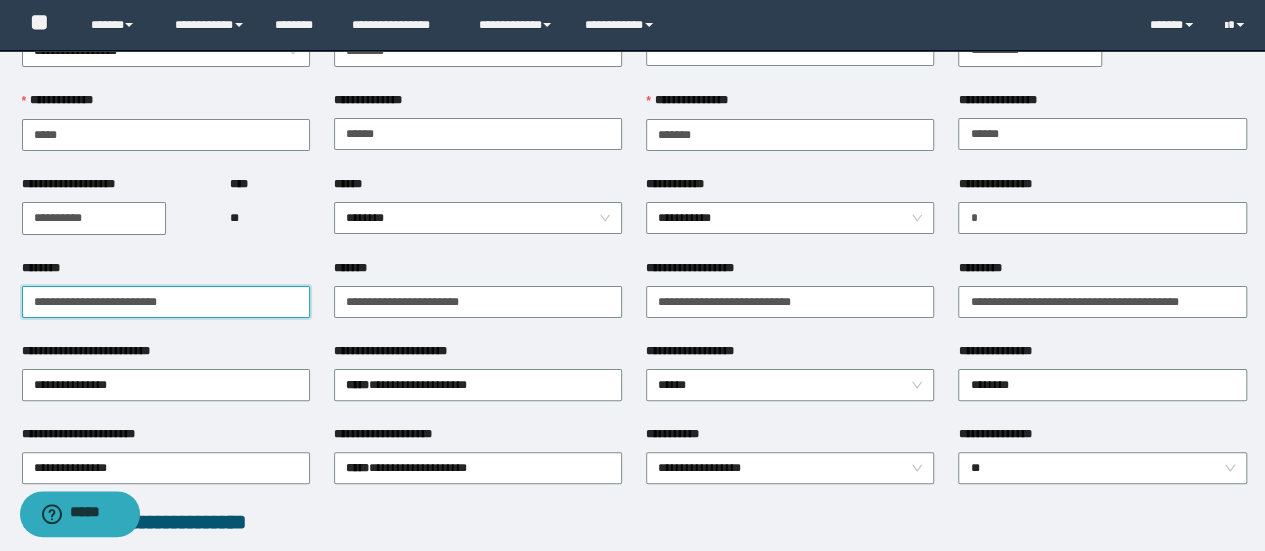 click on "********" at bounding box center (166, 302) 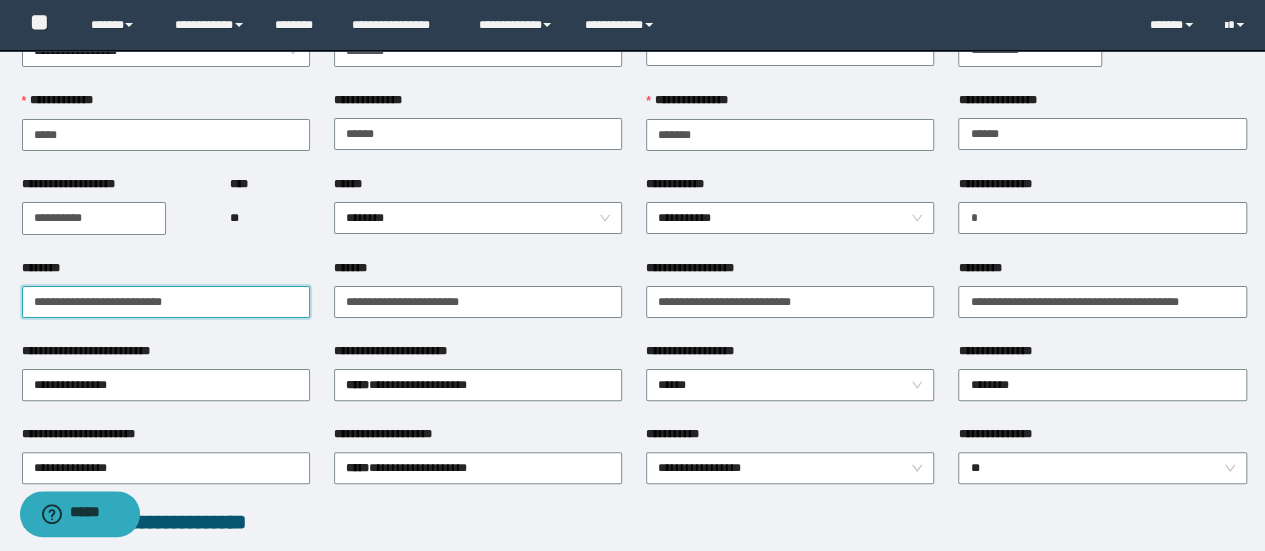 paste on "**********" 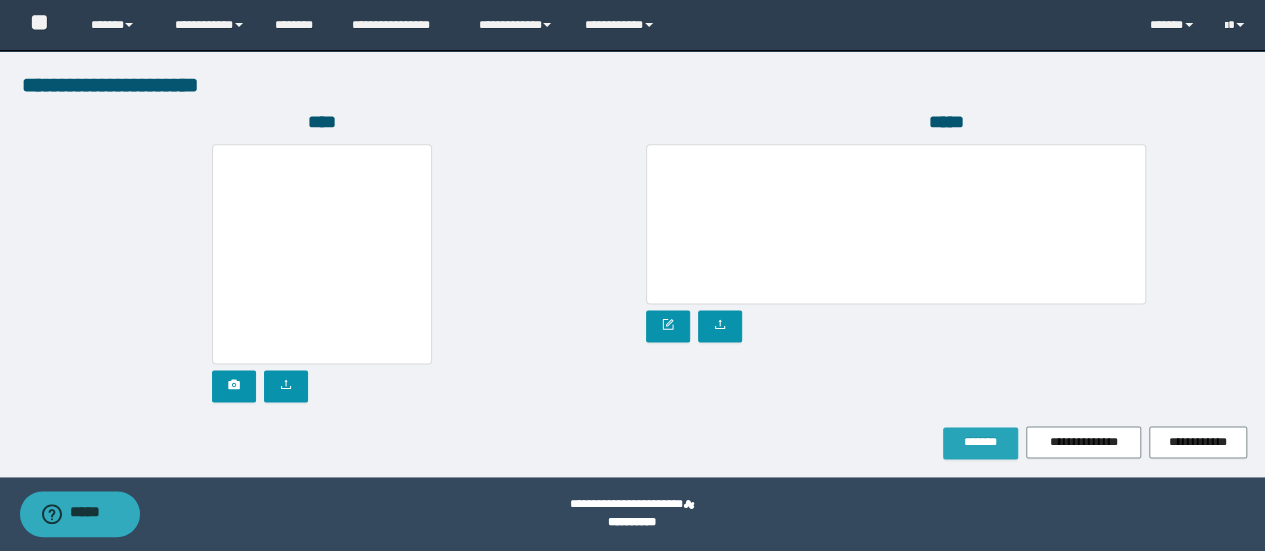 type on "**********" 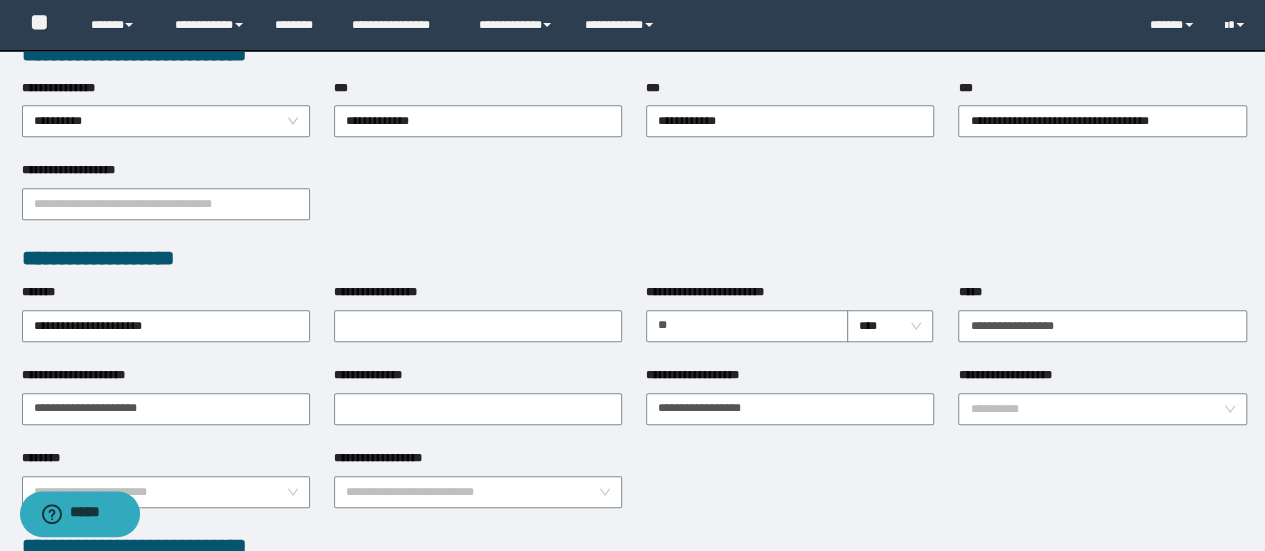 scroll, scrollTop: 350, scrollLeft: 0, axis: vertical 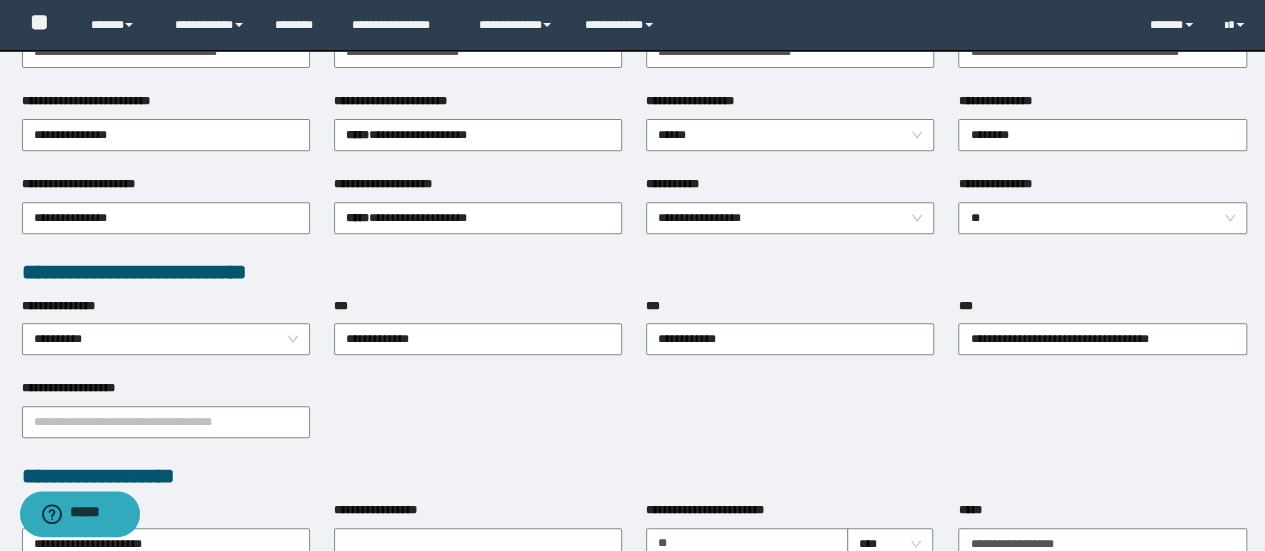 type 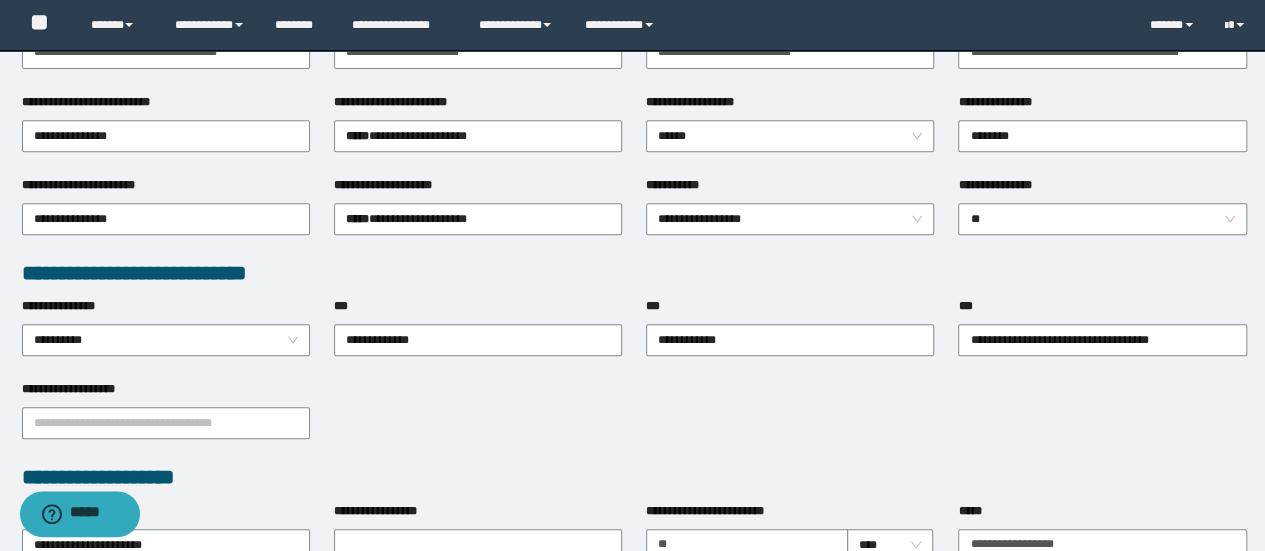 scroll, scrollTop: 102, scrollLeft: 0, axis: vertical 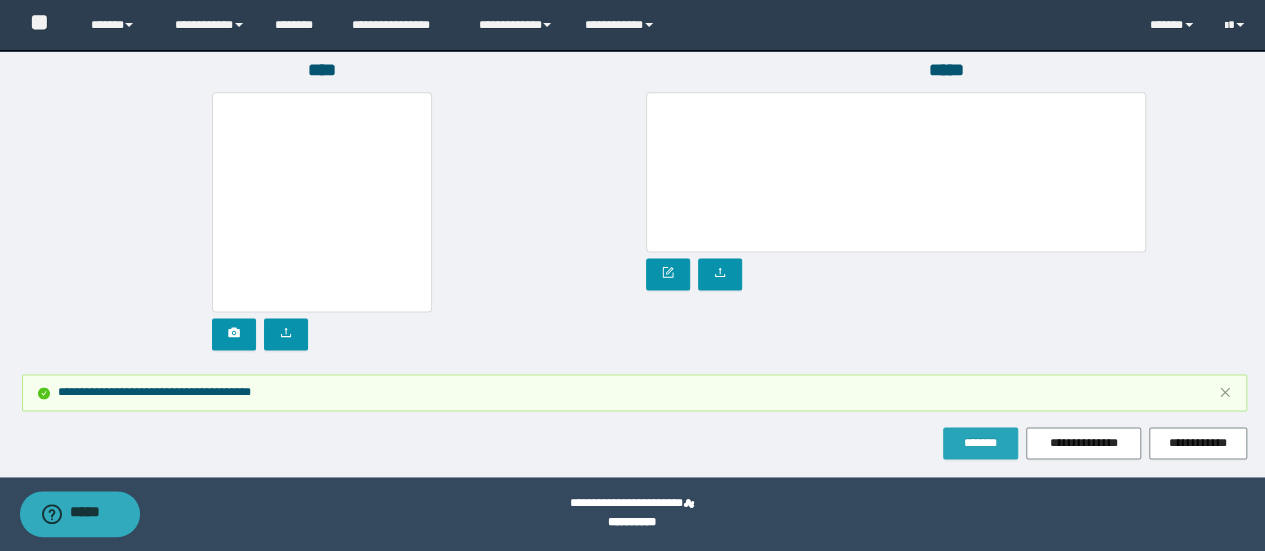 click on "*******" at bounding box center (980, 443) 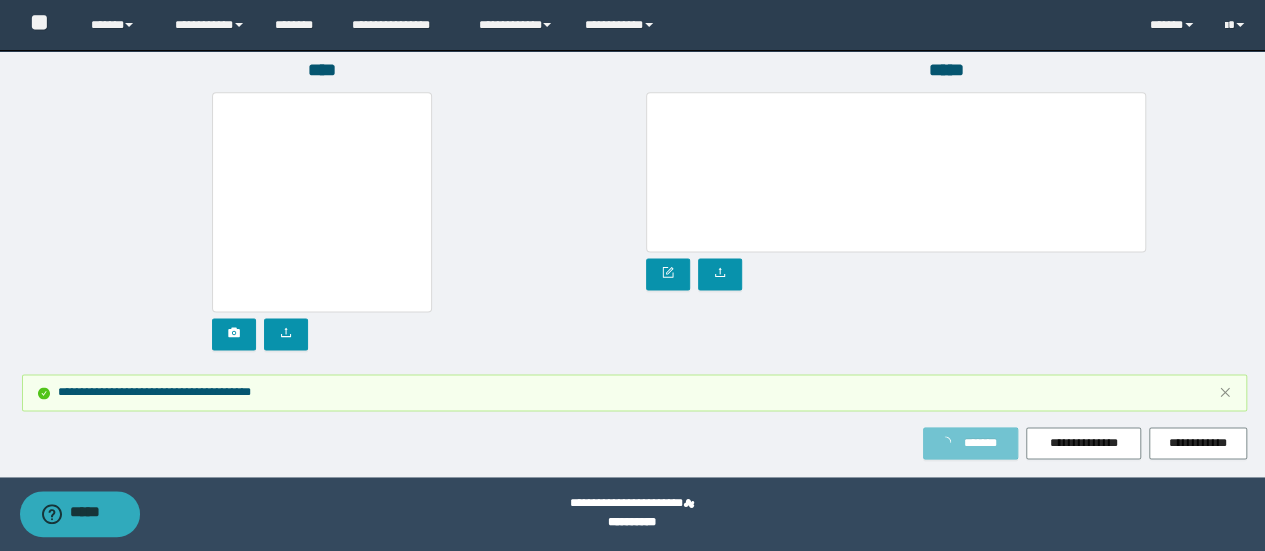 click on "*******" at bounding box center (980, 443) 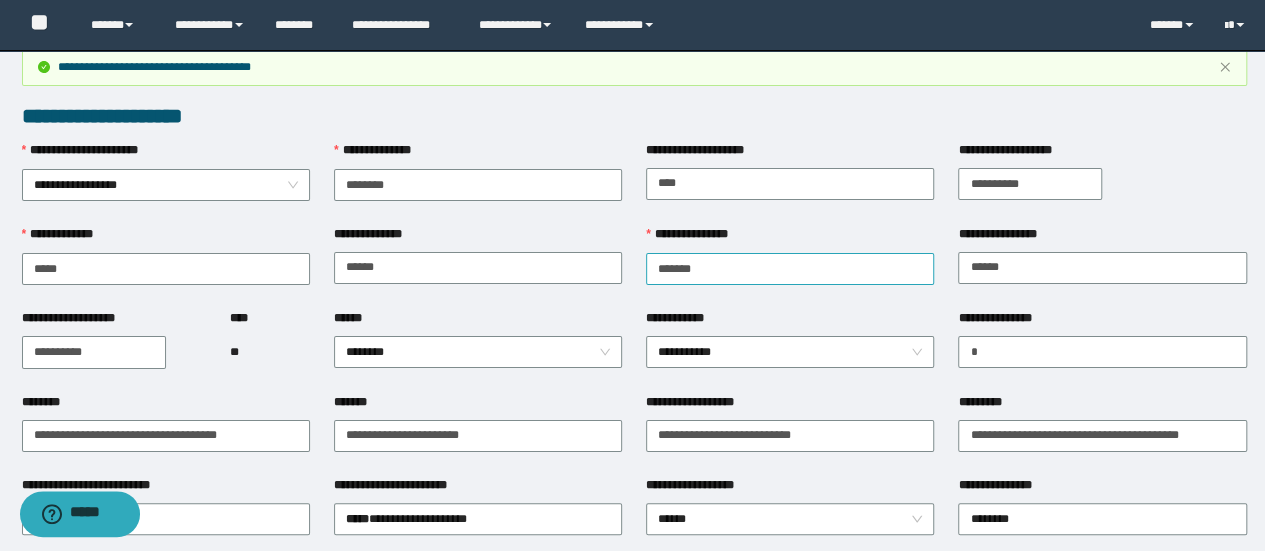scroll, scrollTop: 0, scrollLeft: 0, axis: both 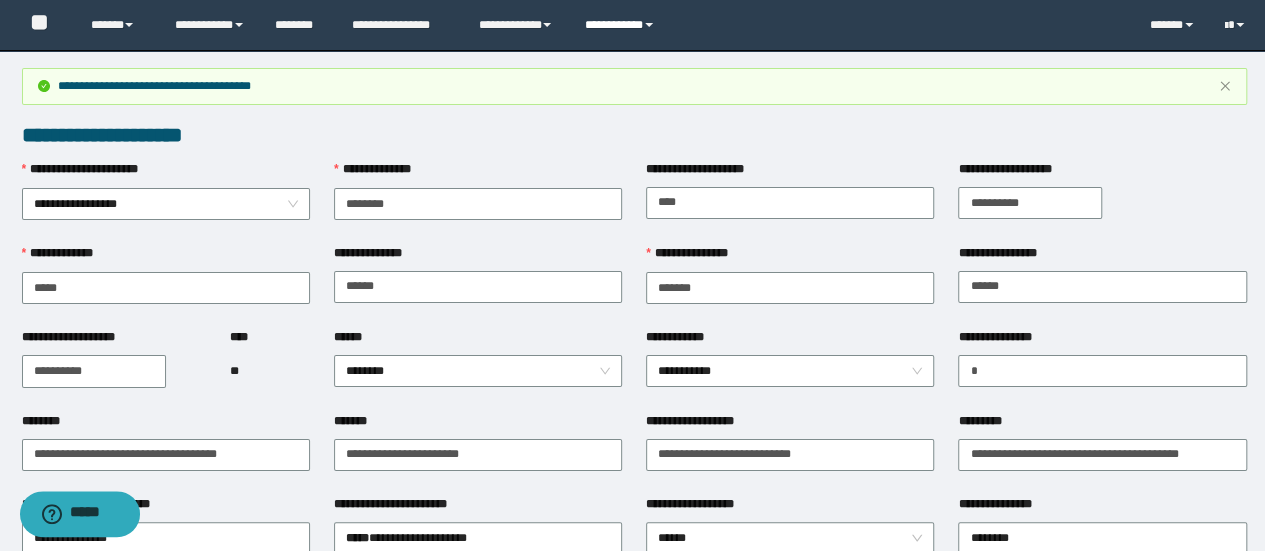 click on "**********" at bounding box center [622, 25] 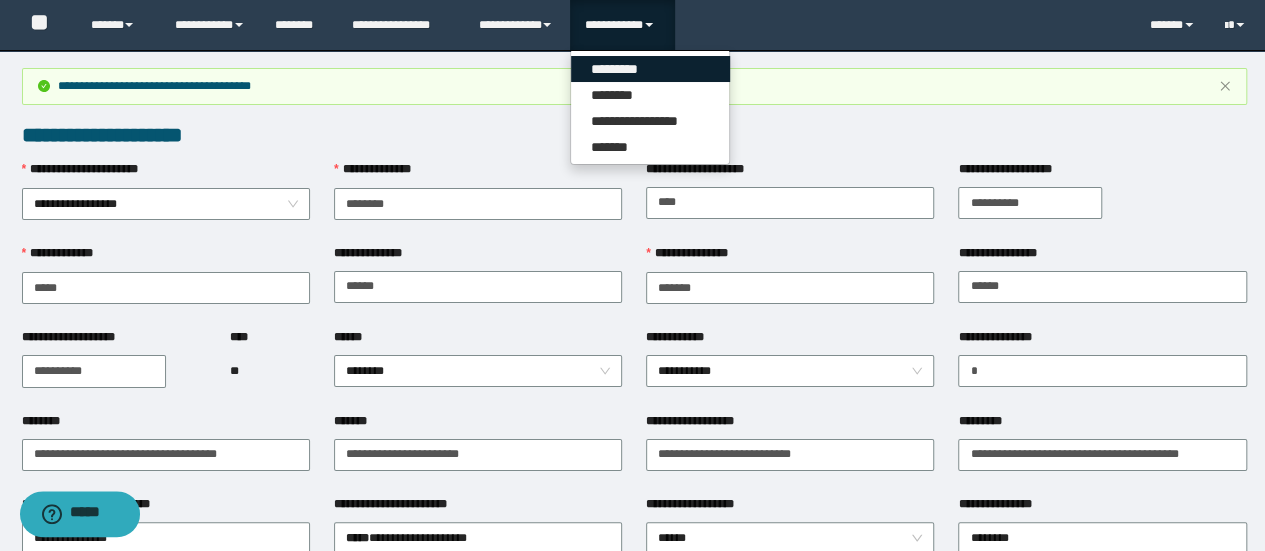 click on "*********" at bounding box center (650, 69) 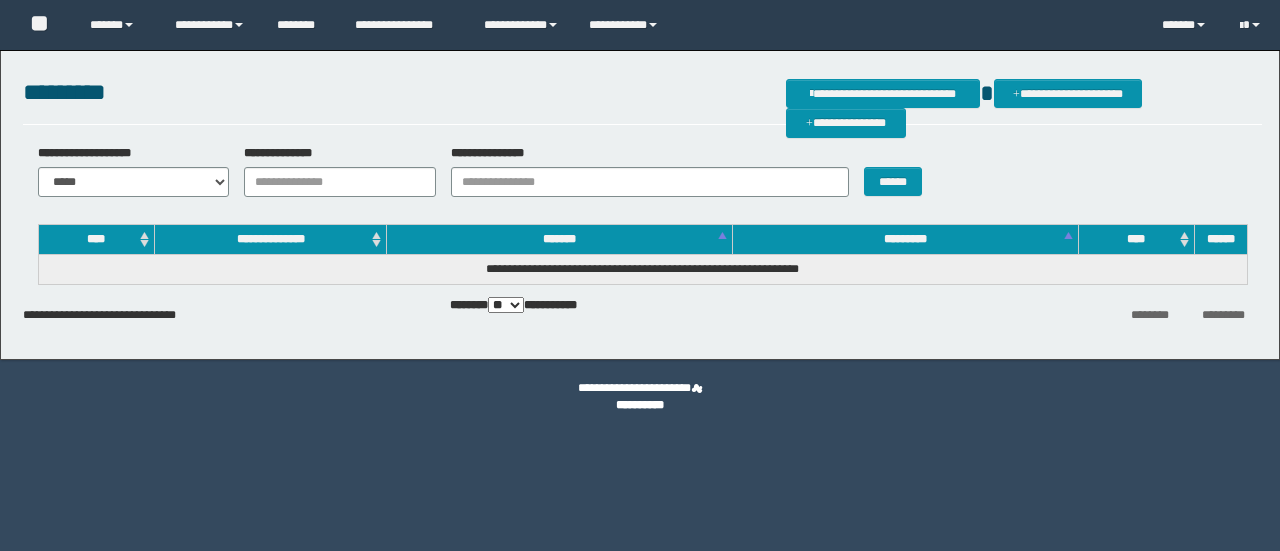 scroll, scrollTop: 0, scrollLeft: 0, axis: both 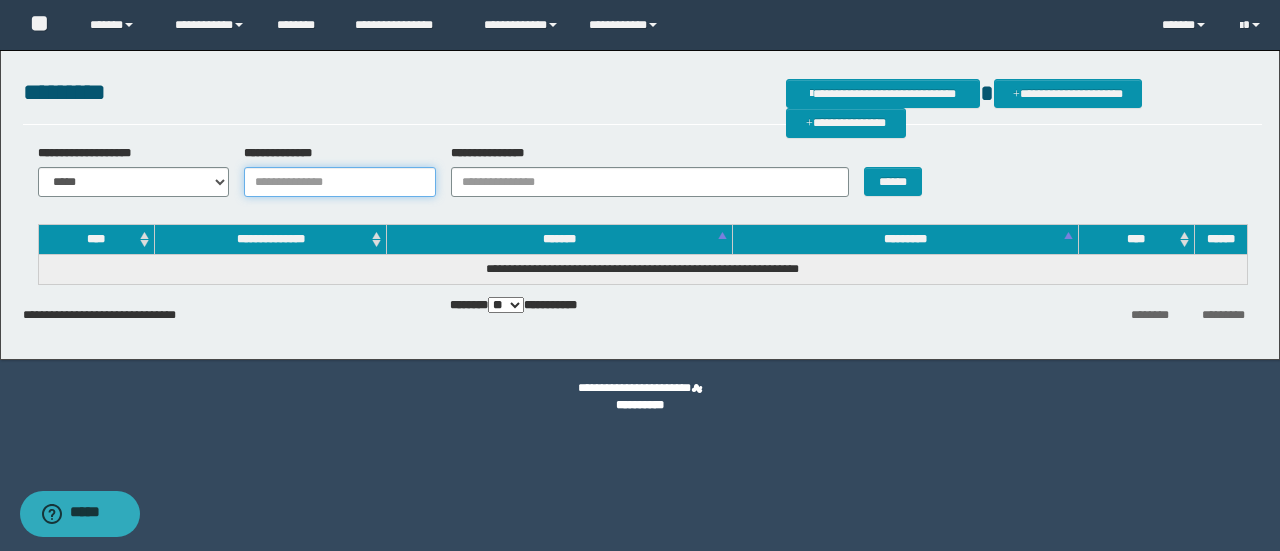 click on "**********" at bounding box center (340, 182) 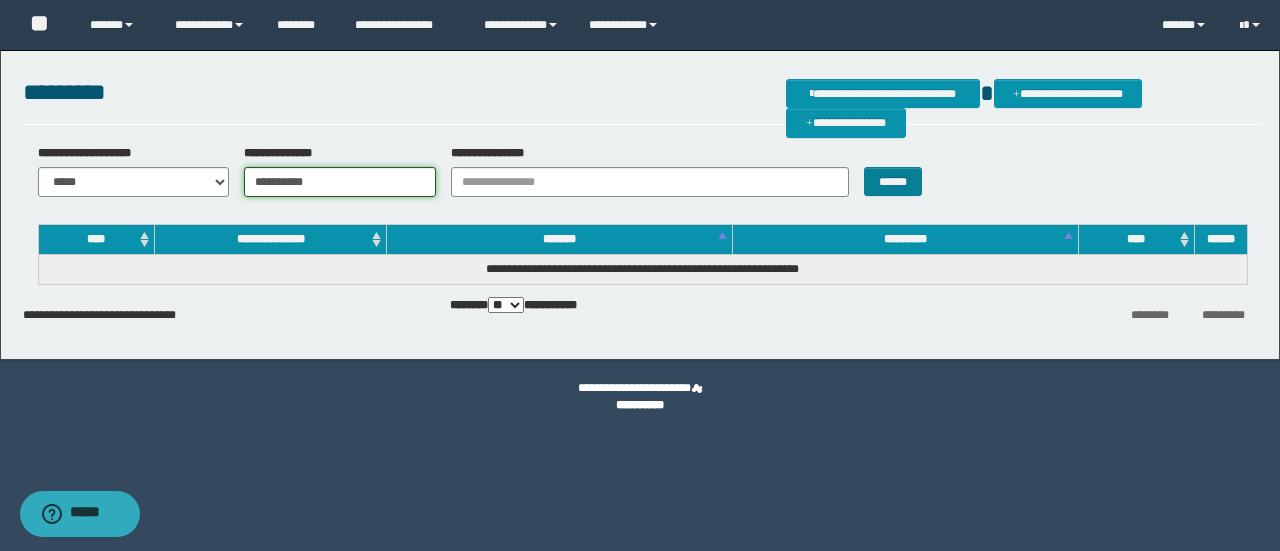 type on "**********" 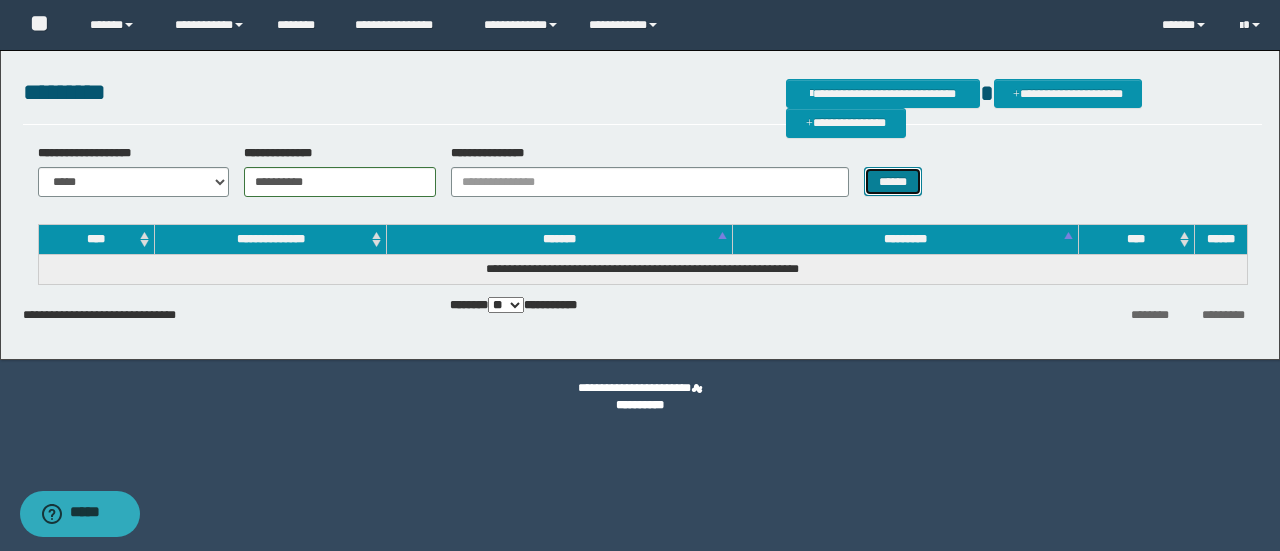 click on "******" at bounding box center [893, 181] 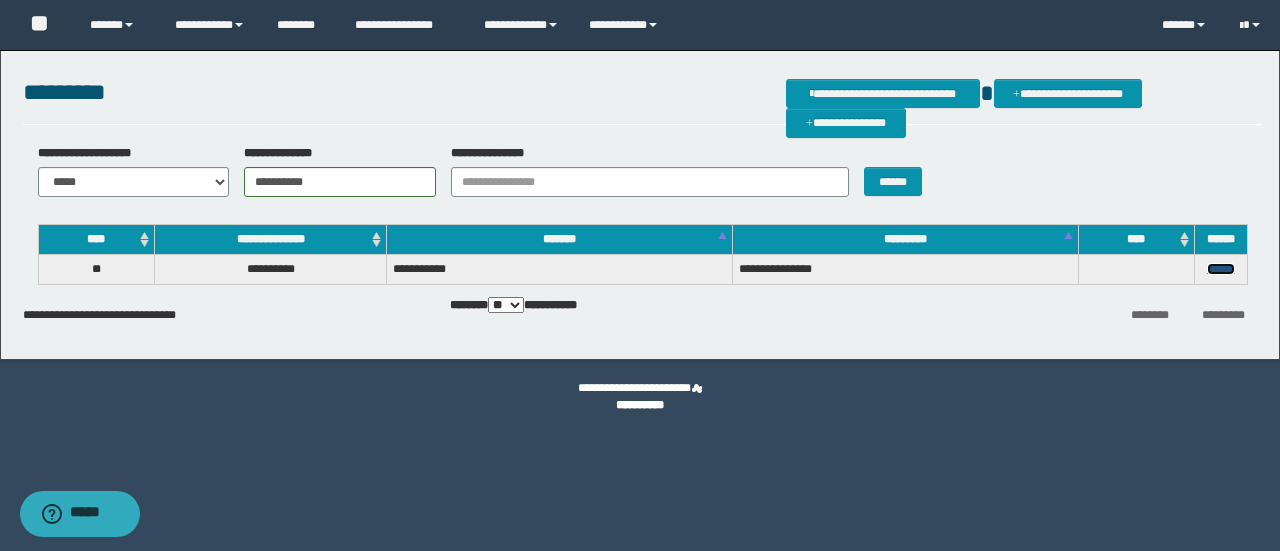 click on "******" at bounding box center (1221, 269) 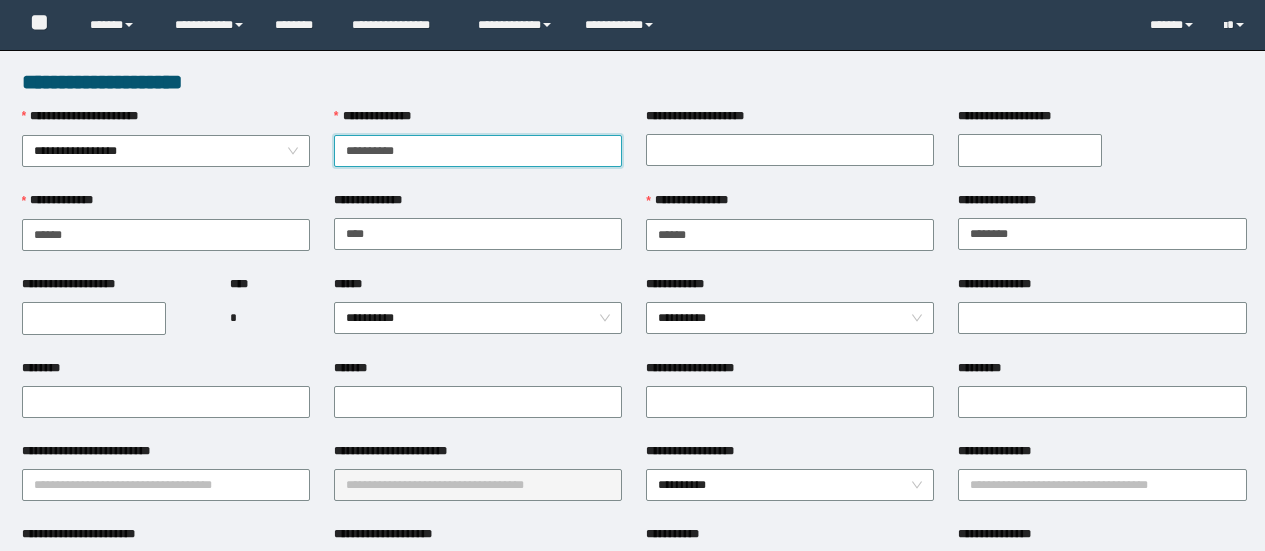 scroll, scrollTop: 0, scrollLeft: 0, axis: both 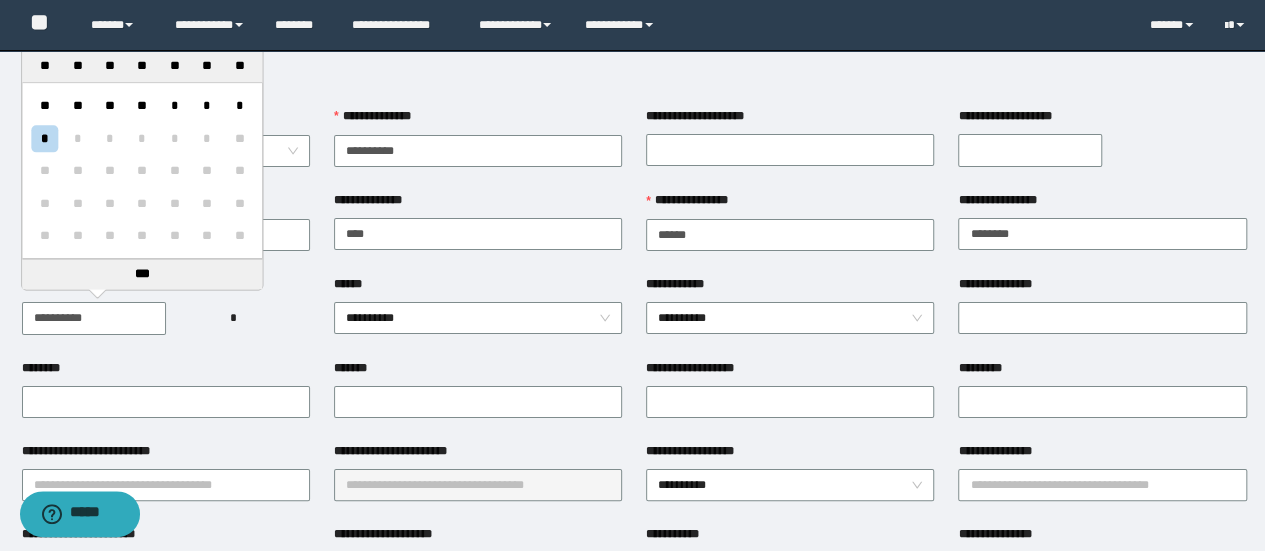 click on "**********" at bounding box center [94, 318] 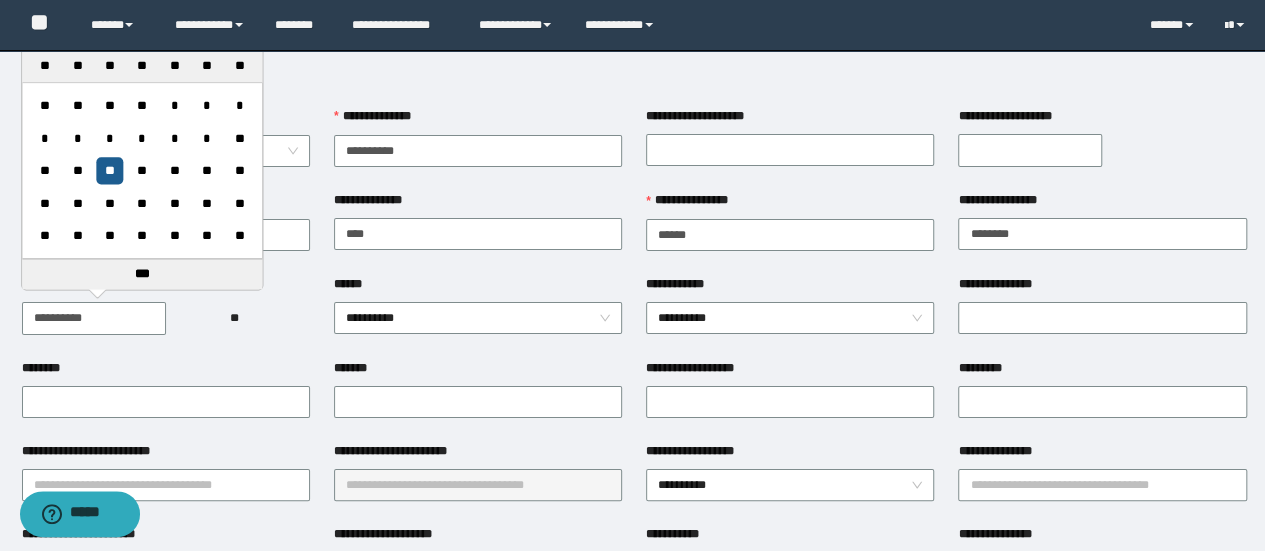 type on "**********" 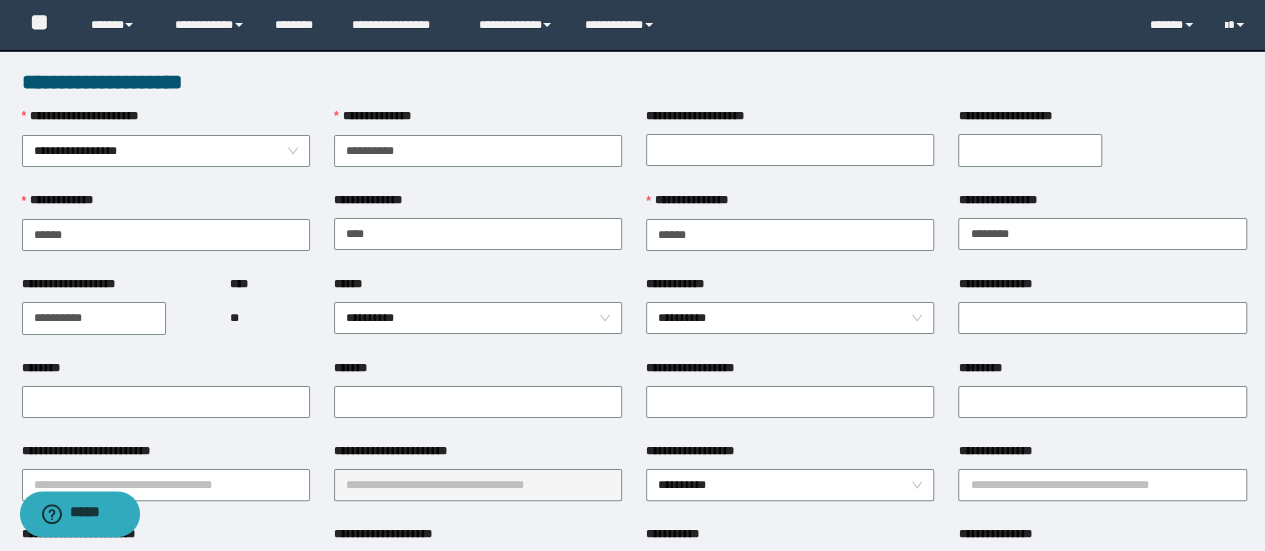 click on "**********" at bounding box center [166, 149] 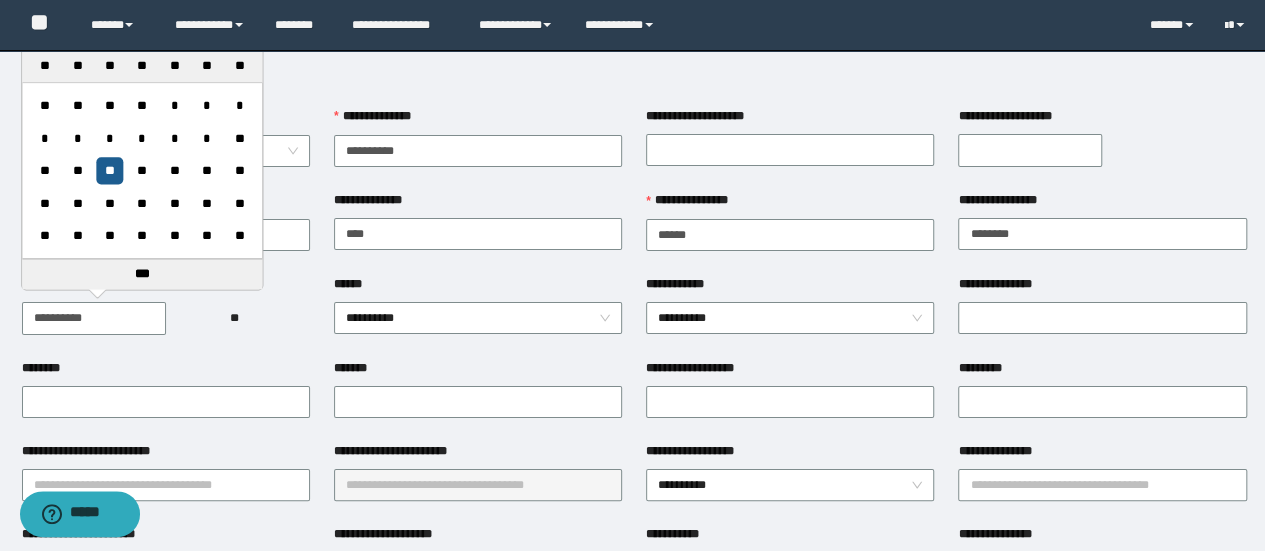 click on "**" at bounding box center [109, 170] 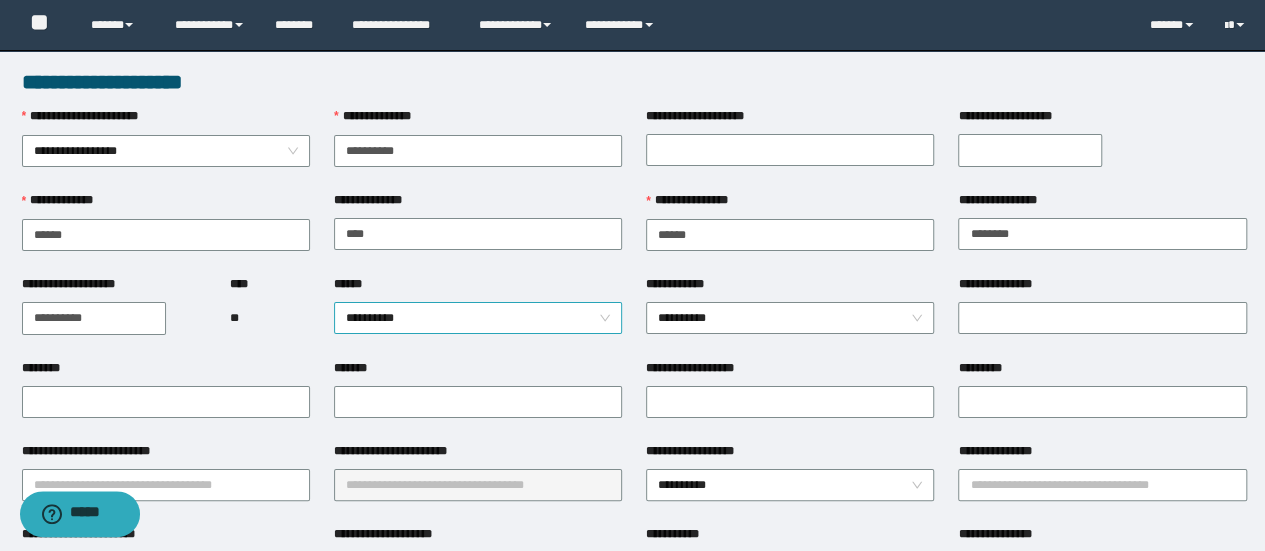 click on "**********" at bounding box center [478, 318] 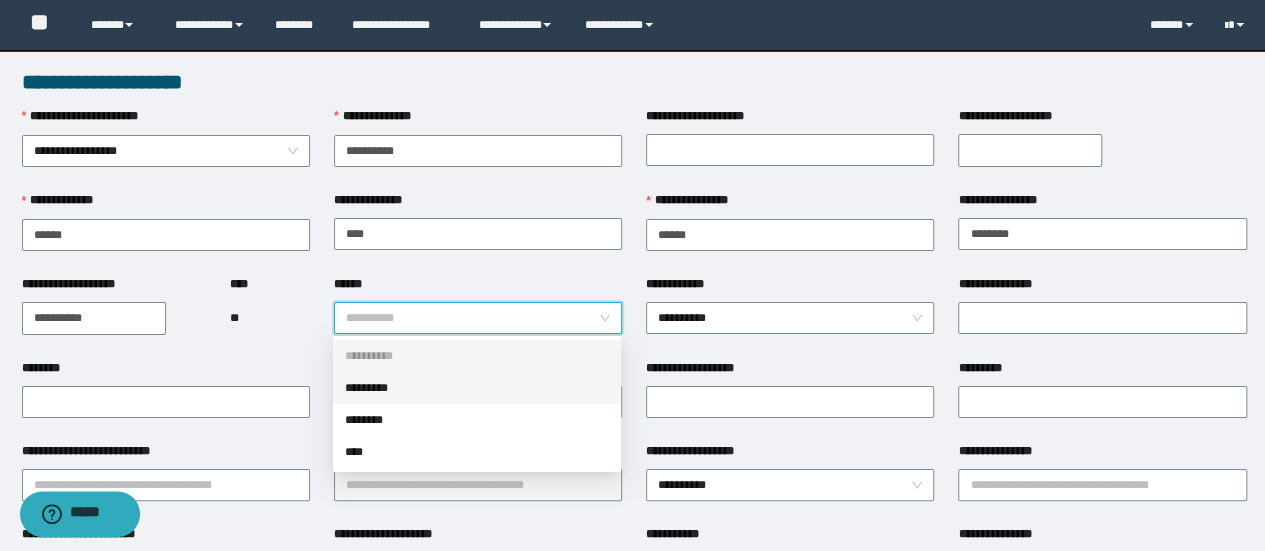 click on "*********" at bounding box center [477, 388] 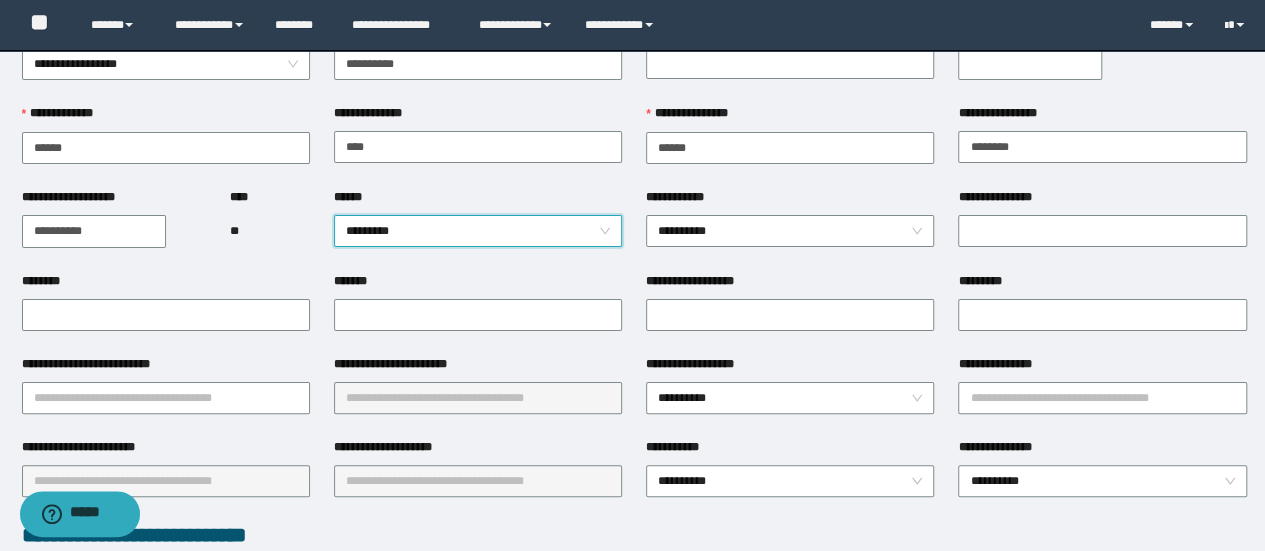 scroll, scrollTop: 0, scrollLeft: 0, axis: both 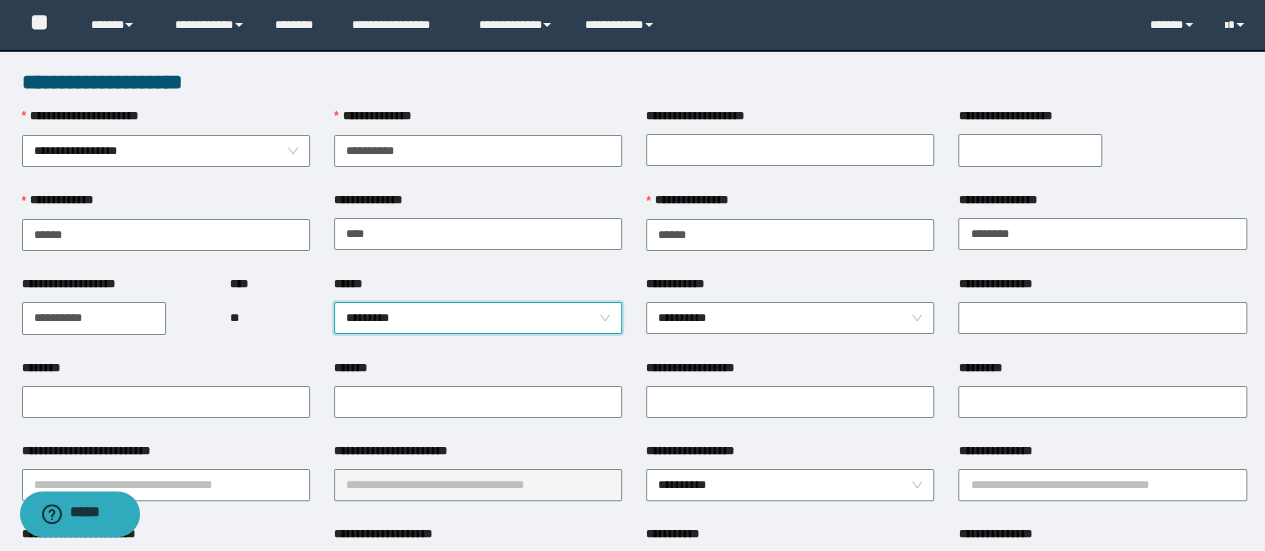 click on "**********" at bounding box center [1030, 150] 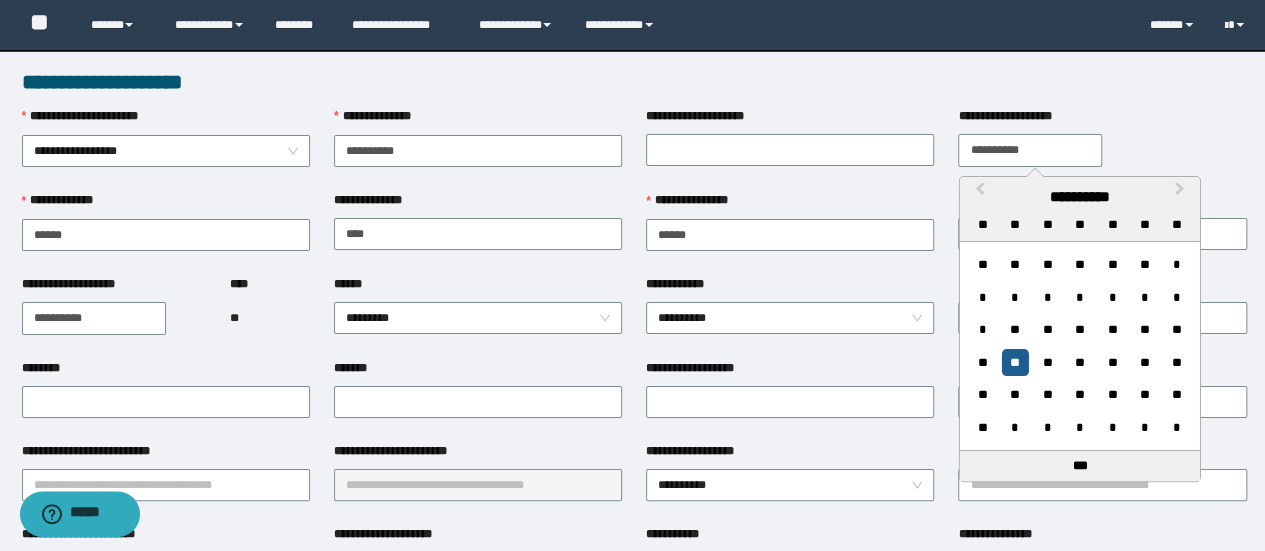 type on "**********" 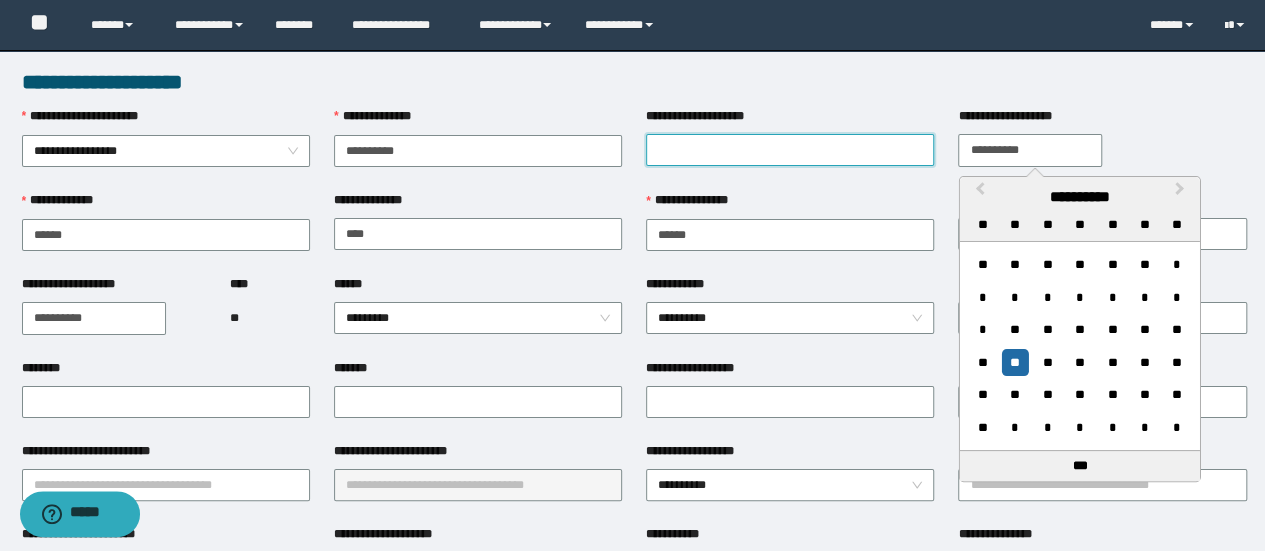 click on "**********" at bounding box center [790, 150] 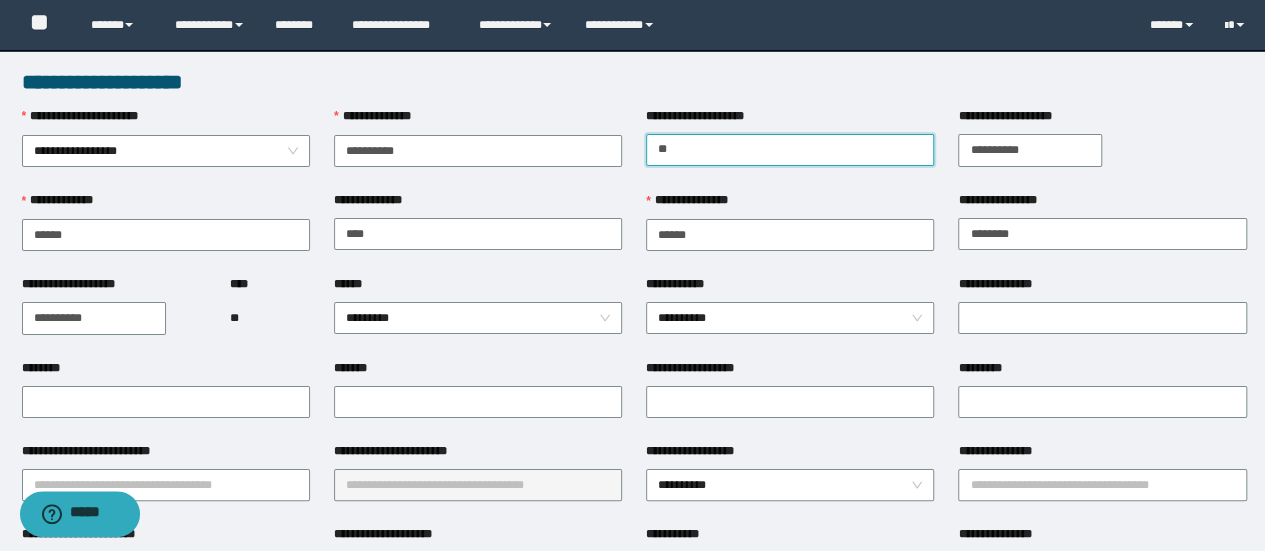 type on "*" 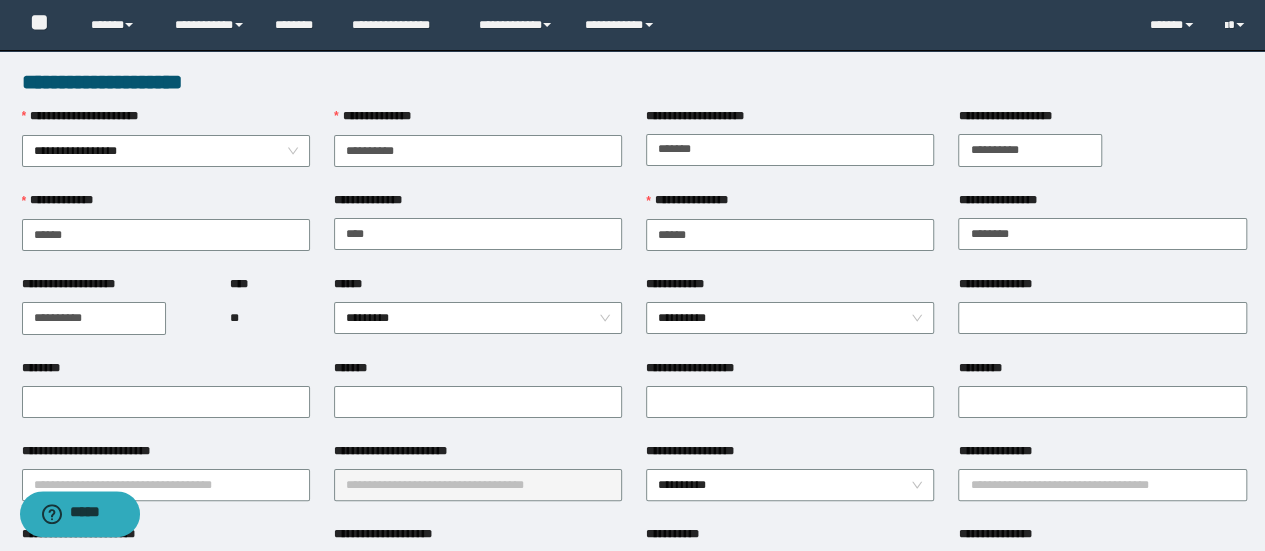 click on "**********" at bounding box center [790, 149] 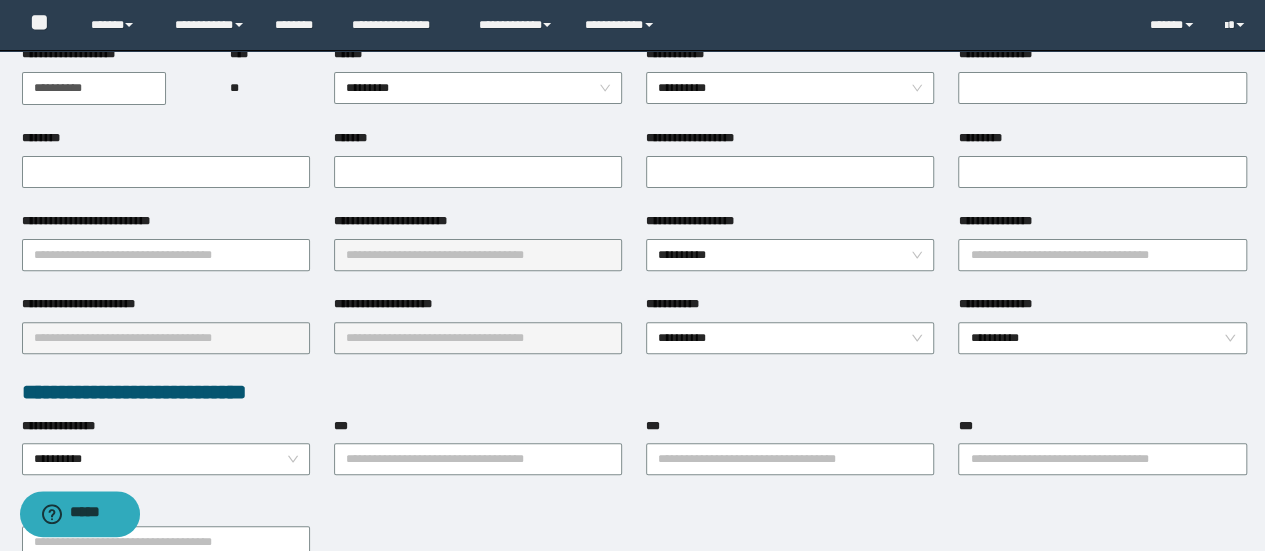 scroll, scrollTop: 0, scrollLeft: 0, axis: both 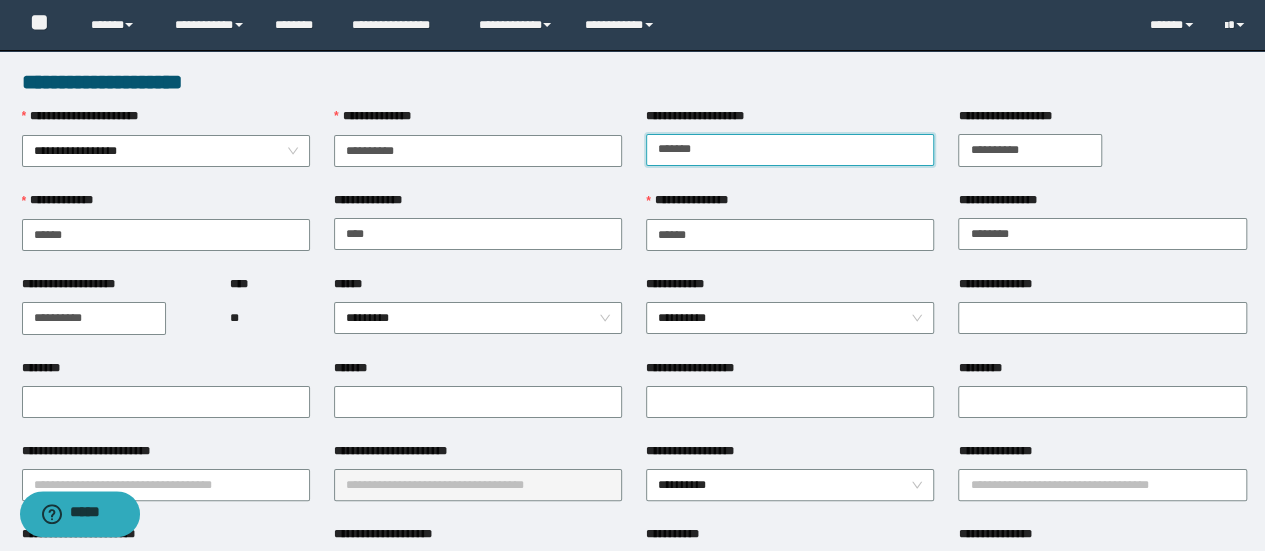 click on "*******" at bounding box center [790, 150] 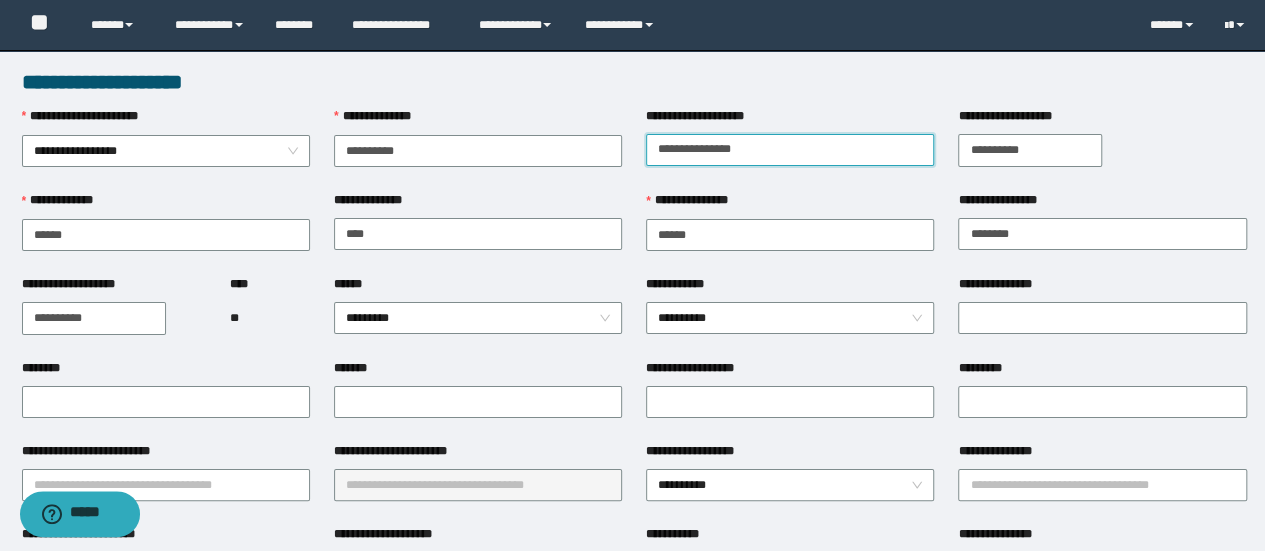 type on "**********" 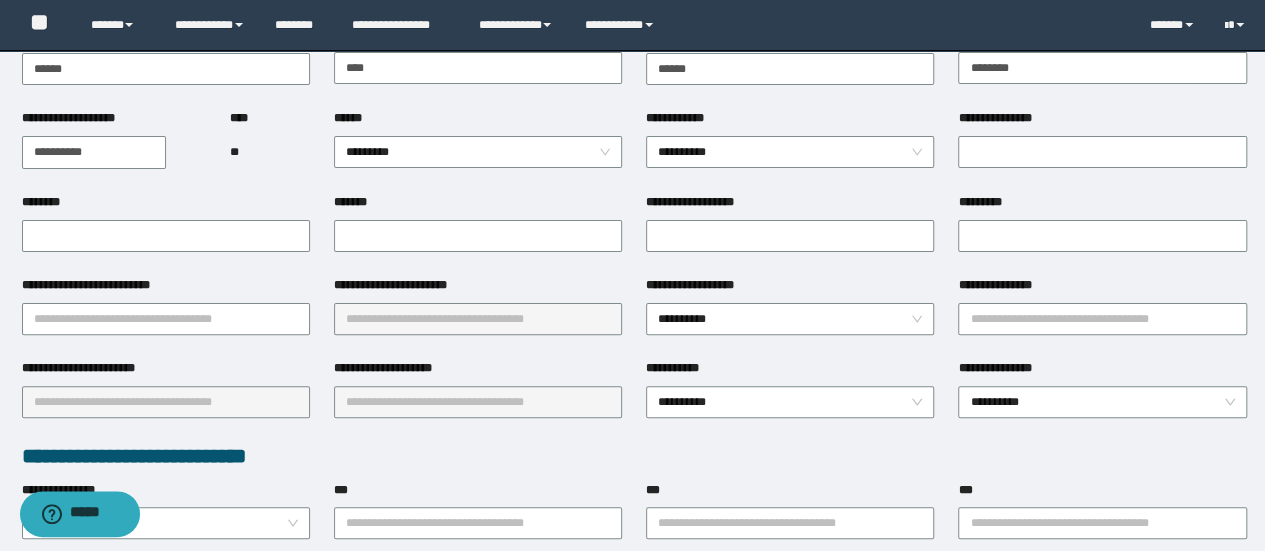 scroll, scrollTop: 200, scrollLeft: 0, axis: vertical 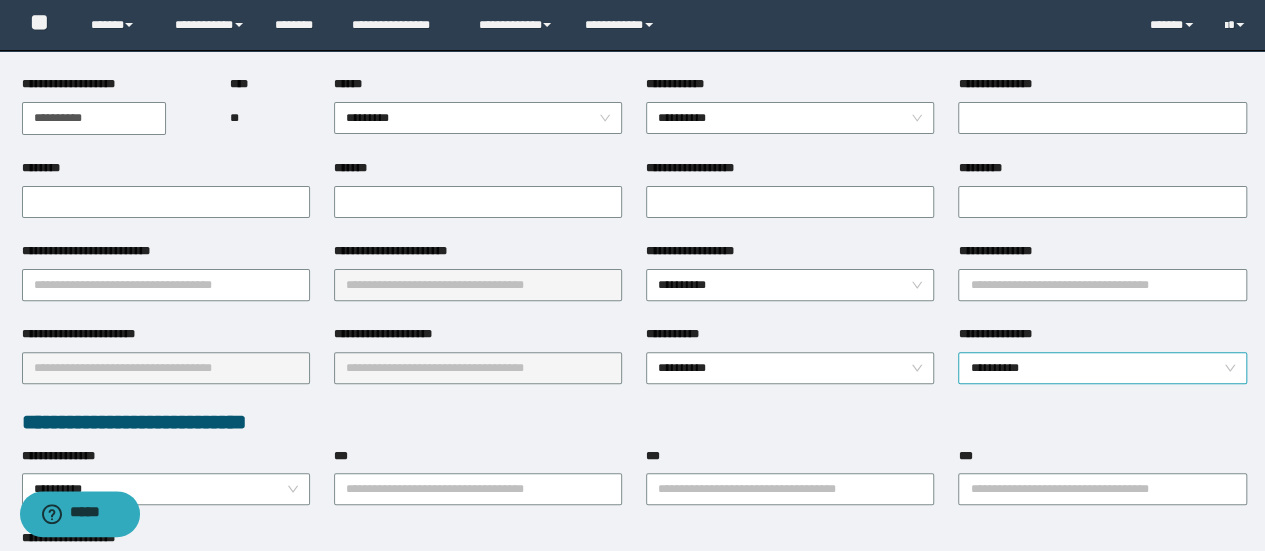 click on "**********" at bounding box center (1102, 368) 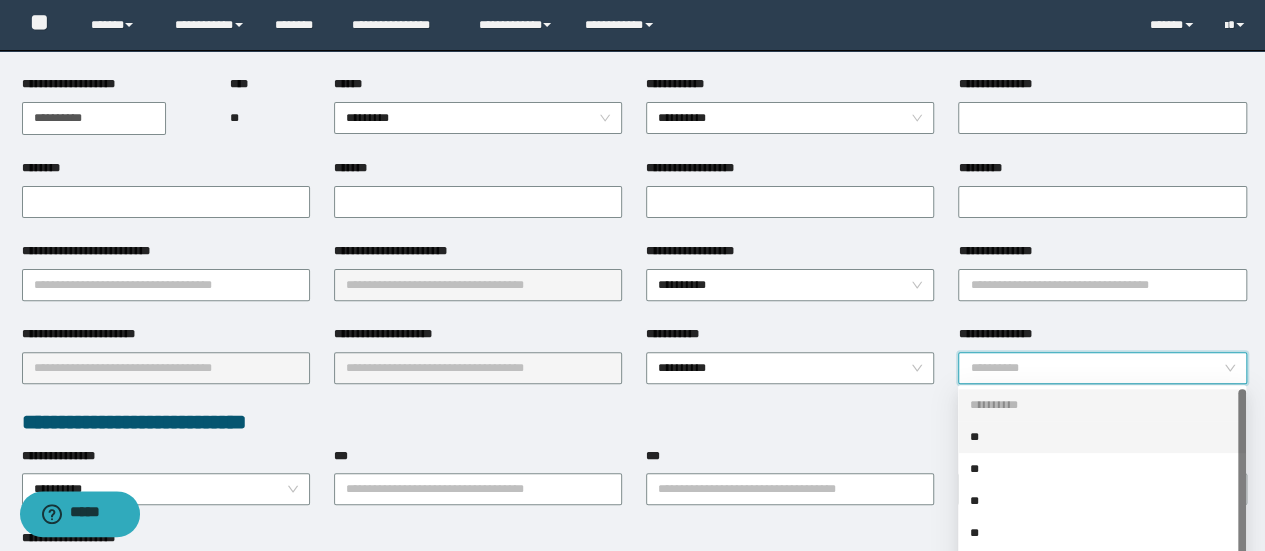 click on "**" at bounding box center [1102, 437] 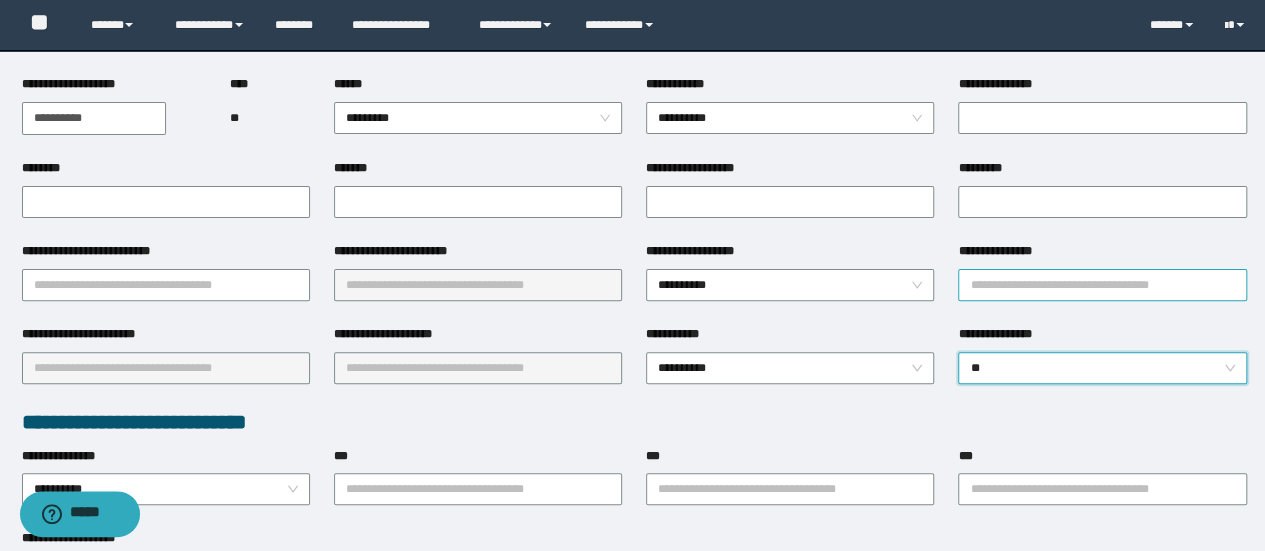 click on "**********" at bounding box center (1102, 285) 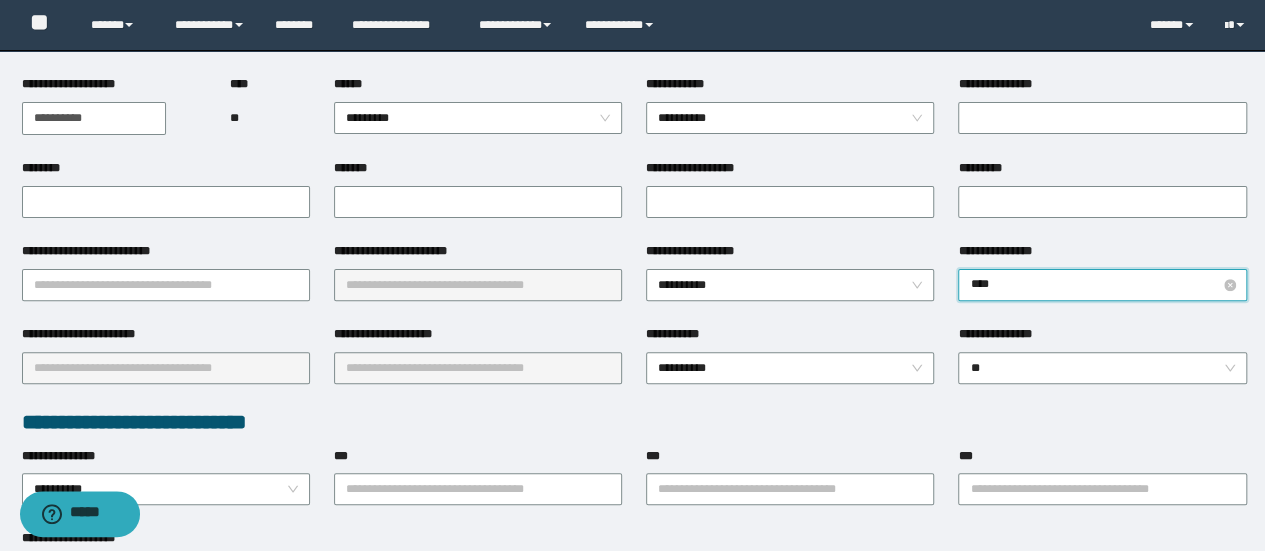 type on "*****" 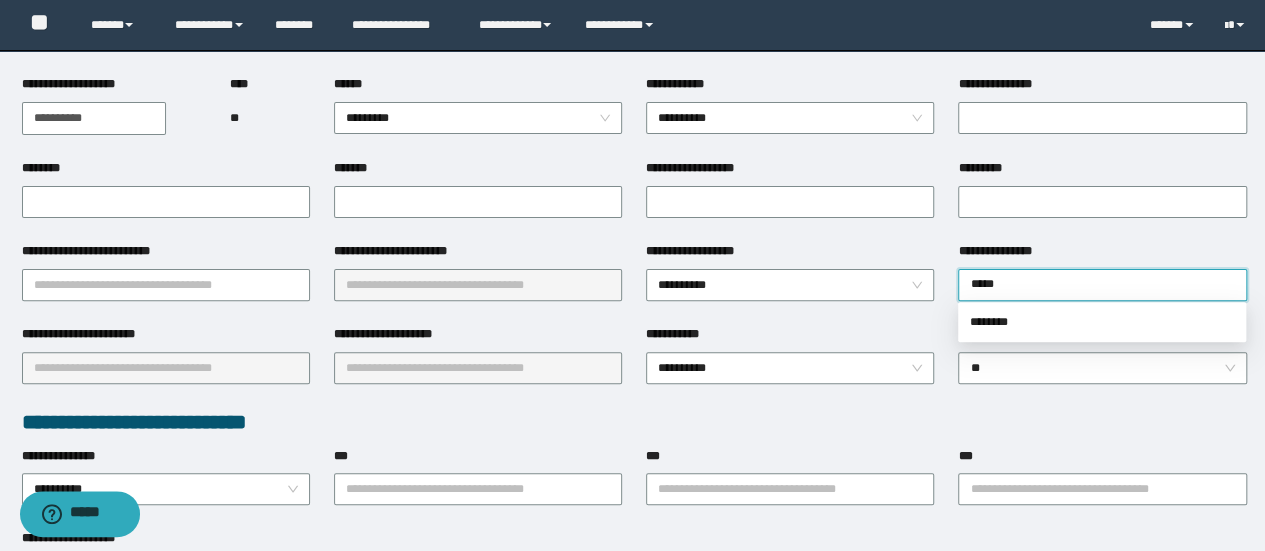click on "********" at bounding box center (1102, 322) 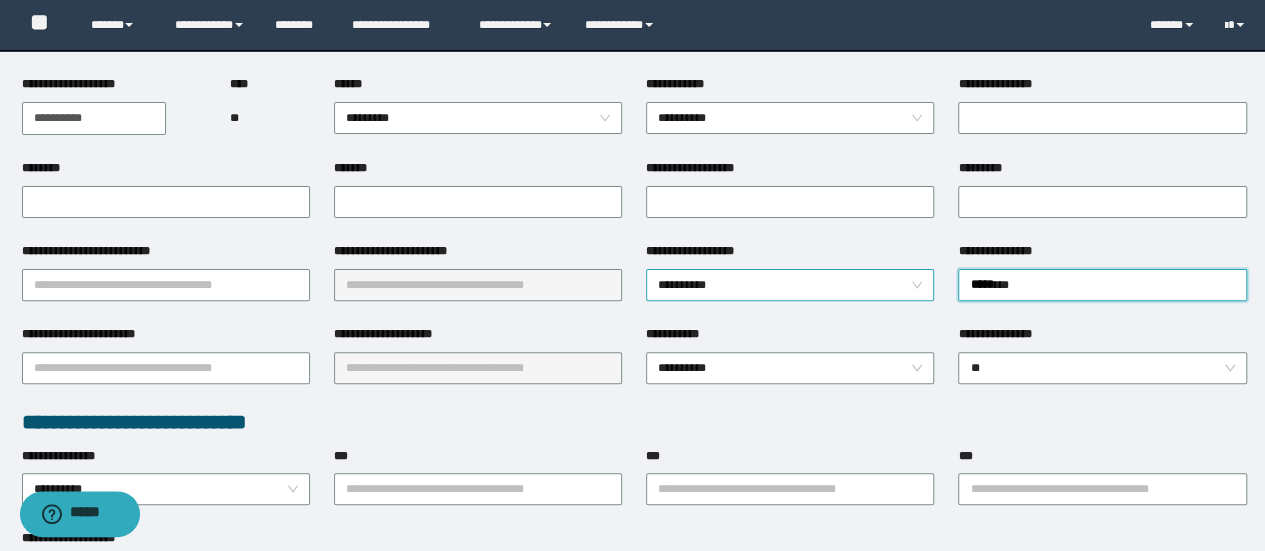 click on "**********" at bounding box center (790, 285) 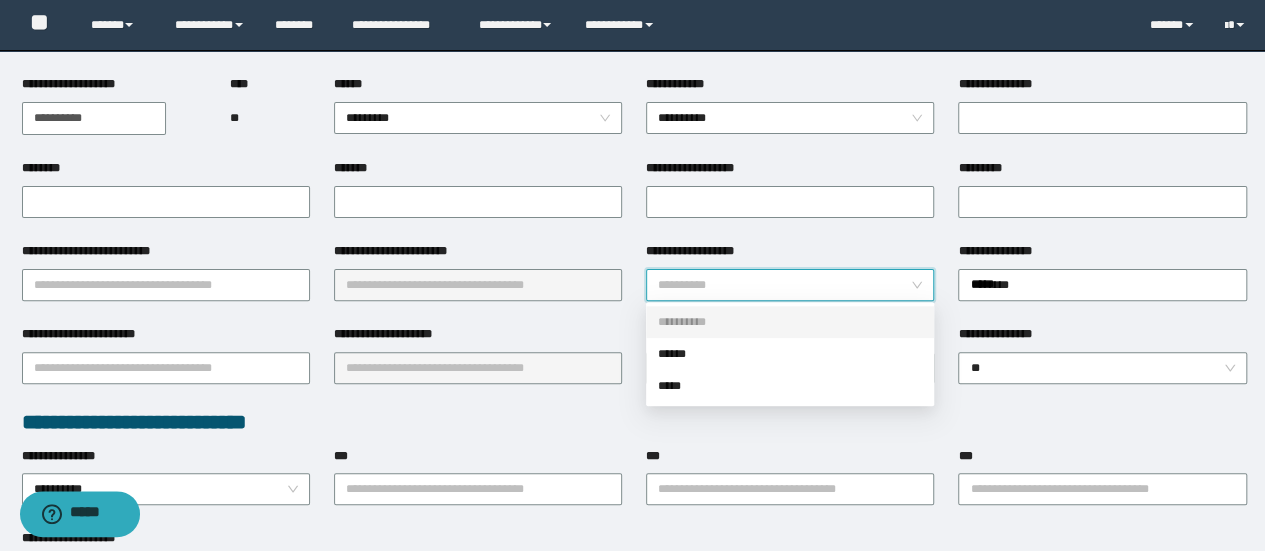click on "******" at bounding box center (790, 354) 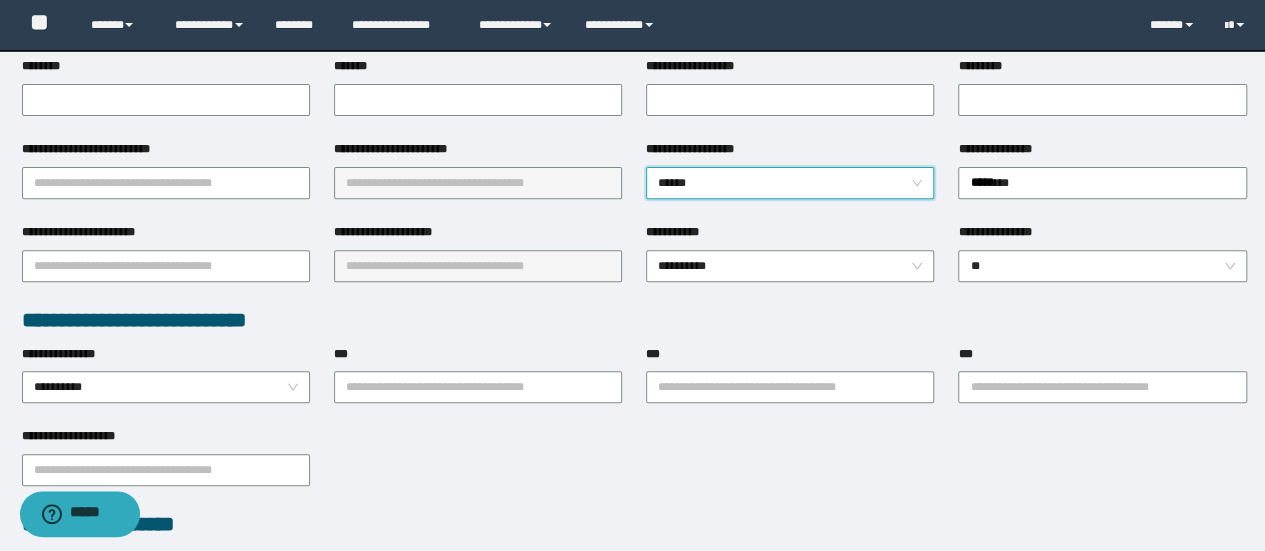 scroll, scrollTop: 400, scrollLeft: 0, axis: vertical 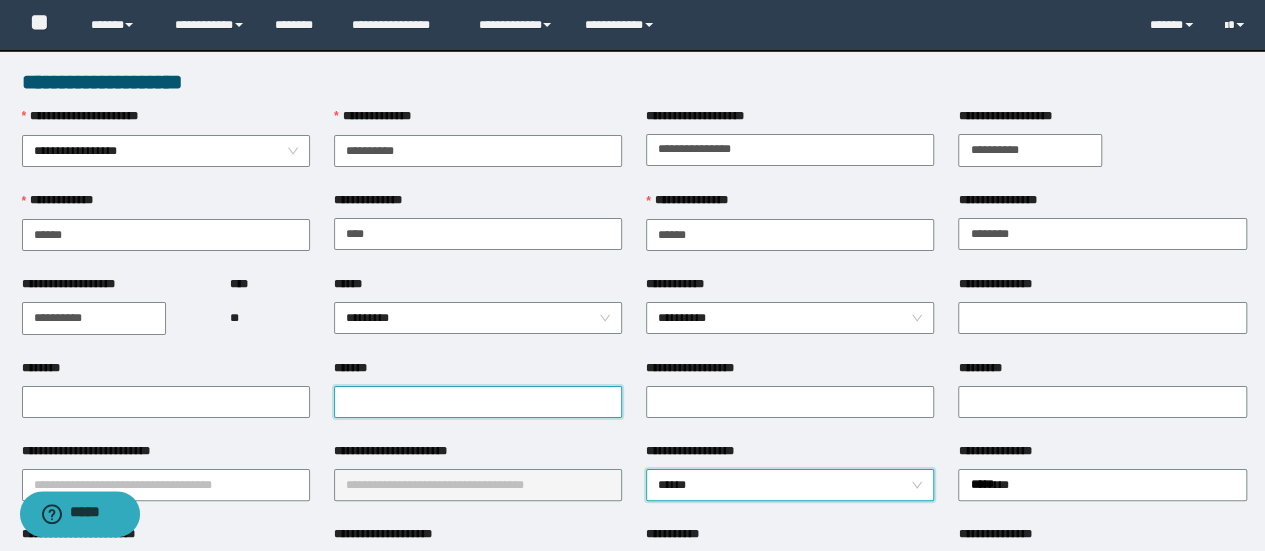 click on "*******" at bounding box center (478, 402) 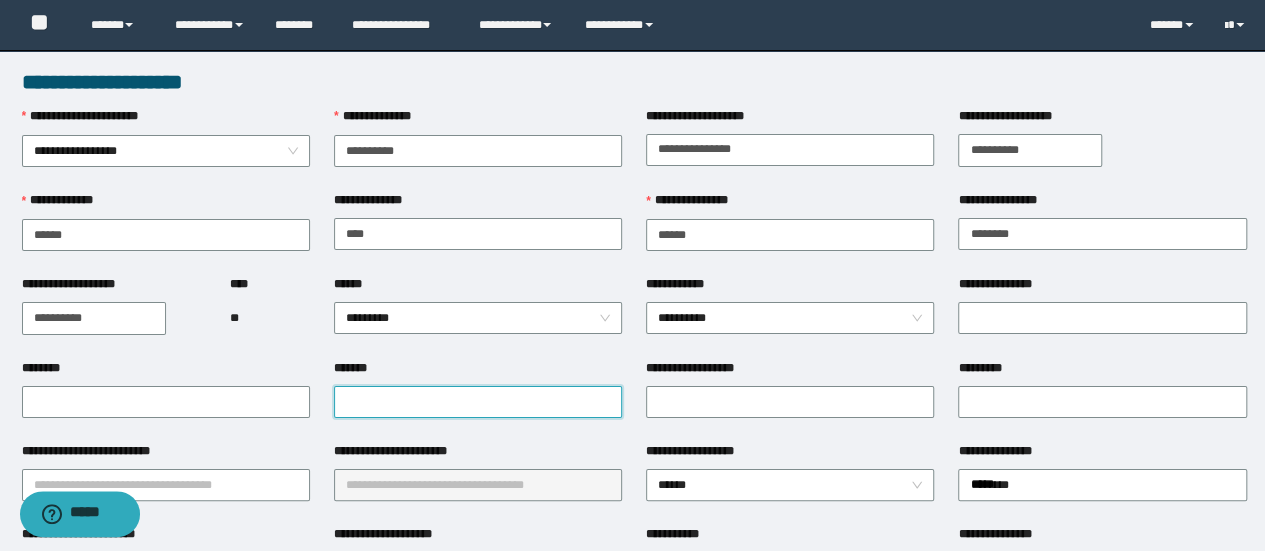 paste on "**********" 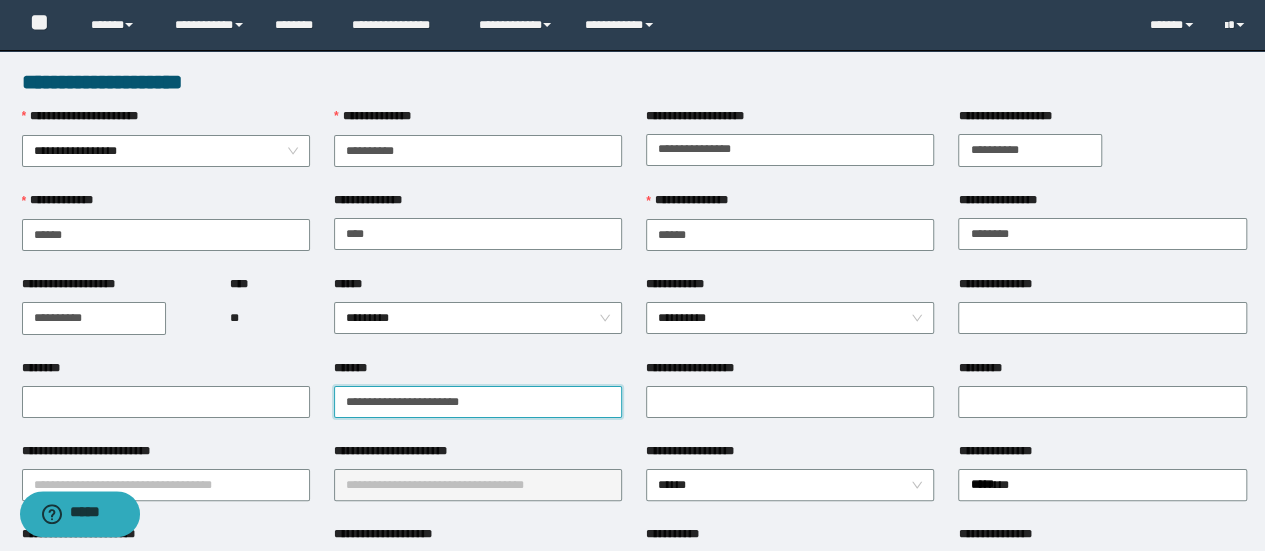 type on "**********" 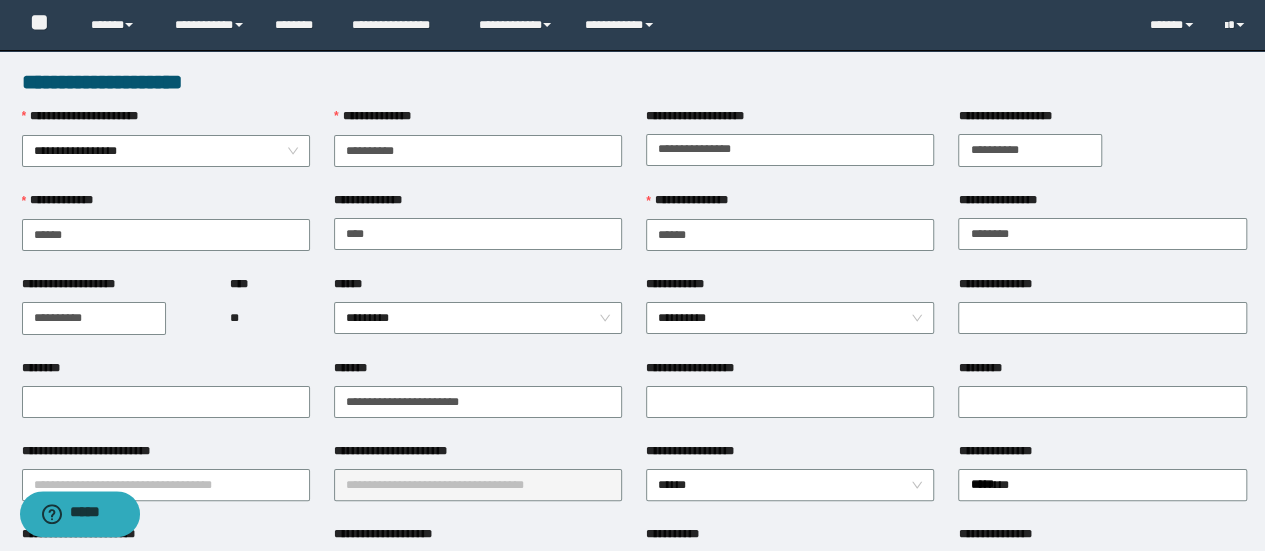 click at bounding box center [790, 402] 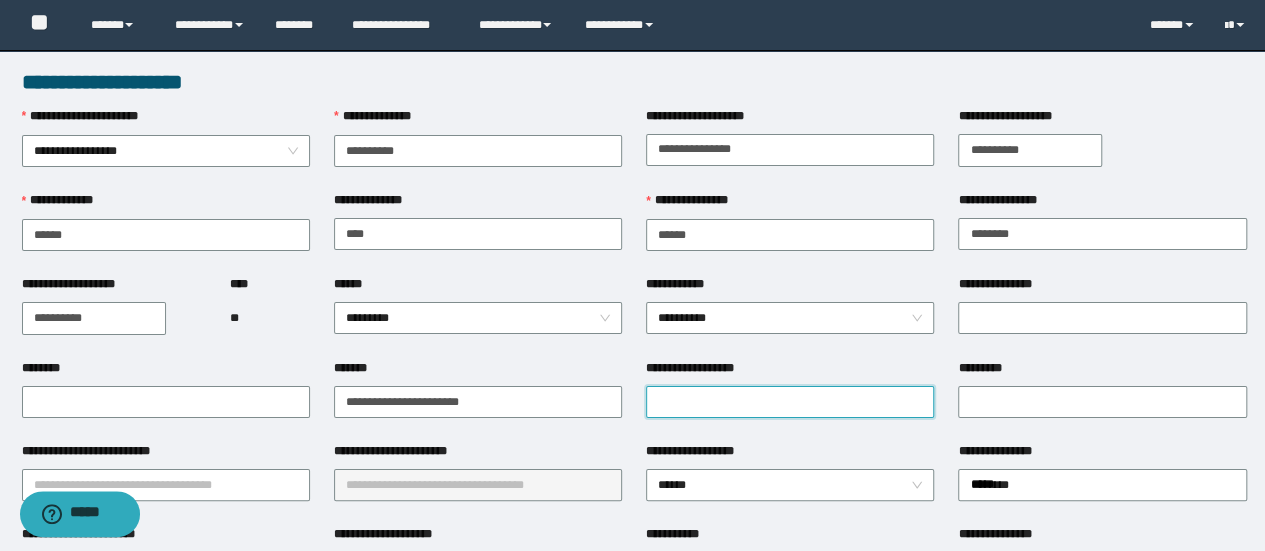 click on "**********" at bounding box center (790, 402) 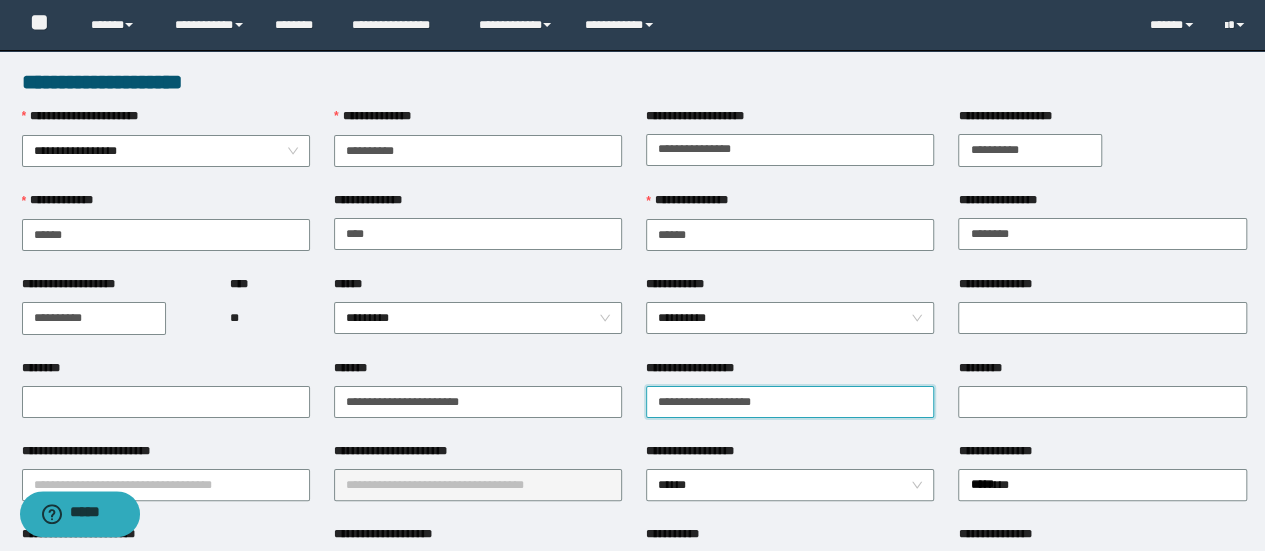 type on "**********" 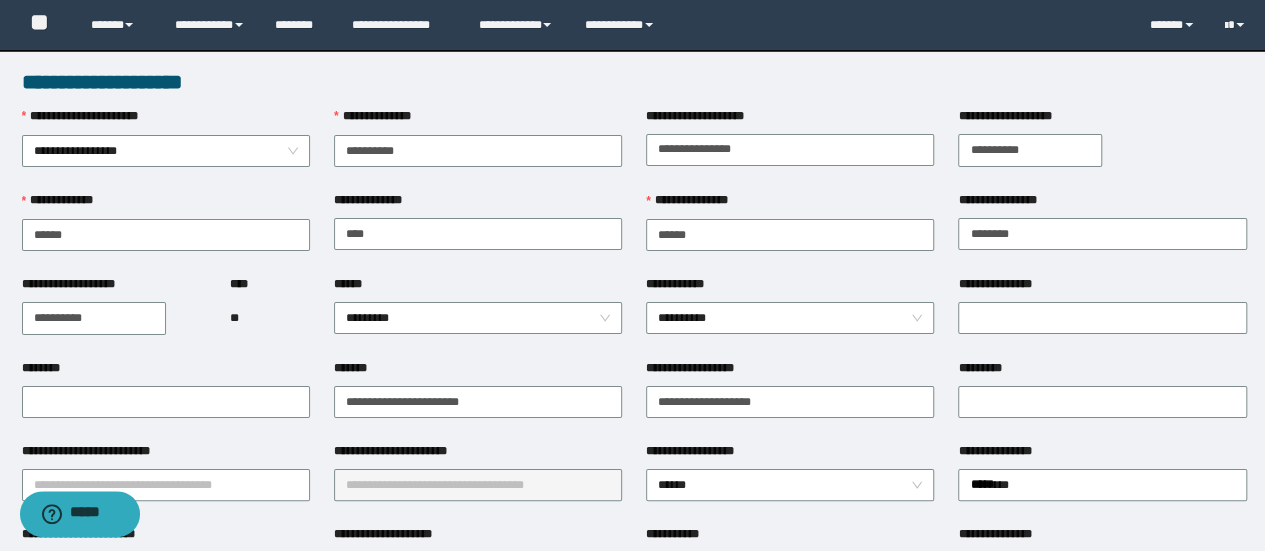click on "**********" at bounding box center (699, 451) 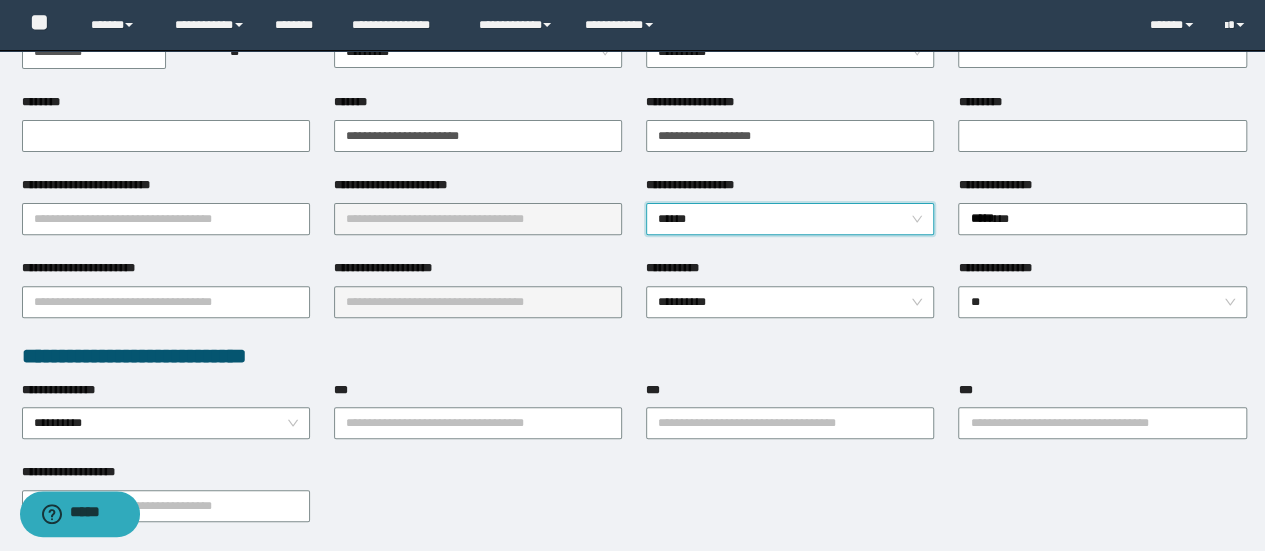 scroll, scrollTop: 300, scrollLeft: 0, axis: vertical 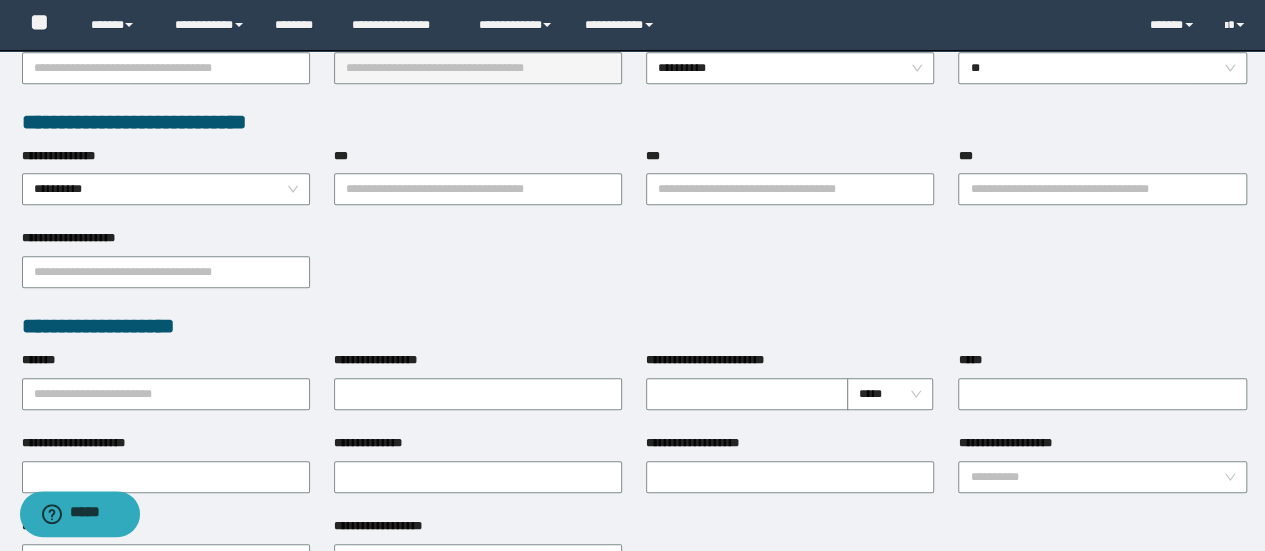 click on "**********" at bounding box center (1102, 188) 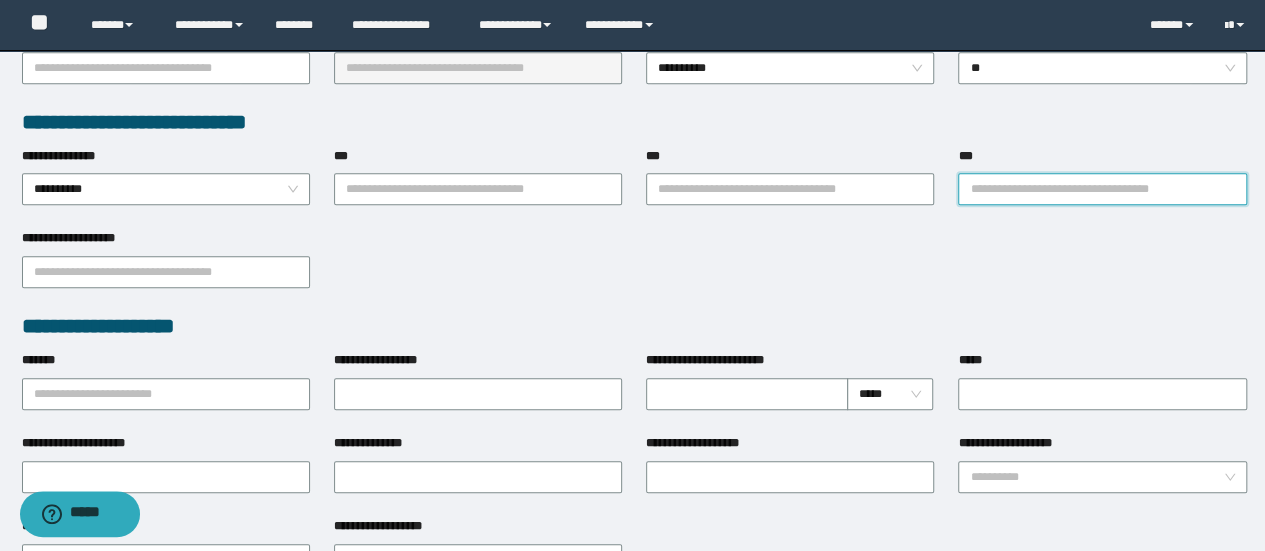 click on "***" at bounding box center (1102, 189) 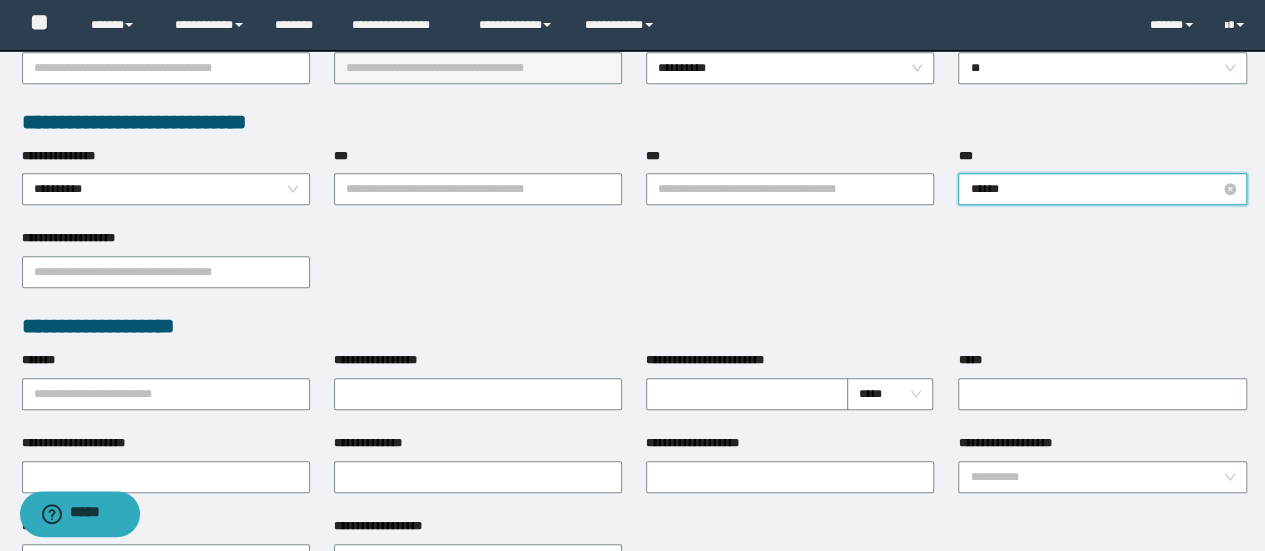 type on "*******" 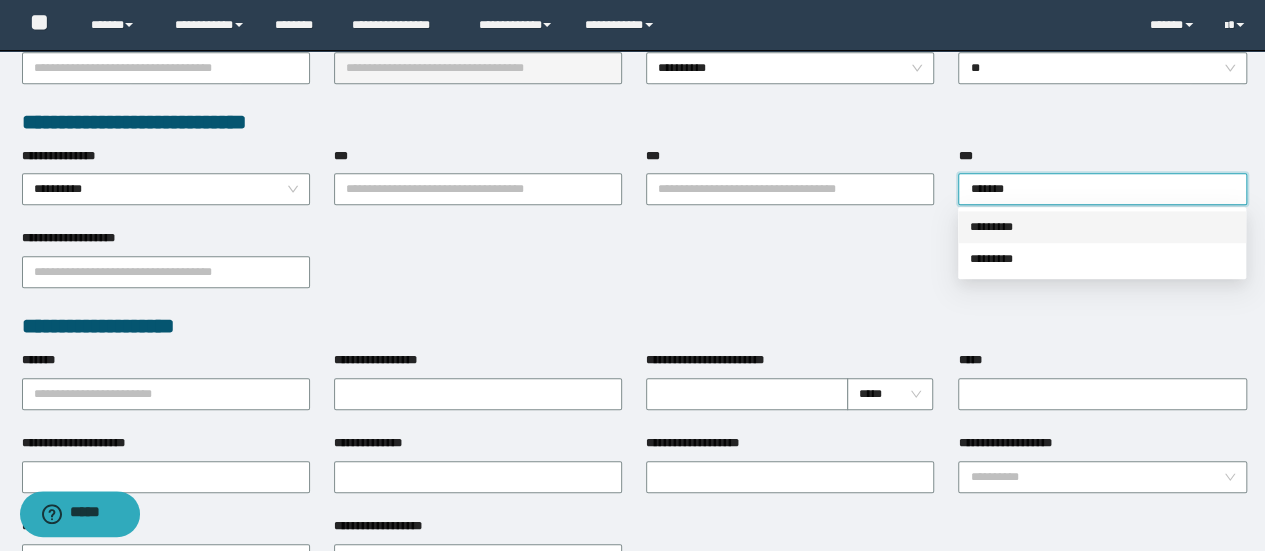 click on "*********" at bounding box center (1102, 227) 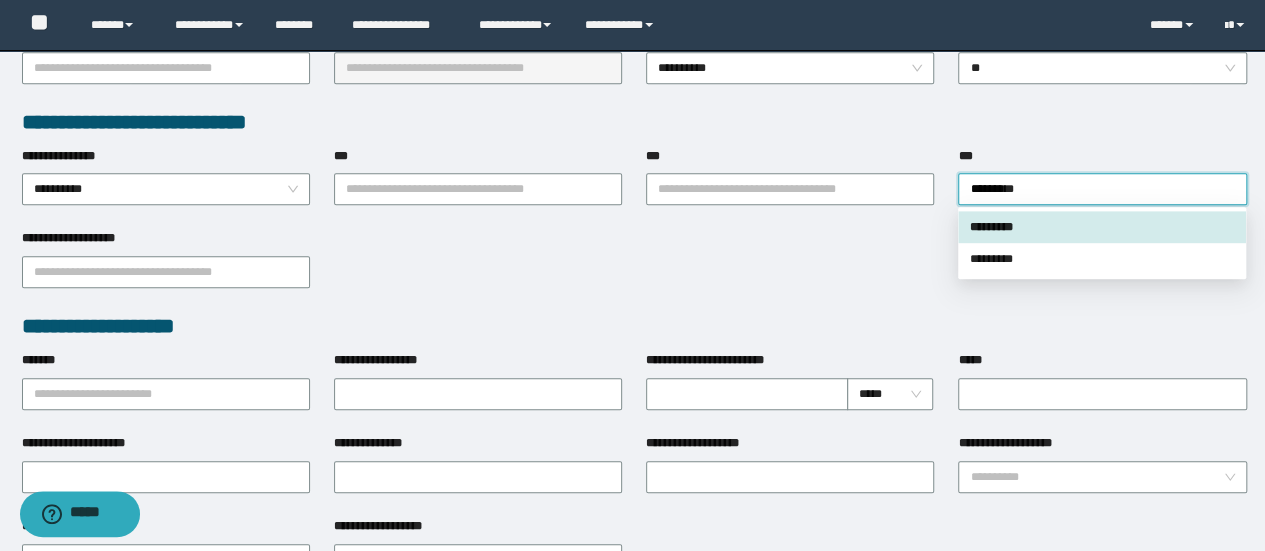 type 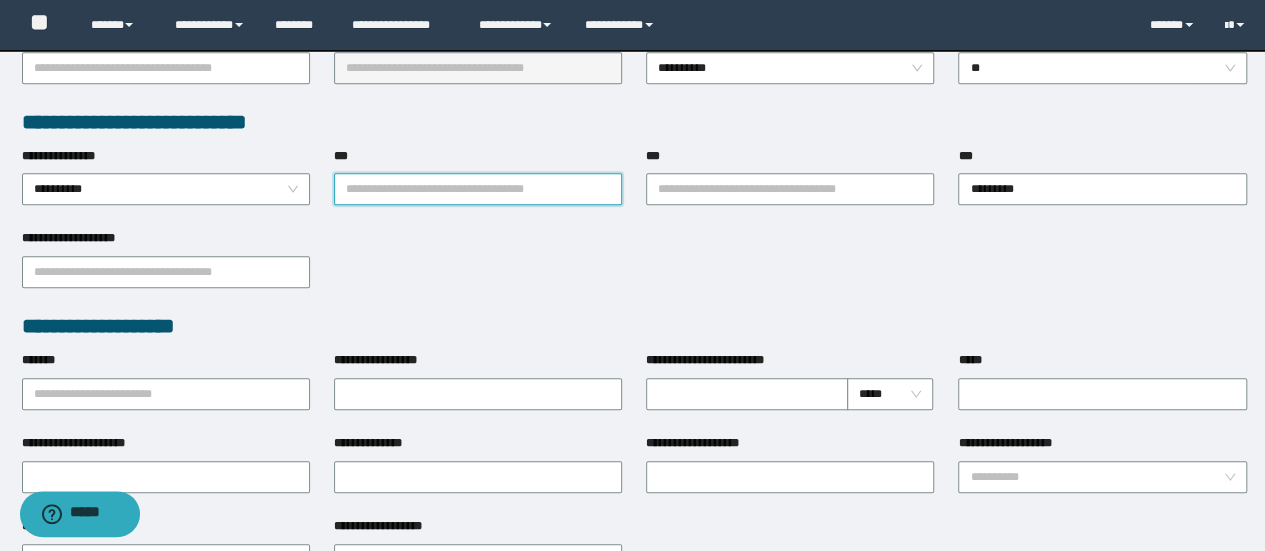 click on "***" at bounding box center [478, 189] 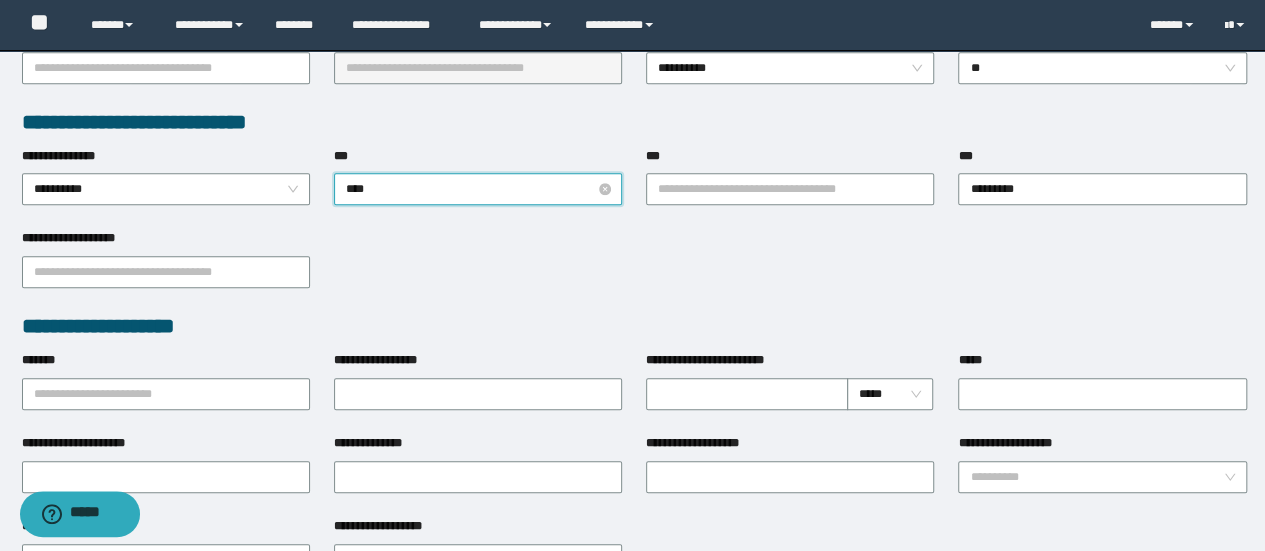 type on "*****" 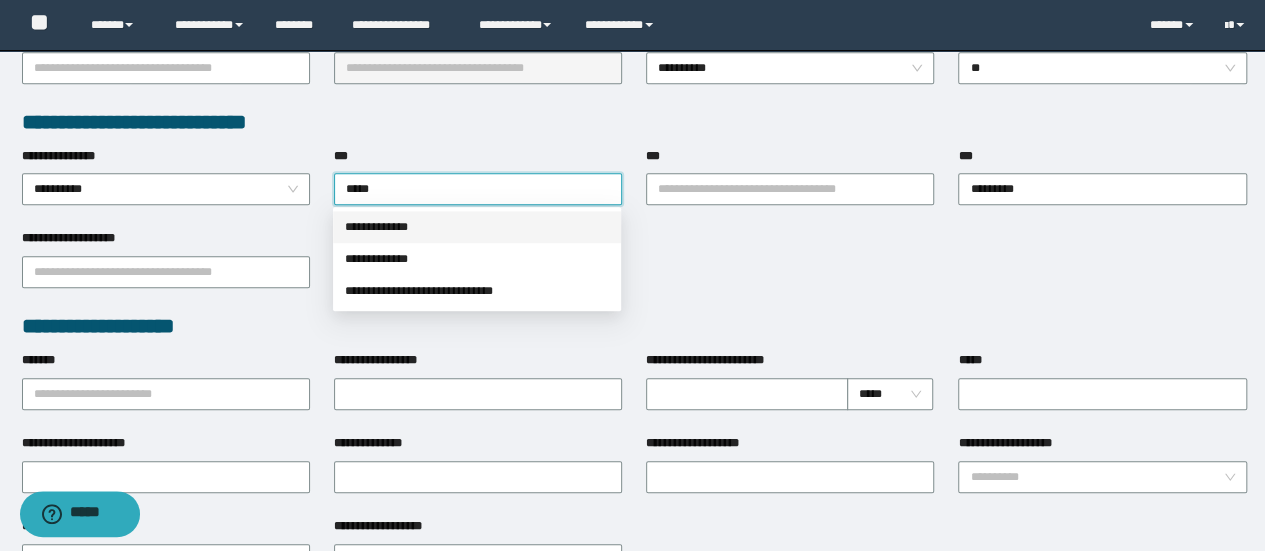 click on "**********" at bounding box center (477, 227) 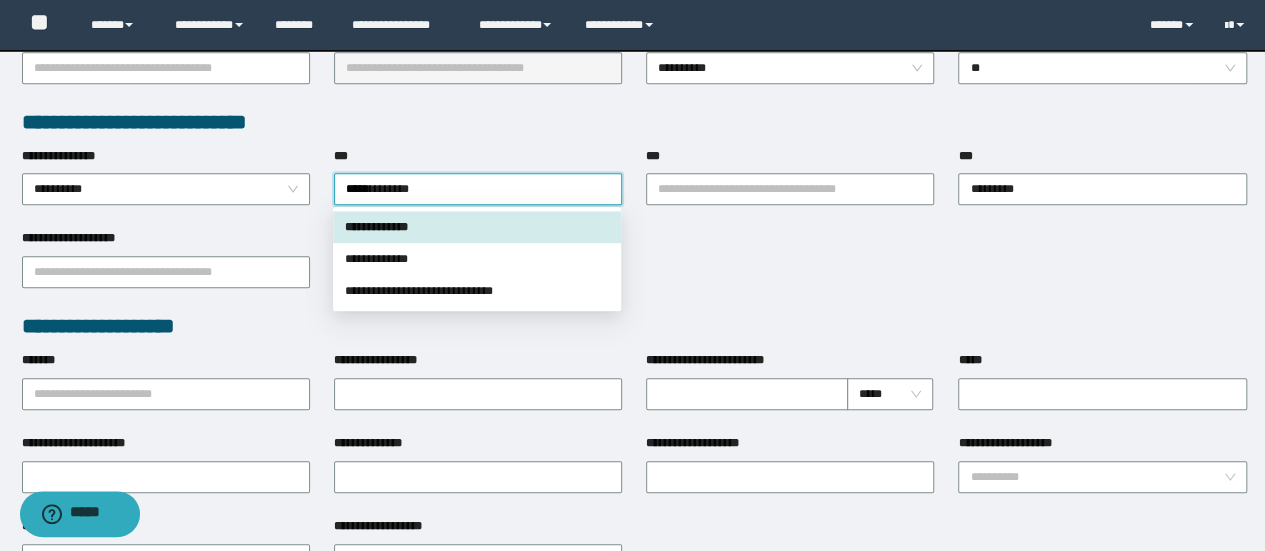 type 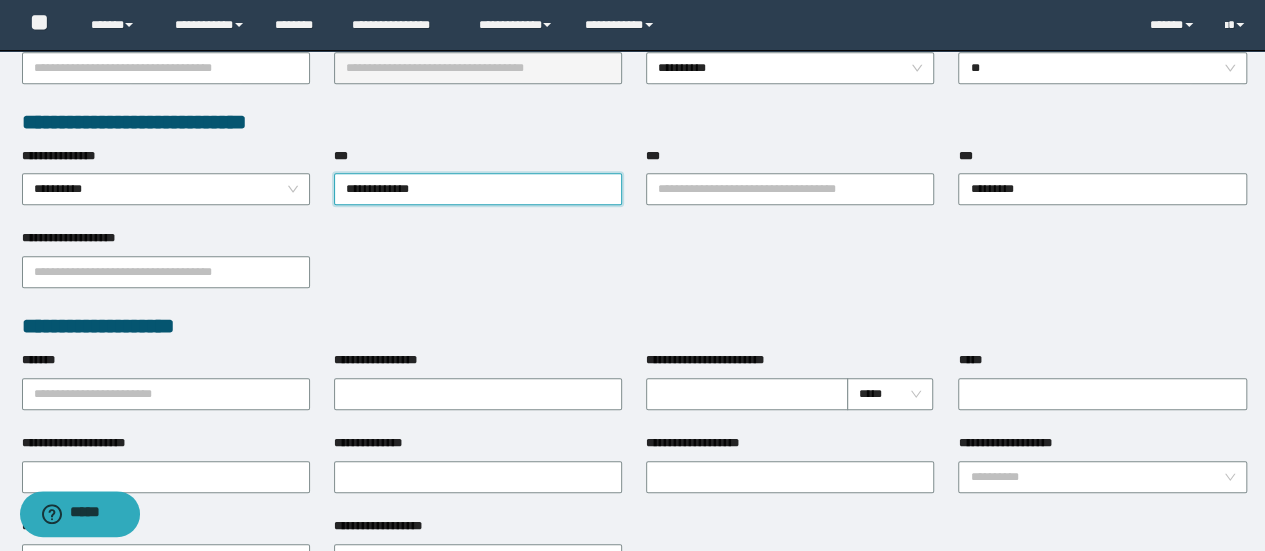 drag, startPoint x: 732, startPoint y: 245, endPoint x: 726, endPoint y: 211, distance: 34.525352 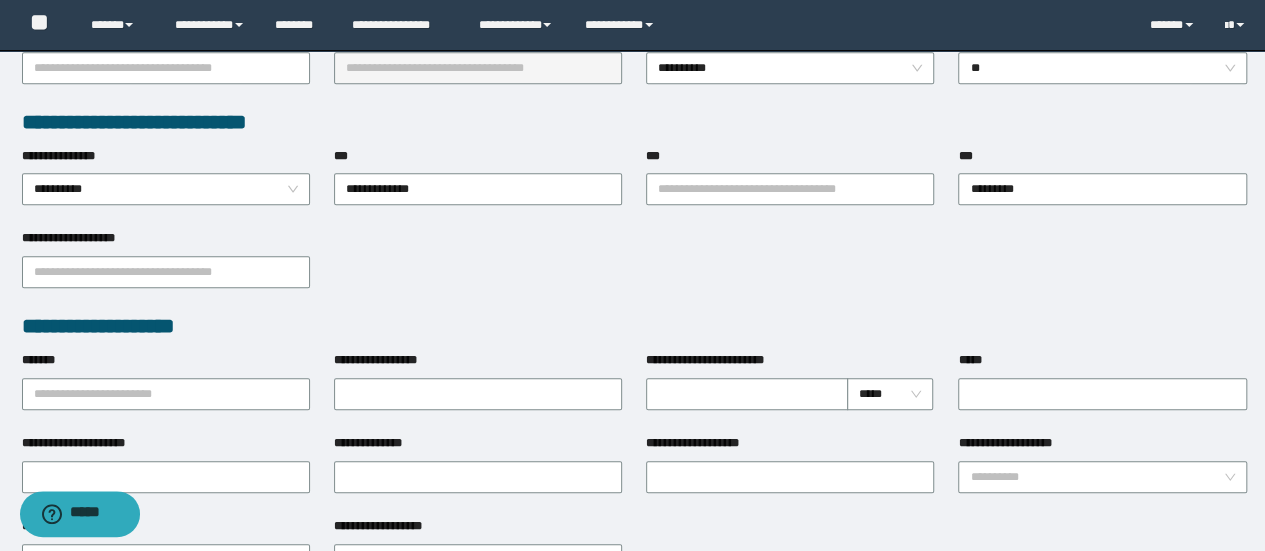 click on "**********" at bounding box center [790, 188] 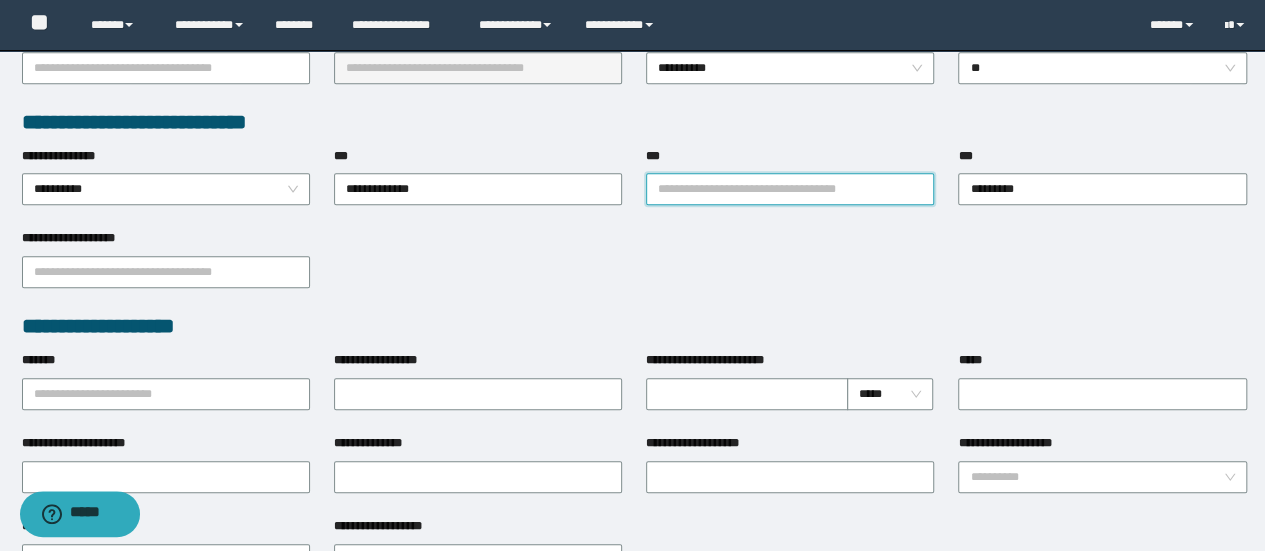 click on "***" at bounding box center [790, 189] 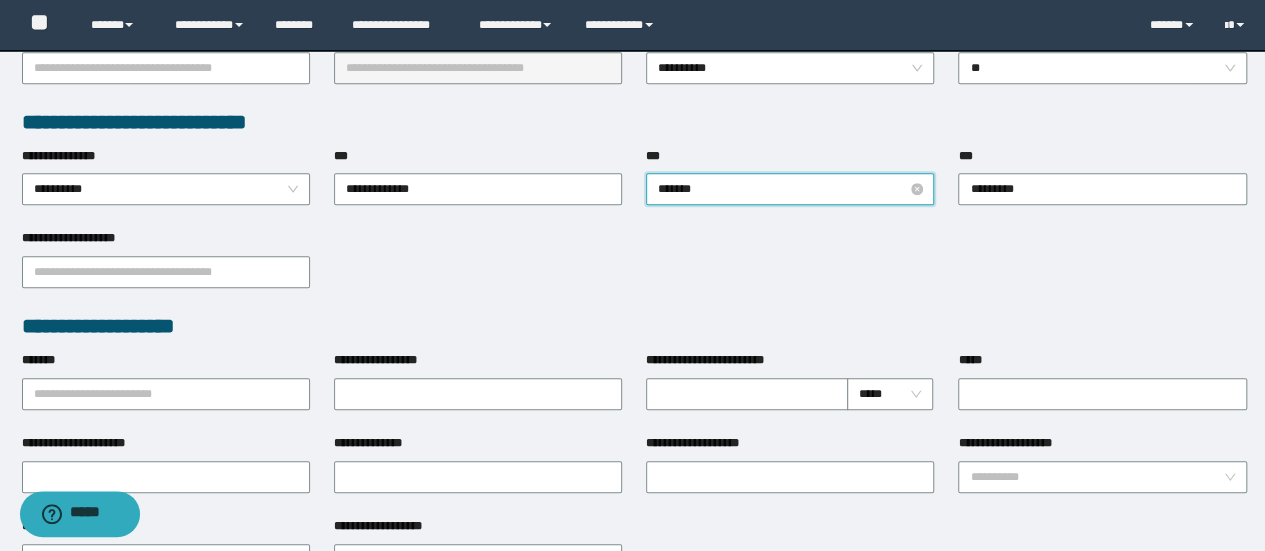type on "********" 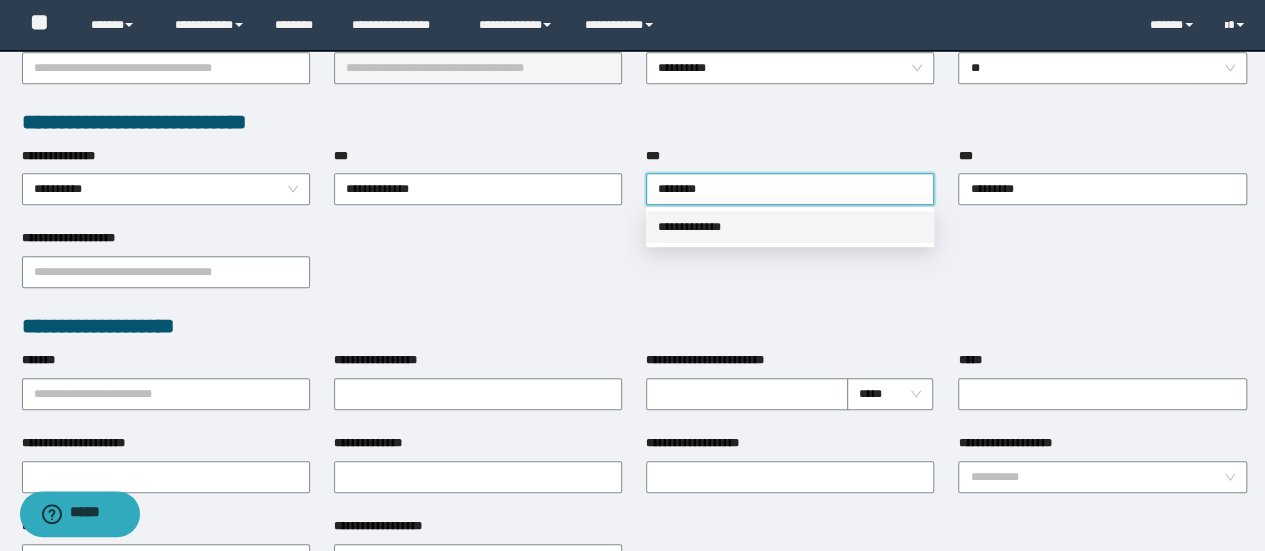 click on "**********" at bounding box center (790, 227) 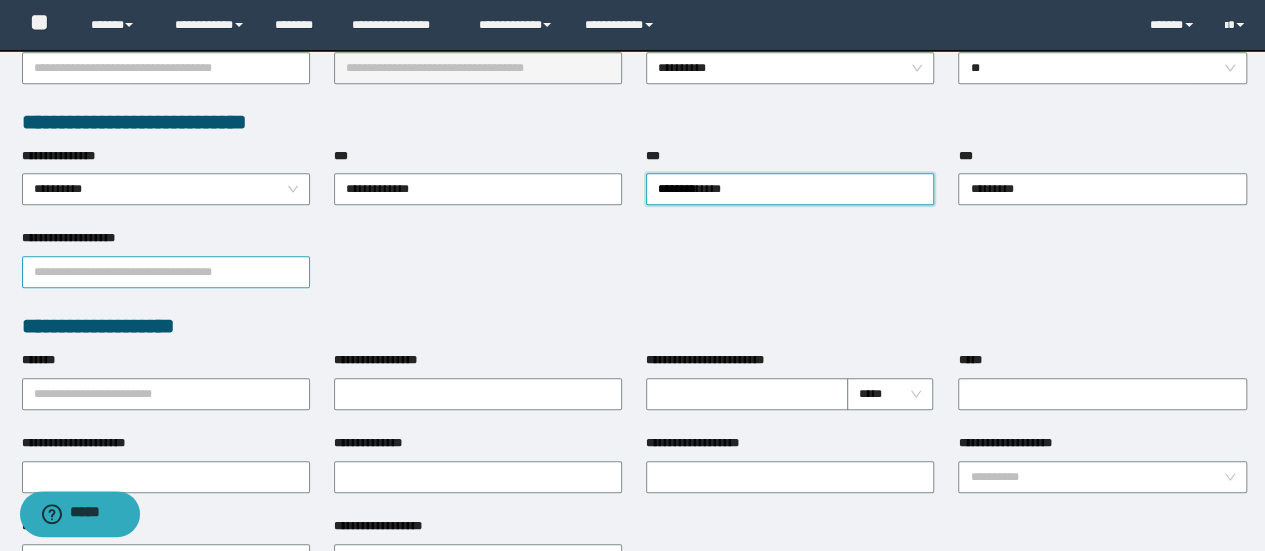 drag, startPoint x: 269, startPoint y: 247, endPoint x: 241, endPoint y: 277, distance: 41.036568 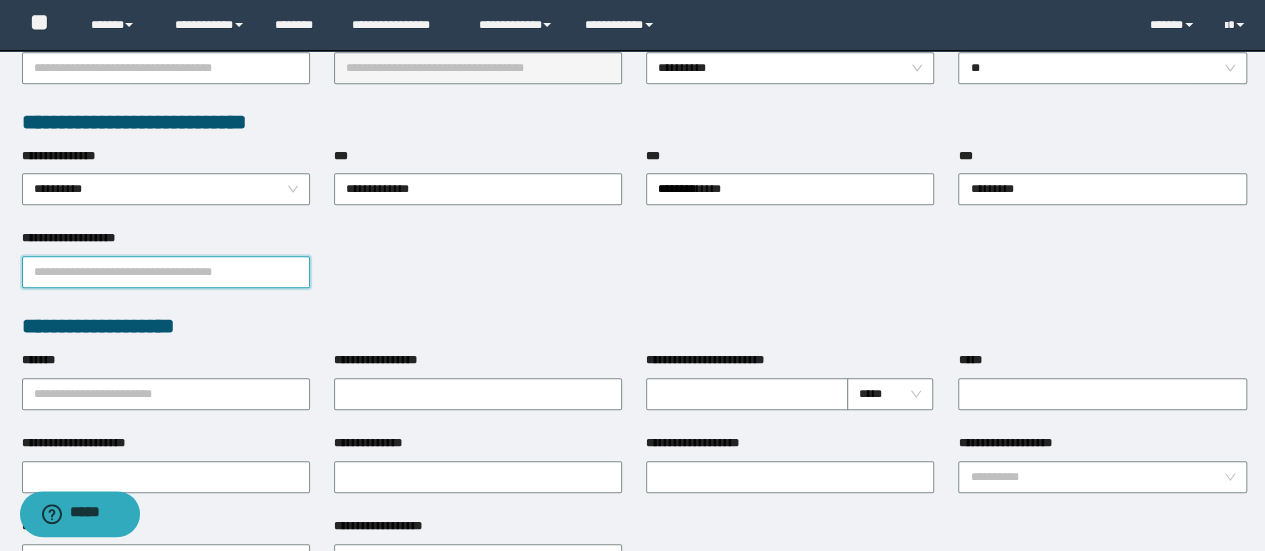 click on "**********" at bounding box center (166, 272) 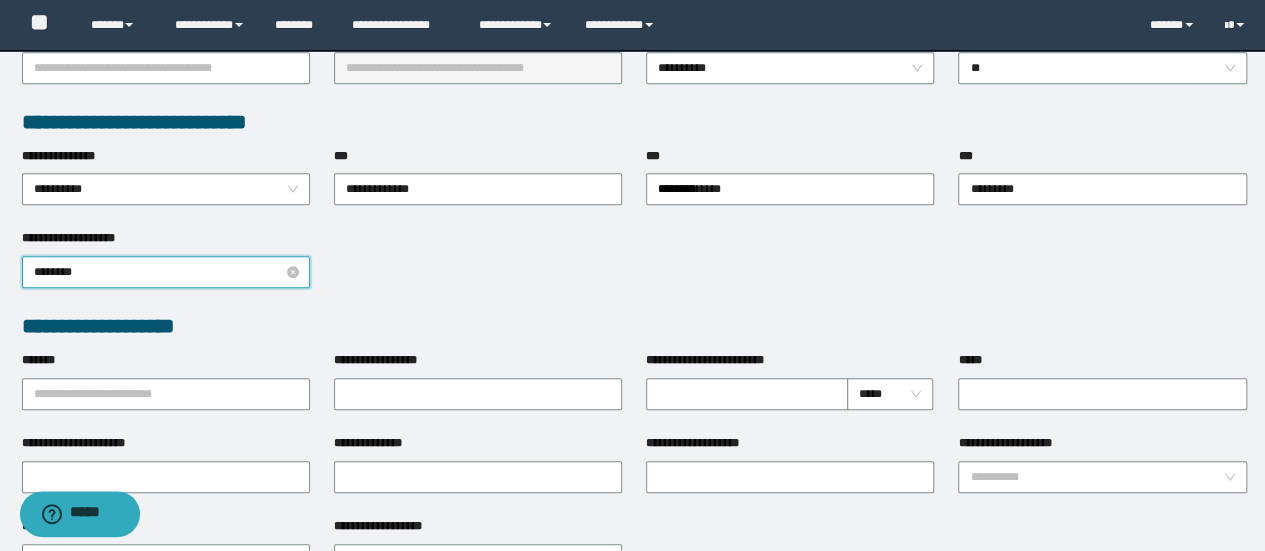 type on "*********" 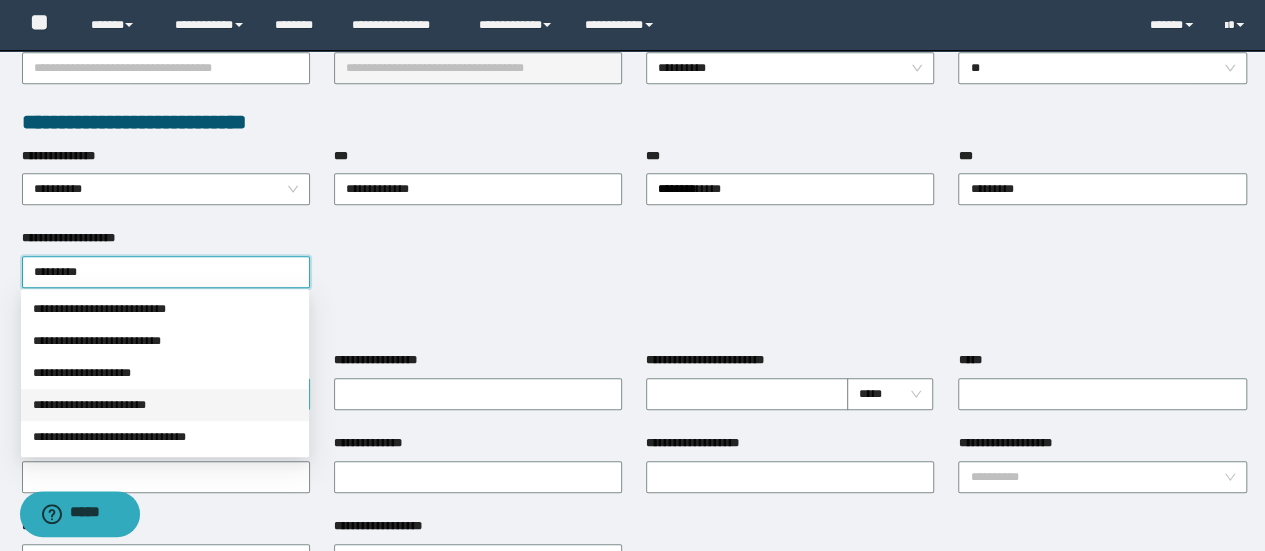 click on "**********" at bounding box center (165, 405) 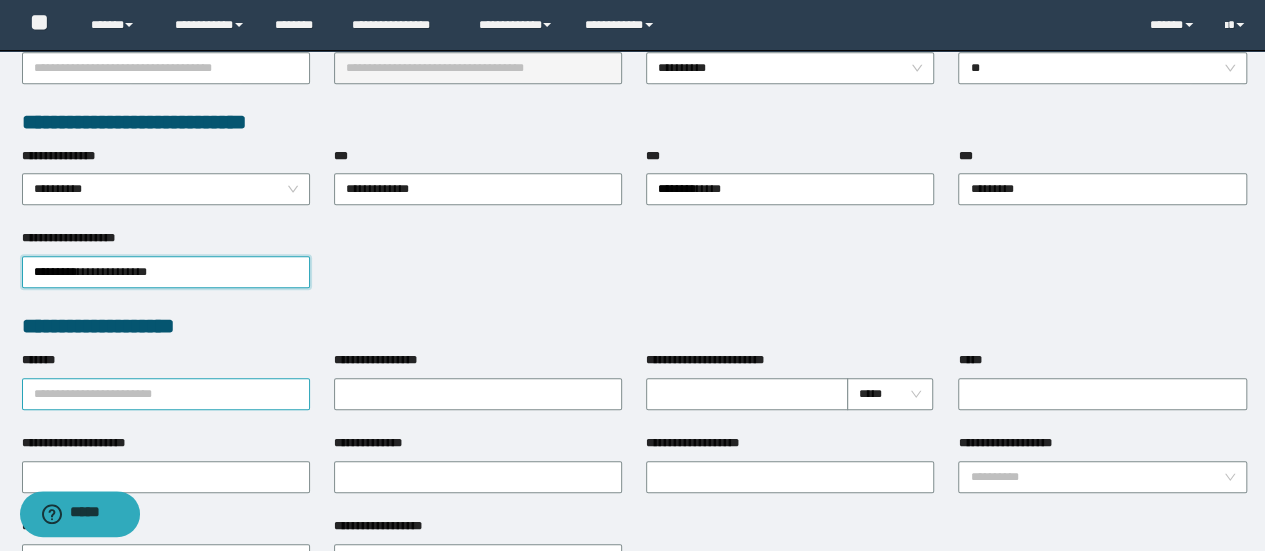 type 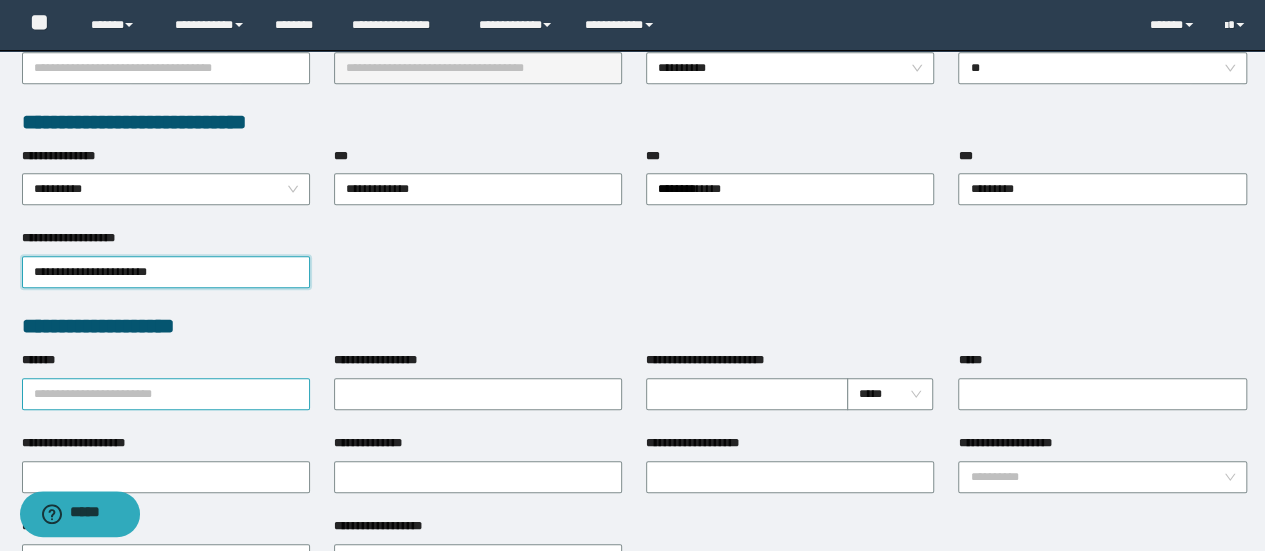 click on "*******" at bounding box center [166, 394] 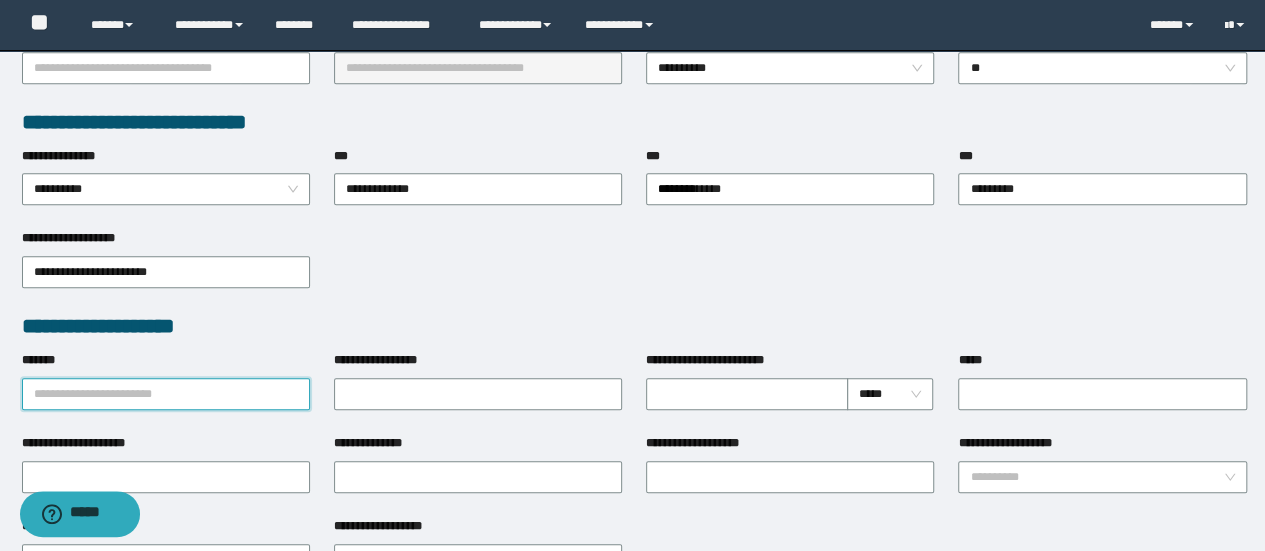 paste on "**********" 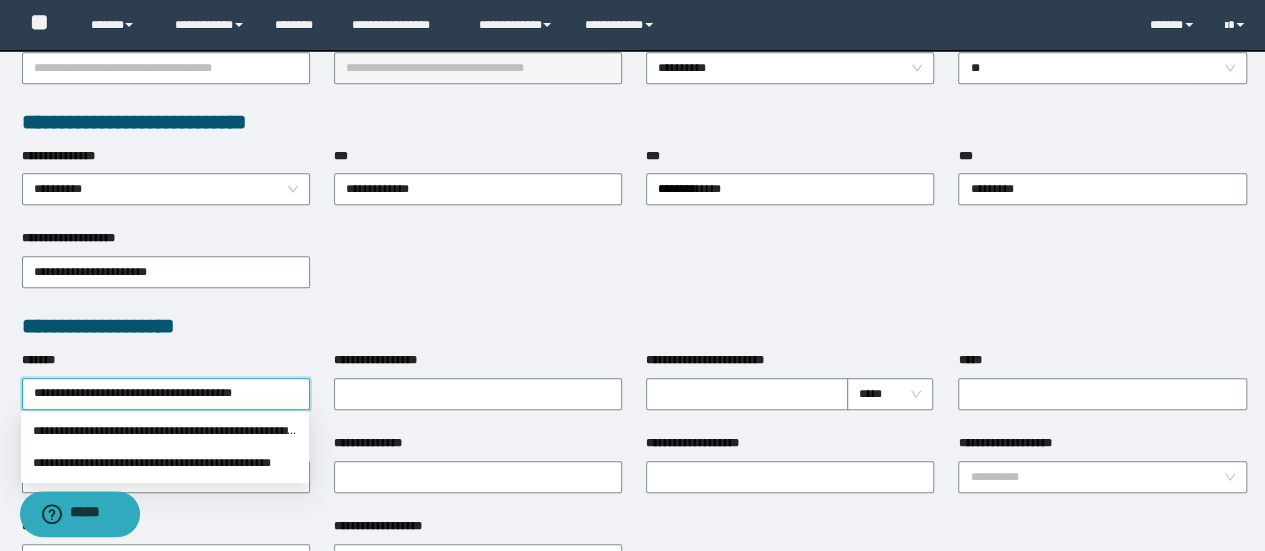 click on "**********" at bounding box center (165, 431) 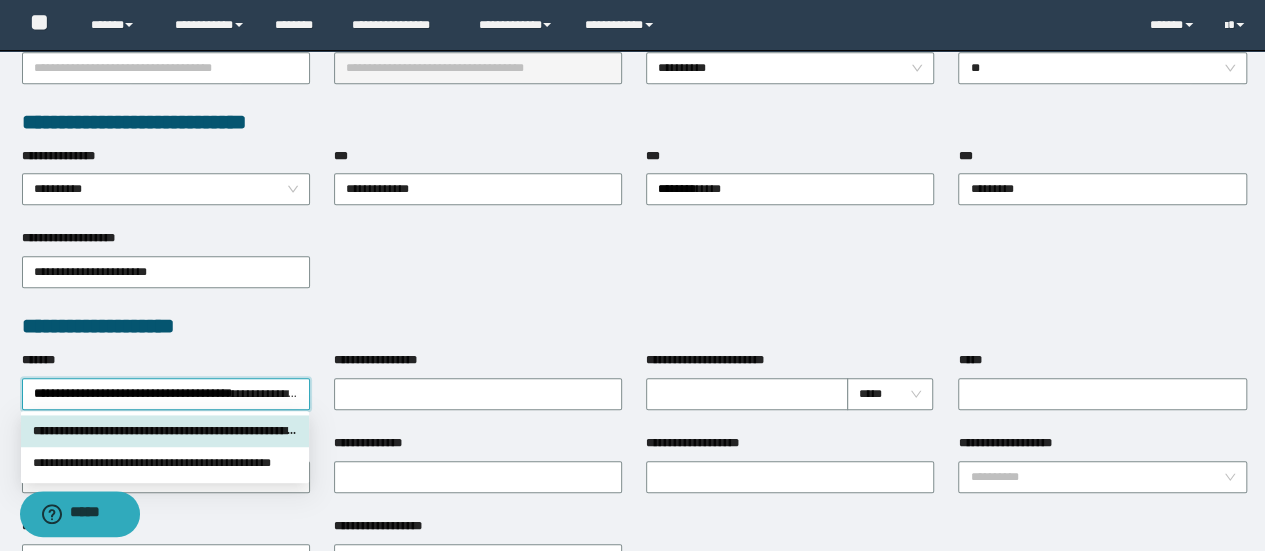 type 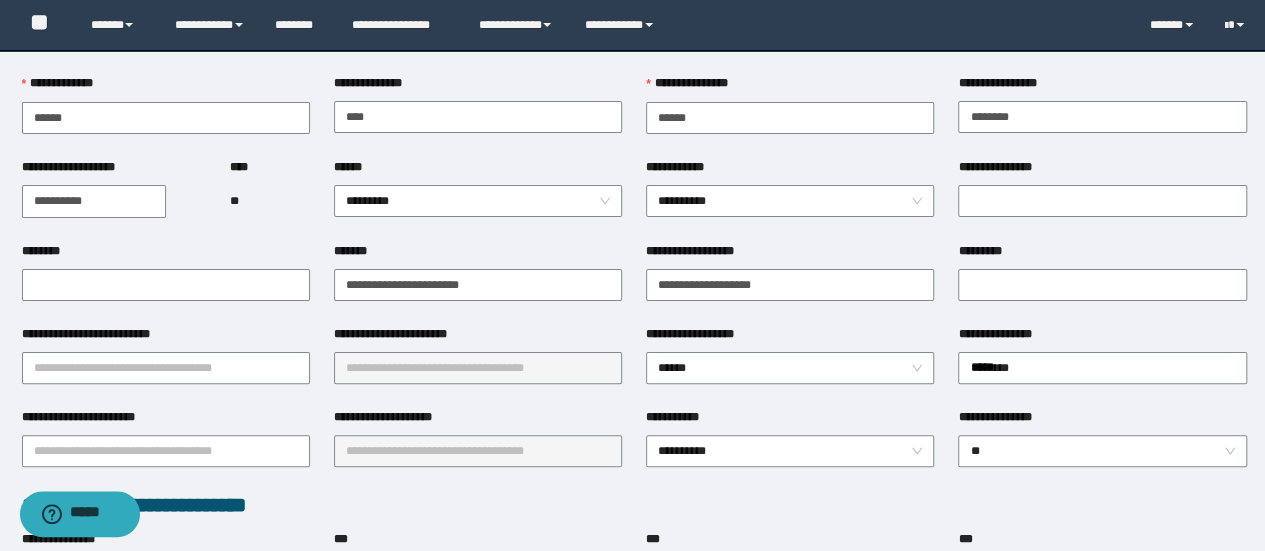 scroll, scrollTop: 100, scrollLeft: 0, axis: vertical 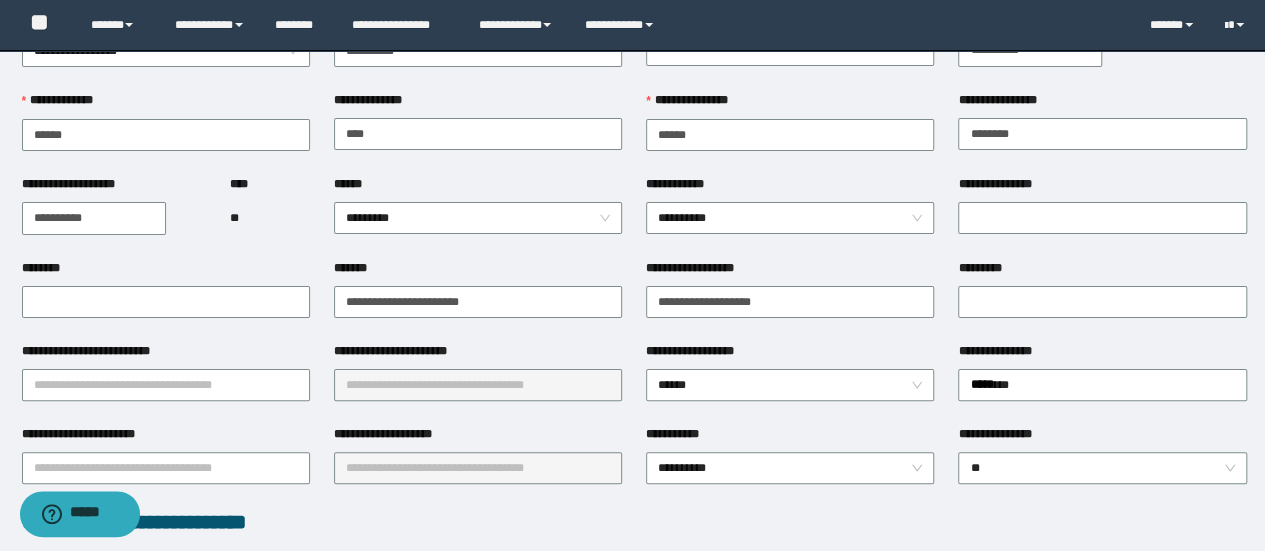 click on "*********" at bounding box center (1102, 272) 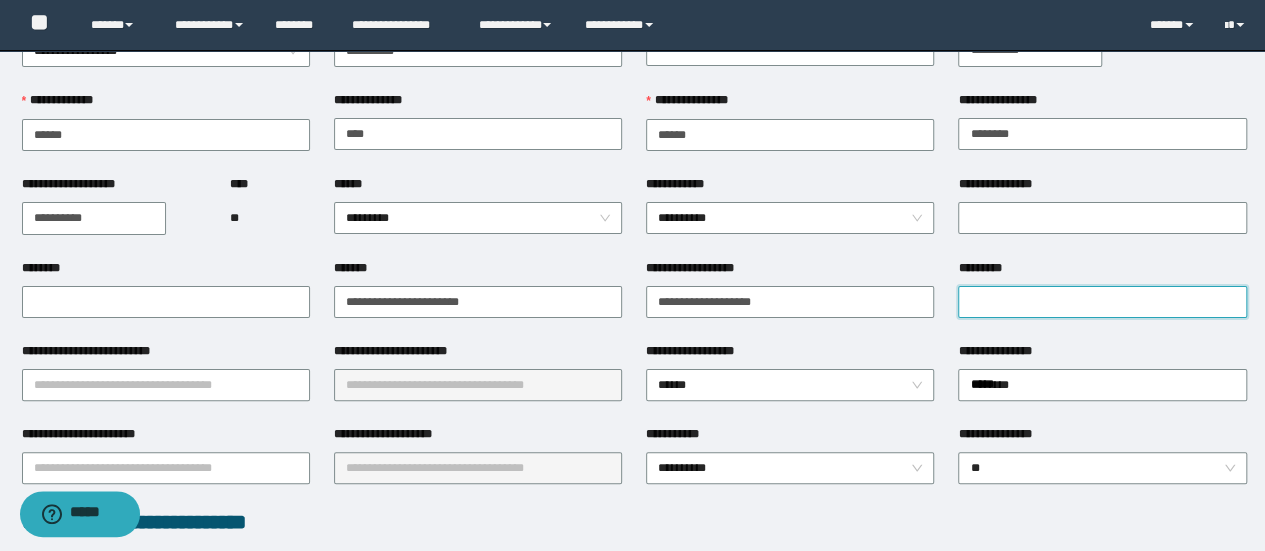 click on "*********" at bounding box center [1102, 302] 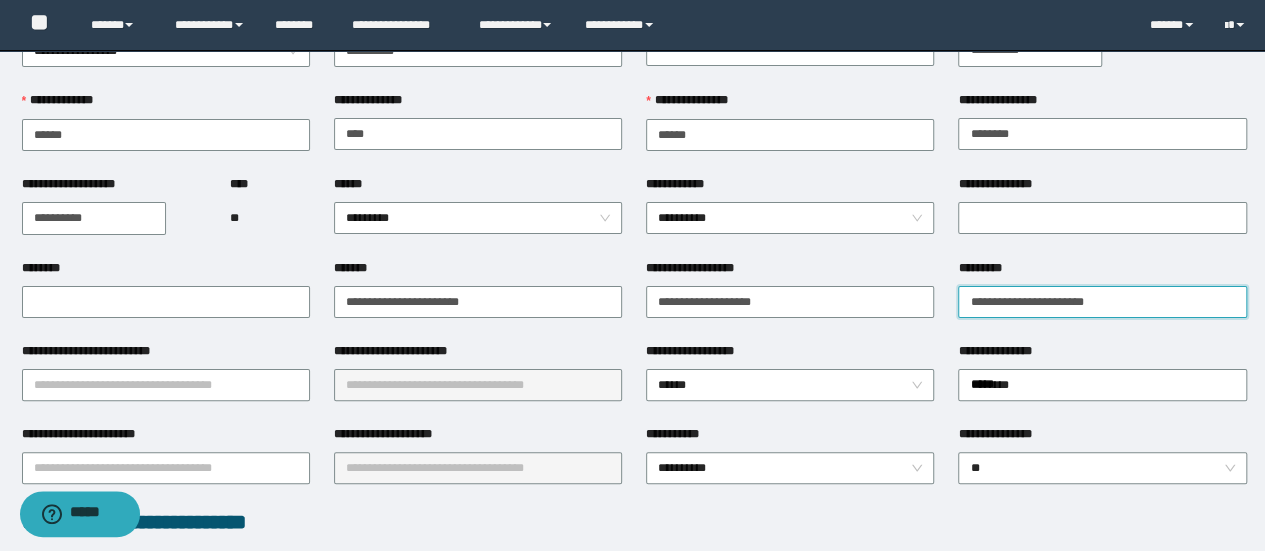 type on "**********" 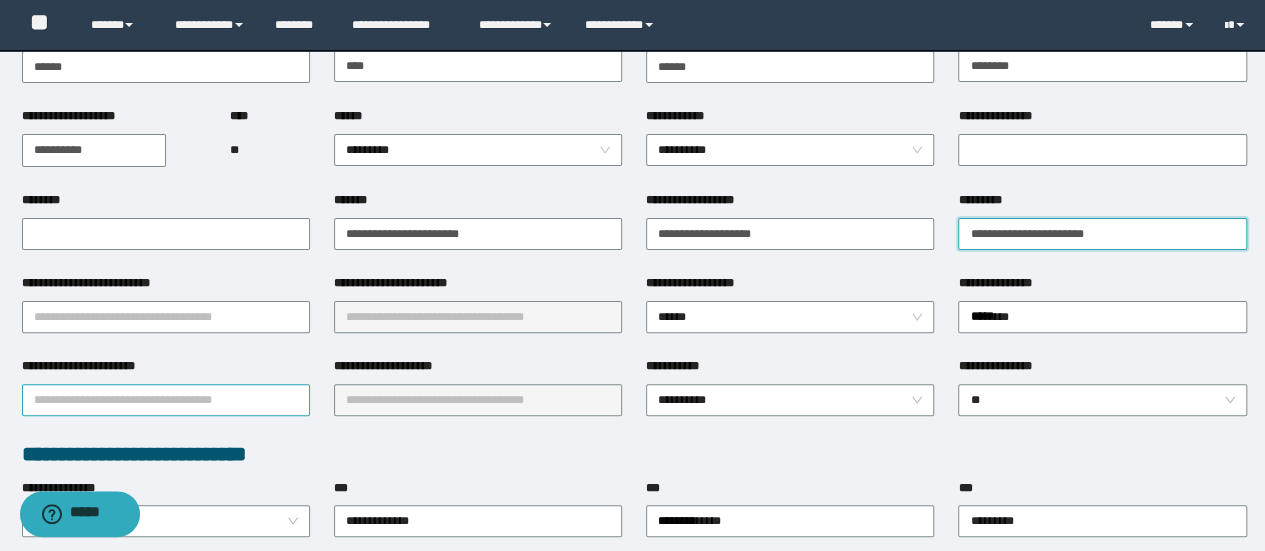 scroll, scrollTop: 200, scrollLeft: 0, axis: vertical 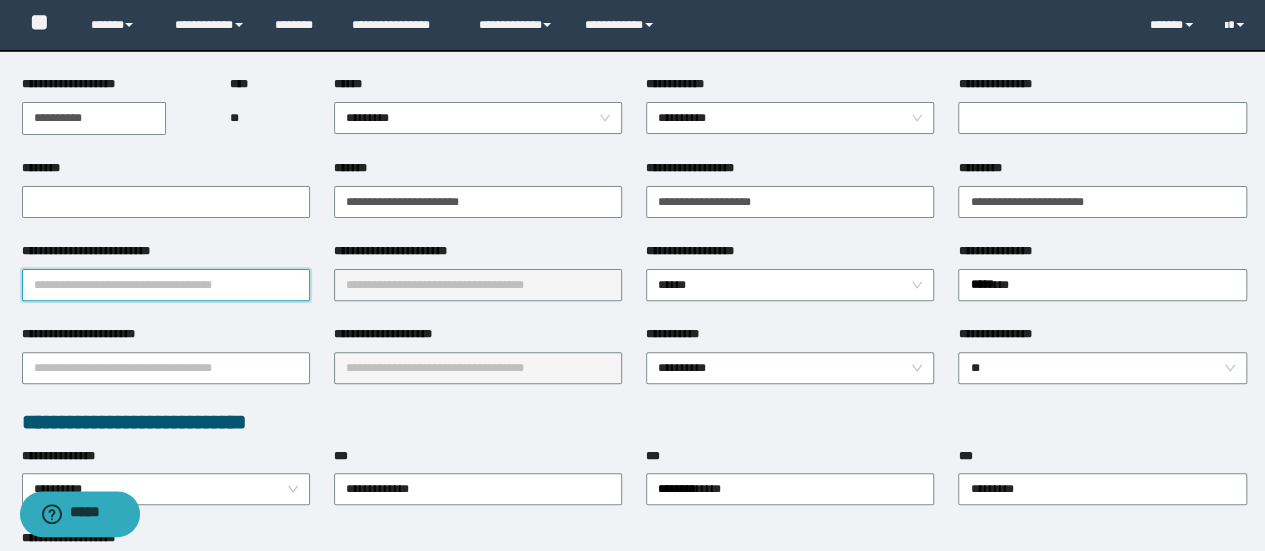 click on "**********" at bounding box center (166, 285) 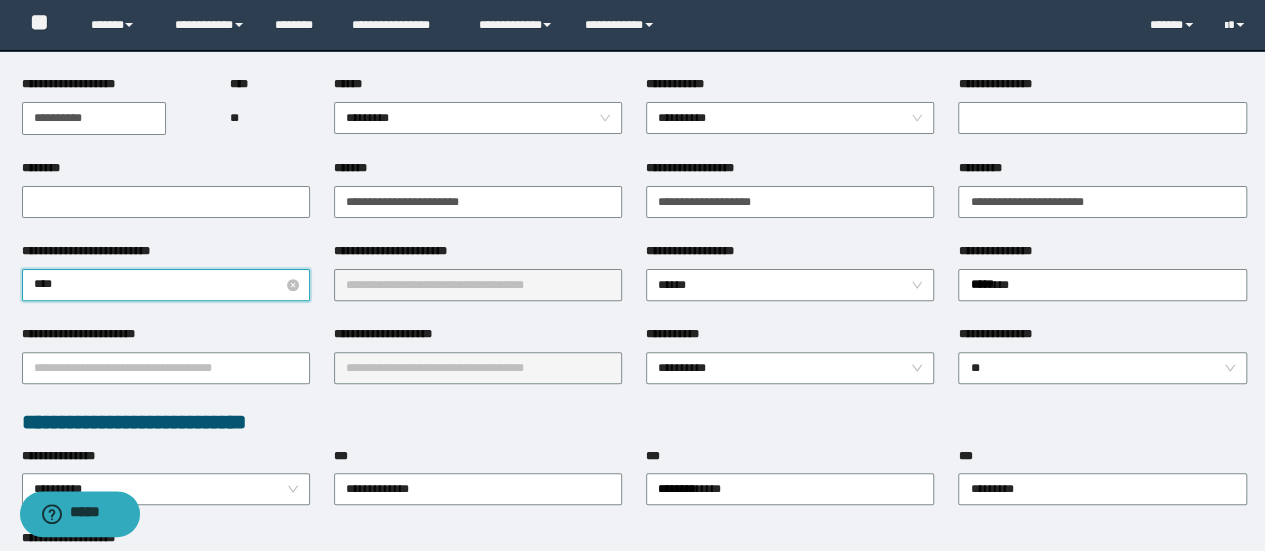 type on "*****" 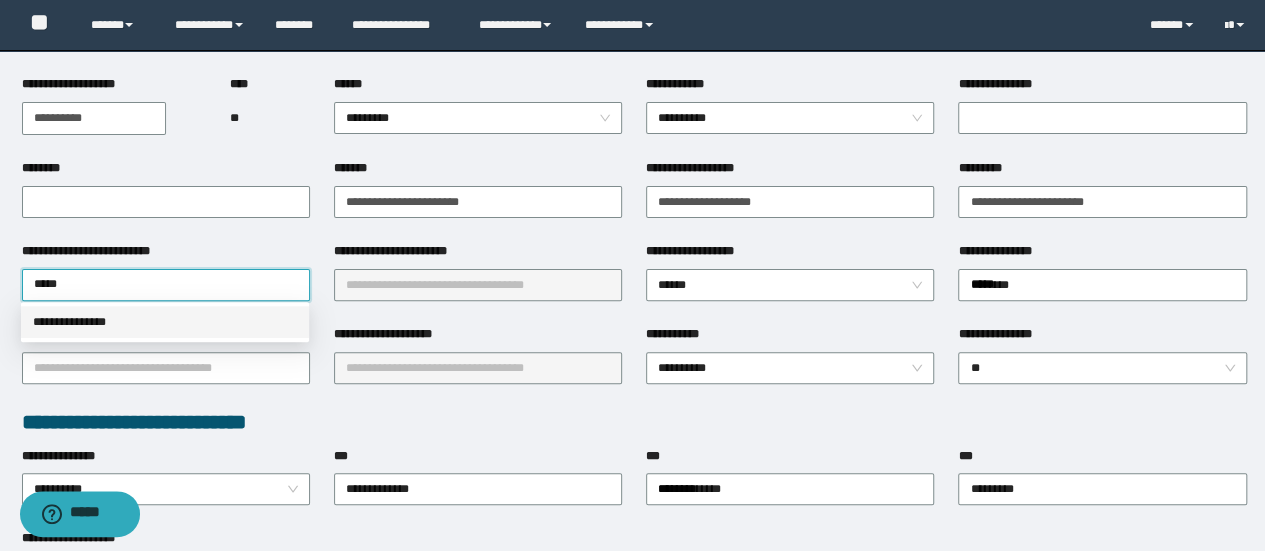 click on "**********" at bounding box center (165, 322) 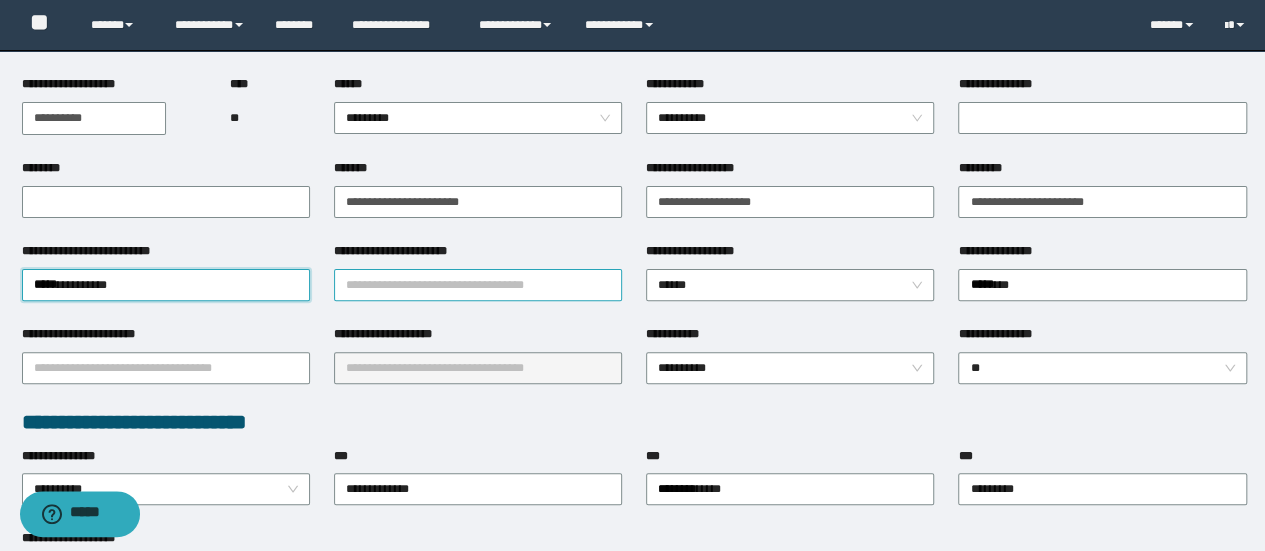 click on "**********" at bounding box center [478, 285] 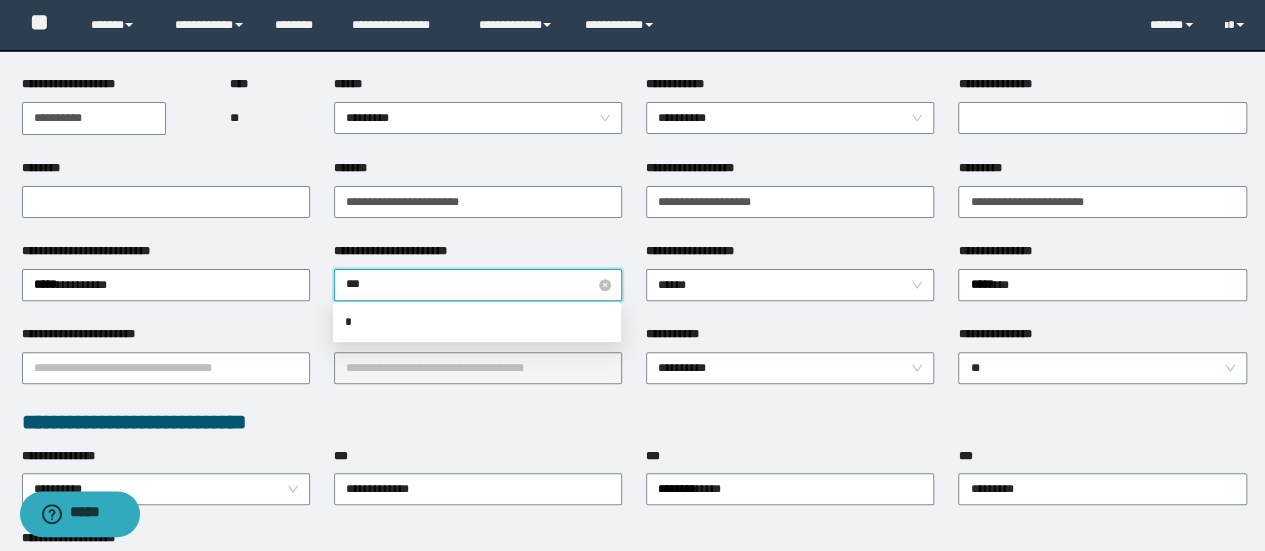 type on "****" 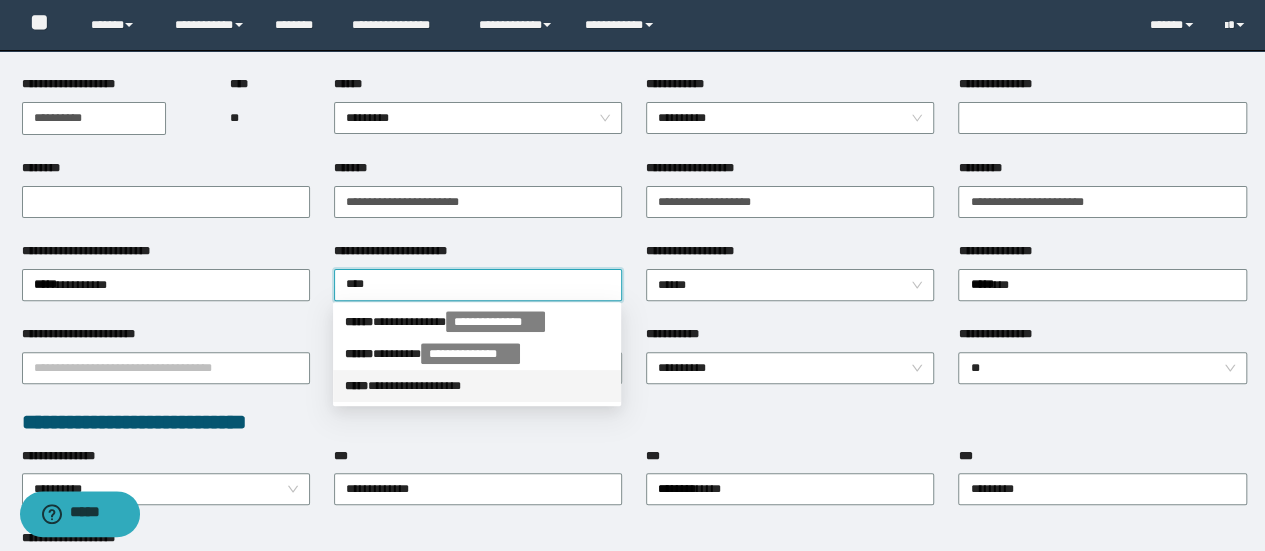 click on "**********" at bounding box center [477, 386] 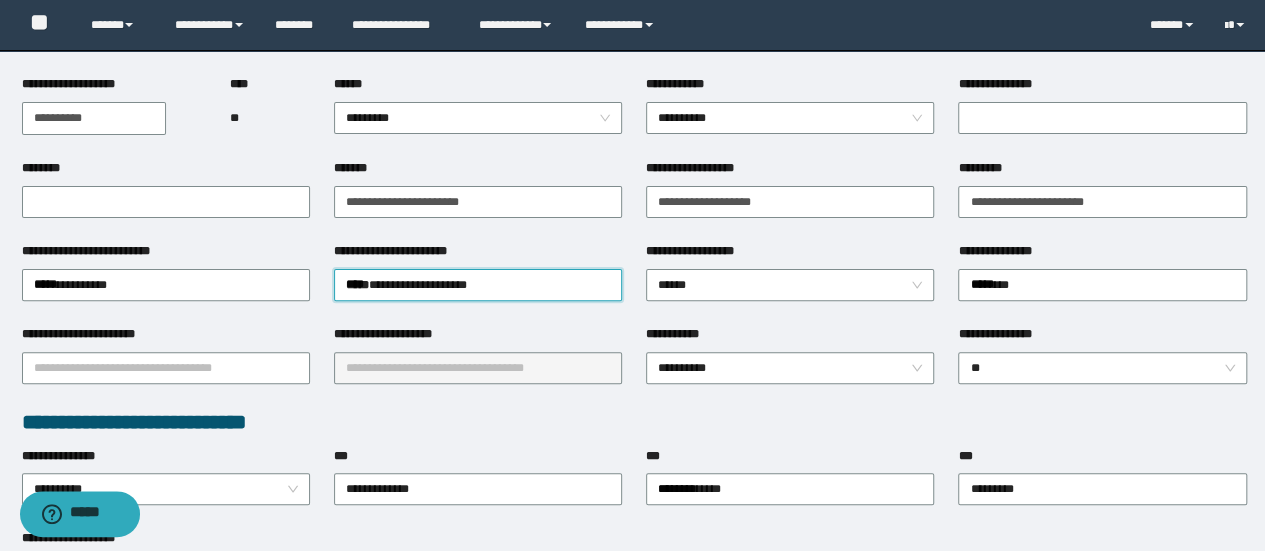 type 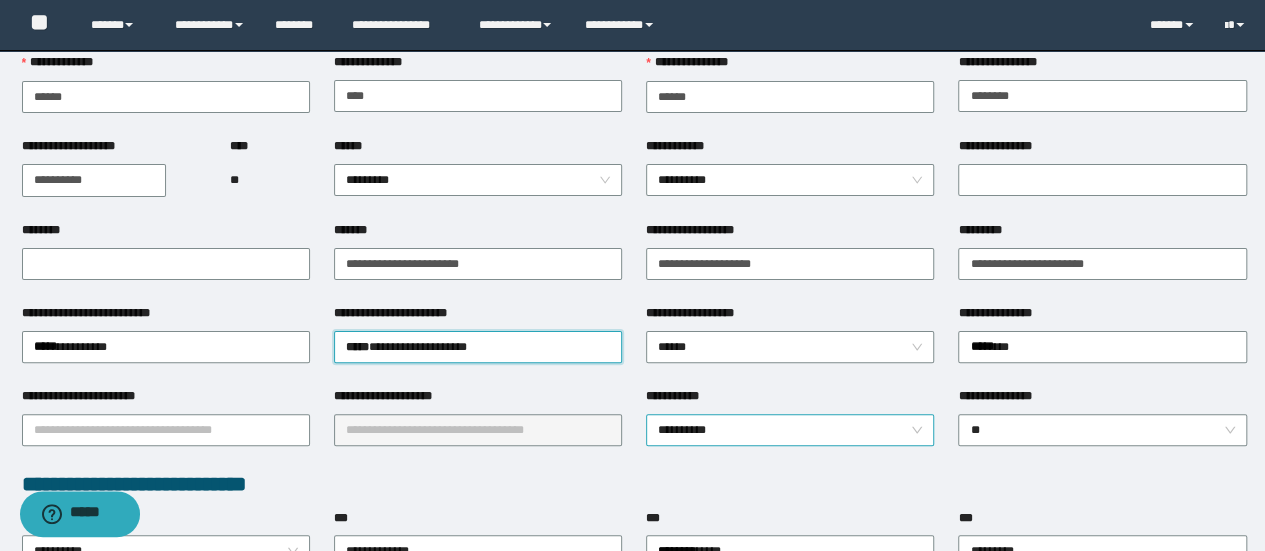 scroll, scrollTop: 100, scrollLeft: 0, axis: vertical 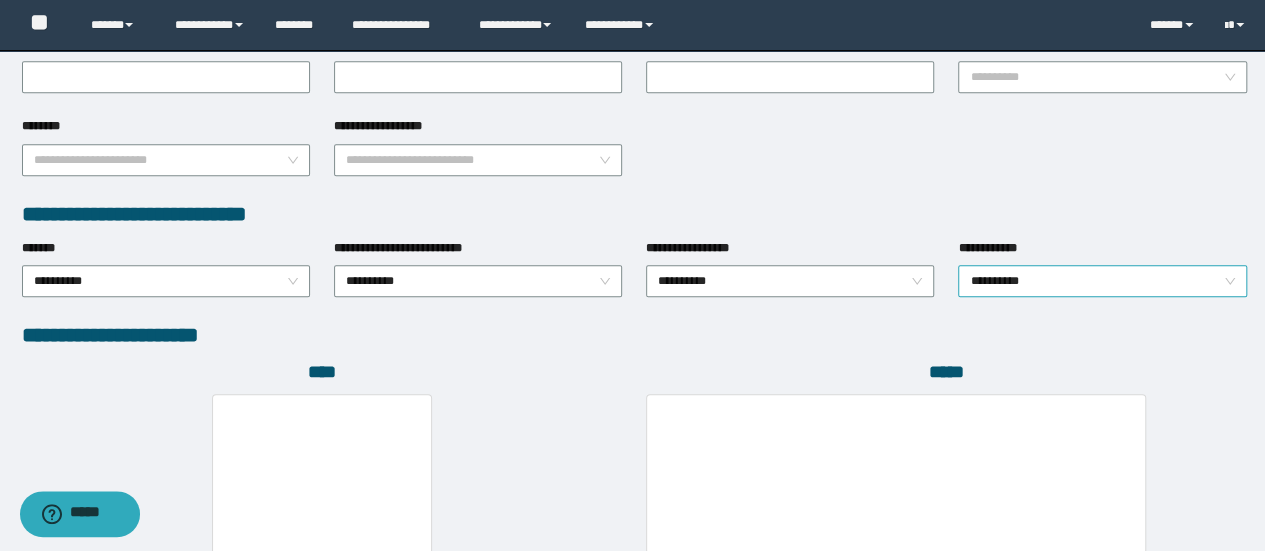 click on "**********" at bounding box center [1102, 281] 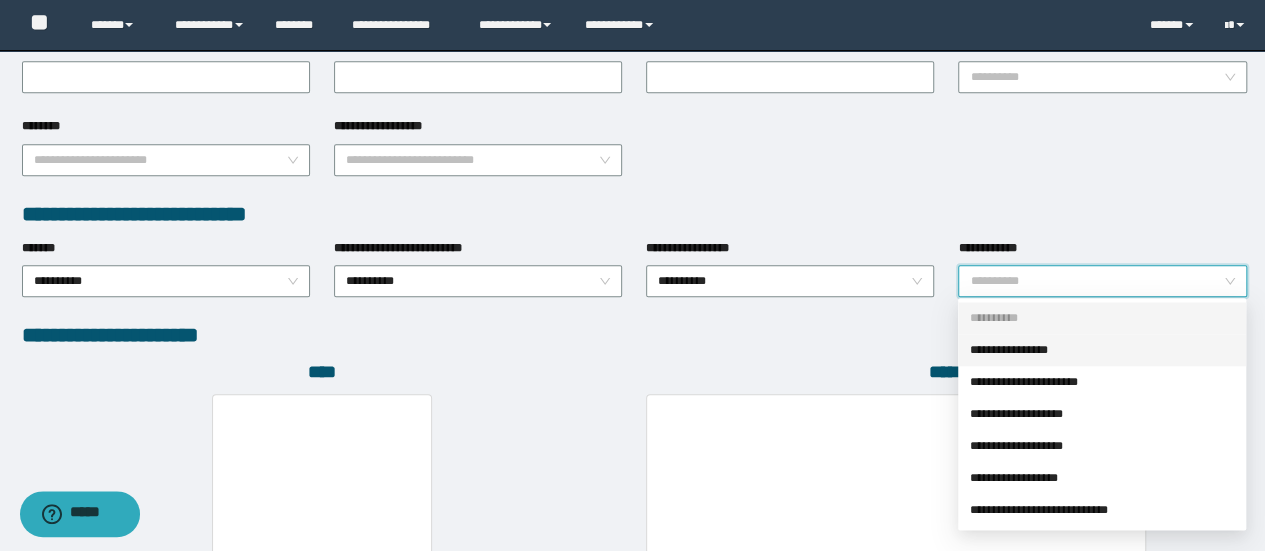 click on "**********" at bounding box center [1102, 350] 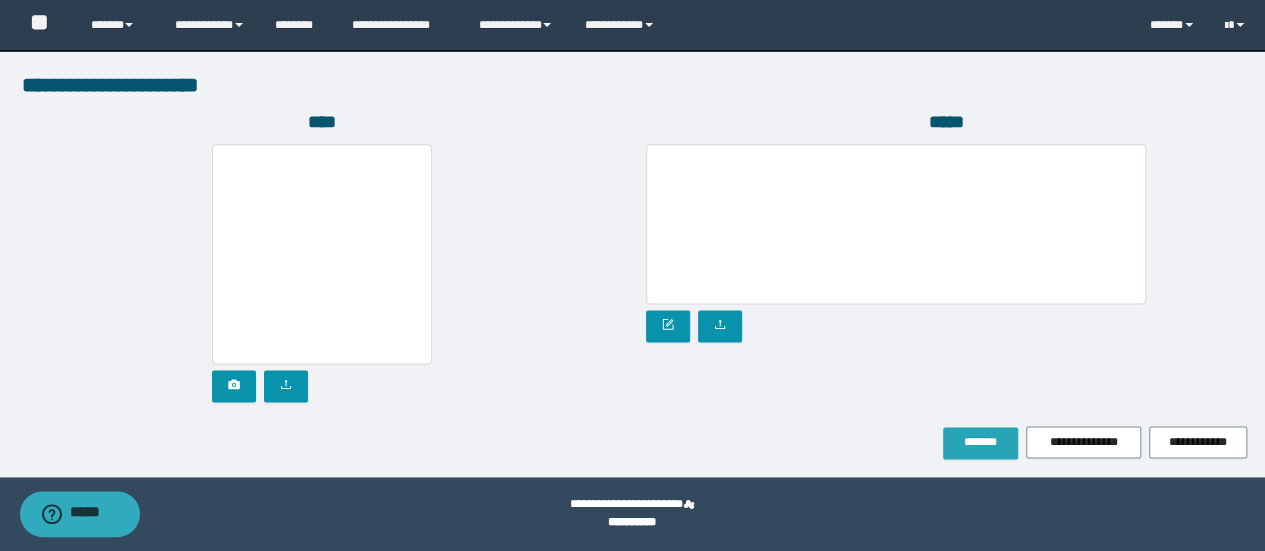 click on "*******" at bounding box center (980, 442) 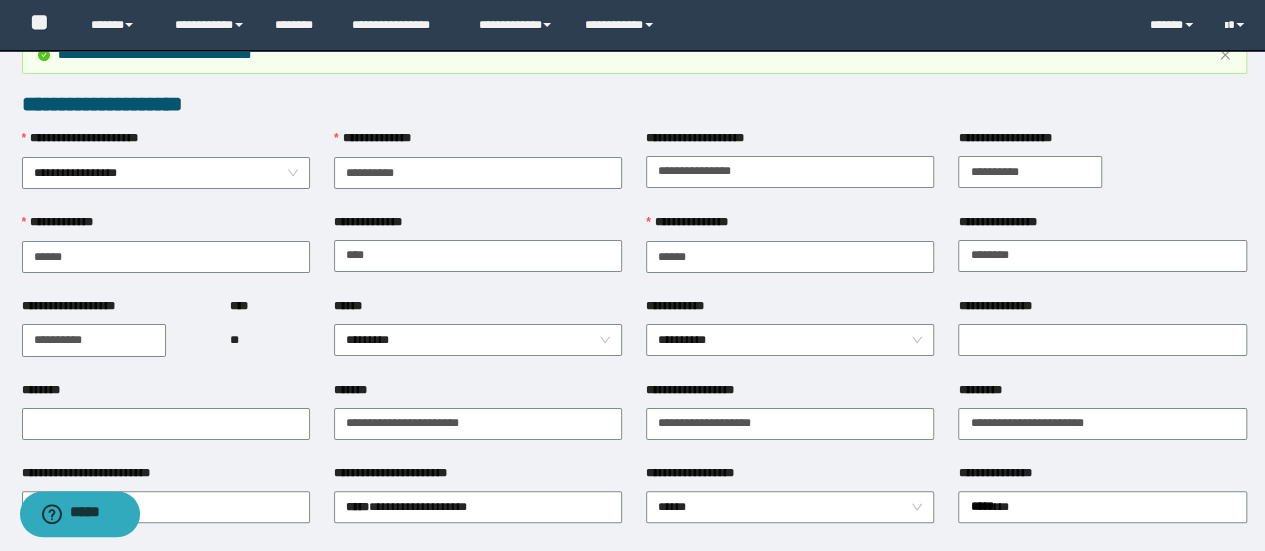 scroll, scrollTop: 0, scrollLeft: 0, axis: both 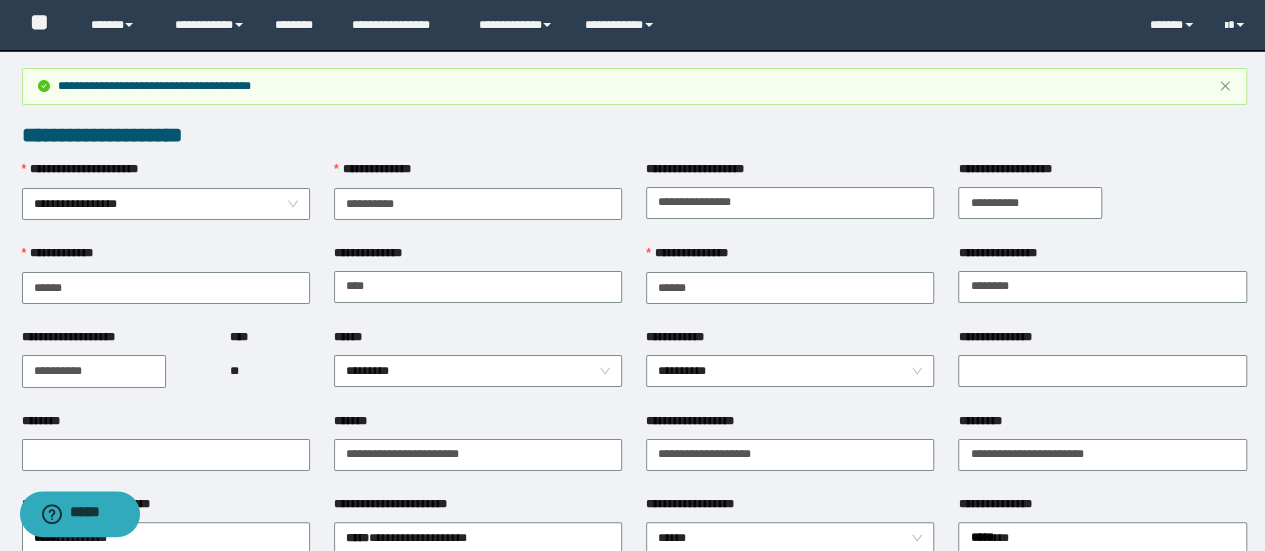 type 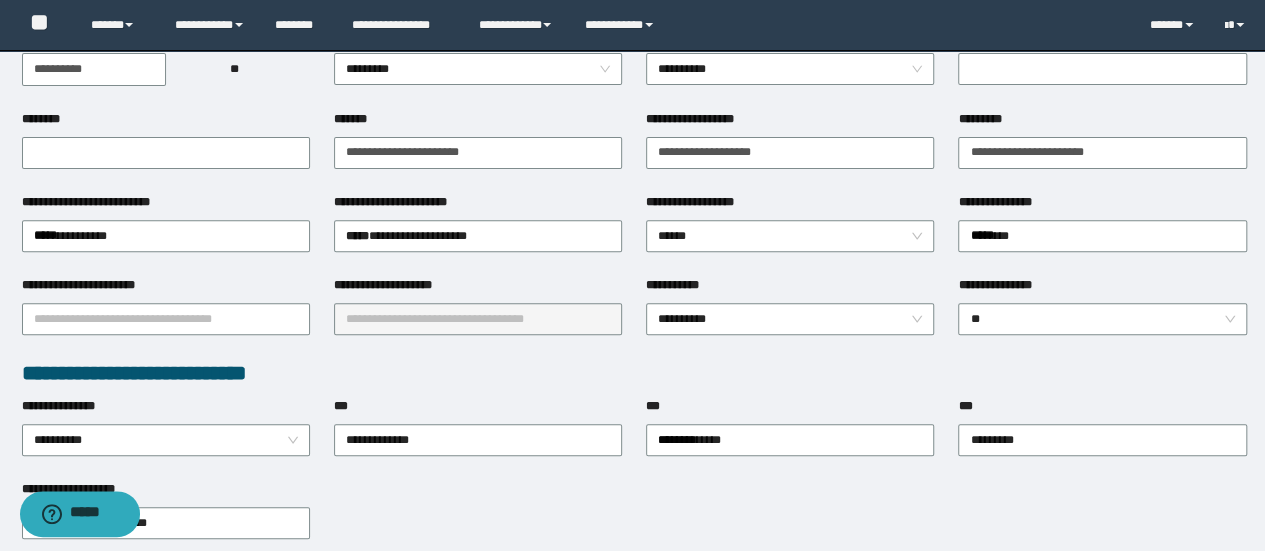 scroll, scrollTop: 400, scrollLeft: 0, axis: vertical 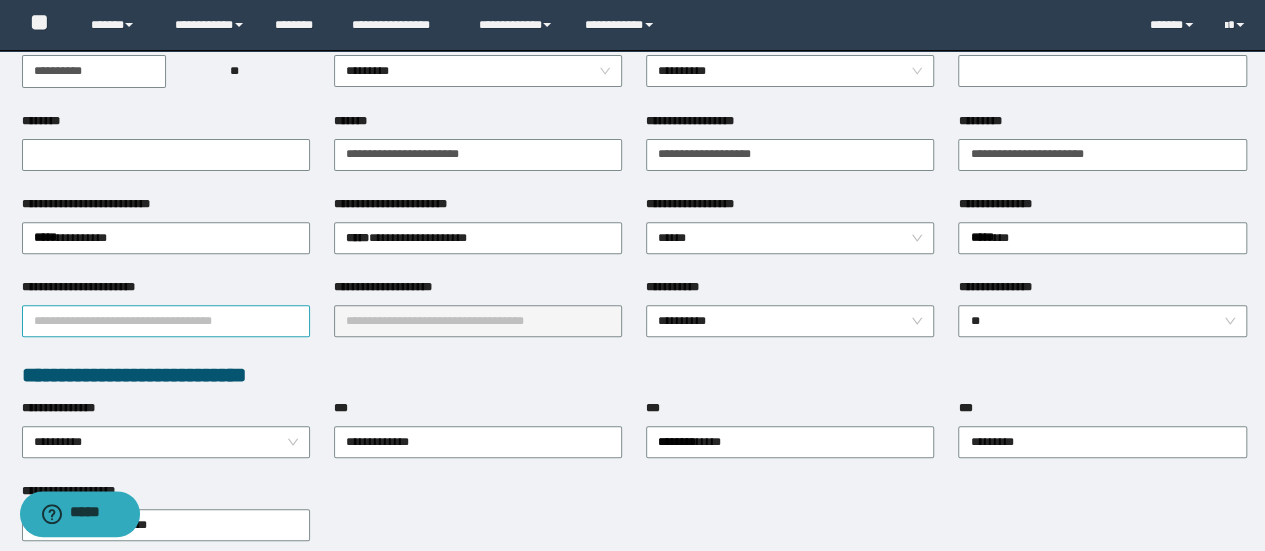click on "**********" at bounding box center [166, 321] 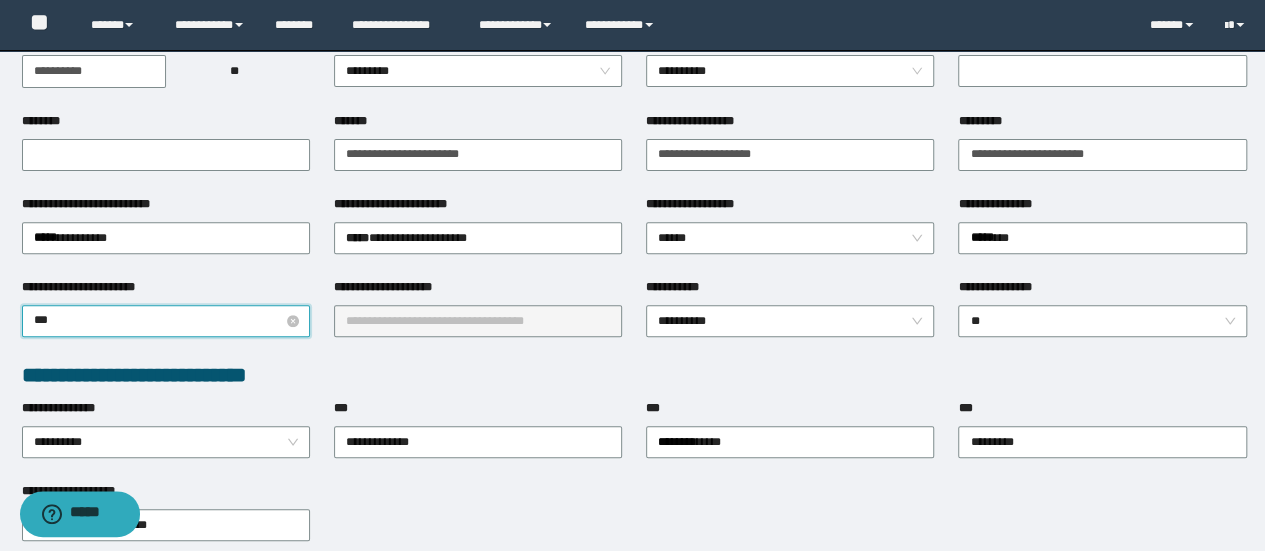 type on "****" 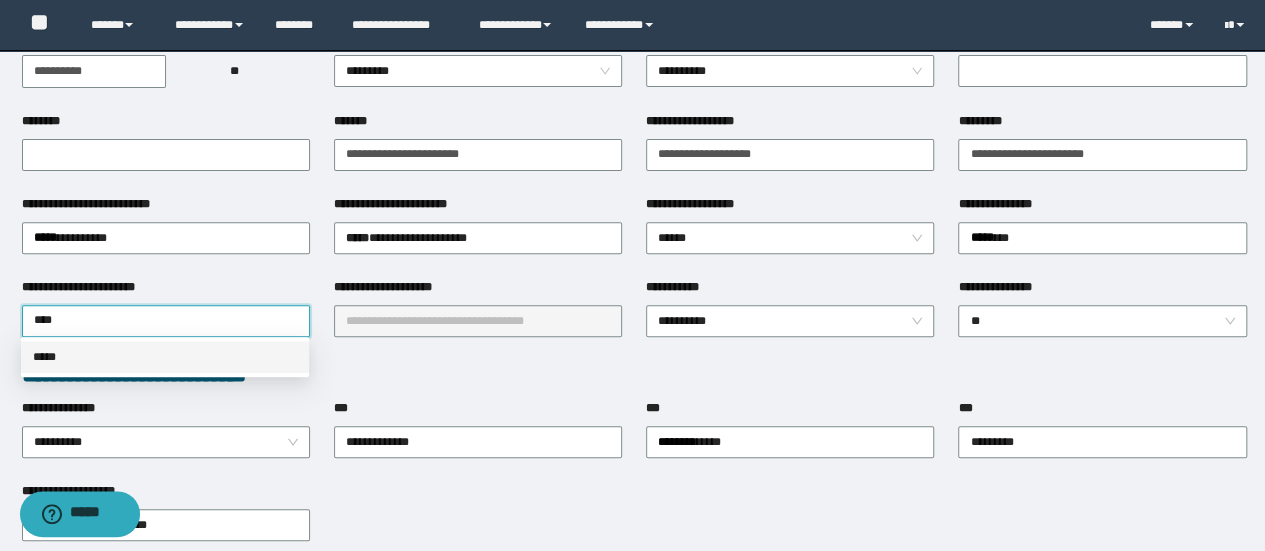 click on "*****" at bounding box center [165, 357] 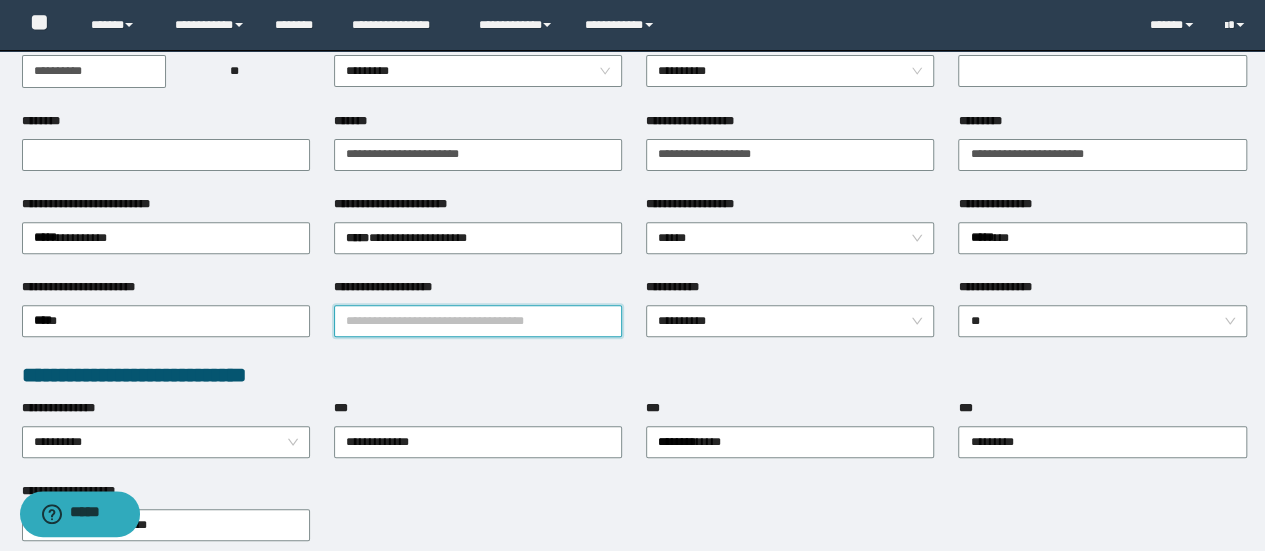 click on "**********" at bounding box center [478, 321] 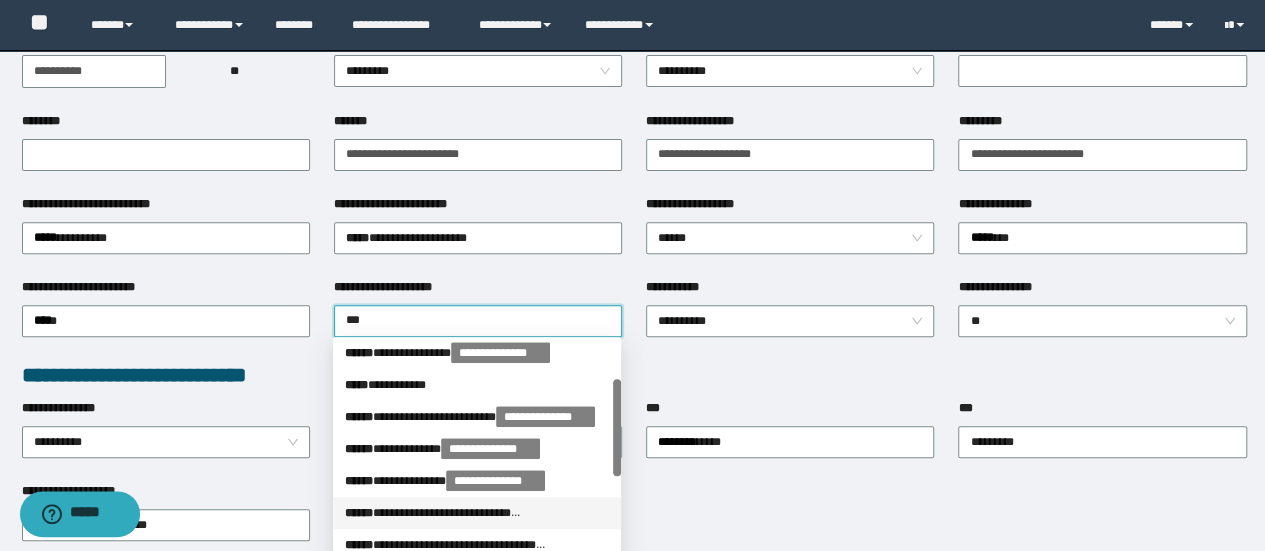 scroll, scrollTop: 200, scrollLeft: 0, axis: vertical 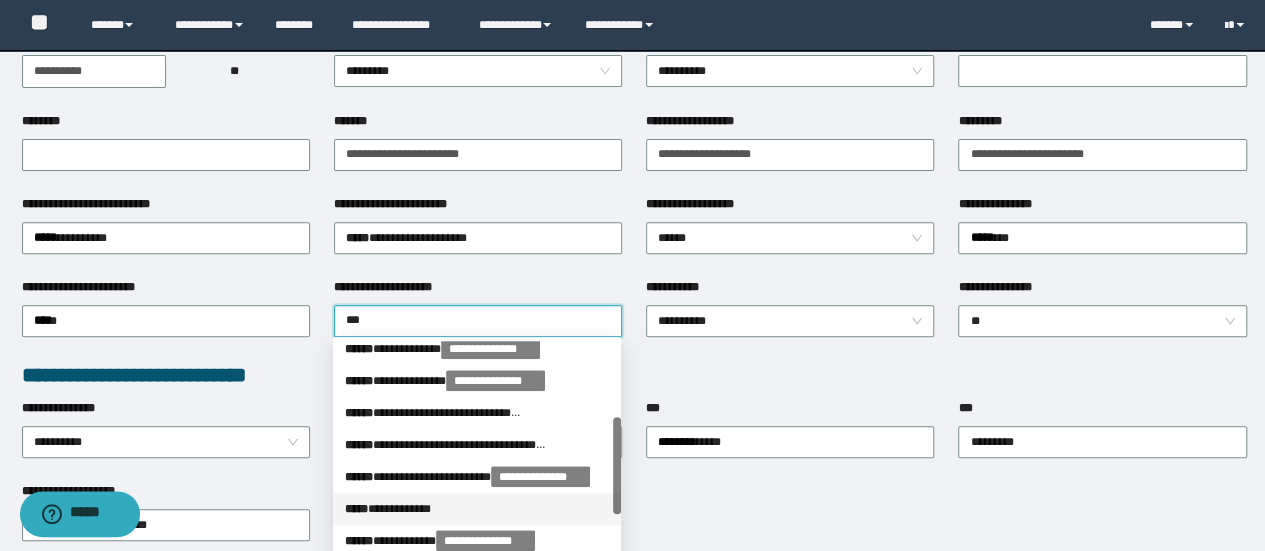 type on "***" 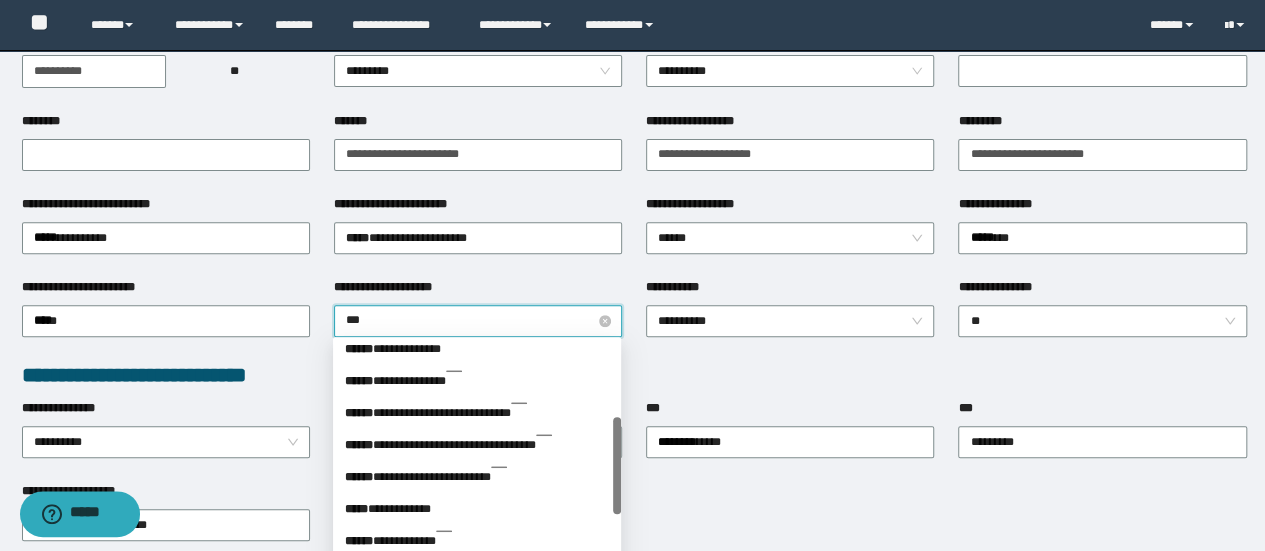 type on "****" 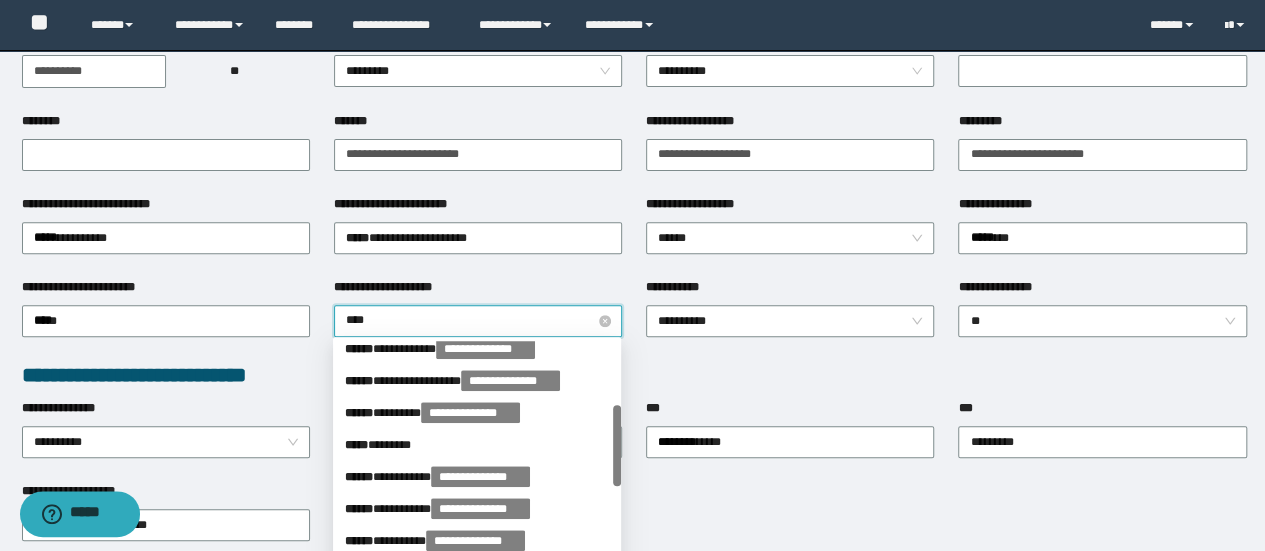 scroll, scrollTop: 0, scrollLeft: 0, axis: both 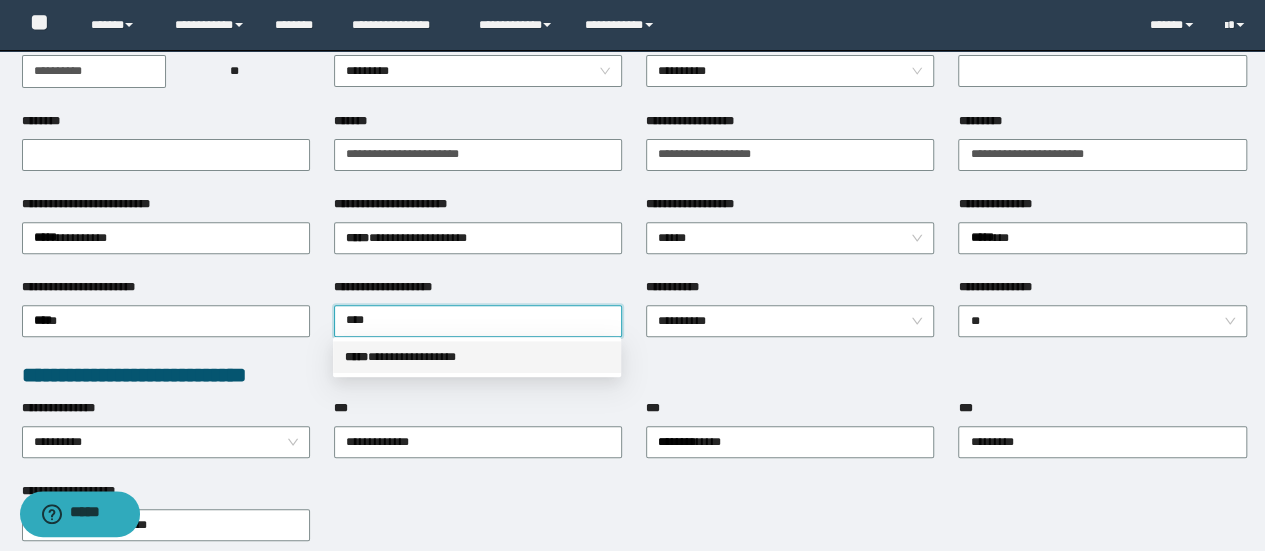 click on "**********" at bounding box center (477, 357) 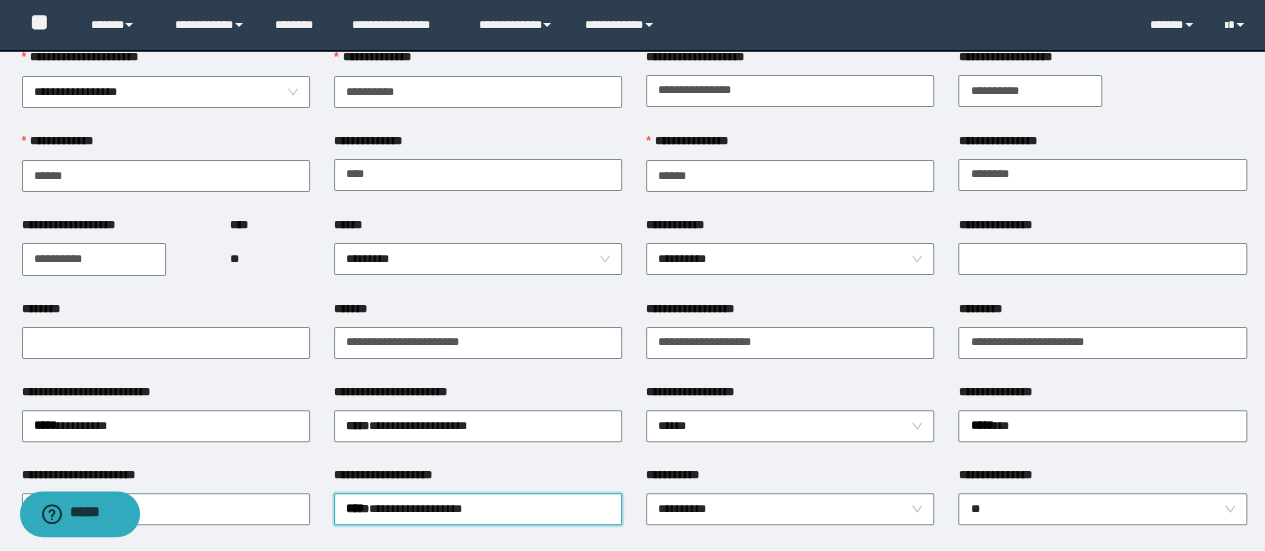 scroll, scrollTop: 0, scrollLeft: 0, axis: both 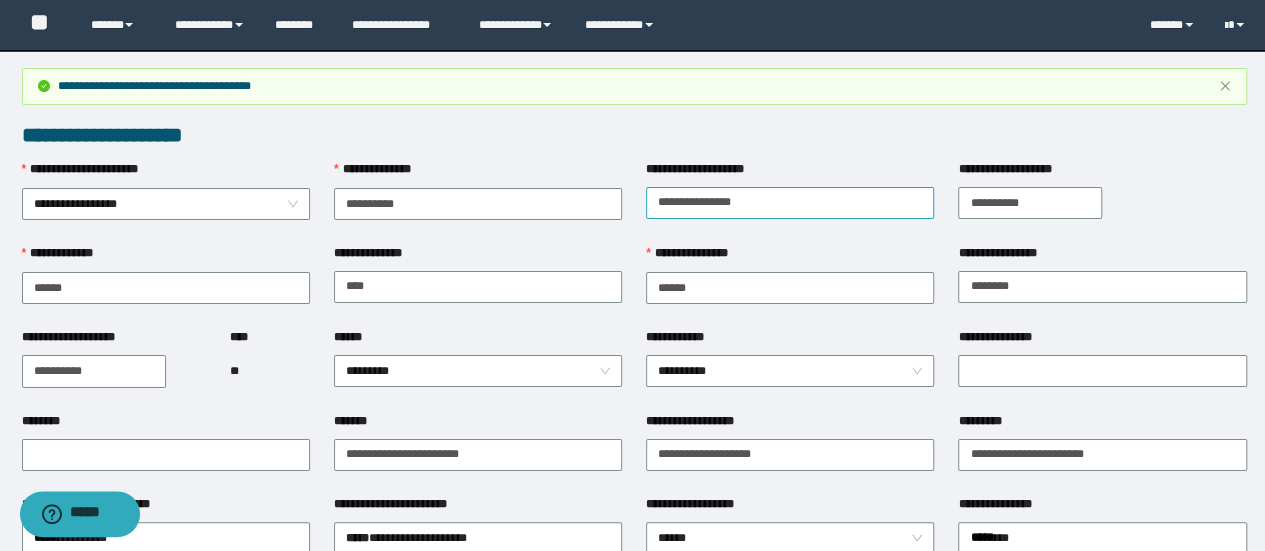 type 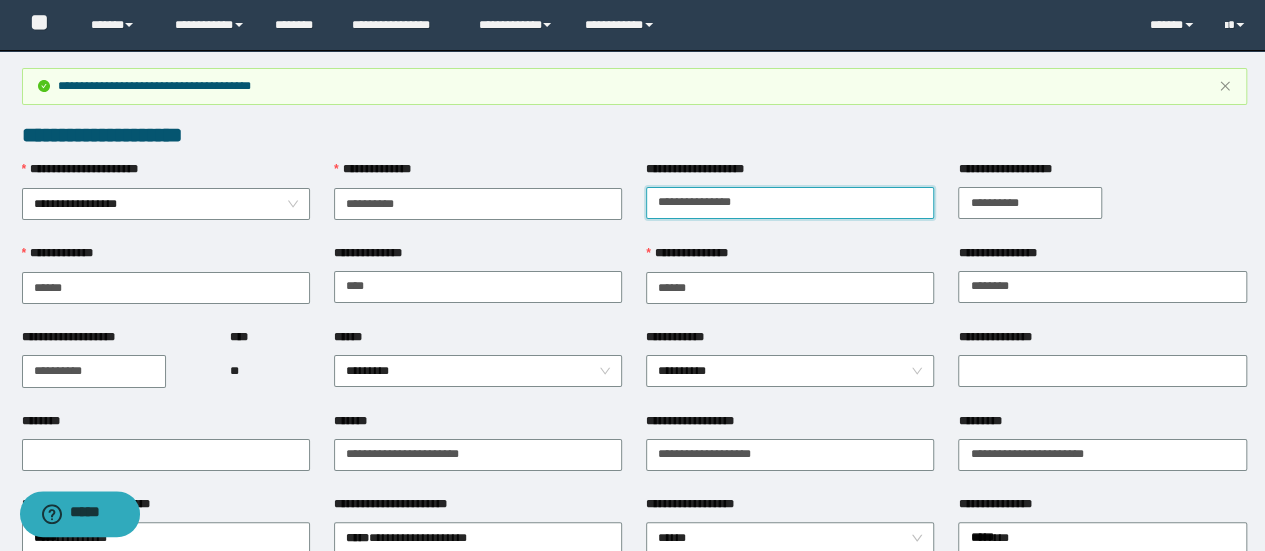 click on "**********" at bounding box center [790, 203] 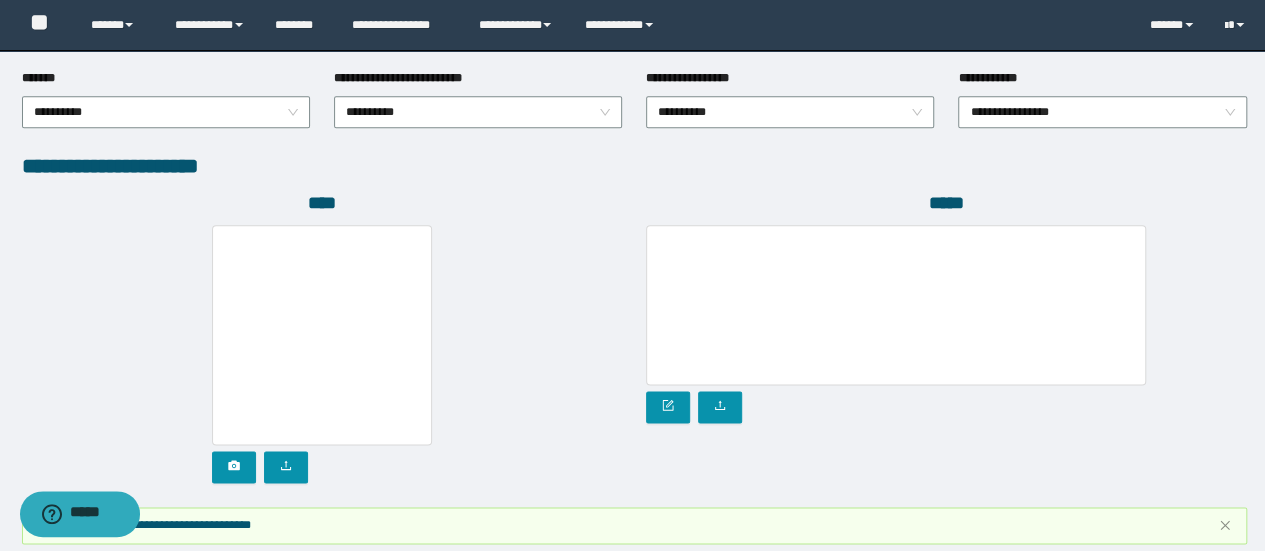 scroll, scrollTop: 1255, scrollLeft: 0, axis: vertical 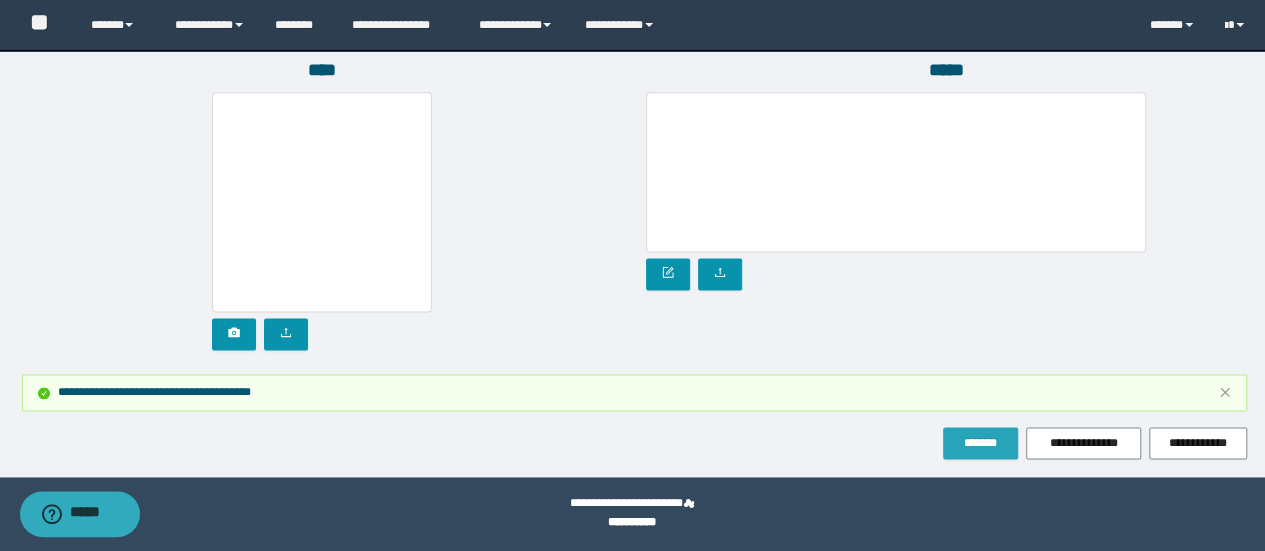 type on "**********" 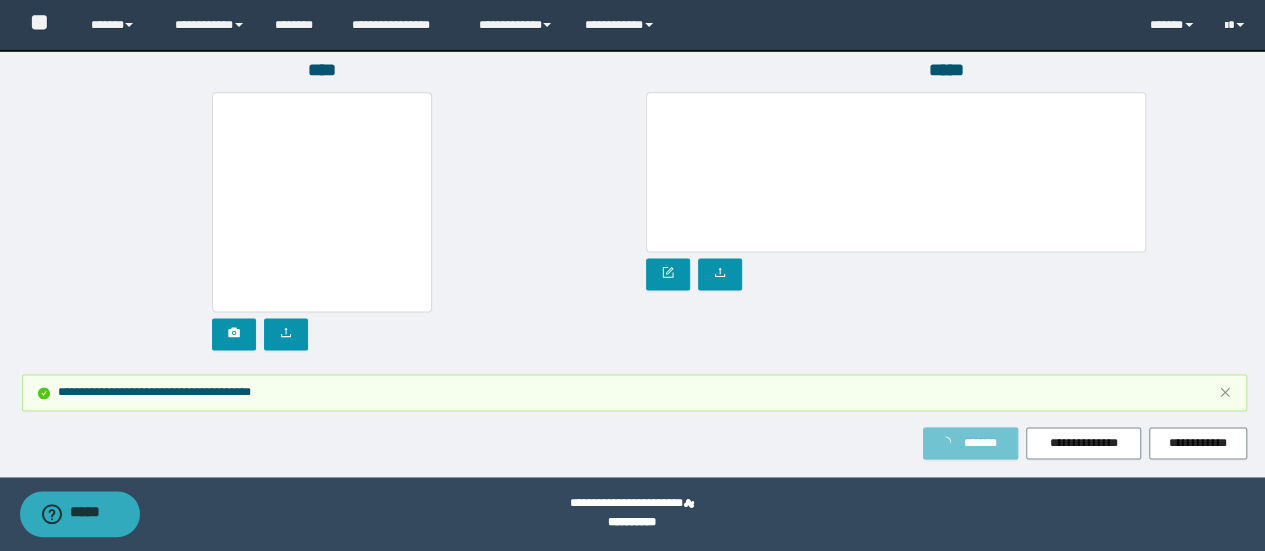 click on "*******" at bounding box center [970, 443] 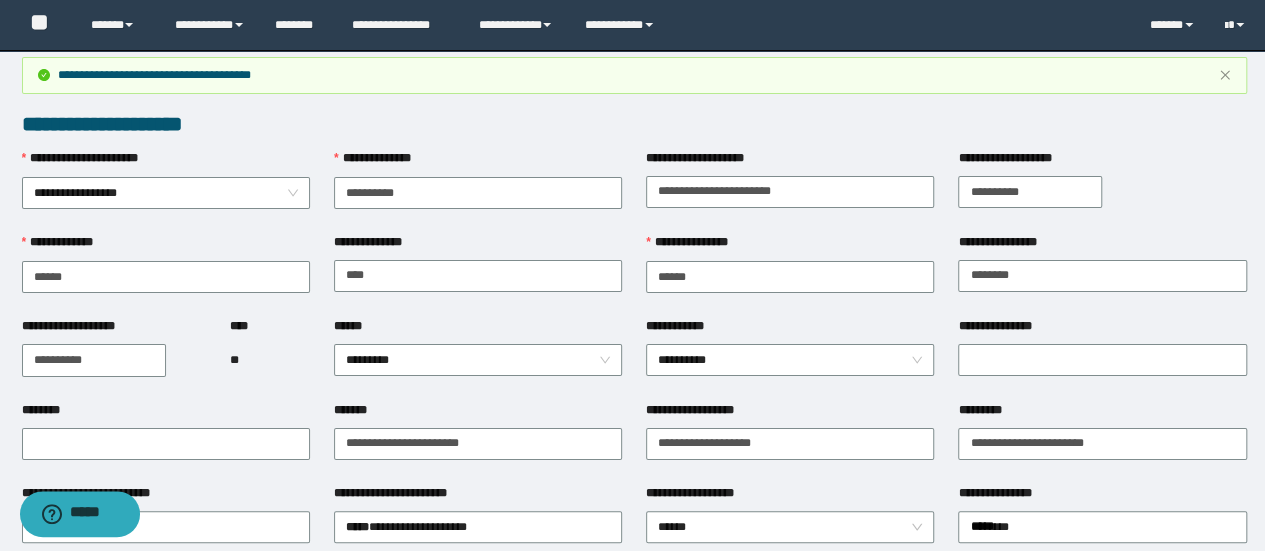 scroll, scrollTop: 0, scrollLeft: 0, axis: both 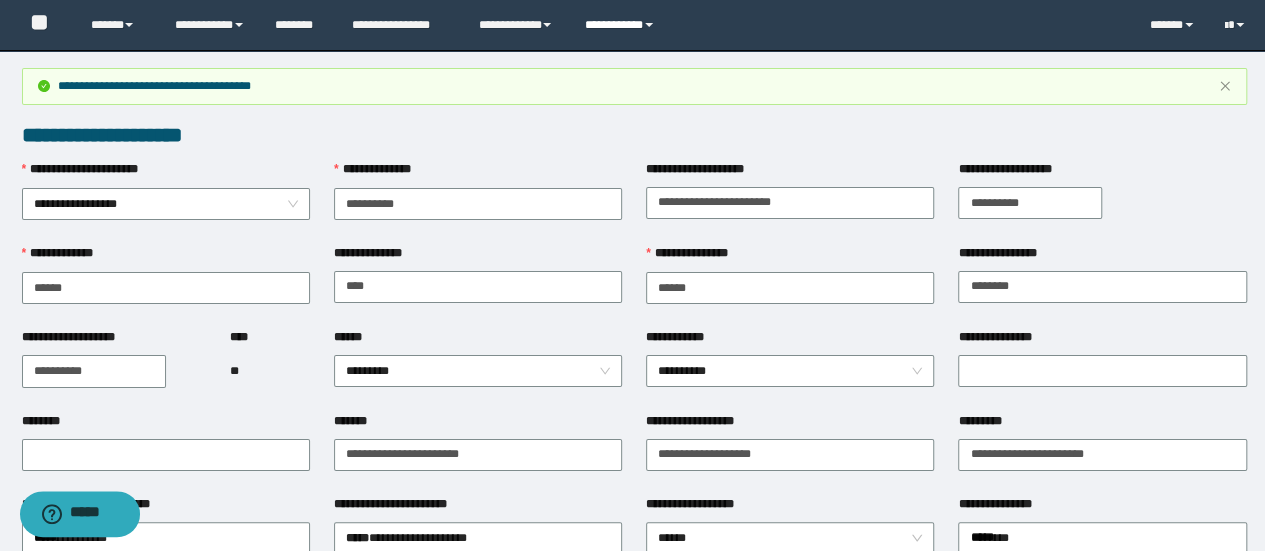 click on "**********" at bounding box center [622, 25] 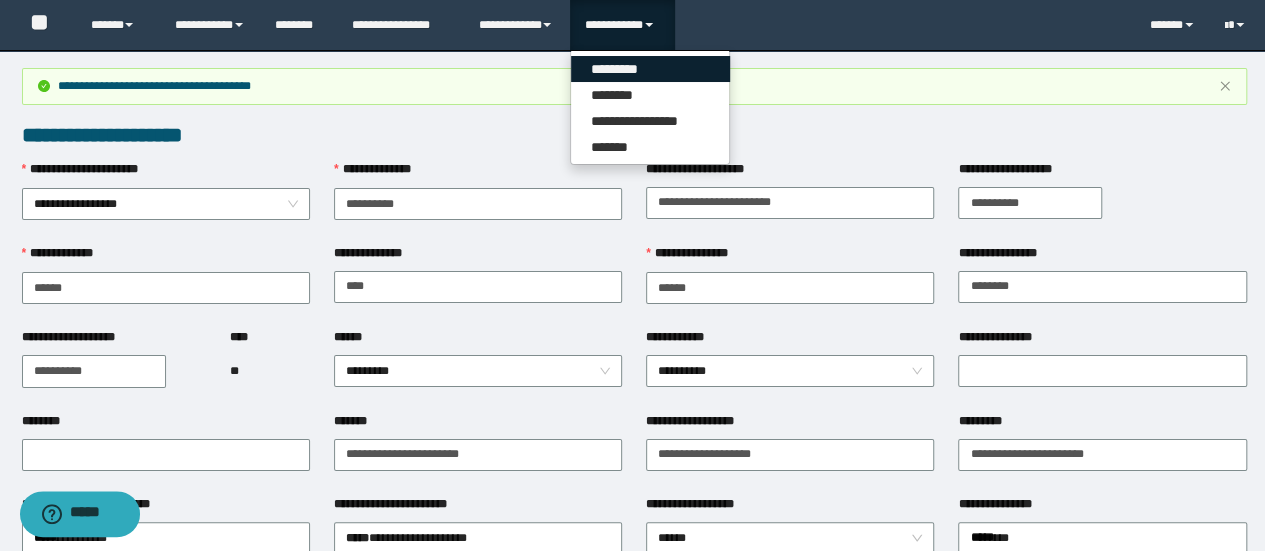 click on "*********" at bounding box center [650, 69] 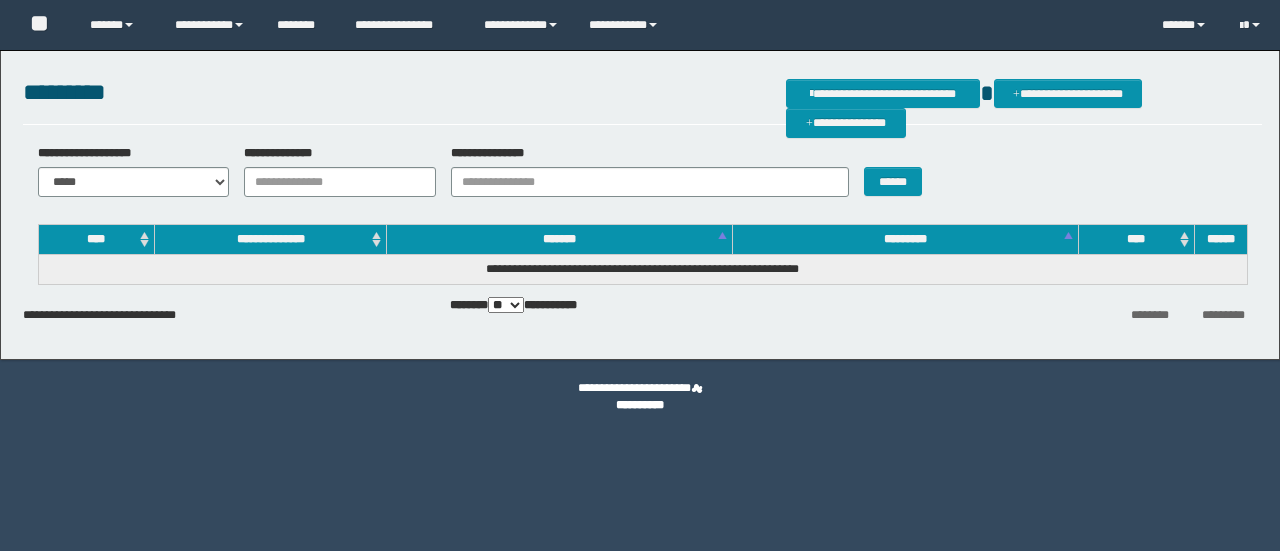 scroll, scrollTop: 0, scrollLeft: 0, axis: both 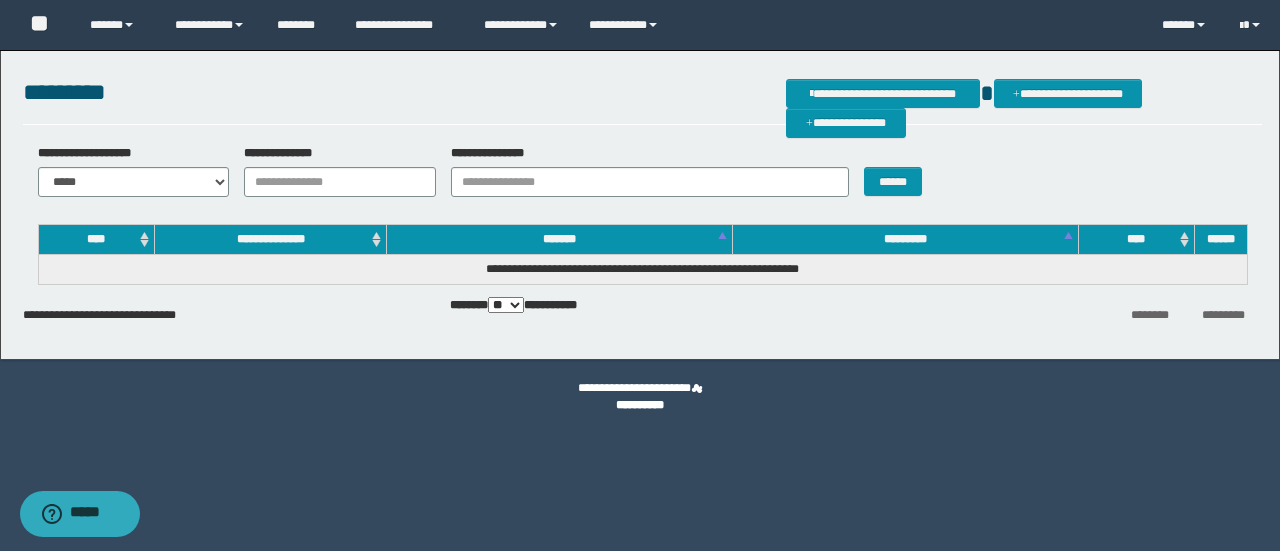 click on "**********" at bounding box center [332, 171] 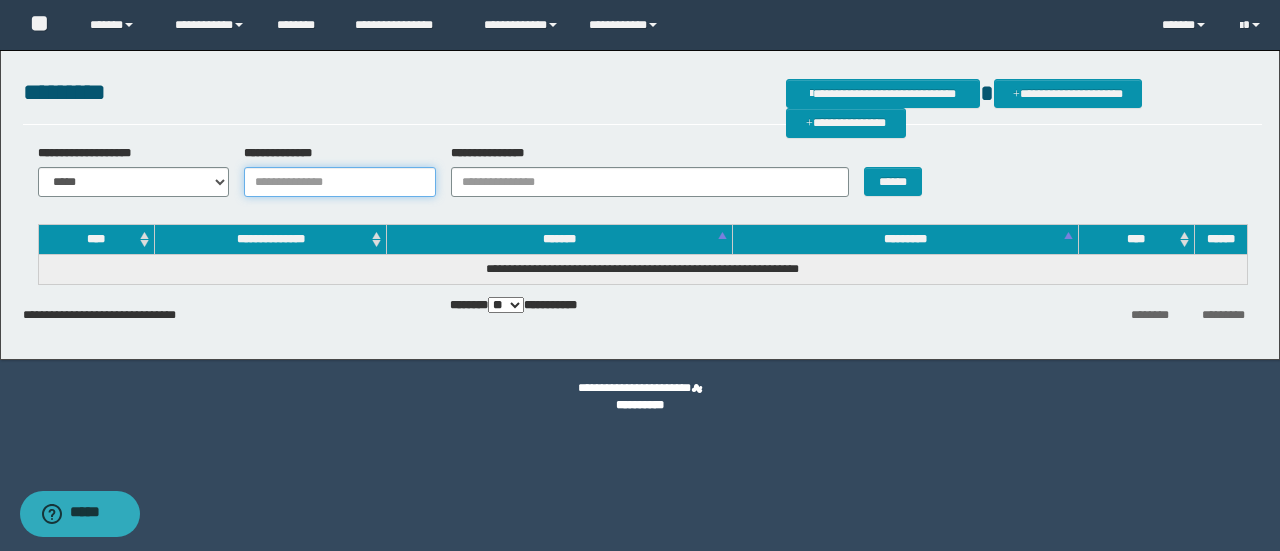click on "**********" at bounding box center [340, 182] 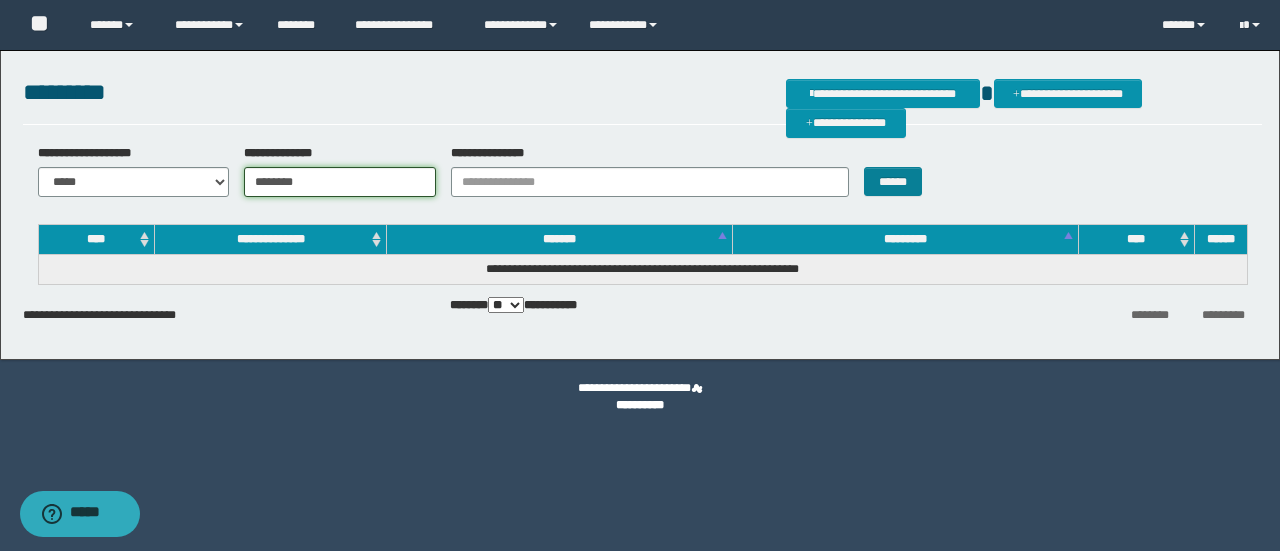 type on "********" 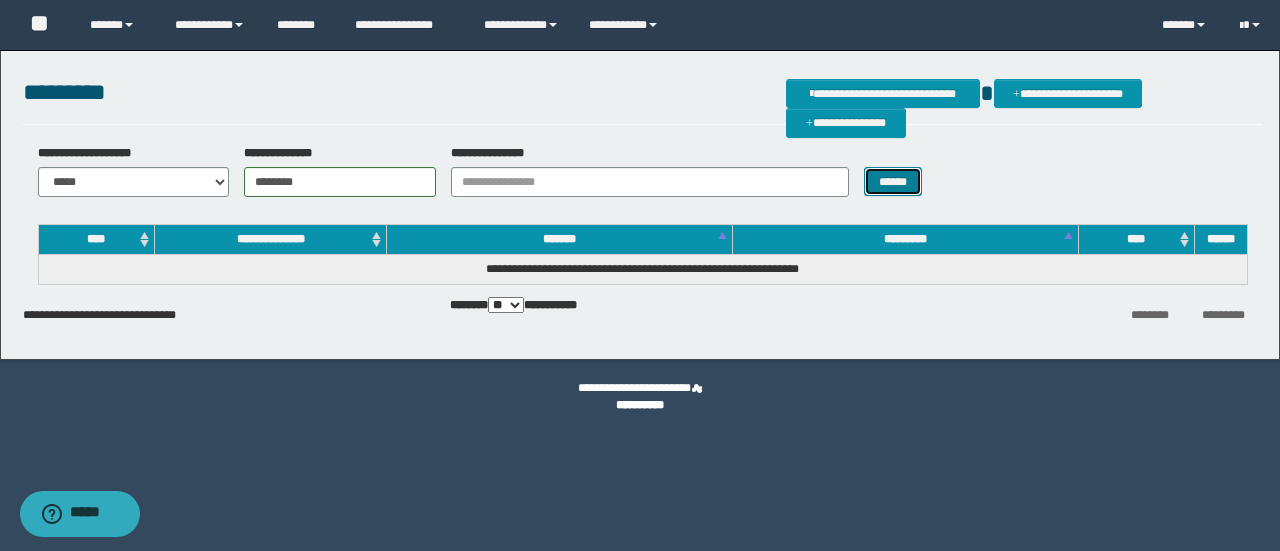 click on "******" at bounding box center [893, 181] 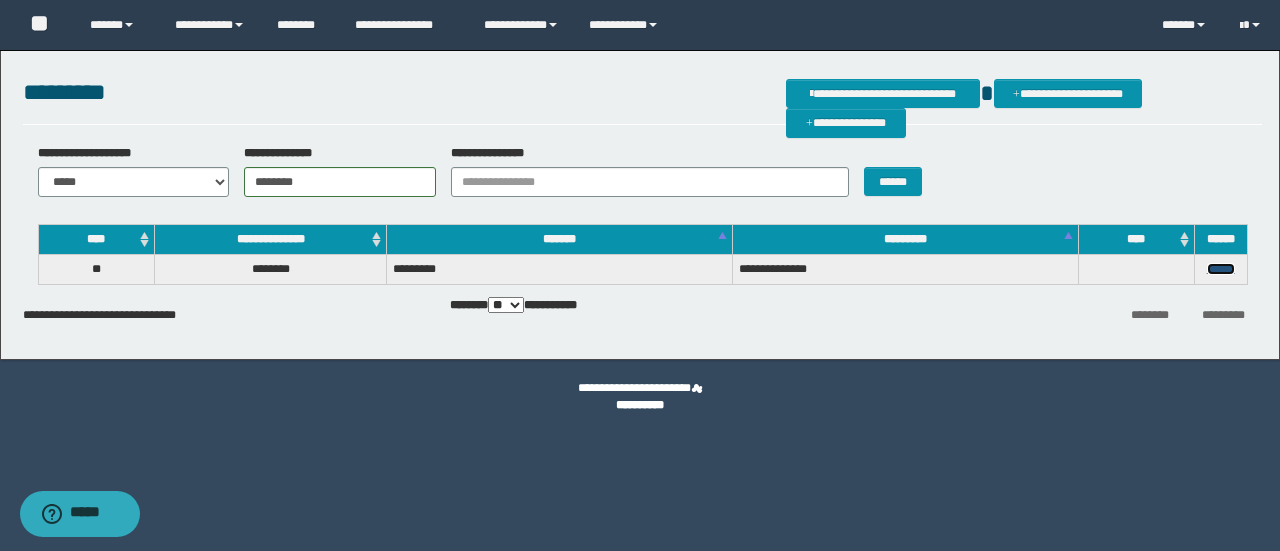 click on "******" at bounding box center (1221, 269) 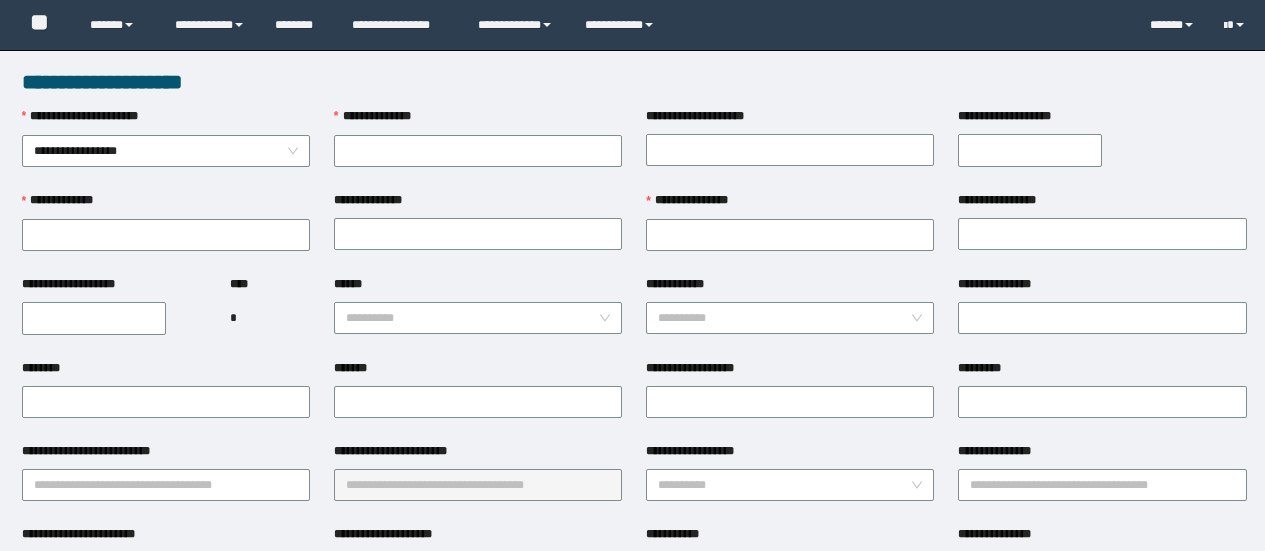 scroll, scrollTop: 0, scrollLeft: 0, axis: both 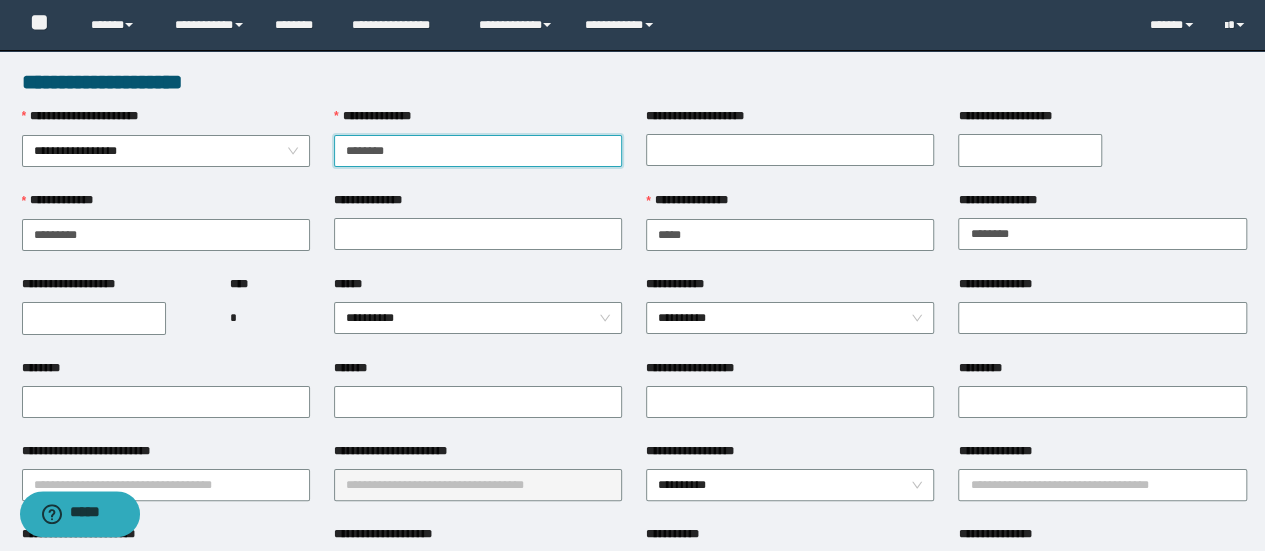 type on "********" 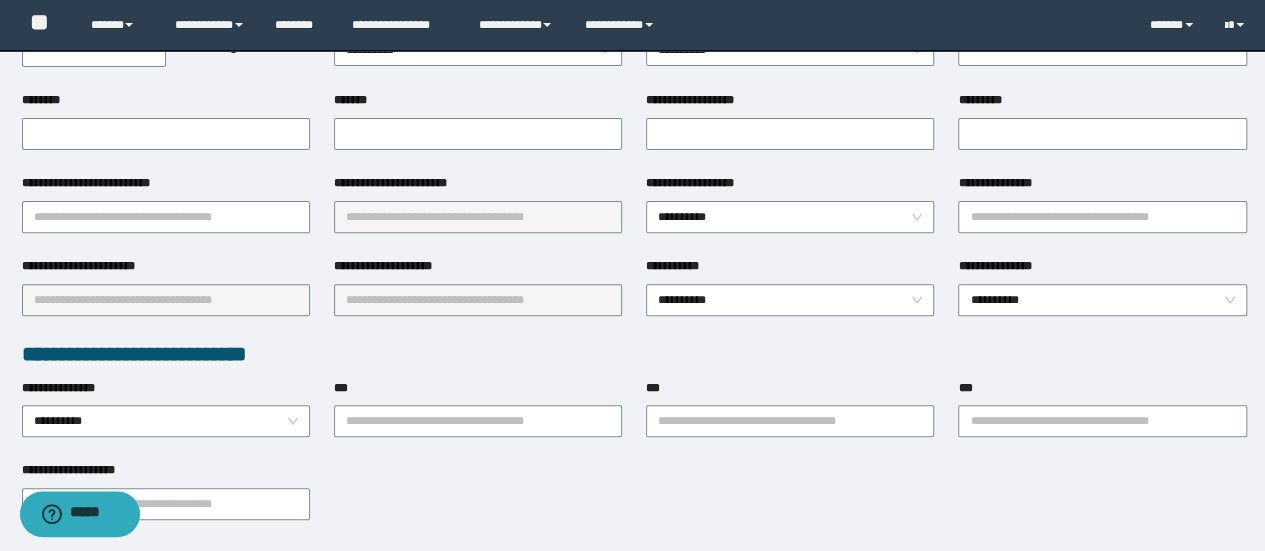 scroll, scrollTop: 300, scrollLeft: 0, axis: vertical 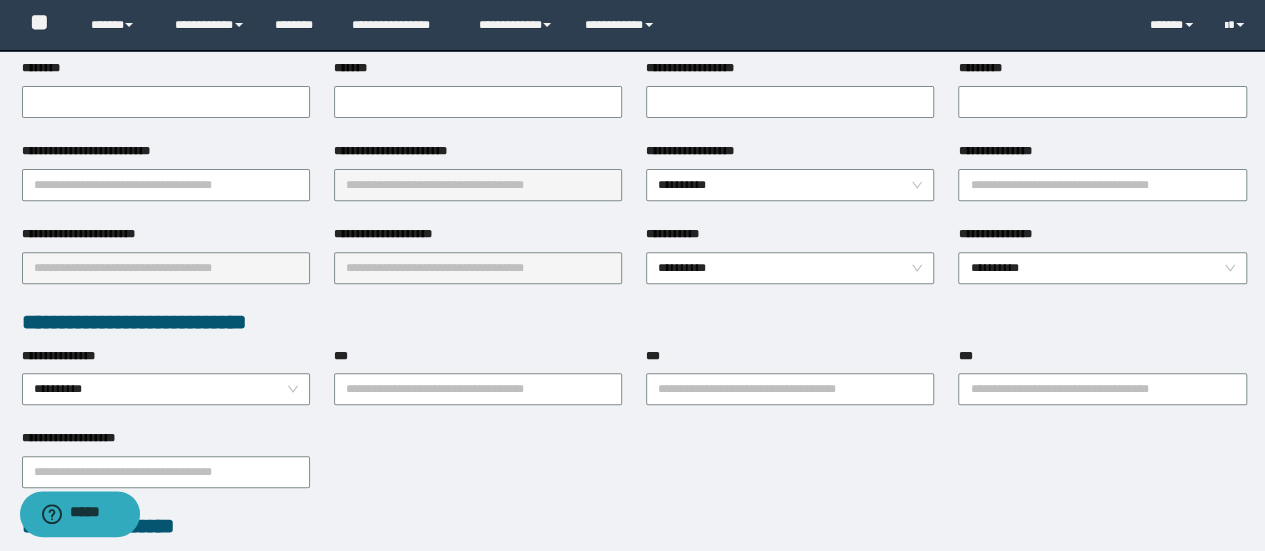 click on "***" at bounding box center [1102, 360] 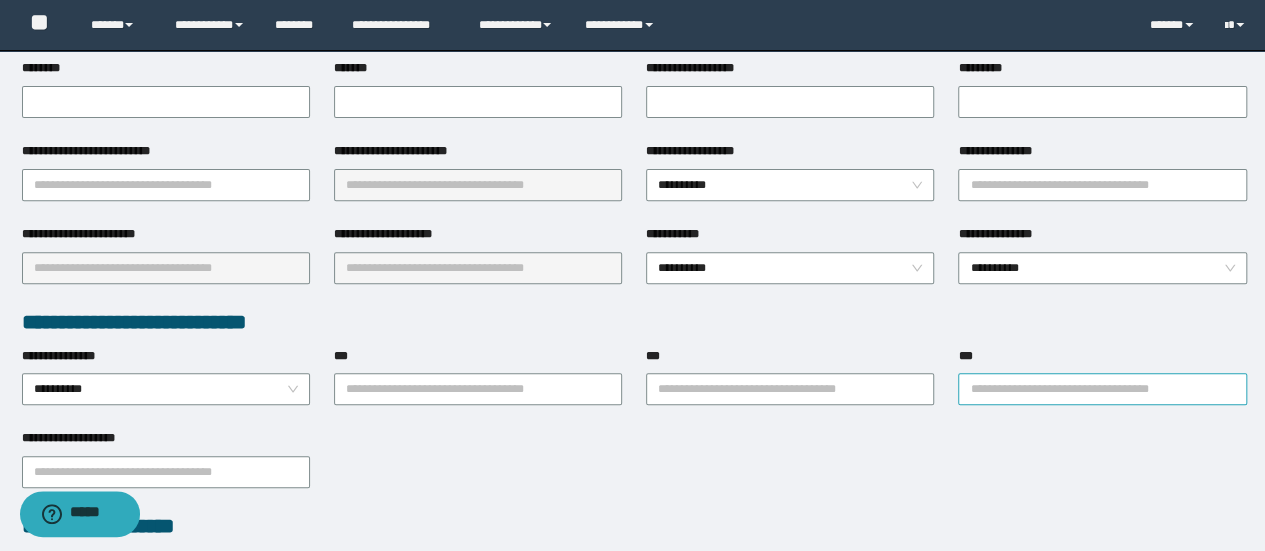 click on "***" at bounding box center [1102, 389] 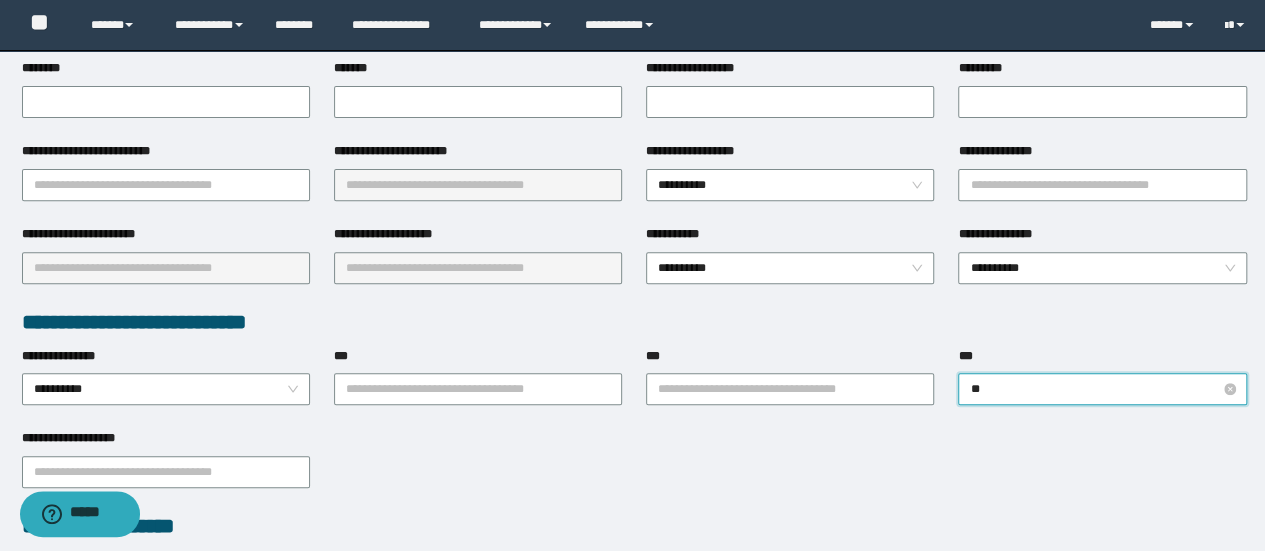 type on "***" 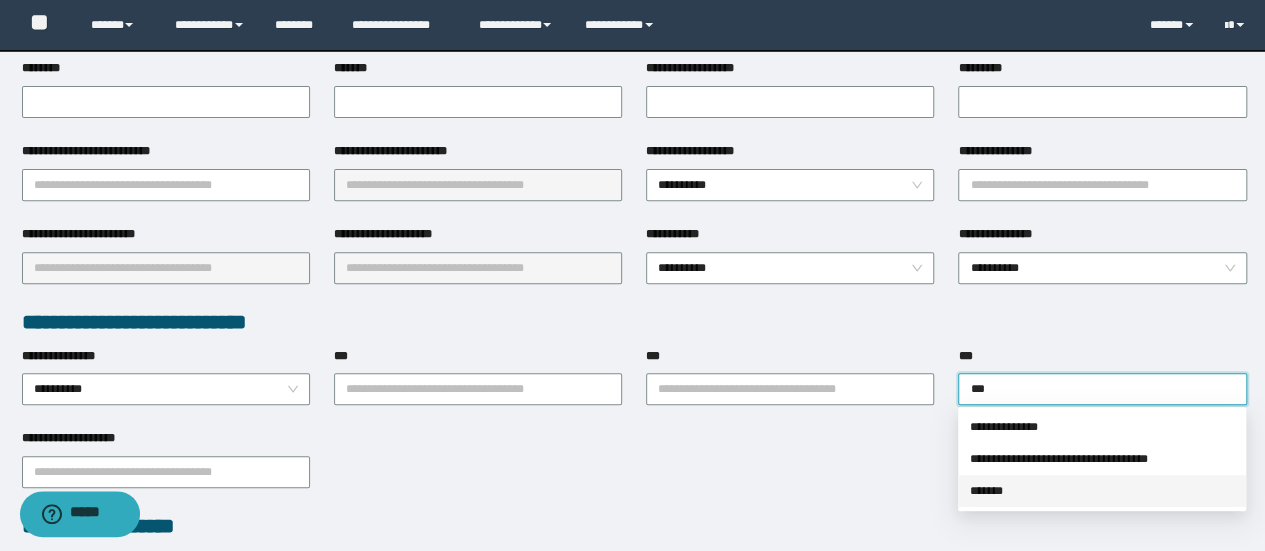 click on "*******" at bounding box center (1102, 491) 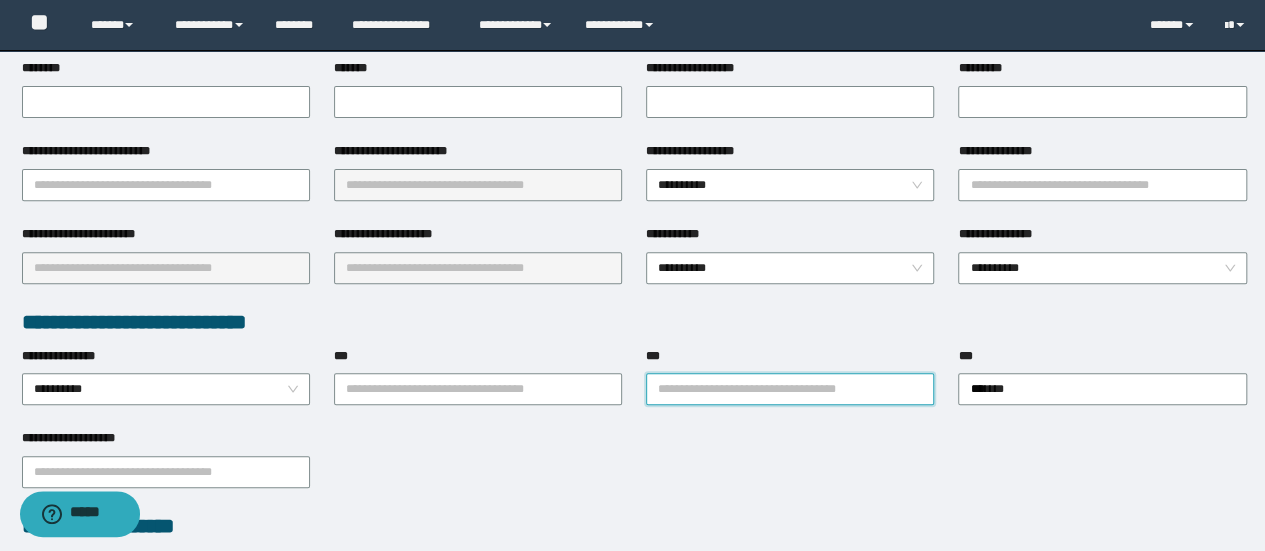 click on "***" at bounding box center [790, 389] 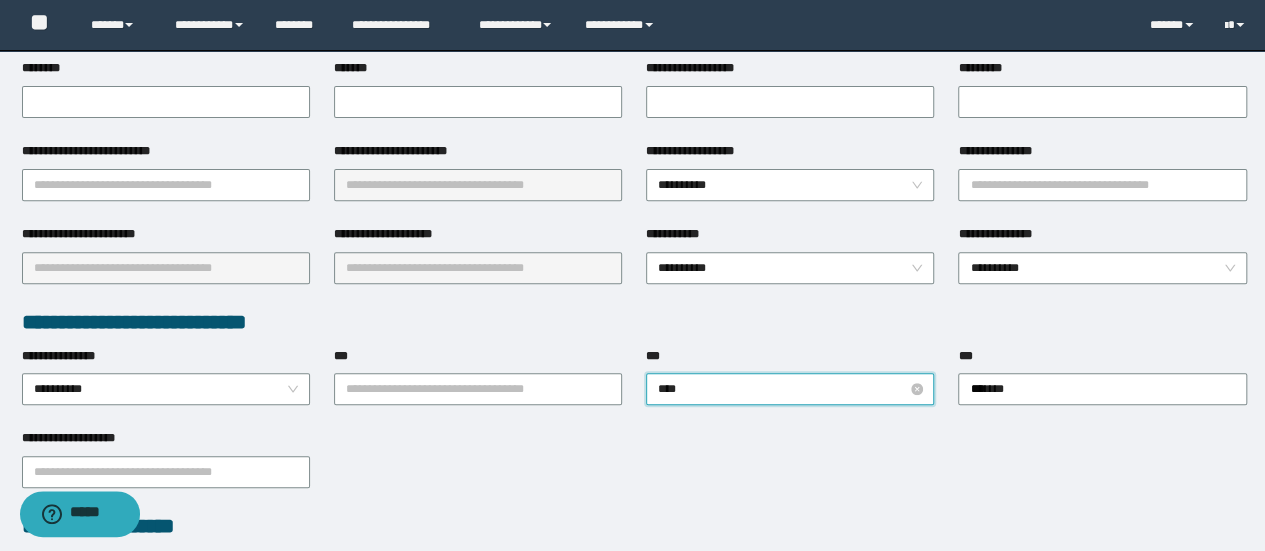 type on "*****" 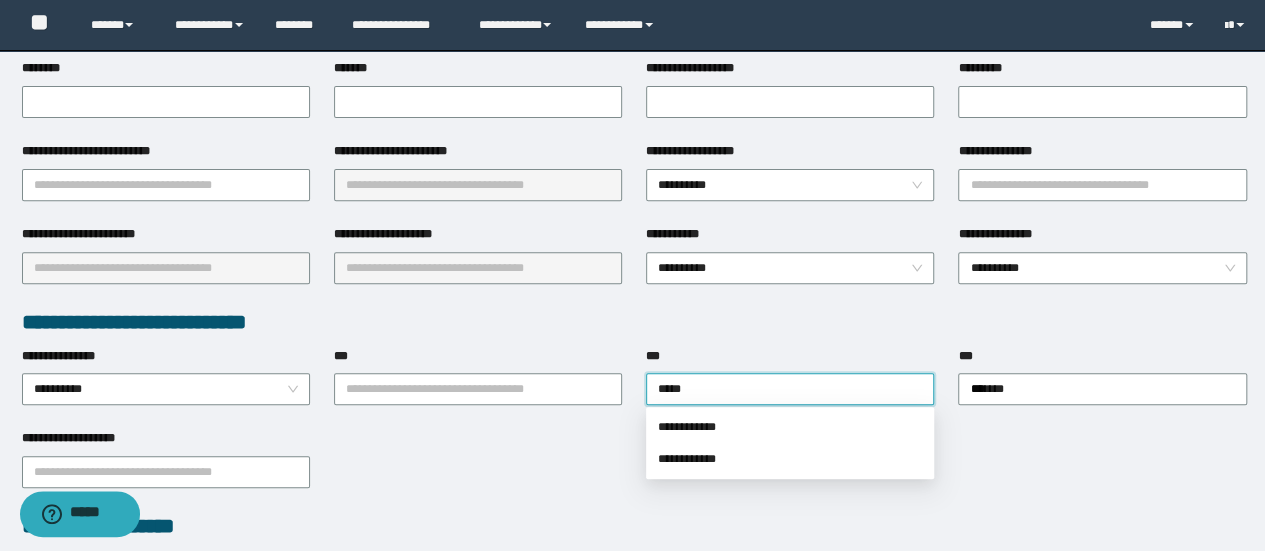 click on "**********" at bounding box center [790, 427] 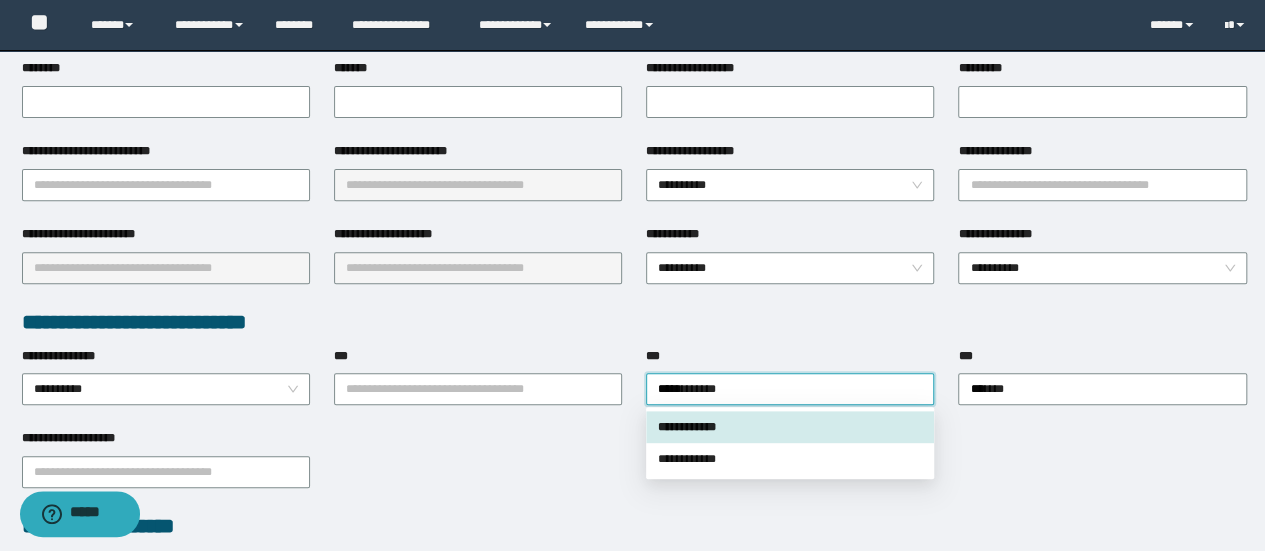 type 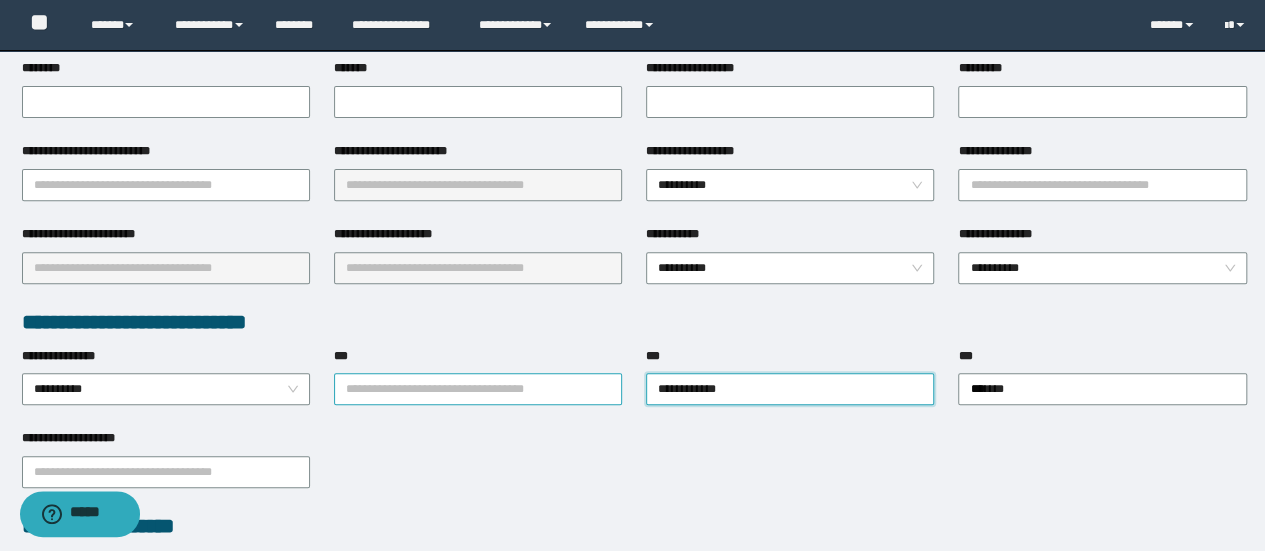 click on "***" at bounding box center [478, 389] 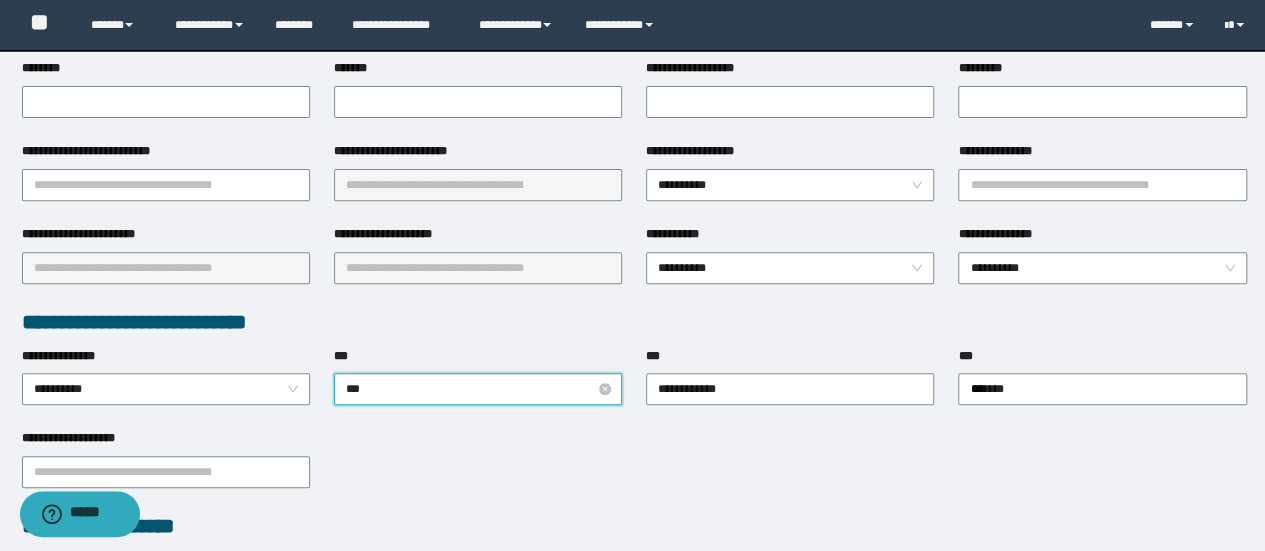 type on "****" 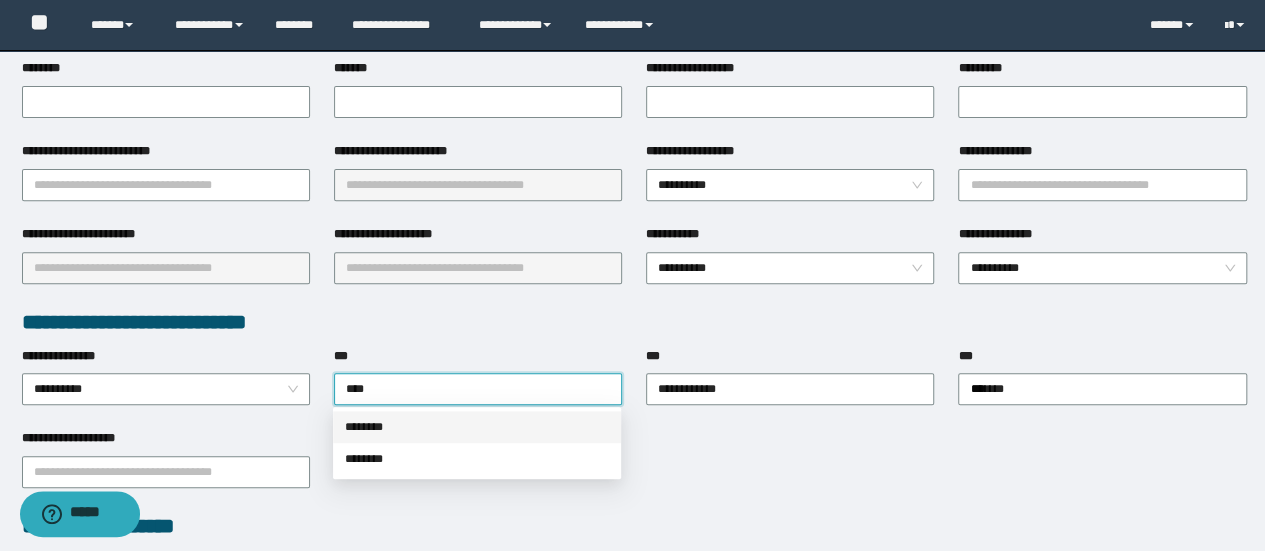 click on "********" at bounding box center [477, 427] 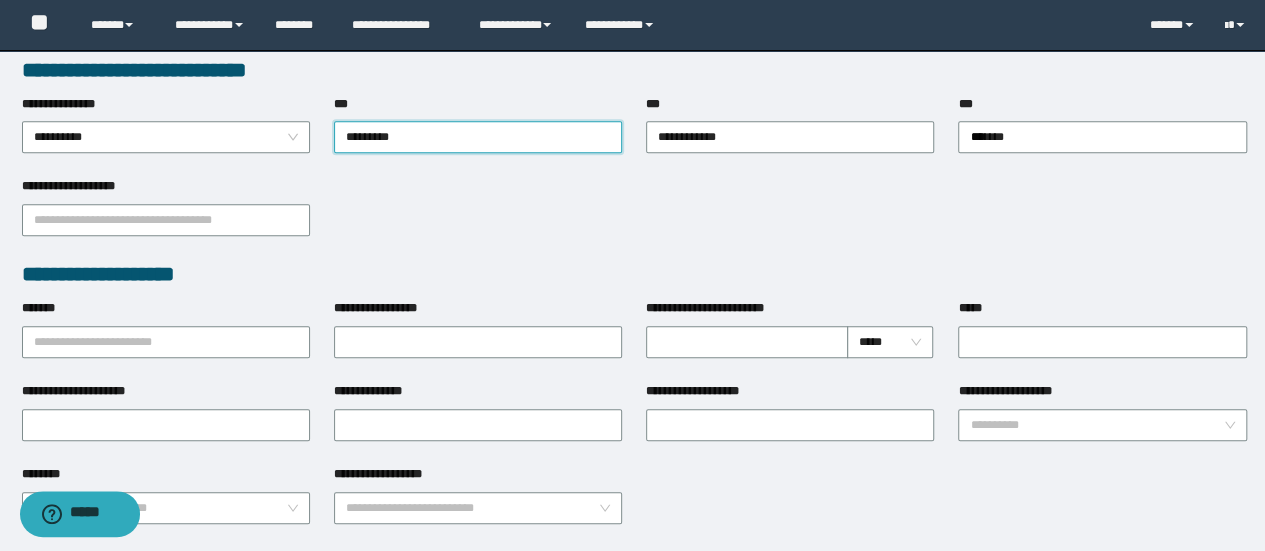 scroll, scrollTop: 600, scrollLeft: 0, axis: vertical 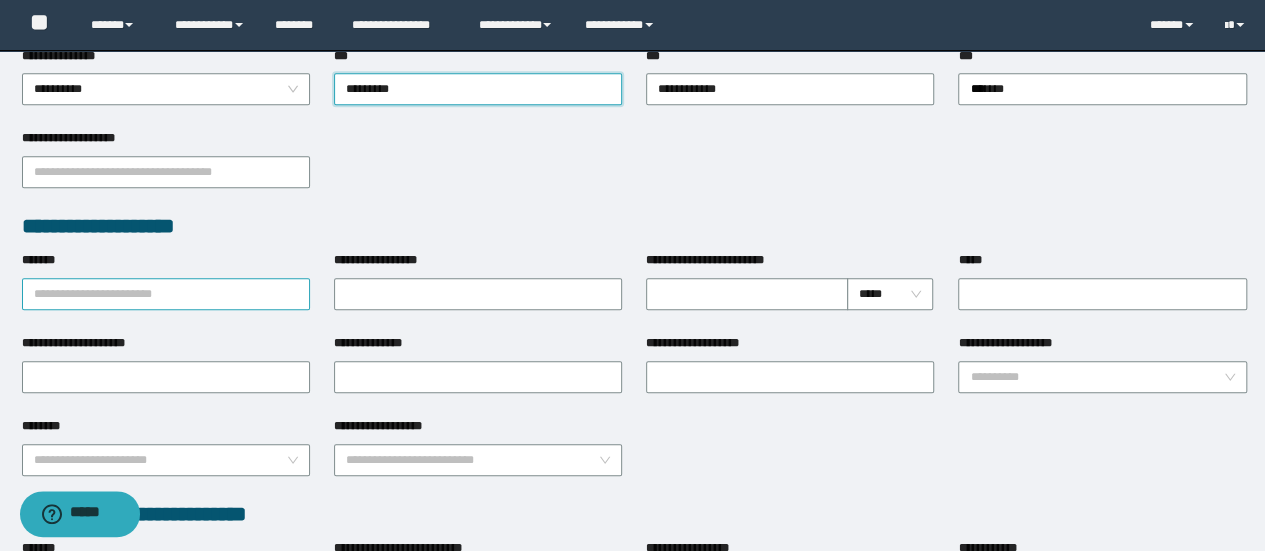 click on "*******" at bounding box center (166, 294) 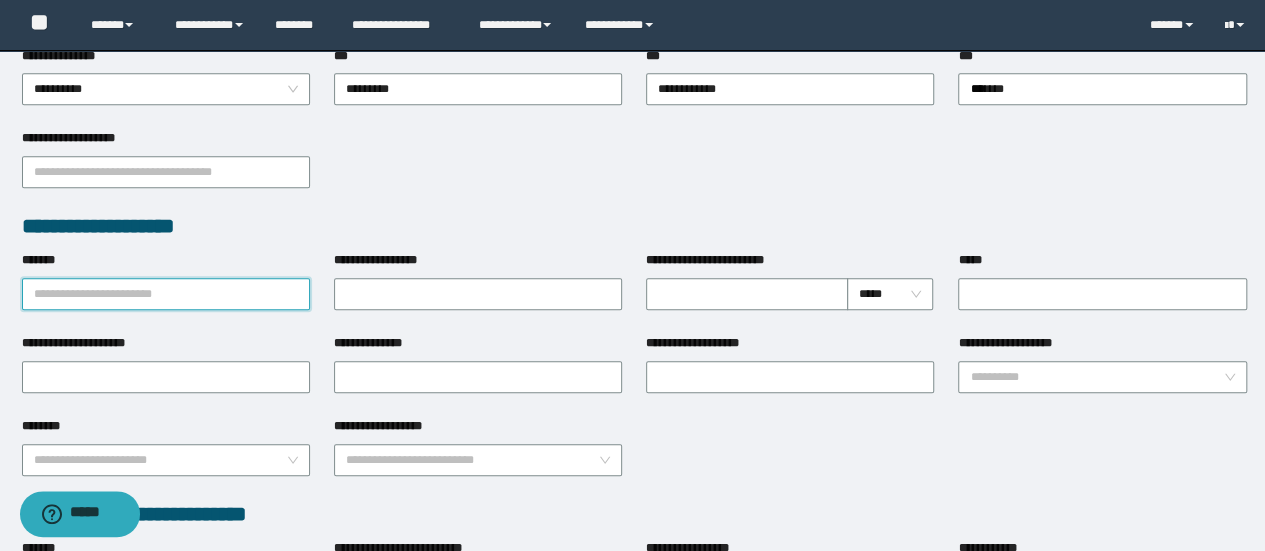 paste on "**********" 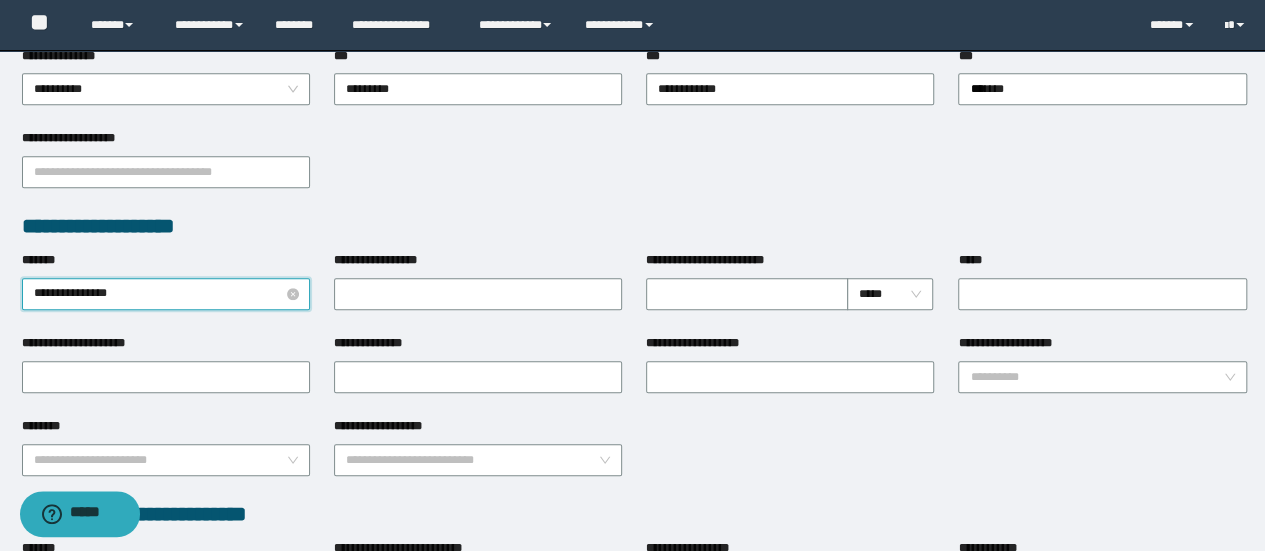 type on "**********" 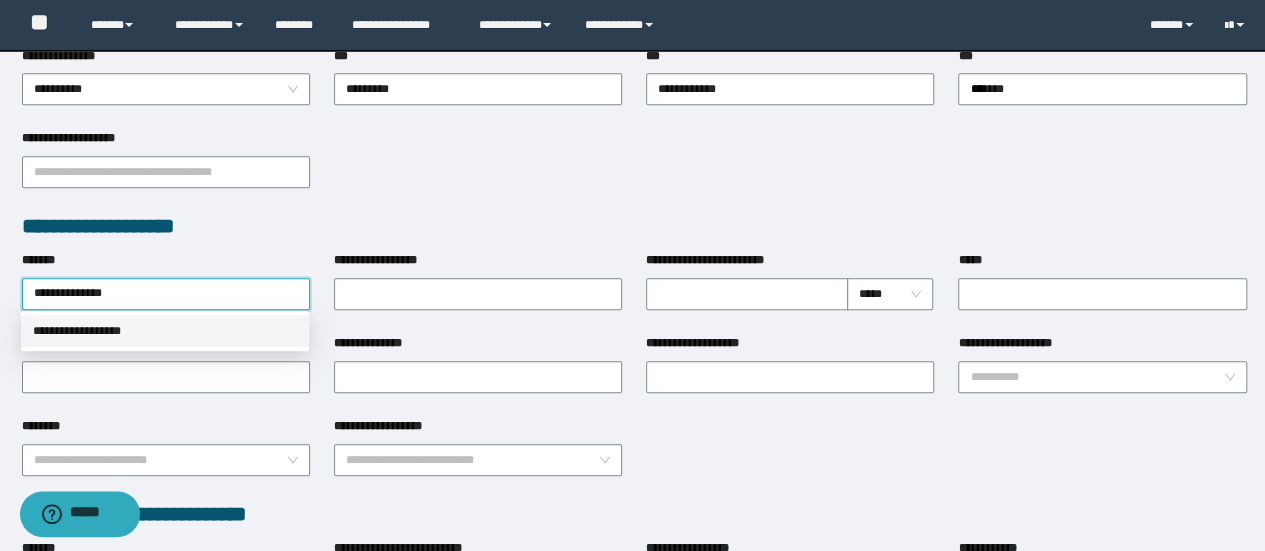 click on "**********" at bounding box center [165, 331] 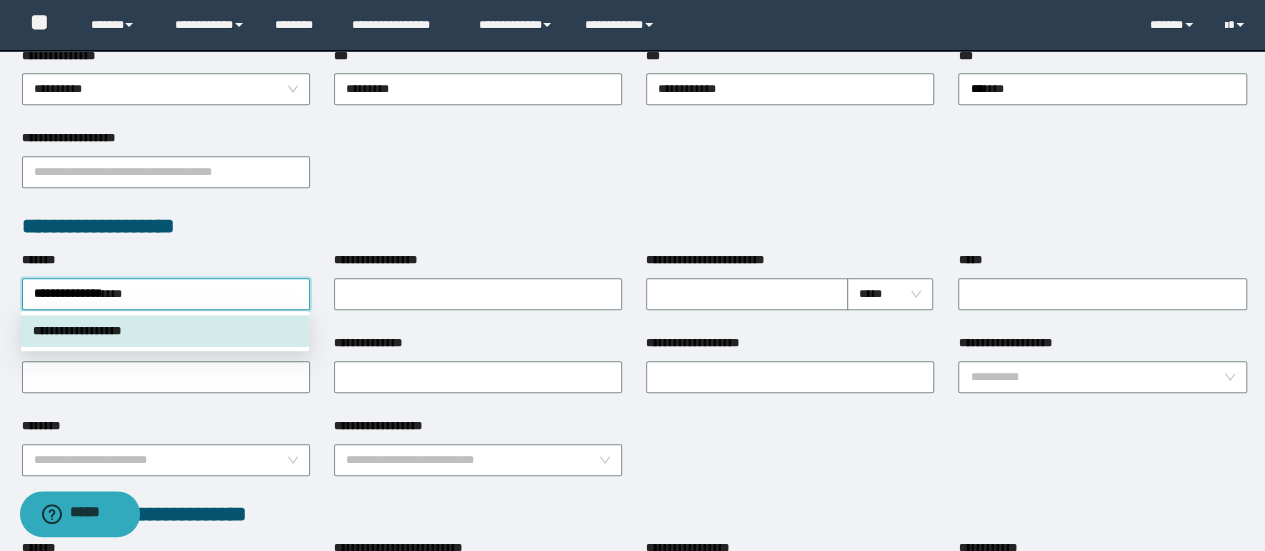 type 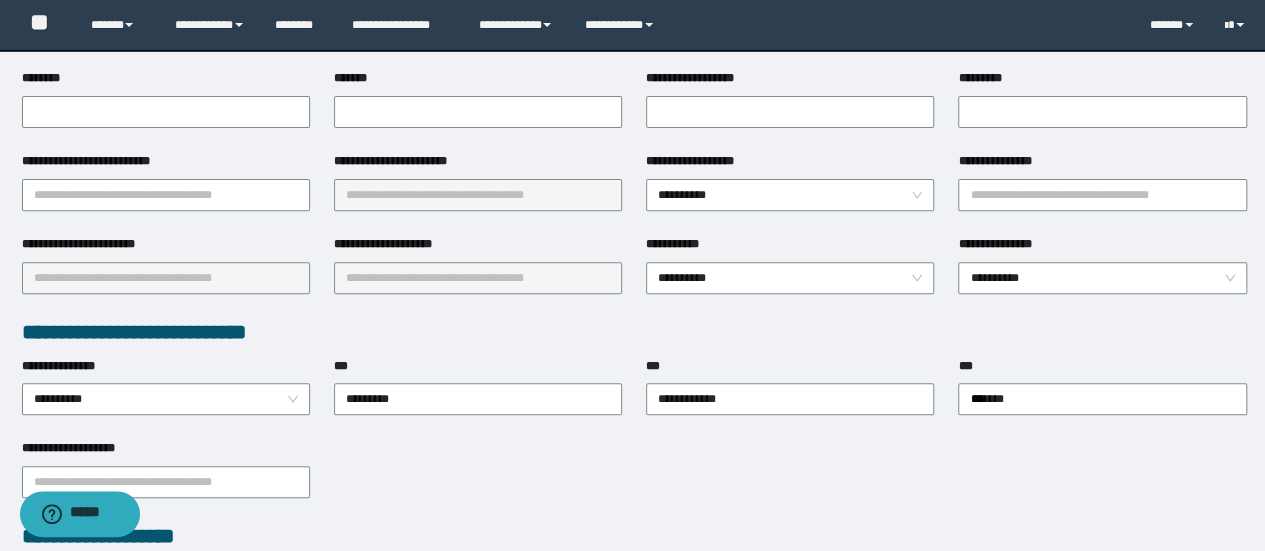 scroll, scrollTop: 200, scrollLeft: 0, axis: vertical 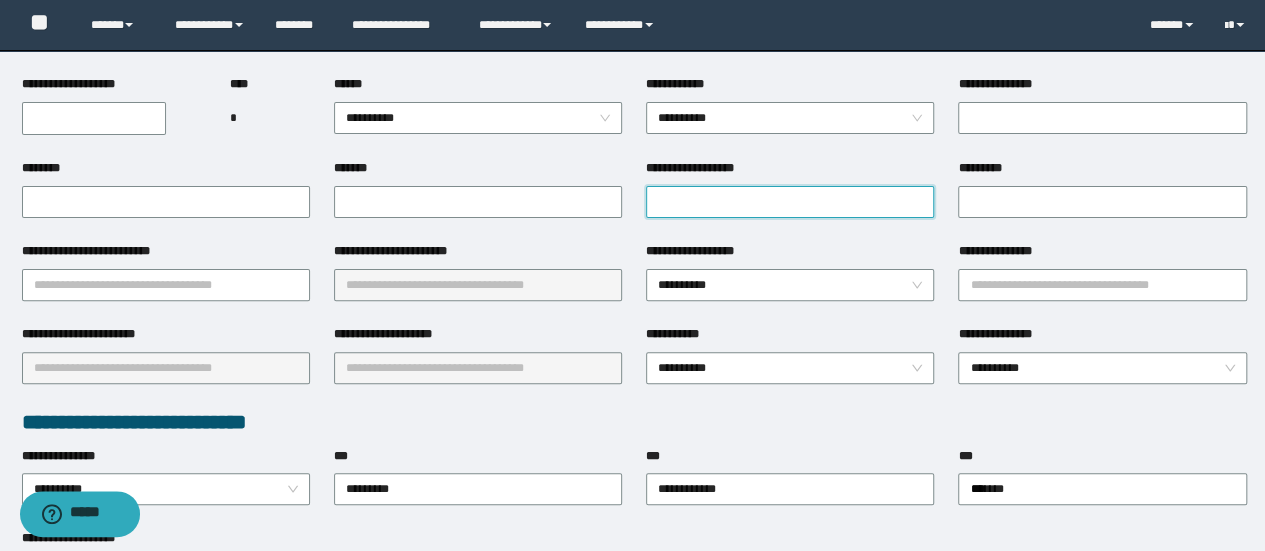 click on "**********" at bounding box center (790, 202) 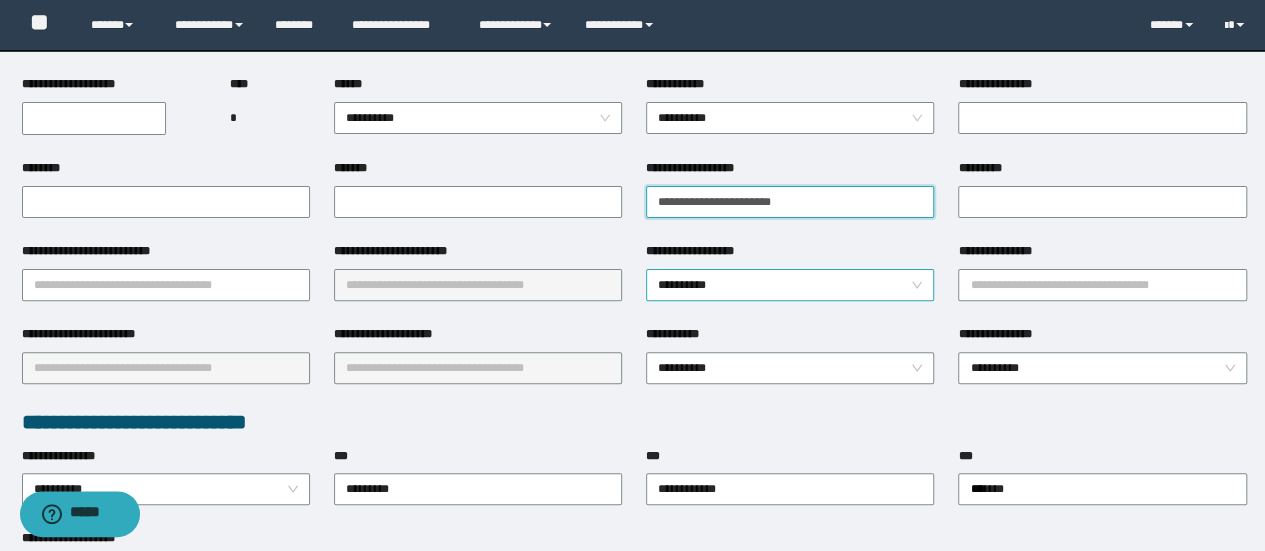 click on "**********" at bounding box center (790, 285) 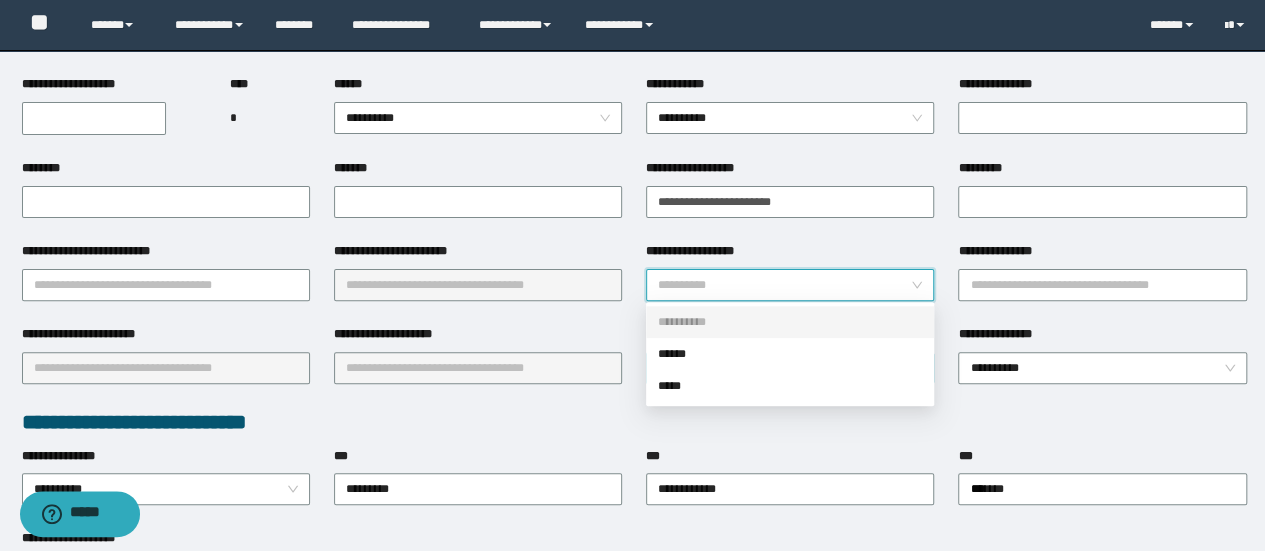 click on "******" at bounding box center [790, 354] 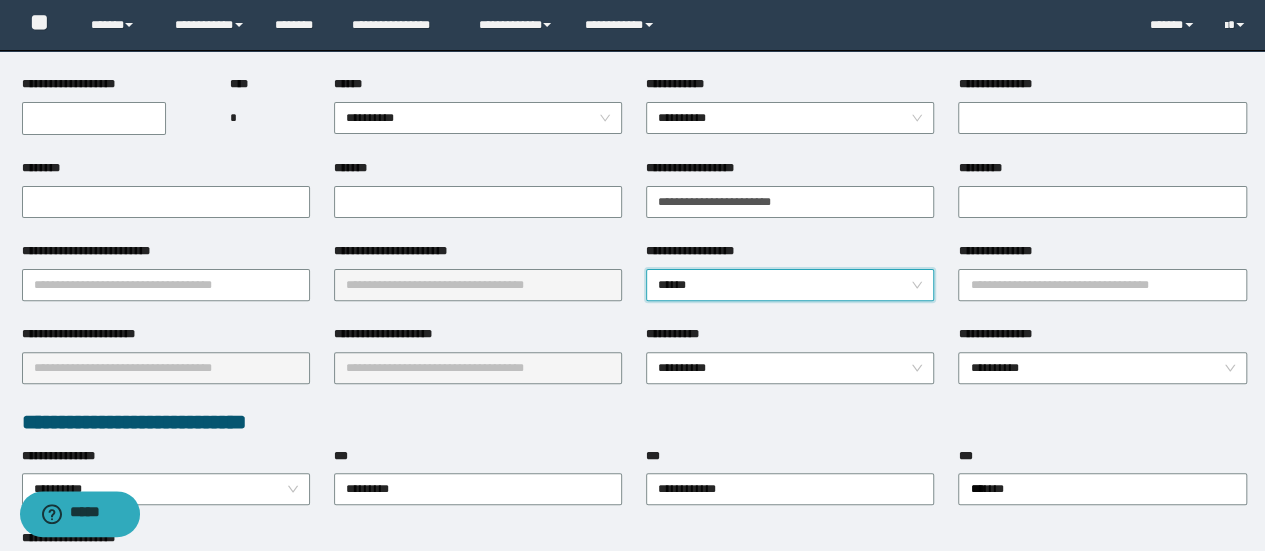 click on "**********" at bounding box center (1102, 255) 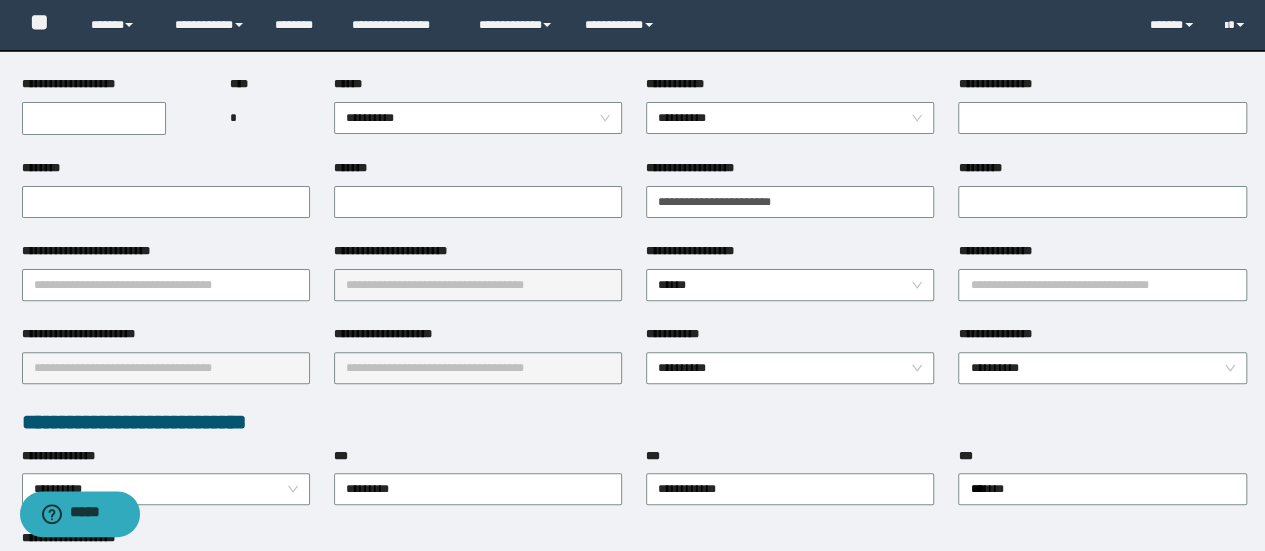 click on "**********" at bounding box center (1102, 255) 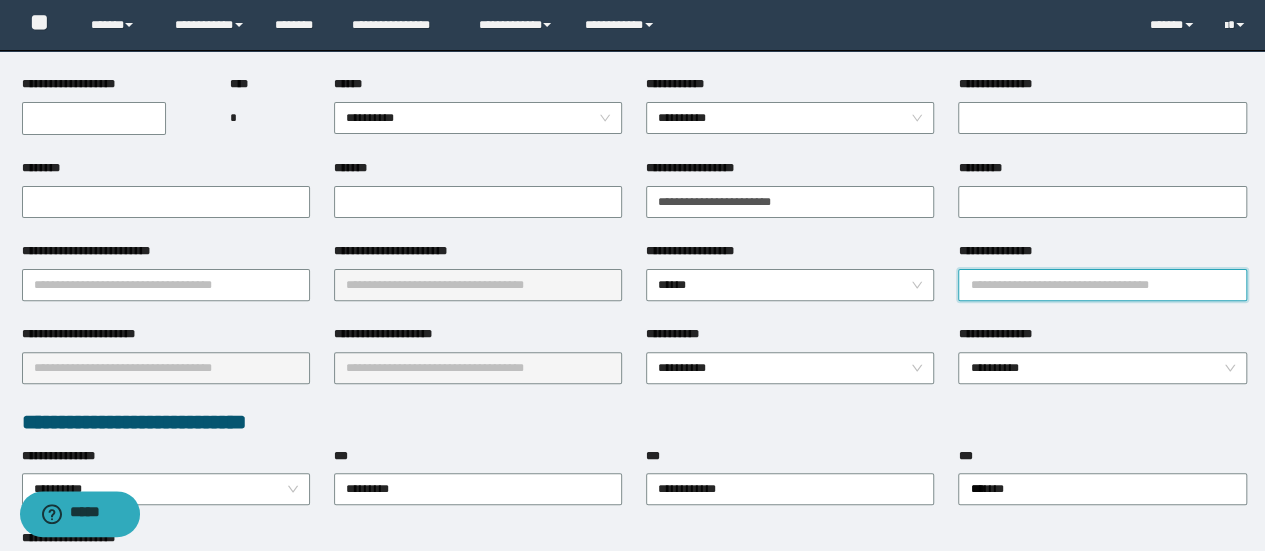 click on "**********" at bounding box center (1102, 285) 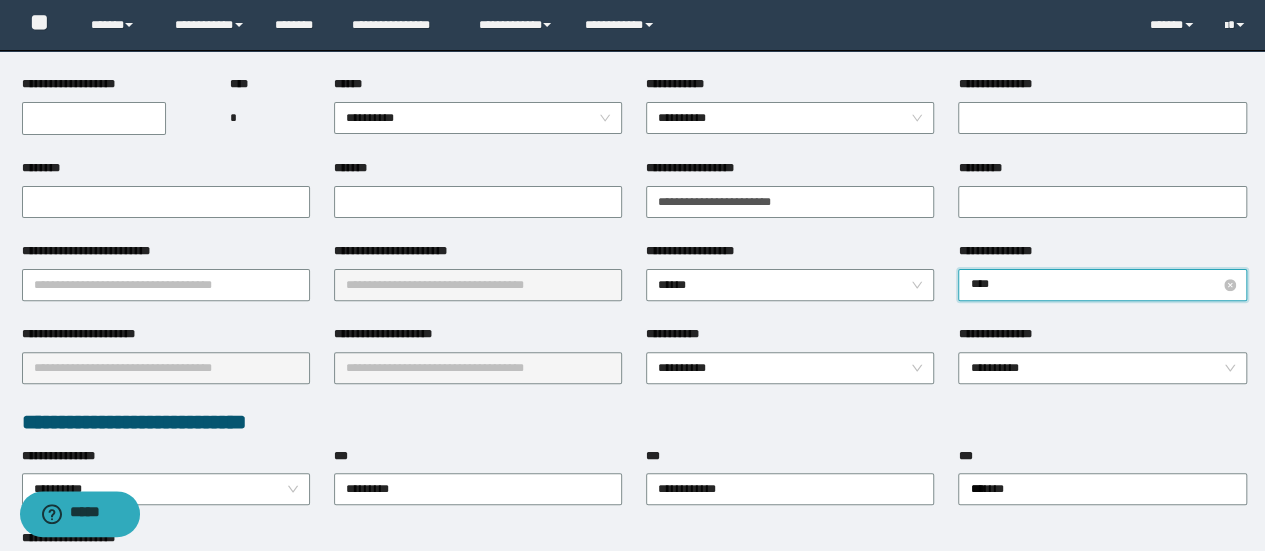 type on "*****" 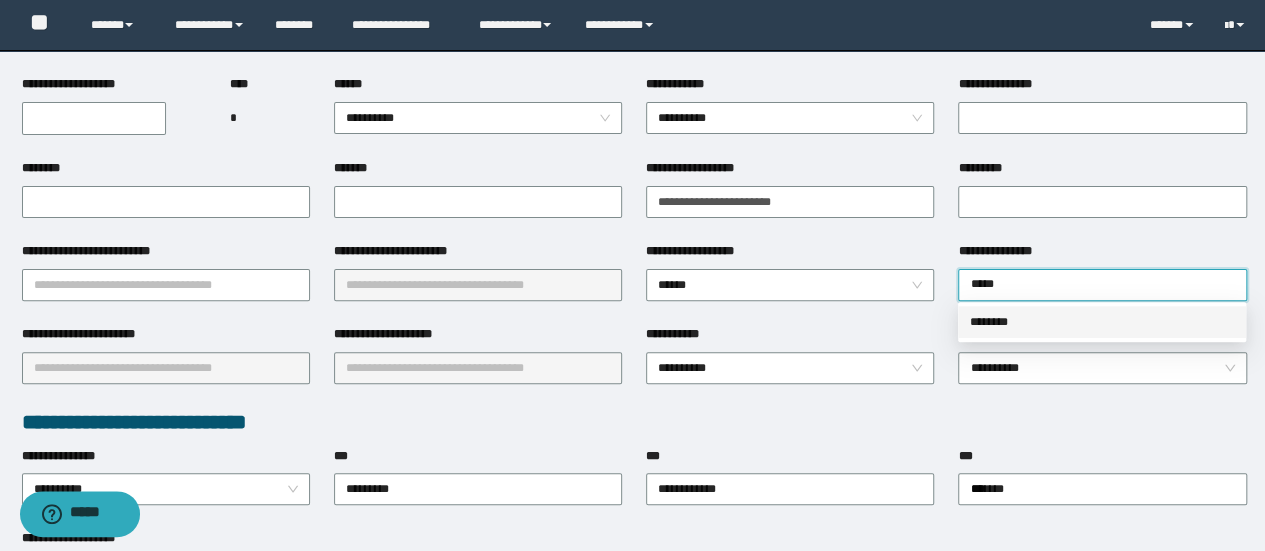 click on "********" at bounding box center (1102, 322) 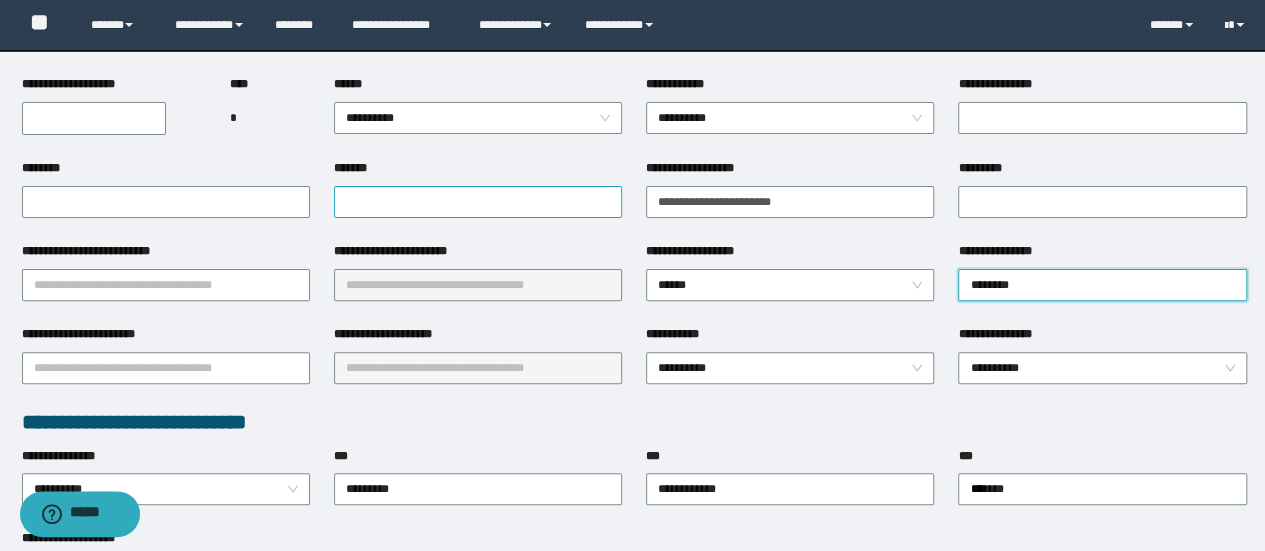 drag, startPoint x: 505, startPoint y: 221, endPoint x: 488, endPoint y: 204, distance: 24.04163 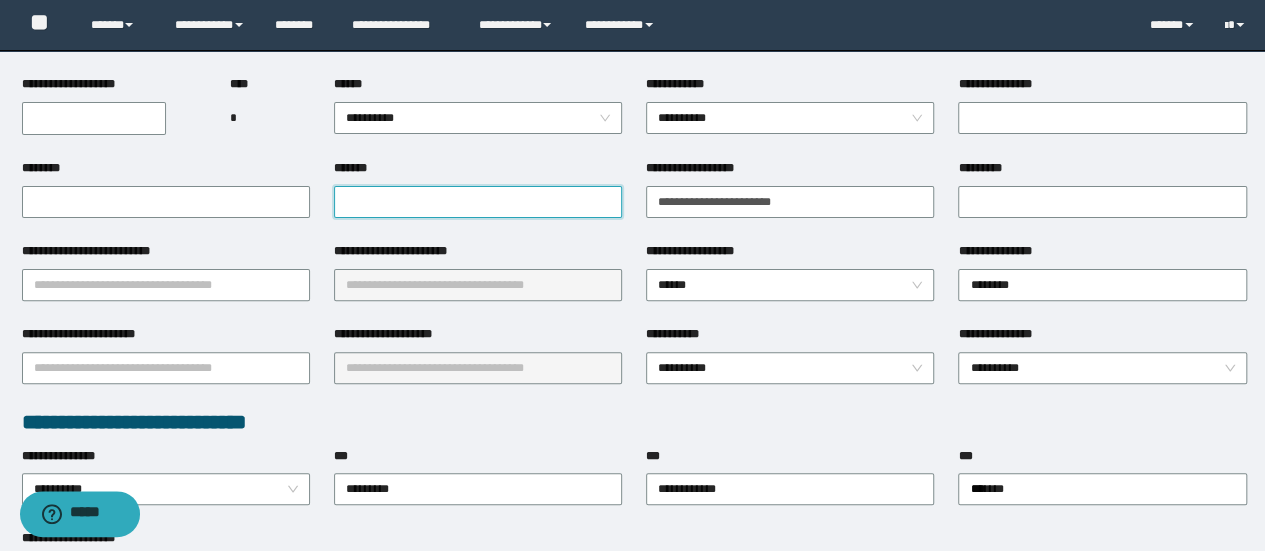 click on "*******" at bounding box center [478, 202] 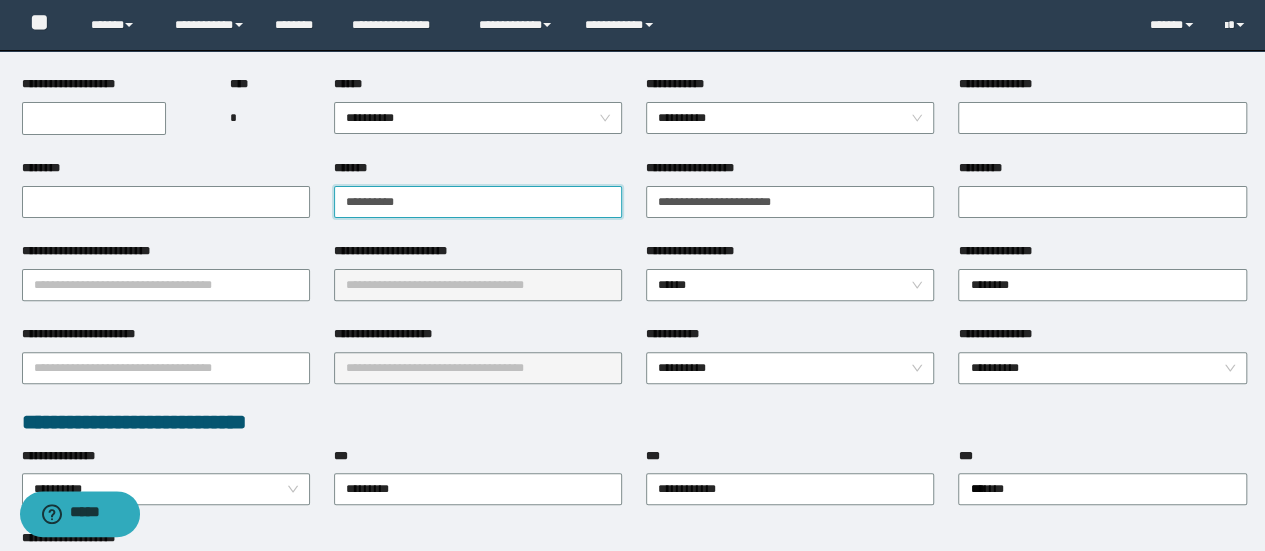 scroll, scrollTop: 100, scrollLeft: 0, axis: vertical 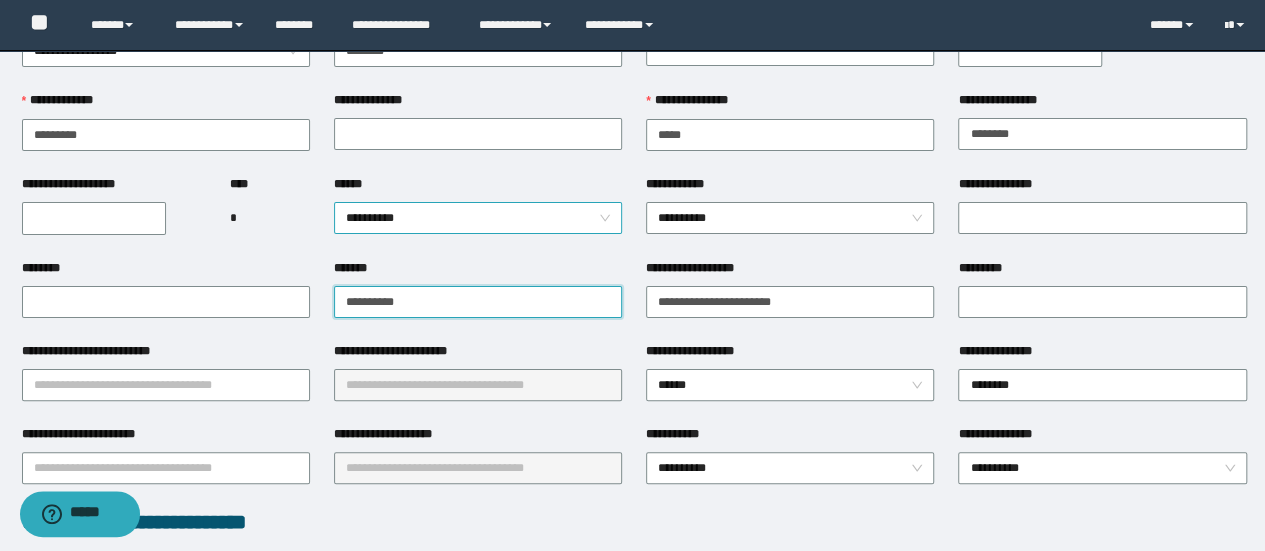 click on "**********" at bounding box center (478, 218) 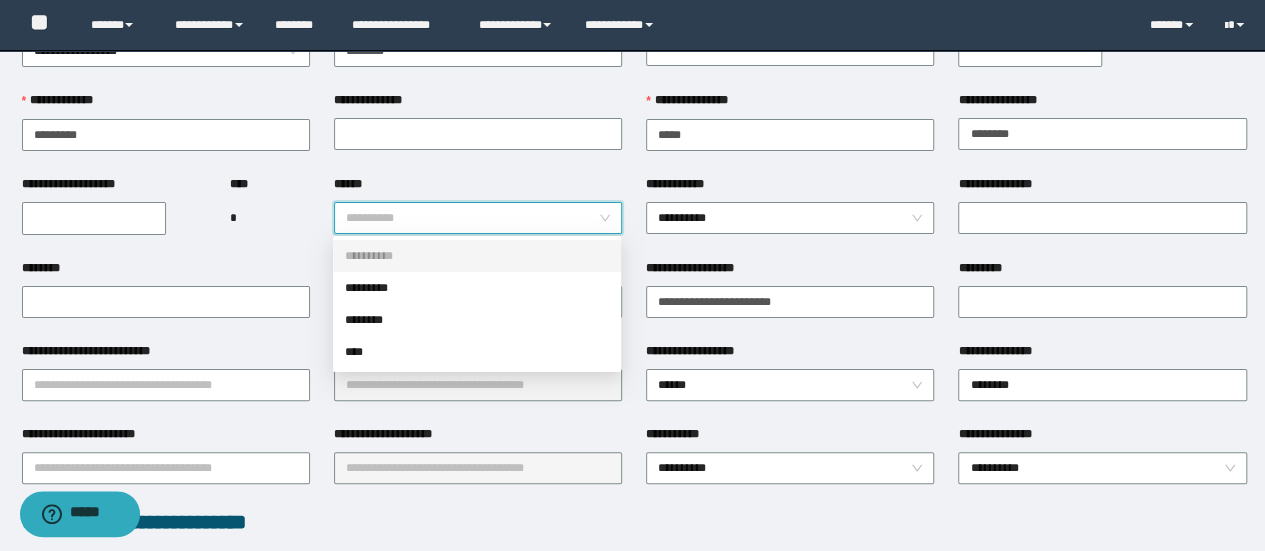 click on "*********" at bounding box center [477, 288] 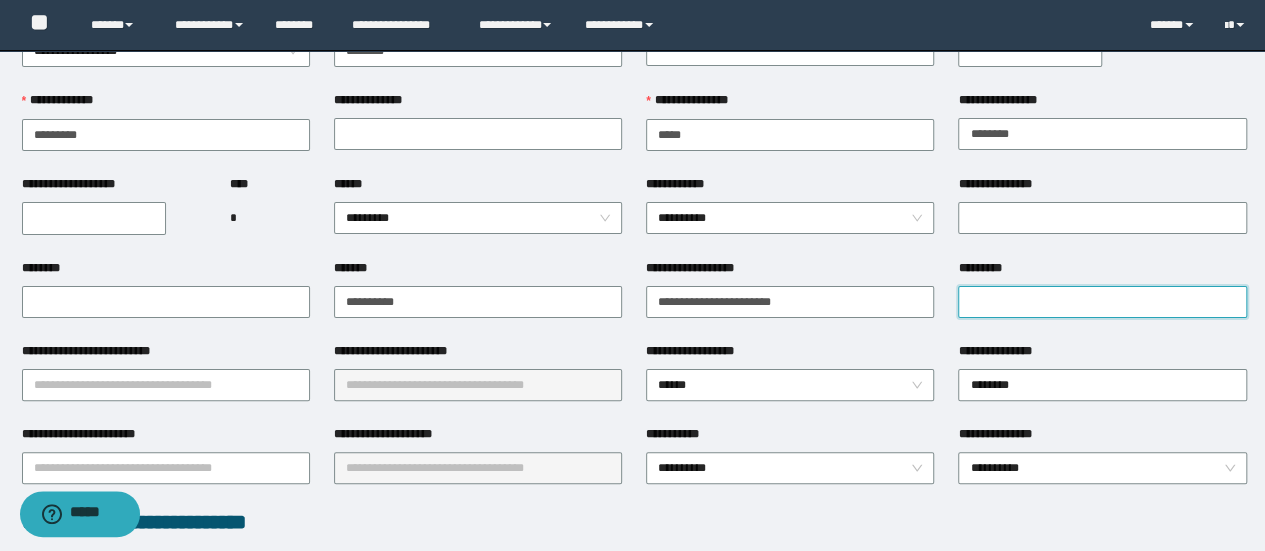 click on "*********" at bounding box center [1102, 302] 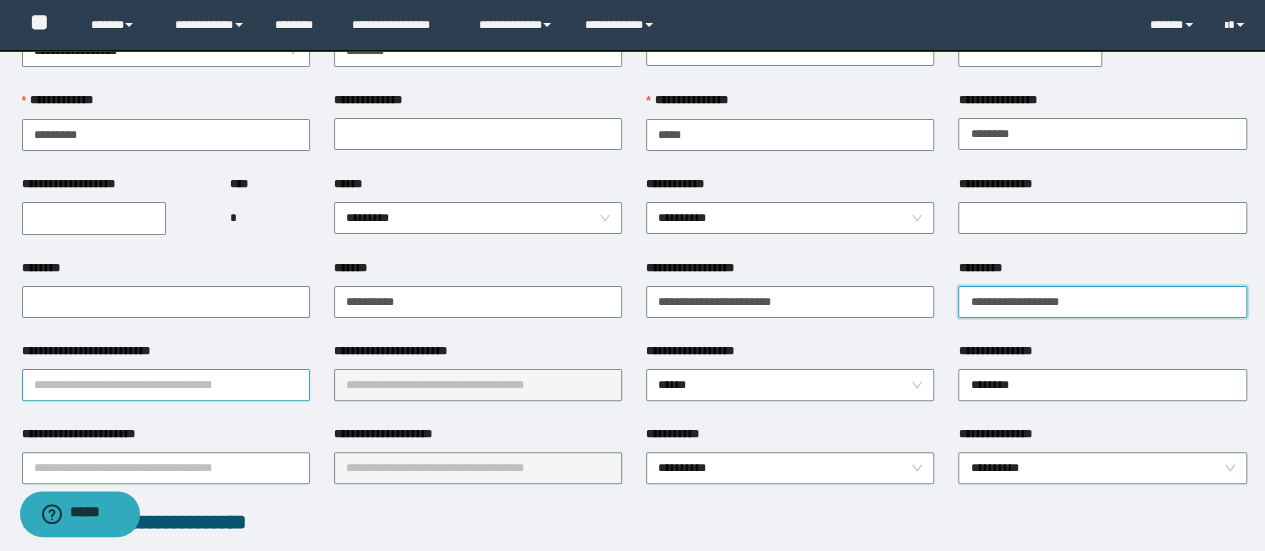 type on "**********" 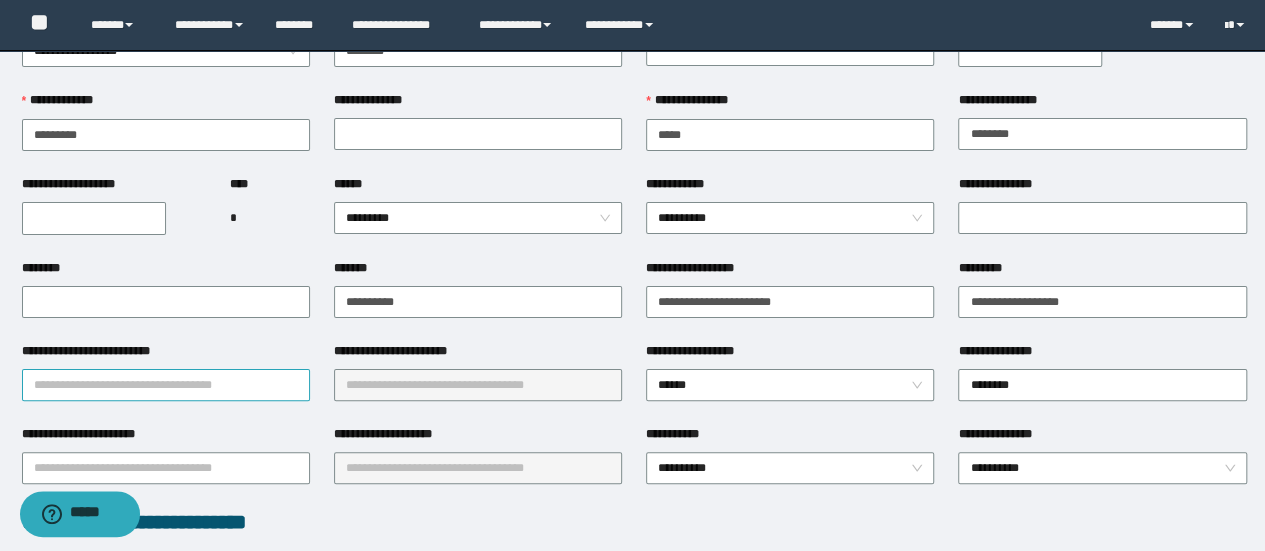 click on "**********" at bounding box center [166, 385] 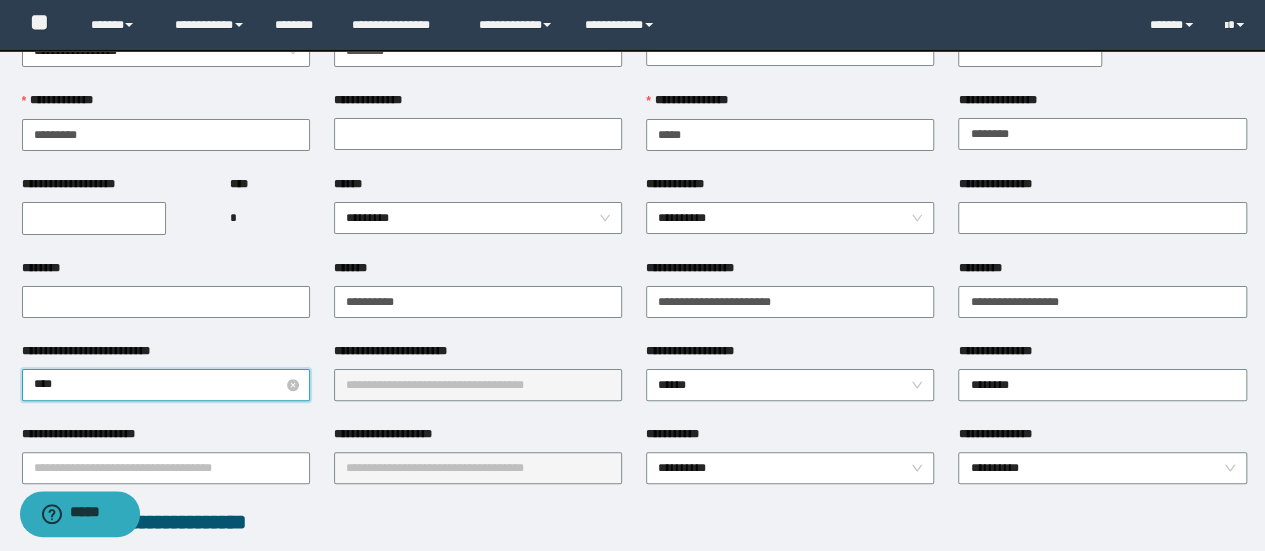 type on "*****" 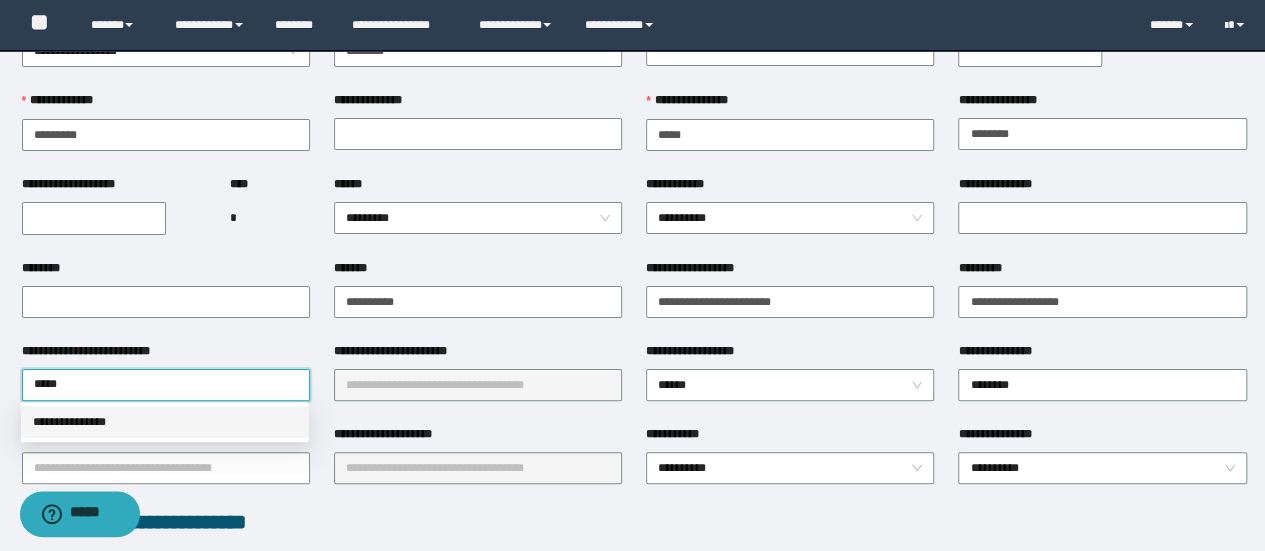 click on "**********" at bounding box center (165, 422) 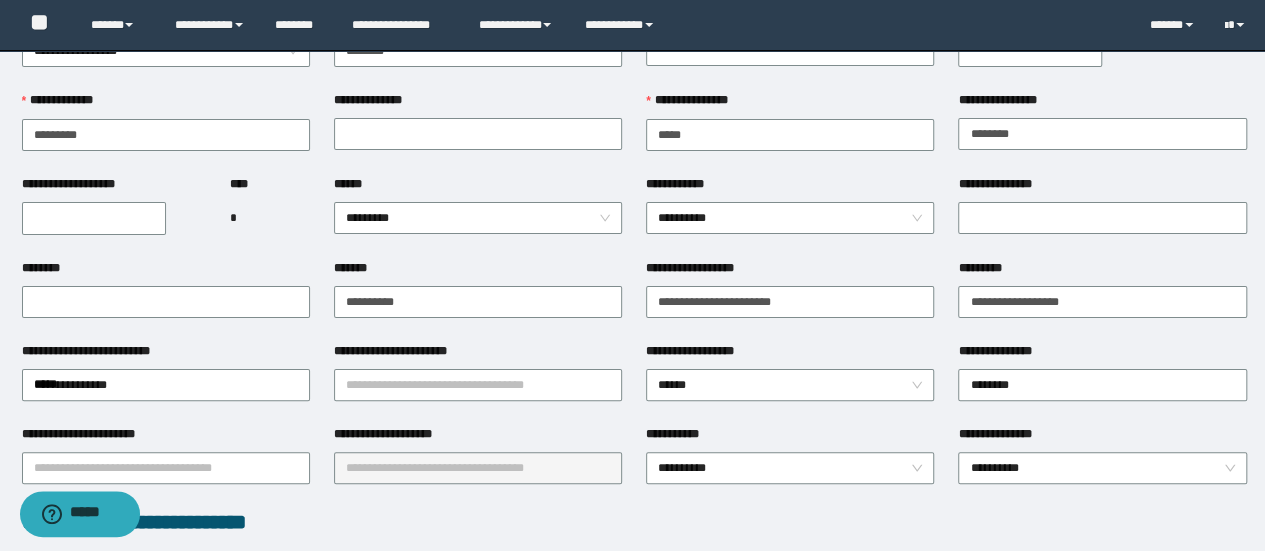 click on "**********" at bounding box center (478, 383) 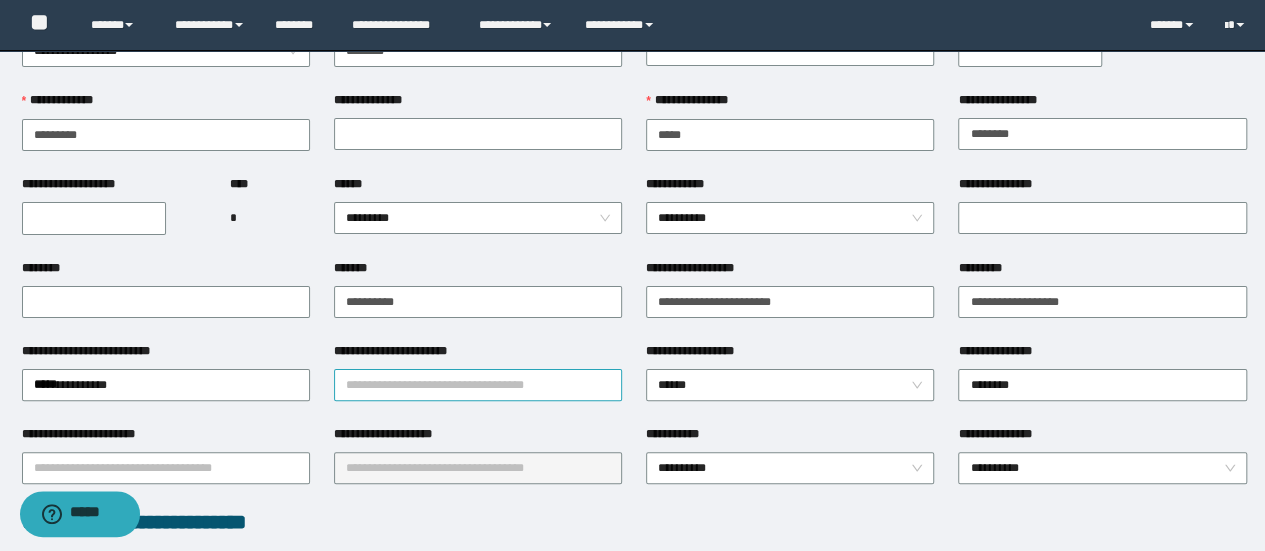 drag, startPoint x: 413, startPoint y: 389, endPoint x: 396, endPoint y: 375, distance: 22.022715 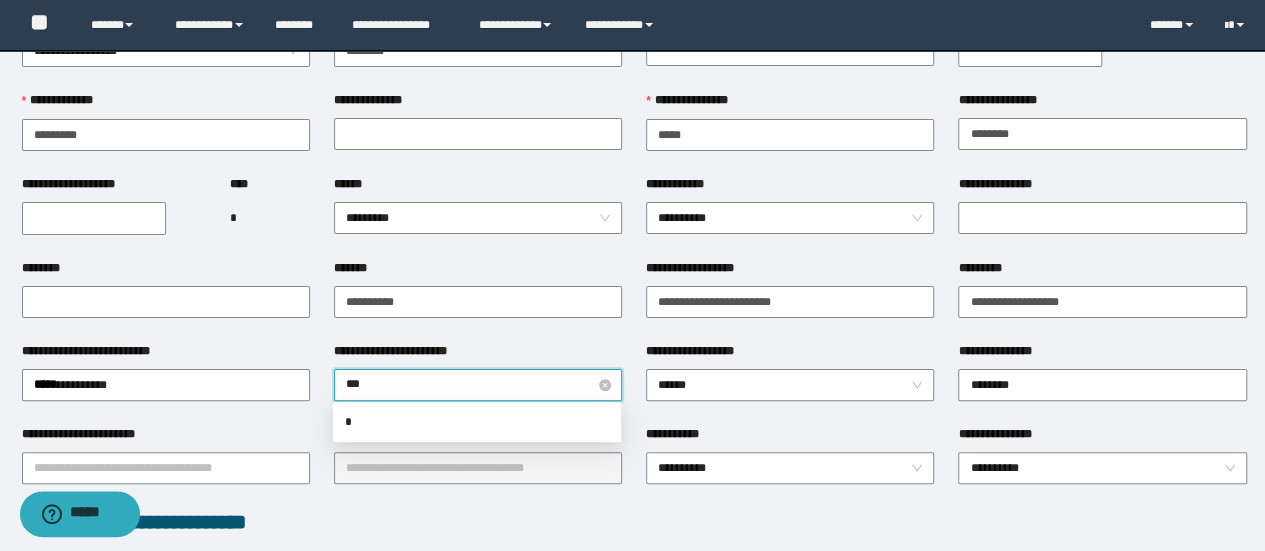 type on "****" 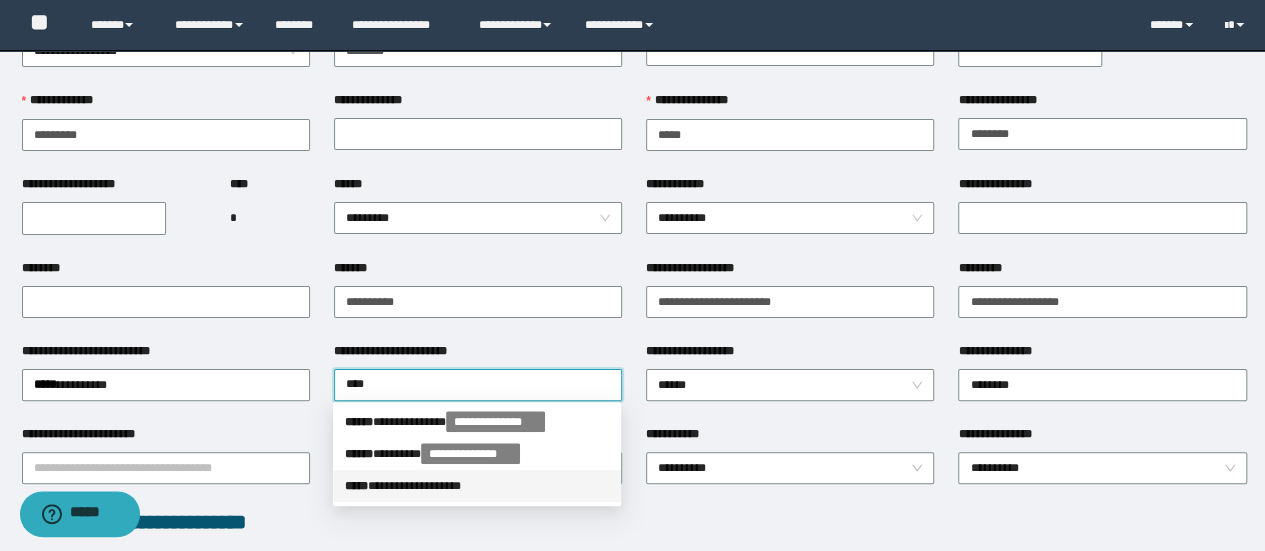 click on "**********" at bounding box center [477, 486] 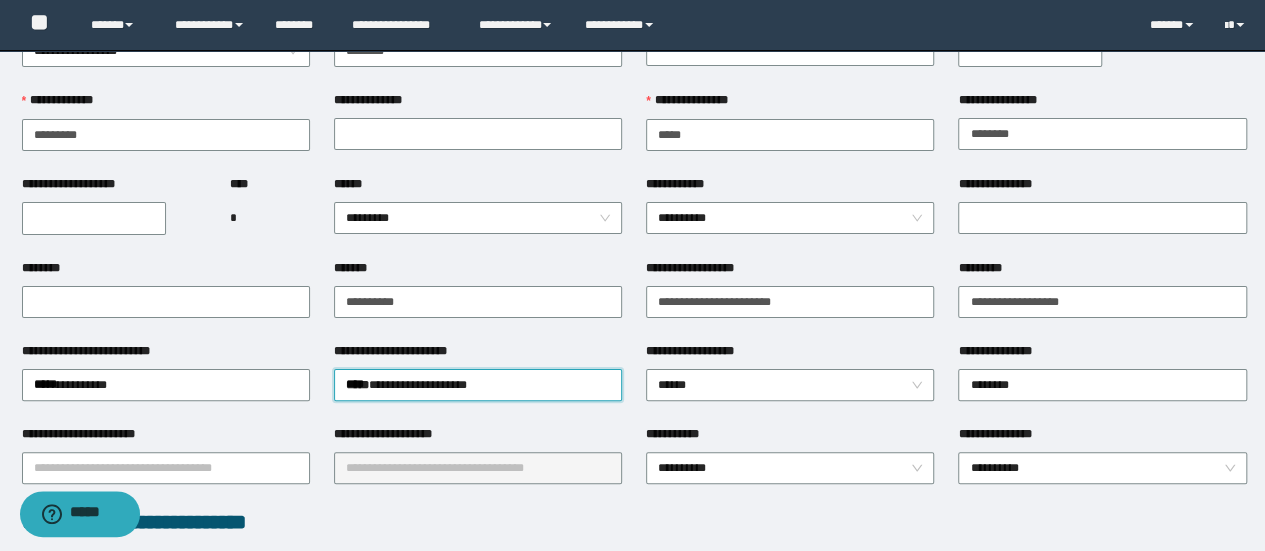 click on "**********" at bounding box center [634, 738] 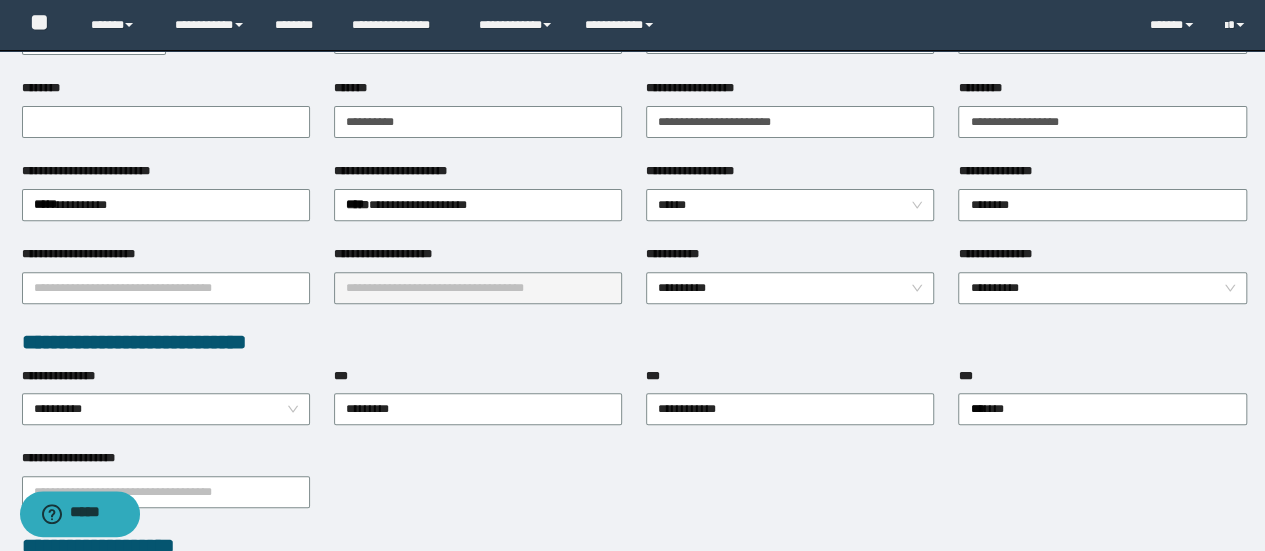 scroll, scrollTop: 300, scrollLeft: 0, axis: vertical 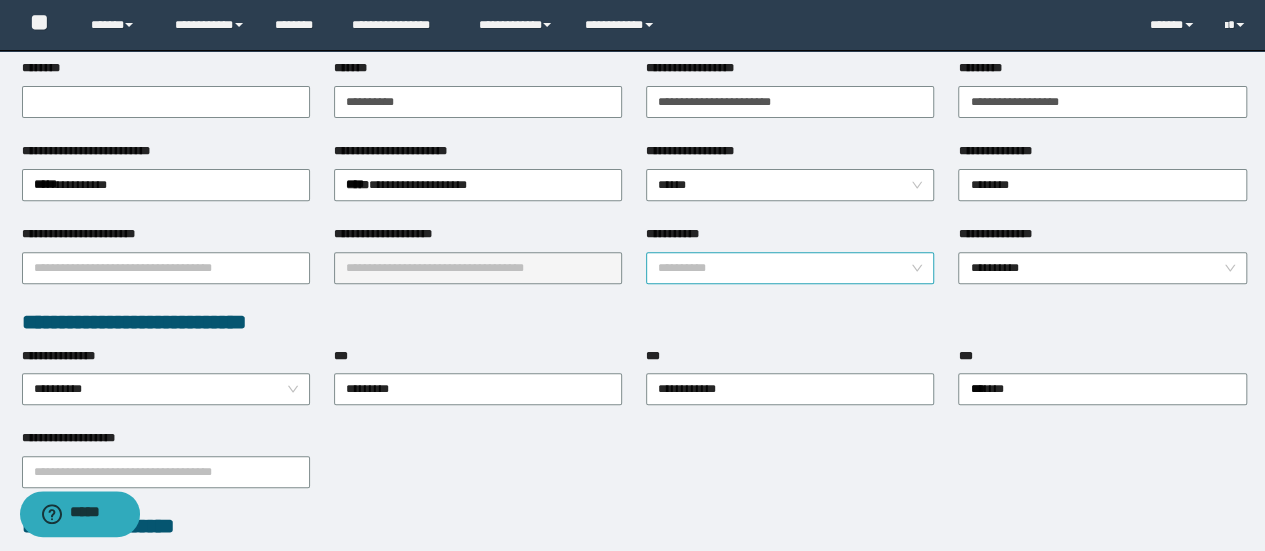 click on "**********" at bounding box center [790, 268] 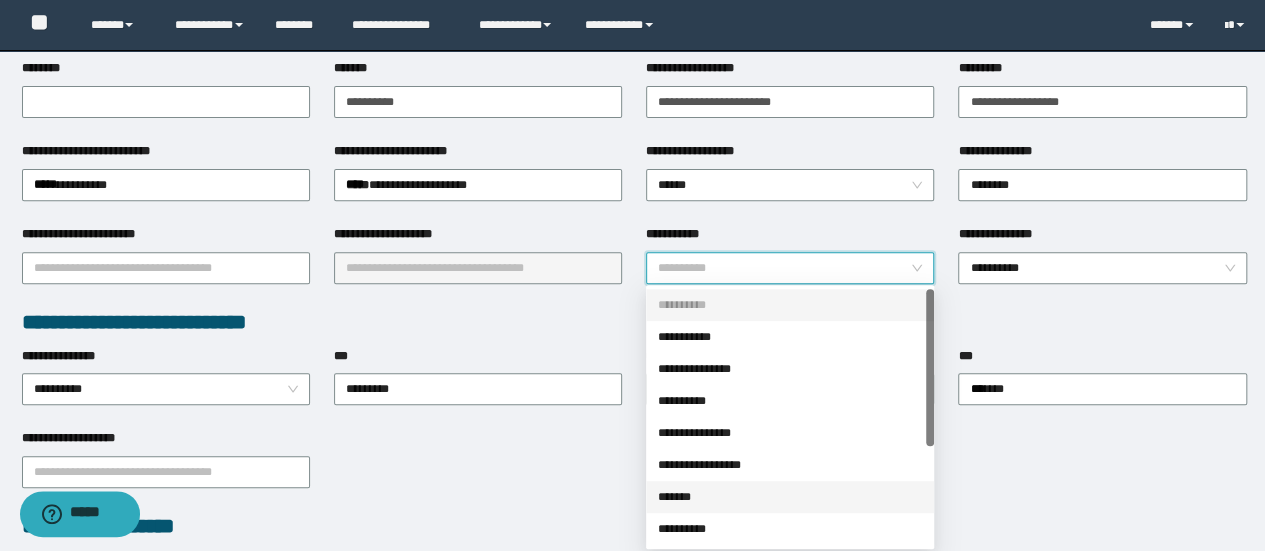click on "*******" at bounding box center (790, 497) 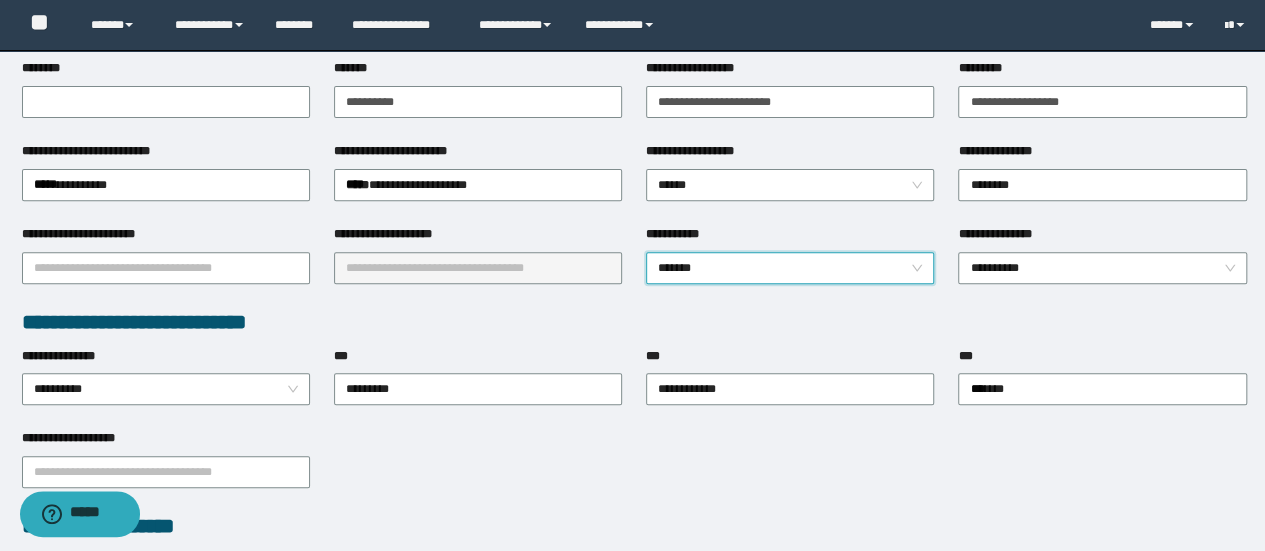 click on "***" at bounding box center [478, 360] 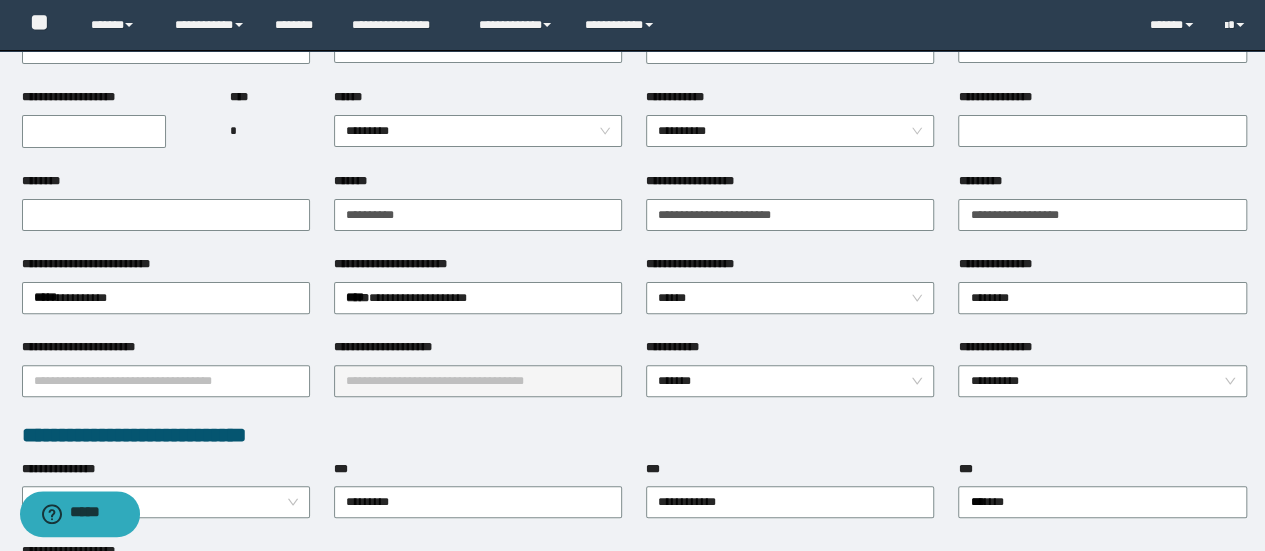 scroll, scrollTop: 0, scrollLeft: 0, axis: both 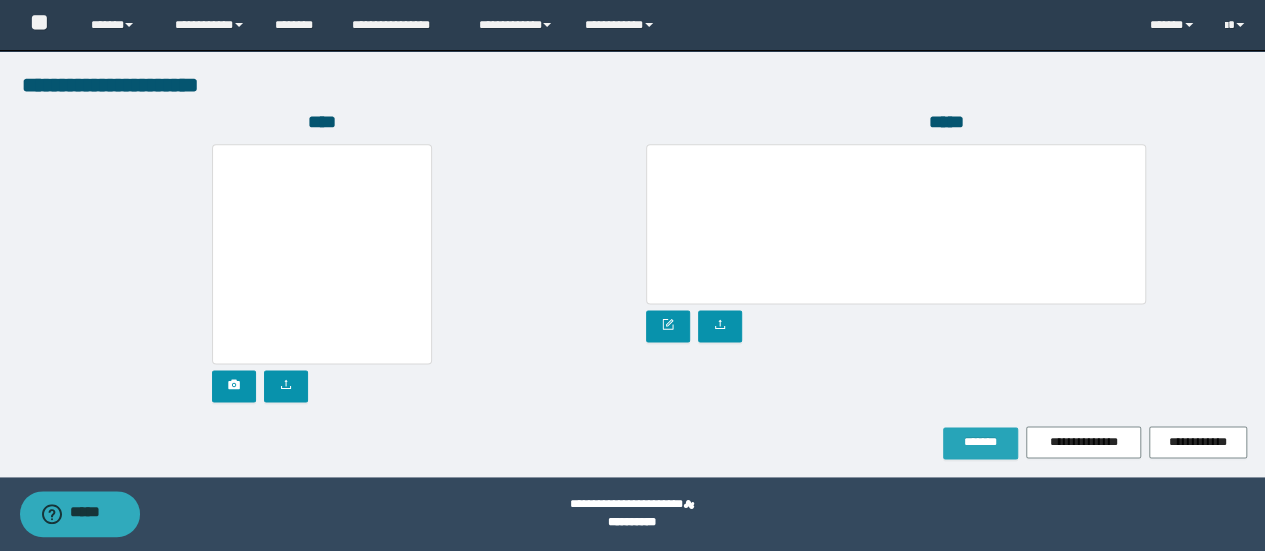 click on "*******" at bounding box center (980, 442) 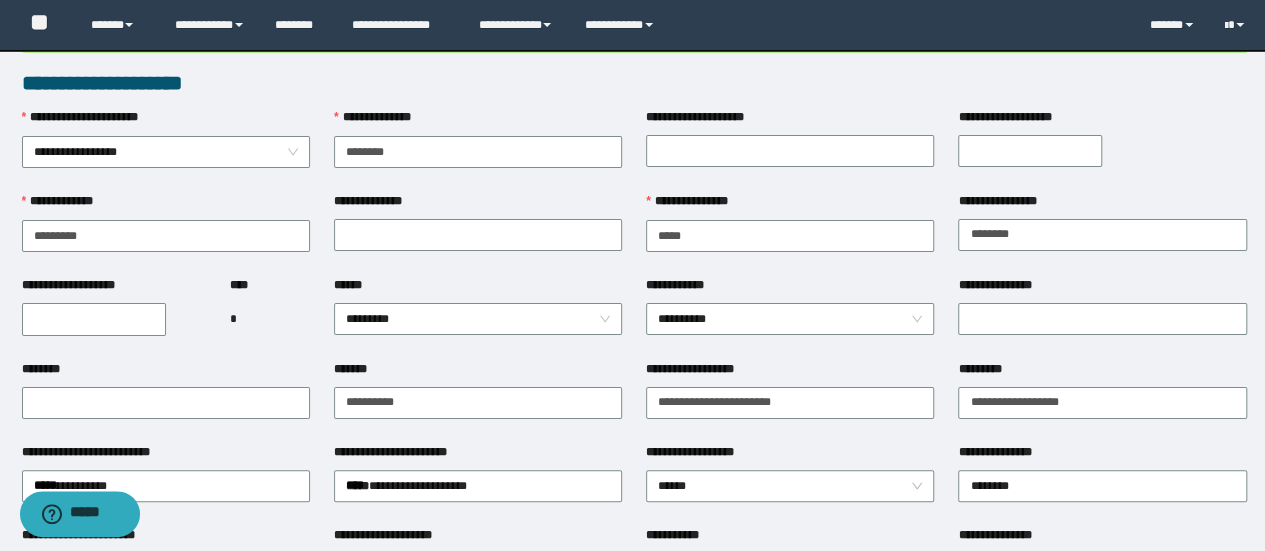 scroll, scrollTop: 3, scrollLeft: 0, axis: vertical 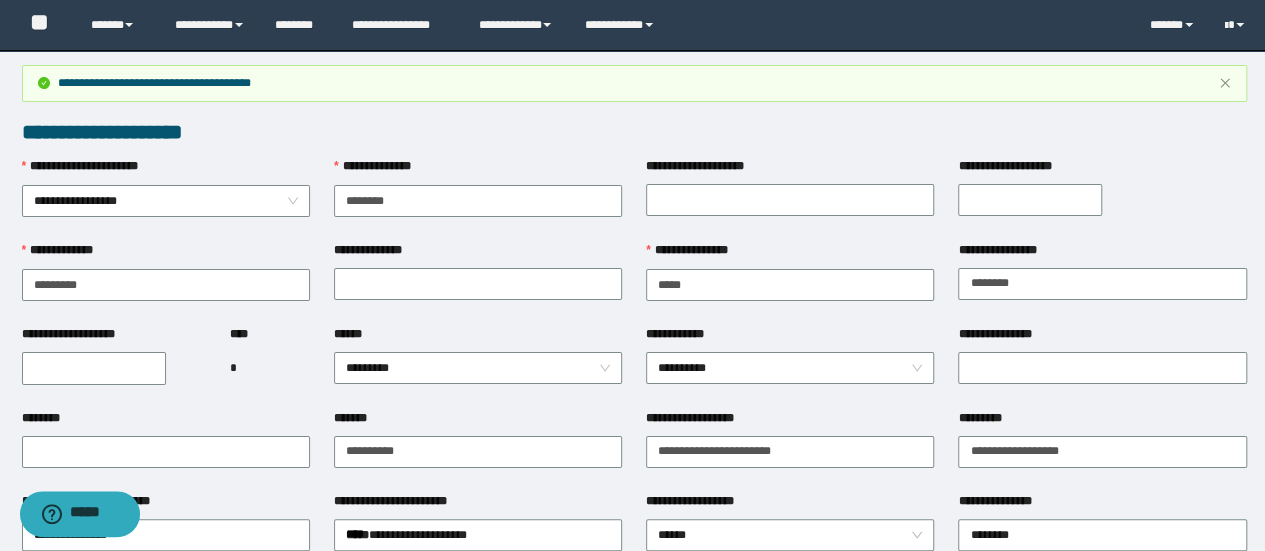 click on "**********" at bounding box center [114, 367] 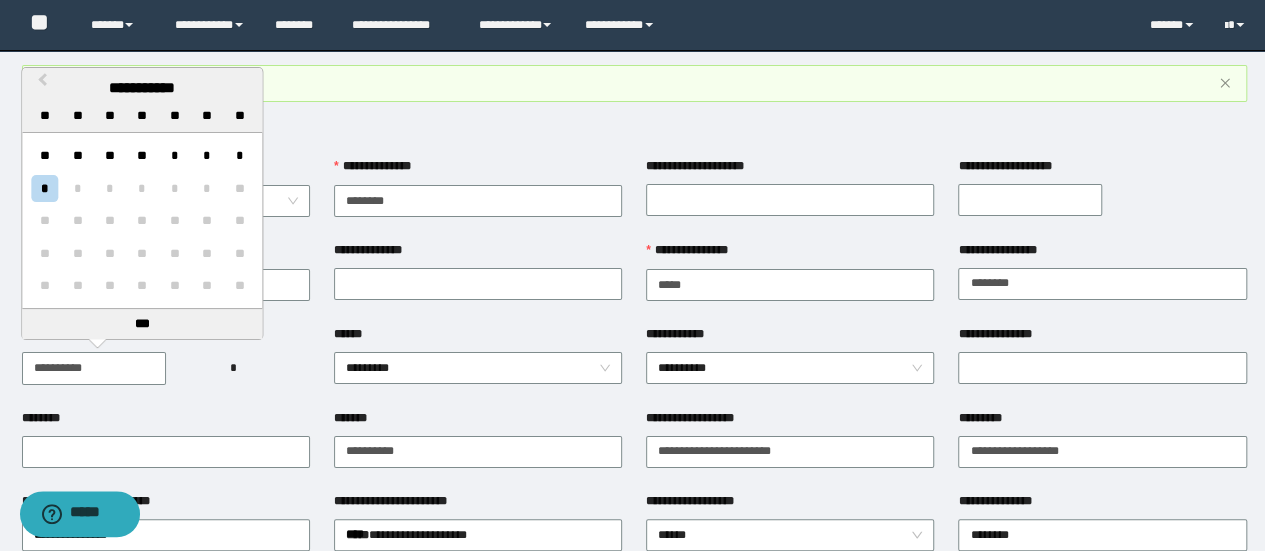 click on "**********" at bounding box center (94, 368) 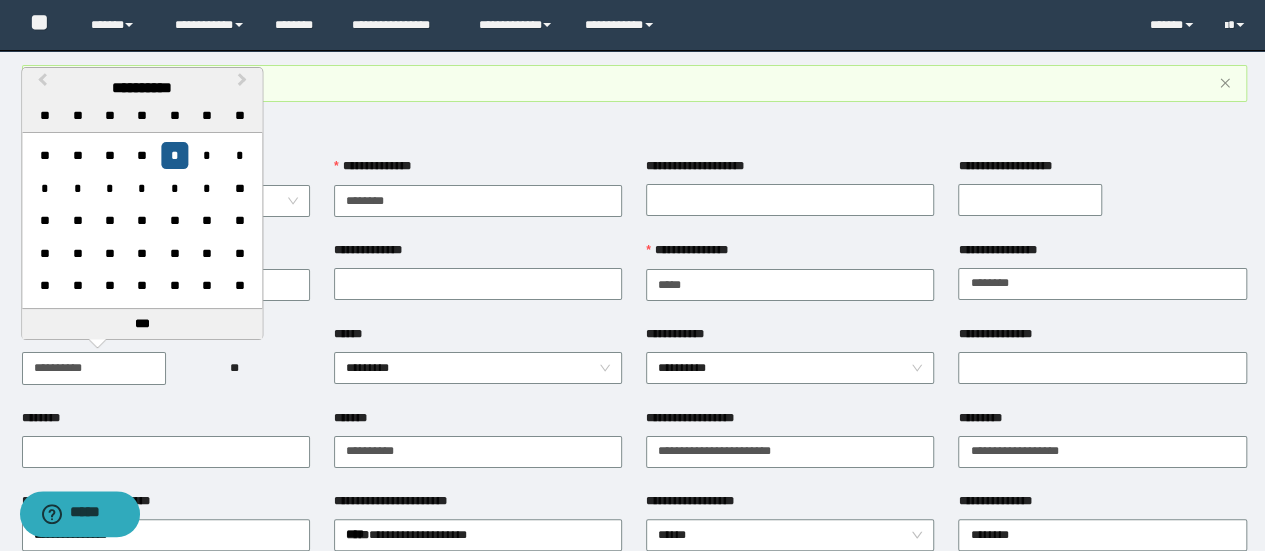 type on "**********" 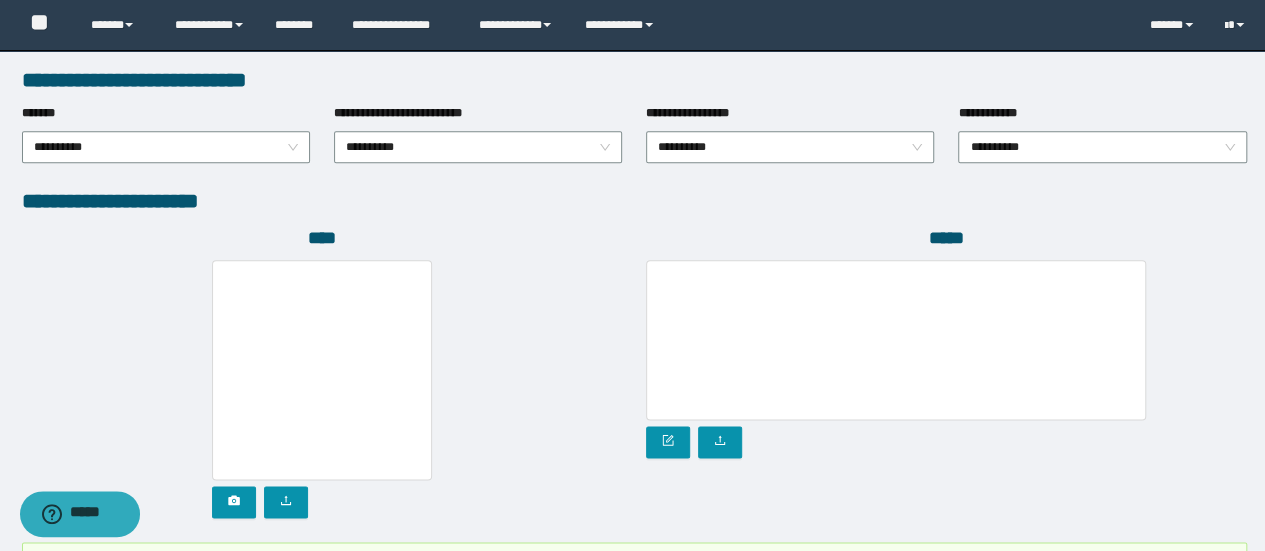 scroll, scrollTop: 1255, scrollLeft: 0, axis: vertical 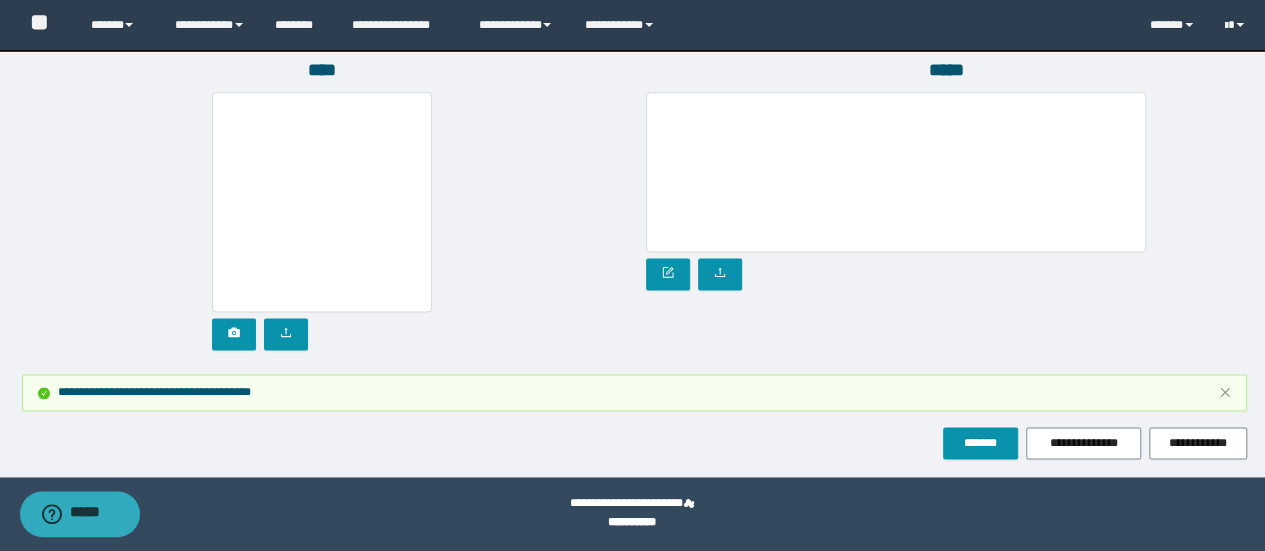 click on "**********" at bounding box center [632, -364] 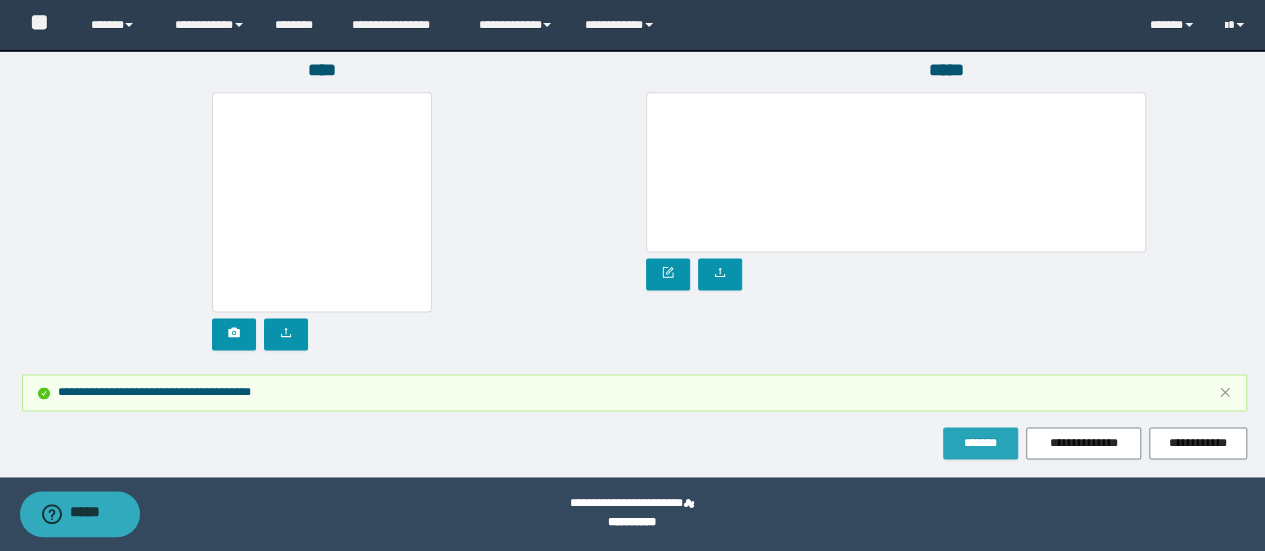 click on "*******" at bounding box center (980, 443) 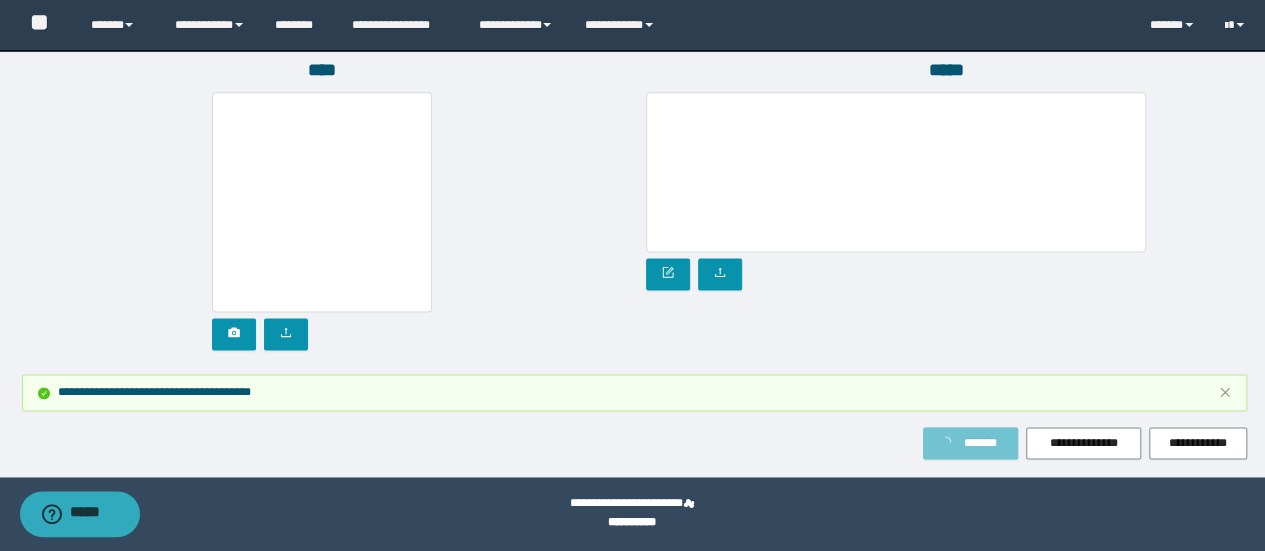 click at bounding box center (949, 442) 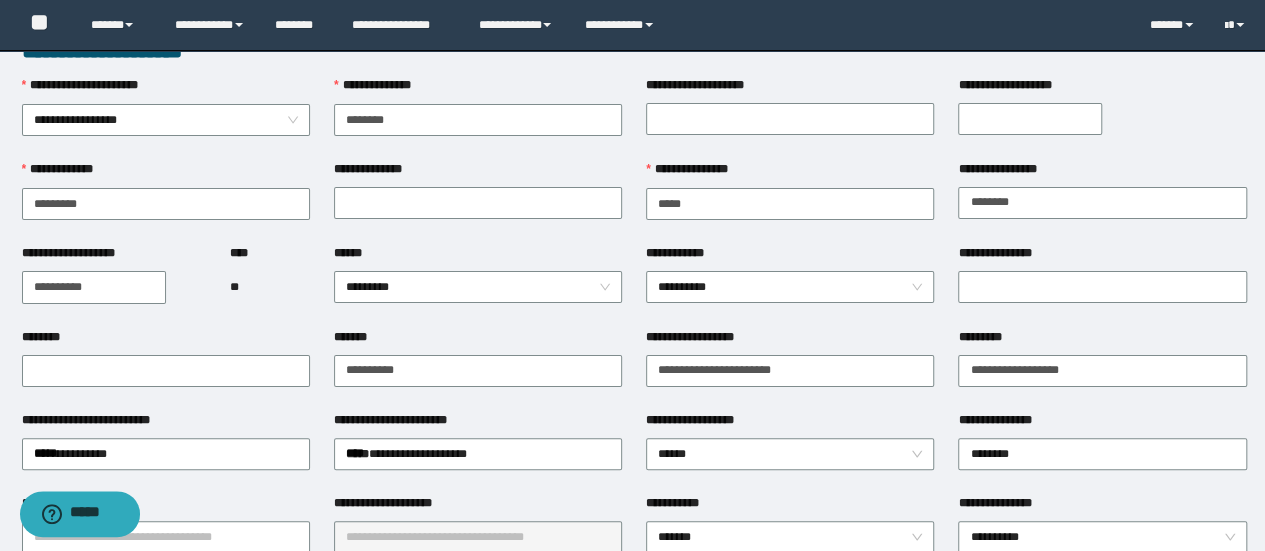 scroll, scrollTop: 0, scrollLeft: 0, axis: both 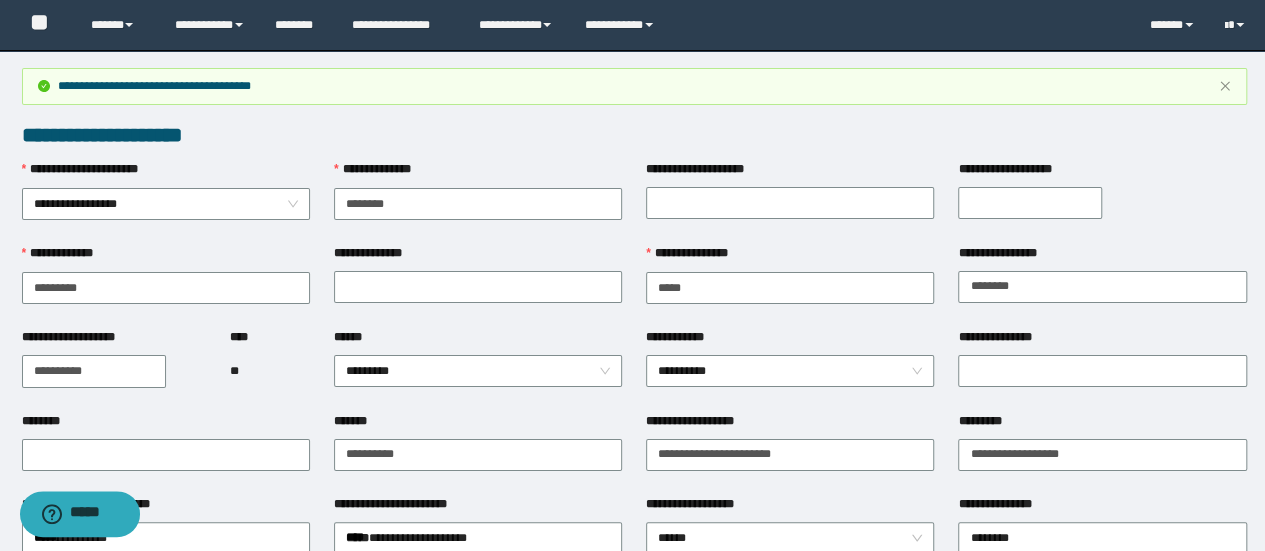 type 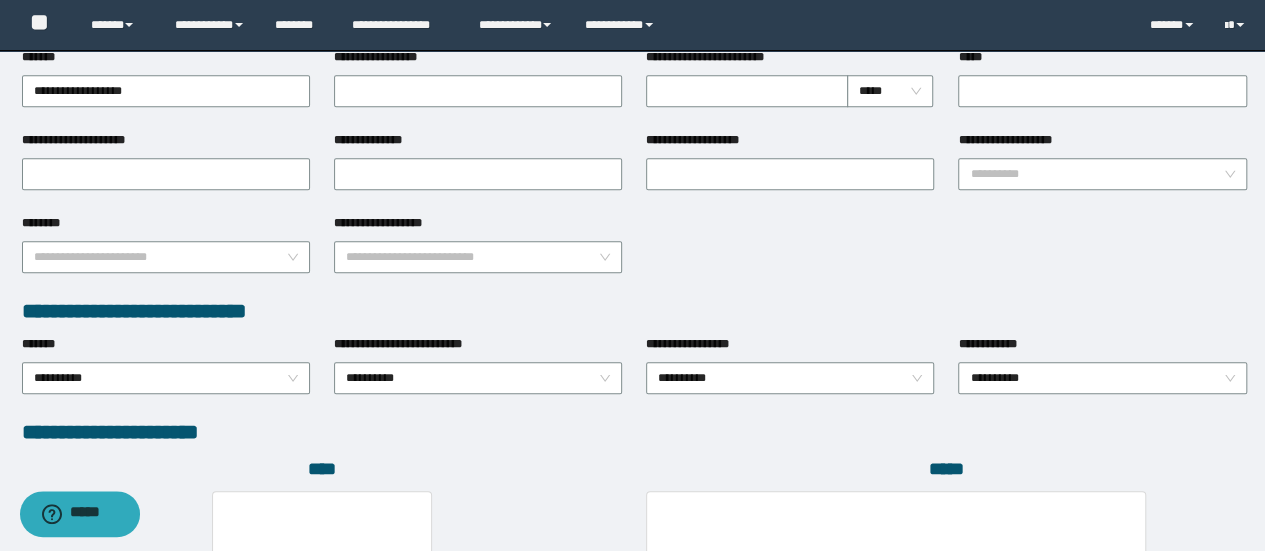 scroll, scrollTop: 855, scrollLeft: 0, axis: vertical 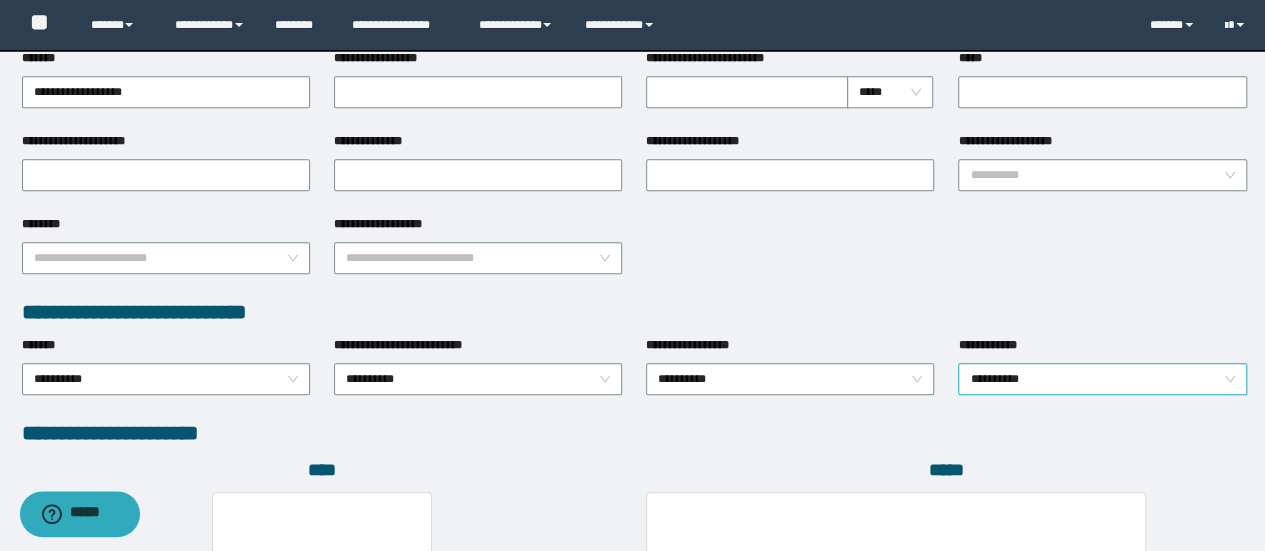 click on "**********" at bounding box center [1102, 379] 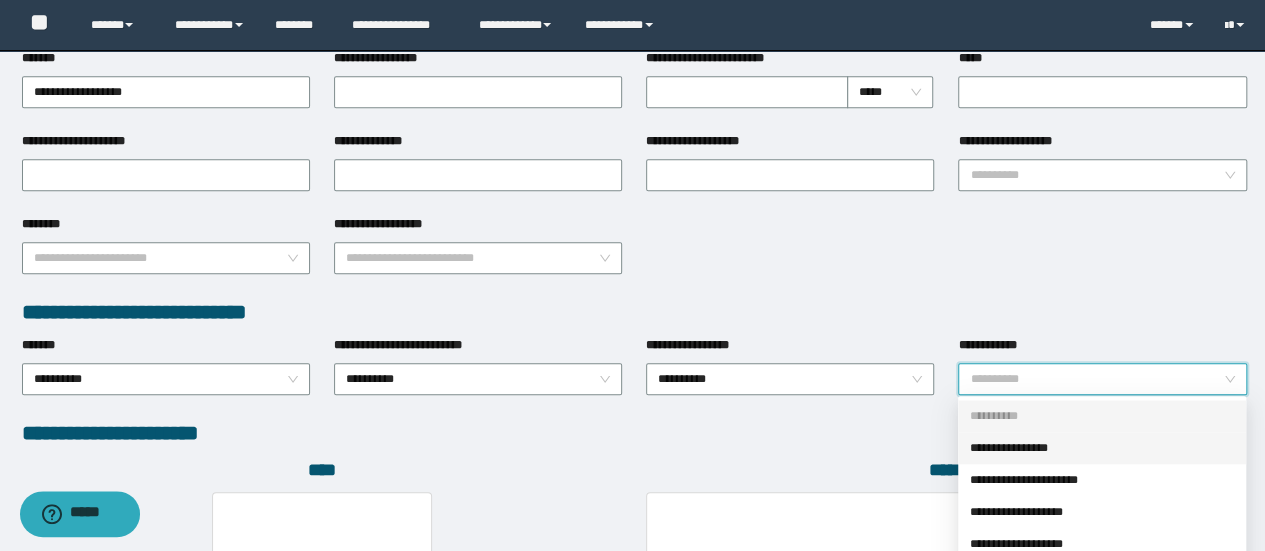click on "**********" at bounding box center (1102, 448) 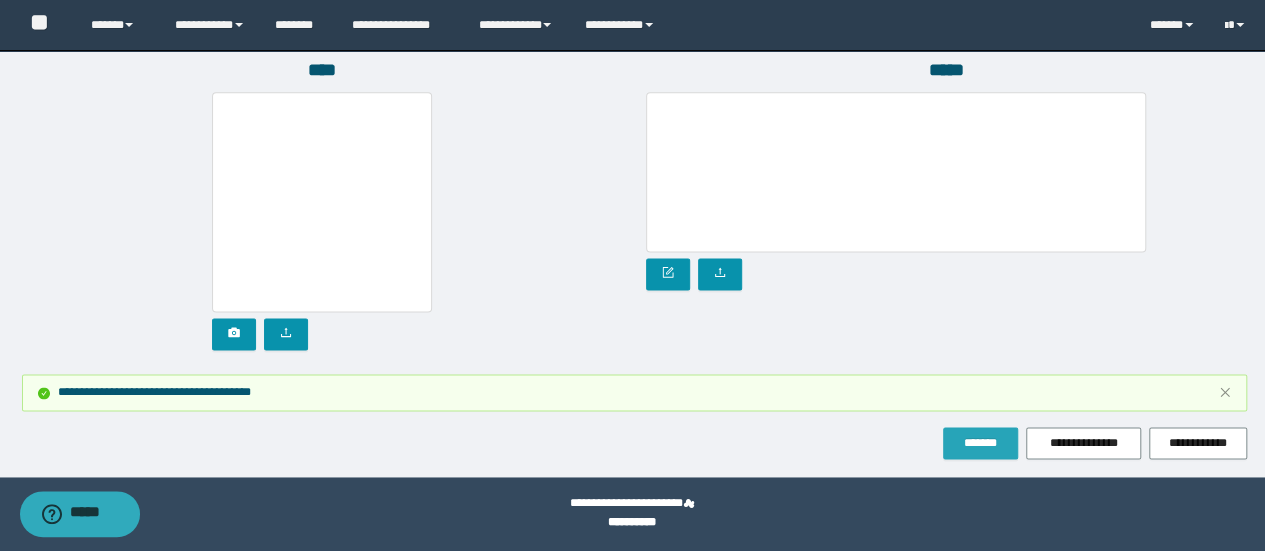 click on "*******" at bounding box center [980, 443] 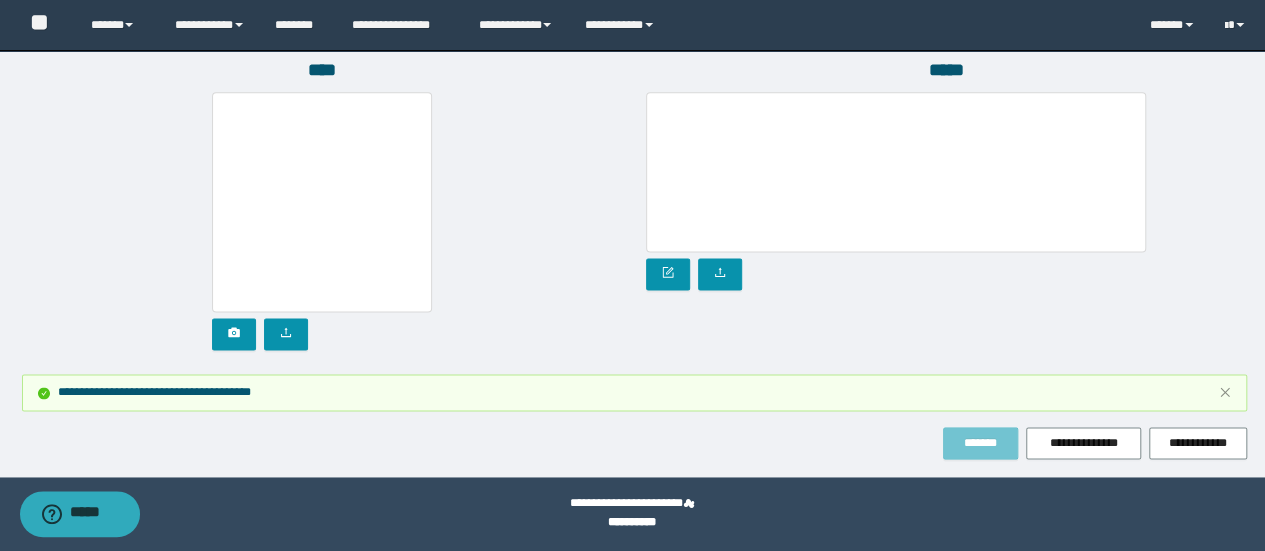 click on "*******" at bounding box center [980, 443] 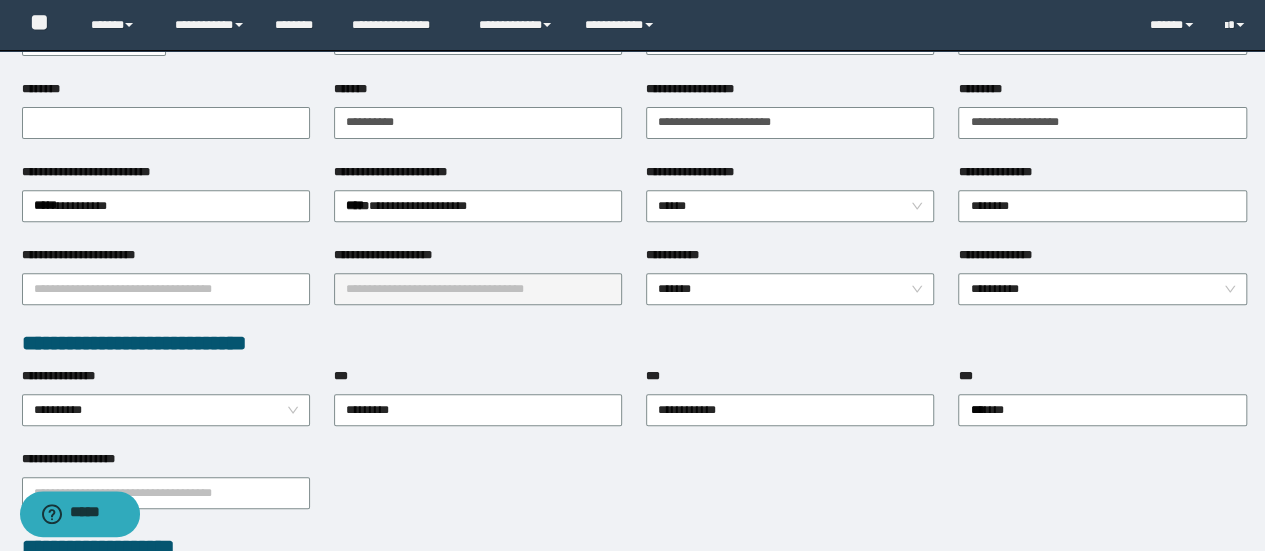 scroll, scrollTop: 0, scrollLeft: 0, axis: both 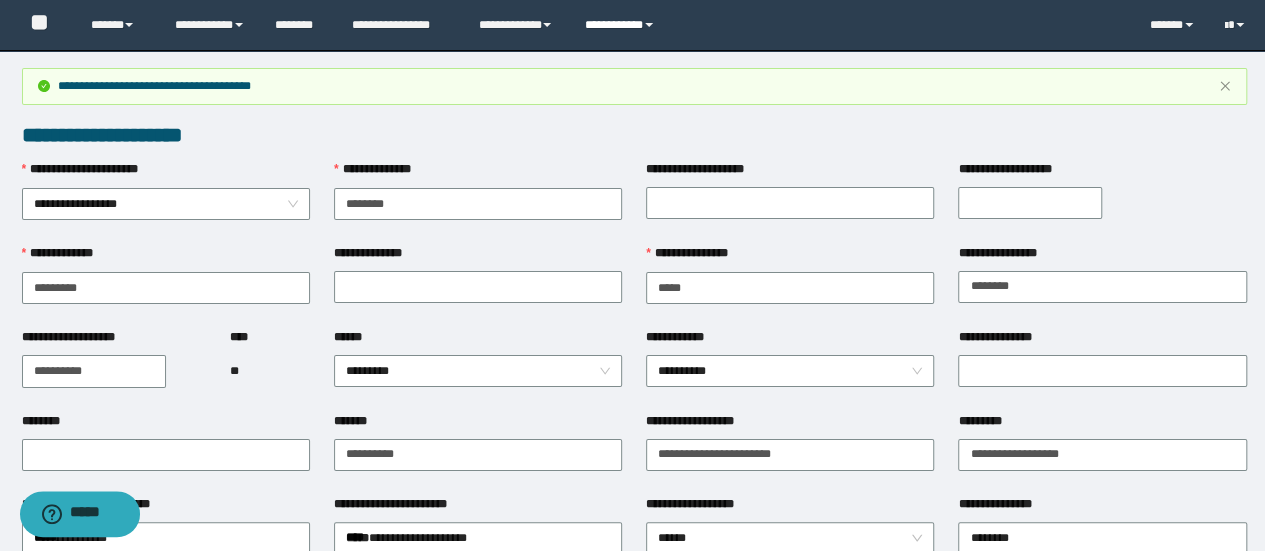 click on "**********" at bounding box center [622, 25] 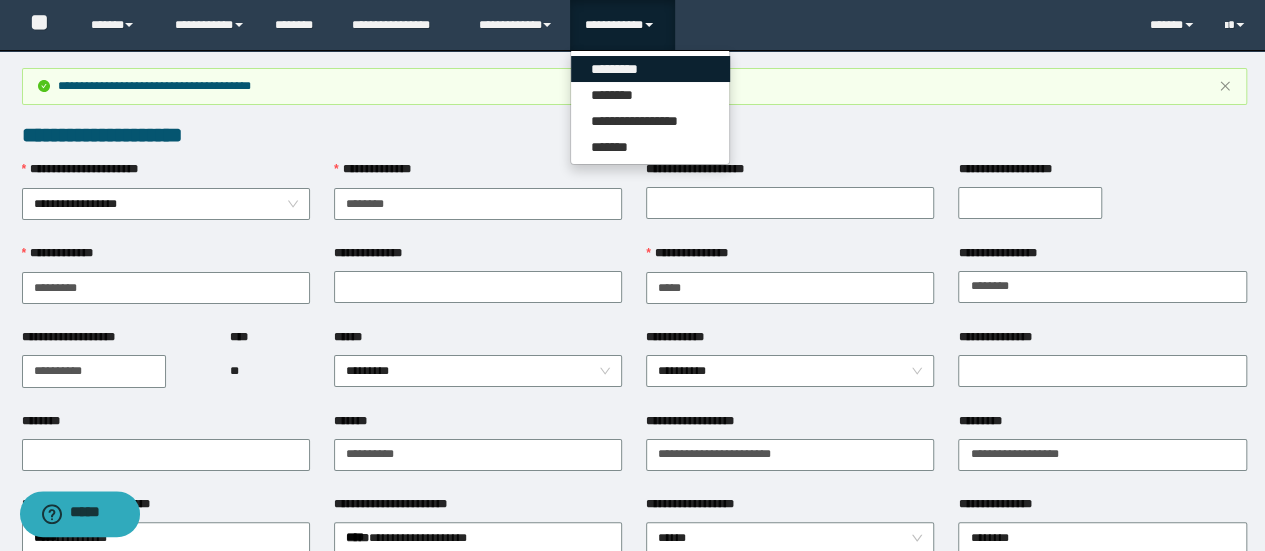 click on "*********" at bounding box center [650, 69] 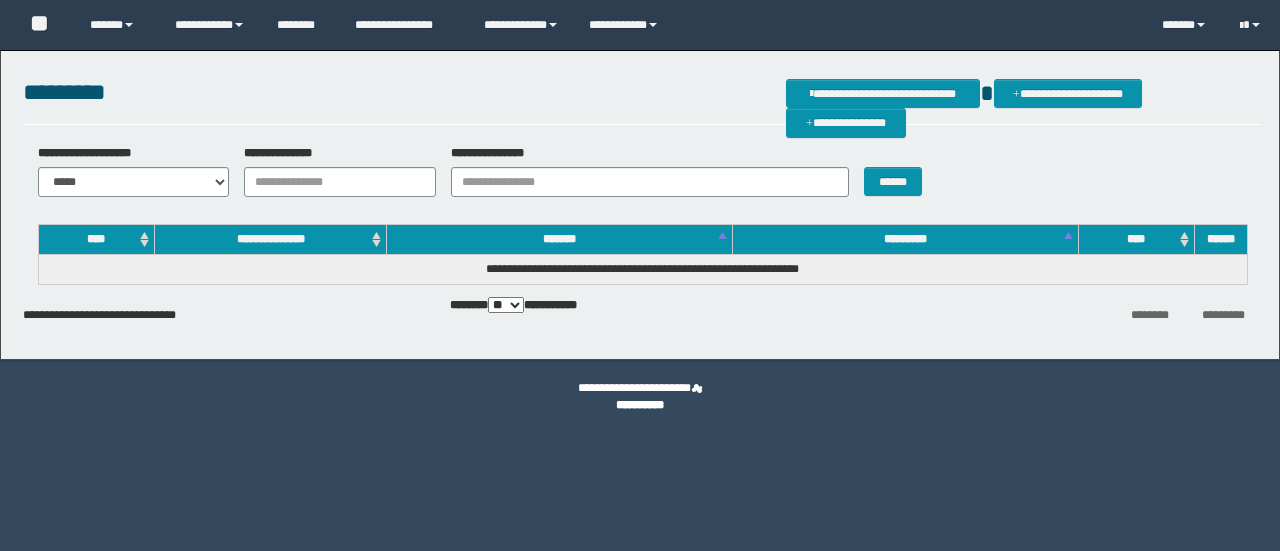 scroll, scrollTop: 0, scrollLeft: 0, axis: both 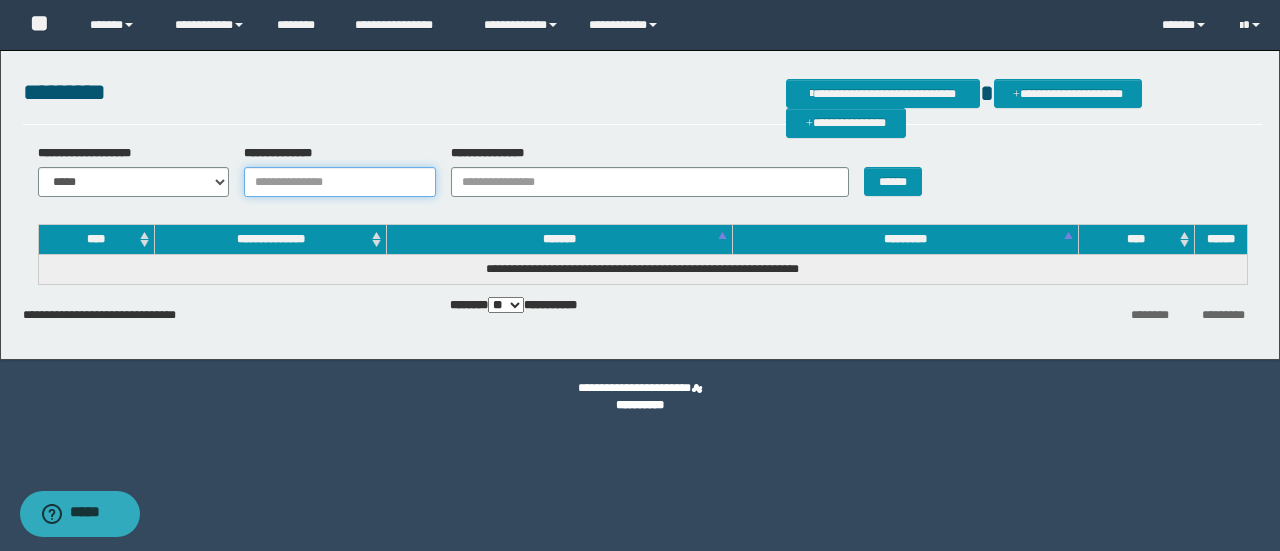 click on "**********" at bounding box center [340, 182] 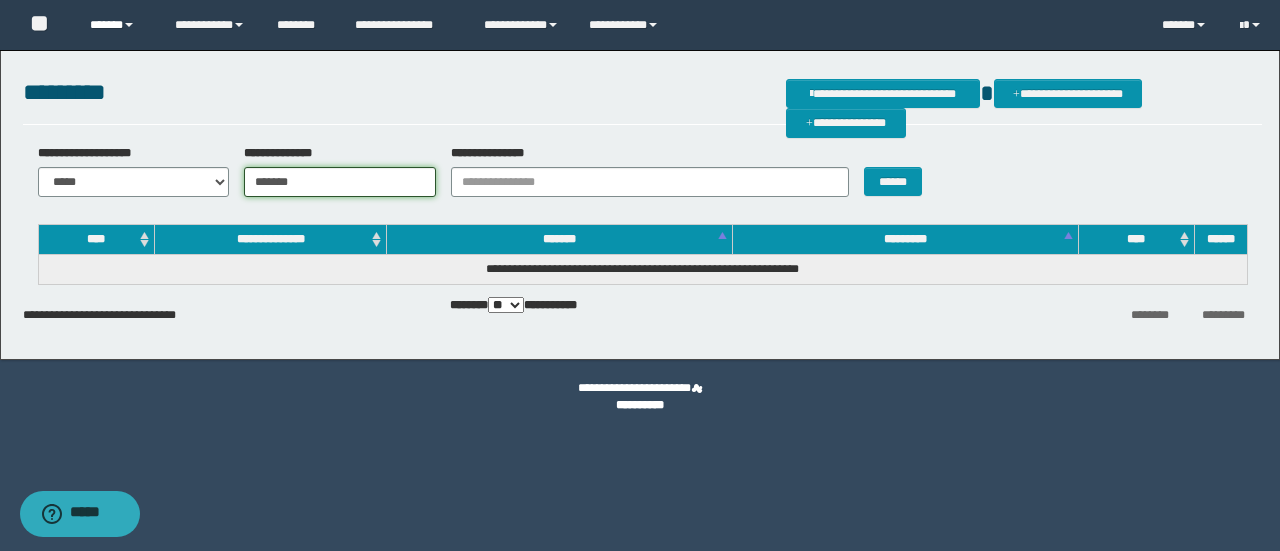 type on "*******" 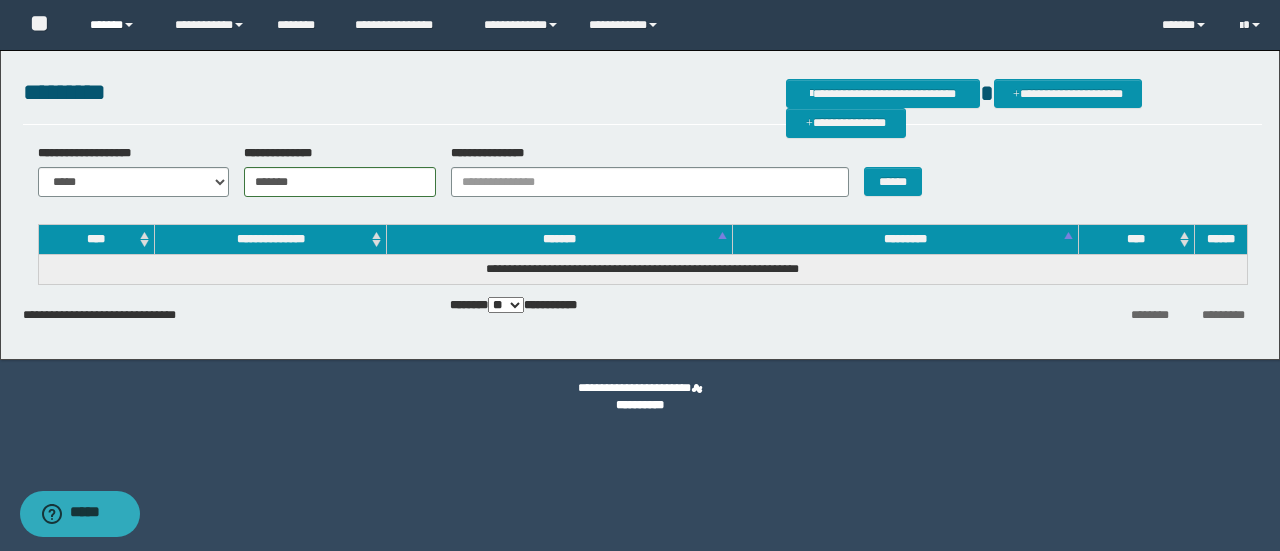 click on "******" at bounding box center [117, 25] 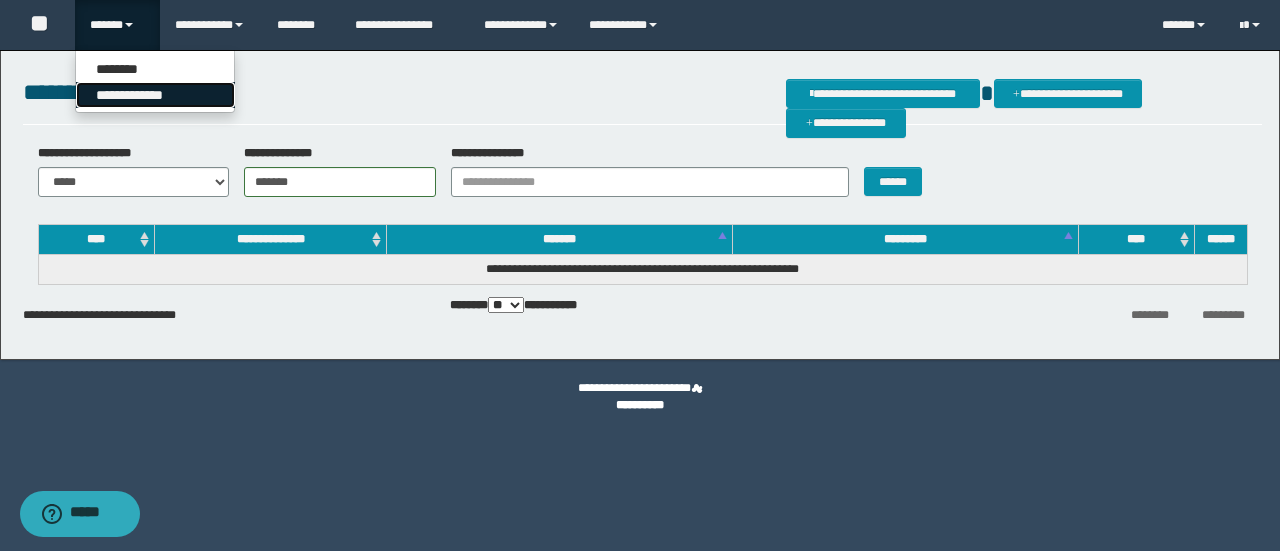 click on "**********" at bounding box center (155, 95) 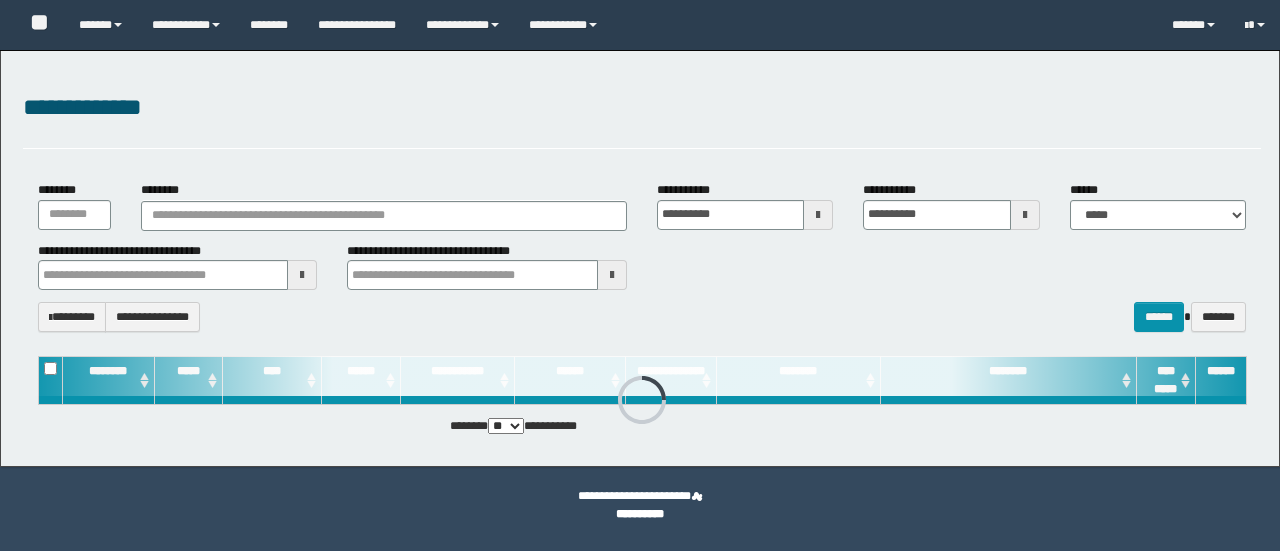 scroll, scrollTop: 0, scrollLeft: 0, axis: both 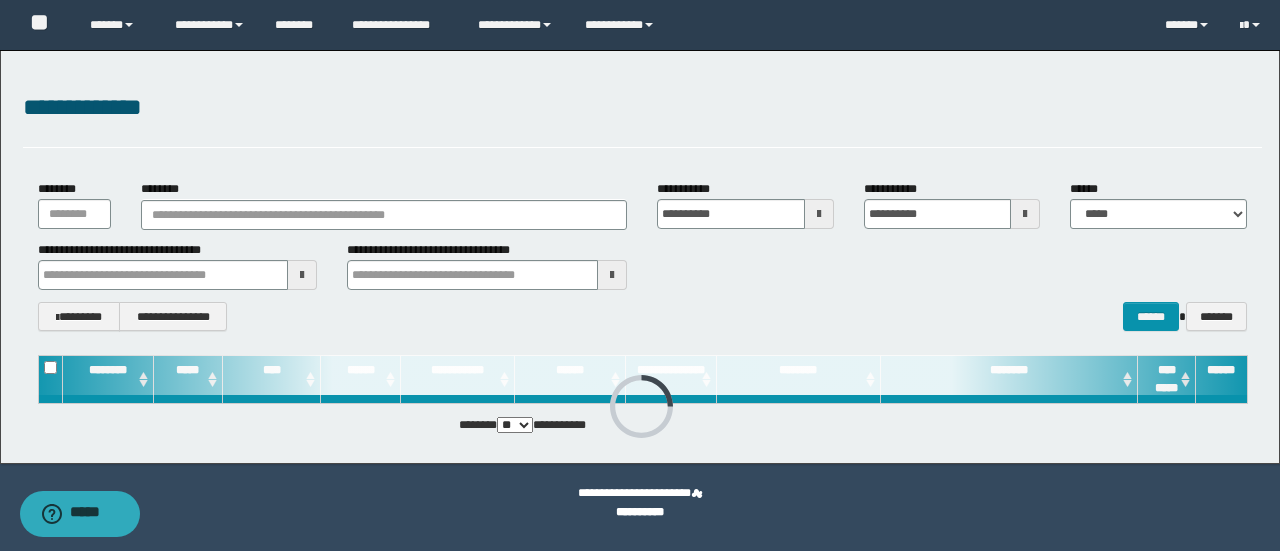 click on "**********" at bounding box center (178, 265) 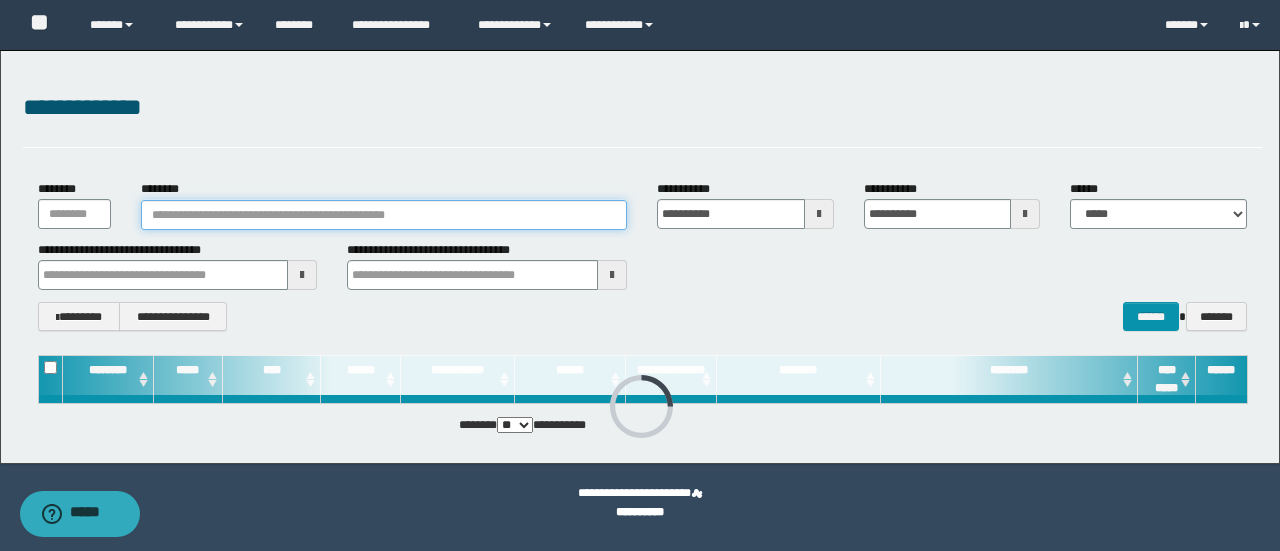 click on "********" at bounding box center [384, 215] 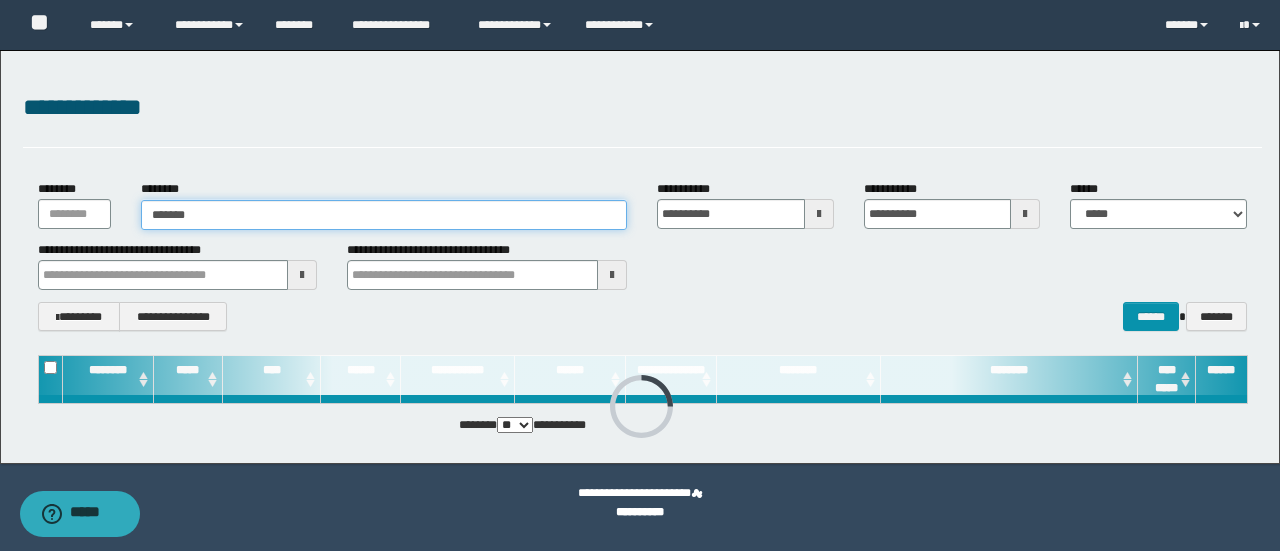 type on "*******" 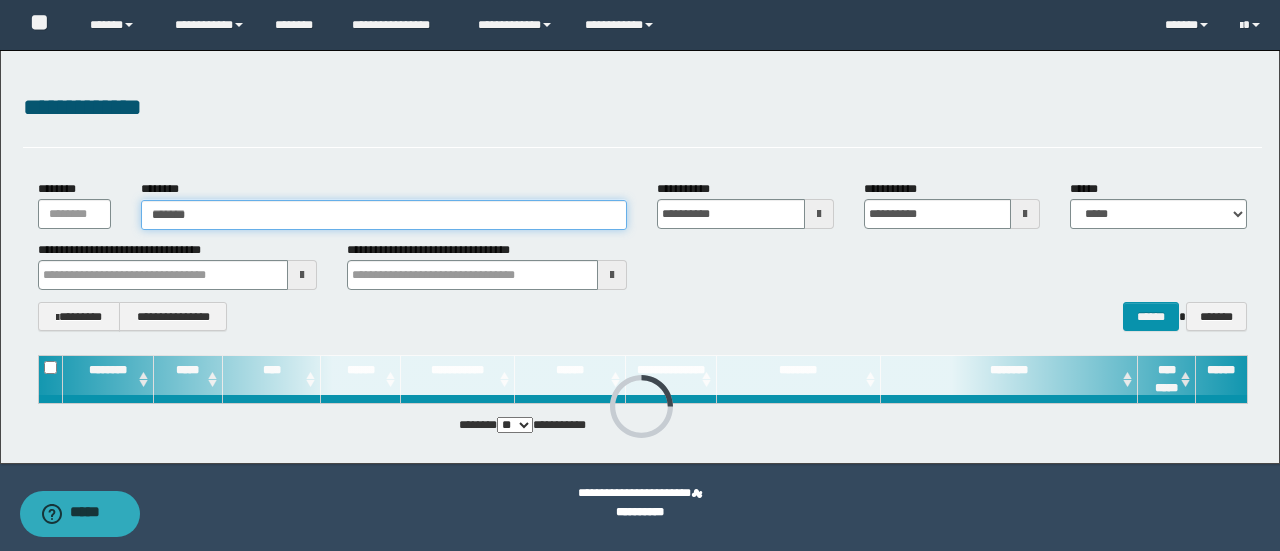 type on "*******" 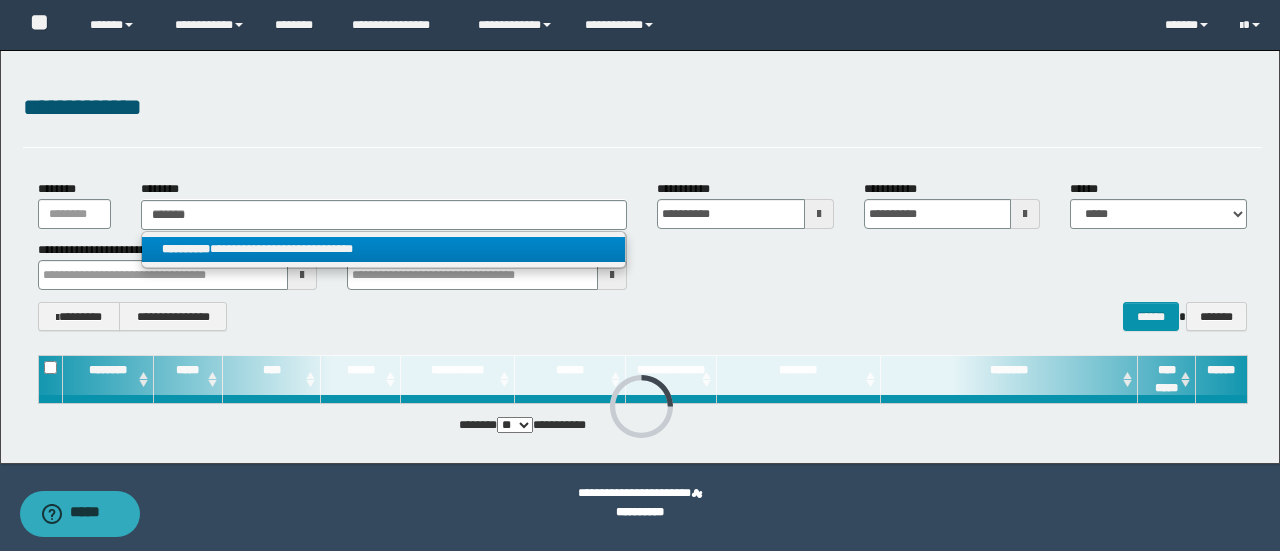 click on "**********" at bounding box center (384, 249) 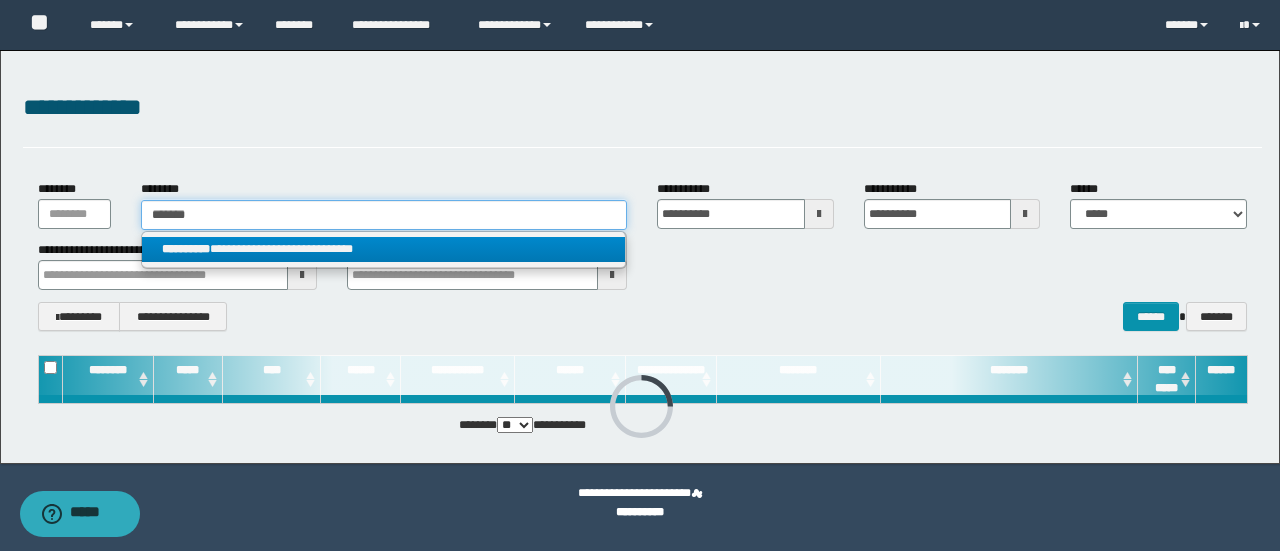type 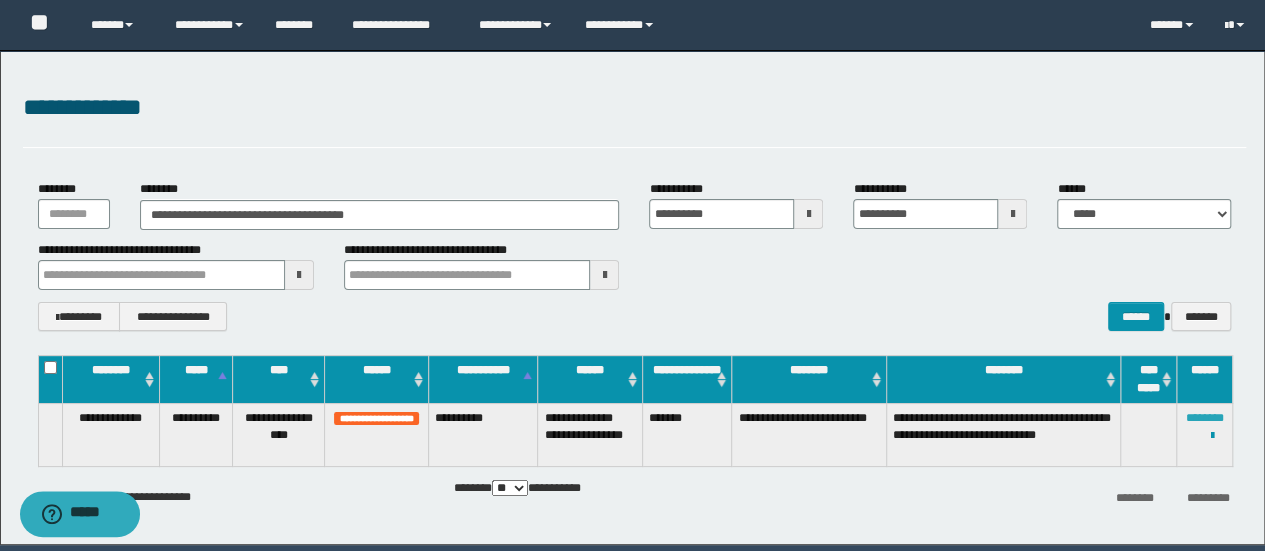 click on "********" at bounding box center [1205, 418] 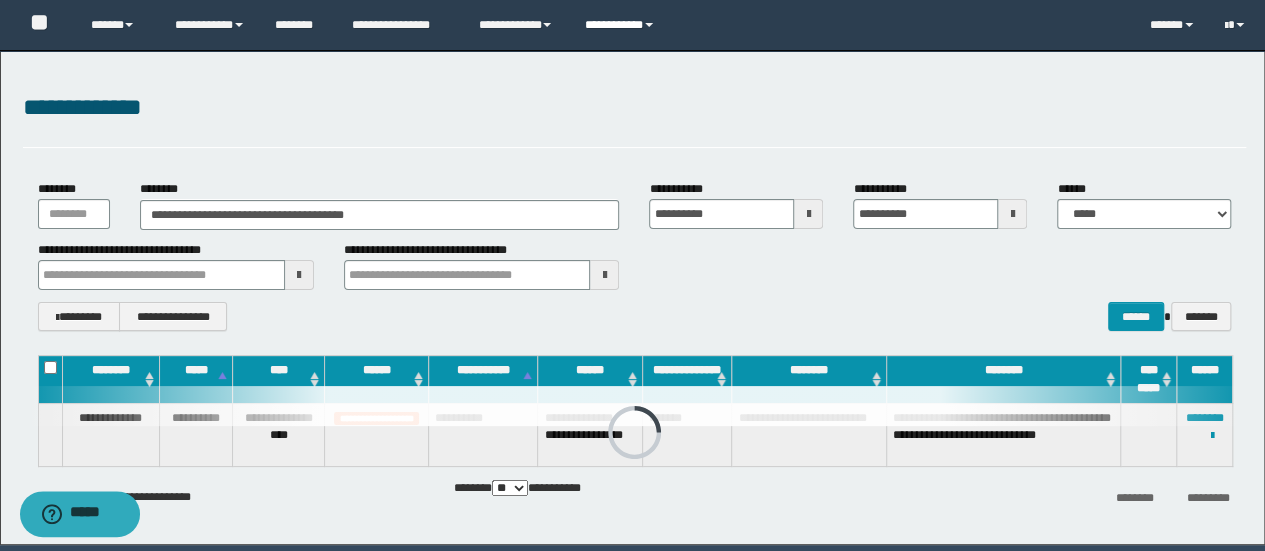 click on "**********" at bounding box center [622, 25] 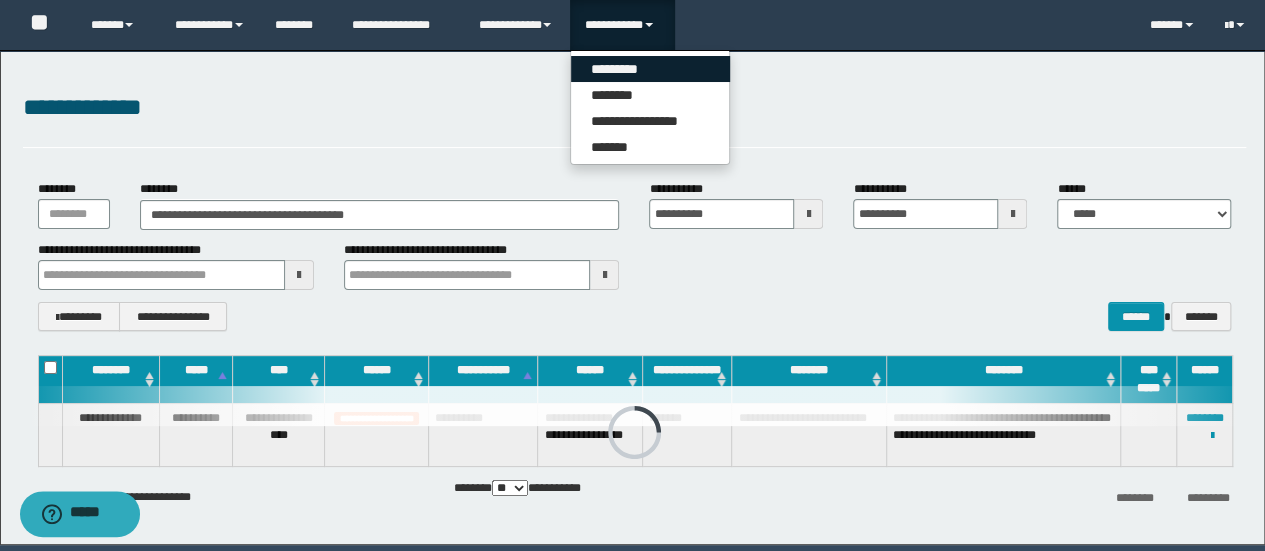 click on "*********" at bounding box center (650, 69) 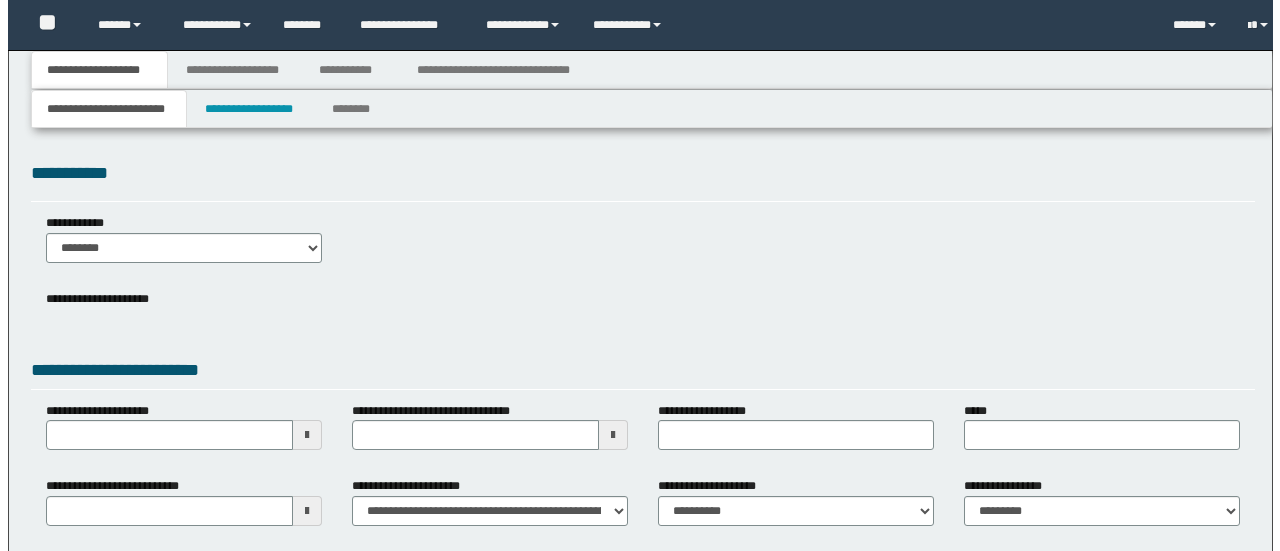scroll, scrollTop: 0, scrollLeft: 0, axis: both 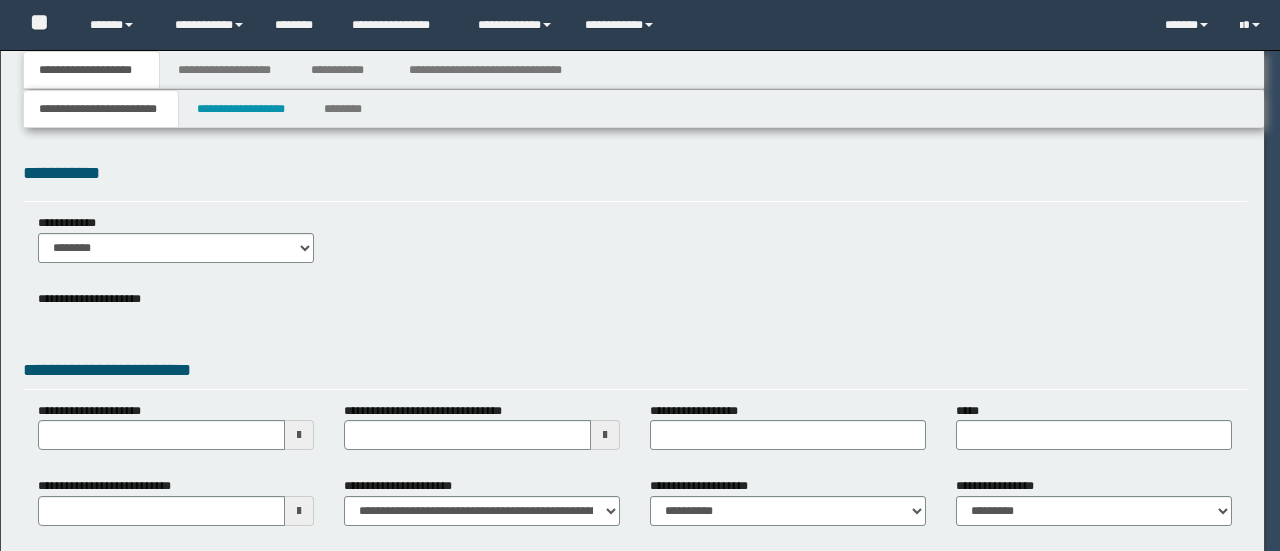 select on "**" 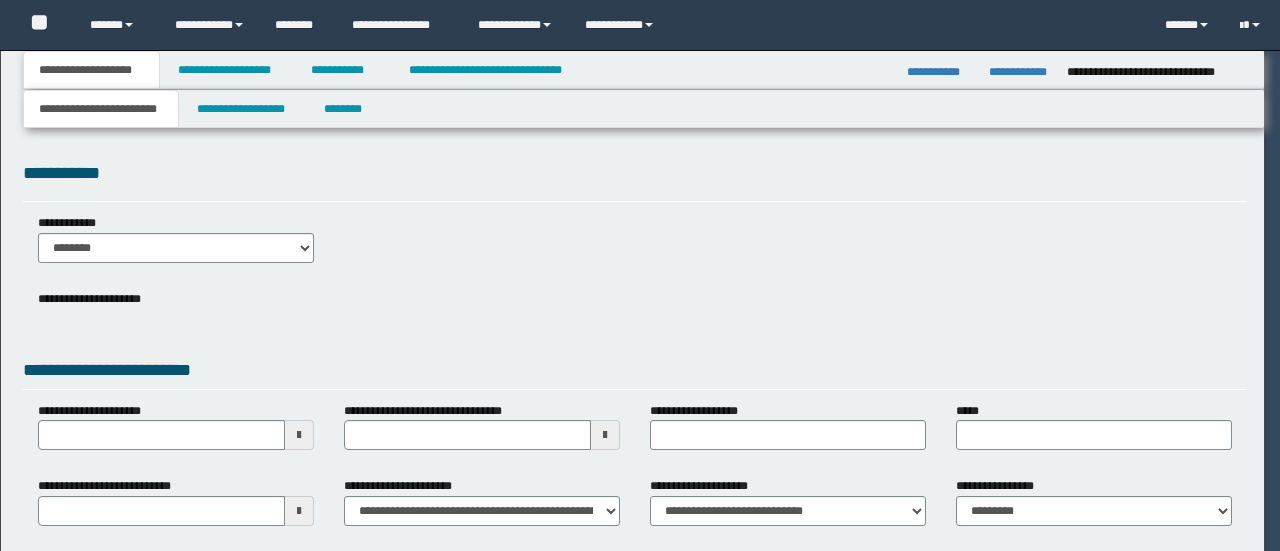 click at bounding box center [640, 275] 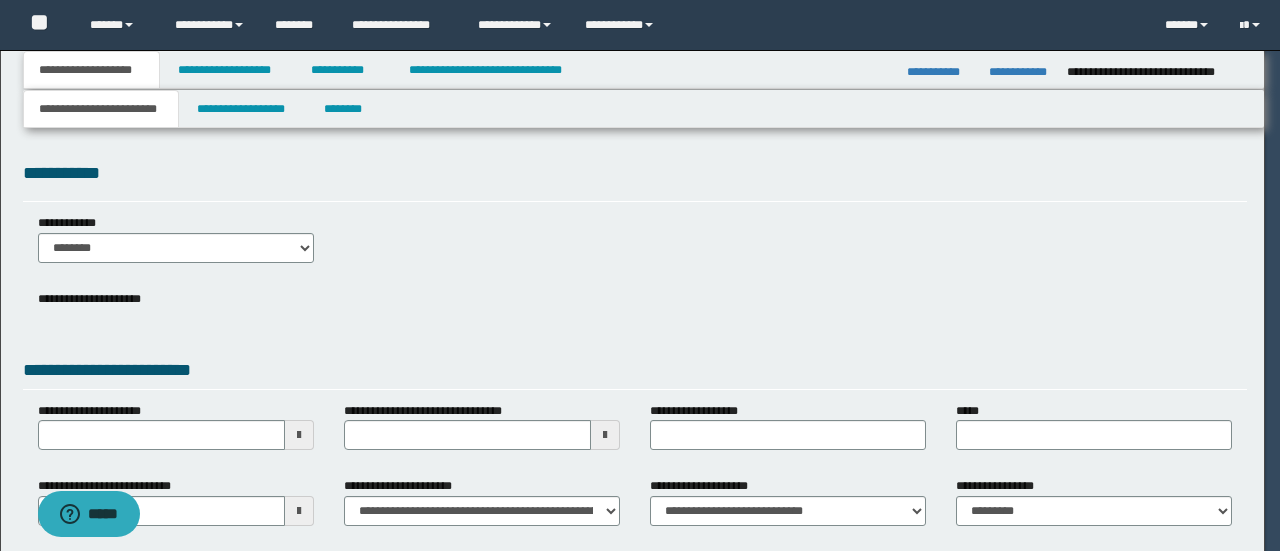 scroll, scrollTop: 0, scrollLeft: 0, axis: both 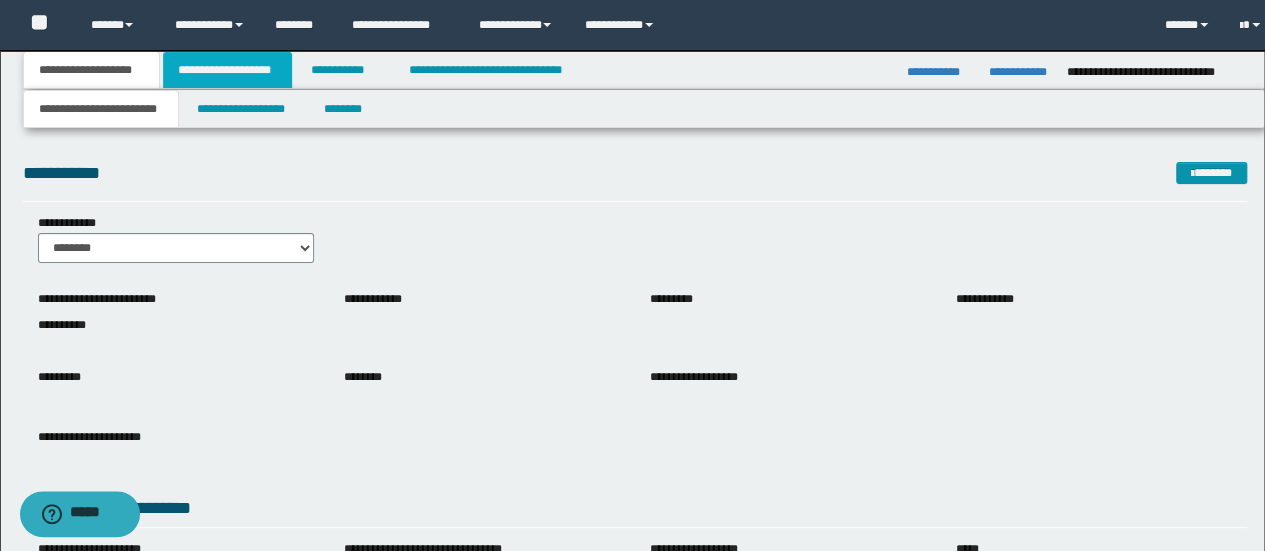 click on "**********" at bounding box center (227, 70) 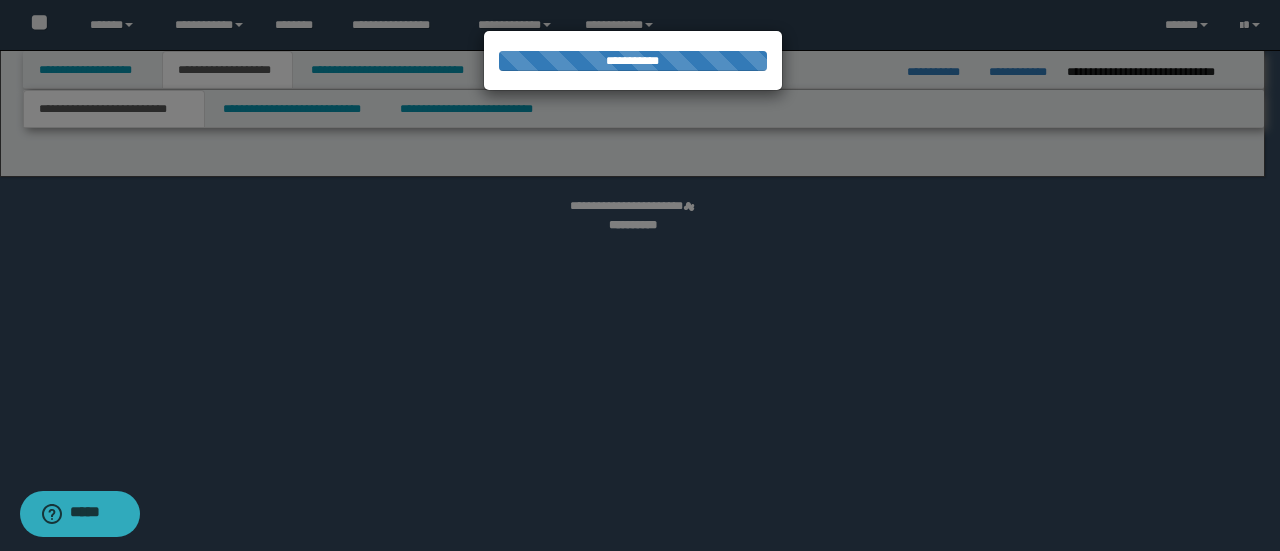 click at bounding box center (640, 275) 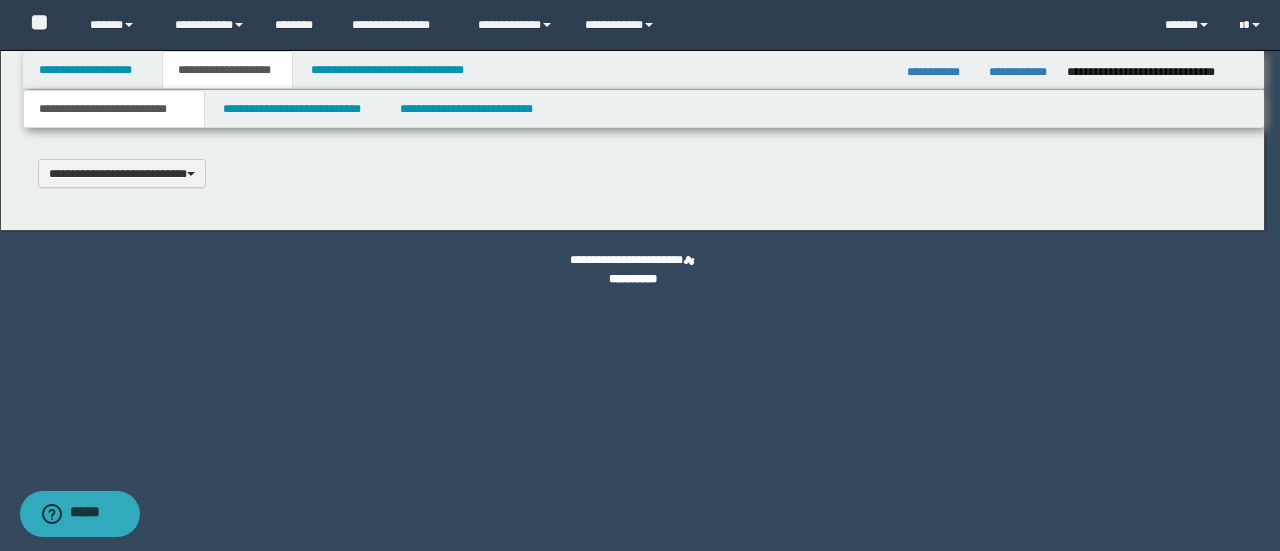 click on "**********" at bounding box center [640, 275] 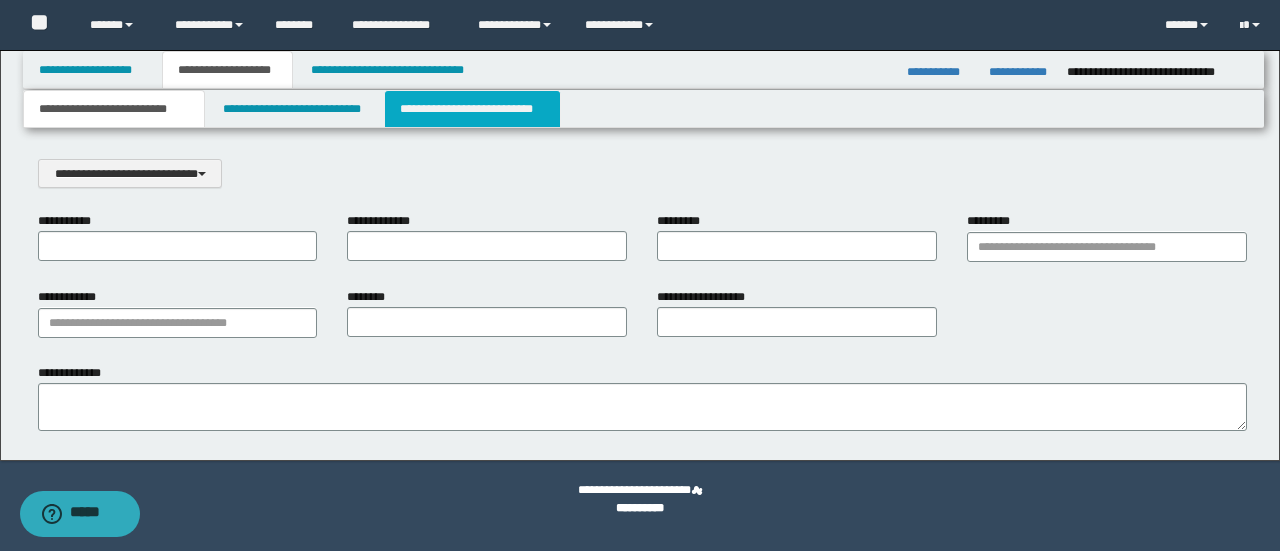 click on "**********" at bounding box center (472, 109) 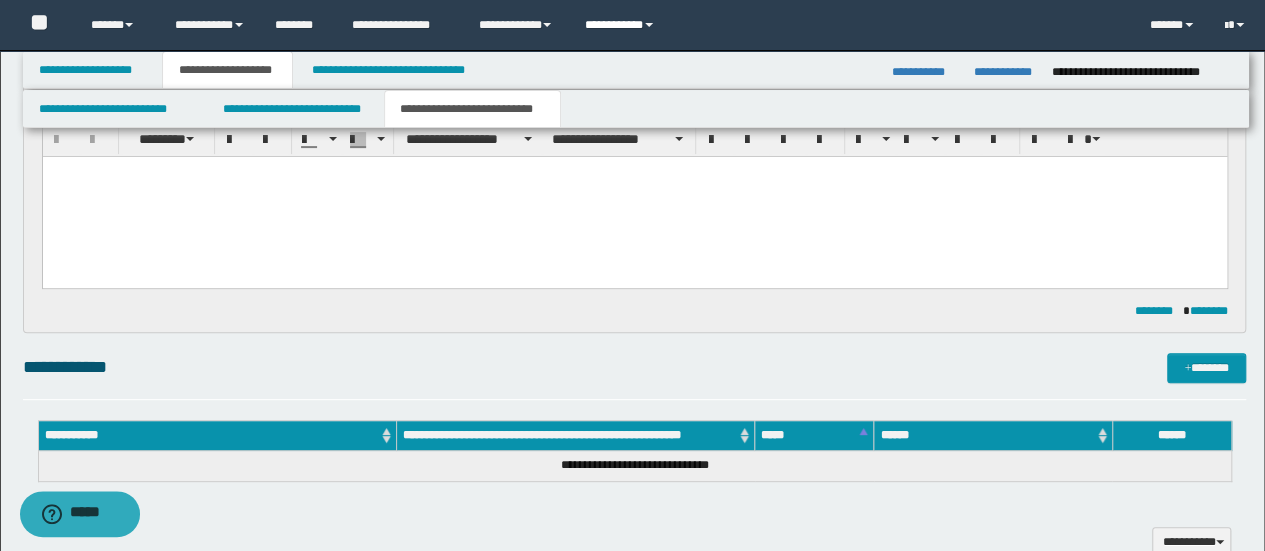 scroll, scrollTop: 100, scrollLeft: 0, axis: vertical 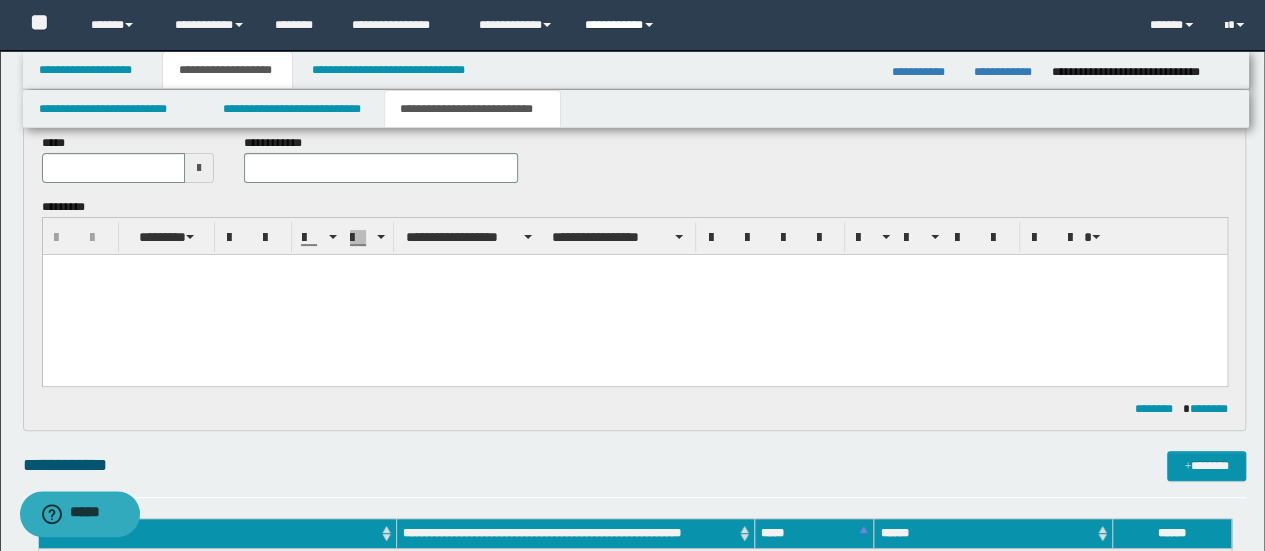 click on "**********" at bounding box center [622, 25] 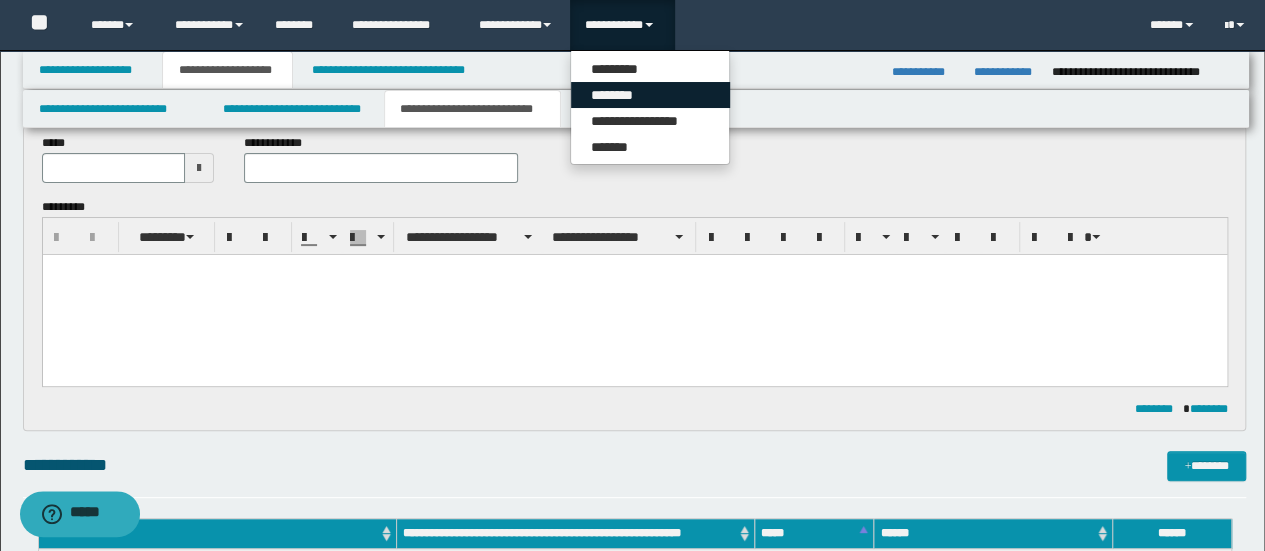 click on "********" at bounding box center [650, 95] 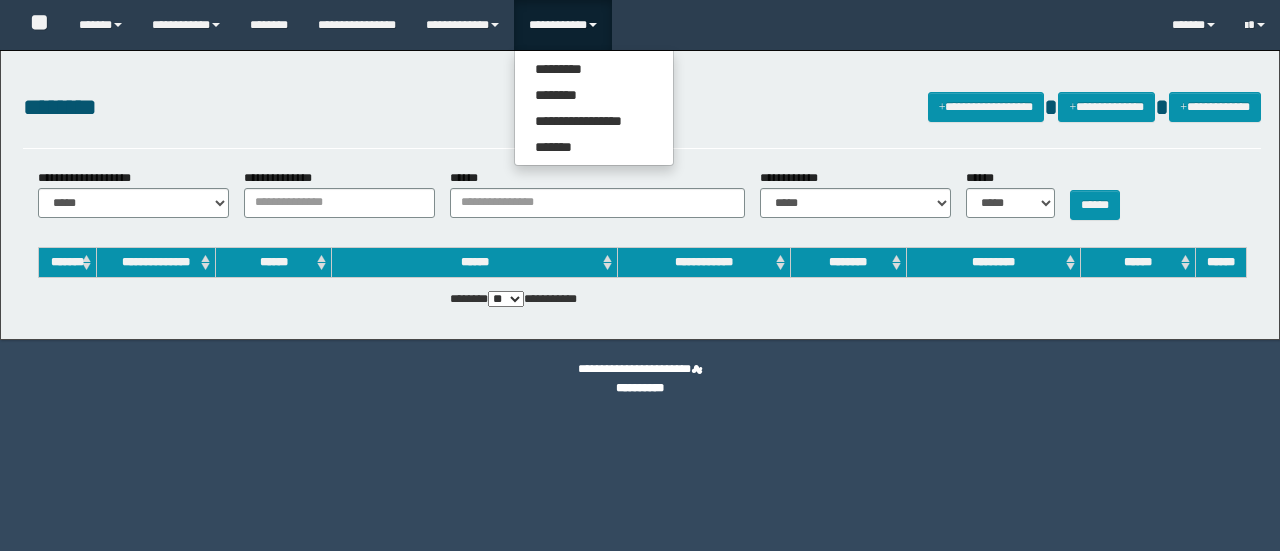 scroll, scrollTop: 0, scrollLeft: 0, axis: both 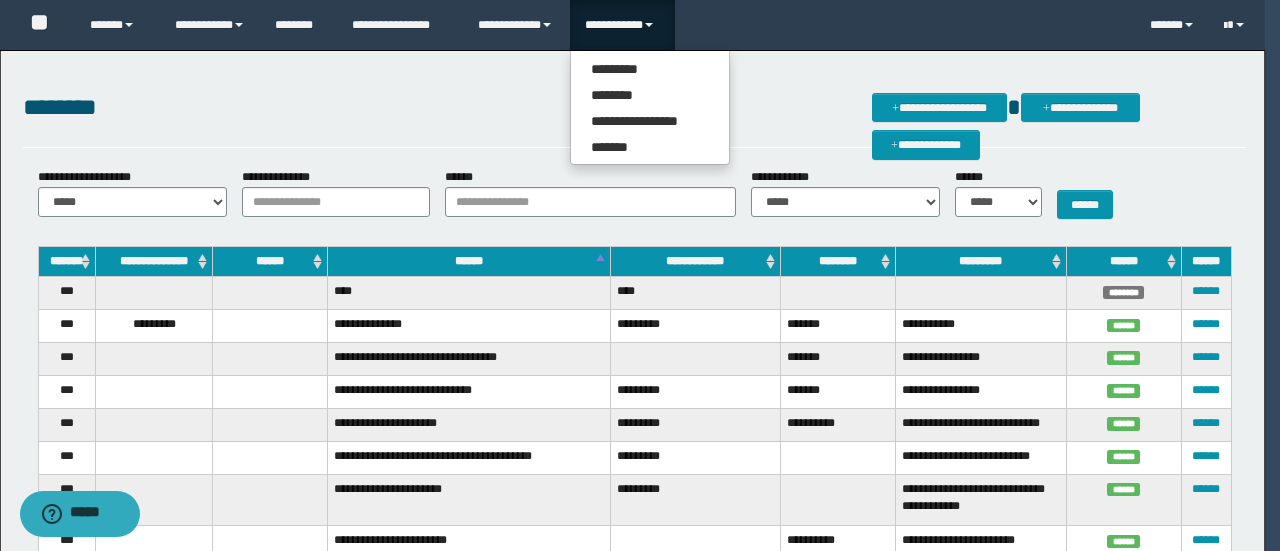 click on "**********" at bounding box center [622, 25] 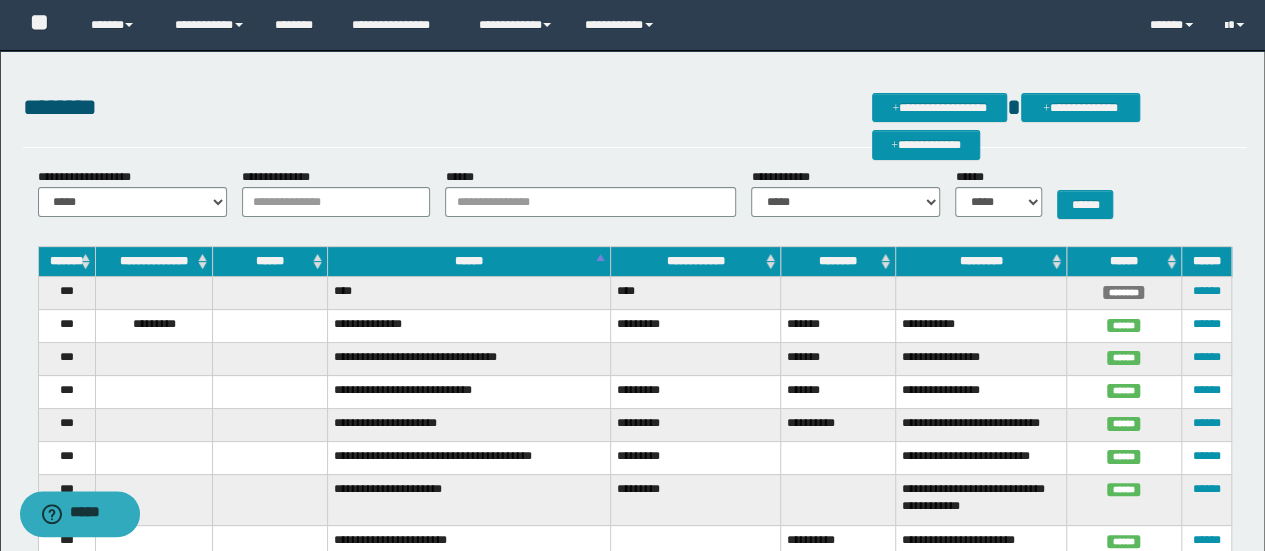 click on "**********" at bounding box center (632, 1118) 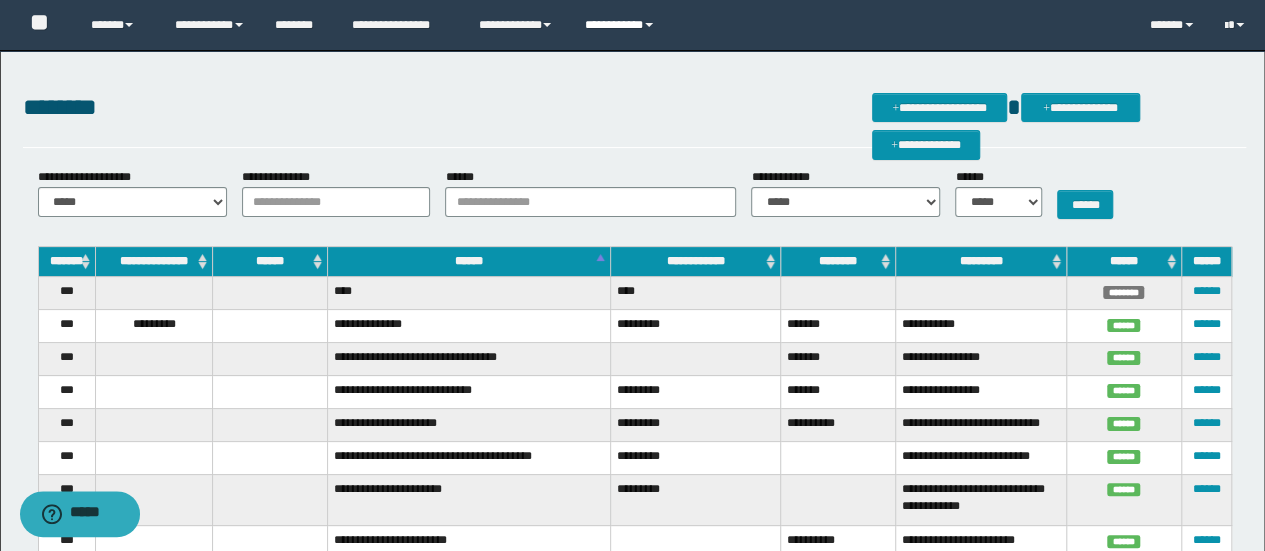 click on "**********" at bounding box center (622, 25) 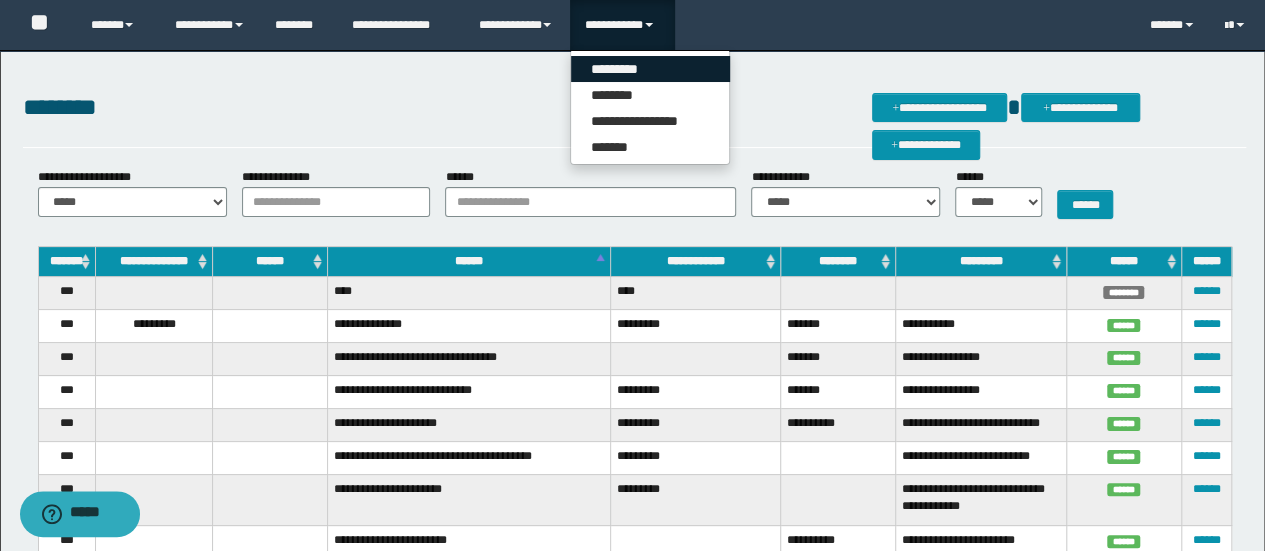 click on "*********" at bounding box center [650, 69] 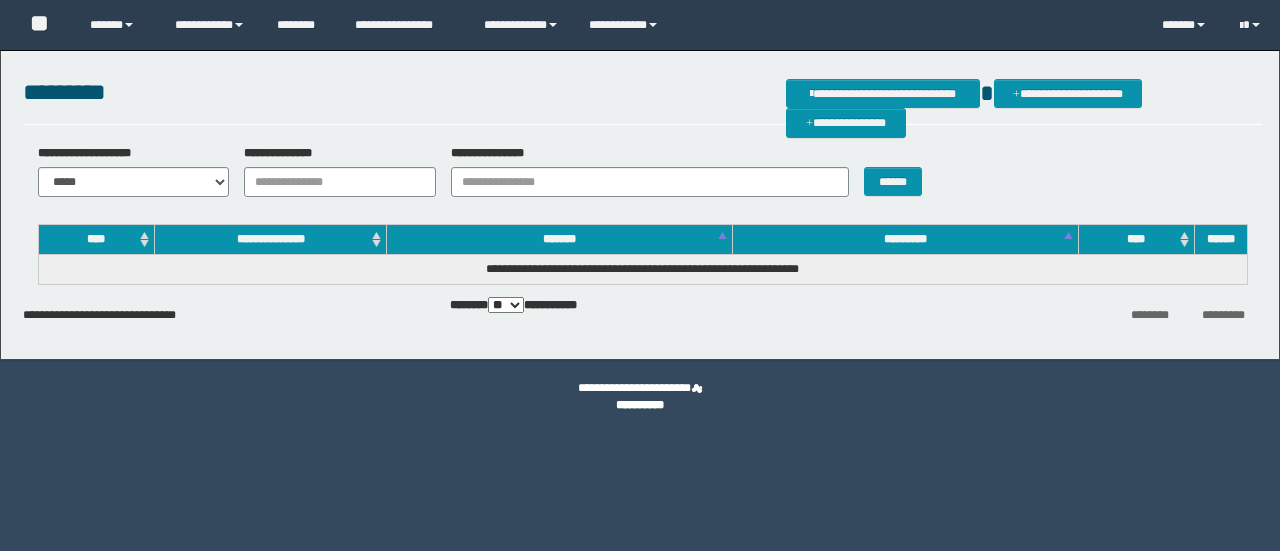 scroll, scrollTop: 0, scrollLeft: 0, axis: both 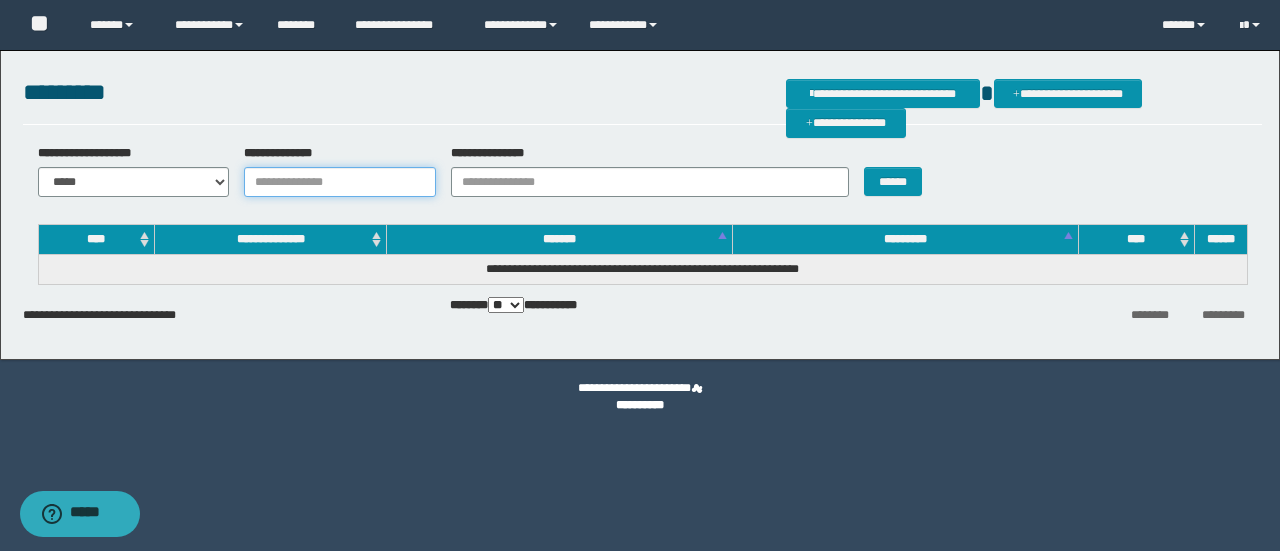 click on "**********" at bounding box center (340, 182) 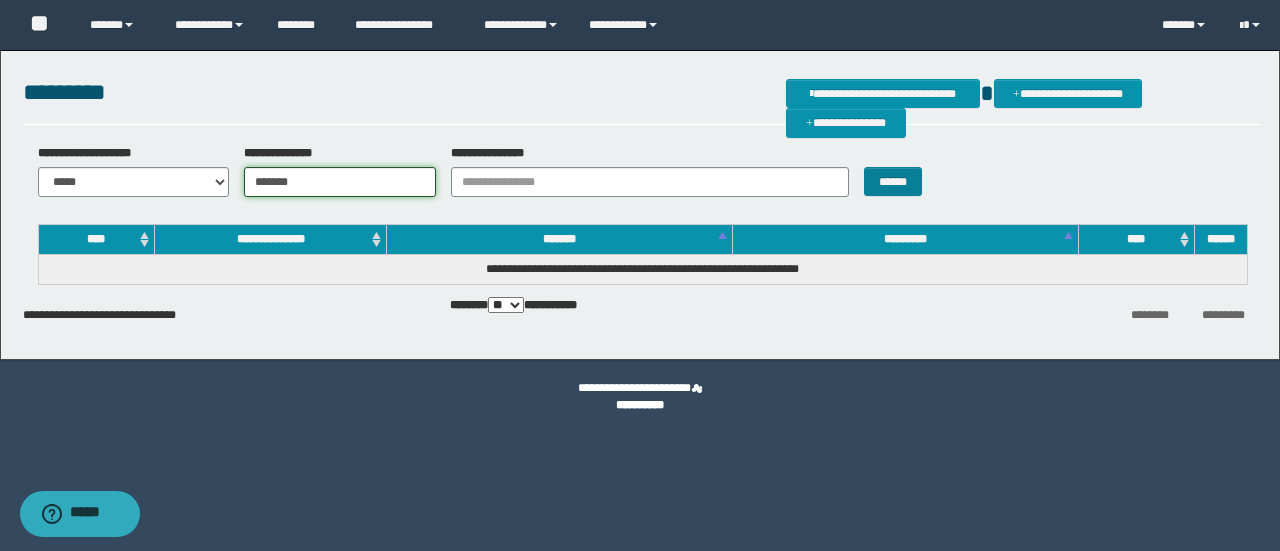 type on "*******" 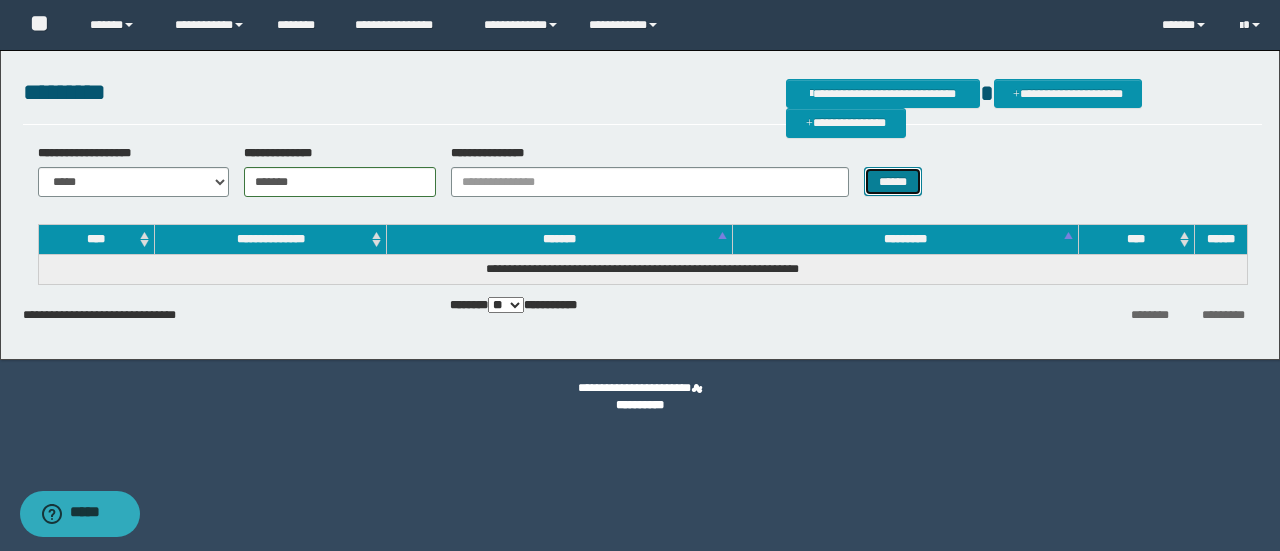 click on "******" at bounding box center (893, 181) 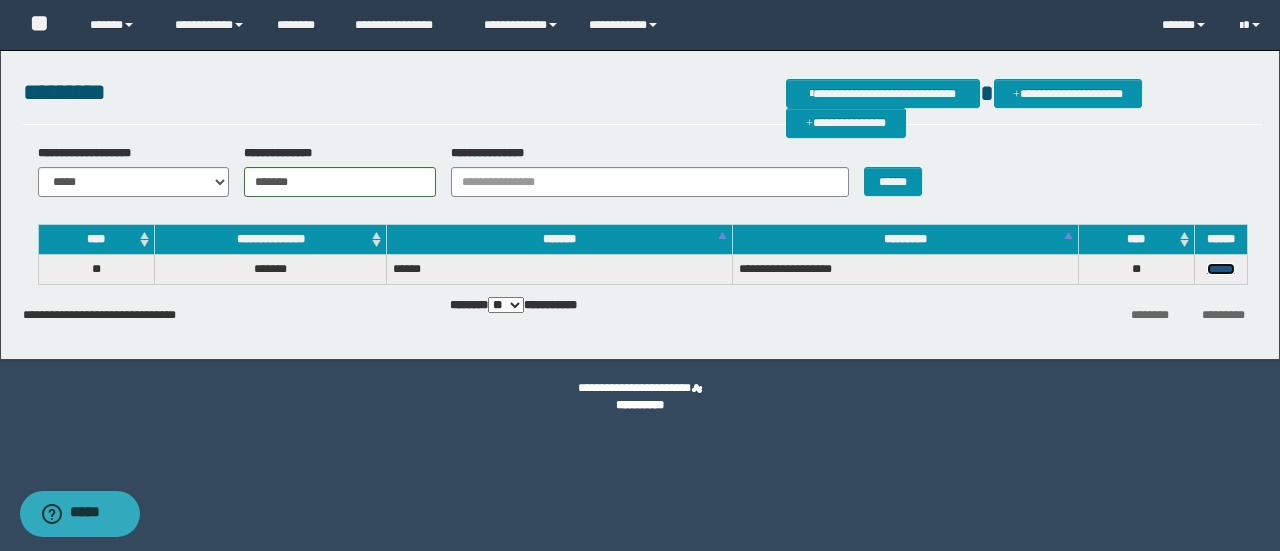 click on "******" at bounding box center (1221, 269) 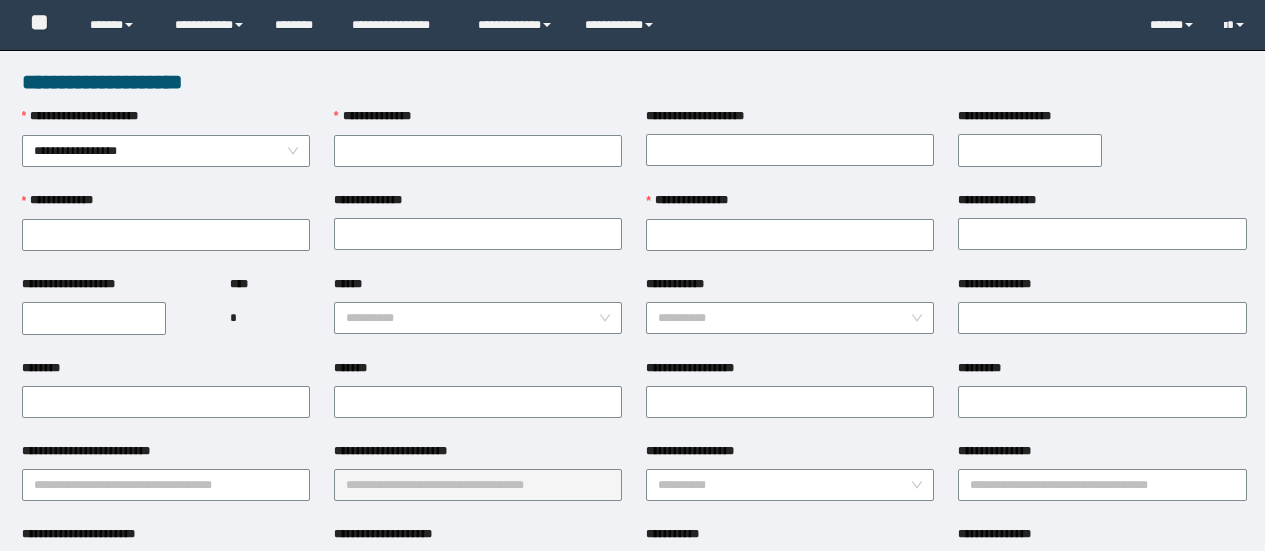 scroll, scrollTop: 0, scrollLeft: 0, axis: both 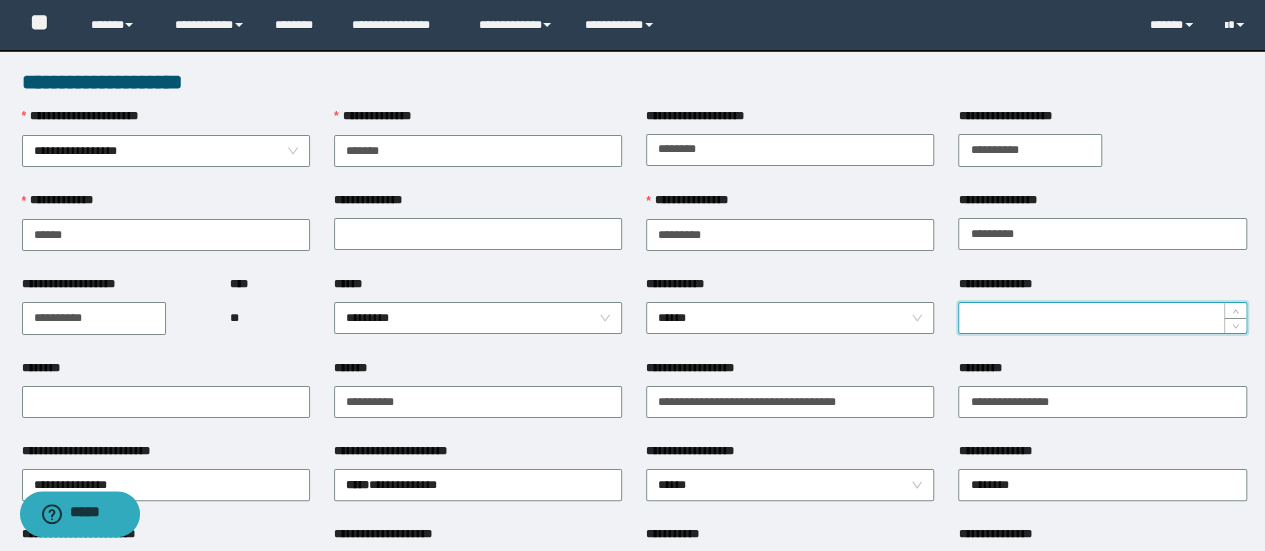 click on "**********" at bounding box center [1102, 318] 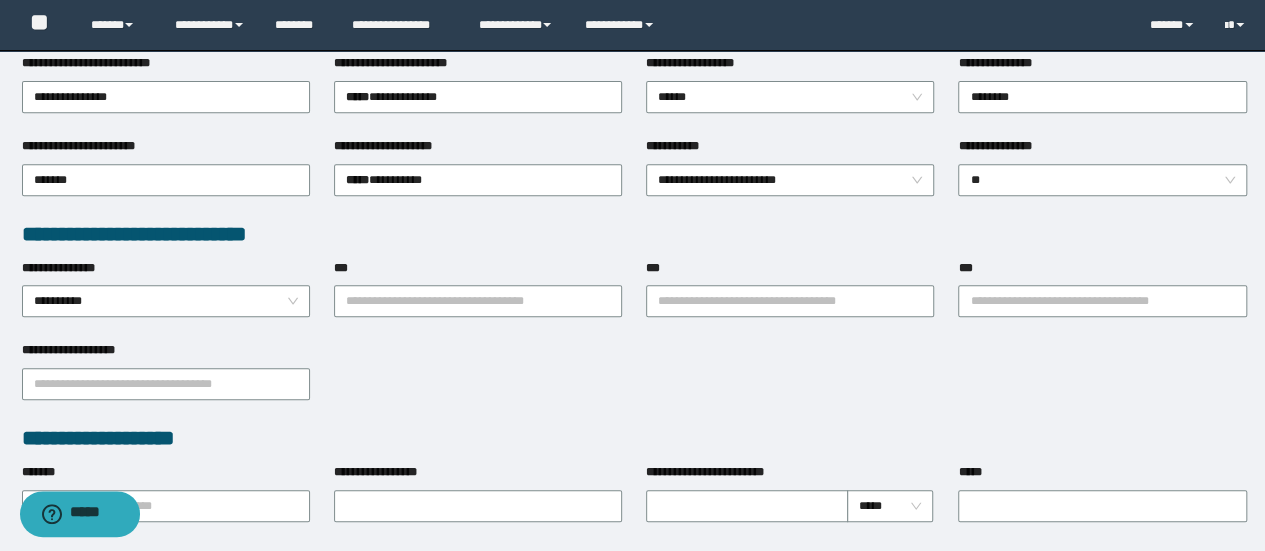 scroll, scrollTop: 500, scrollLeft: 0, axis: vertical 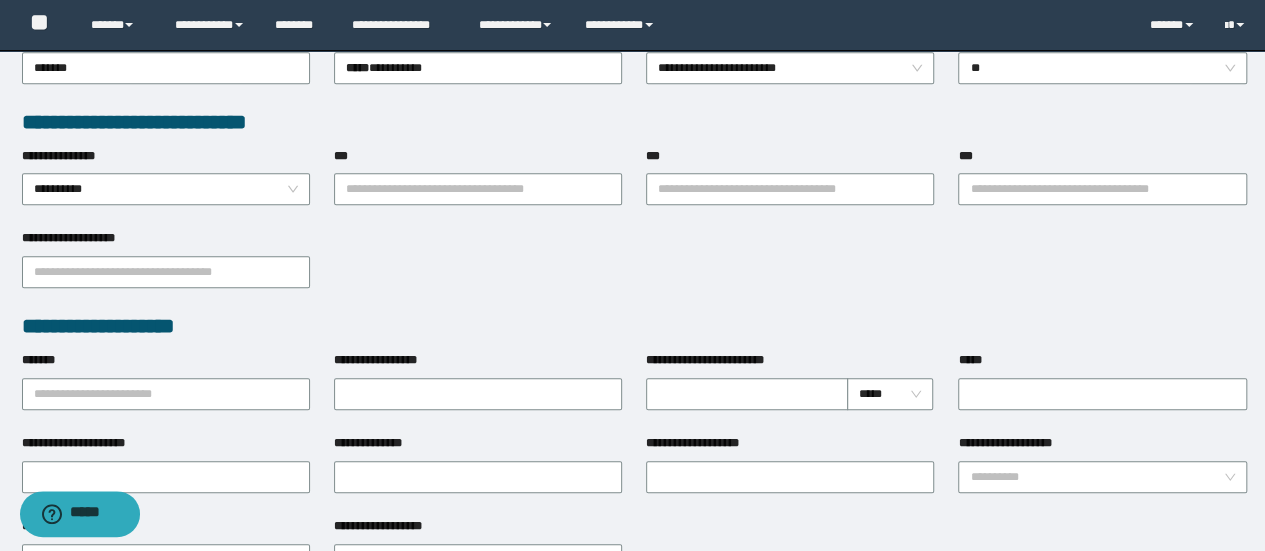 type on "*" 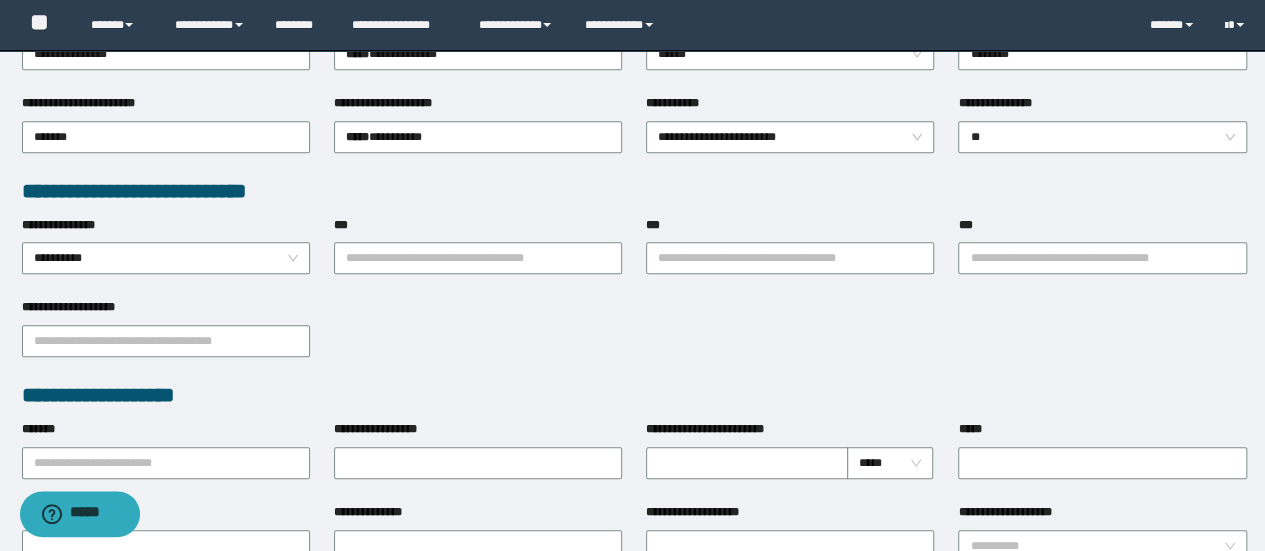 scroll, scrollTop: 400, scrollLeft: 0, axis: vertical 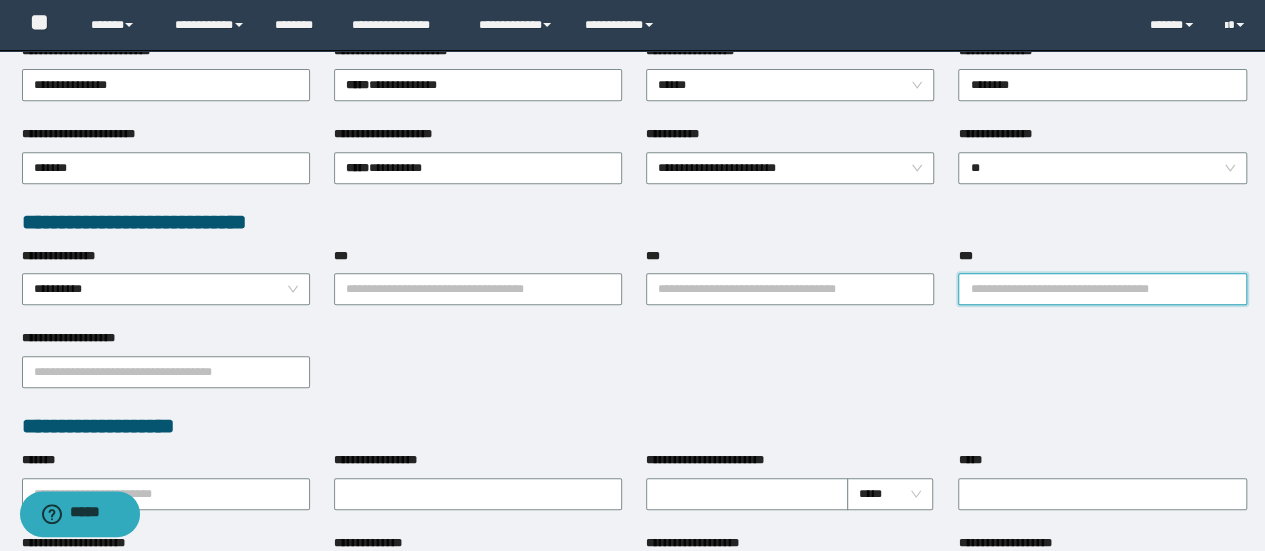 click on "***" at bounding box center [1102, 289] 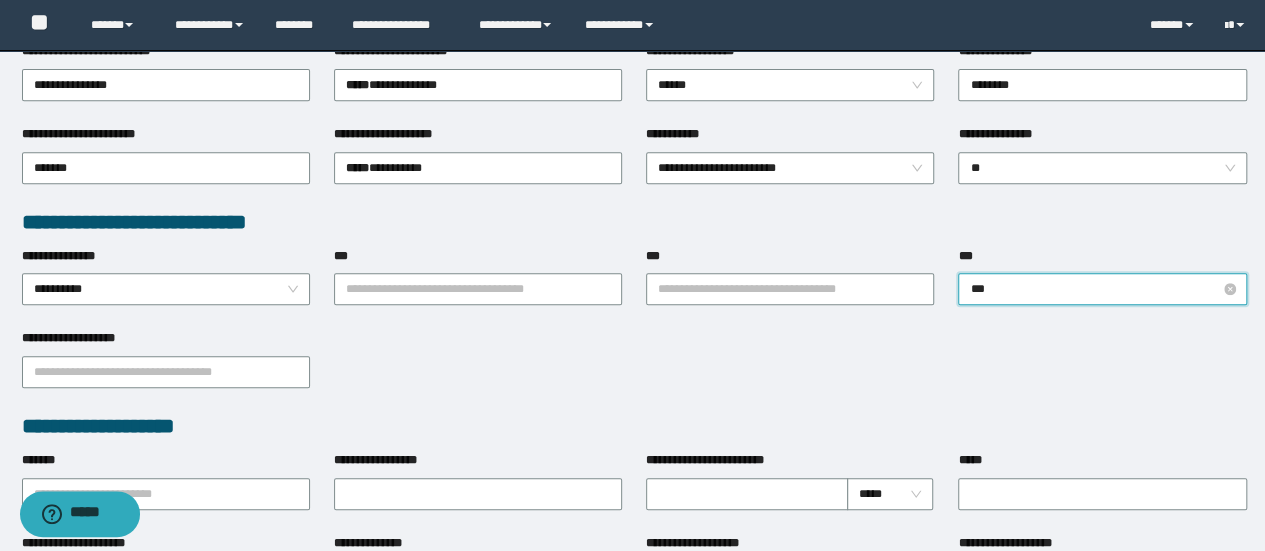 type on "**" 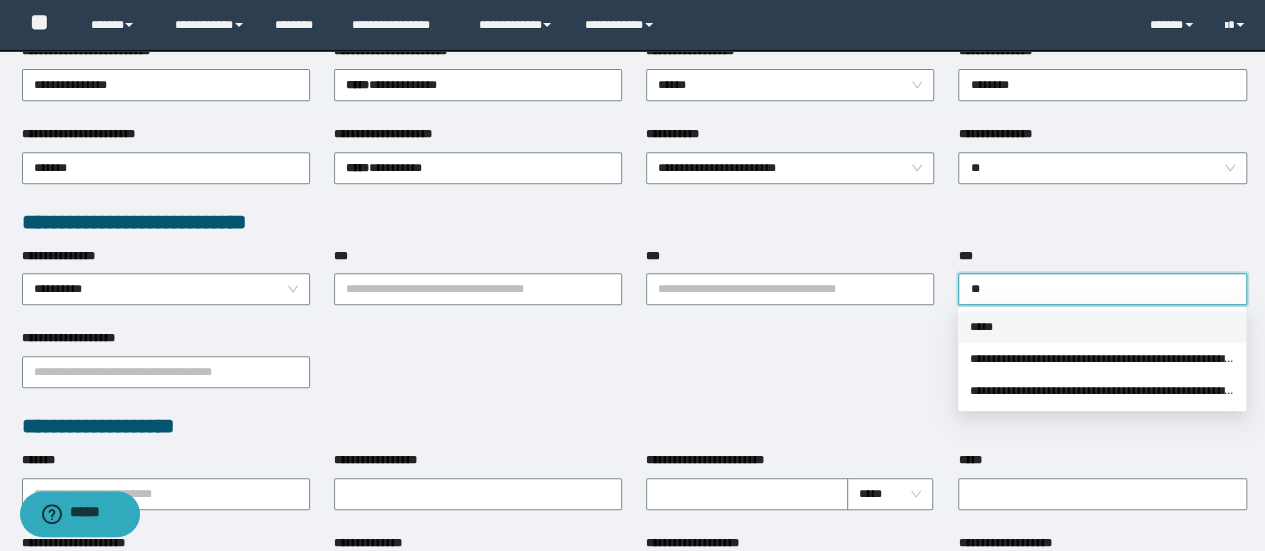 click on "*****" at bounding box center (1102, 327) 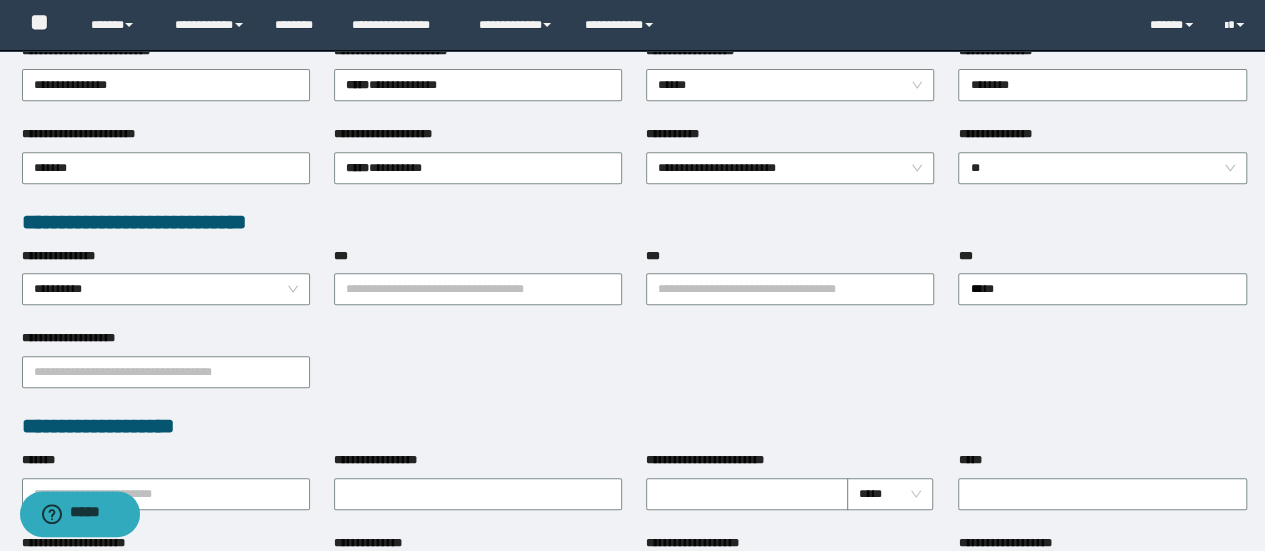 type 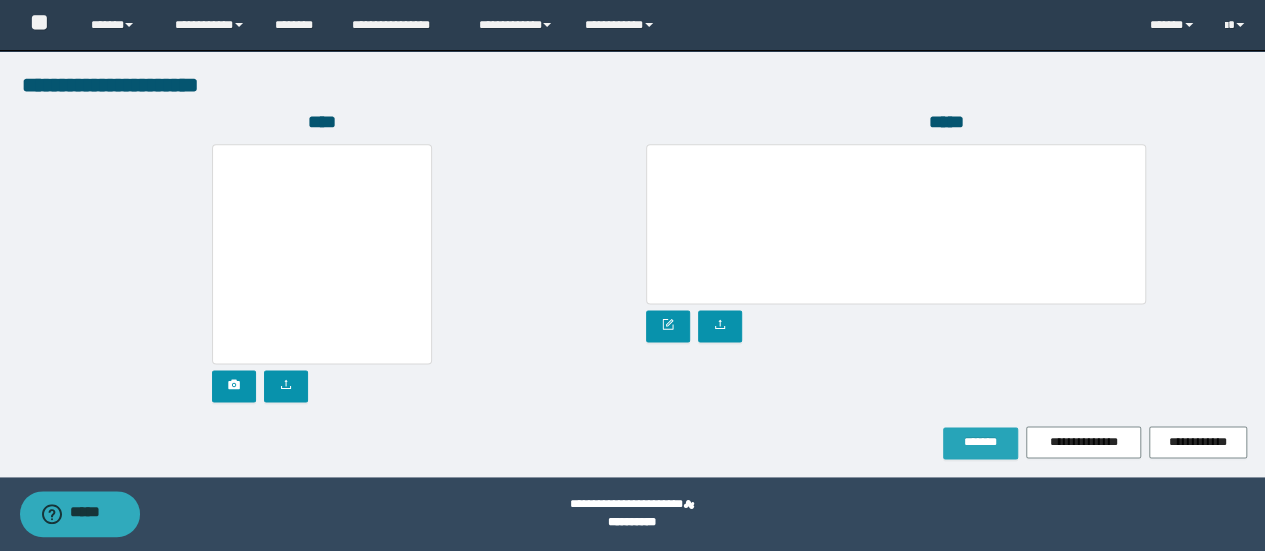 drag, startPoint x: 973, startPoint y: 451, endPoint x: 976, endPoint y: 439, distance: 12.369317 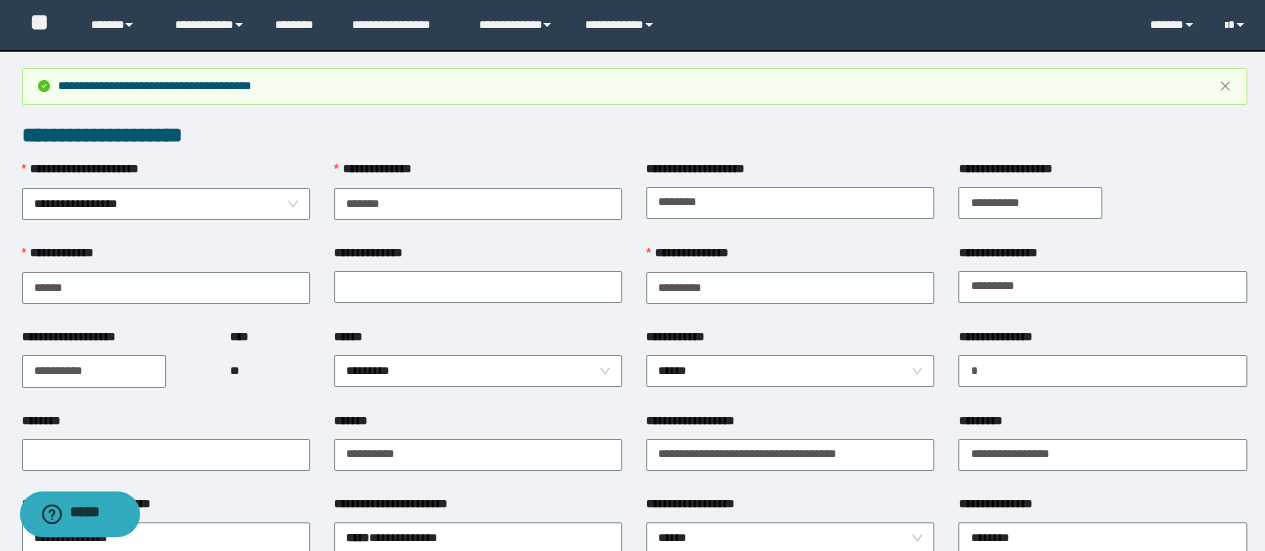 scroll, scrollTop: 0, scrollLeft: 0, axis: both 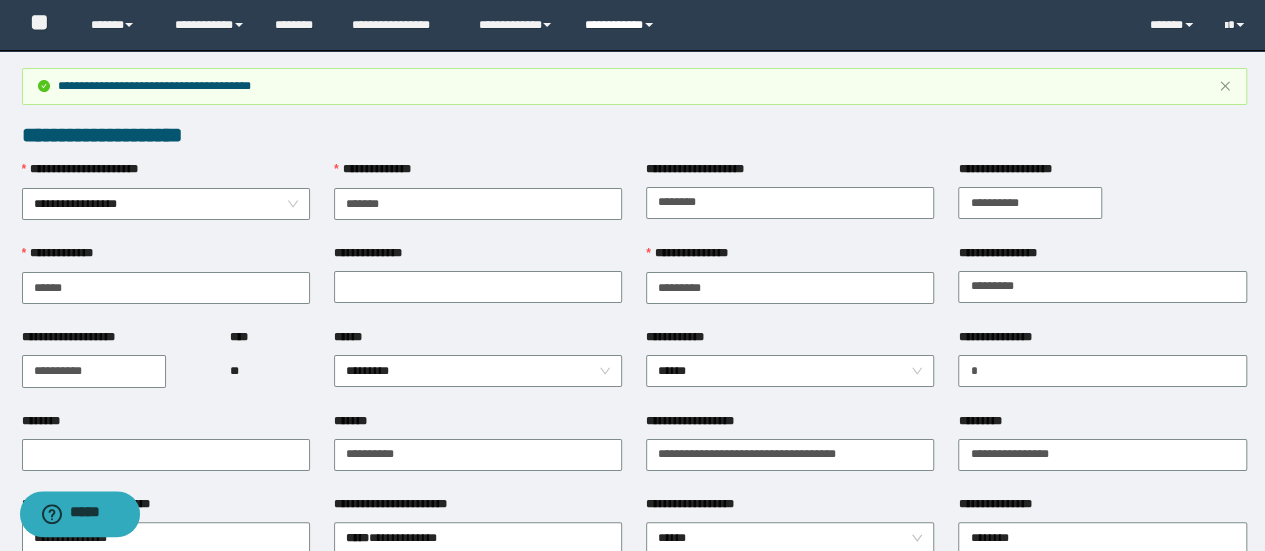 click on "**********" at bounding box center [622, 25] 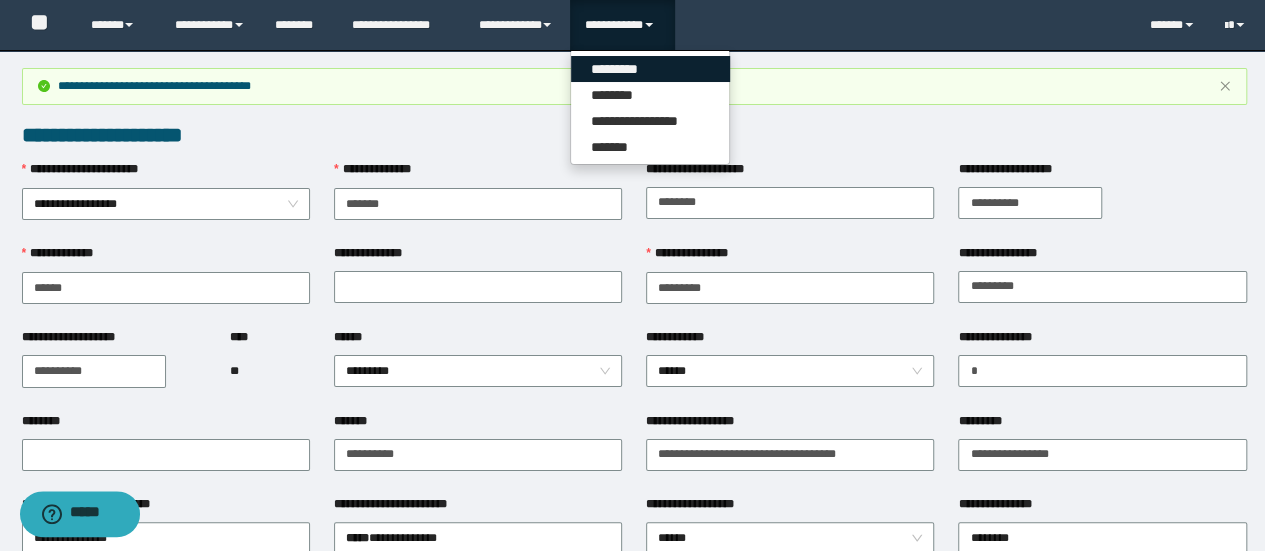 click on "*********" at bounding box center [650, 69] 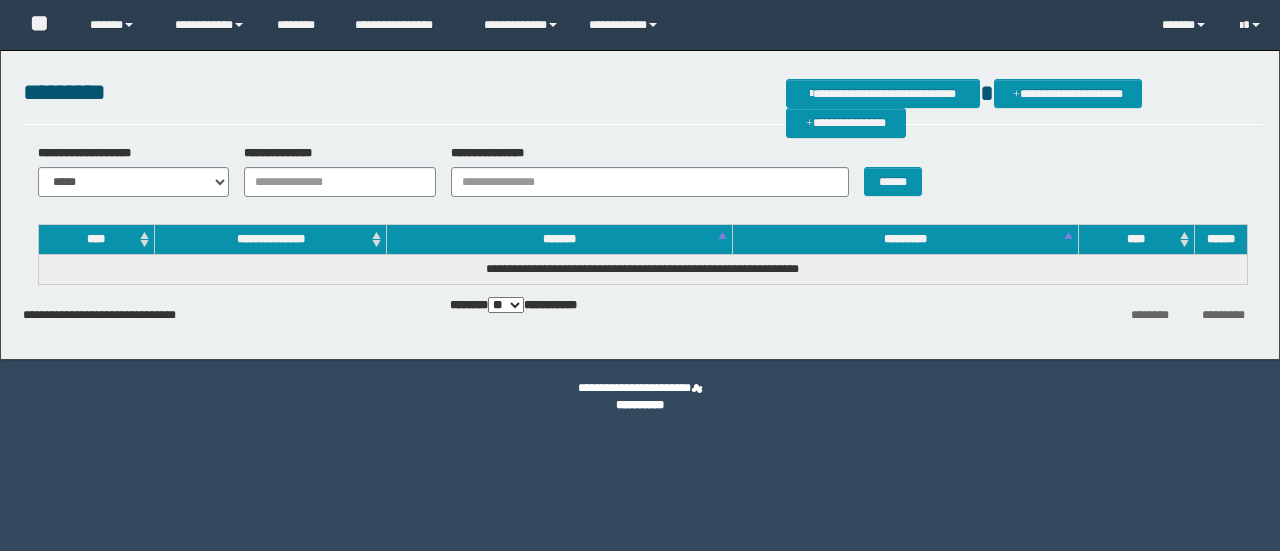 scroll, scrollTop: 0, scrollLeft: 0, axis: both 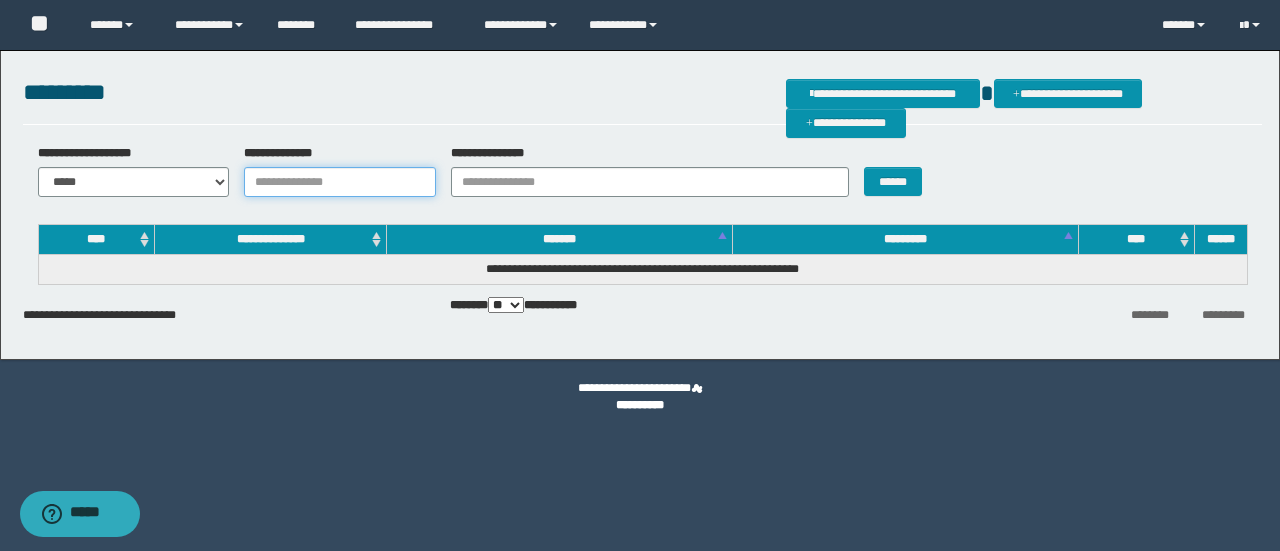 click on "**********" at bounding box center (340, 182) 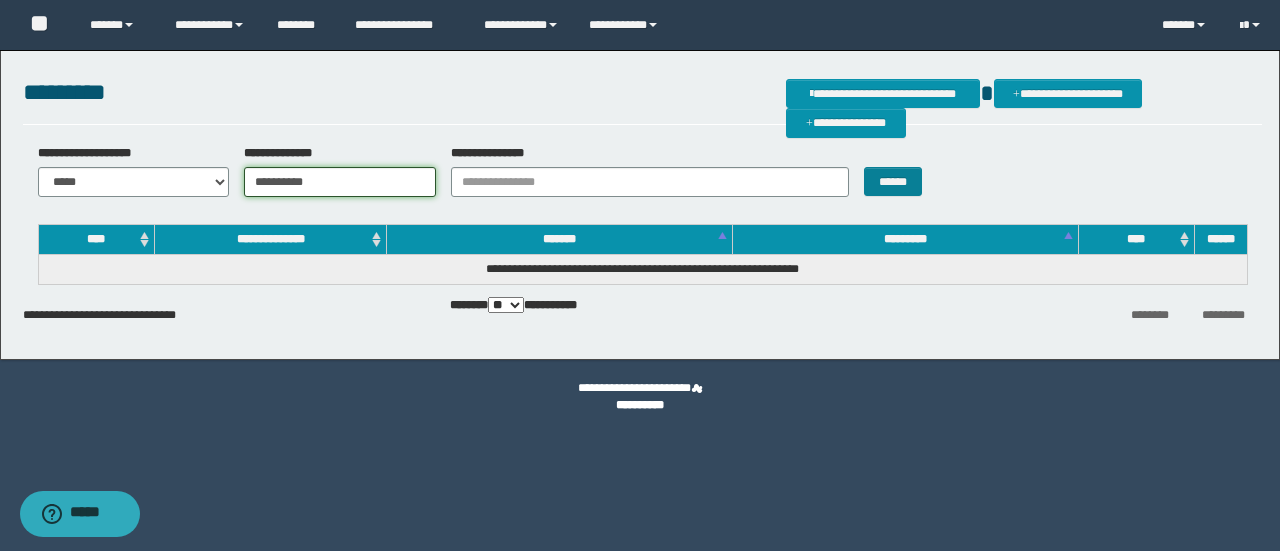 type on "**********" 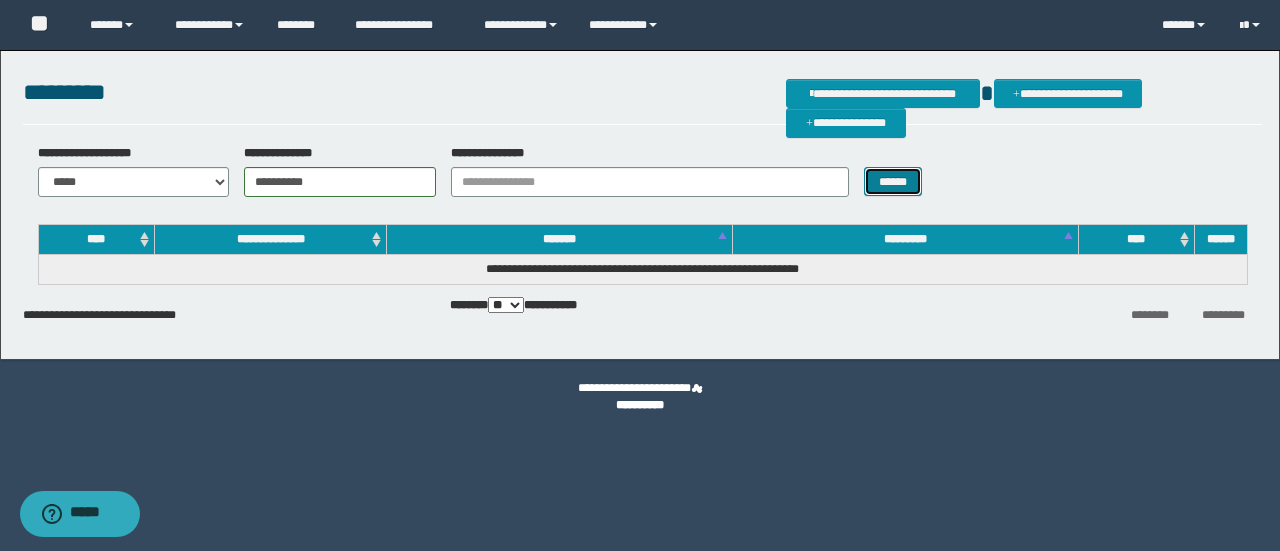 click on "******" at bounding box center (893, 181) 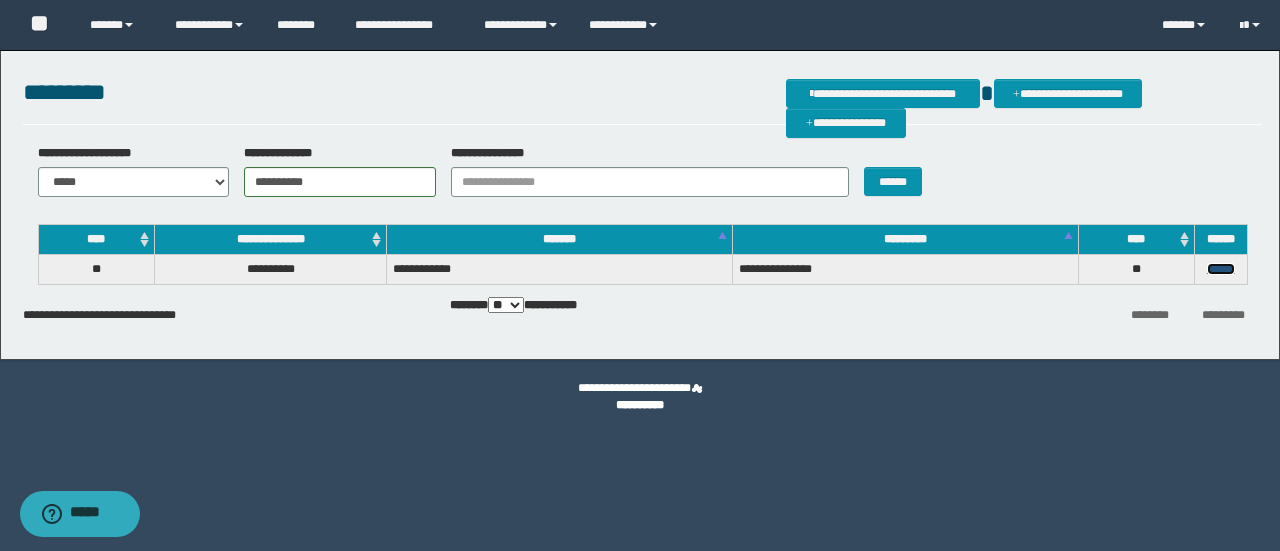 click on "******" at bounding box center [1221, 269] 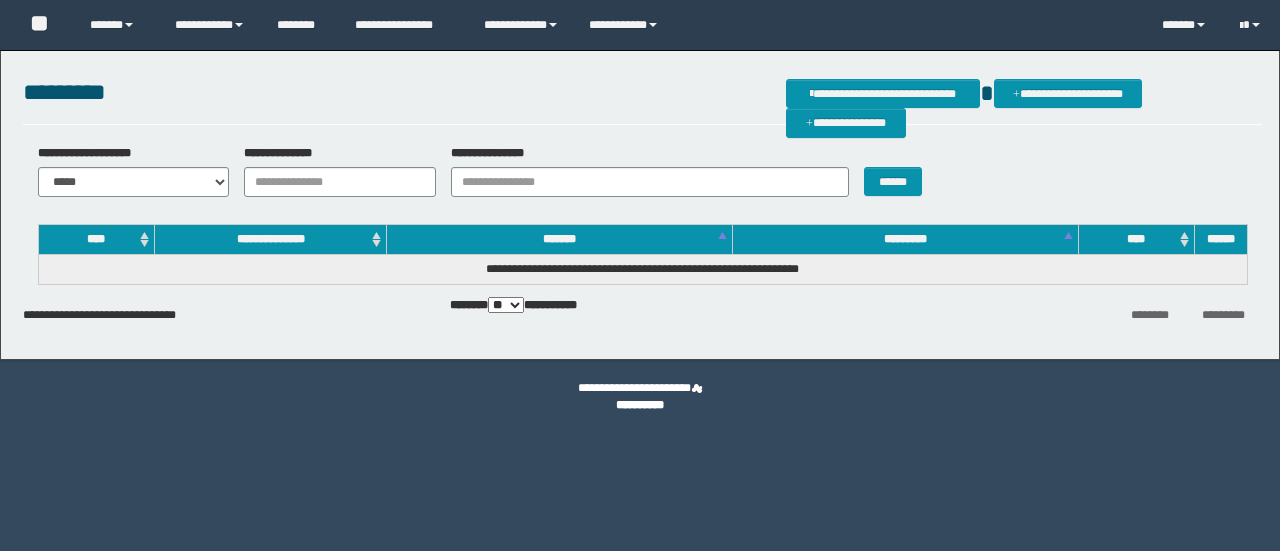 scroll, scrollTop: 0, scrollLeft: 0, axis: both 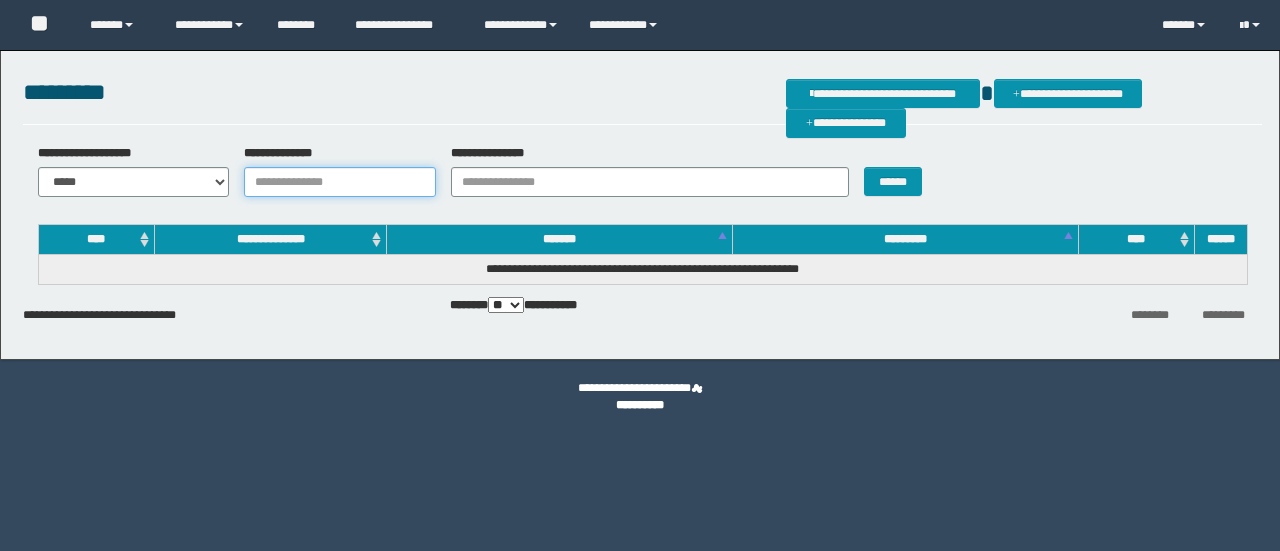 drag, startPoint x: 401, startPoint y: 183, endPoint x: 438, endPoint y: 191, distance: 37.85499 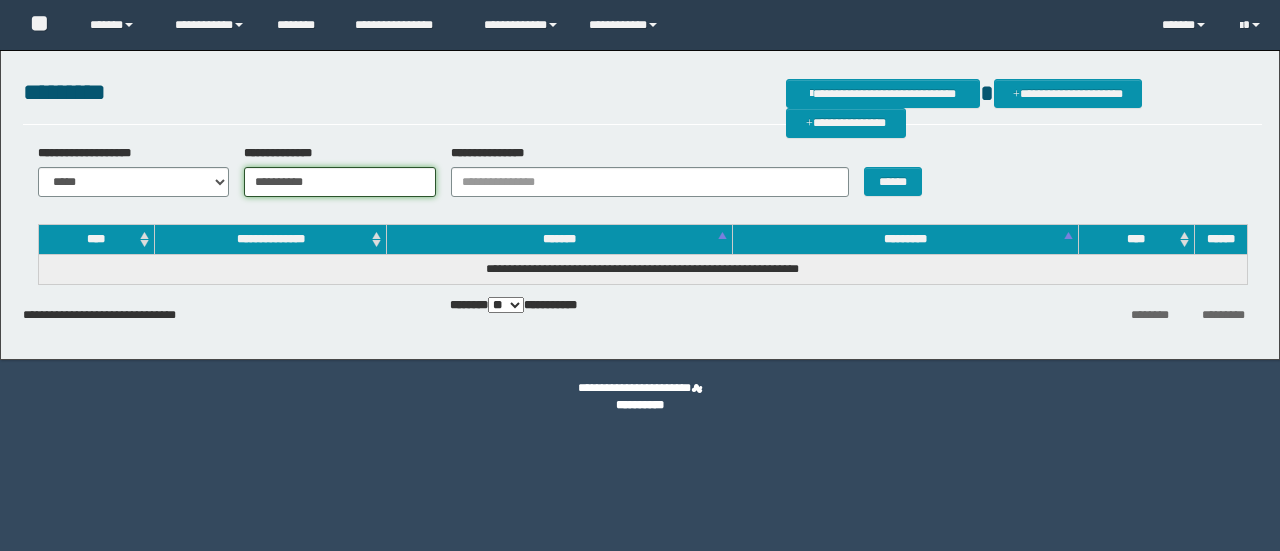 type on "**********" 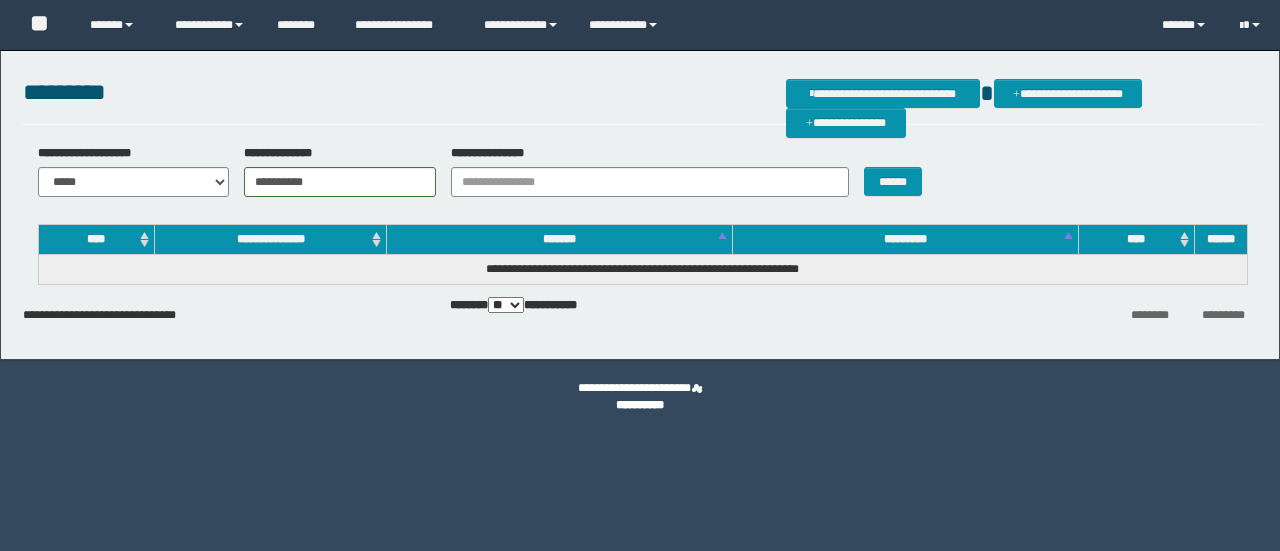 click on "******" at bounding box center [900, 170] 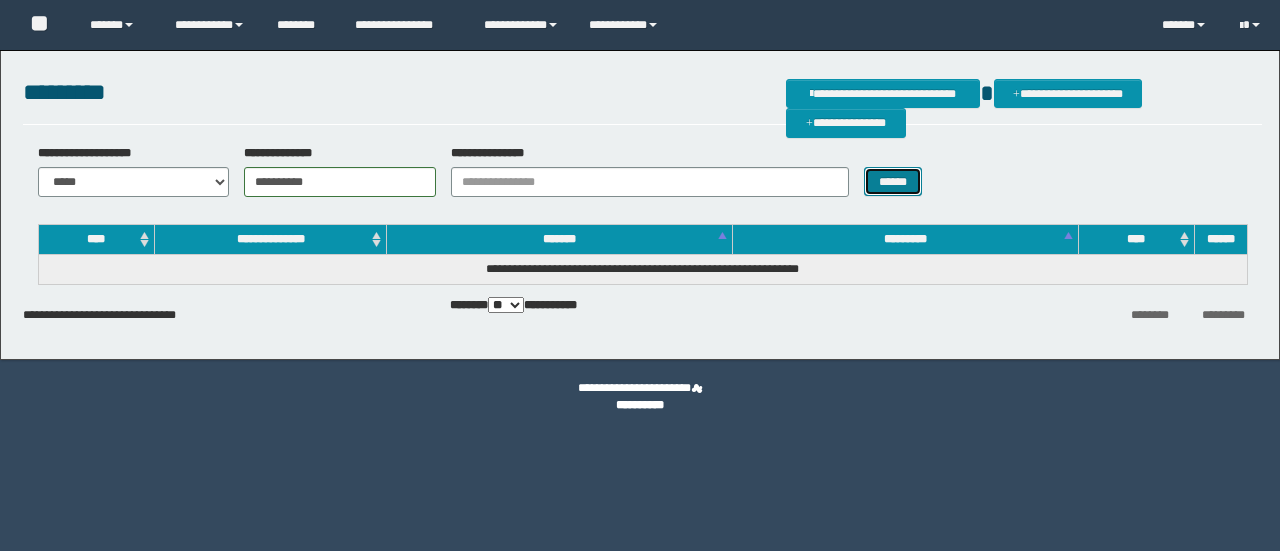 click on "******" at bounding box center (893, 181) 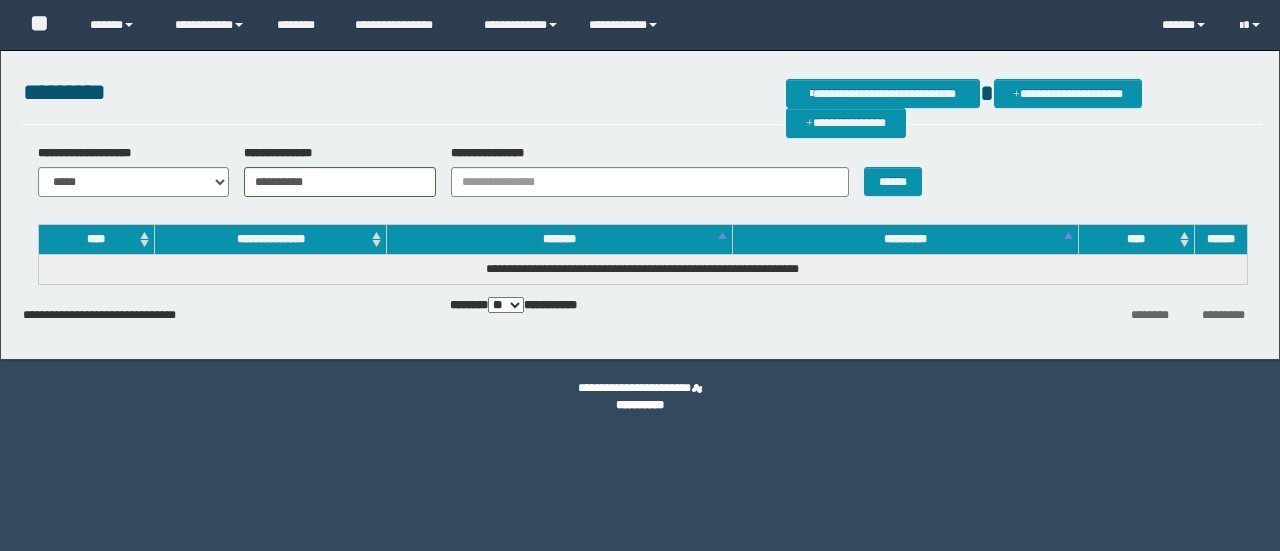 scroll, scrollTop: 0, scrollLeft: 0, axis: both 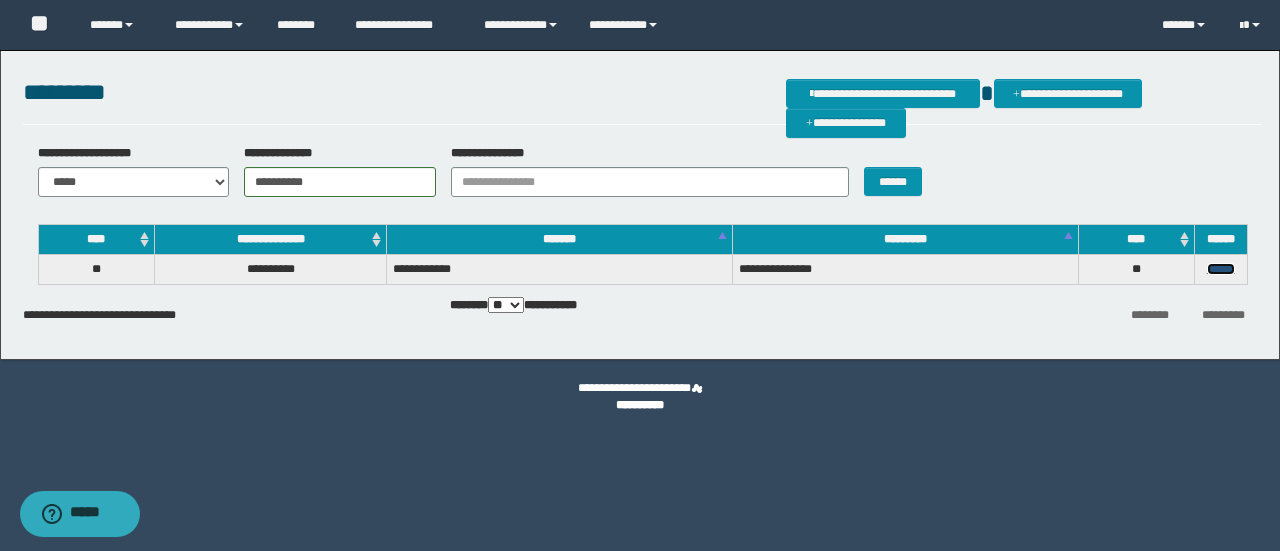 click on "******" at bounding box center [1221, 269] 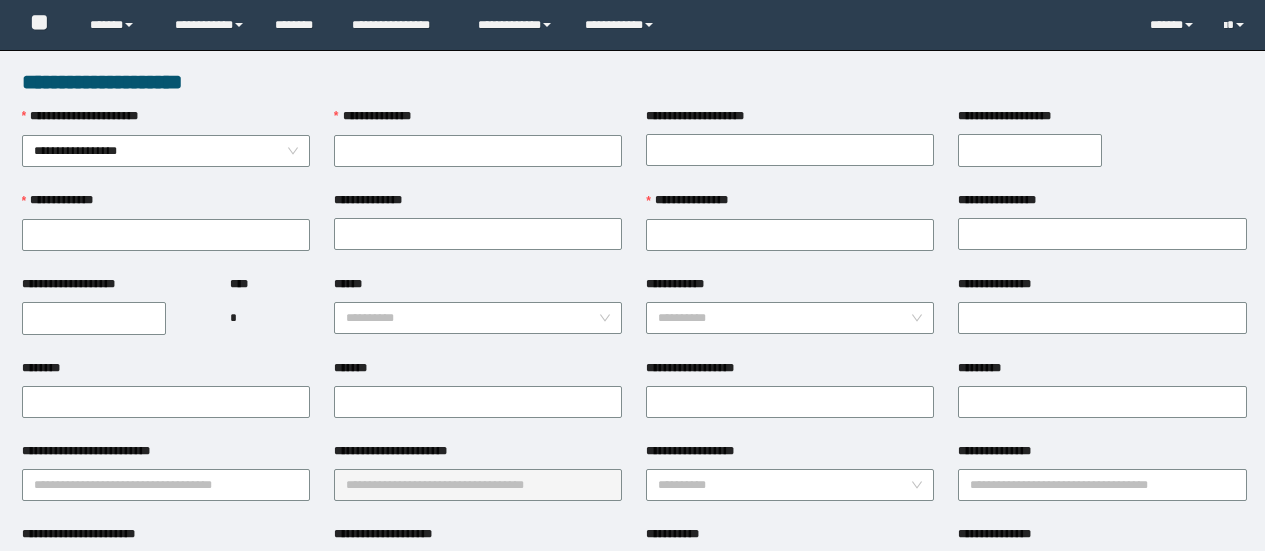 scroll, scrollTop: 0, scrollLeft: 0, axis: both 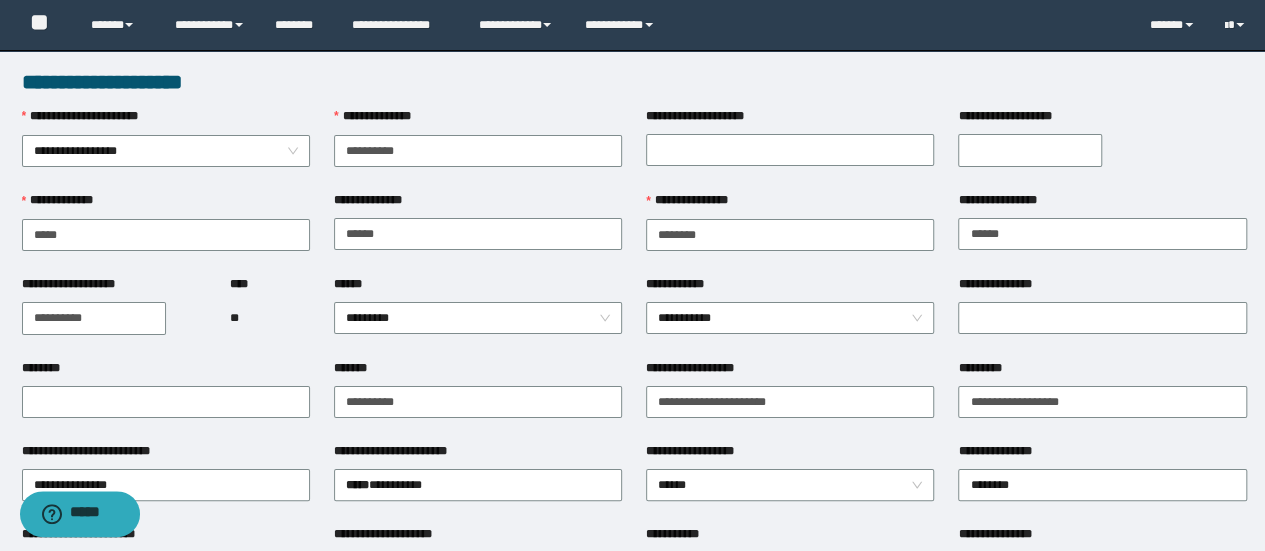 click on "**********" at bounding box center (1102, 288) 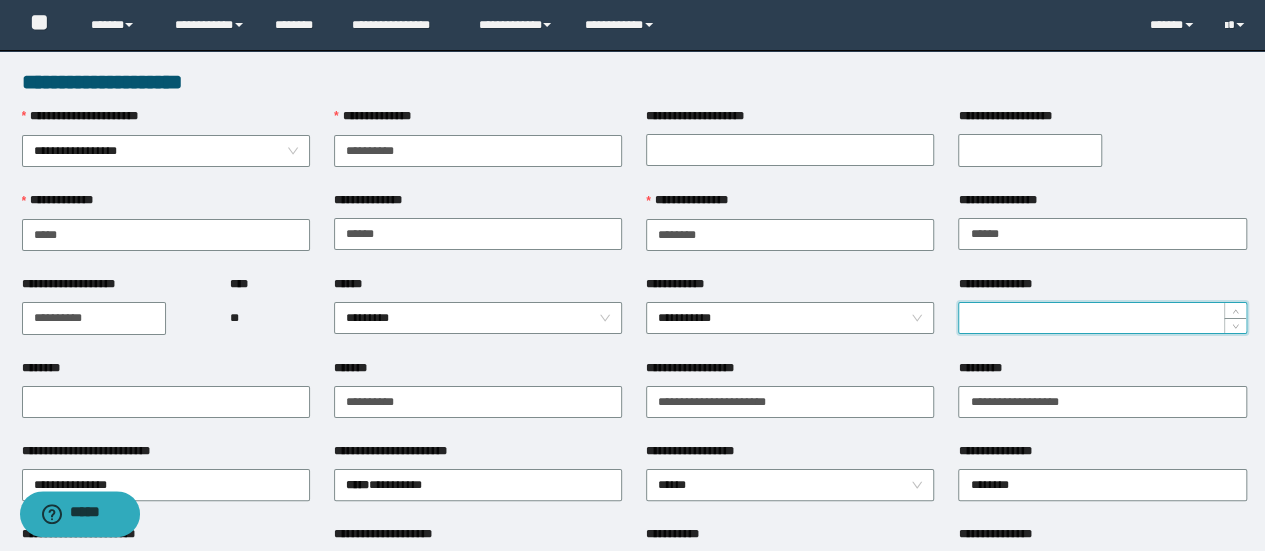 click on "**********" at bounding box center (1102, 318) 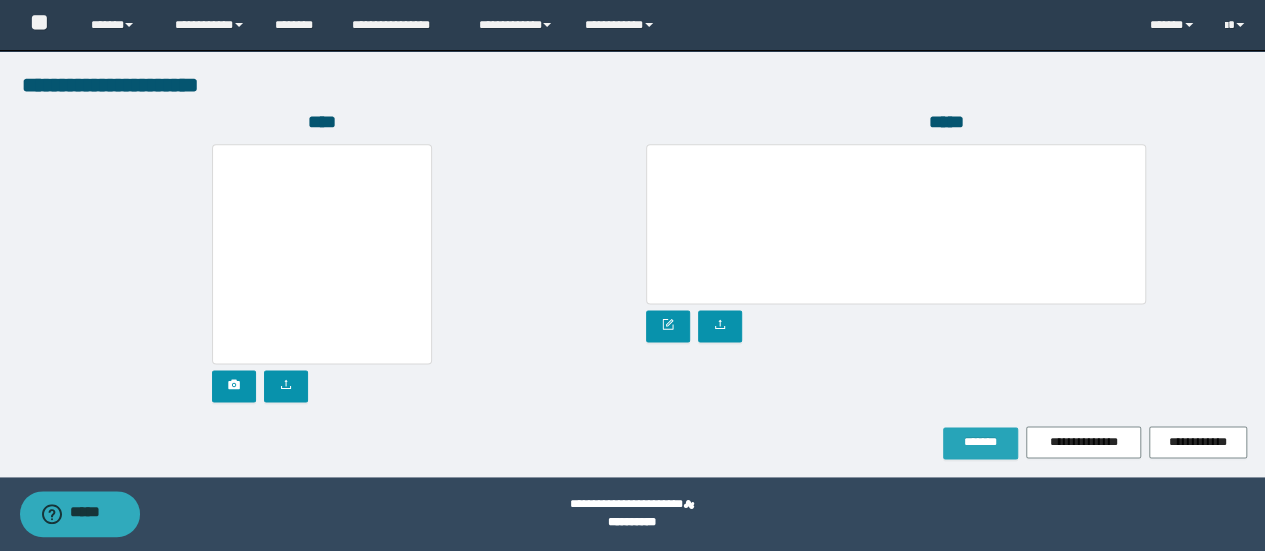 type on "*" 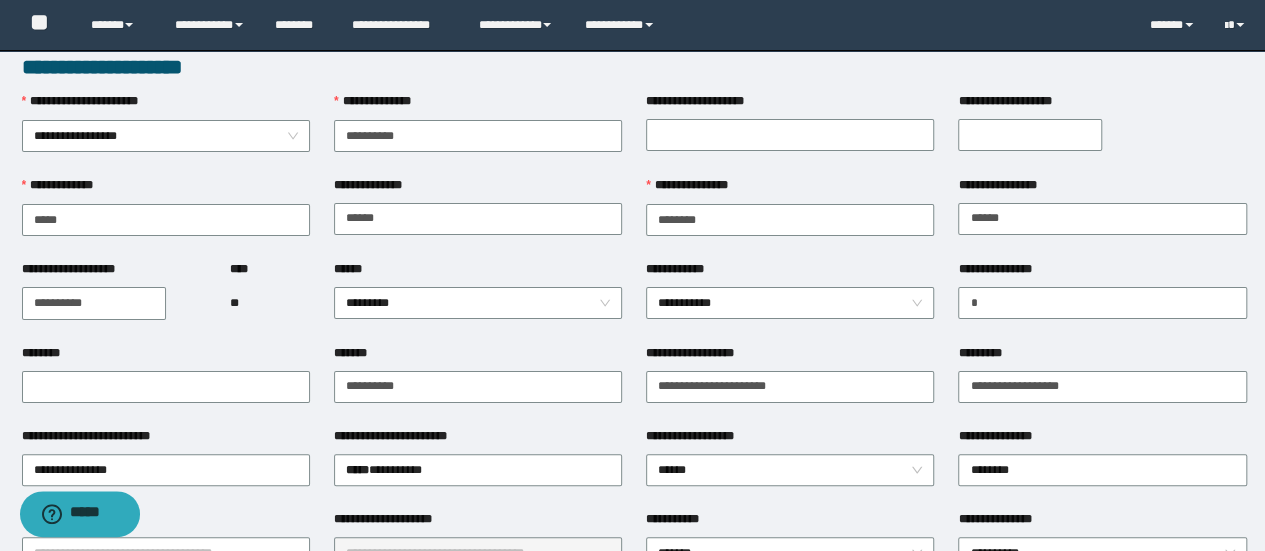 scroll, scrollTop: 100, scrollLeft: 0, axis: vertical 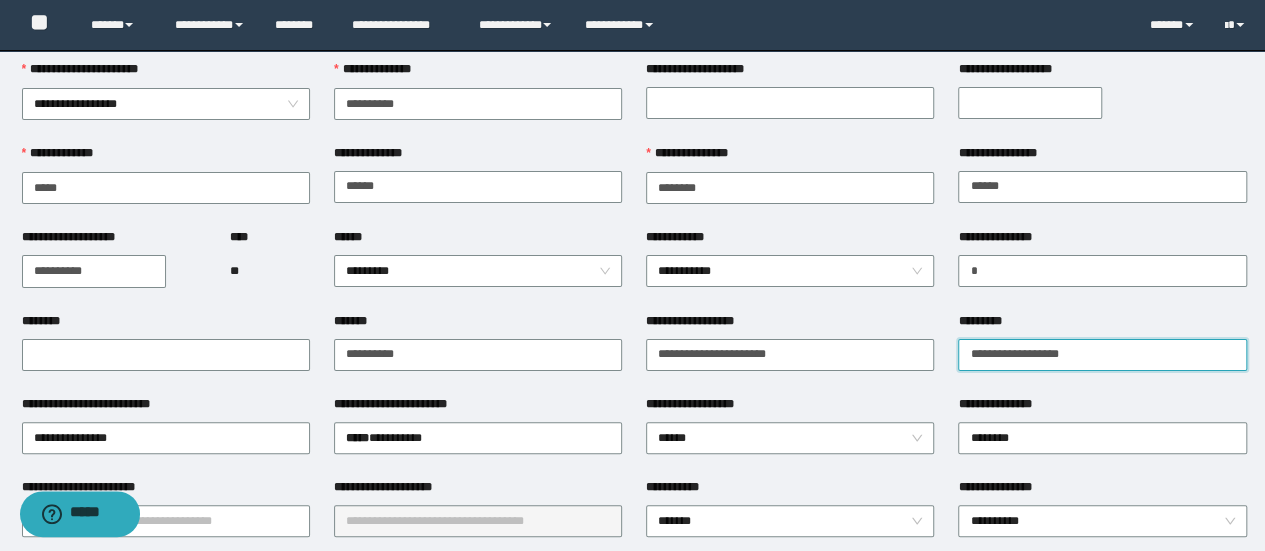 click on "*********" at bounding box center (1102, 355) 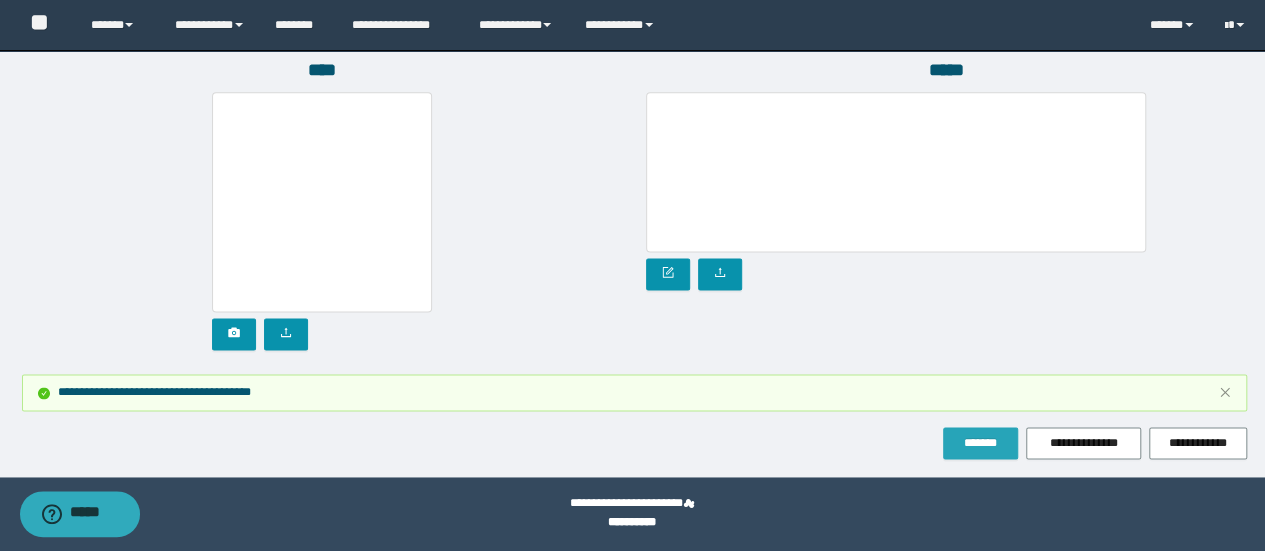 type on "**********" 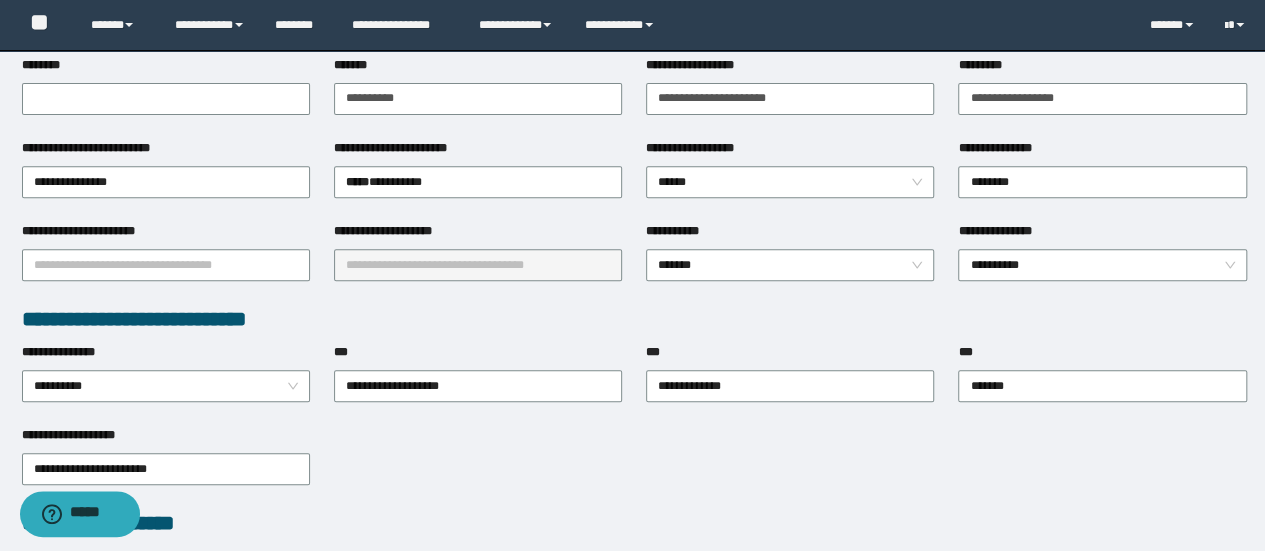 scroll, scrollTop: 355, scrollLeft: 0, axis: vertical 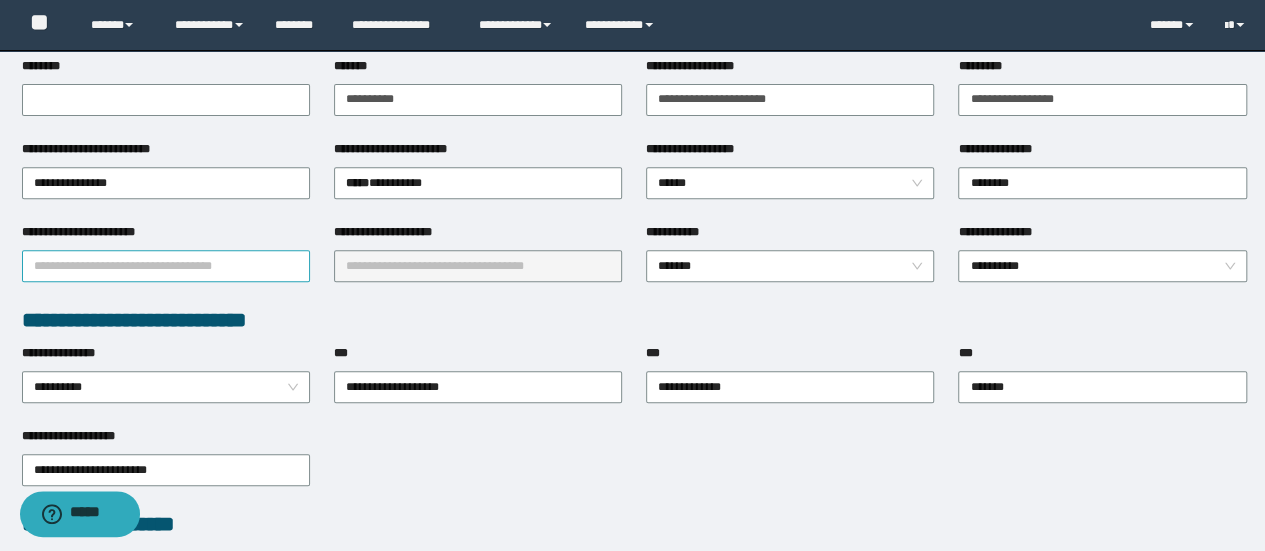 click on "**********" at bounding box center (166, 266) 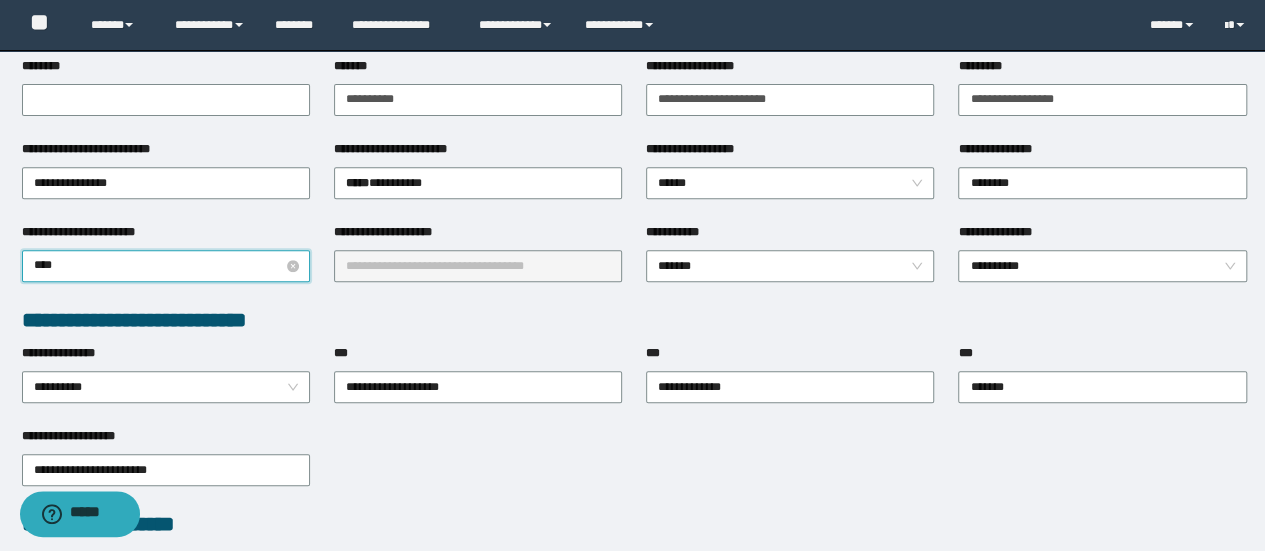 type on "*****" 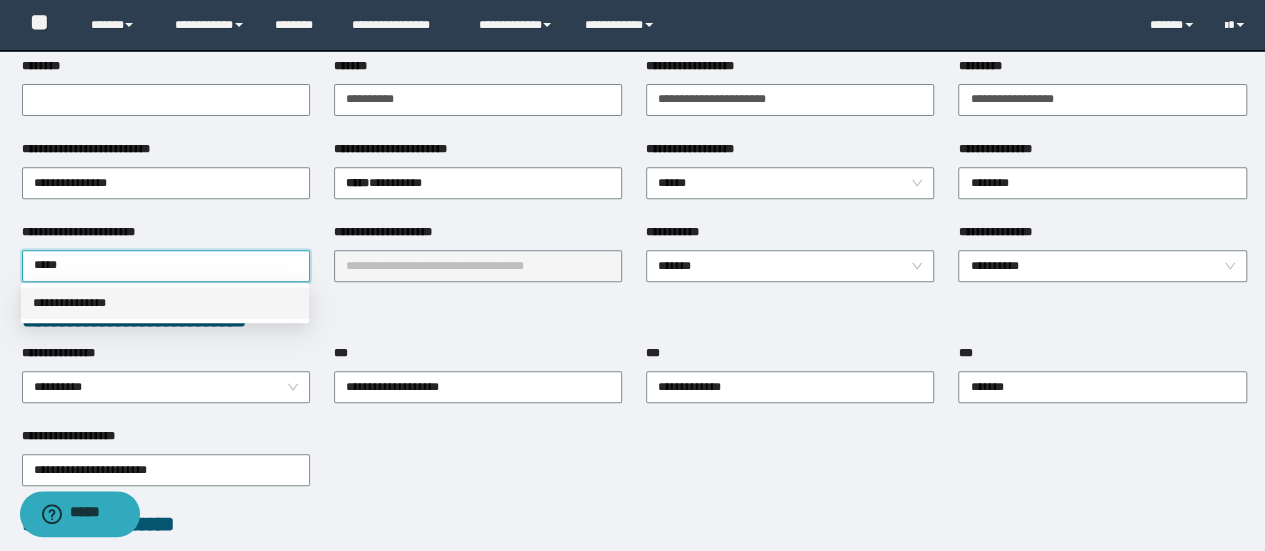 click on "**********" at bounding box center [165, 303] 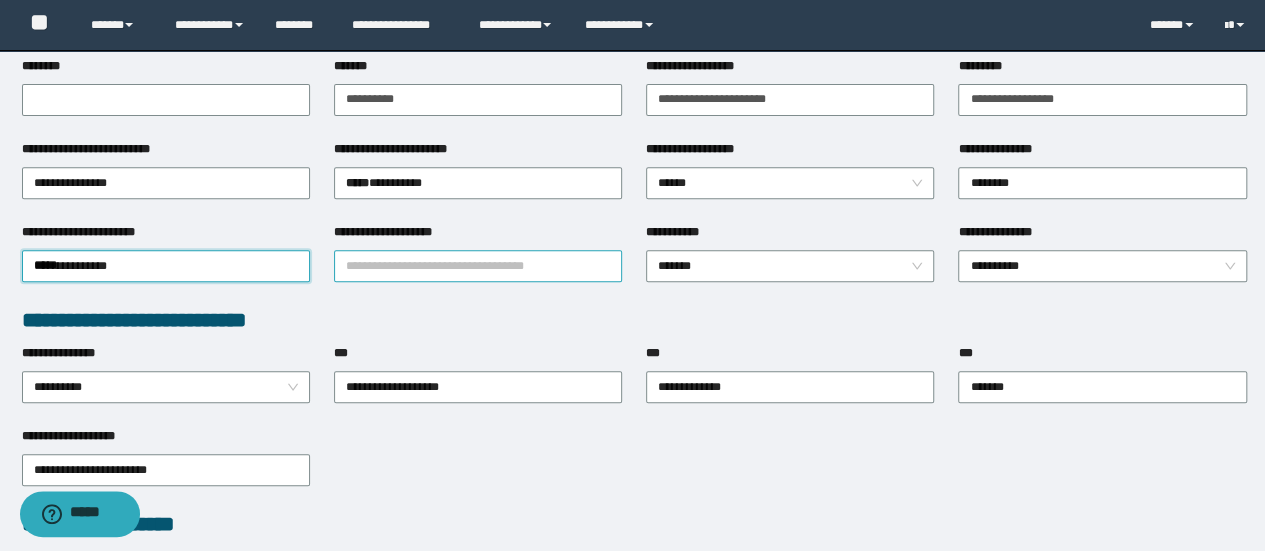 click on "**********" at bounding box center [478, 266] 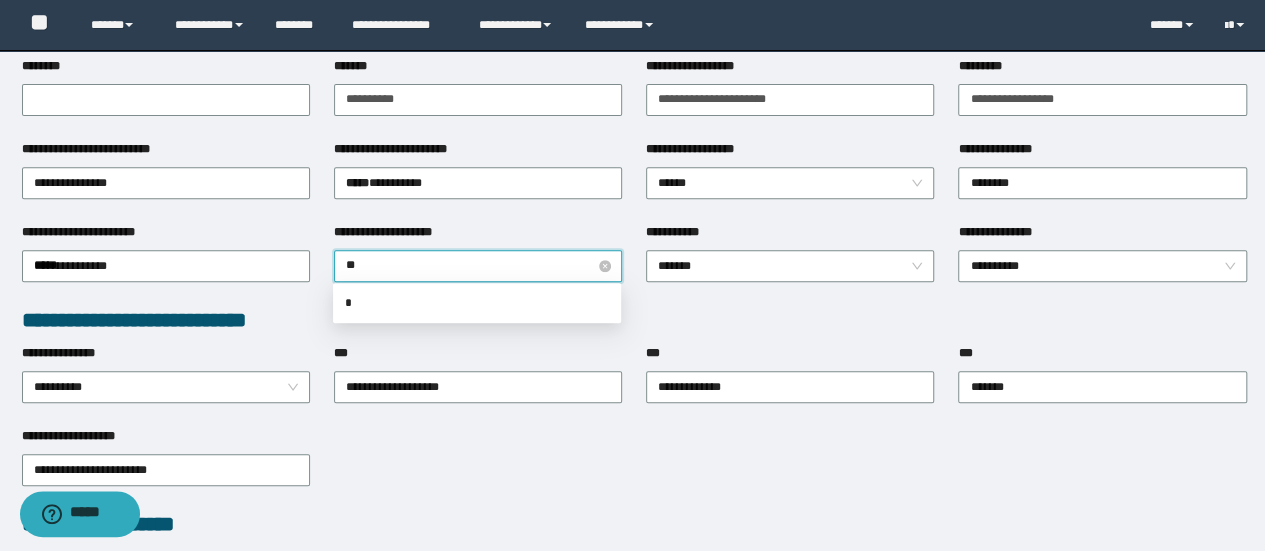 type on "***" 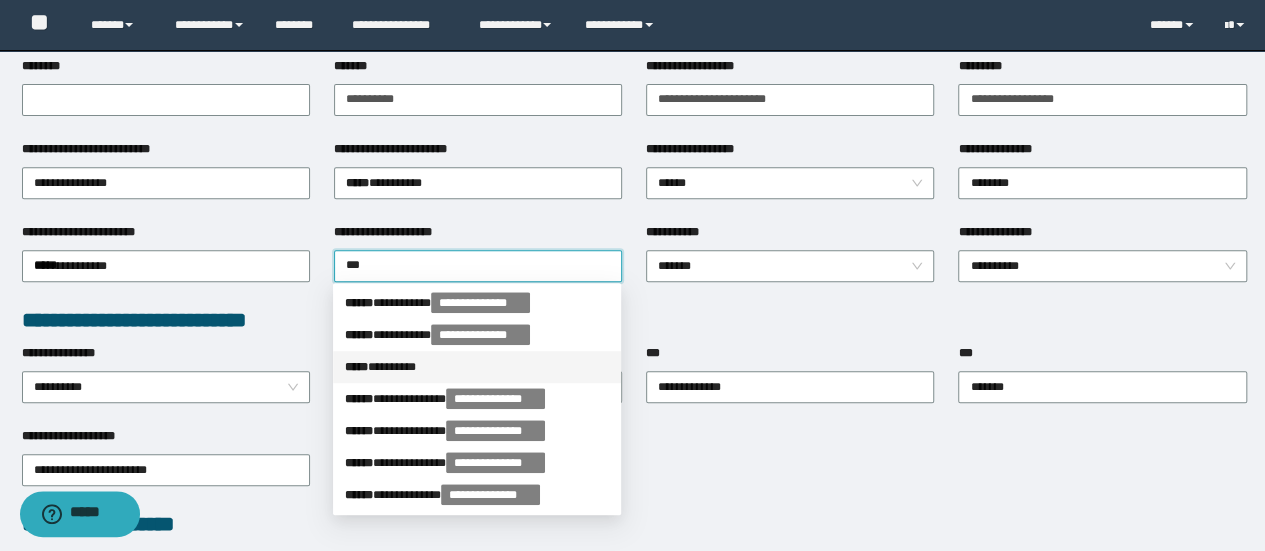 drag, startPoint x: 414, startPoint y: 358, endPoint x: 482, endPoint y: 355, distance: 68.06615 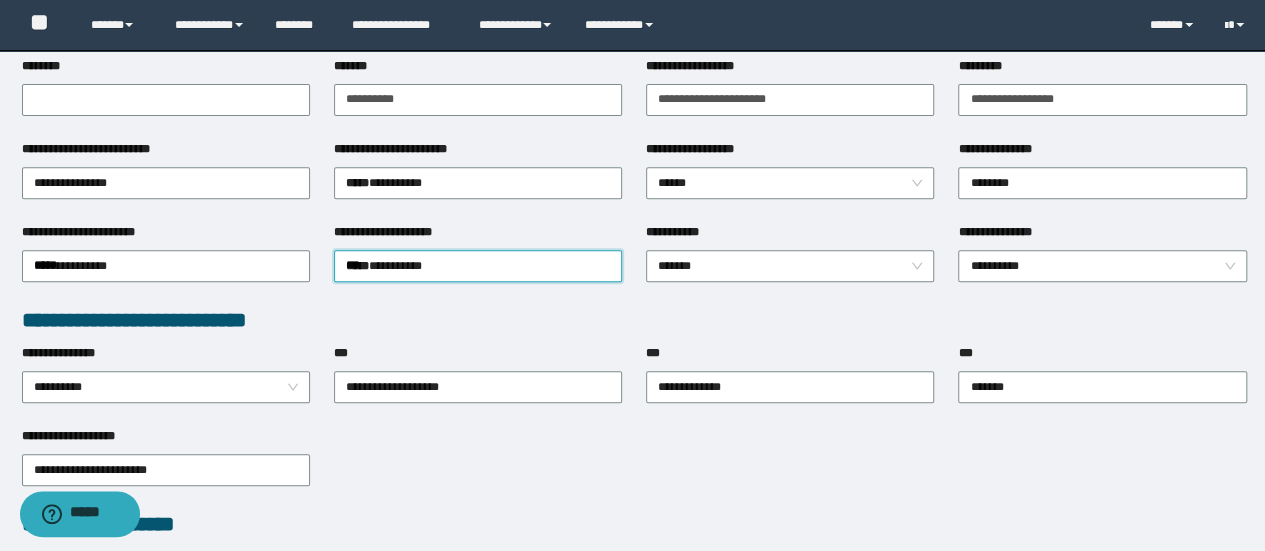 click on "***" at bounding box center [790, 357] 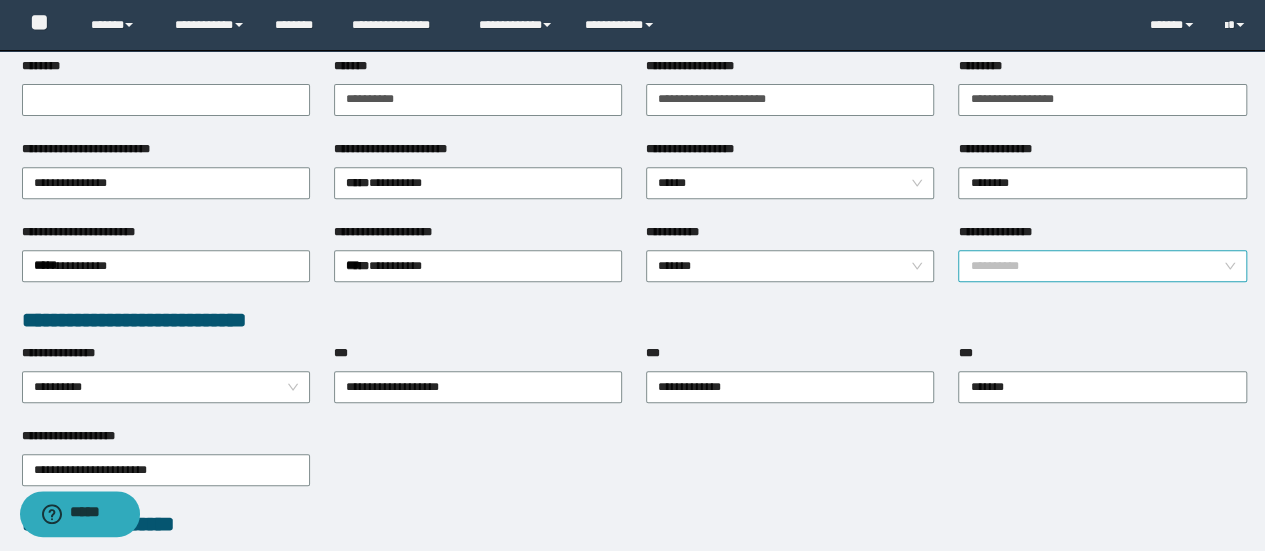 click on "**********" at bounding box center [1102, 266] 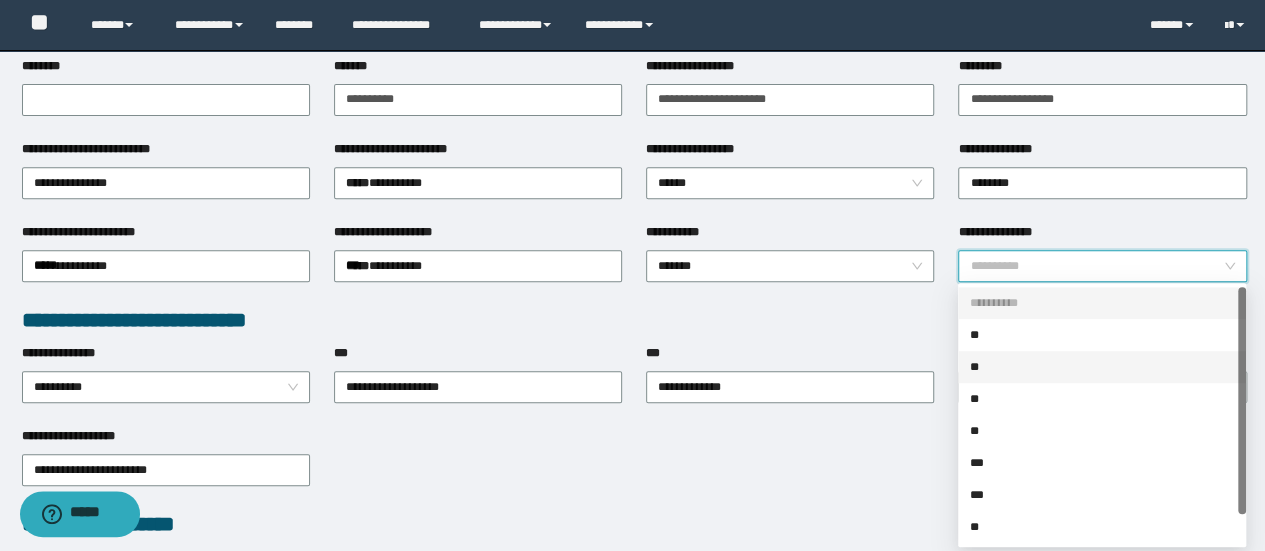 scroll, scrollTop: 32, scrollLeft: 0, axis: vertical 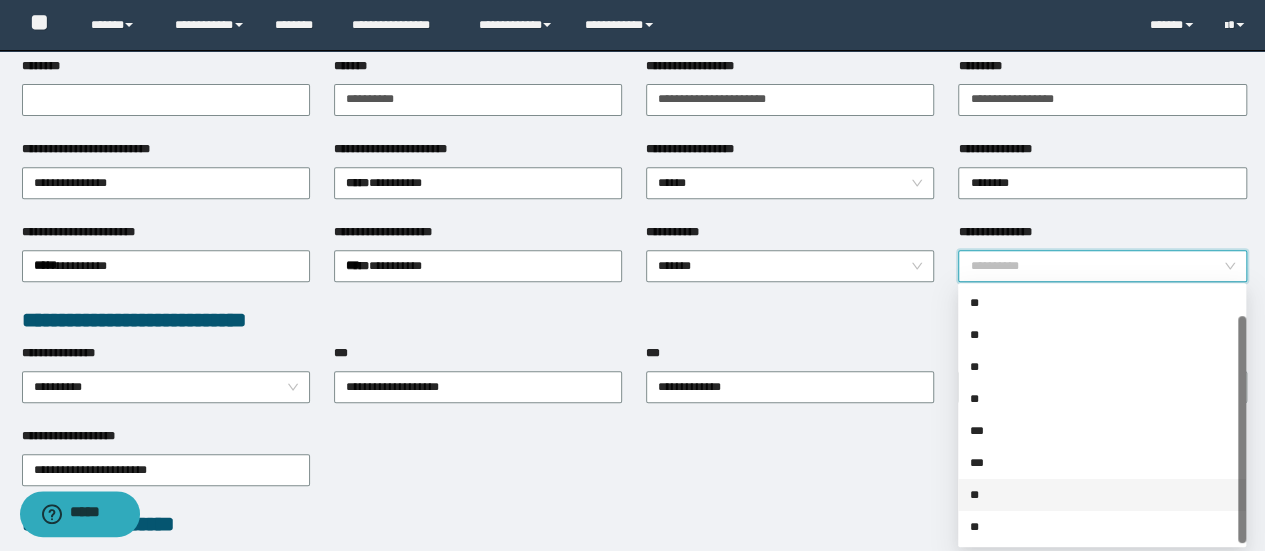 click on "**" at bounding box center [1102, 495] 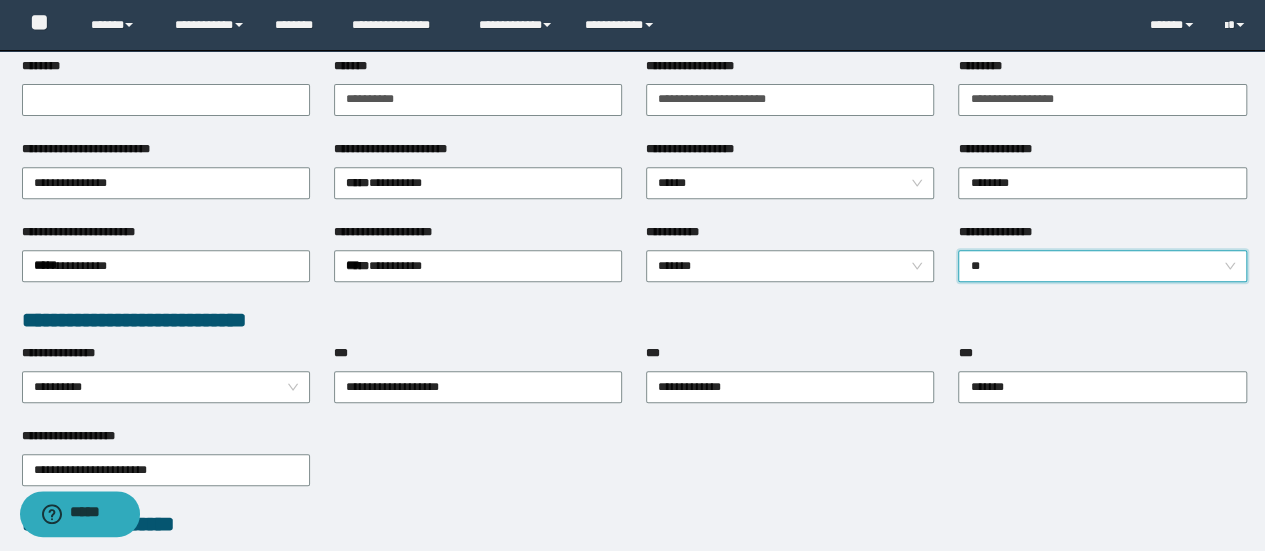 scroll, scrollTop: 0, scrollLeft: 0, axis: both 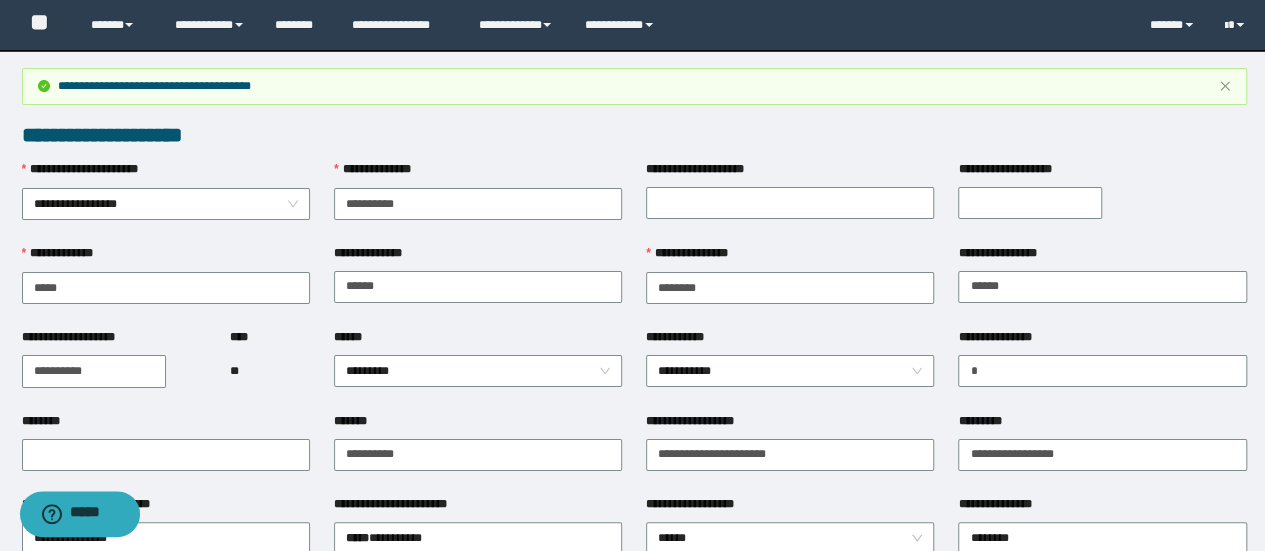 click on "**********" at bounding box center (1030, 203) 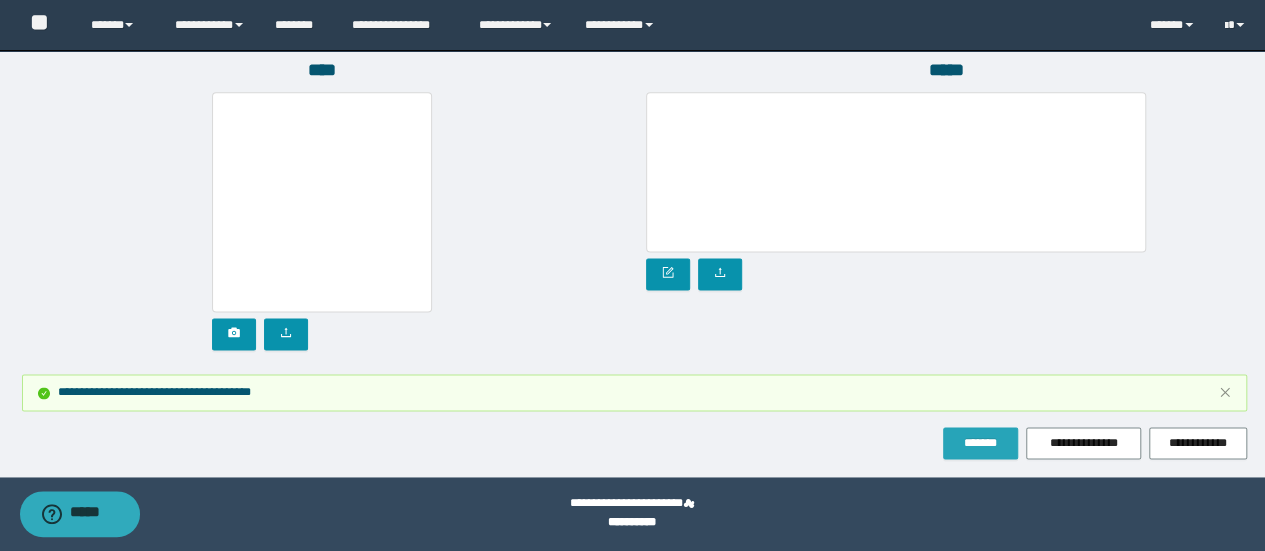 click on "*******" at bounding box center (980, 443) 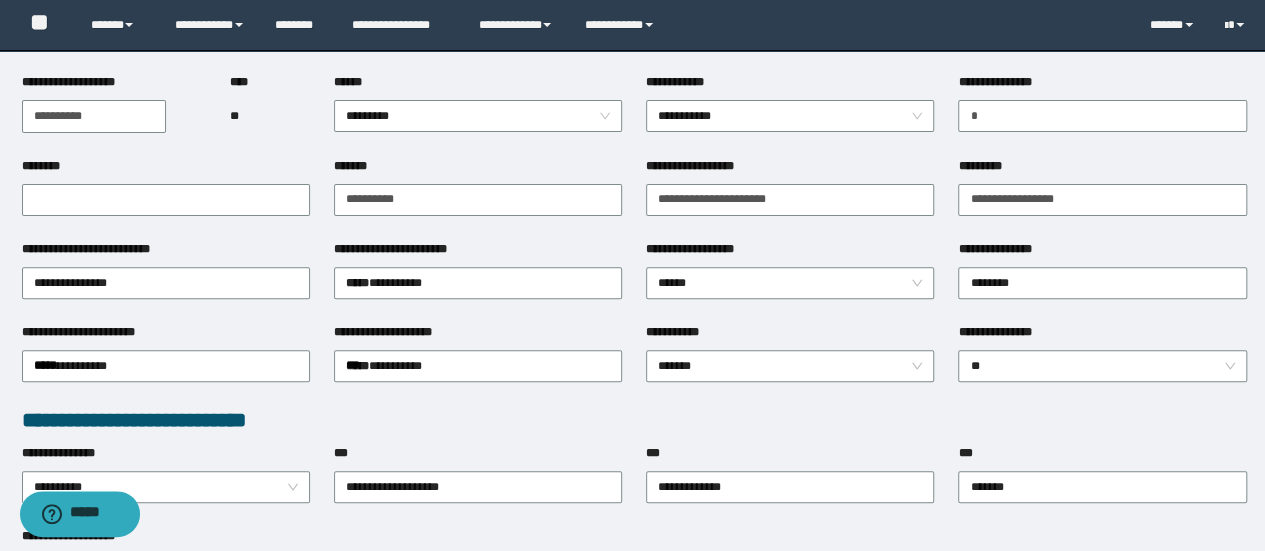 scroll, scrollTop: 0, scrollLeft: 0, axis: both 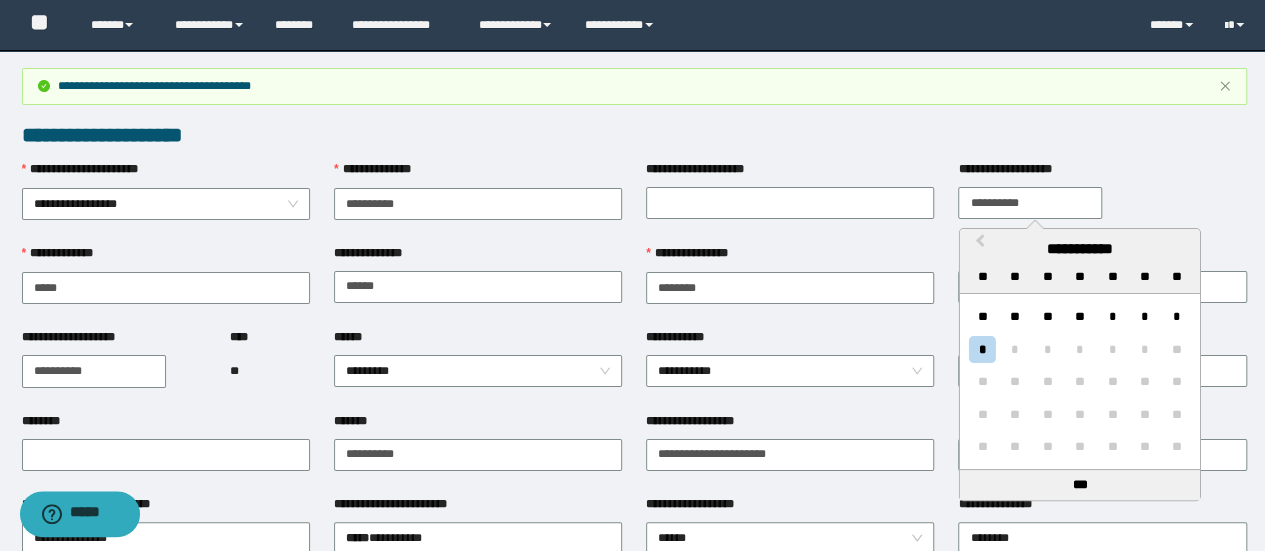 click on "**********" at bounding box center [1030, 203] 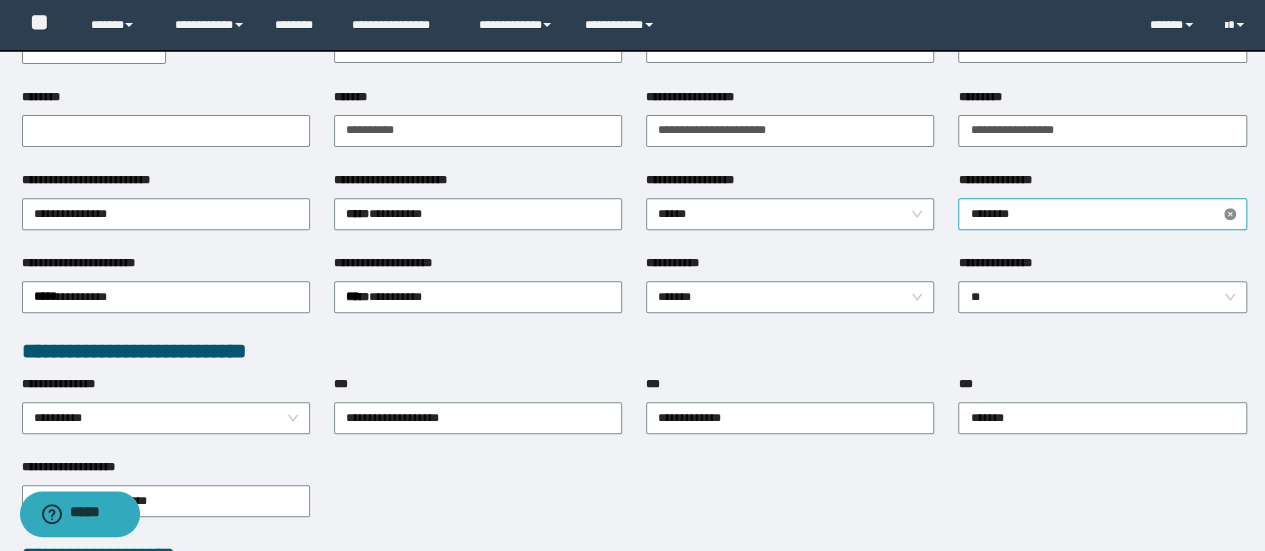 scroll, scrollTop: 600, scrollLeft: 0, axis: vertical 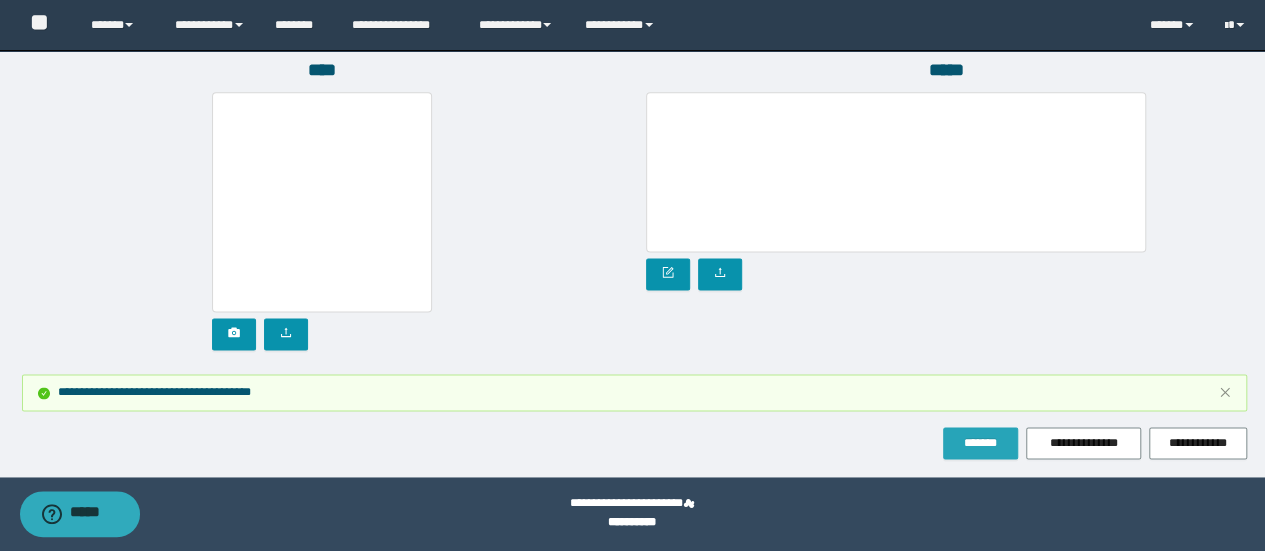click on "*******" at bounding box center [980, 443] 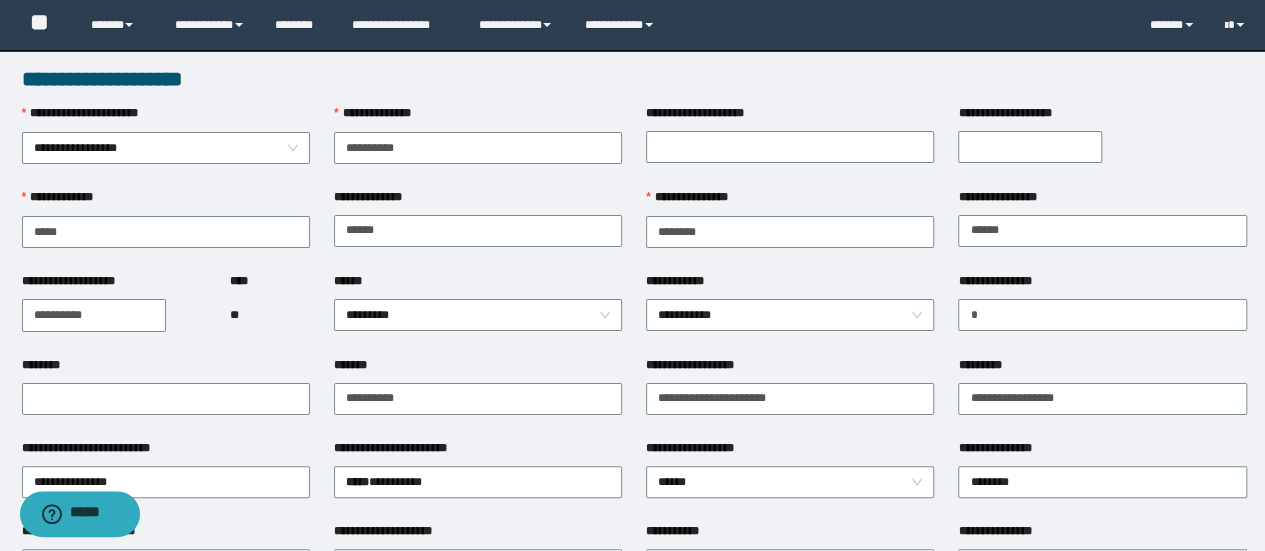 scroll, scrollTop: 0, scrollLeft: 0, axis: both 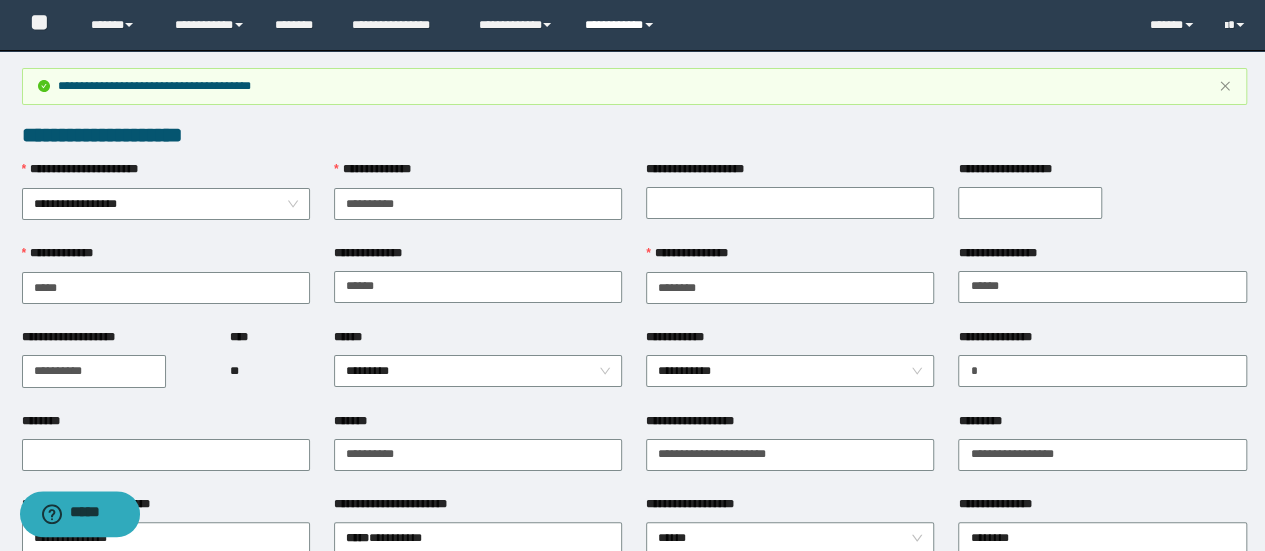 click on "**********" at bounding box center [622, 25] 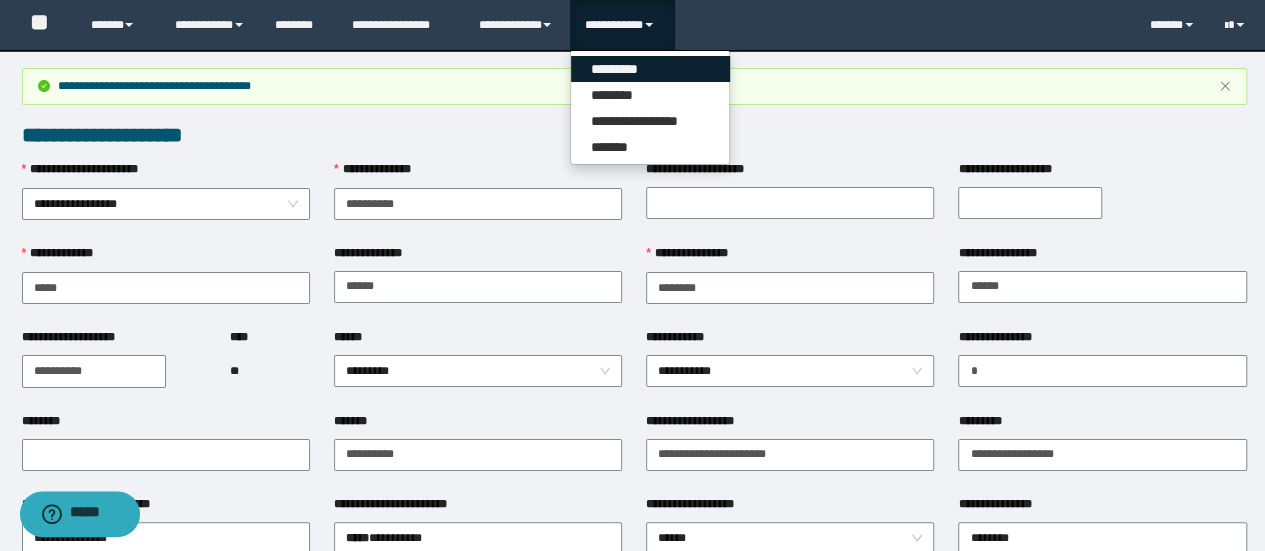 click on "*********" at bounding box center (650, 69) 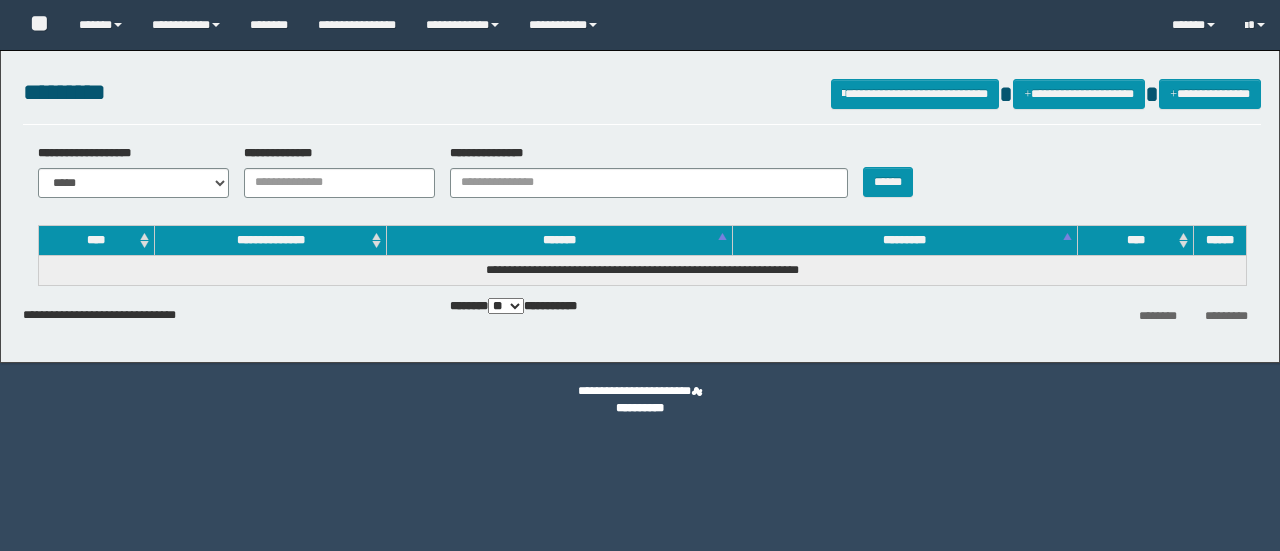 scroll, scrollTop: 0, scrollLeft: 0, axis: both 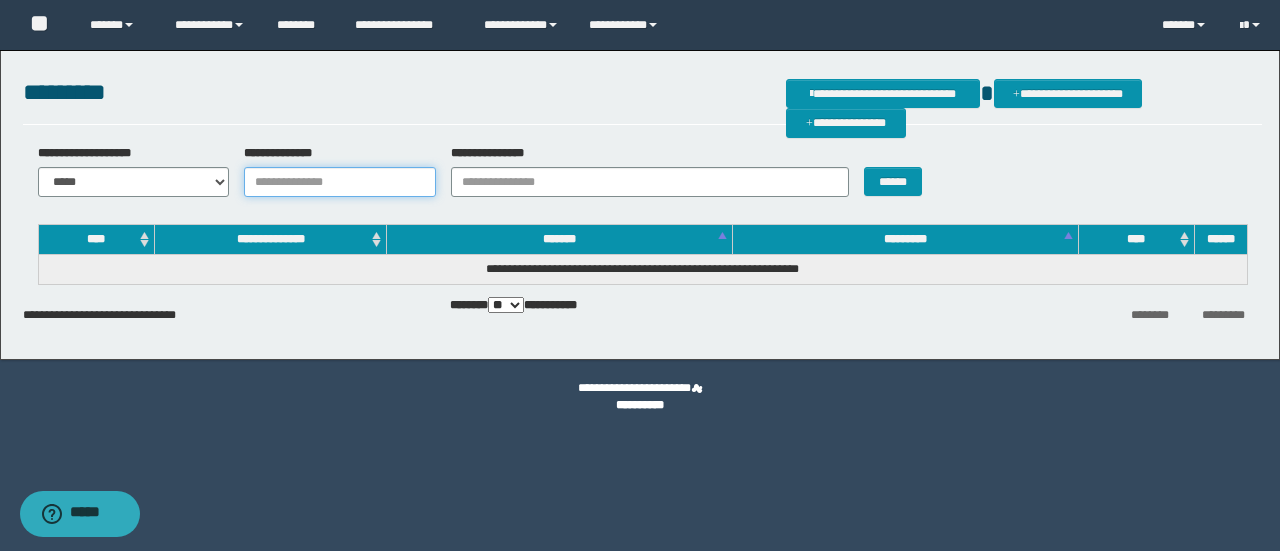 click on "**********" at bounding box center (340, 182) 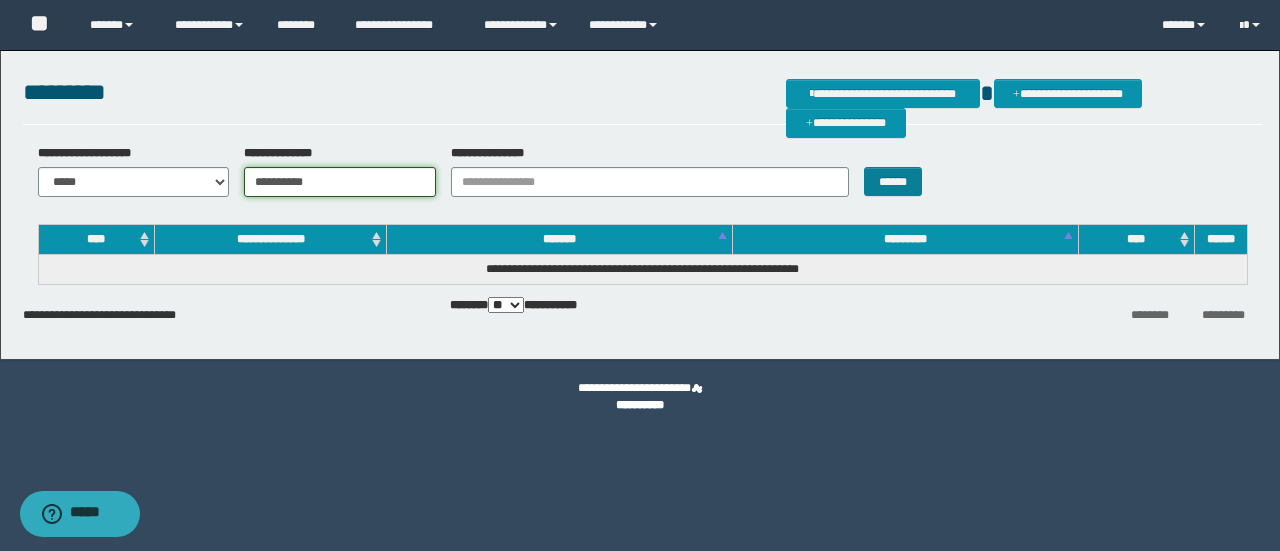 type on "**********" 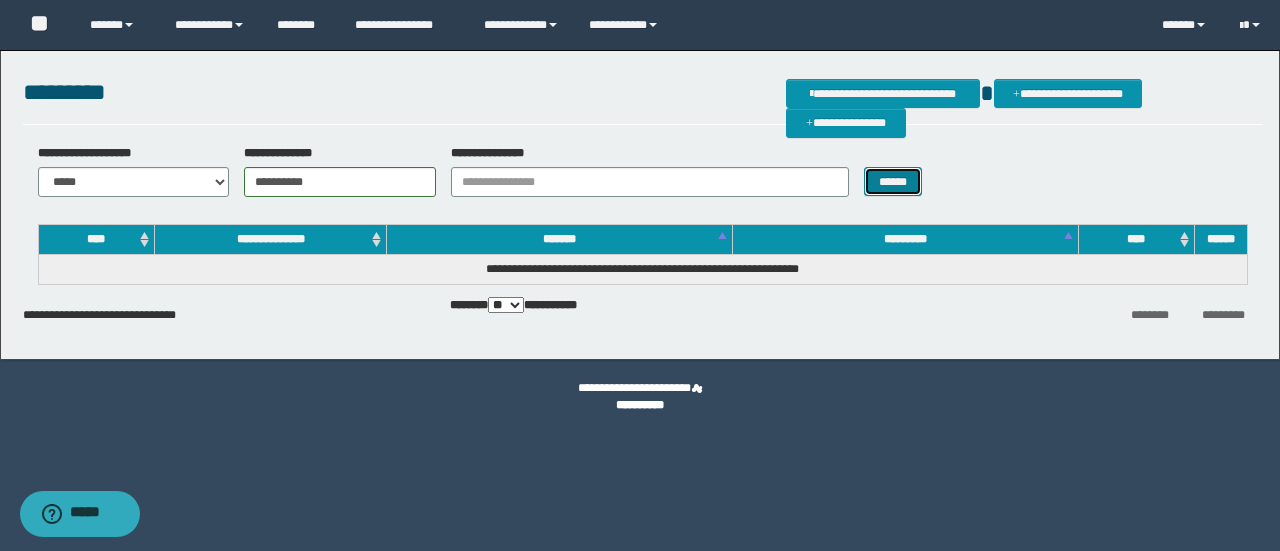 click on "******" at bounding box center [893, 181] 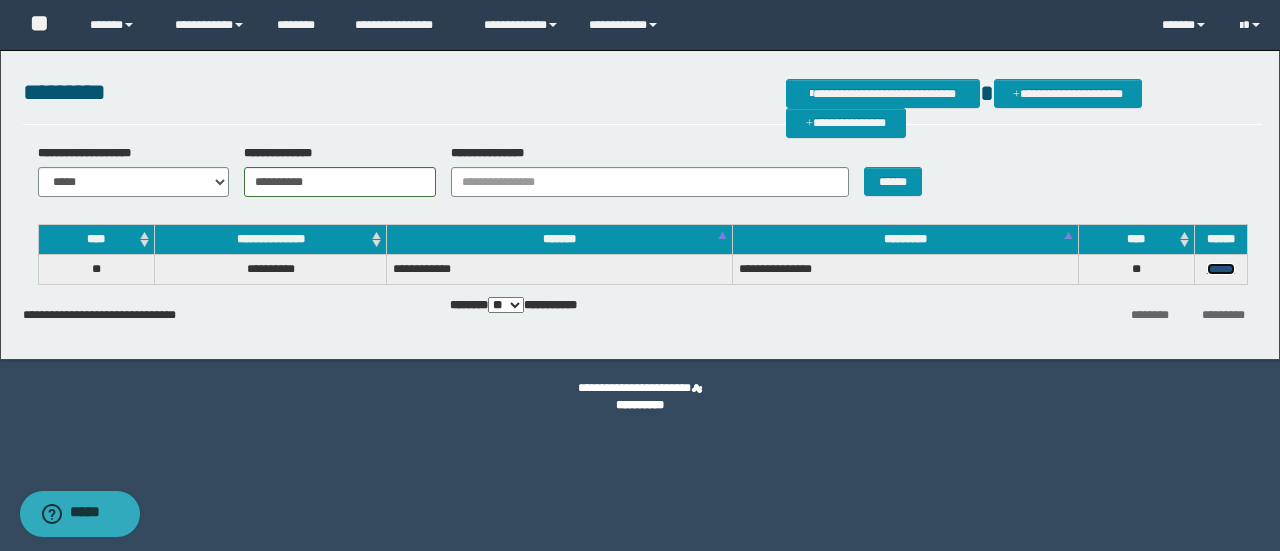 click on "******" at bounding box center [1221, 269] 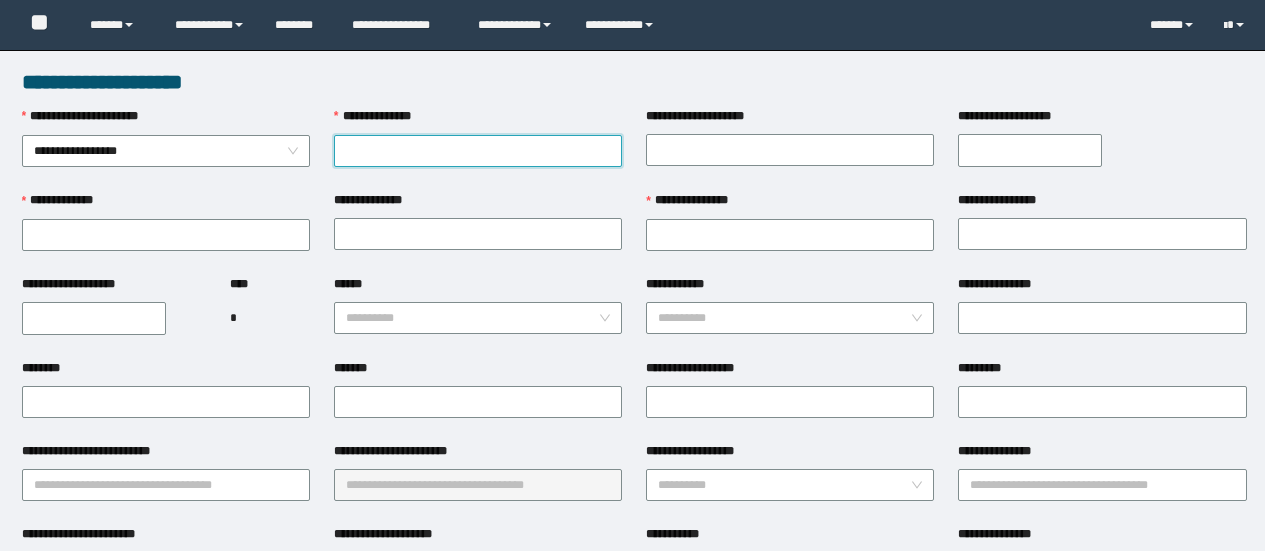 scroll, scrollTop: 0, scrollLeft: 0, axis: both 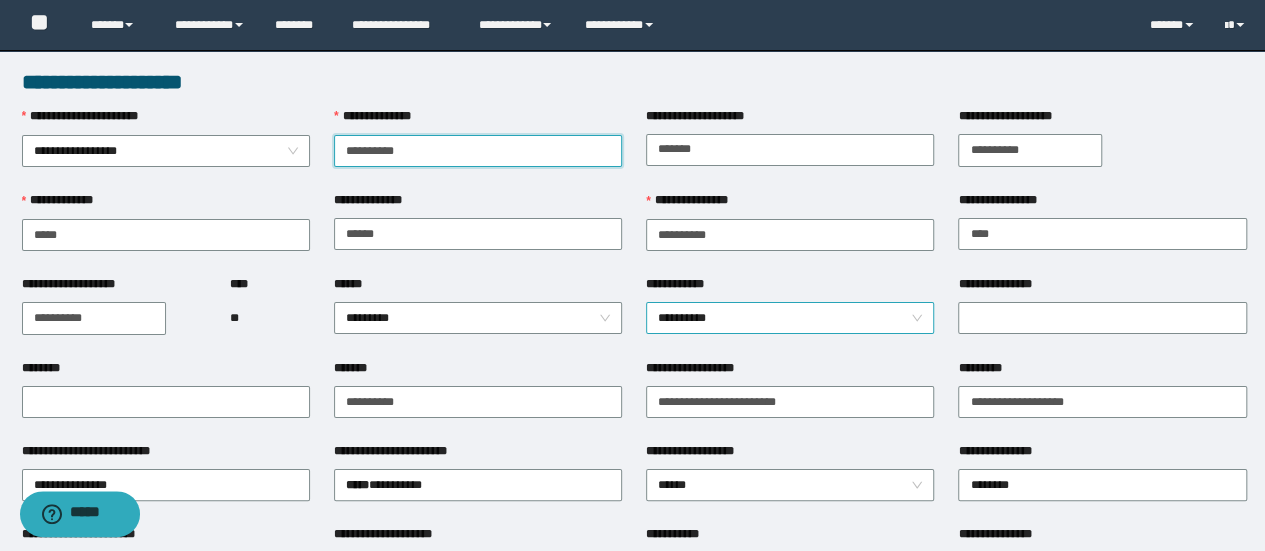 click on "**********" at bounding box center [790, 318] 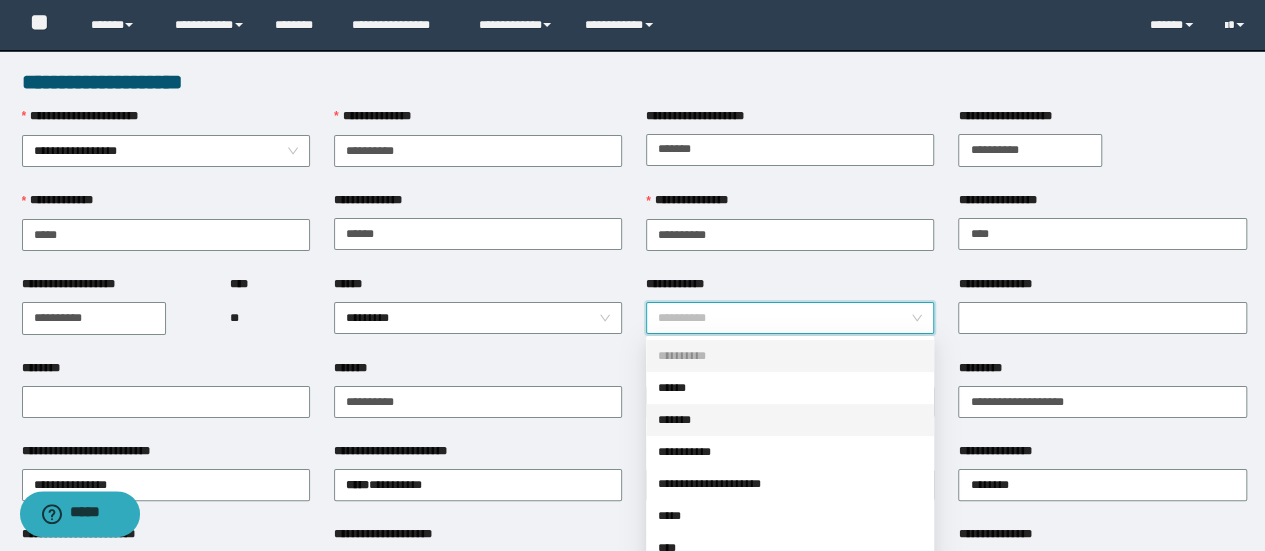 click on "*******" at bounding box center (790, 420) 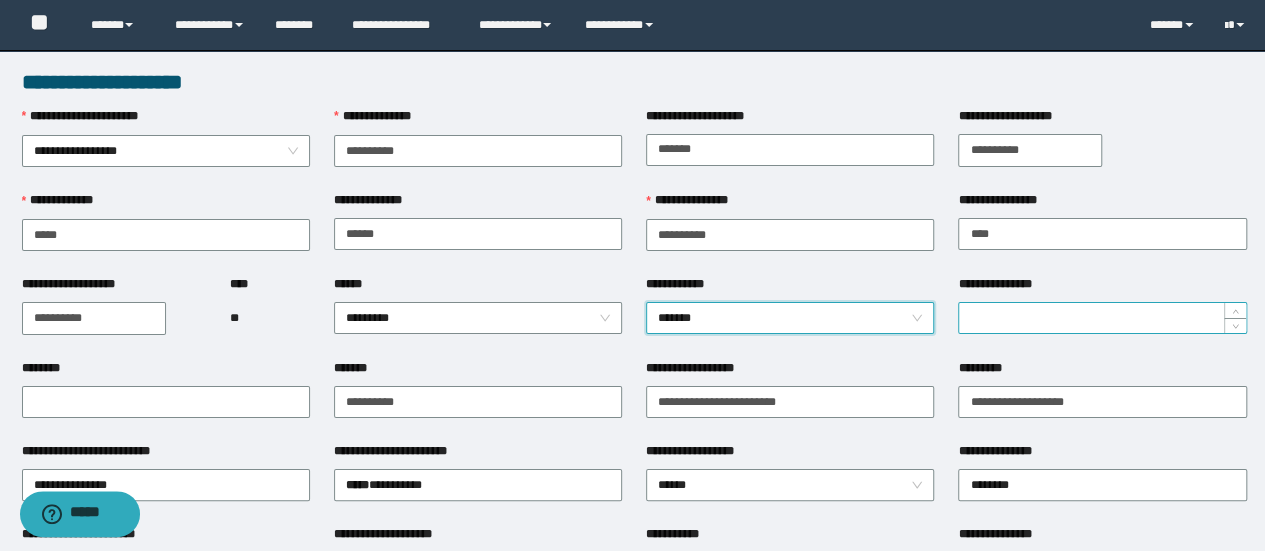 click on "**********" at bounding box center [1102, 318] 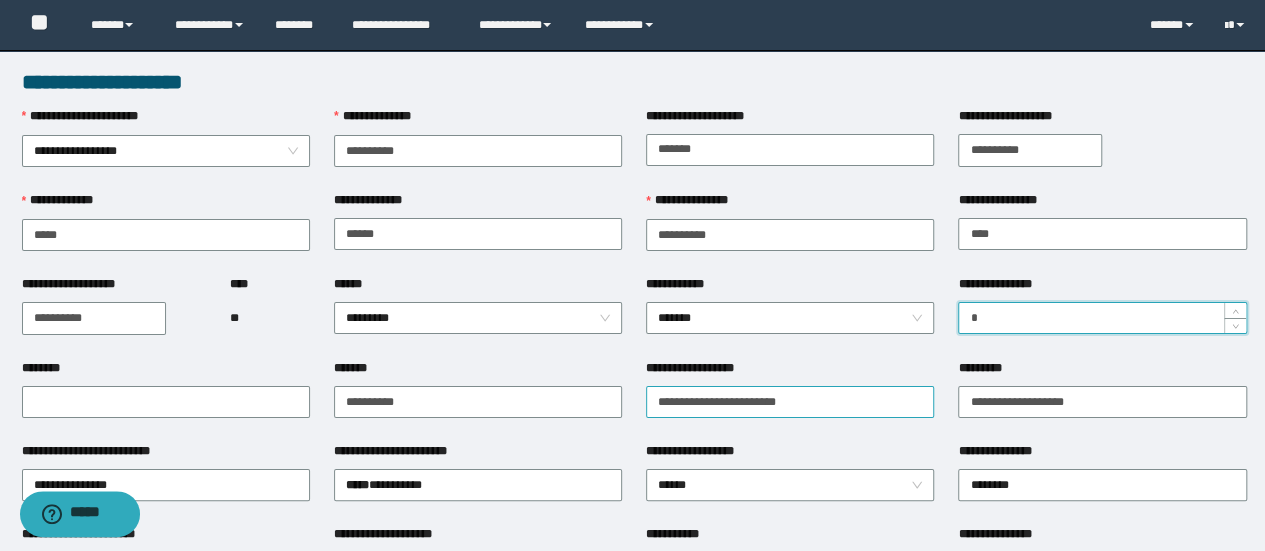 type on "*" 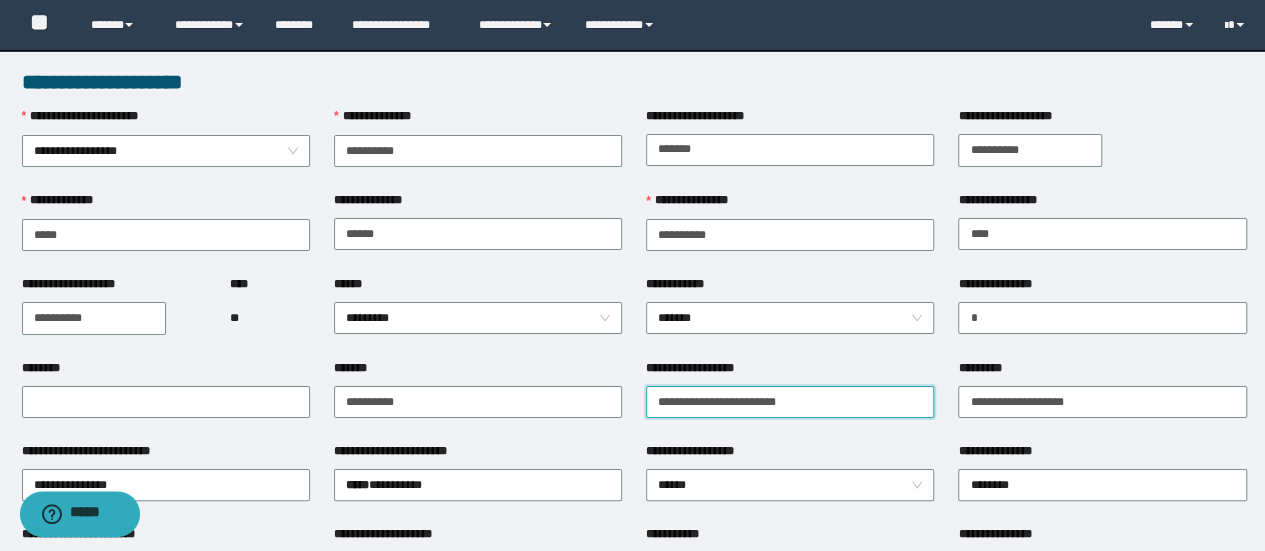 drag, startPoint x: 839, startPoint y: 396, endPoint x: 591, endPoint y: 427, distance: 249.93 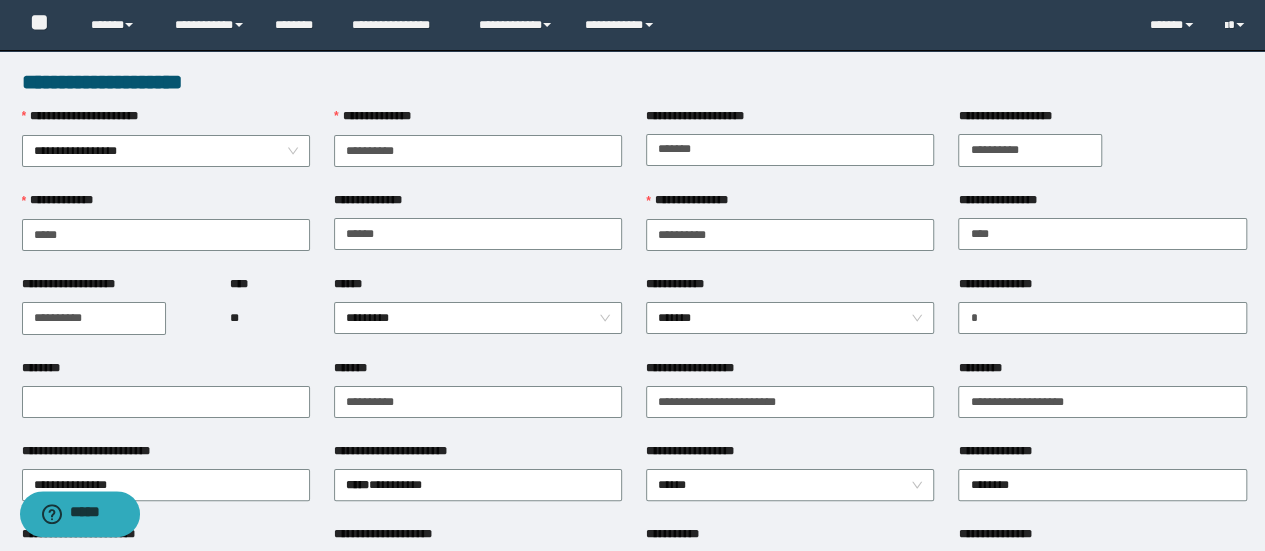 click on "**********" at bounding box center (790, 455) 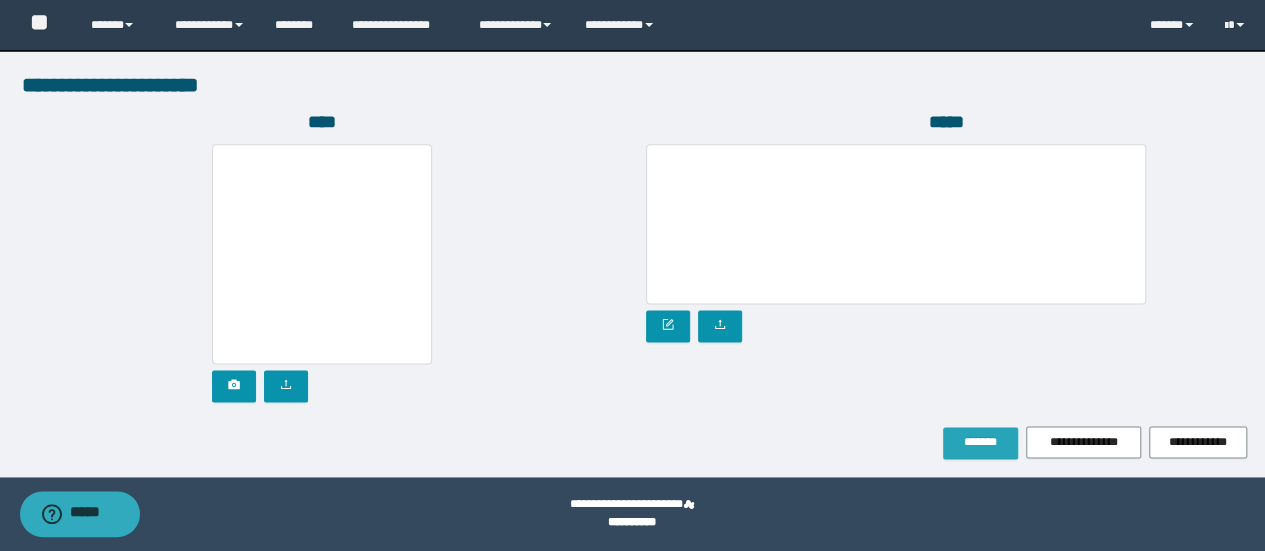 click on "*******" at bounding box center [980, 442] 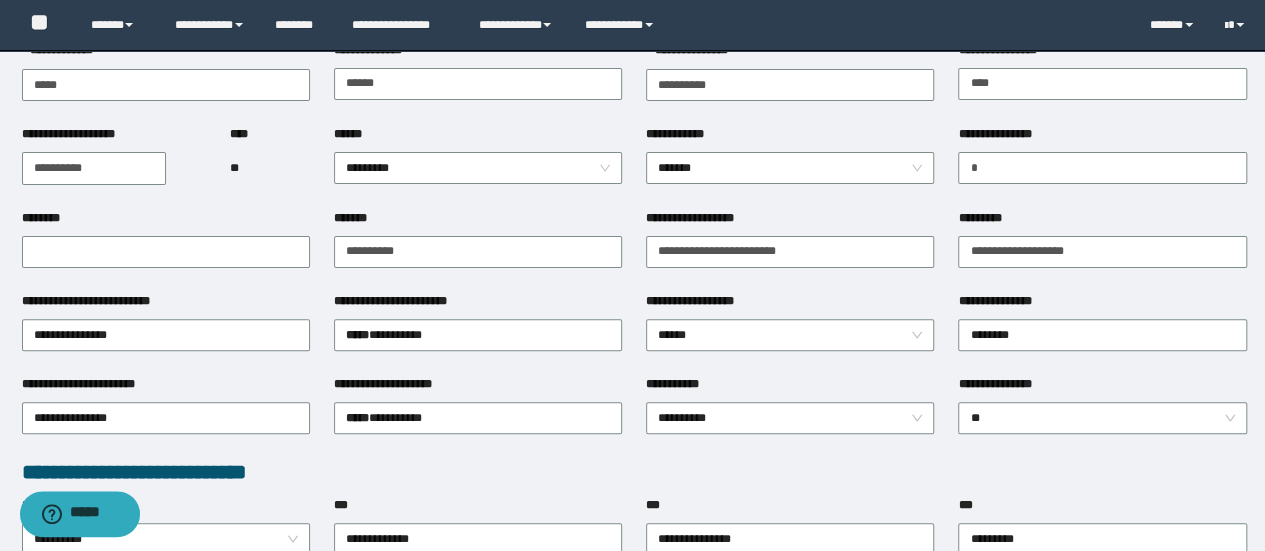 scroll, scrollTop: 303, scrollLeft: 0, axis: vertical 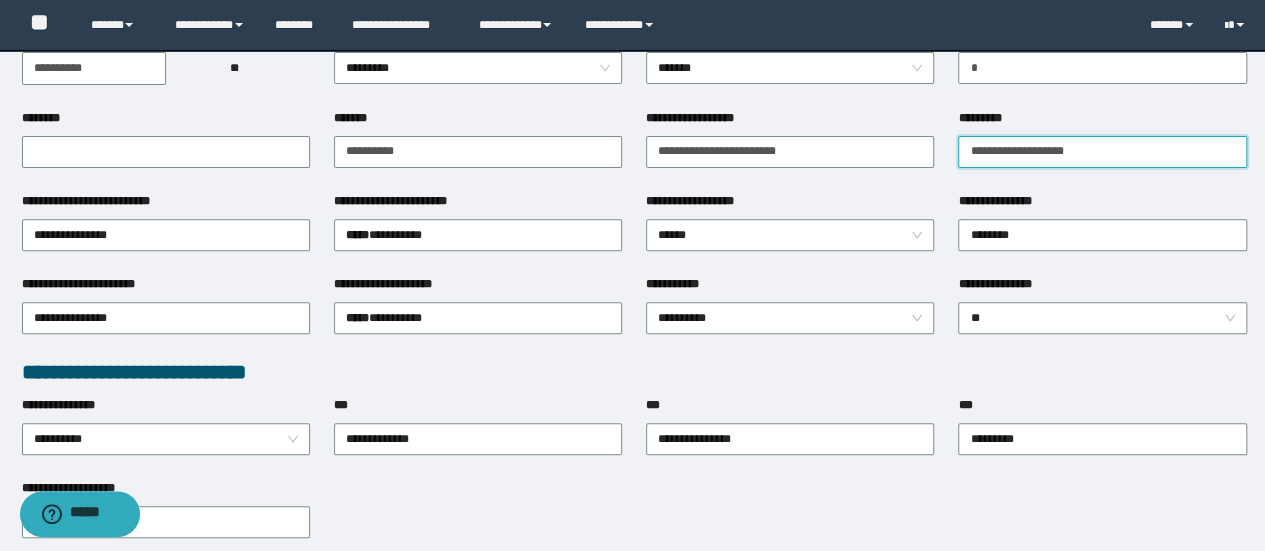 click on "**********" at bounding box center [1102, 152] 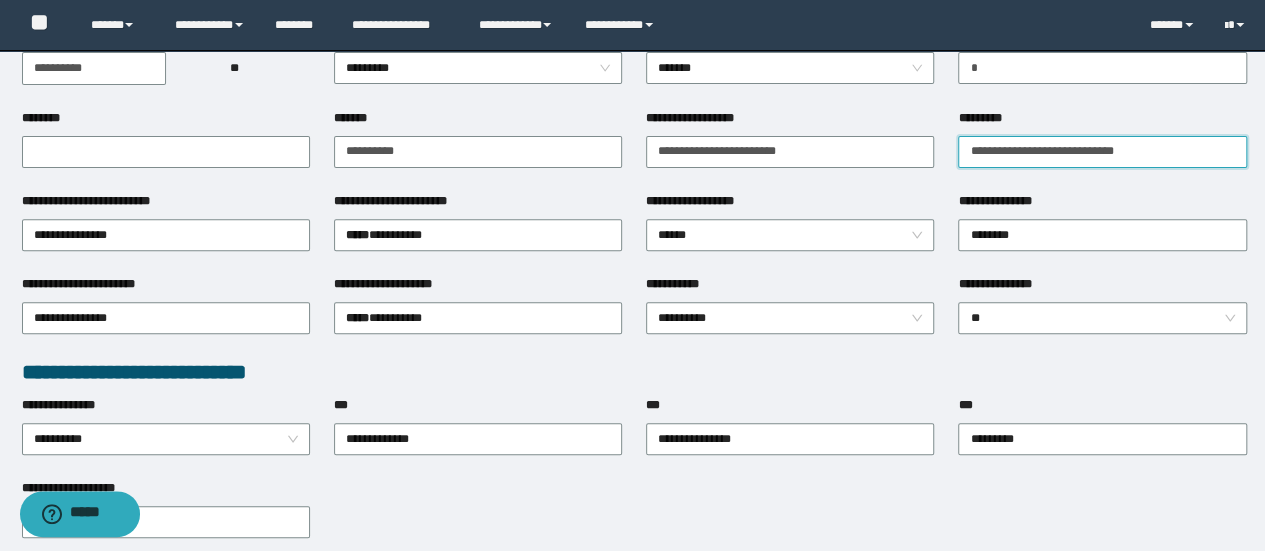 type on "**********" 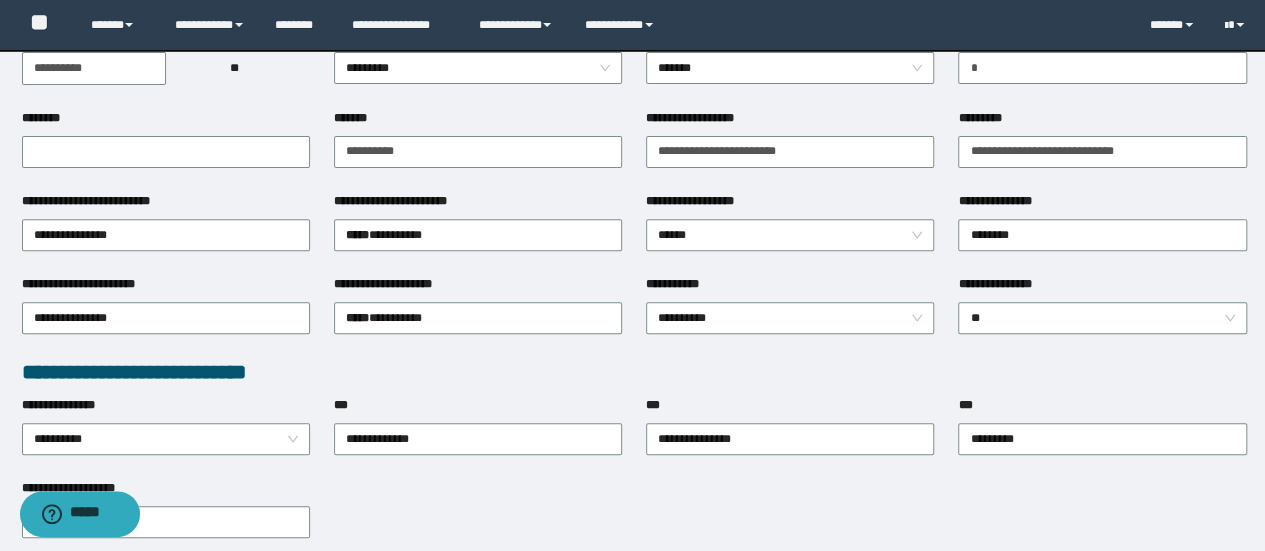 click on "**********" at bounding box center (790, 316) 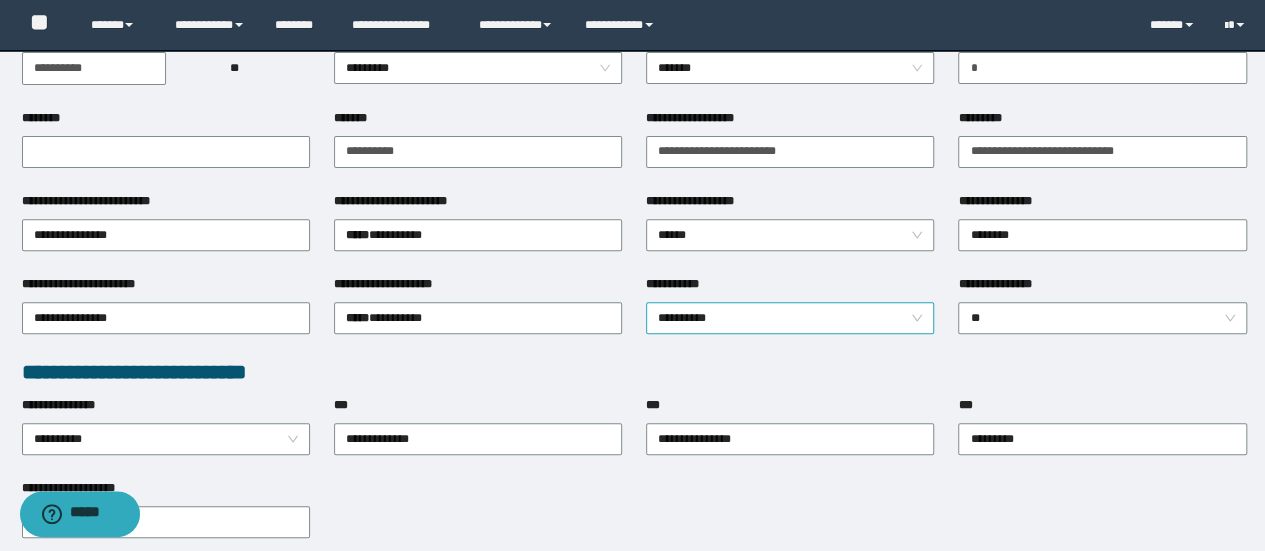 click on "**********" at bounding box center (790, 318) 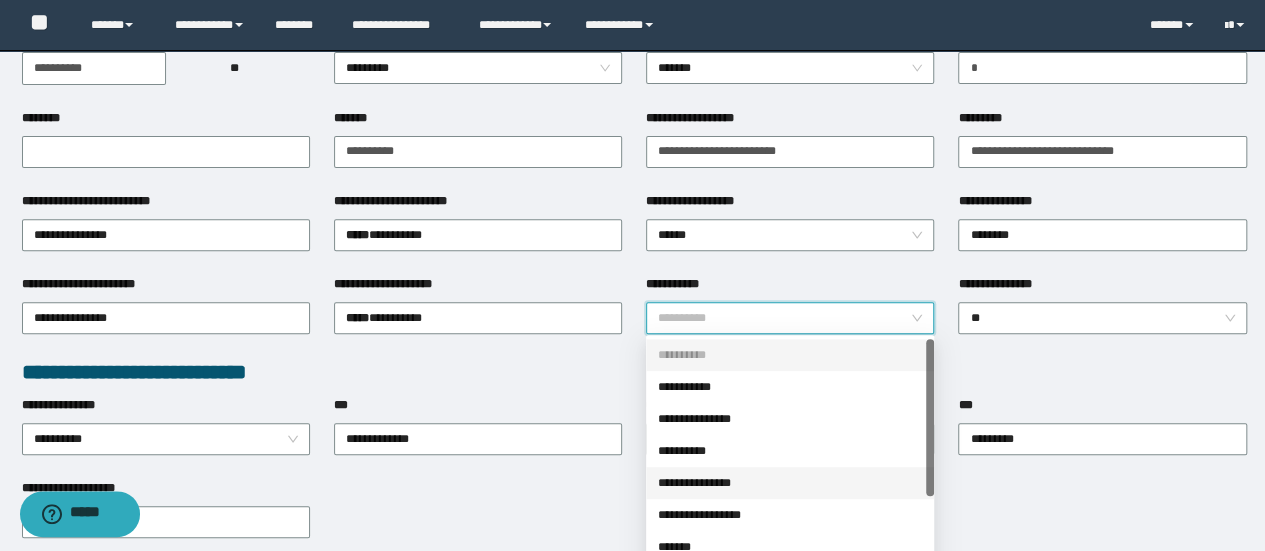 scroll, scrollTop: 100, scrollLeft: 0, axis: vertical 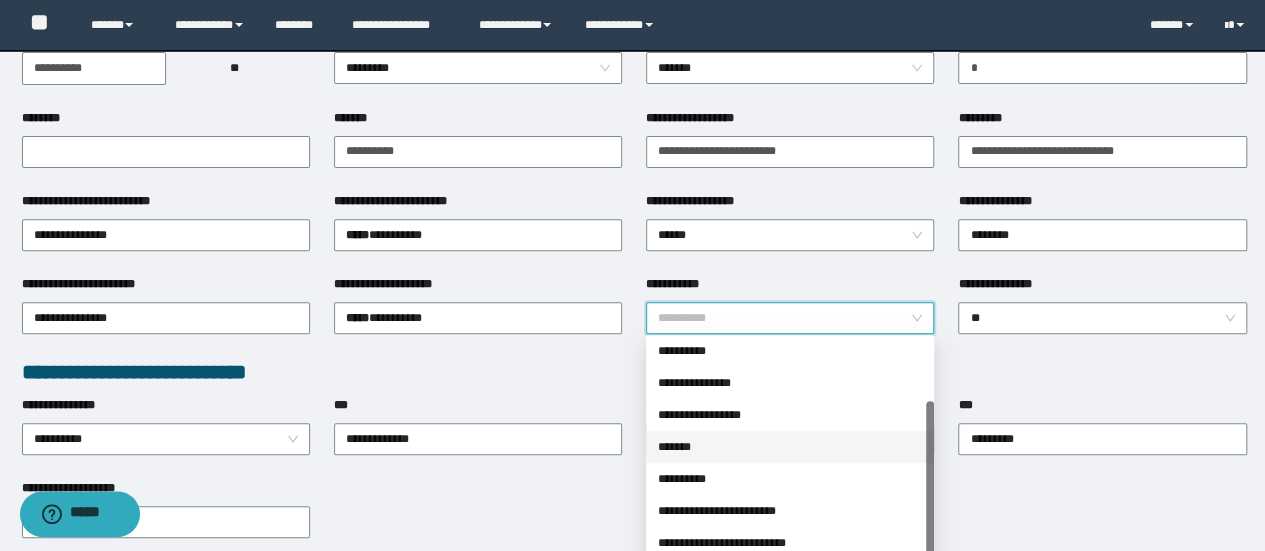 click on "**********" at bounding box center (790, 415) 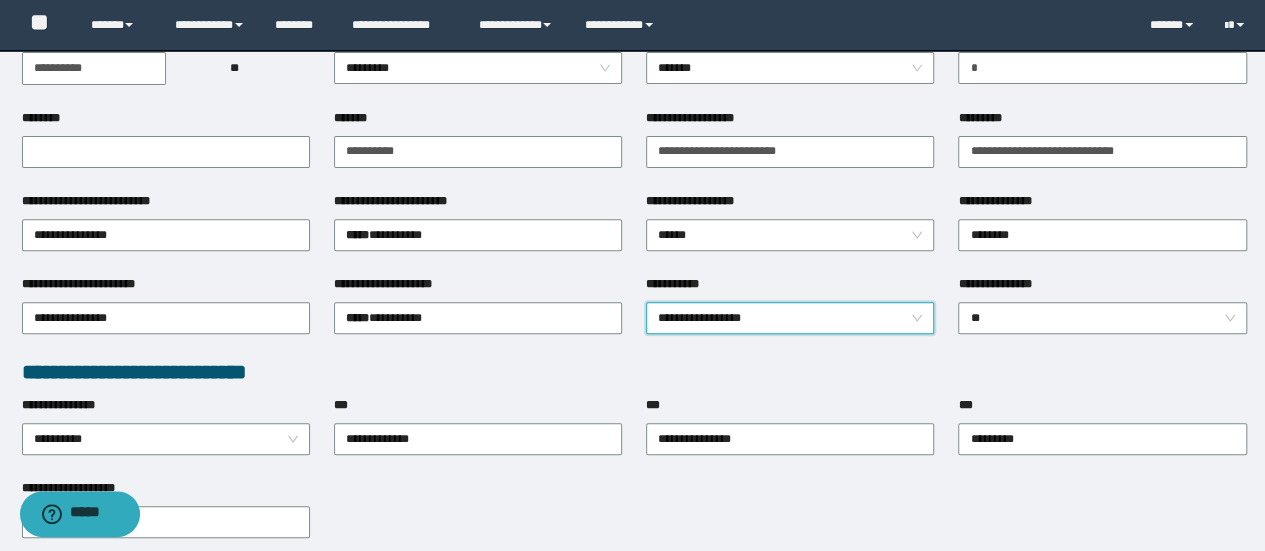 click on "**********" at bounding box center [634, 588] 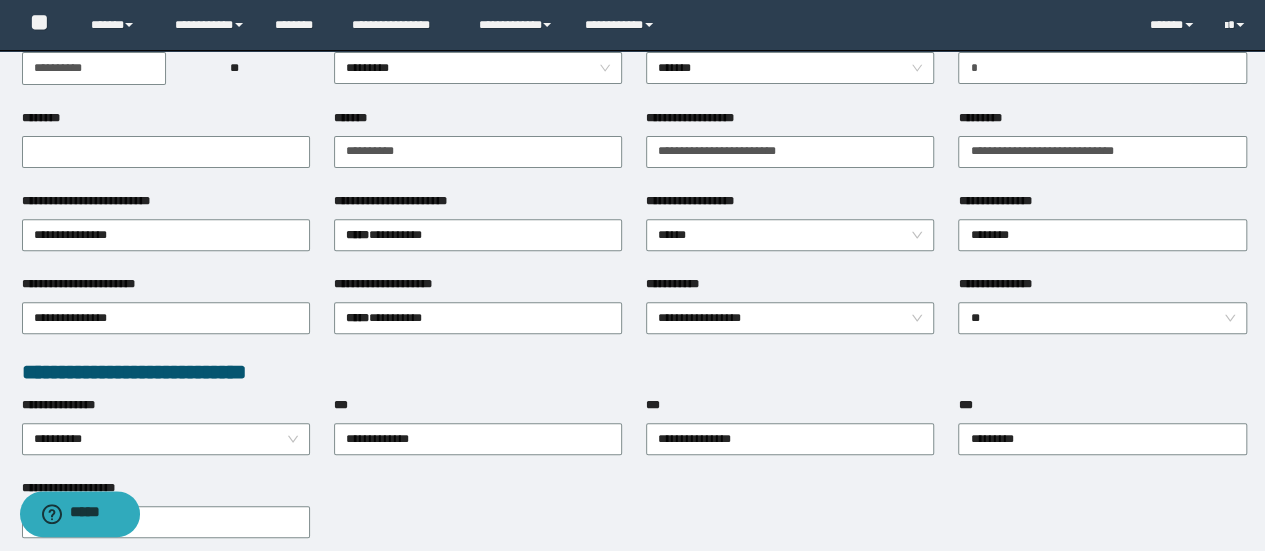 click on "**********" at bounding box center (634, 588) 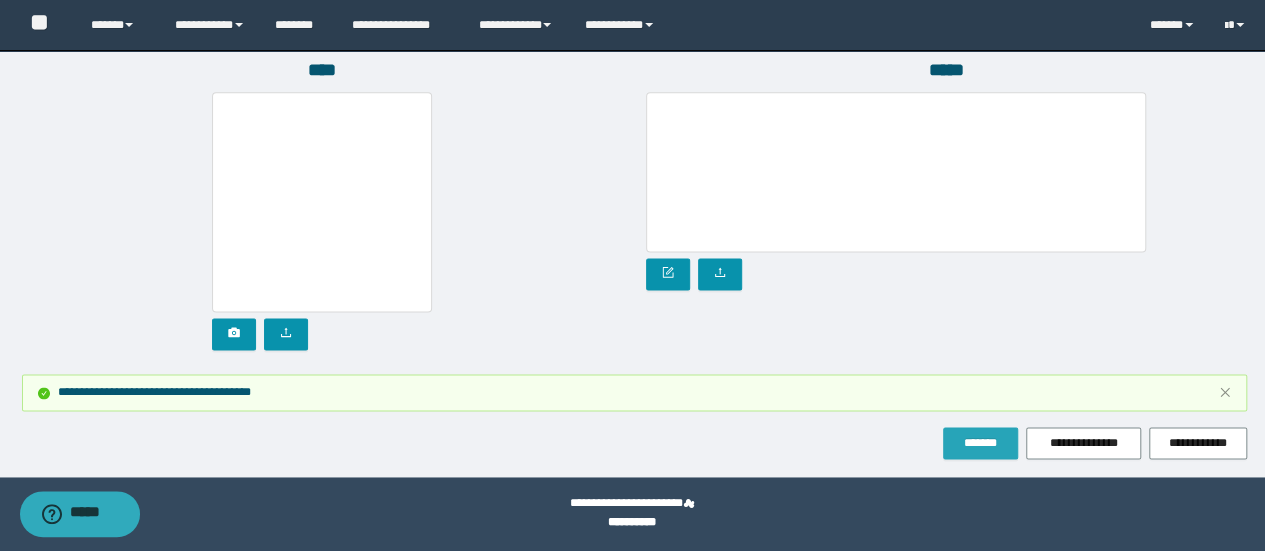 click on "*******" at bounding box center [980, 443] 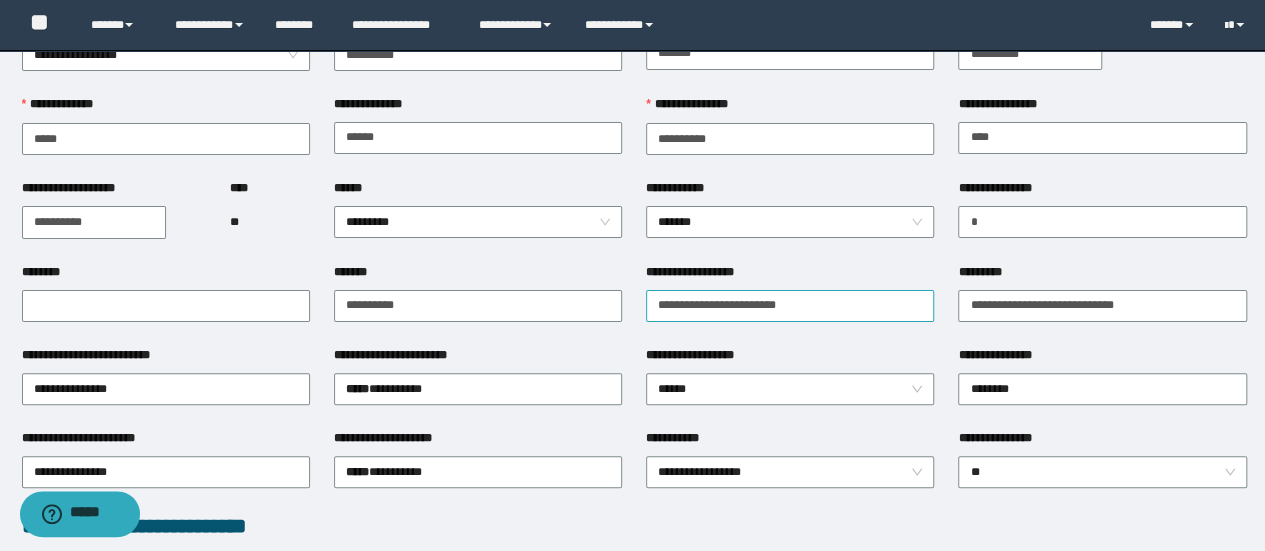 scroll, scrollTop: 300, scrollLeft: 0, axis: vertical 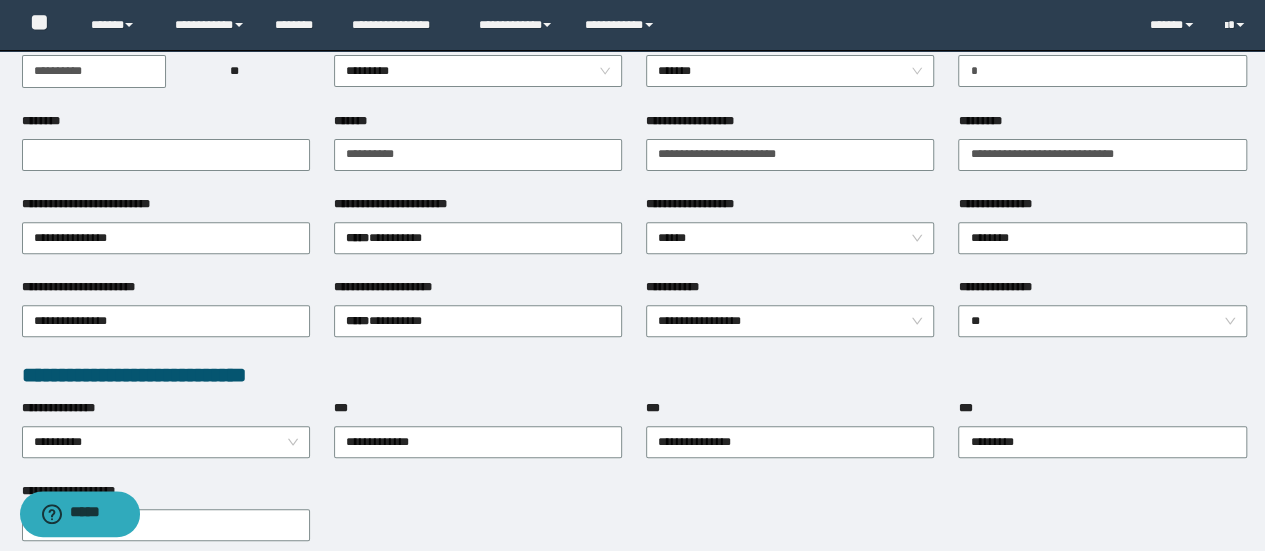 click on "**********" at bounding box center [634, 523] 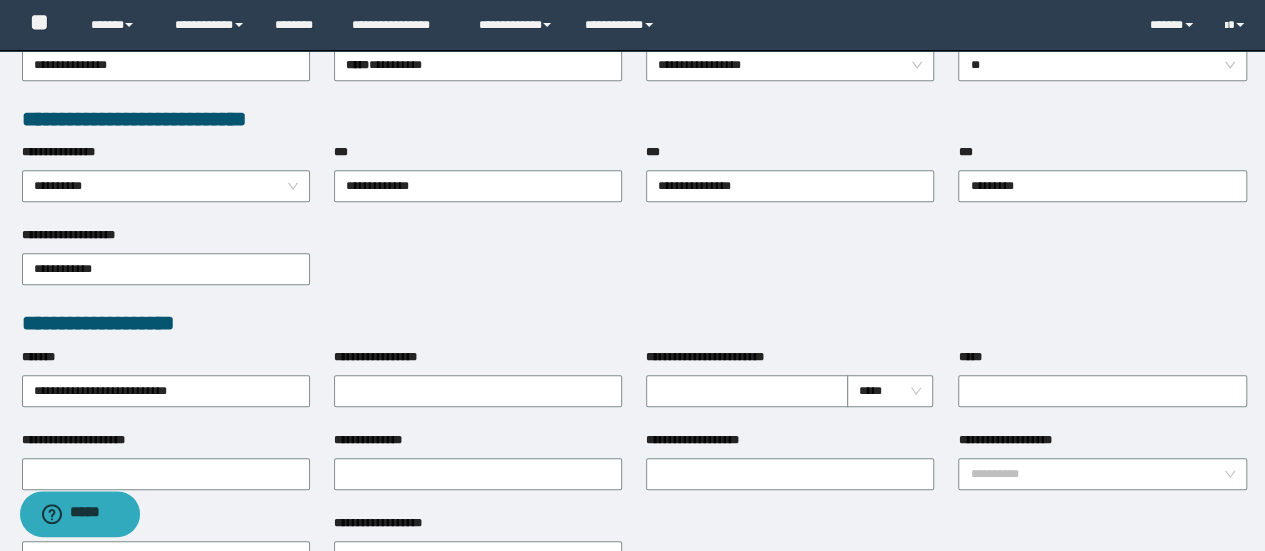 scroll, scrollTop: 600, scrollLeft: 0, axis: vertical 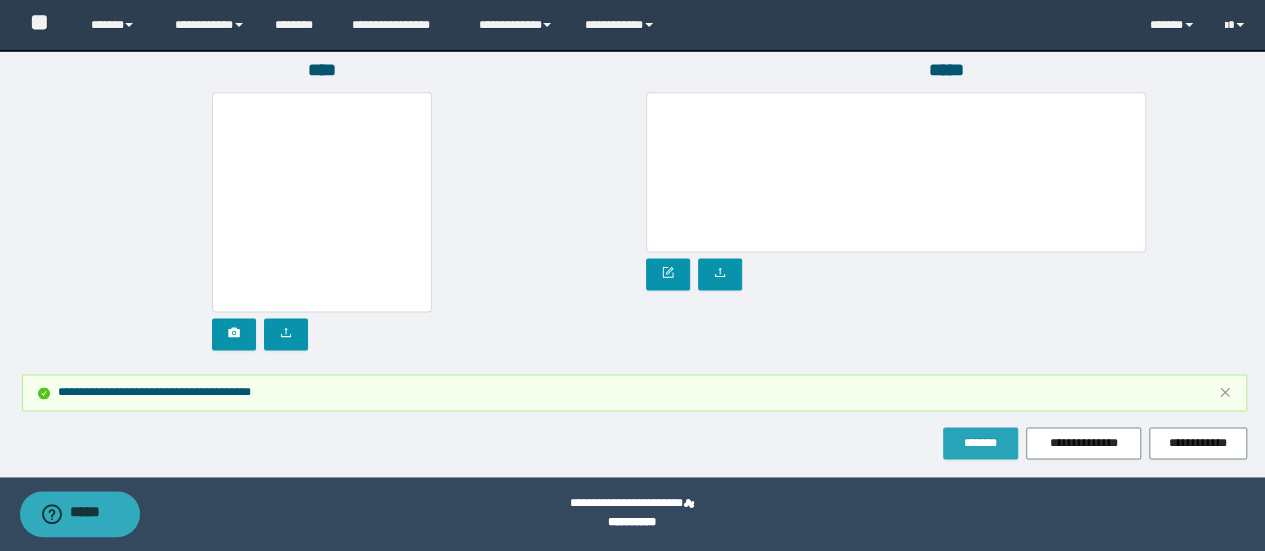 drag, startPoint x: 998, startPoint y: 432, endPoint x: 988, endPoint y: 431, distance: 10.049875 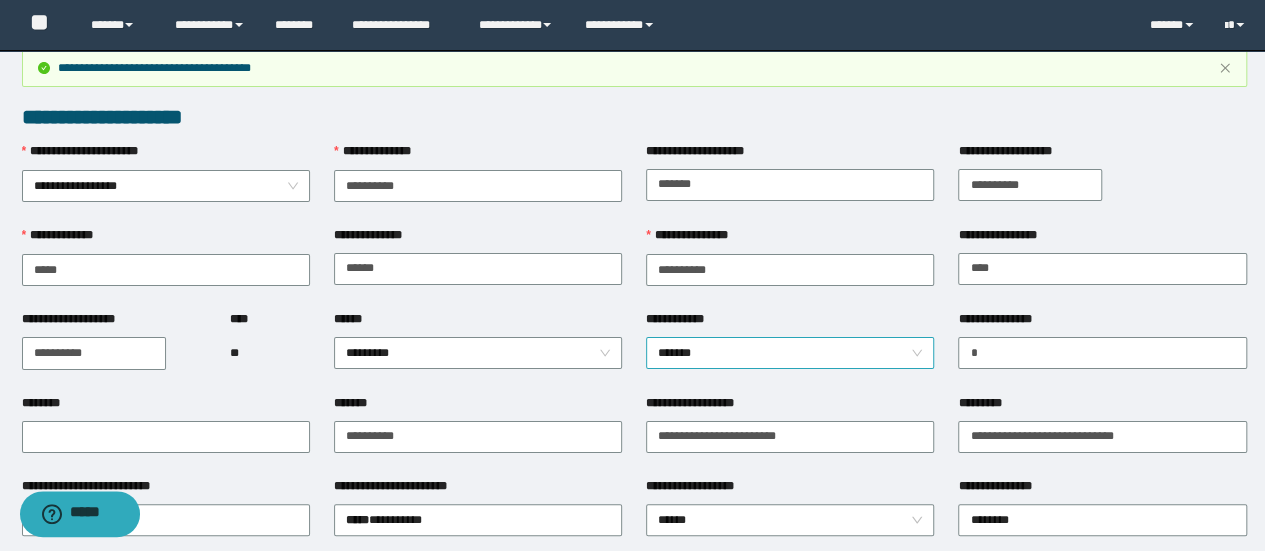 scroll, scrollTop: 0, scrollLeft: 0, axis: both 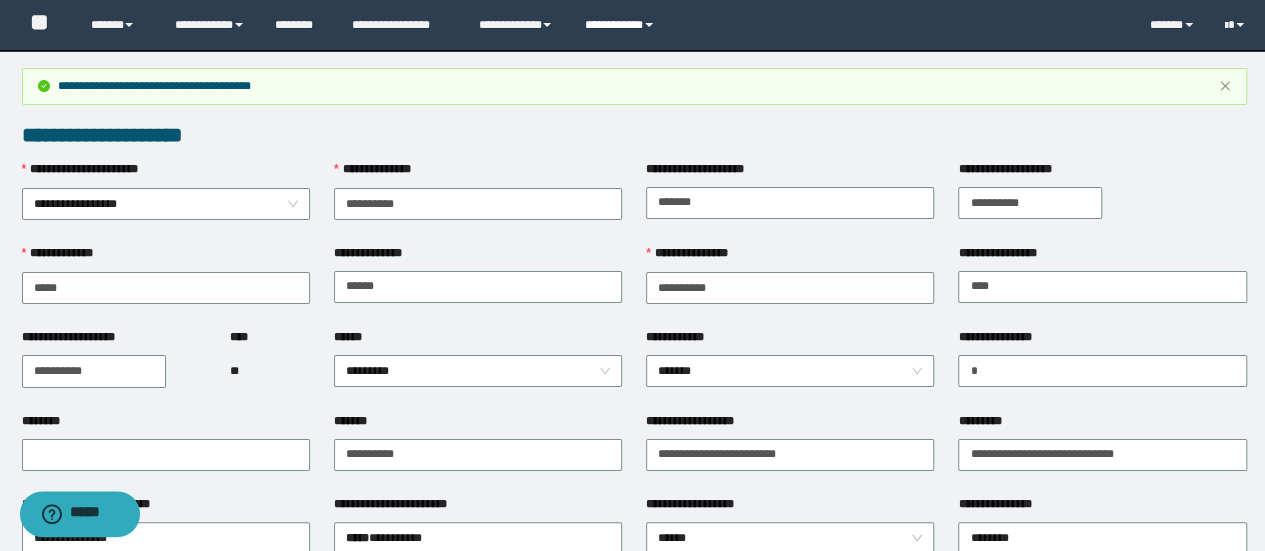click on "**********" at bounding box center [622, 25] 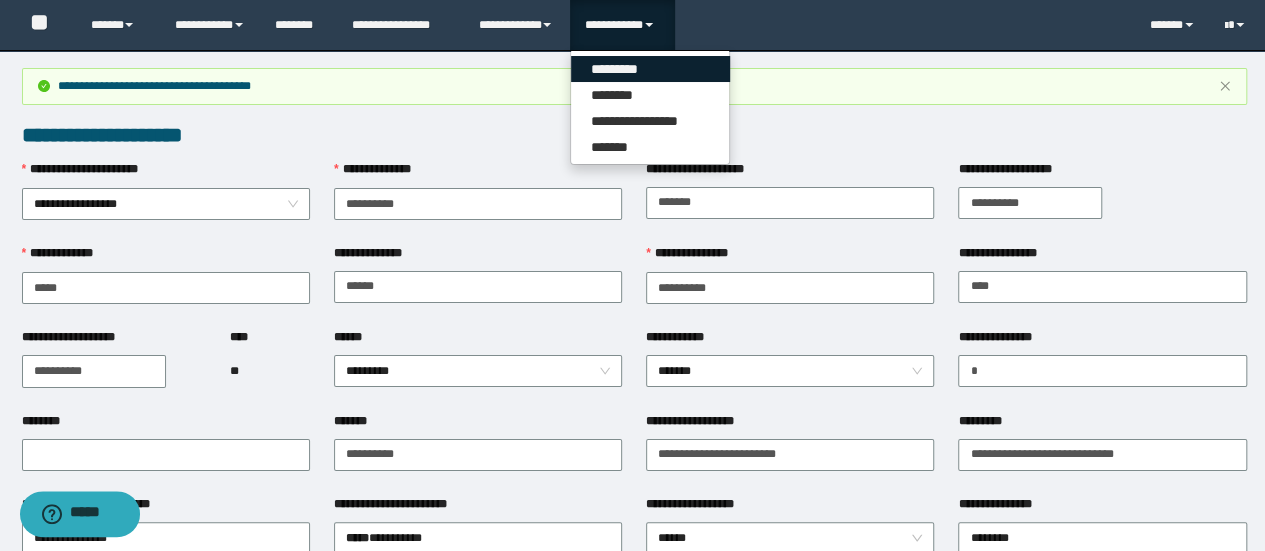 click on "*********" at bounding box center (650, 69) 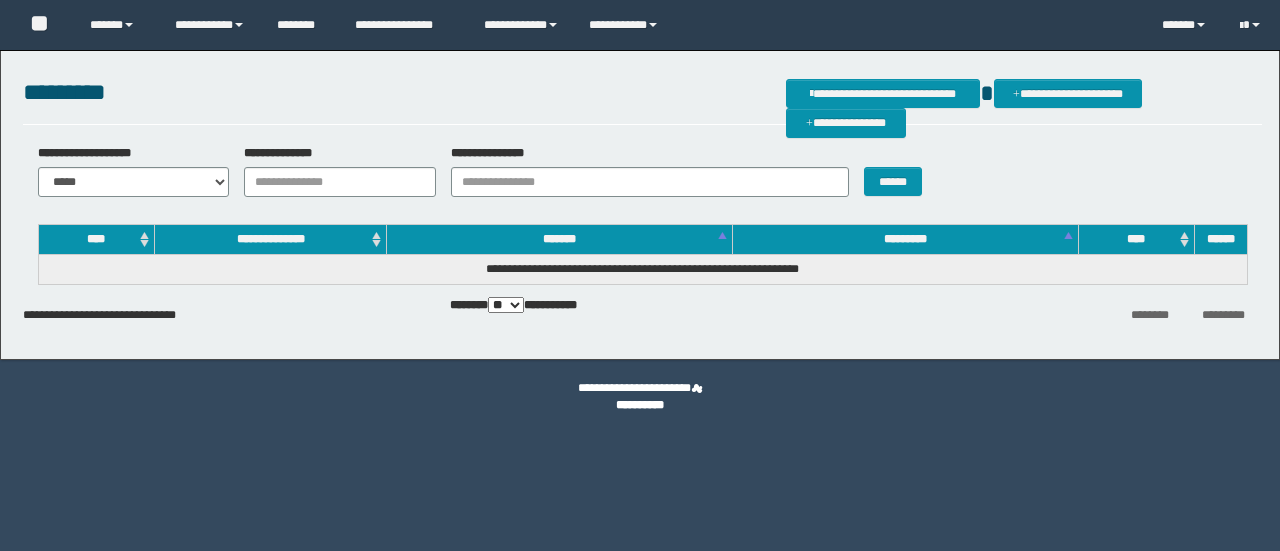 scroll, scrollTop: 0, scrollLeft: 0, axis: both 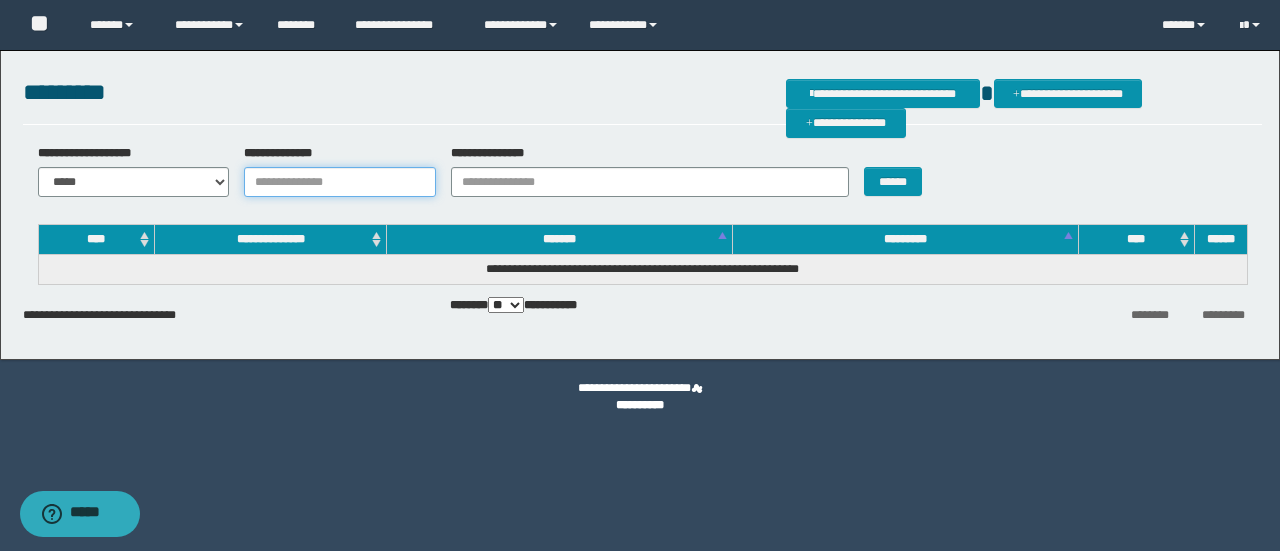 drag, startPoint x: 342, startPoint y: 178, endPoint x: 436, endPoint y: 178, distance: 94 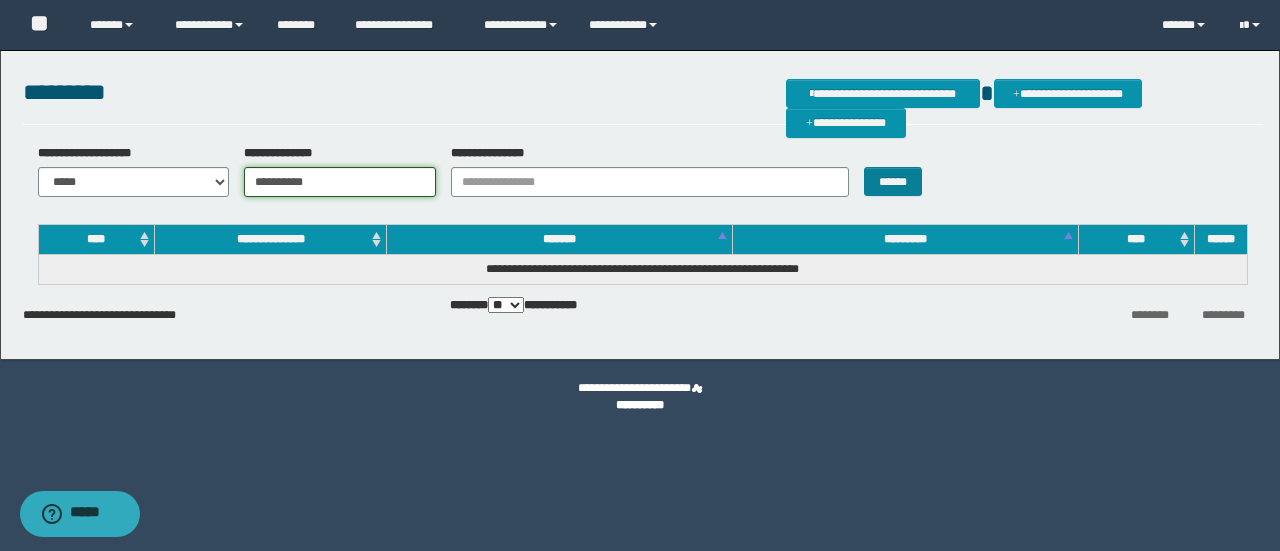 type on "**********" 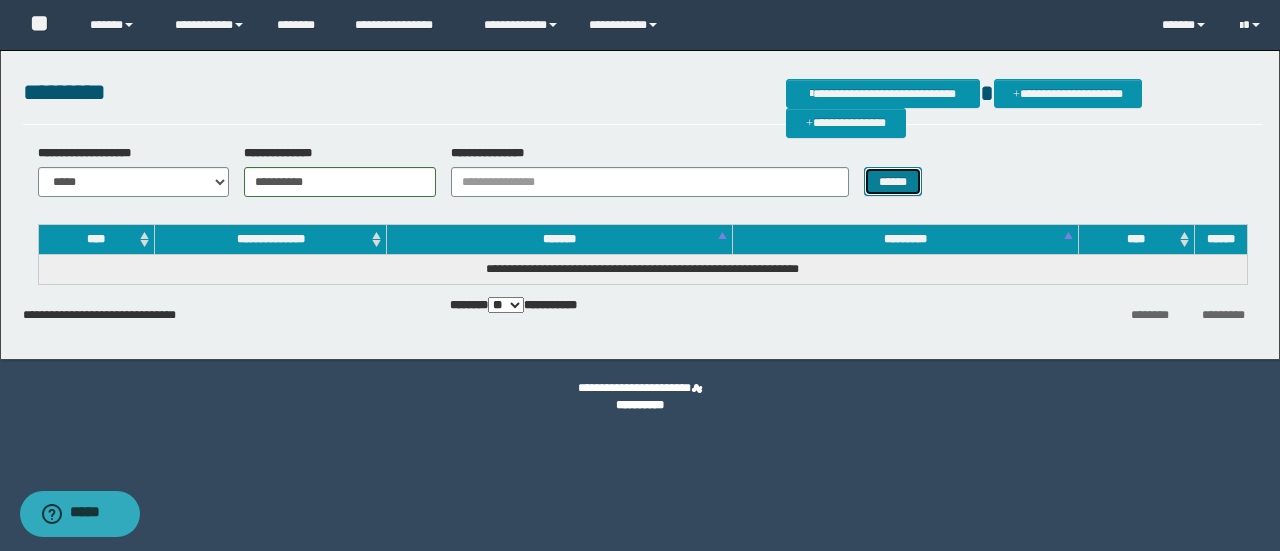 click on "******" at bounding box center [893, 181] 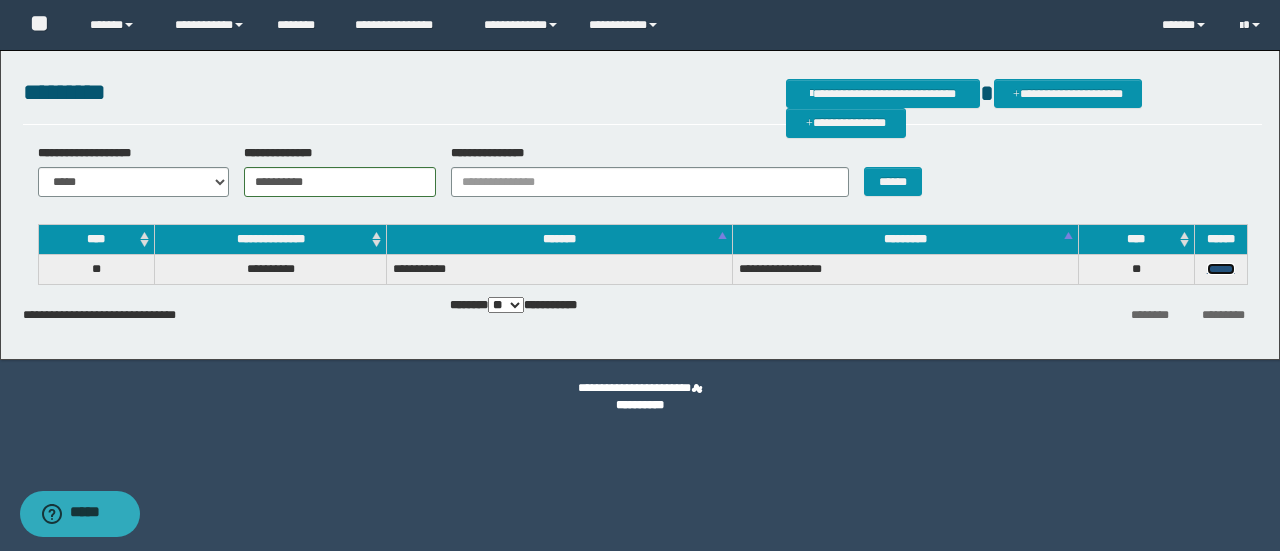 click on "******" at bounding box center (1221, 269) 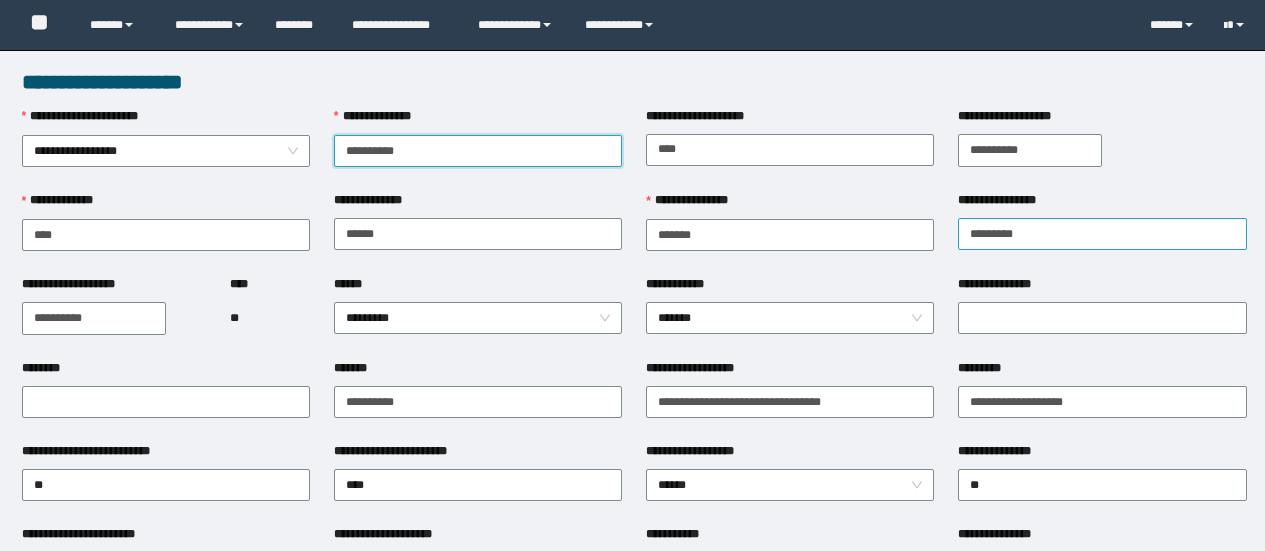 scroll, scrollTop: 0, scrollLeft: 0, axis: both 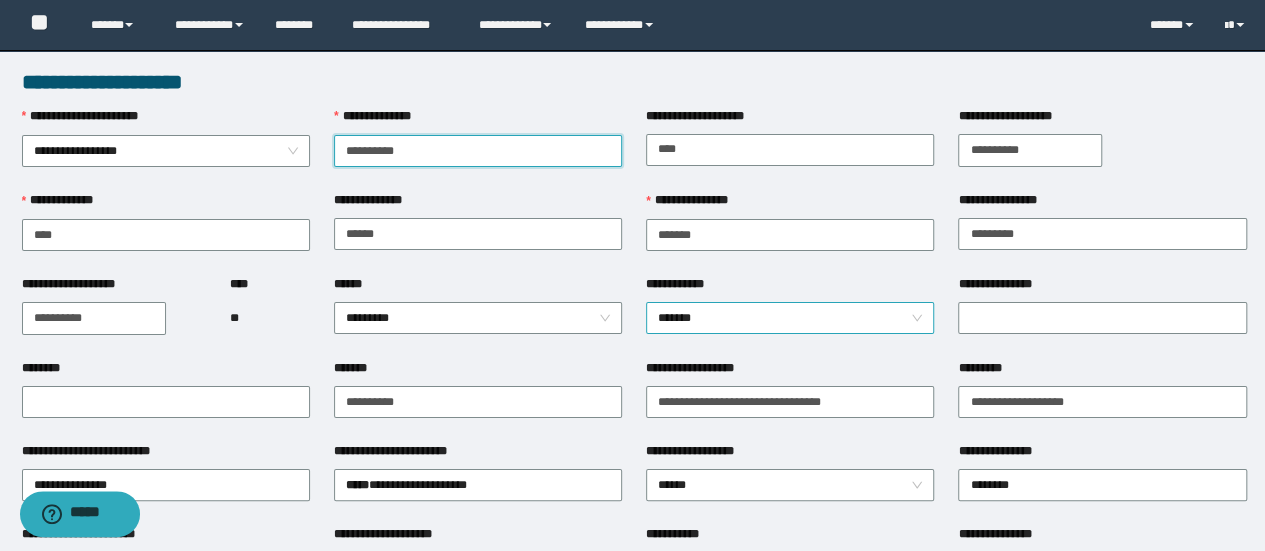 click on "*******" at bounding box center [790, 318] 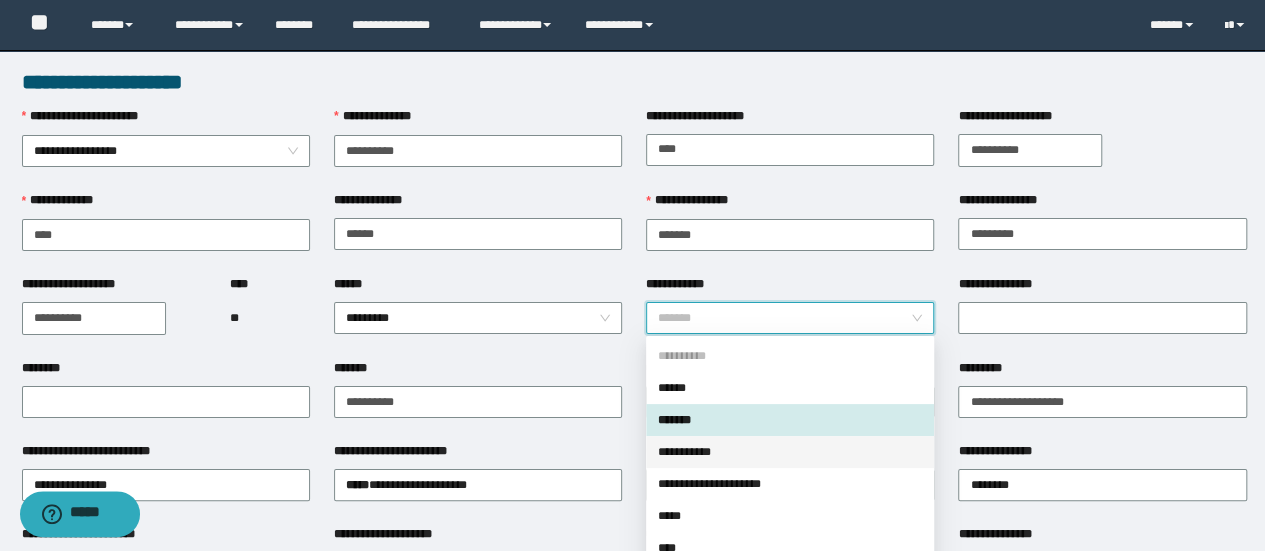 click on "**********" at bounding box center [790, 452] 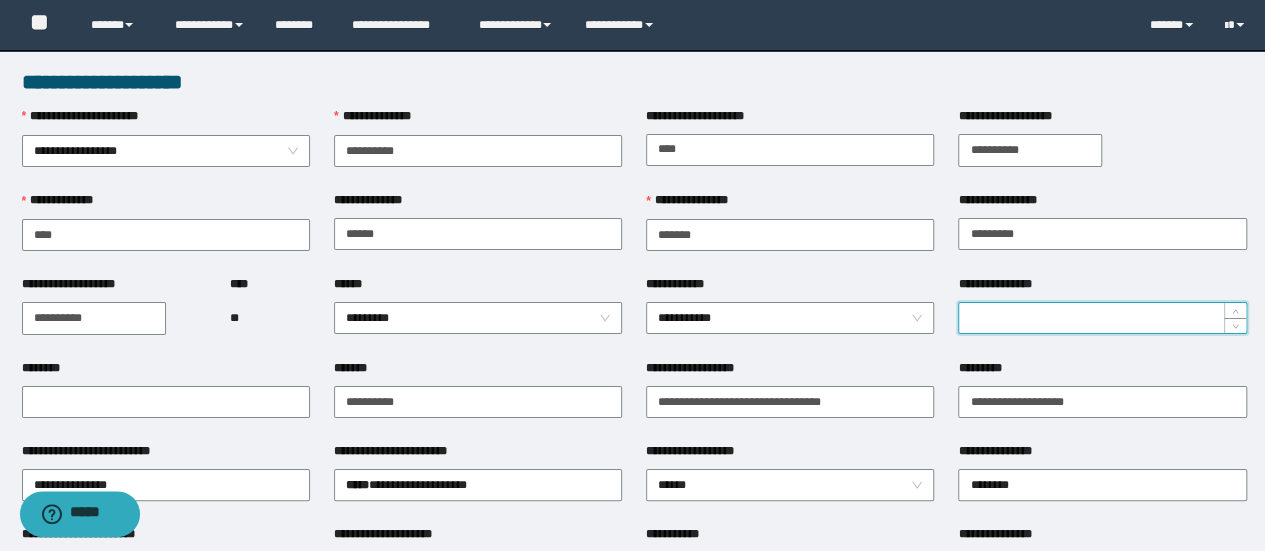 click on "**********" at bounding box center (1102, 318) 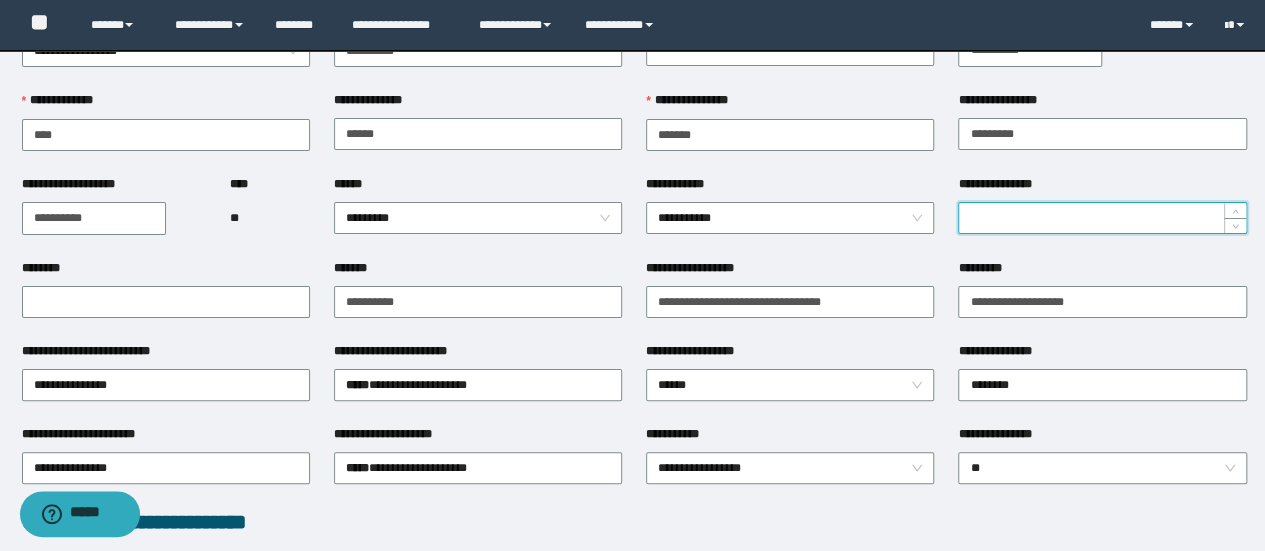 type on "*" 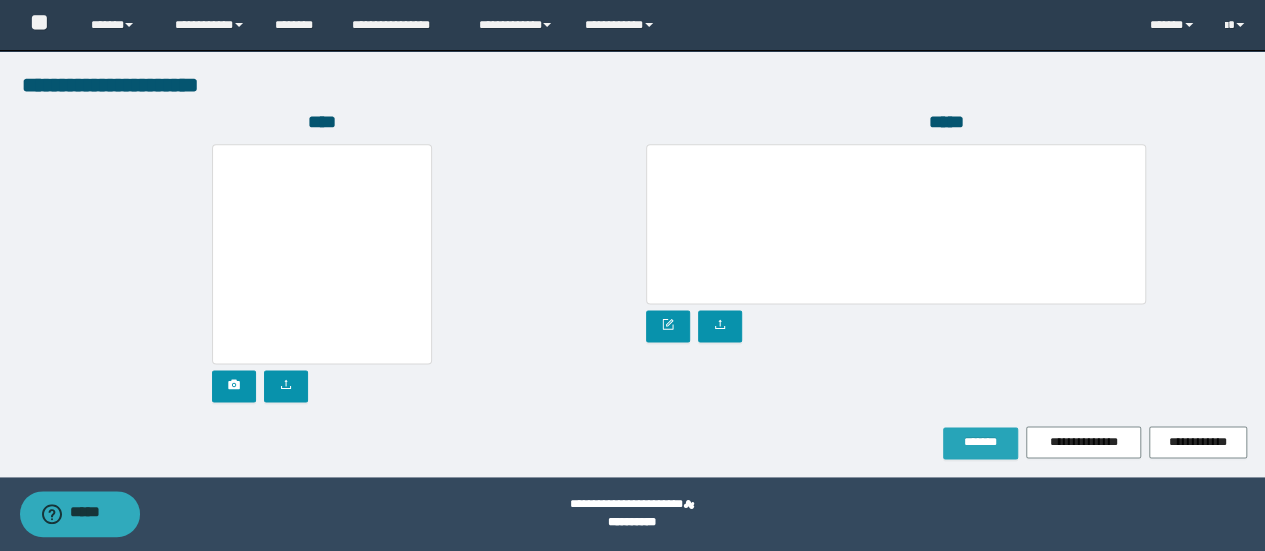 type on "*" 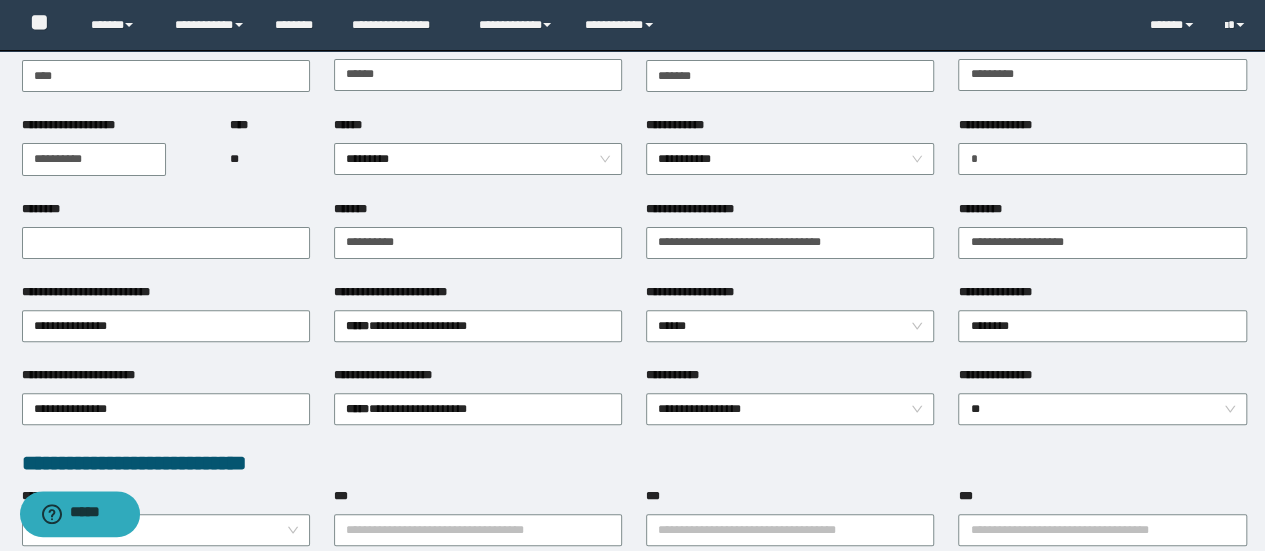scroll, scrollTop: 102, scrollLeft: 0, axis: vertical 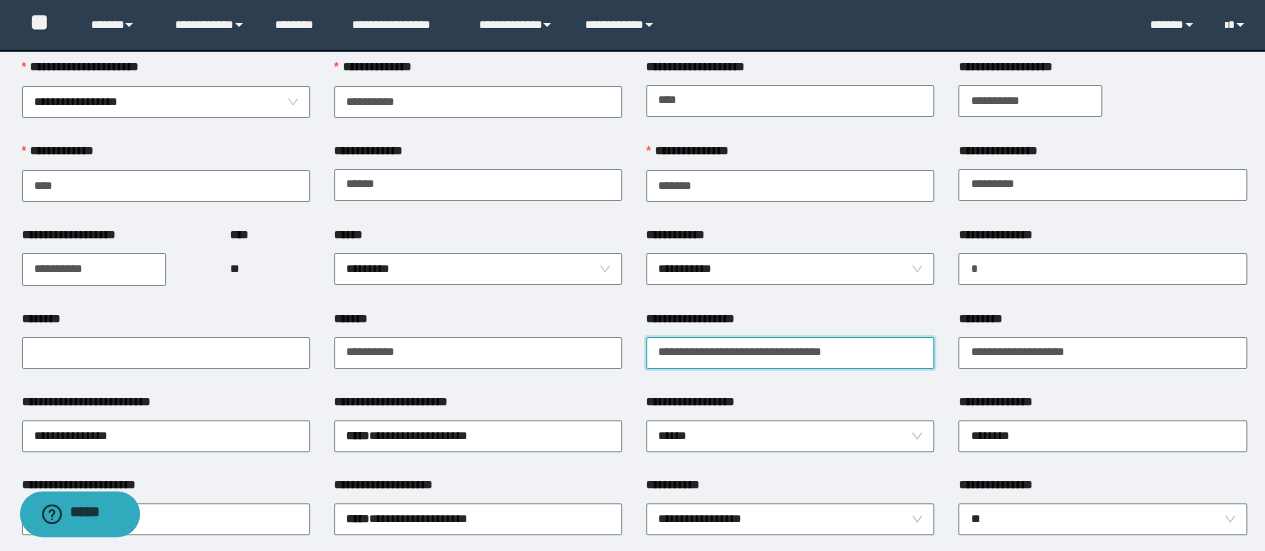 click on "**********" at bounding box center [790, 353] 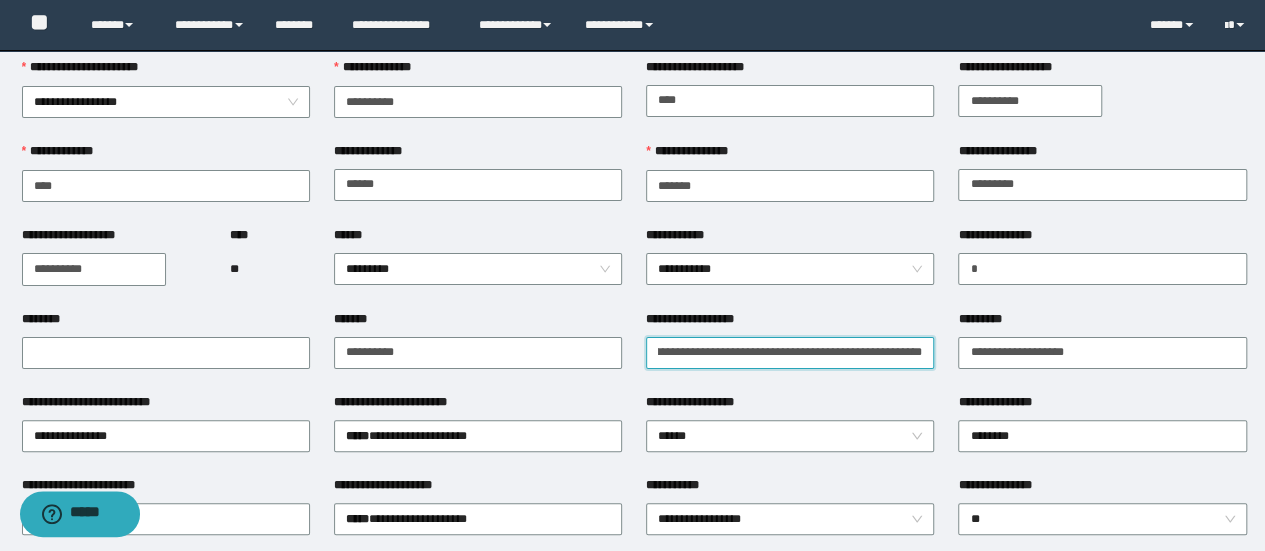 scroll, scrollTop: 0, scrollLeft: 114, axis: horizontal 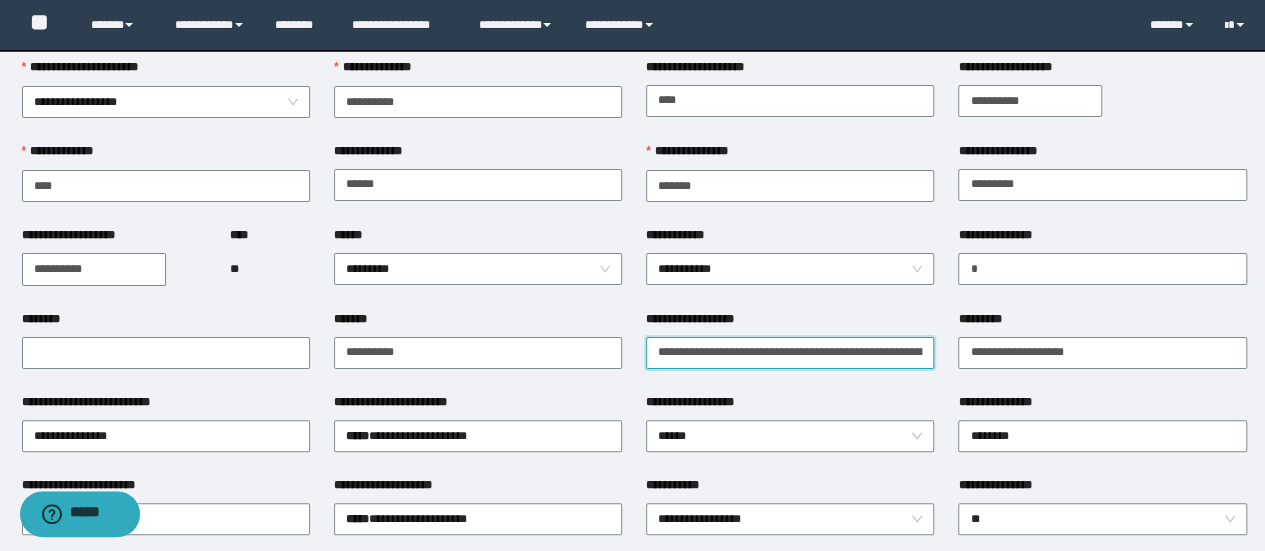 drag, startPoint x: 932, startPoint y: 345, endPoint x: 570, endPoint y: 400, distance: 366.15433 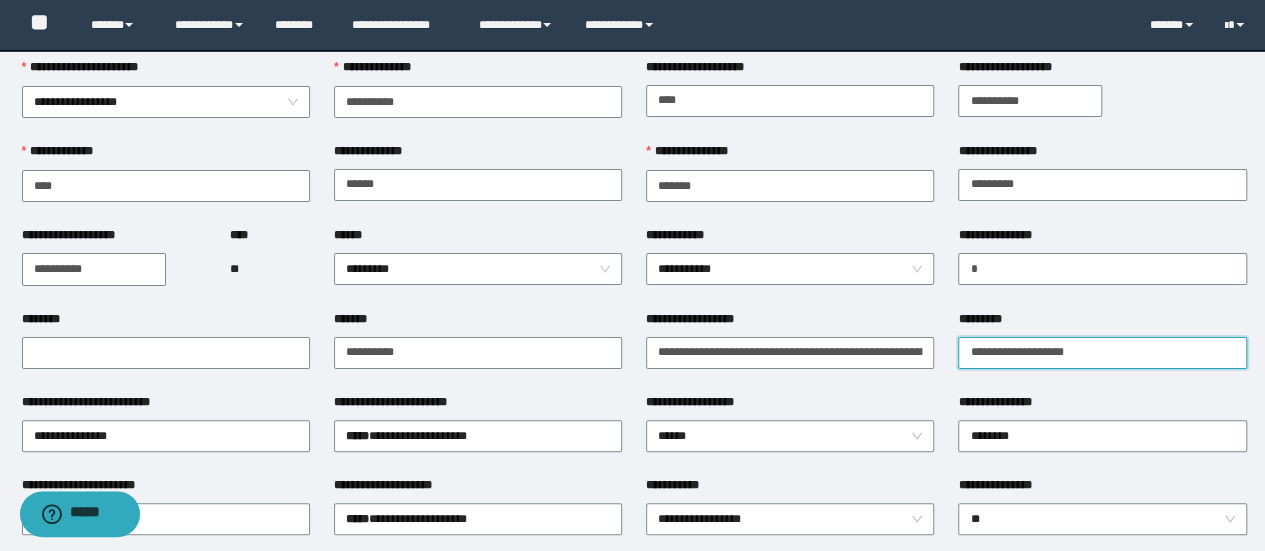 click on "**********" at bounding box center [1102, 353] 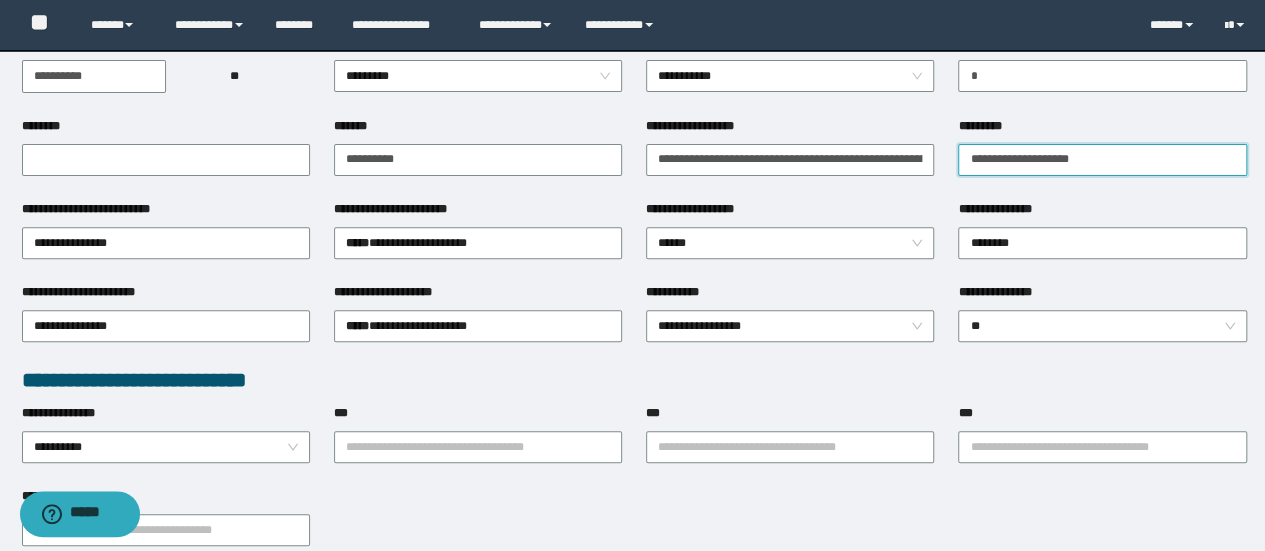 scroll, scrollTop: 302, scrollLeft: 0, axis: vertical 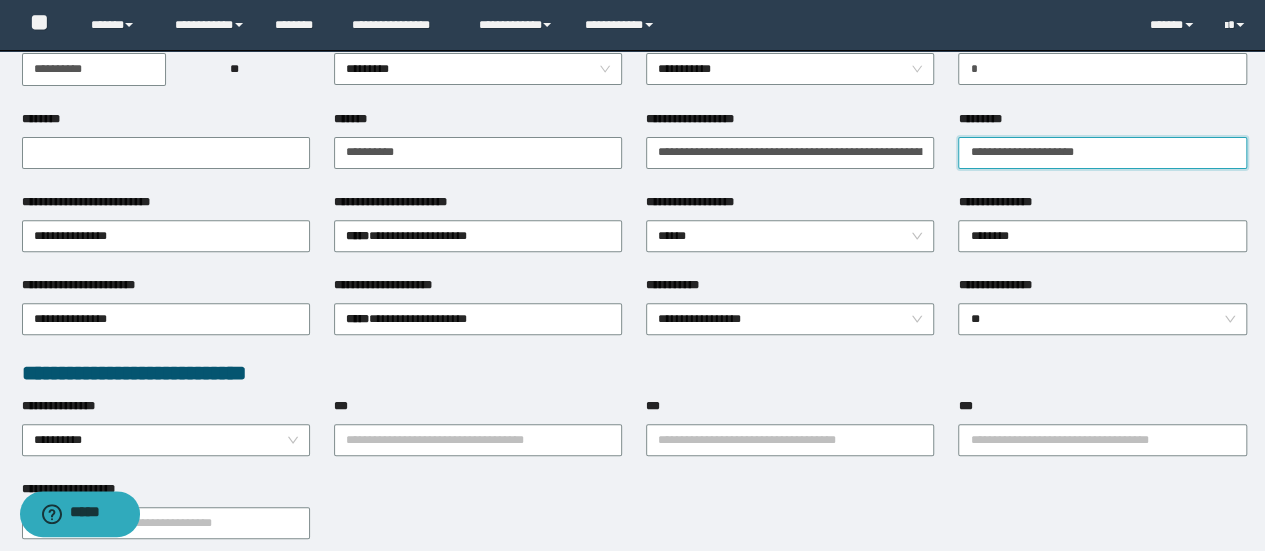 click on "**********" at bounding box center (1102, 153) 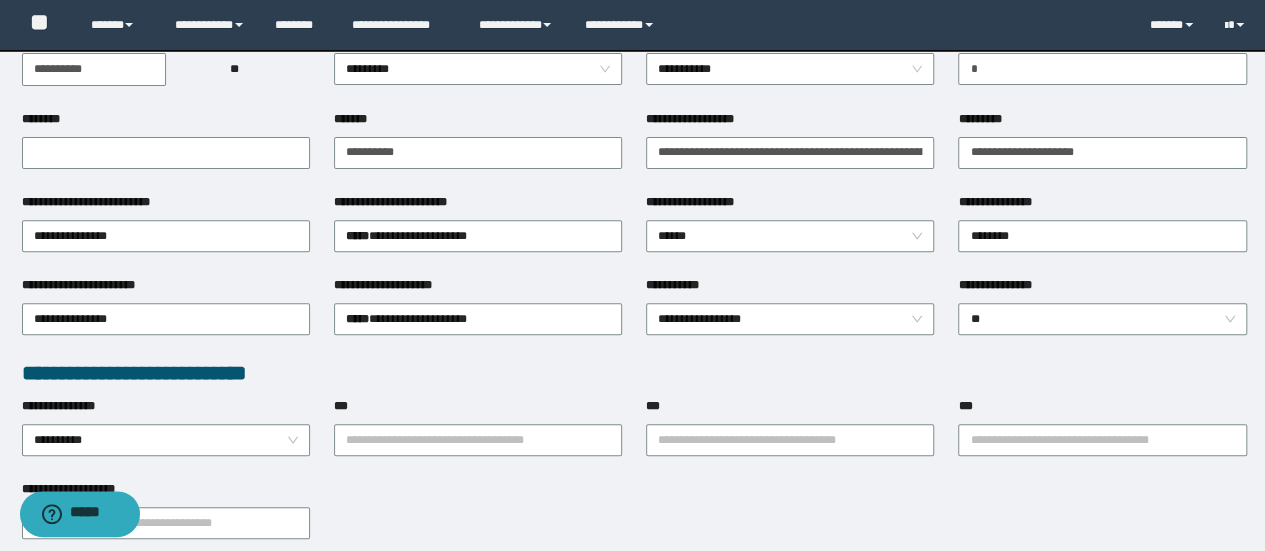 click on "**********" at bounding box center [634, 373] 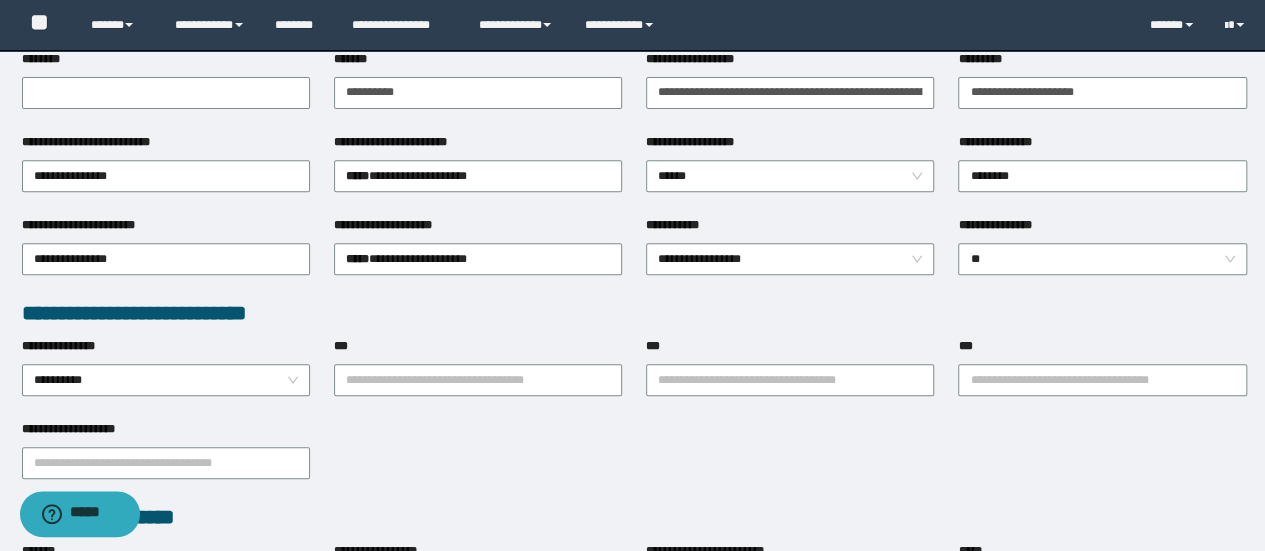scroll, scrollTop: 402, scrollLeft: 0, axis: vertical 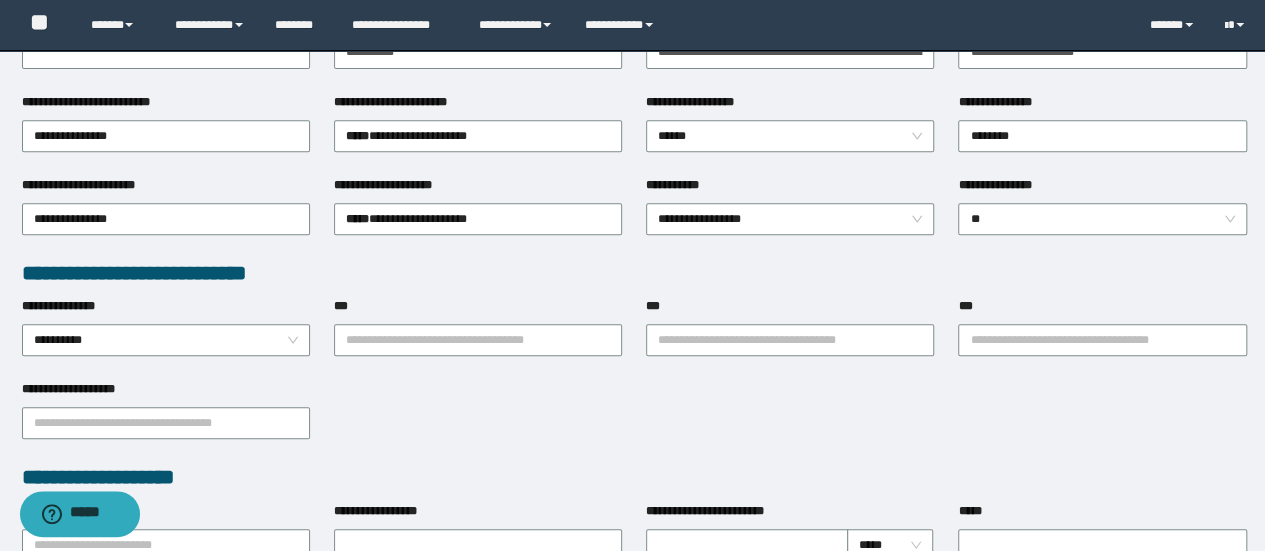click on "**********" at bounding box center [1102, 338] 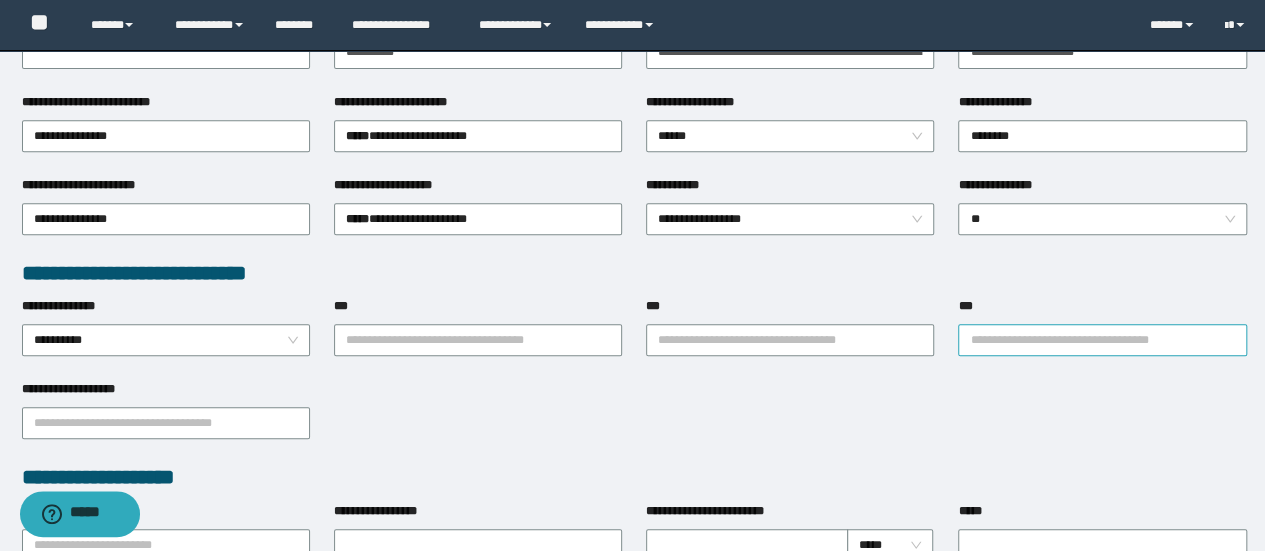 click on "***" at bounding box center [1102, 340] 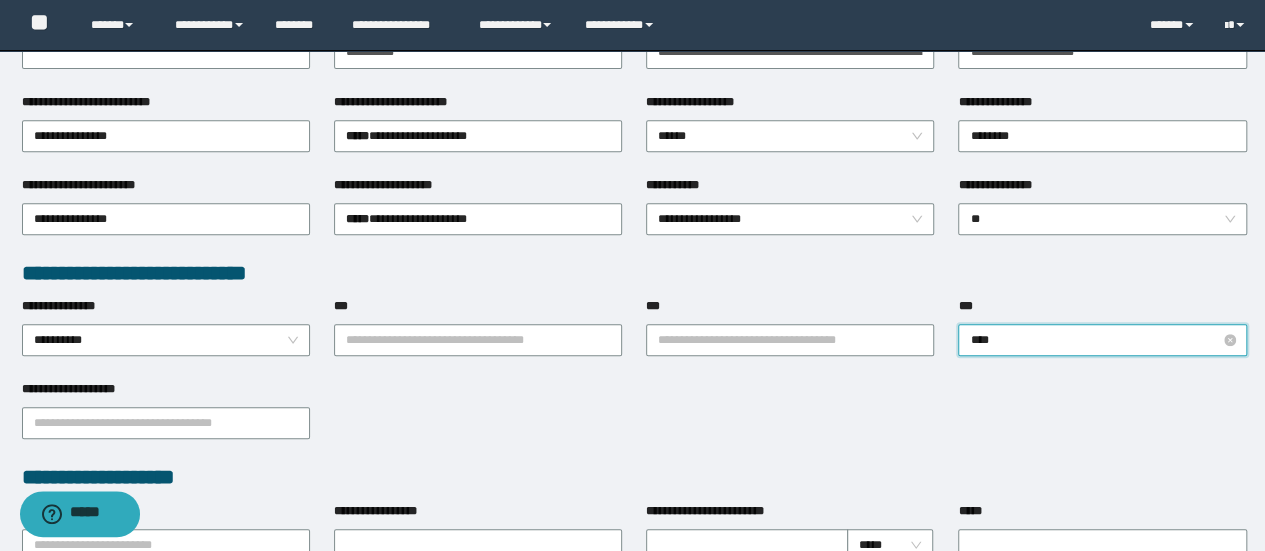 type on "*****" 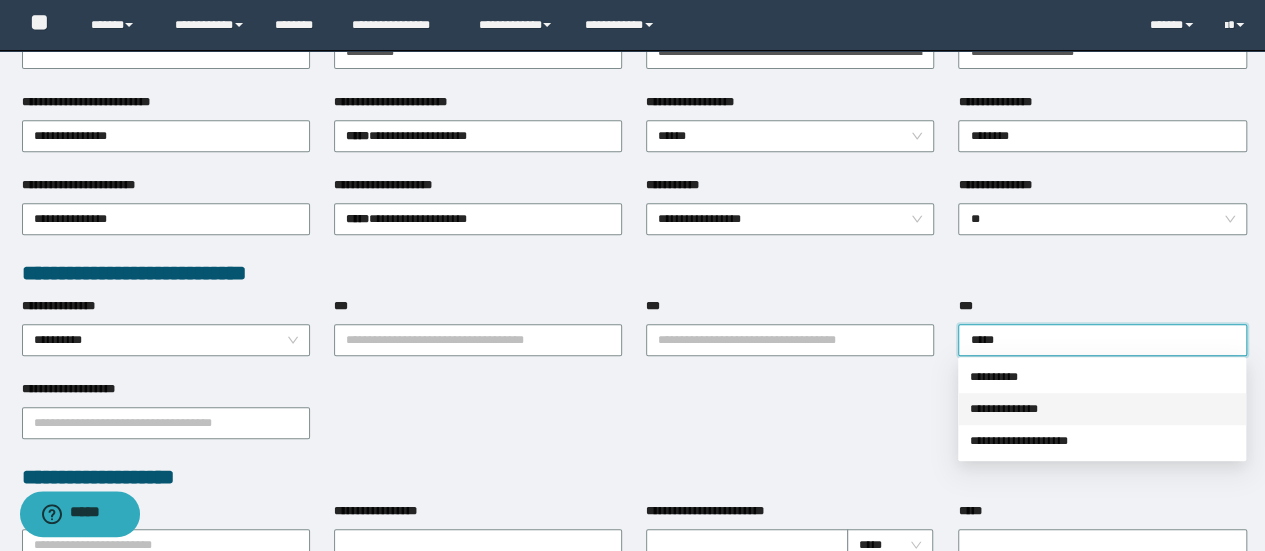 click on "**********" at bounding box center (1102, 409) 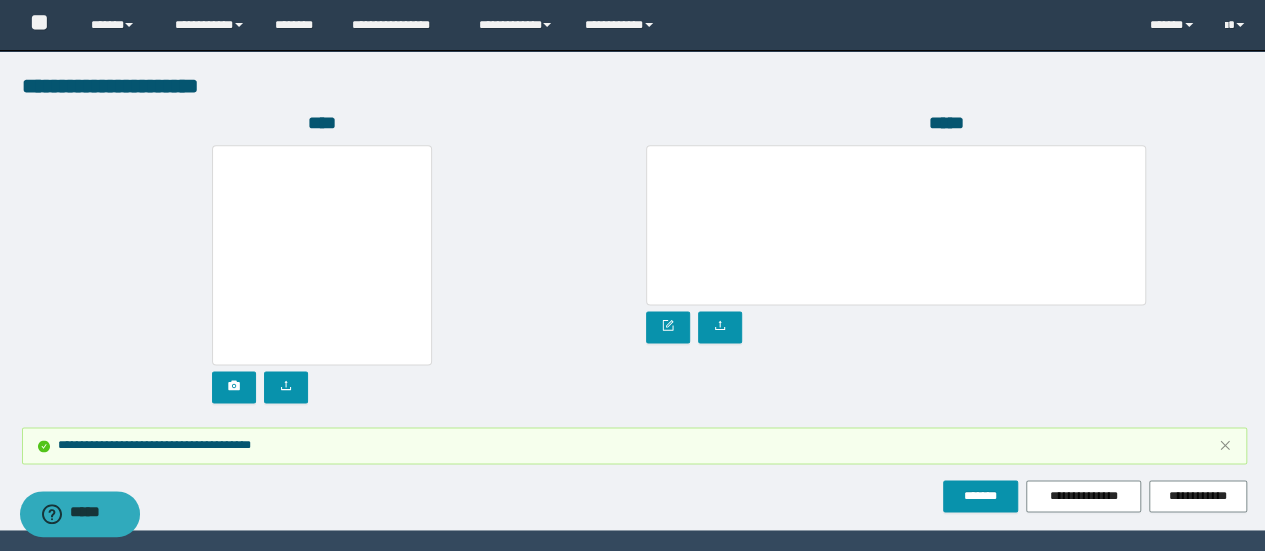 click on "**********" at bounding box center (634, -311) 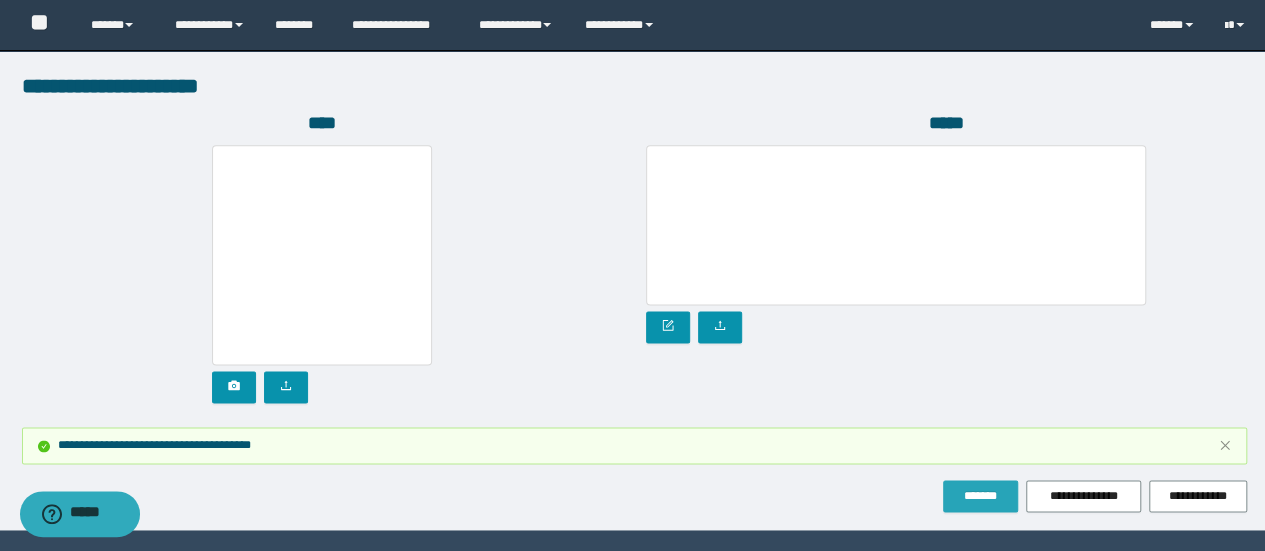 click on "*******" at bounding box center [980, 496] 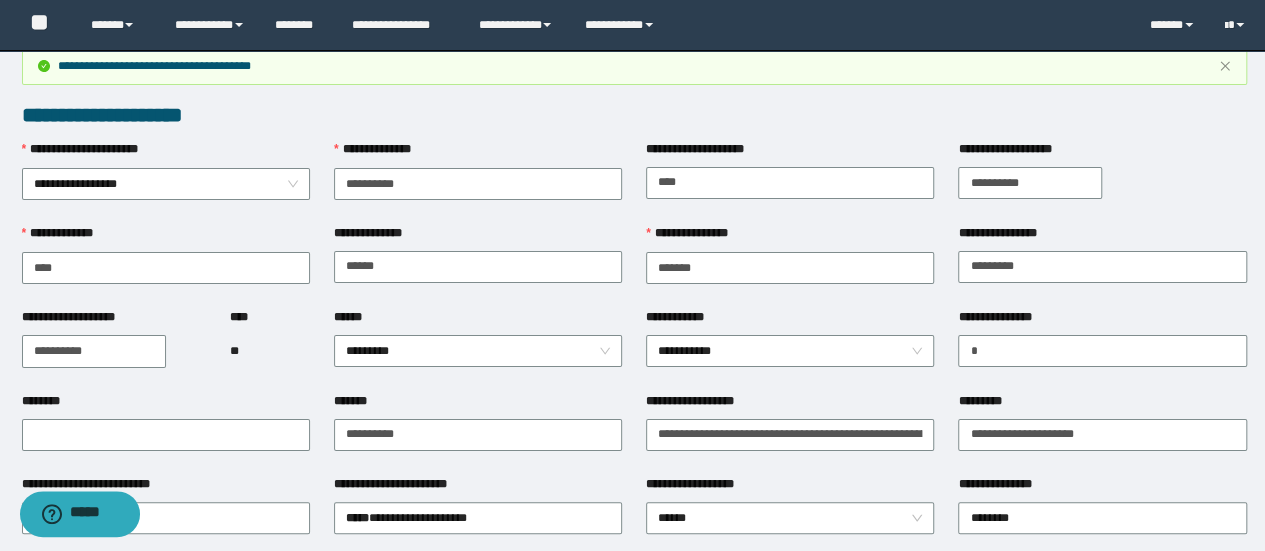 scroll, scrollTop: 0, scrollLeft: 0, axis: both 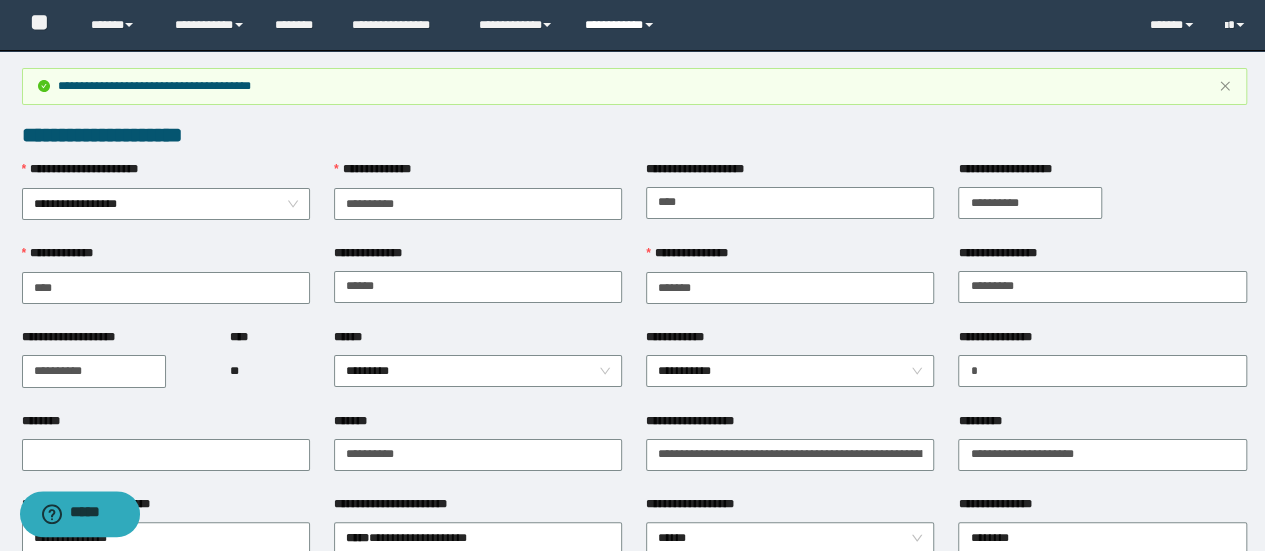 click on "**********" at bounding box center (622, 25) 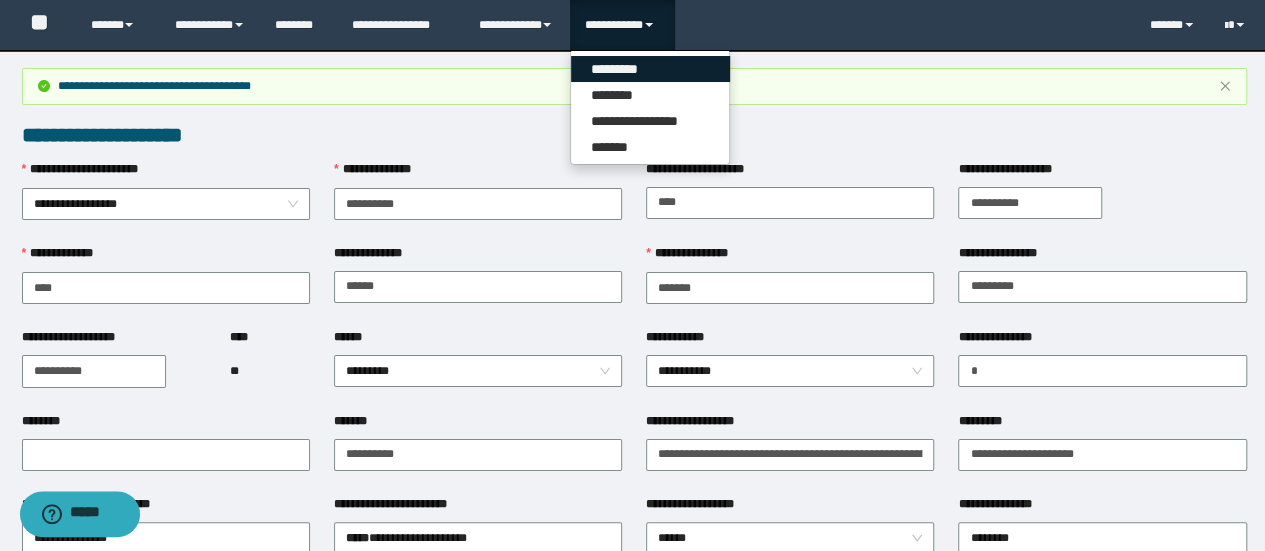 click on "*********" at bounding box center (650, 69) 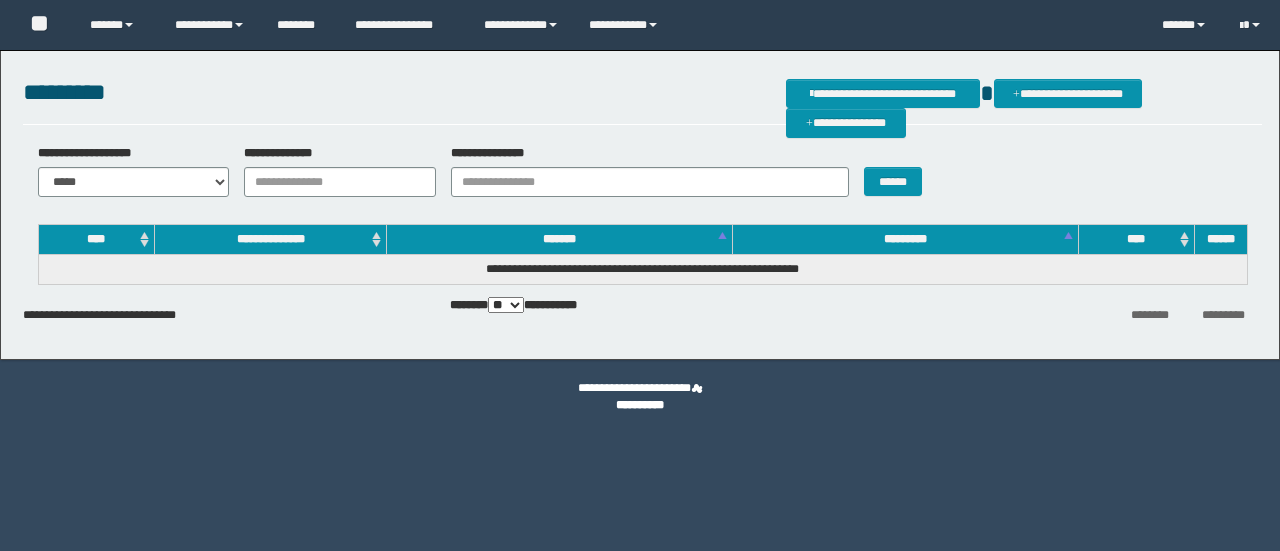 scroll, scrollTop: 0, scrollLeft: 0, axis: both 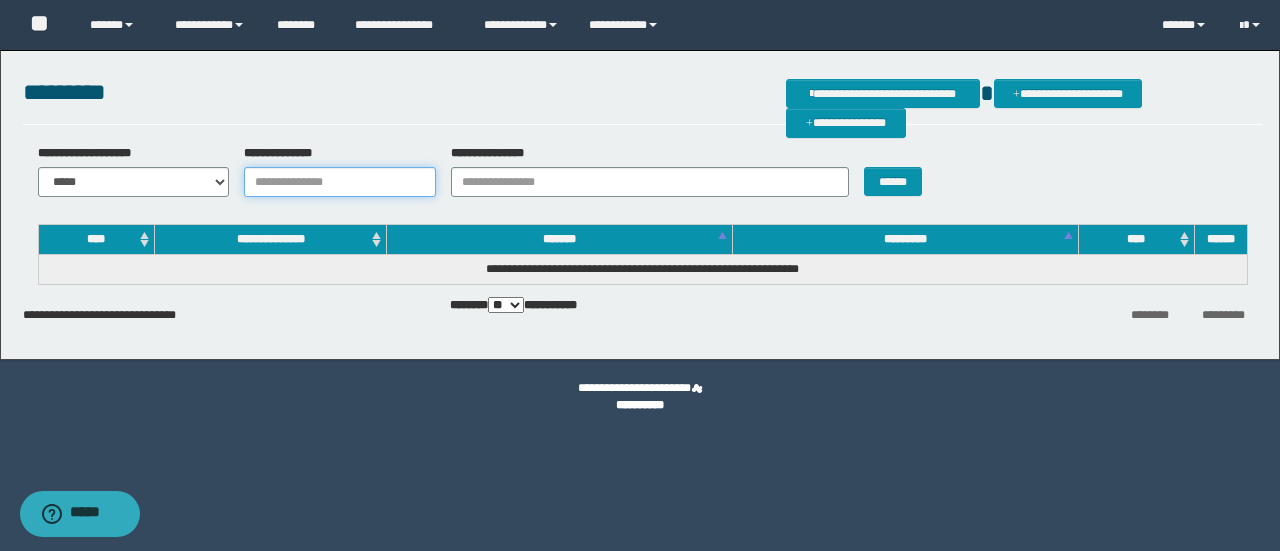 click on "**********" at bounding box center (340, 182) 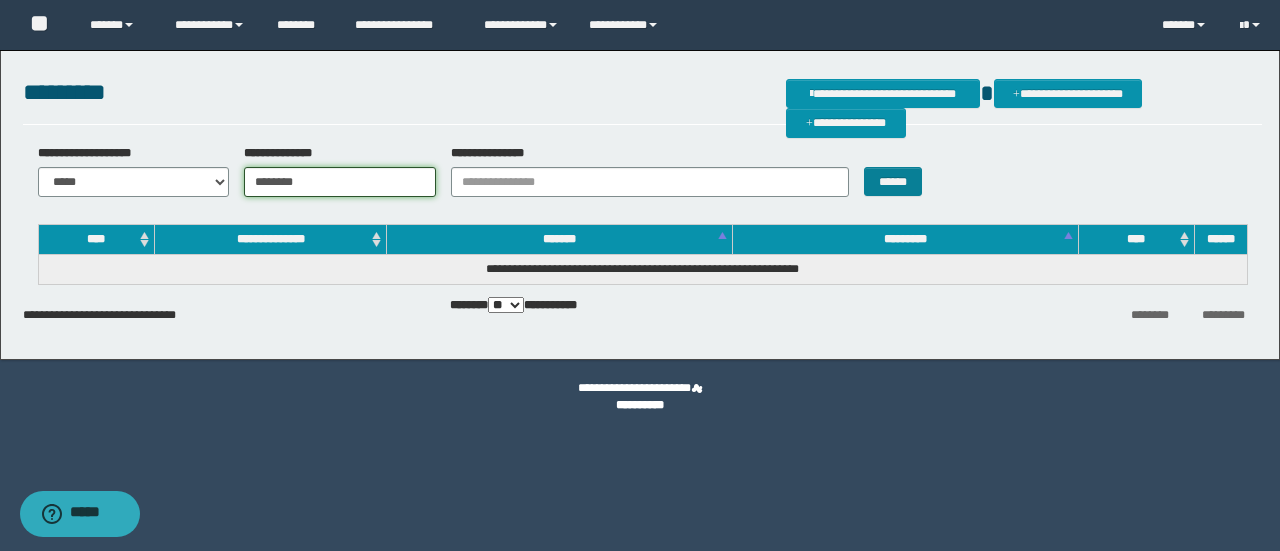 type on "********" 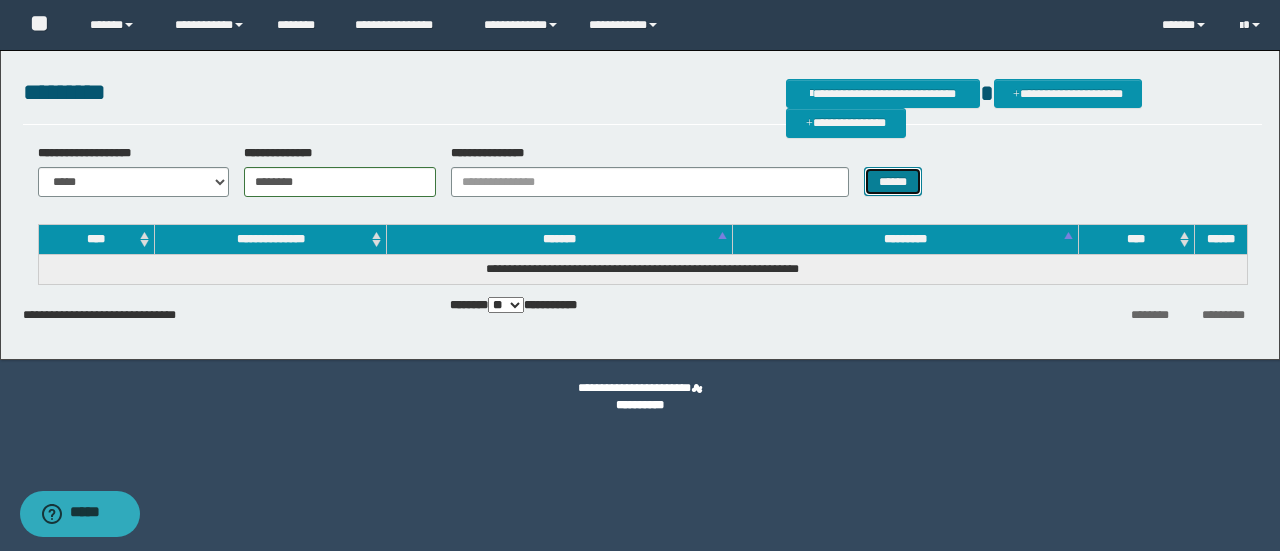 click on "******" at bounding box center (893, 181) 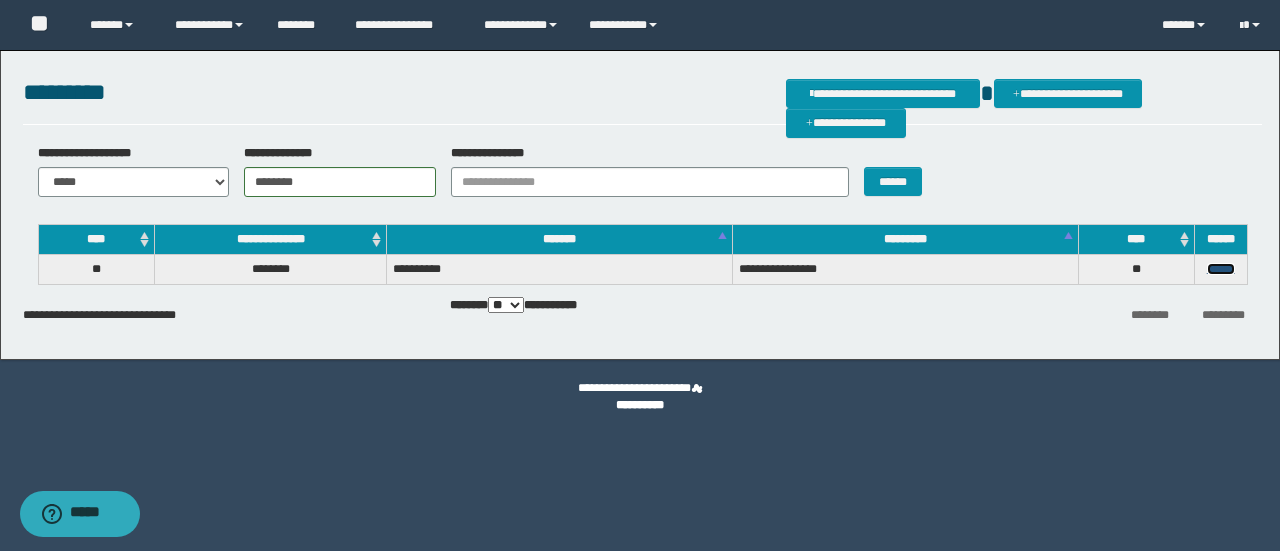 click on "******" at bounding box center (1221, 269) 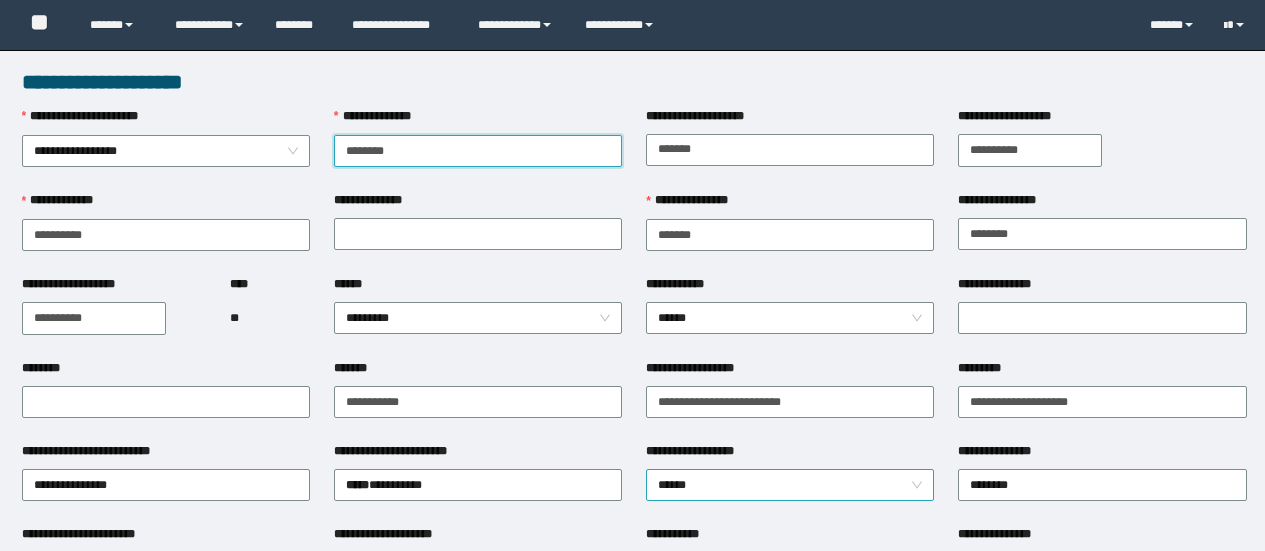 scroll, scrollTop: 0, scrollLeft: 0, axis: both 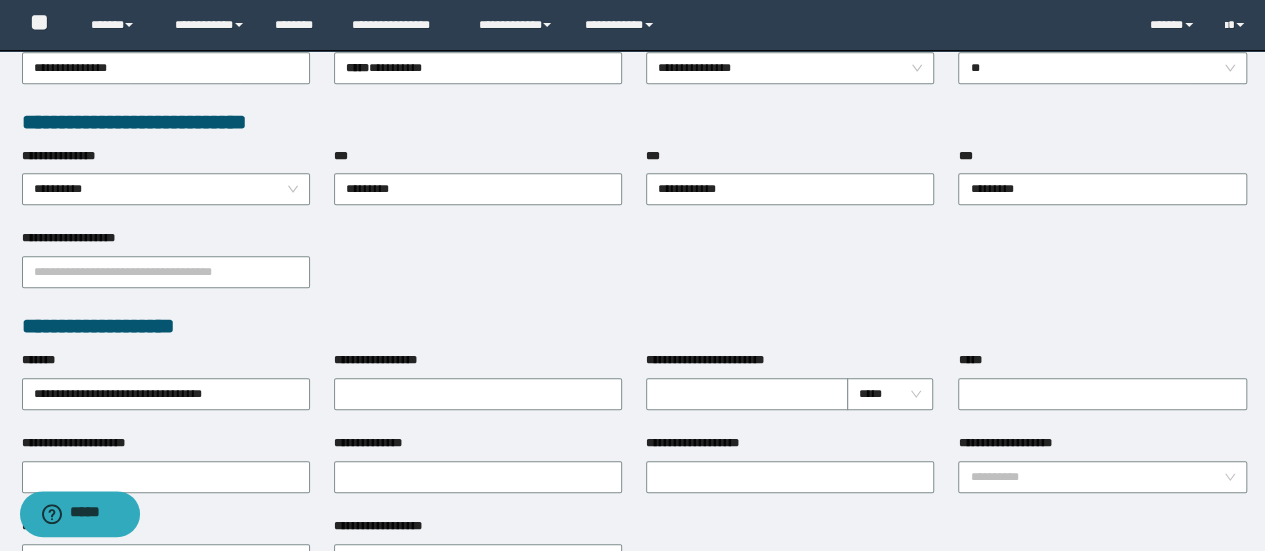 type on "********" 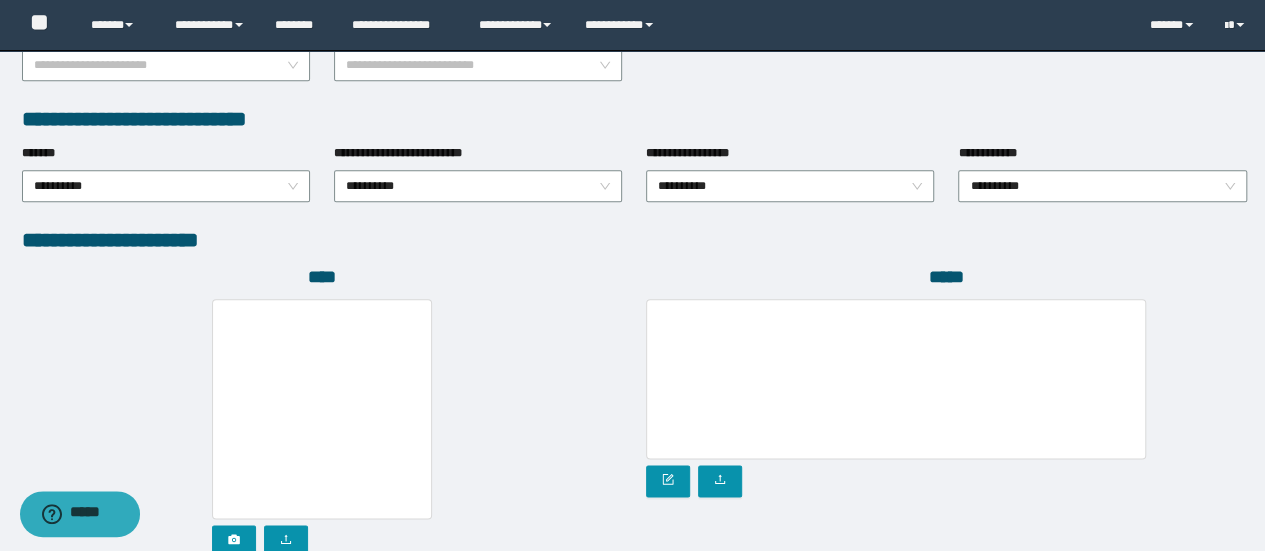 scroll, scrollTop: 1000, scrollLeft: 0, axis: vertical 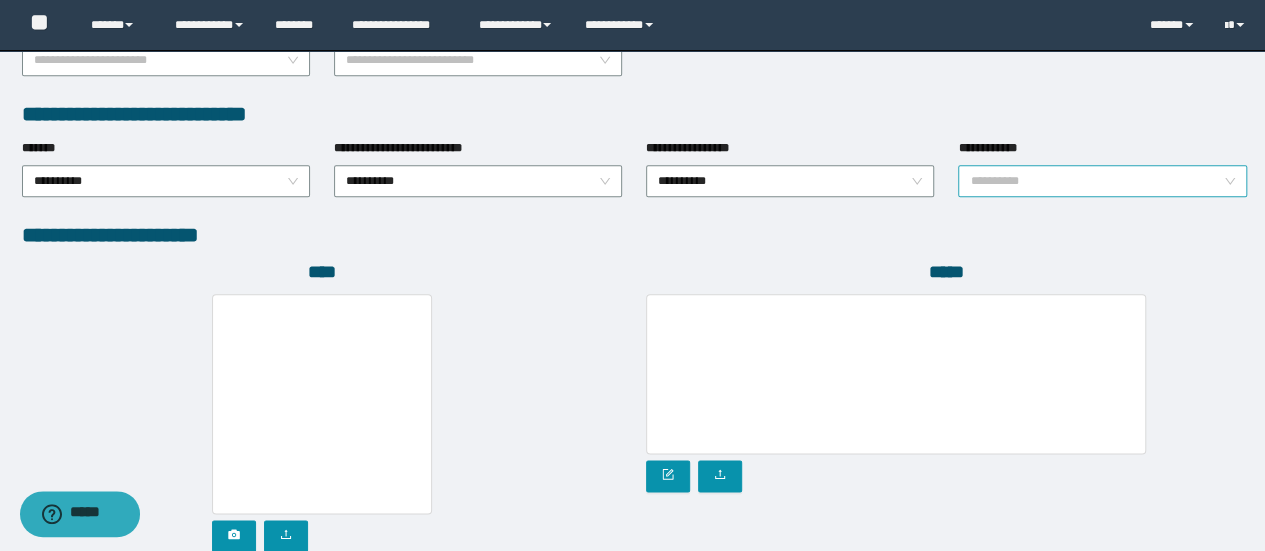 click on "**********" at bounding box center [1102, 181] 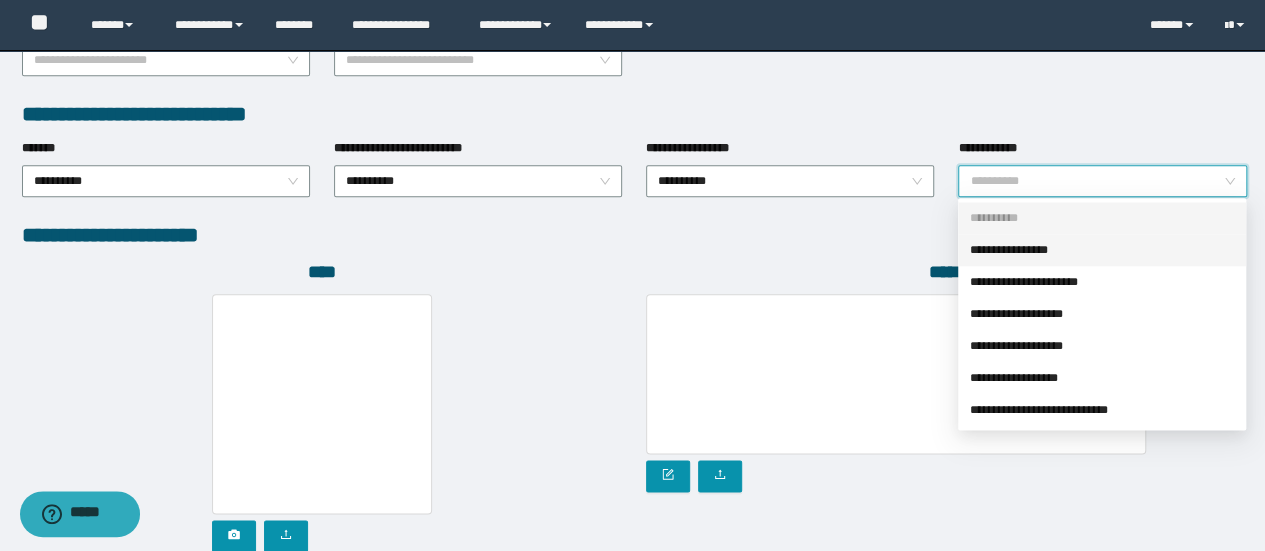 click on "**********" at bounding box center (1102, 250) 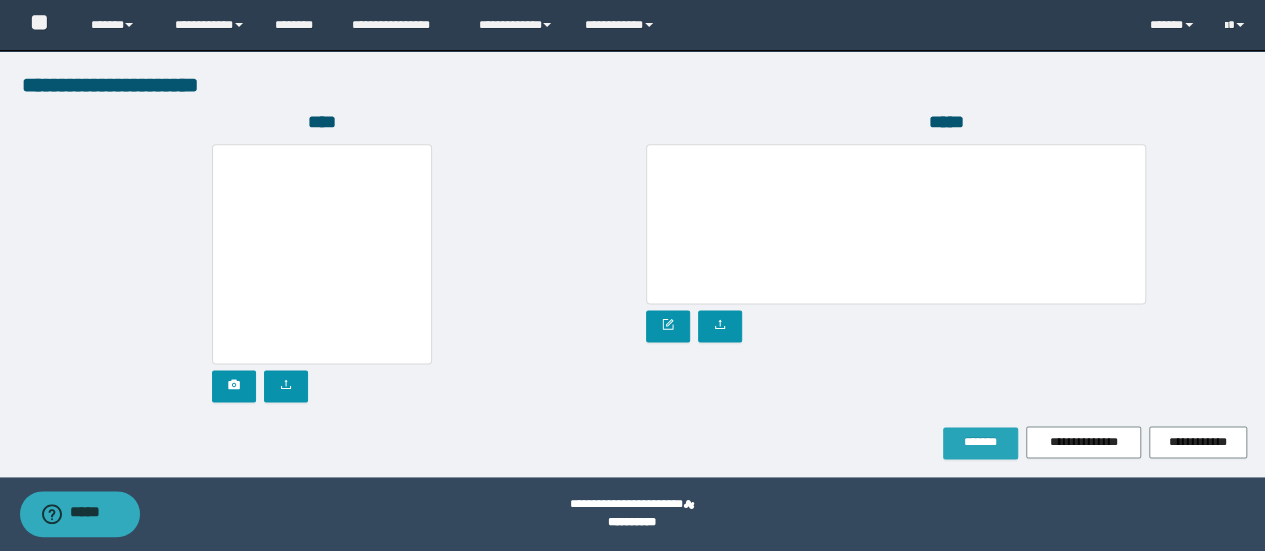 click on "*******" at bounding box center (980, 443) 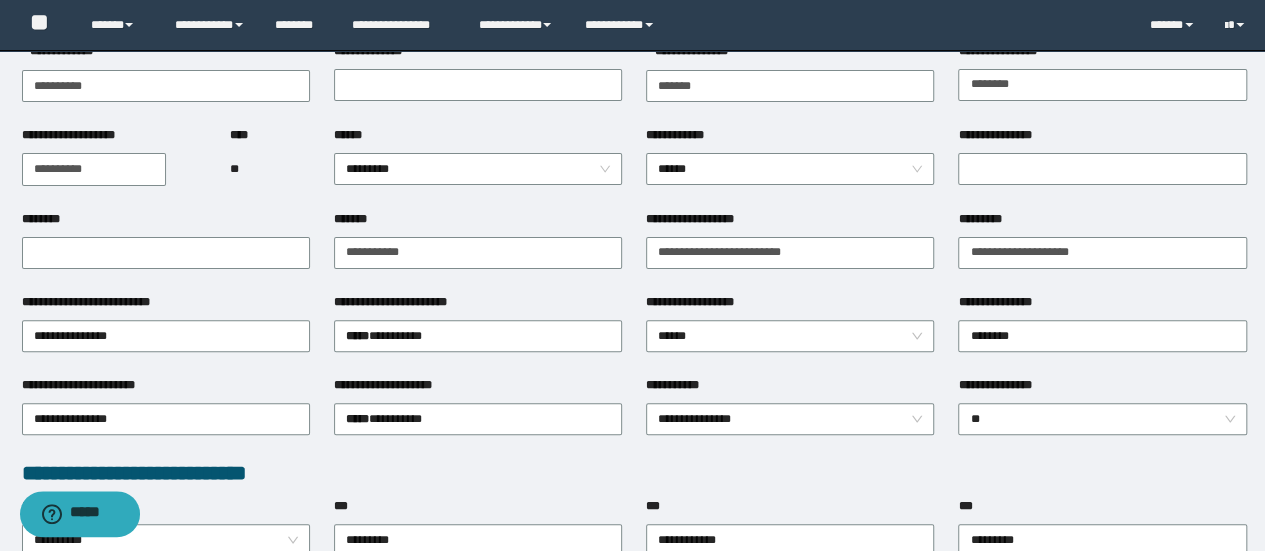 scroll, scrollTop: 2, scrollLeft: 0, axis: vertical 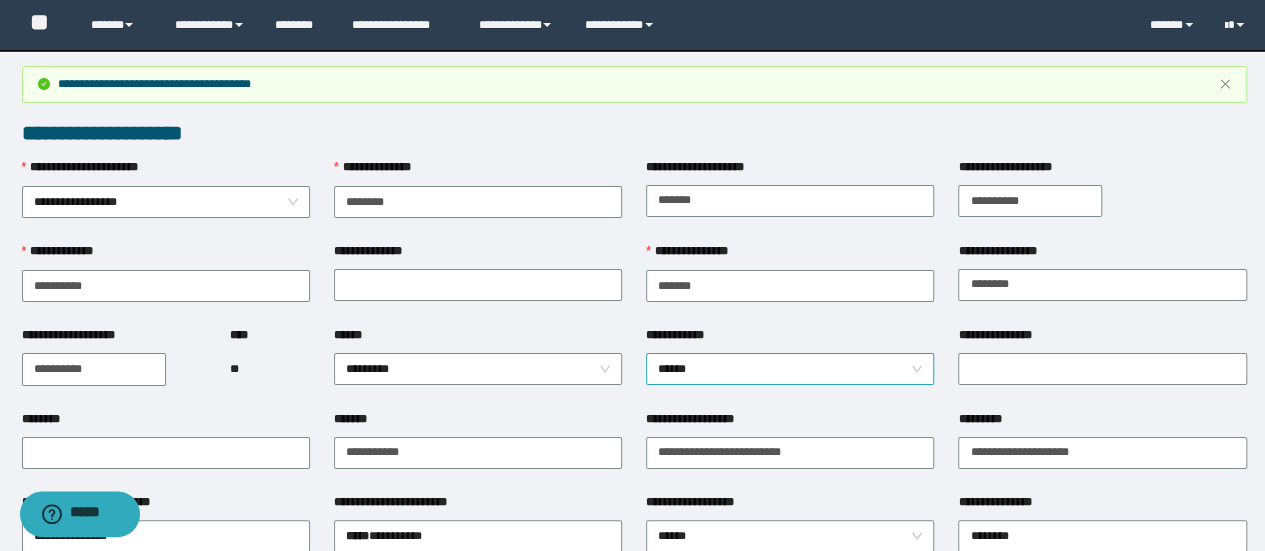 type 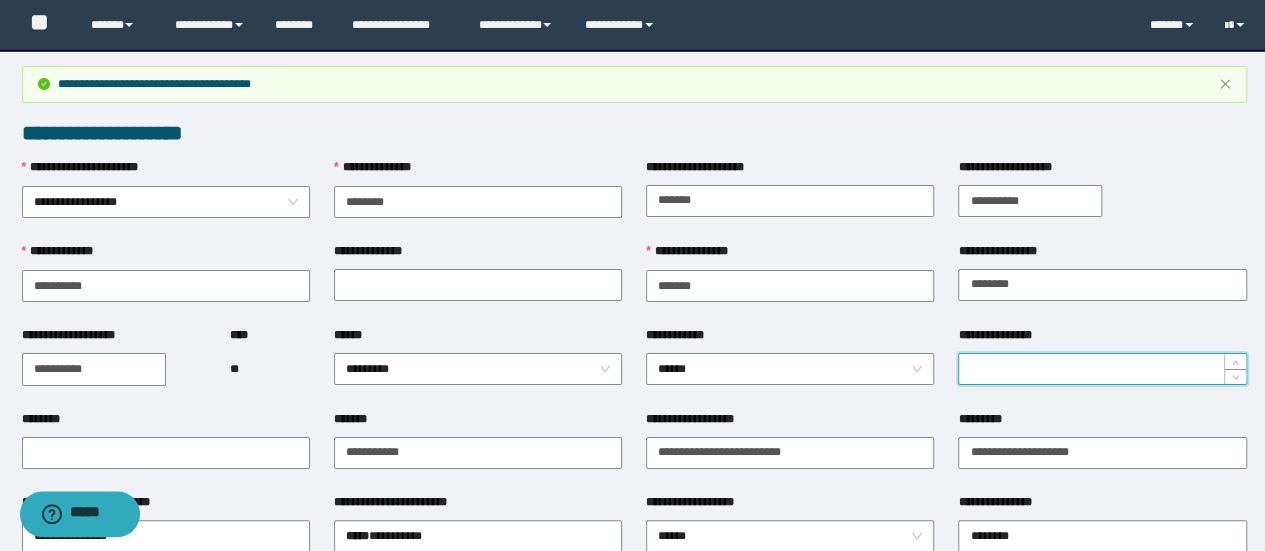 click on "**********" at bounding box center (1102, 369) 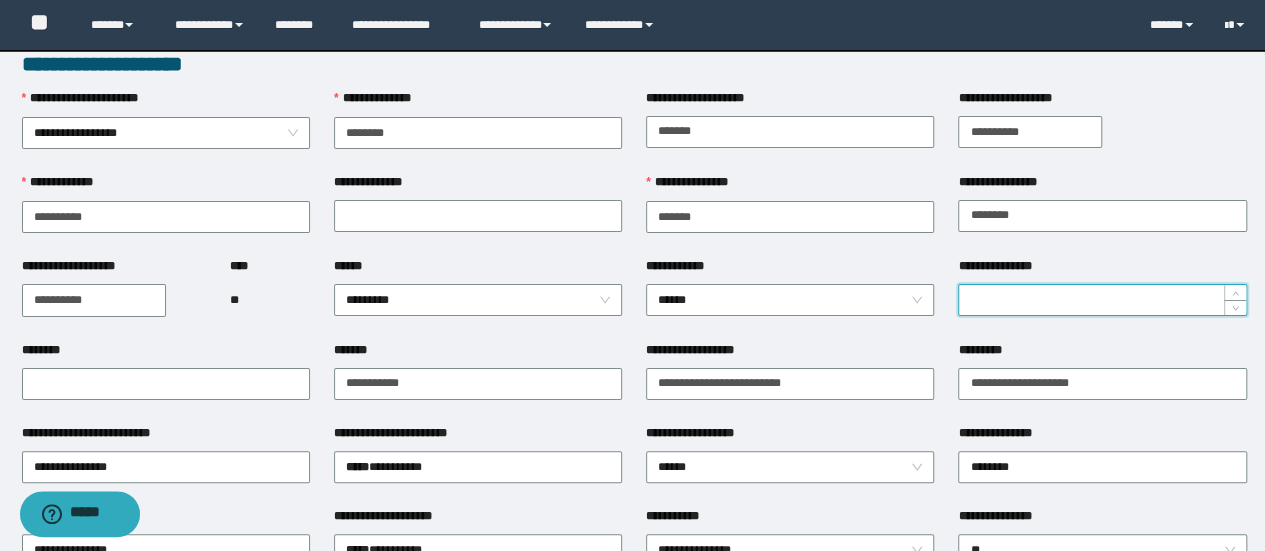 scroll, scrollTop: 102, scrollLeft: 0, axis: vertical 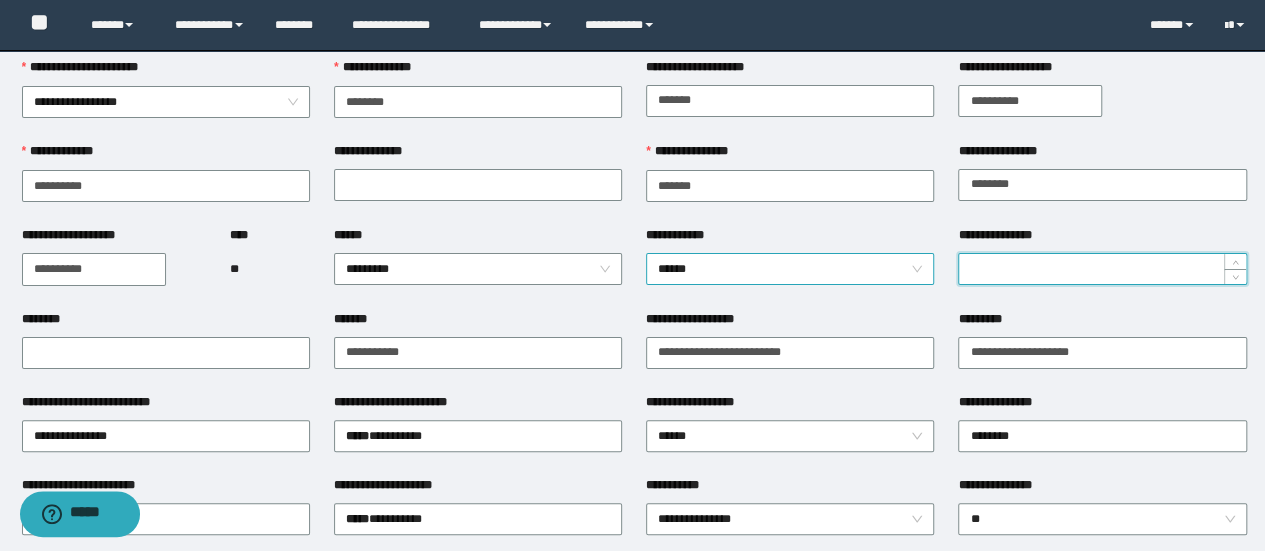 click on "******" at bounding box center [790, 269] 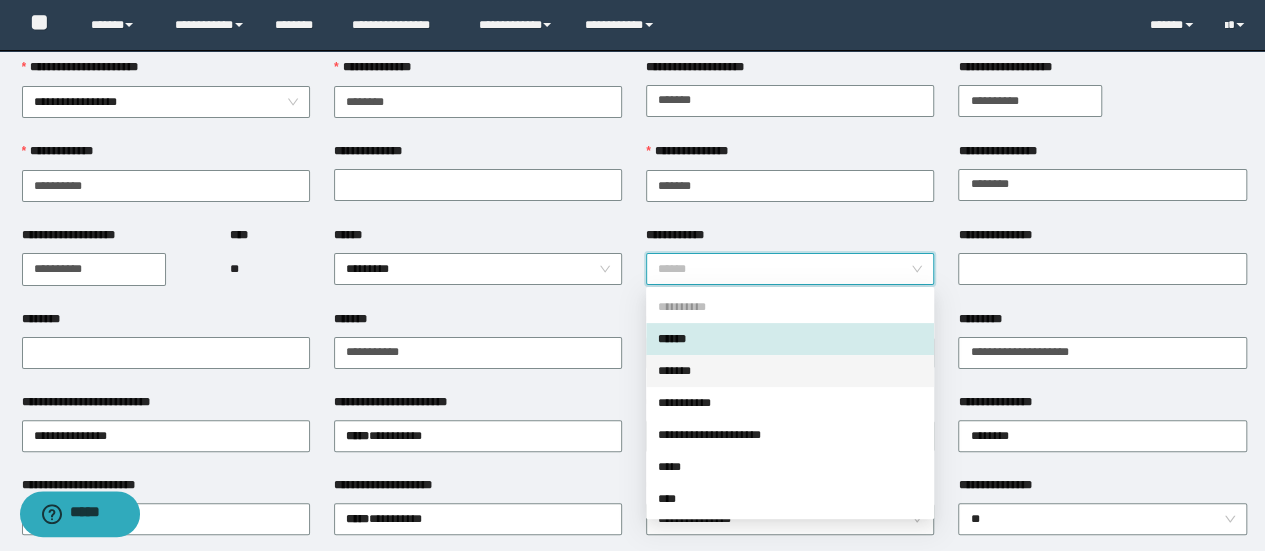 click on "*******" at bounding box center (790, 371) 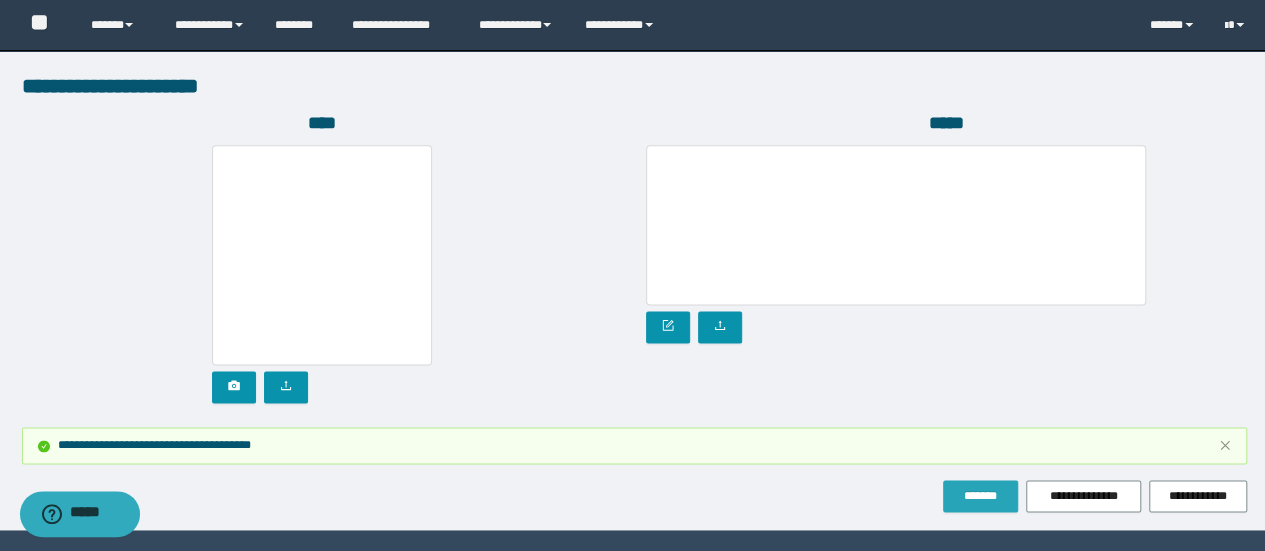 click on "*******" at bounding box center [980, 496] 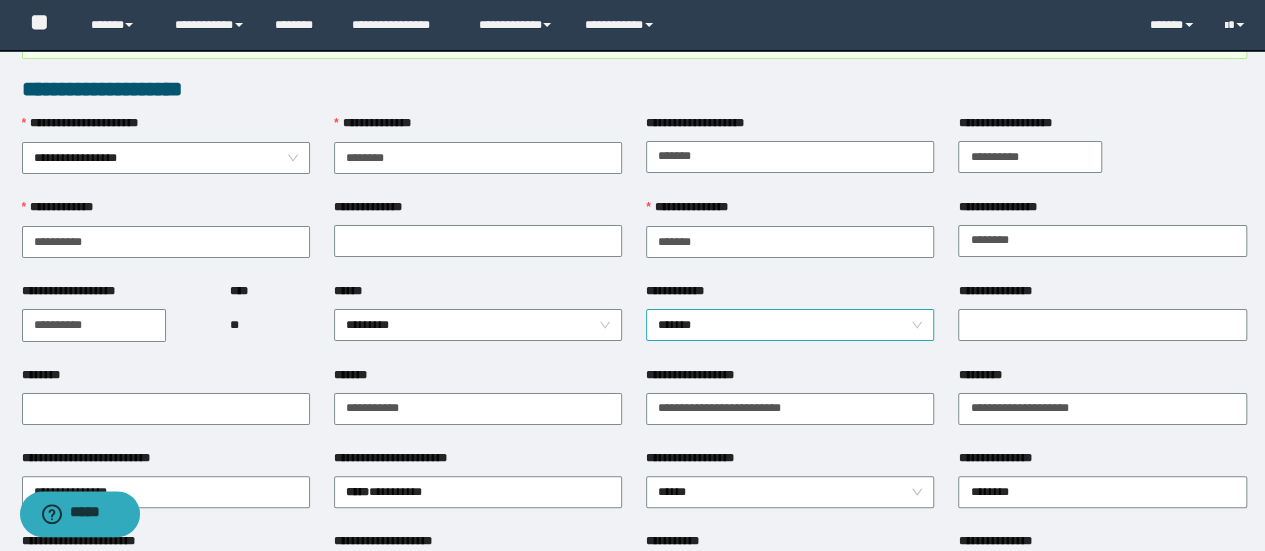 scroll, scrollTop: 0, scrollLeft: 0, axis: both 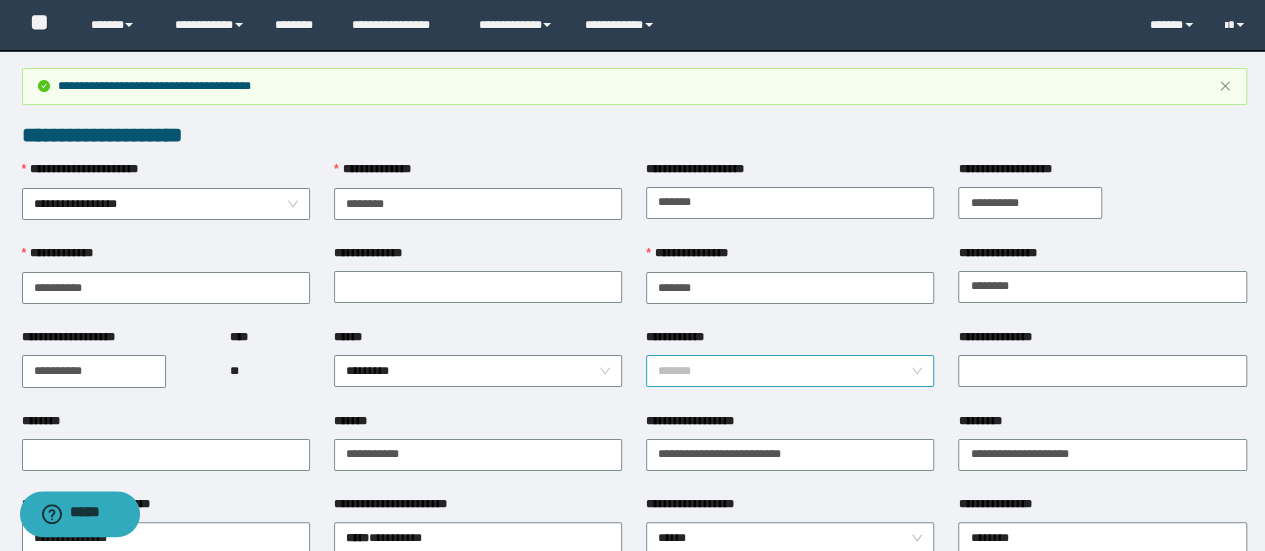 click on "*******" at bounding box center [790, 371] 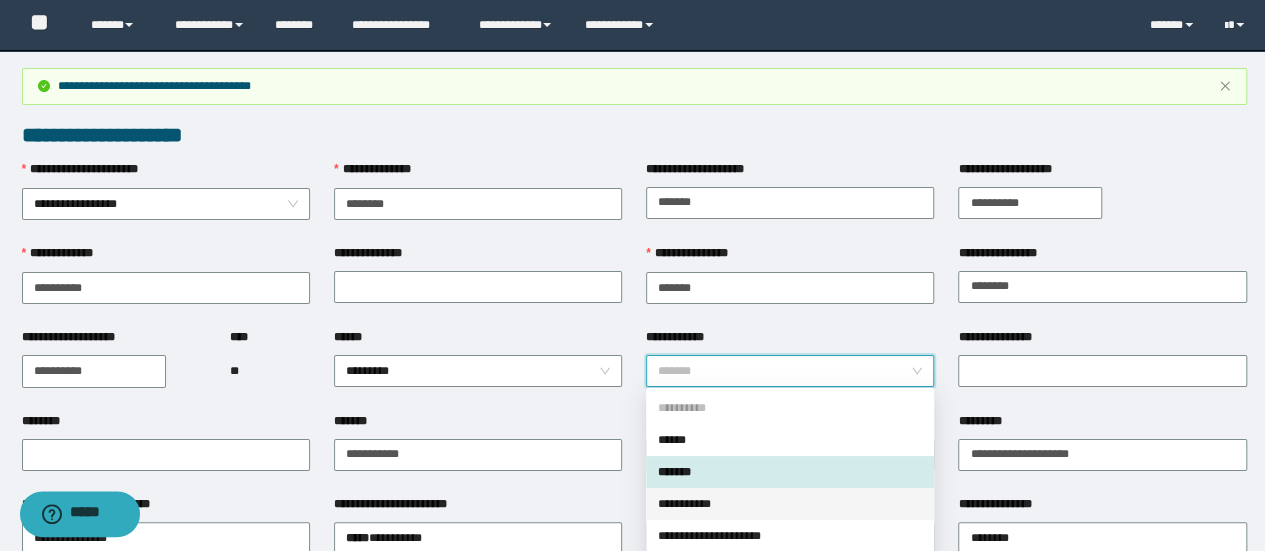 click on "**********" at bounding box center (790, 504) 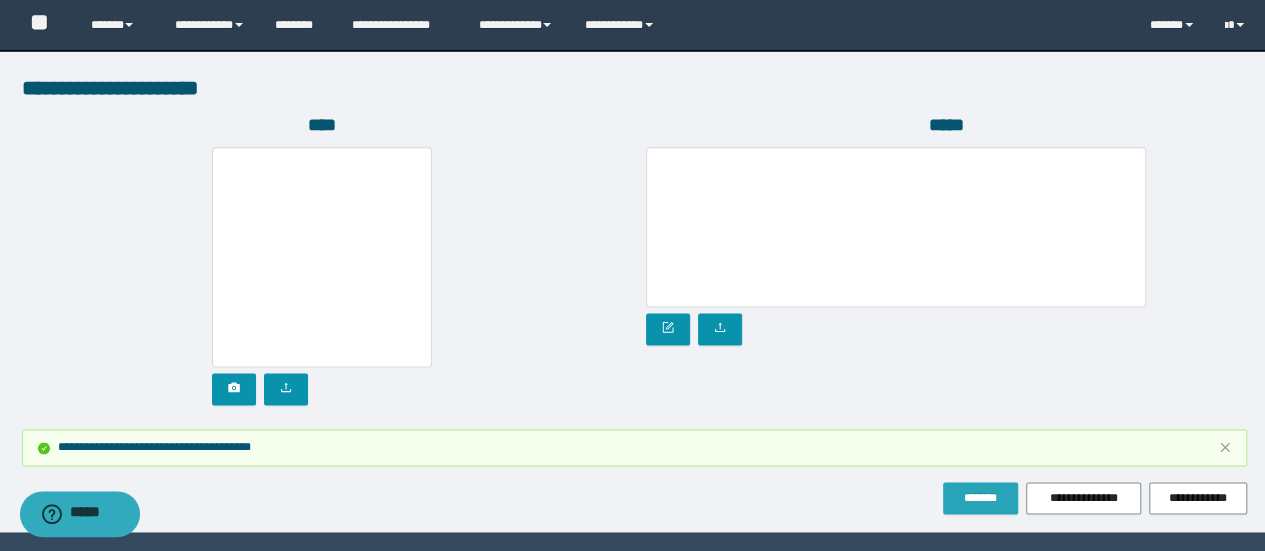 click on "*******" at bounding box center [980, 498] 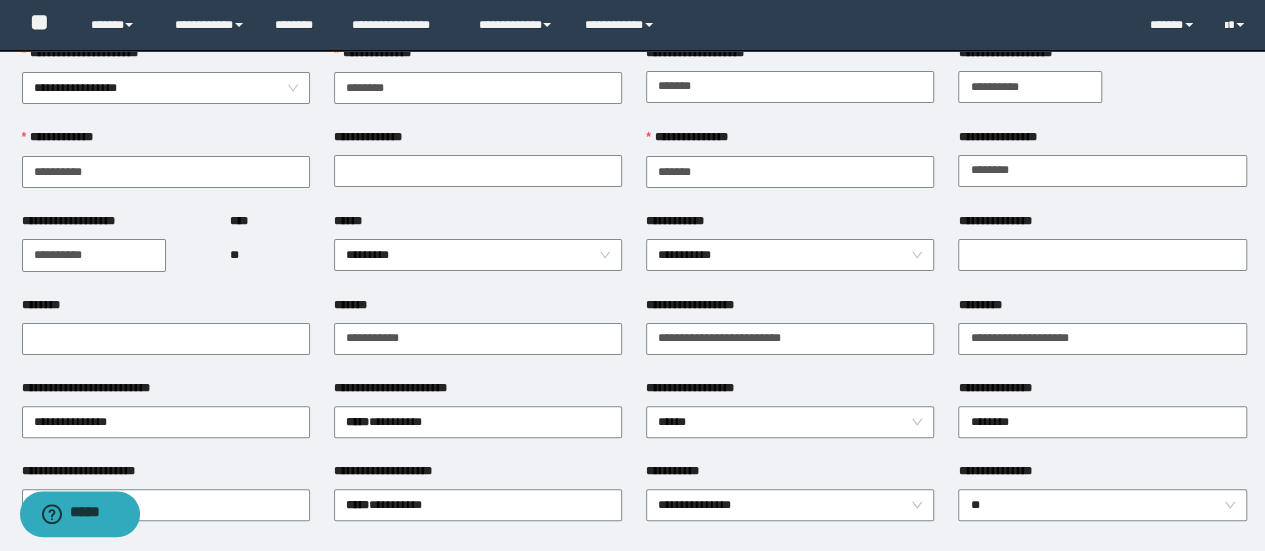 scroll, scrollTop: 0, scrollLeft: 0, axis: both 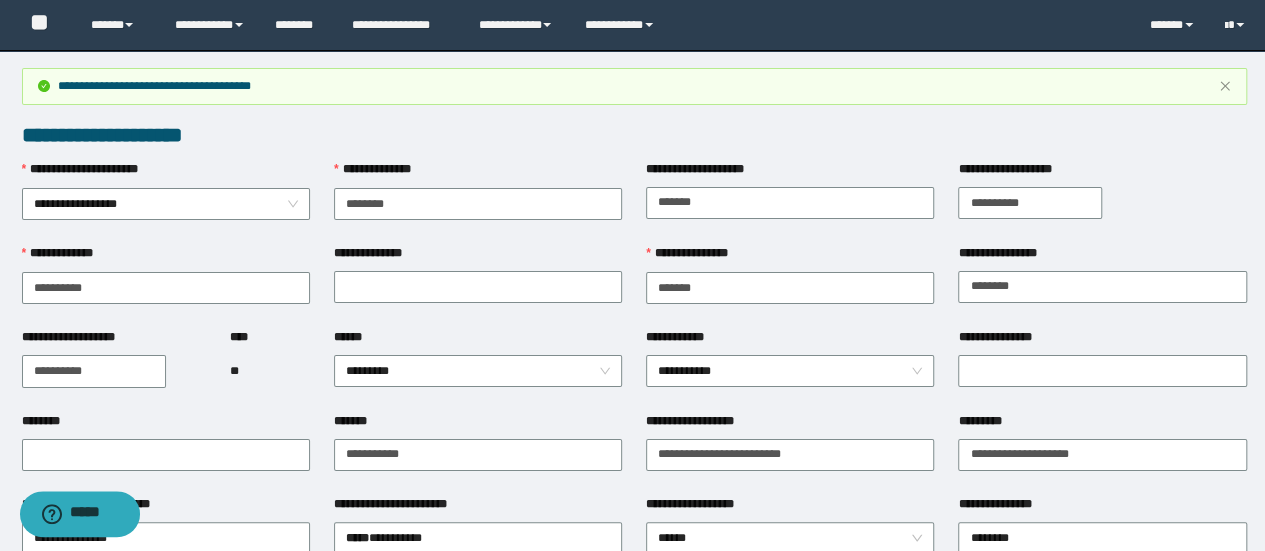 click on "**********" at bounding box center [1102, 370] 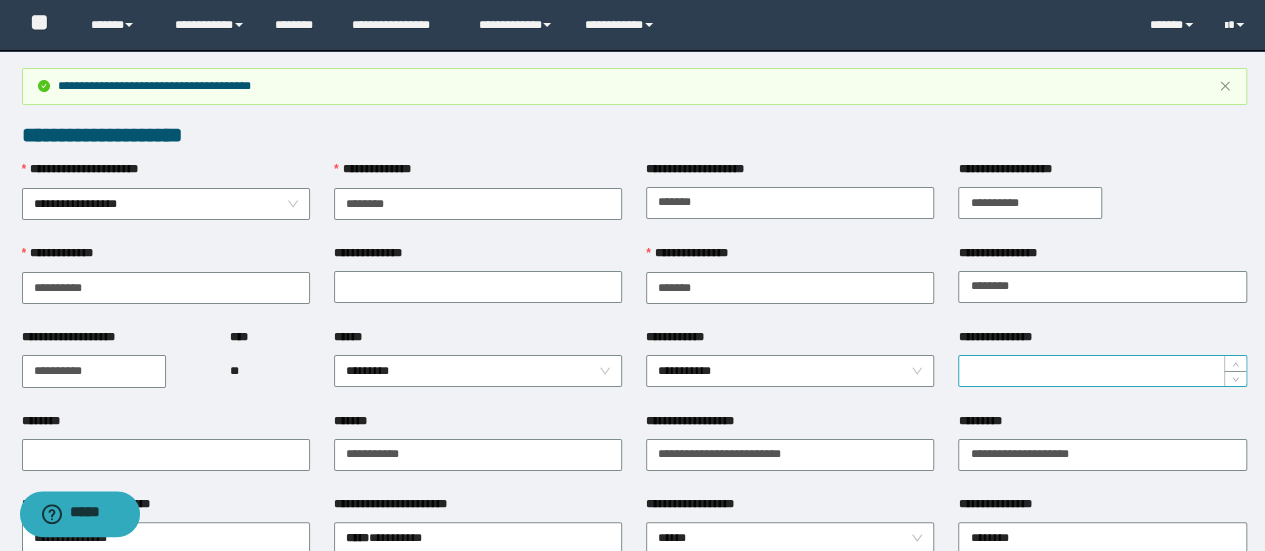 click on "**********" at bounding box center [1102, 371] 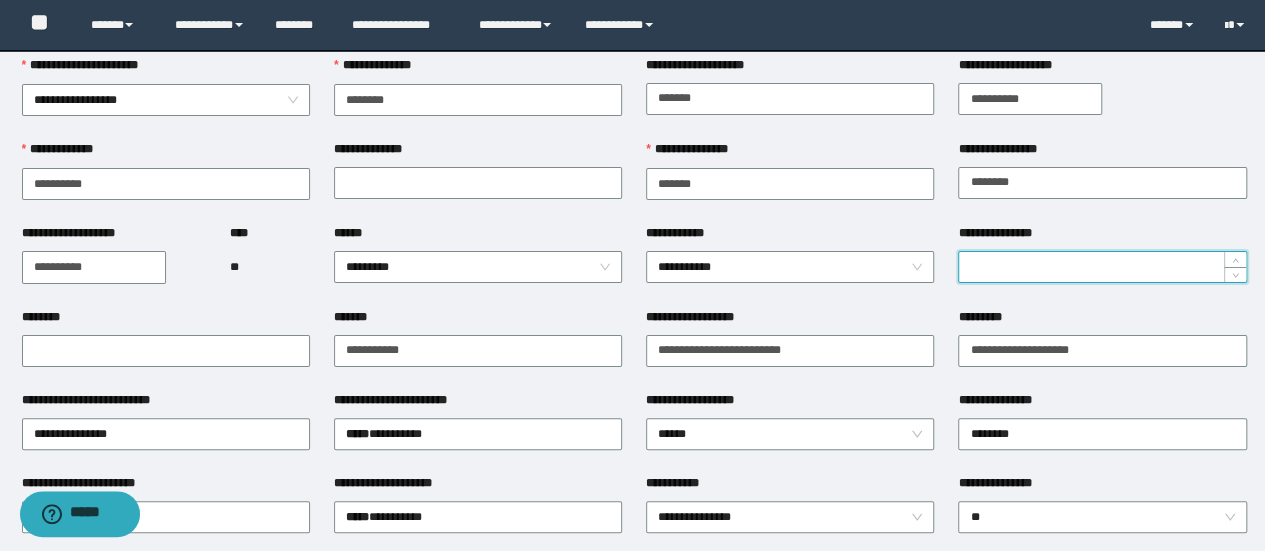 scroll, scrollTop: 0, scrollLeft: 0, axis: both 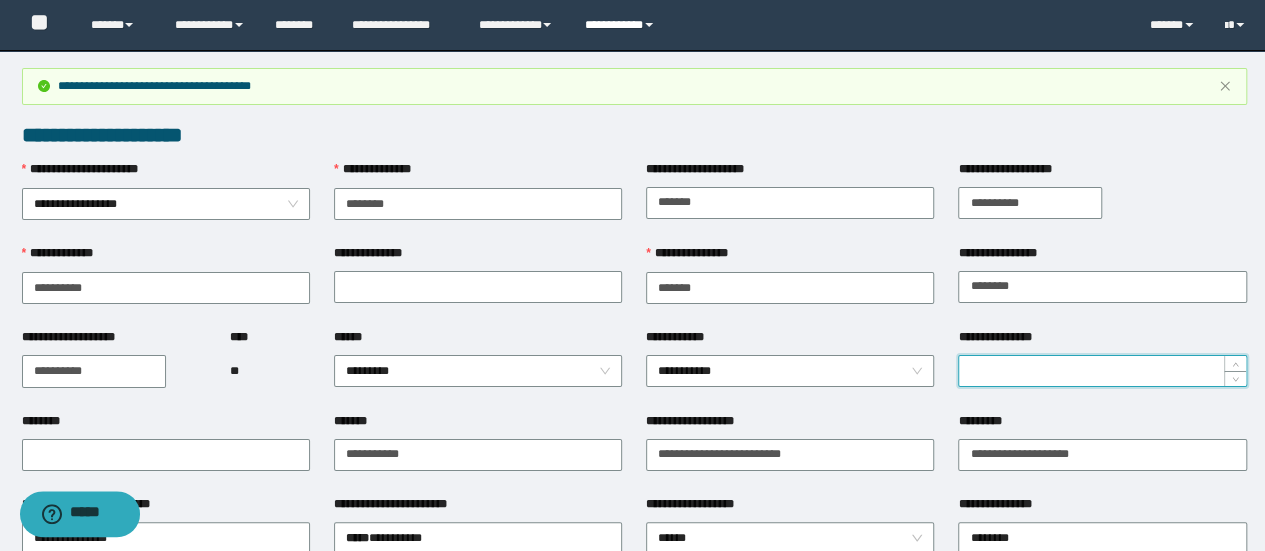 click on "**********" at bounding box center (622, 25) 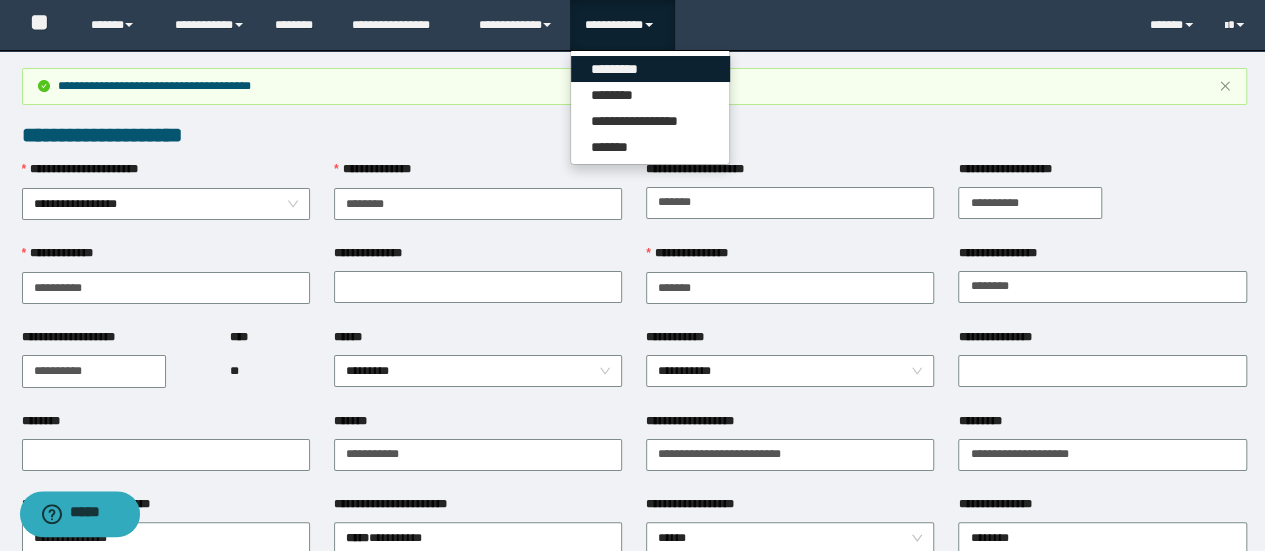 click on "*********" at bounding box center (650, 69) 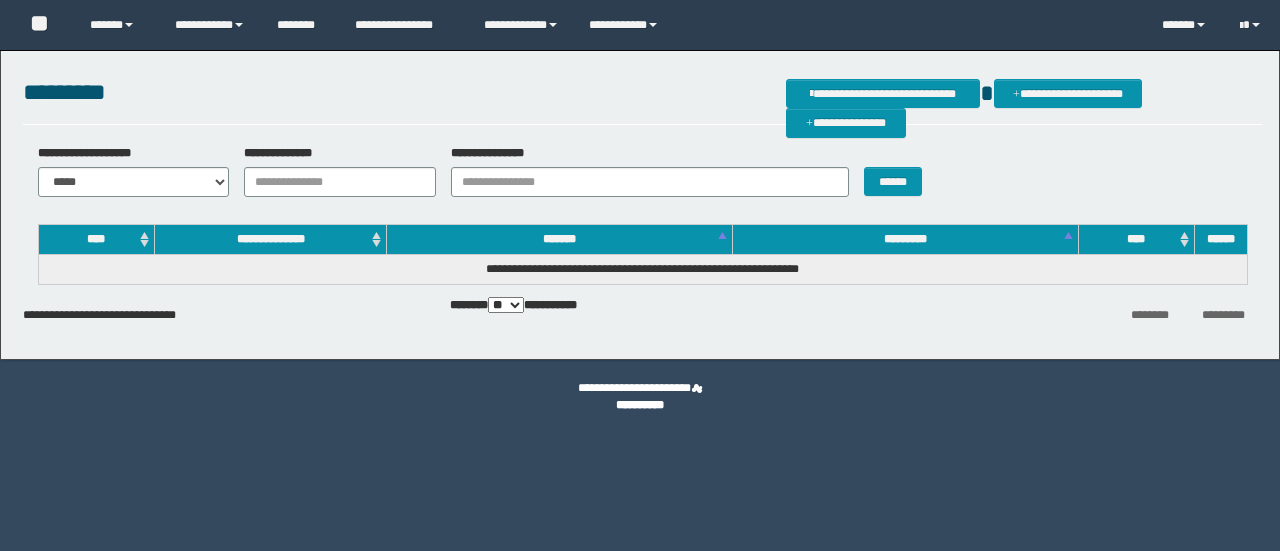 scroll, scrollTop: 0, scrollLeft: 0, axis: both 